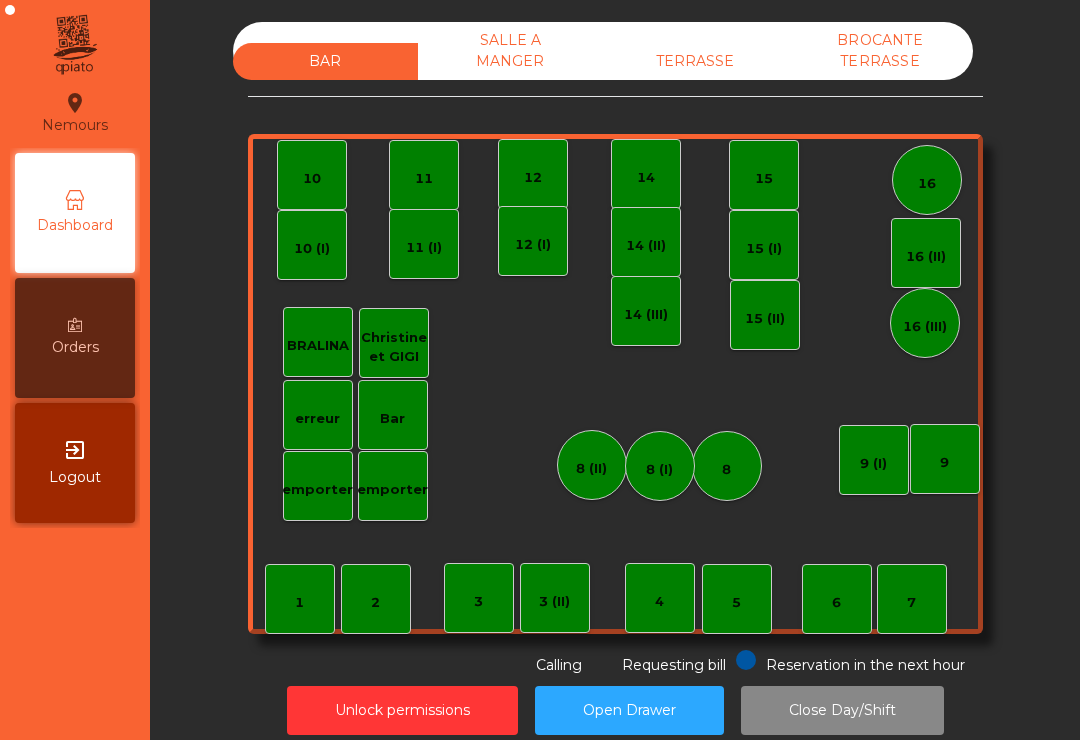 scroll, scrollTop: 0, scrollLeft: 0, axis: both 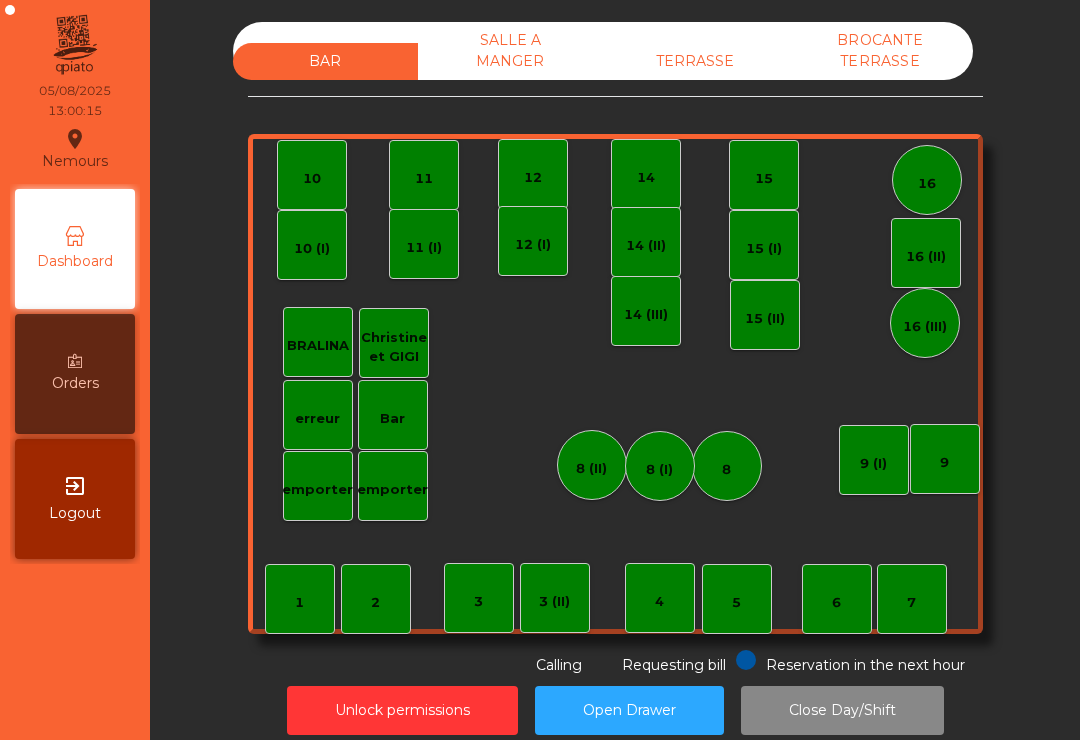 click on "TERRASSE" 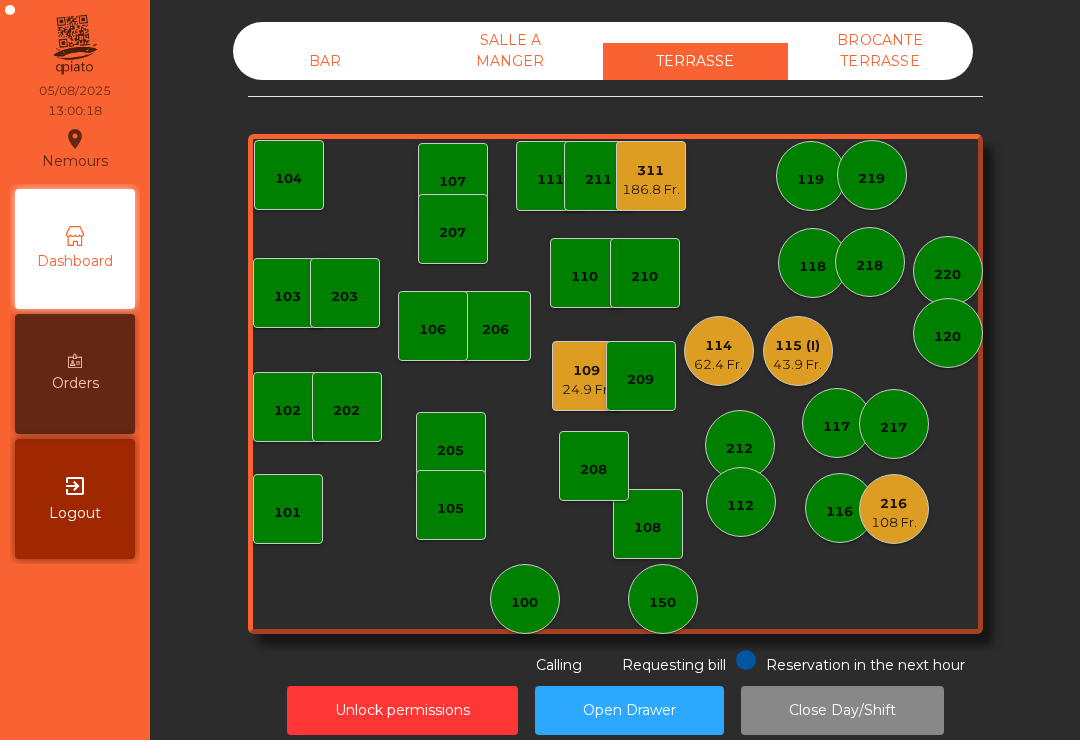 click on "208" 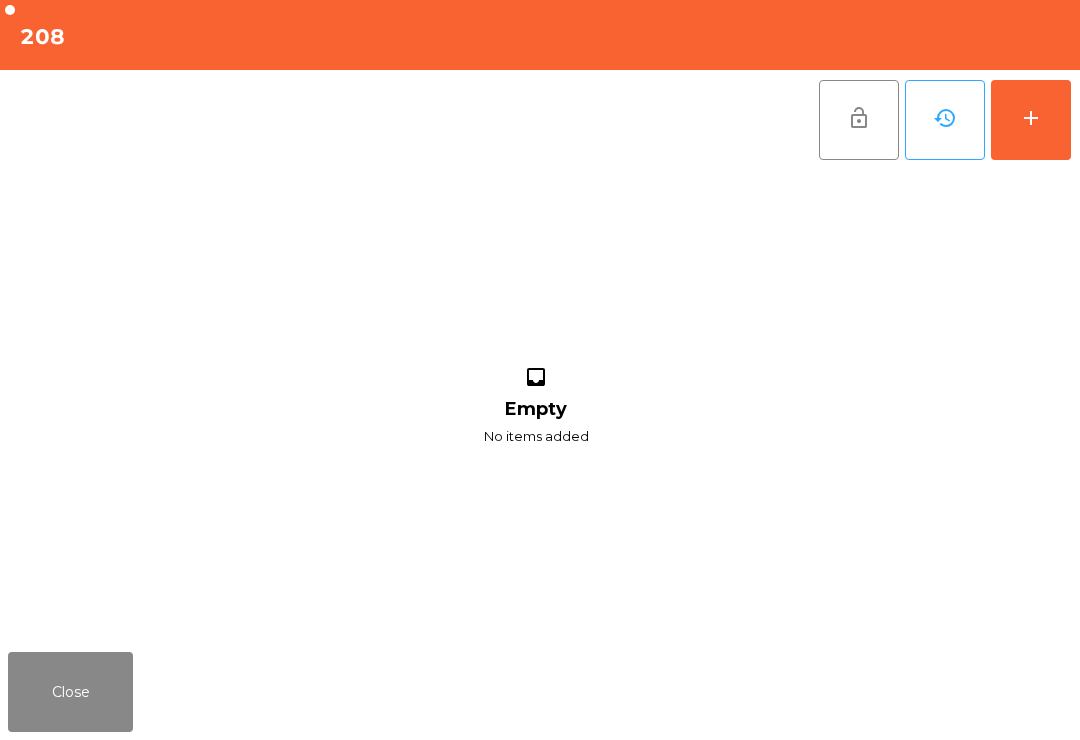 click on "add" 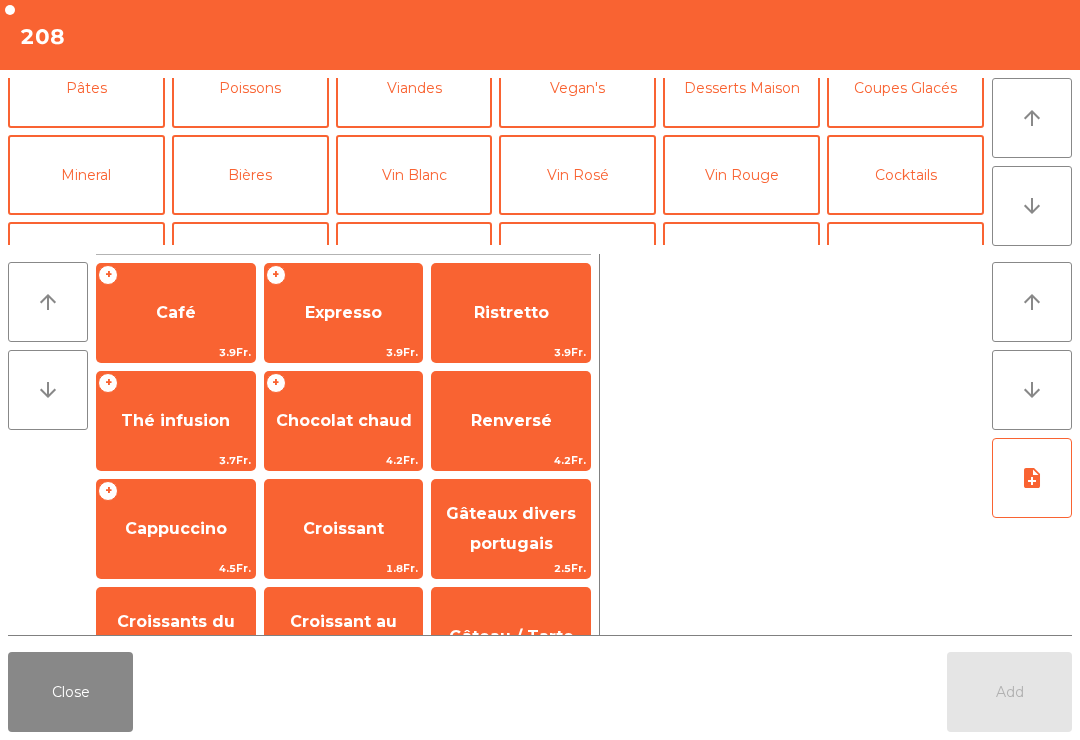 scroll, scrollTop: 116, scrollLeft: 0, axis: vertical 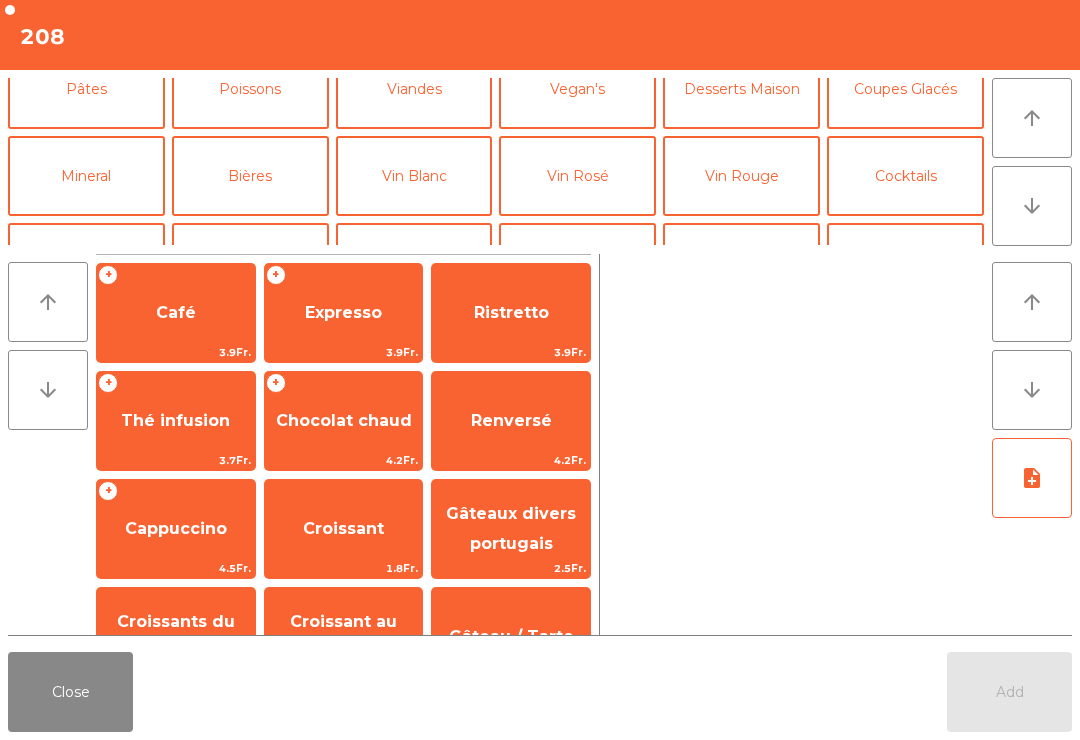 click on "Poissons" 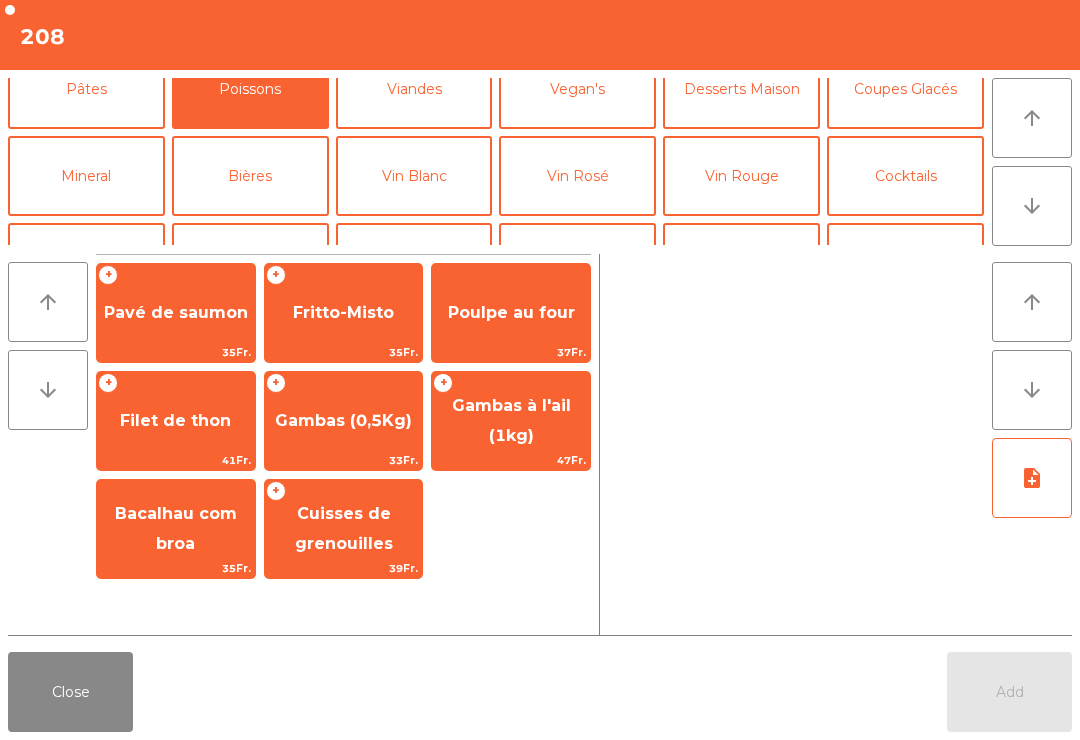 click on "Gambas (0,5Kg)" 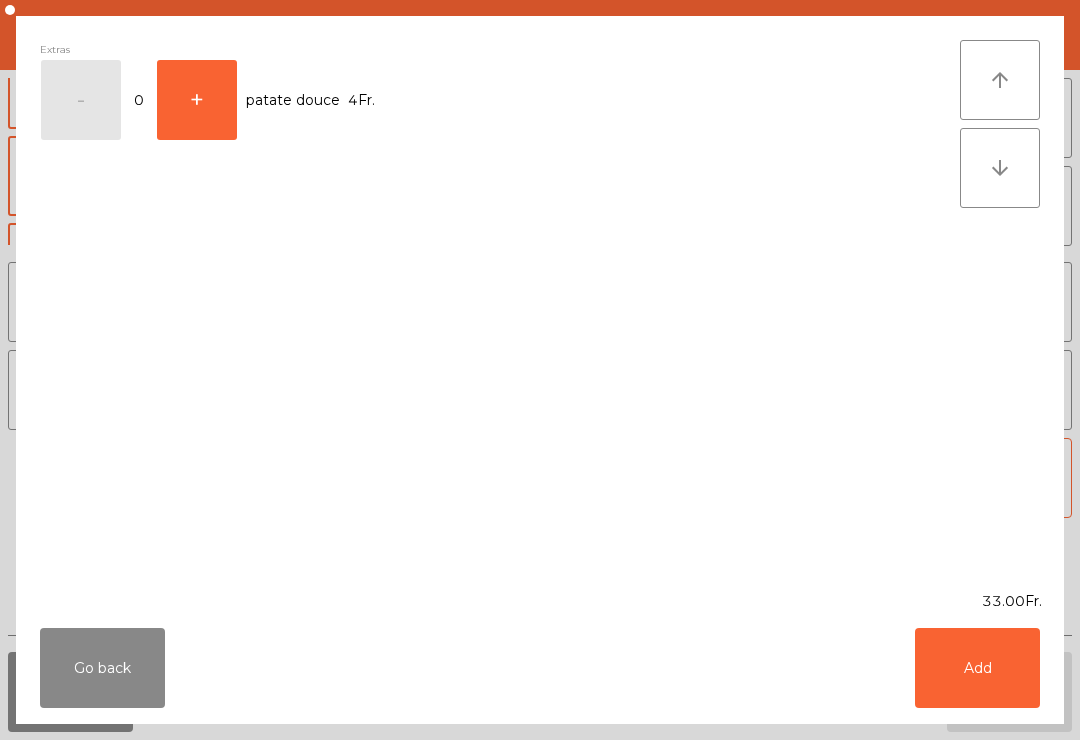 click on "Add" 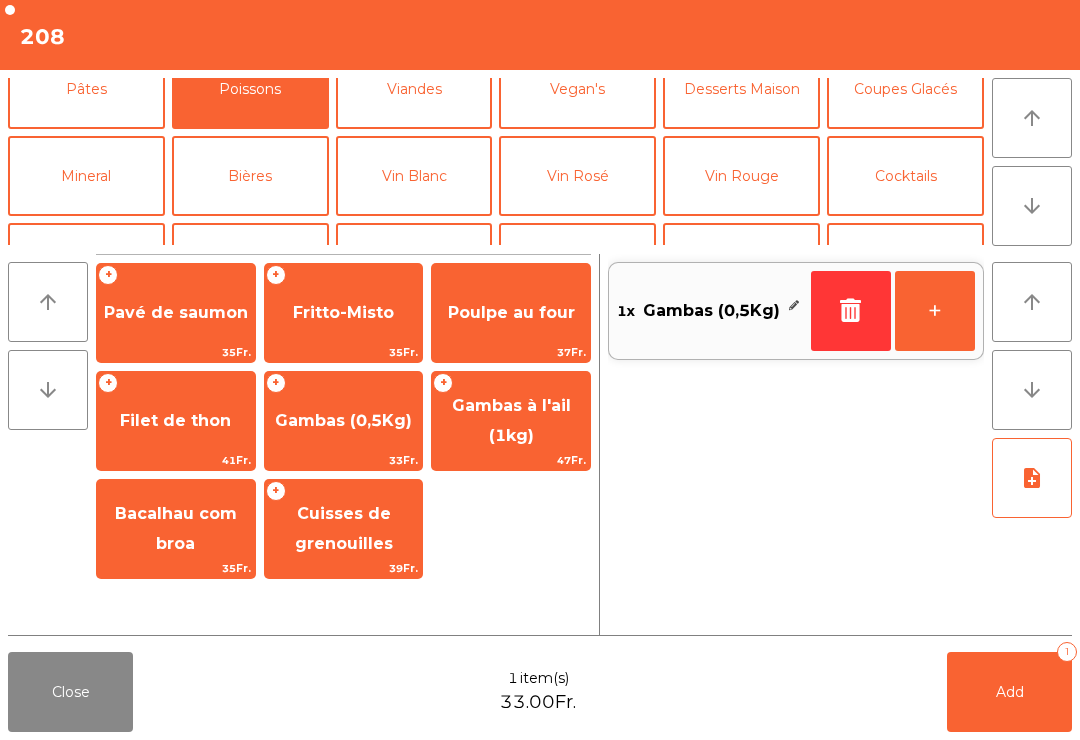 click on "note_add" 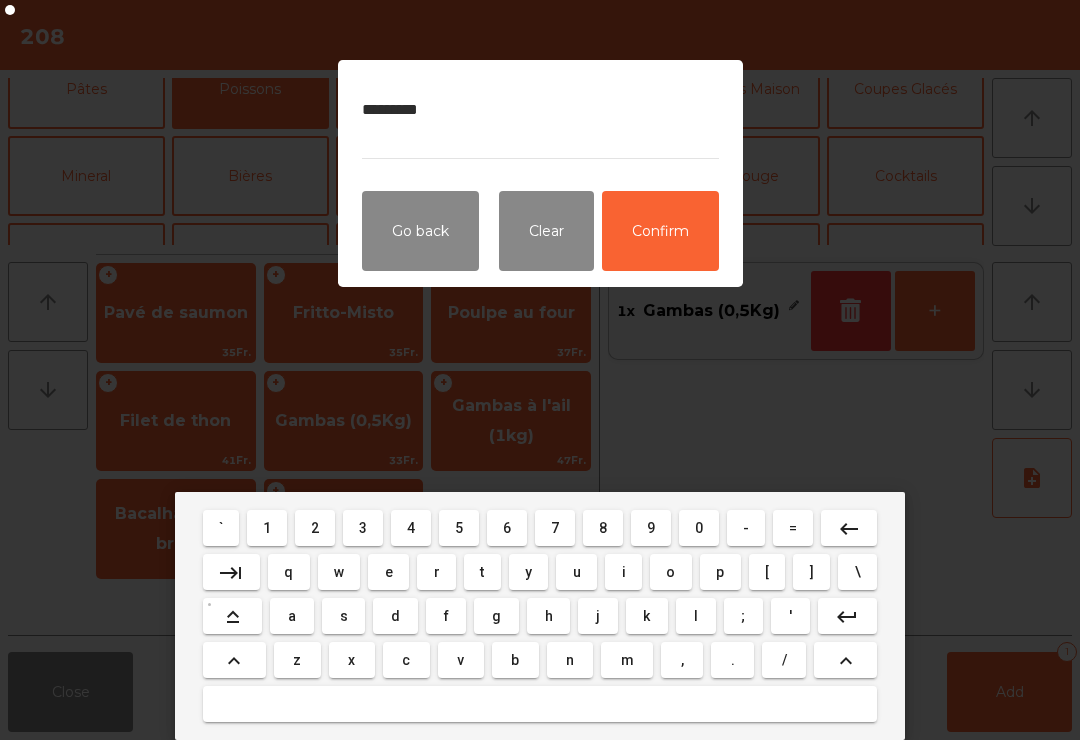 type on "*********" 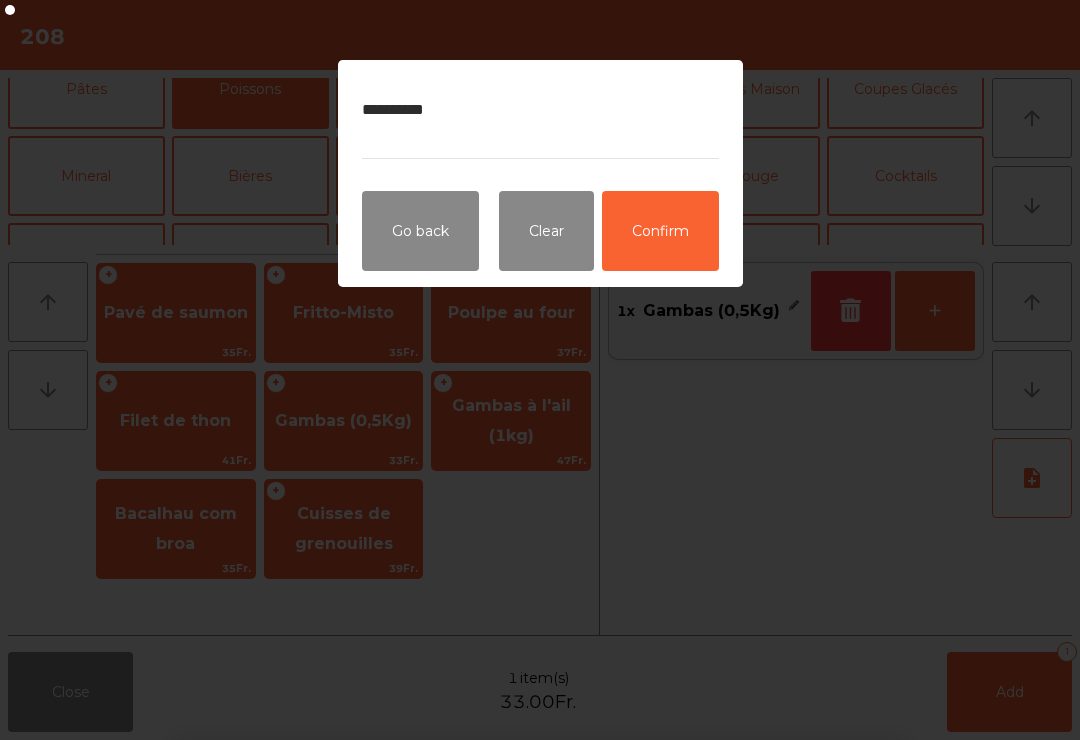 click on "Confirm" 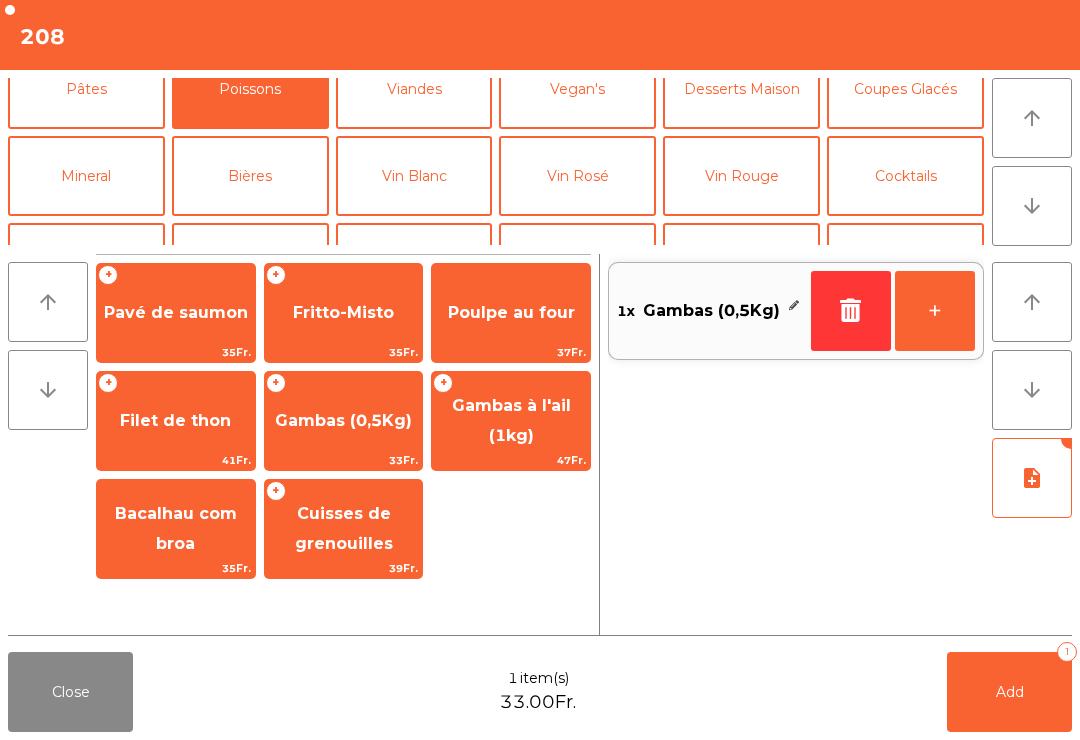 click on "Vin Blanc" 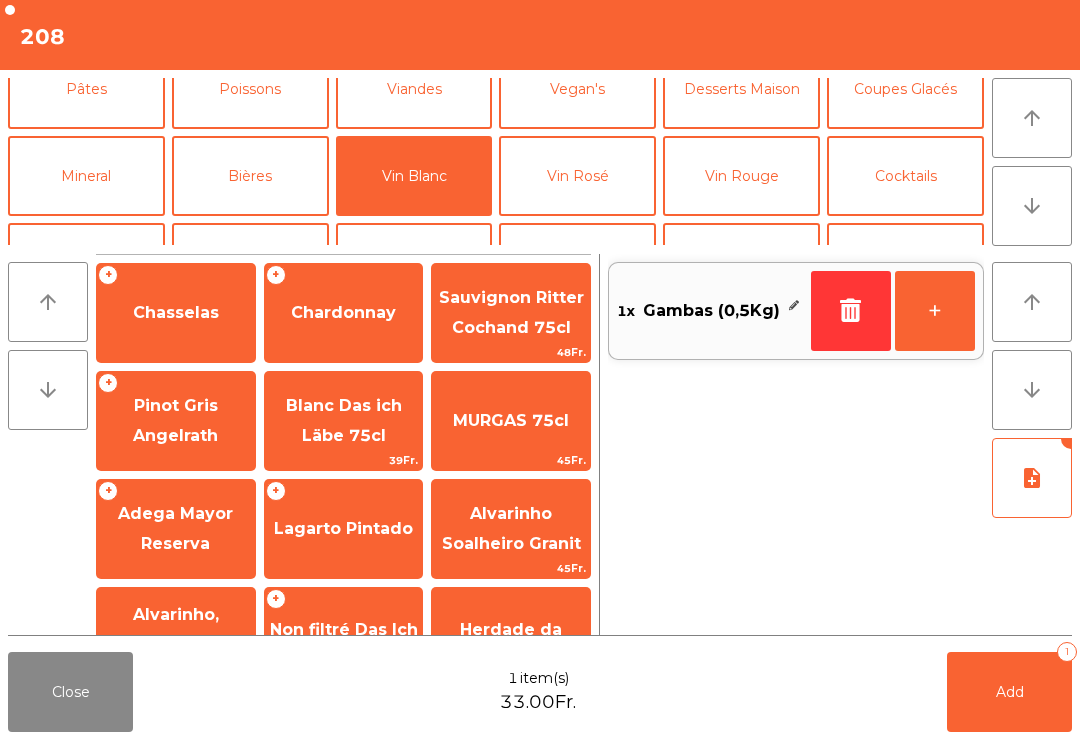 click on "Chasselas" 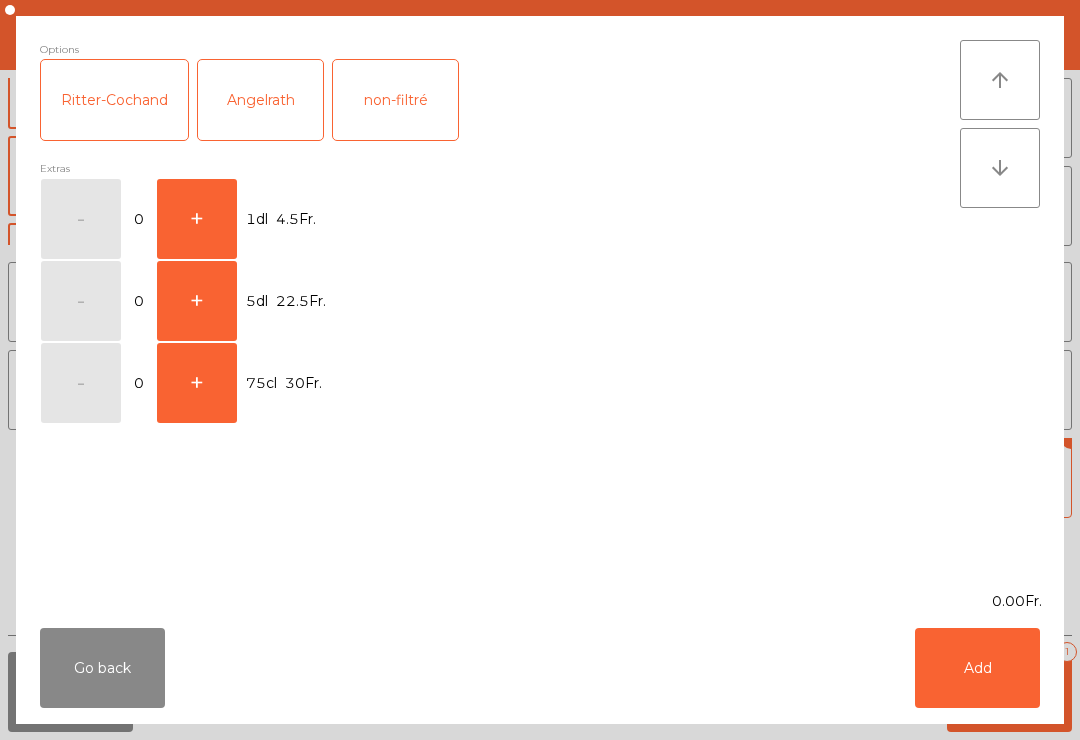 click on "+" 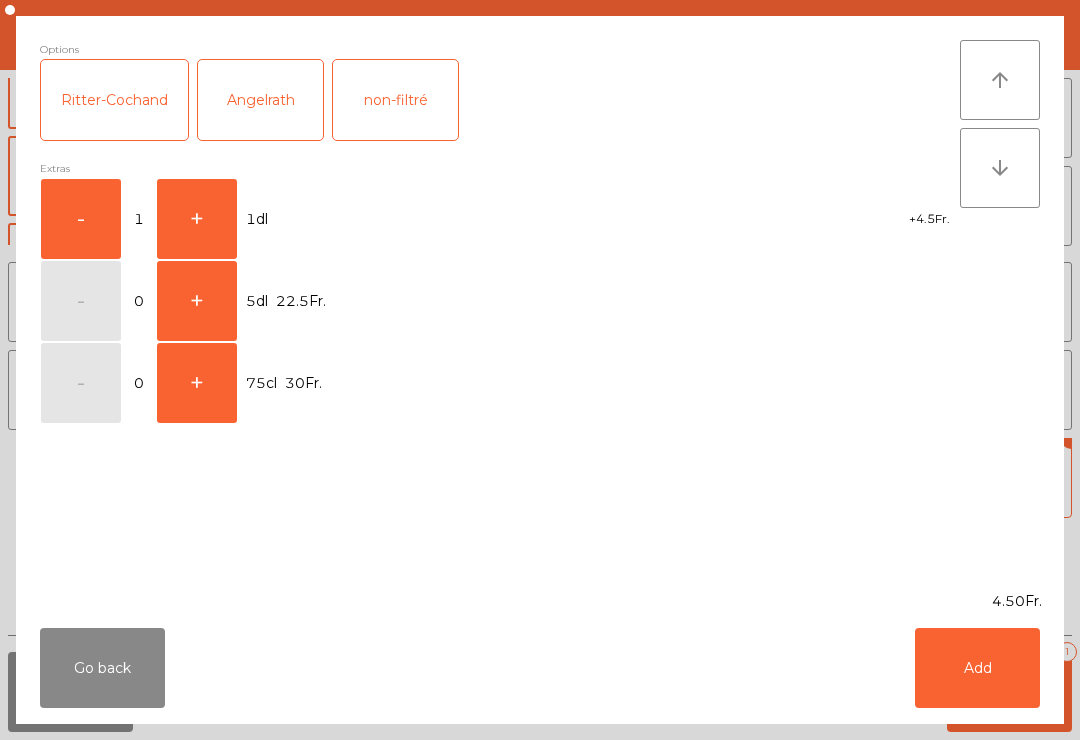 click on "Add" 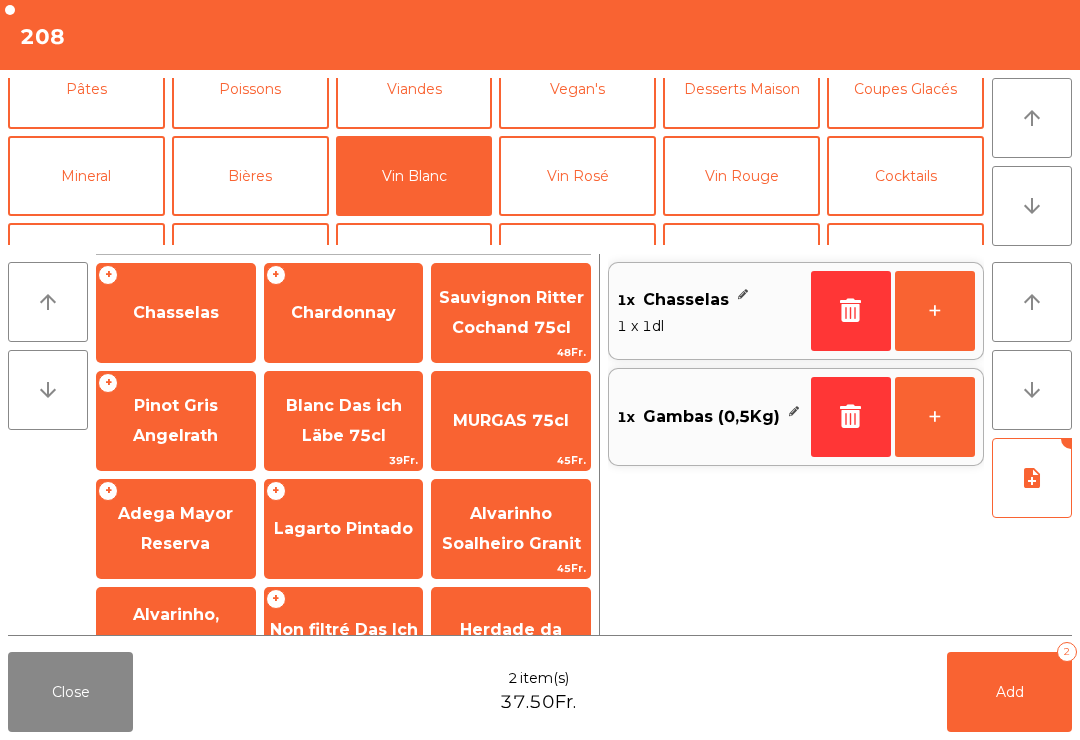 click on "+" 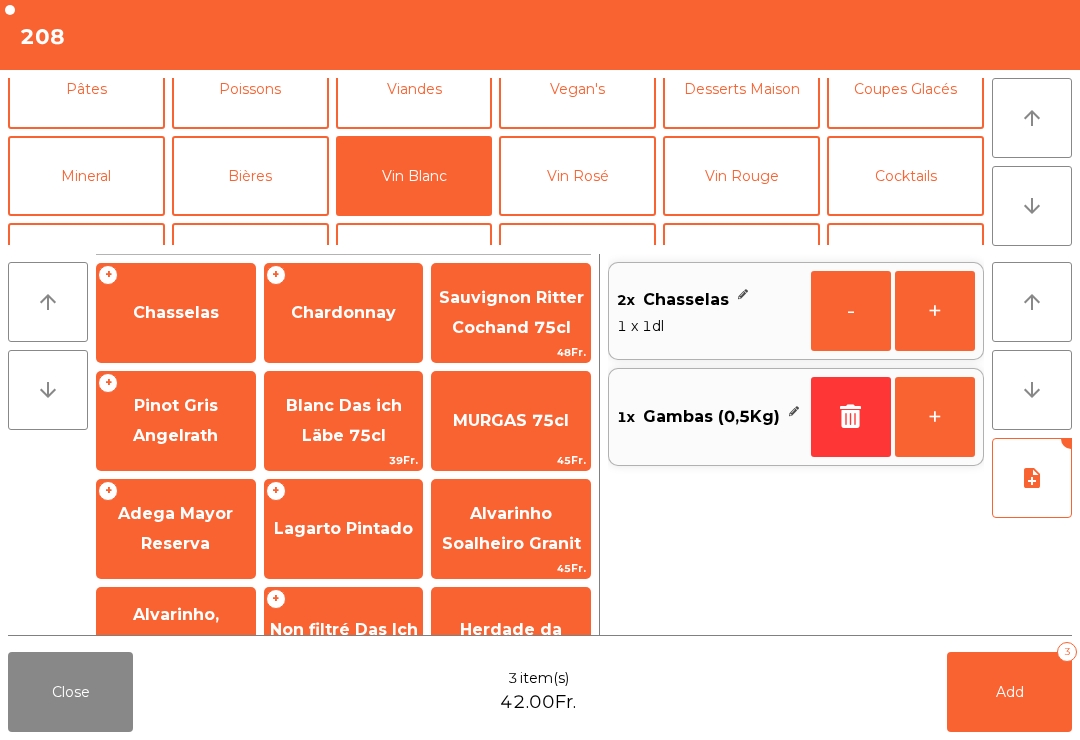 click on "Add   3" 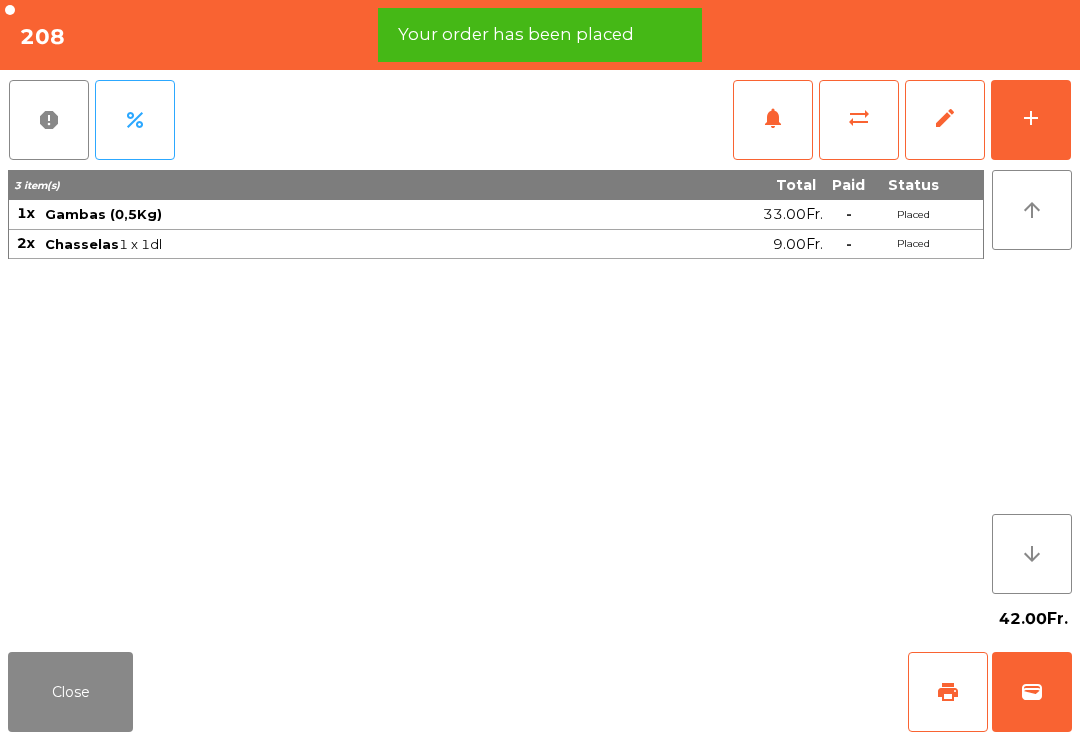 click on "Close" 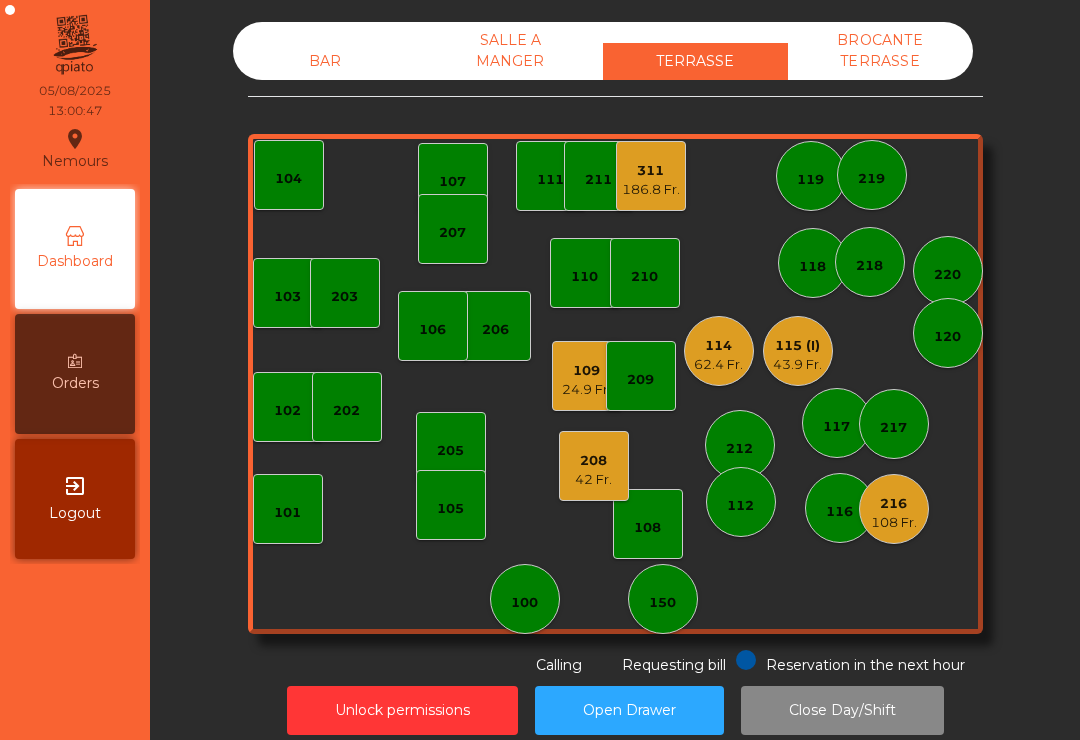 click on "42 Fr." 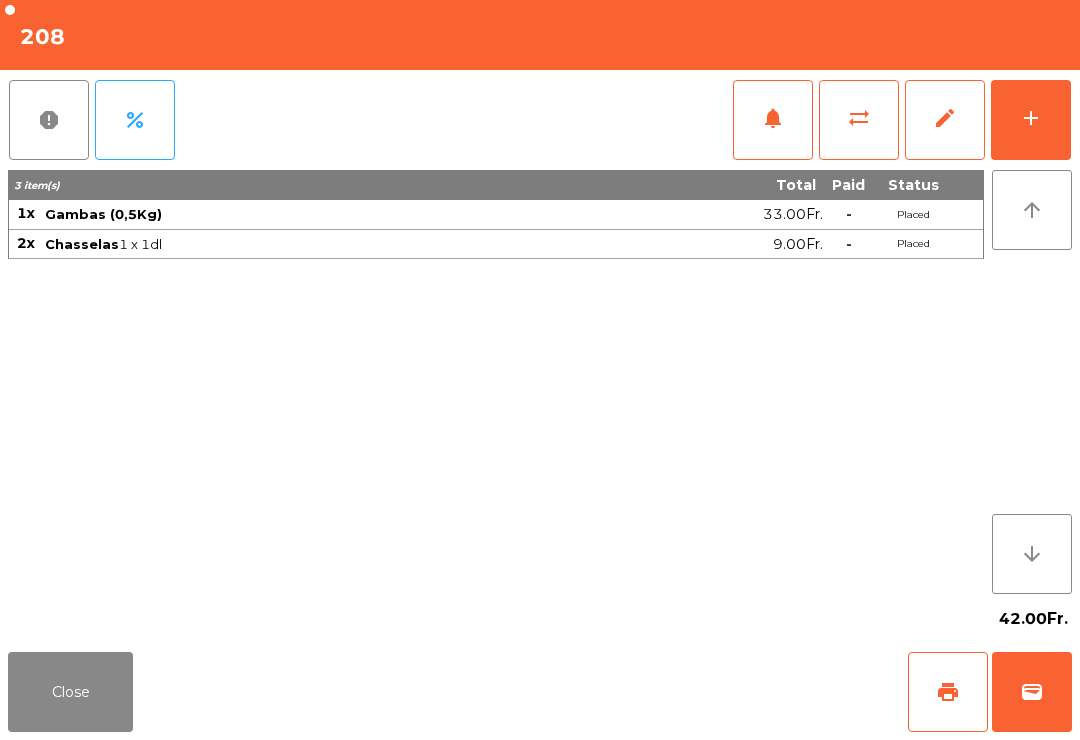 click on "Close" 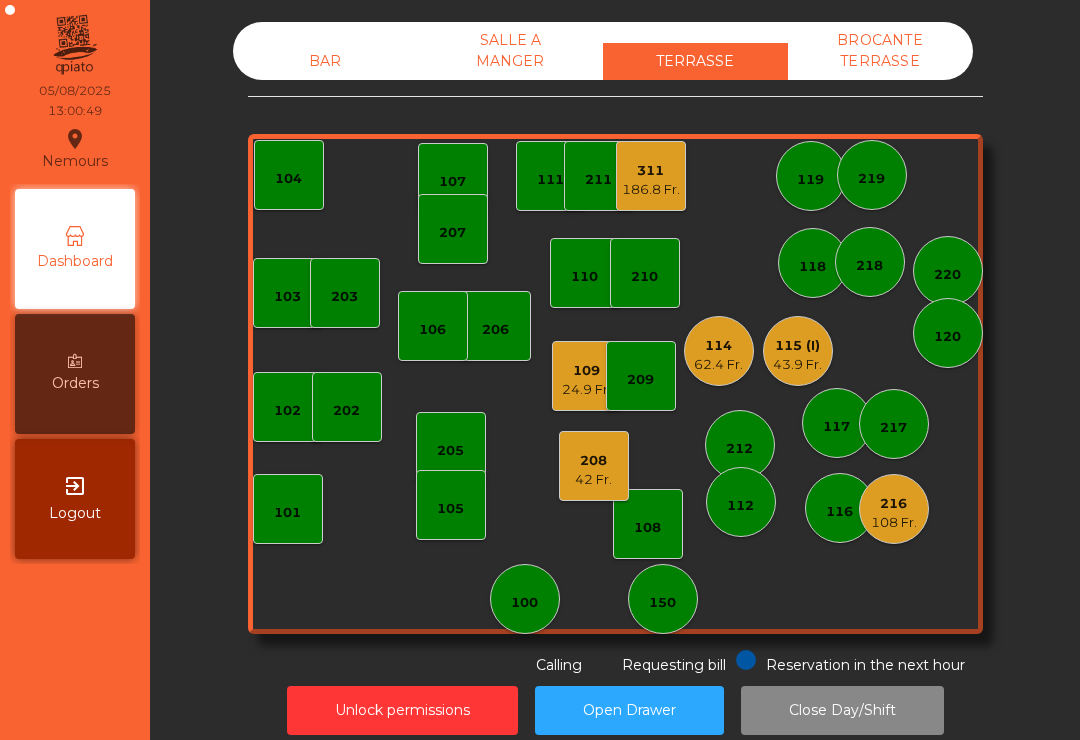 click on "42 Fr." 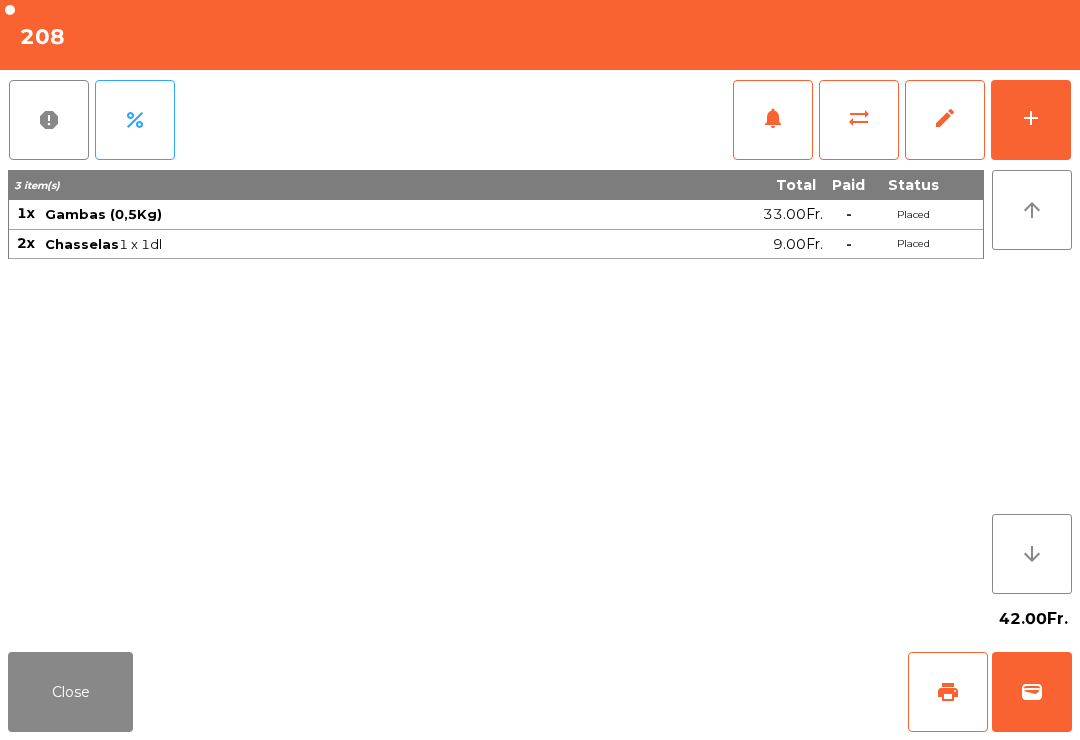 click on "Close" 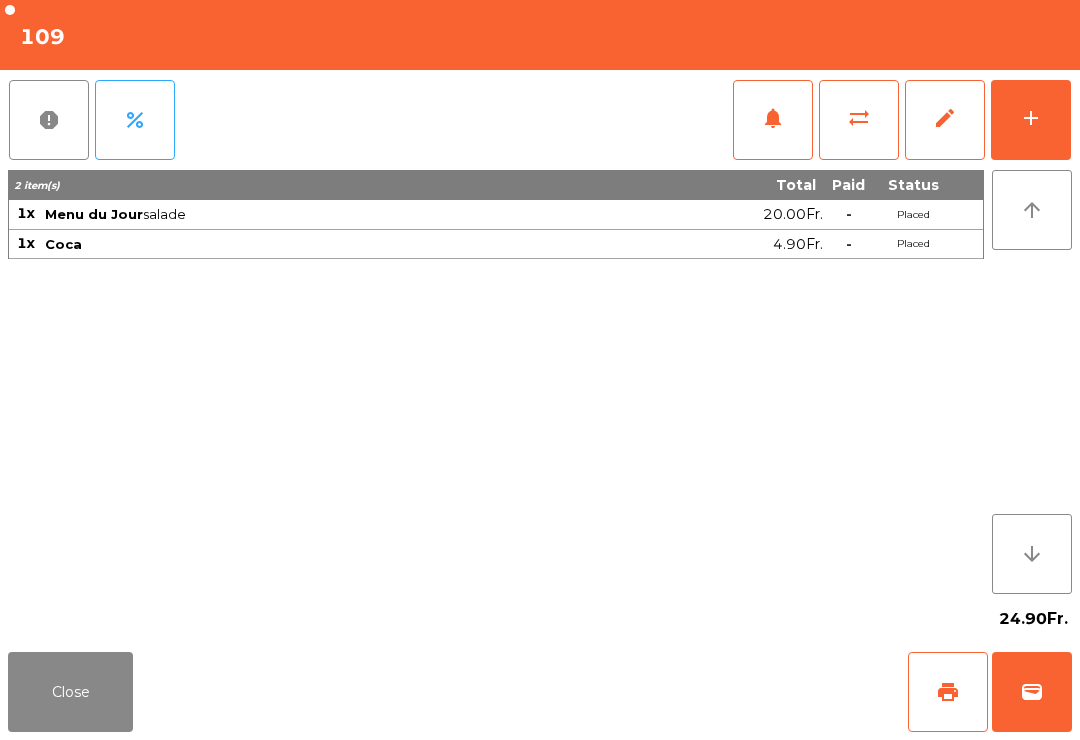 click on "wallet" 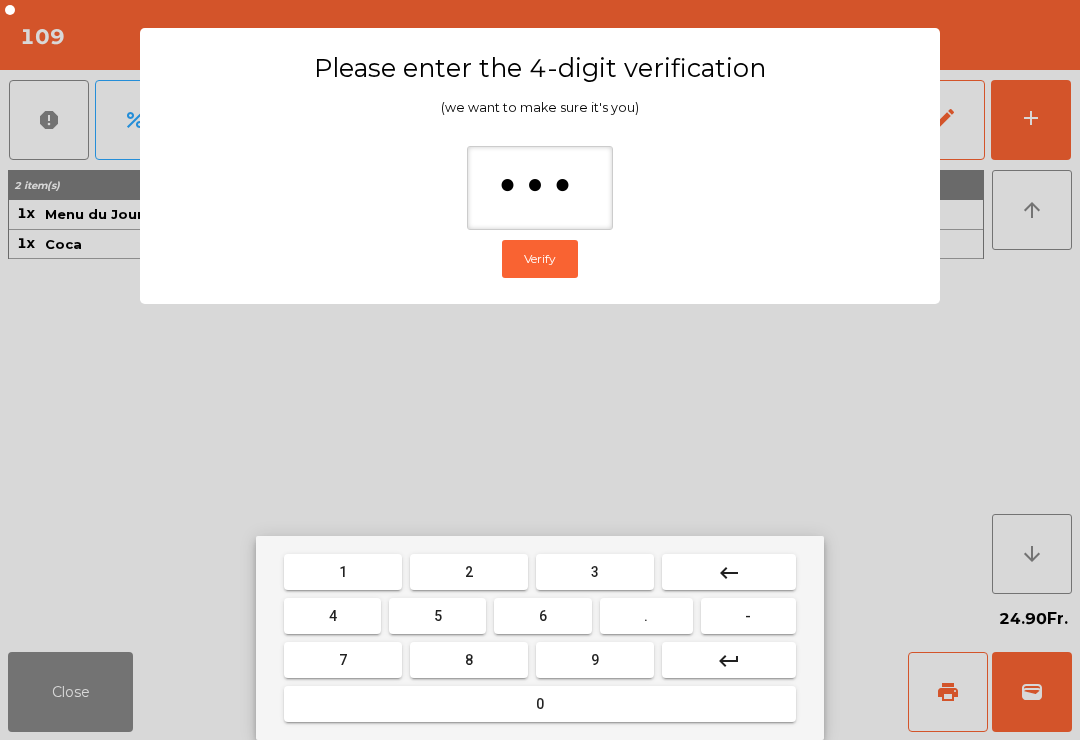 type on "****" 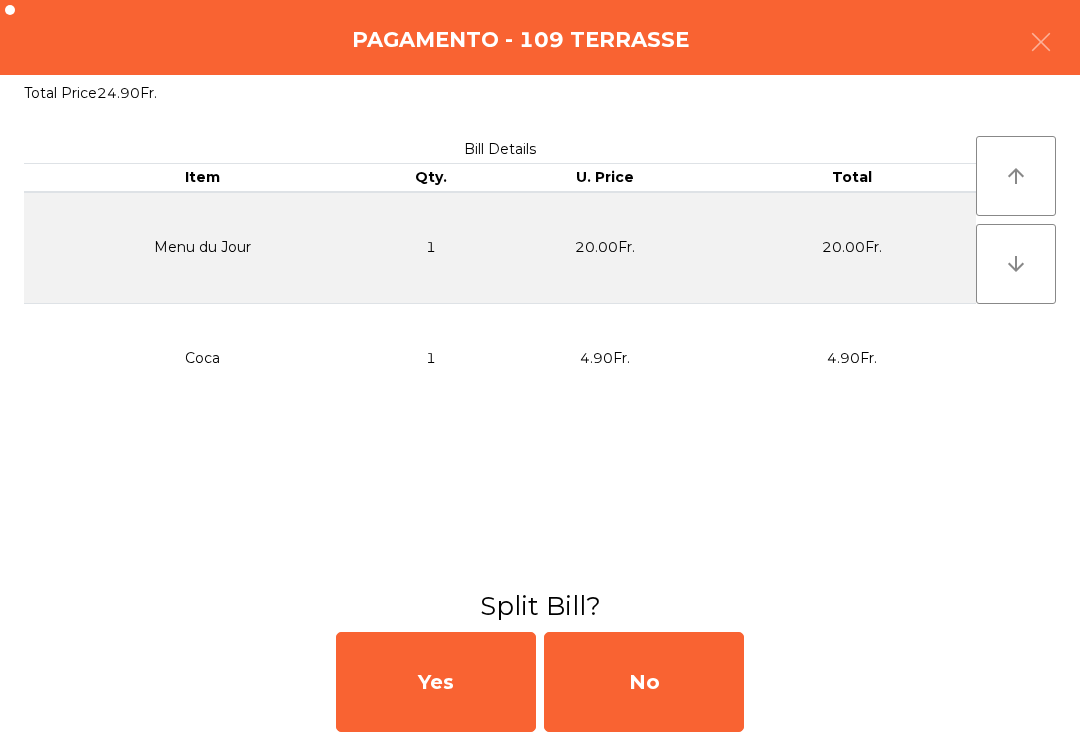 click on "No" 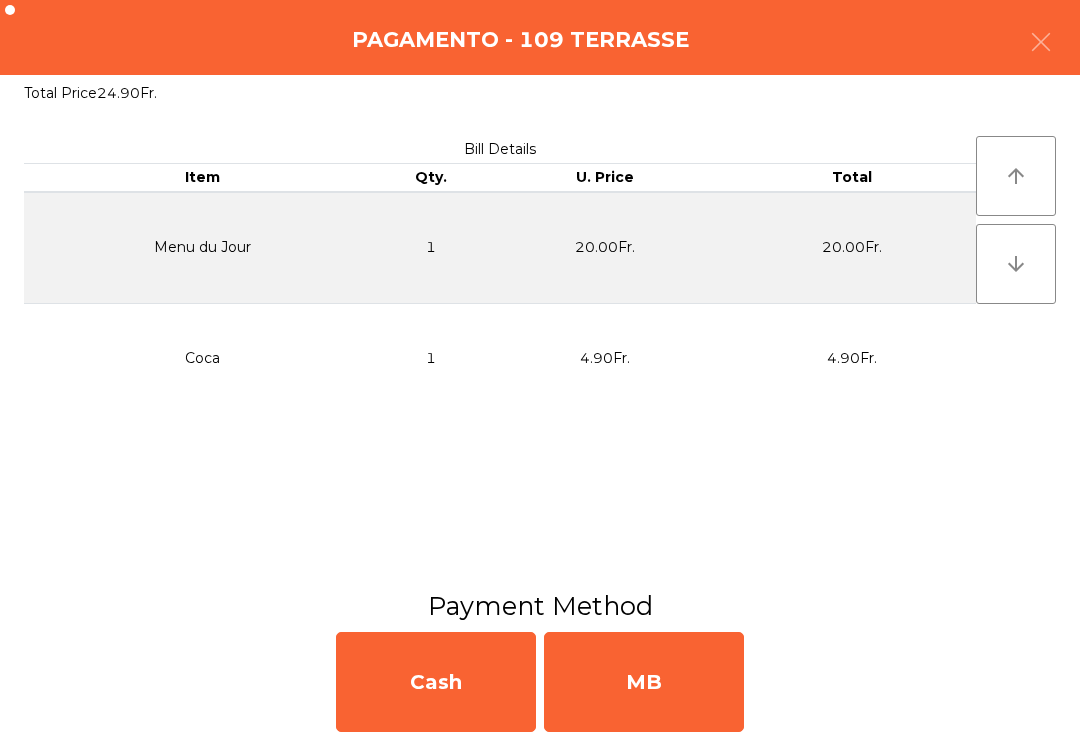 click on "MB" 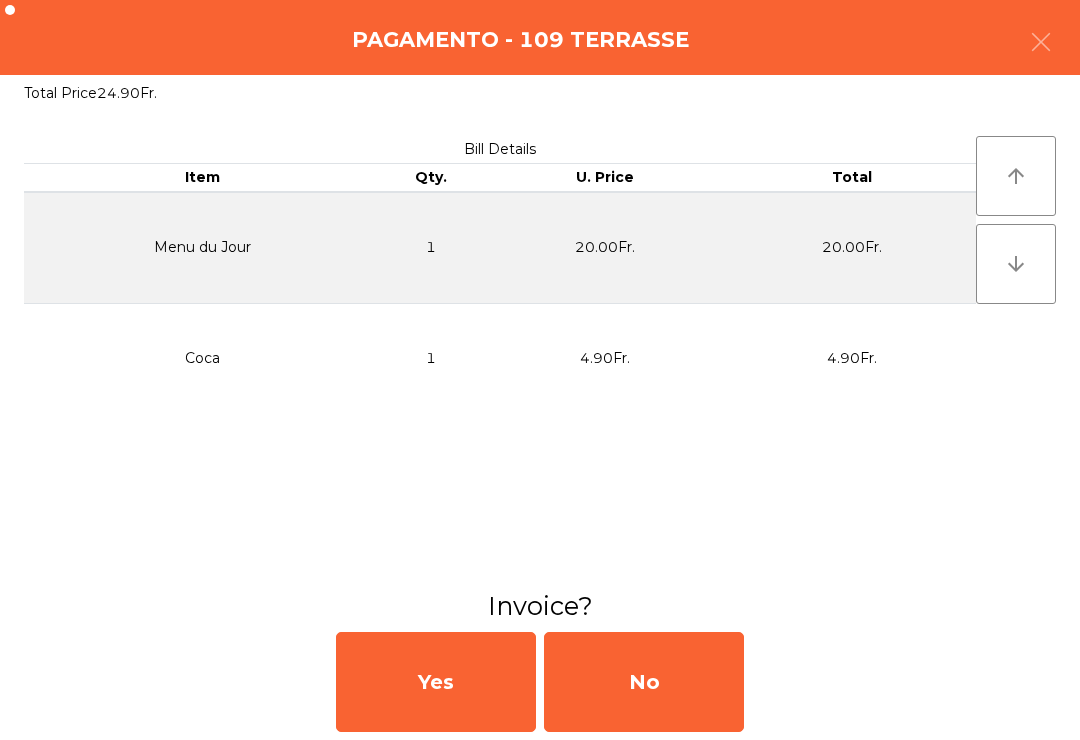 click on "No" 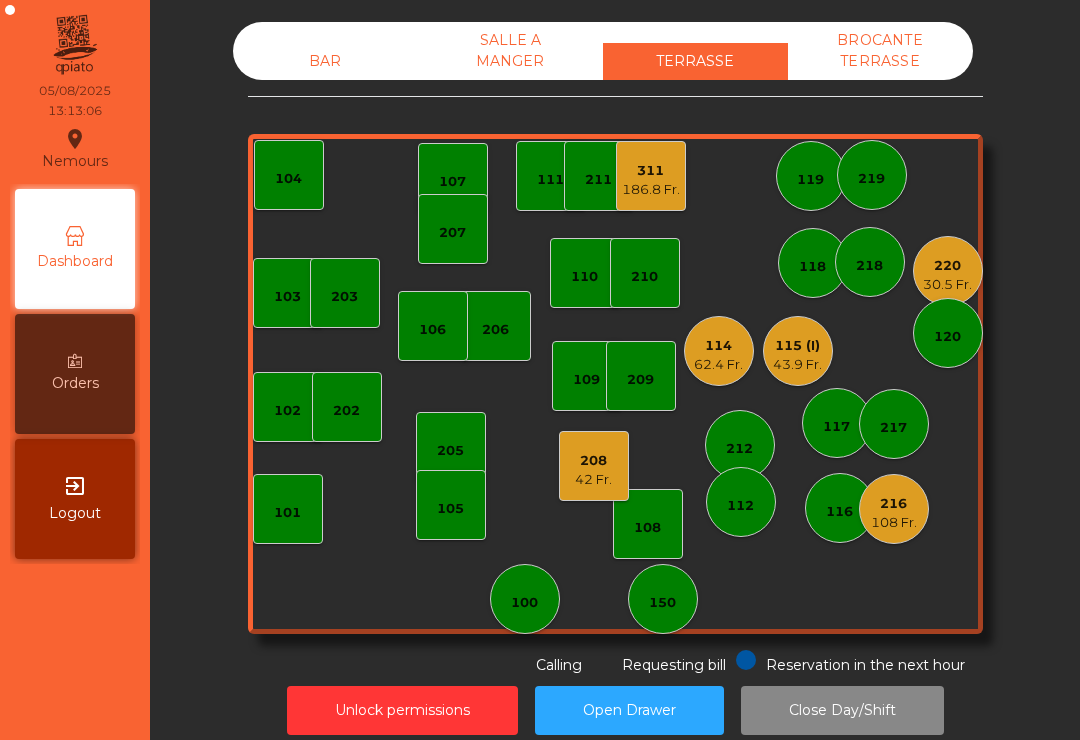 click on "216    108 Fr." 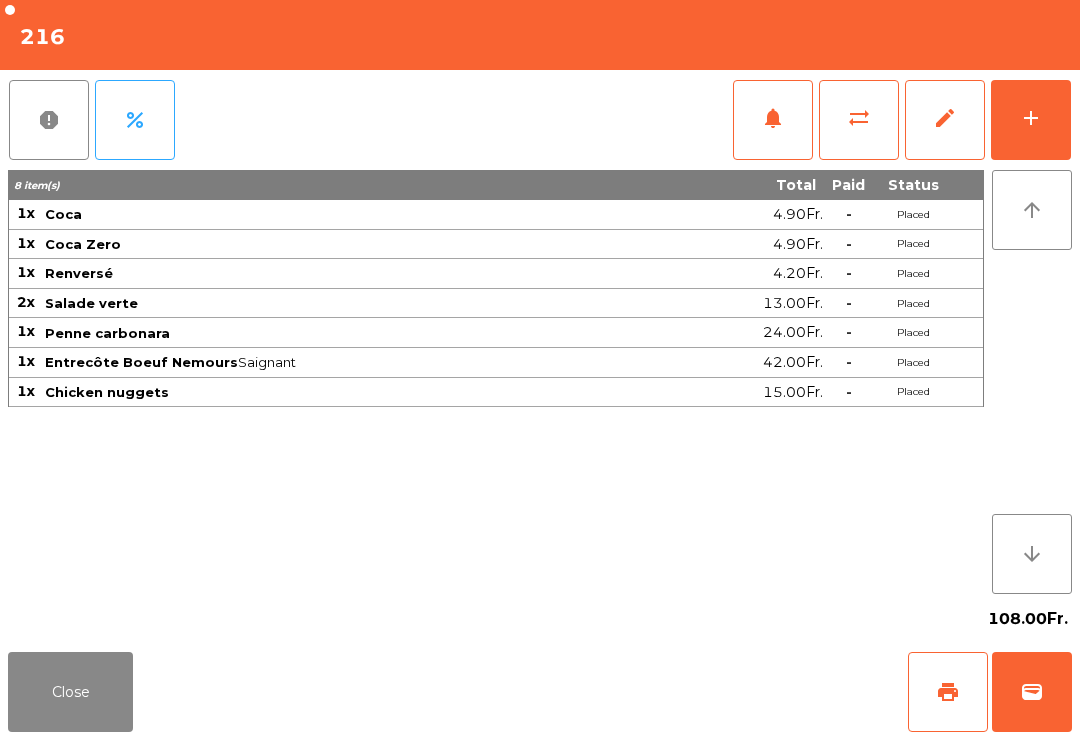 click on "wallet" 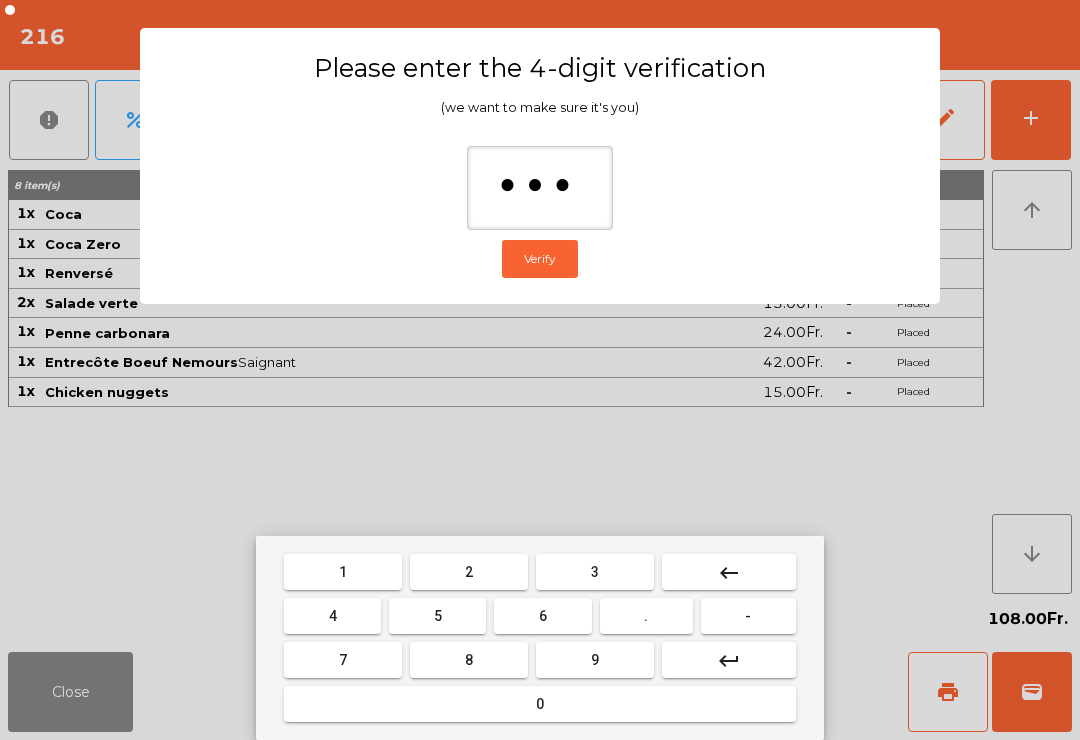 type on "****" 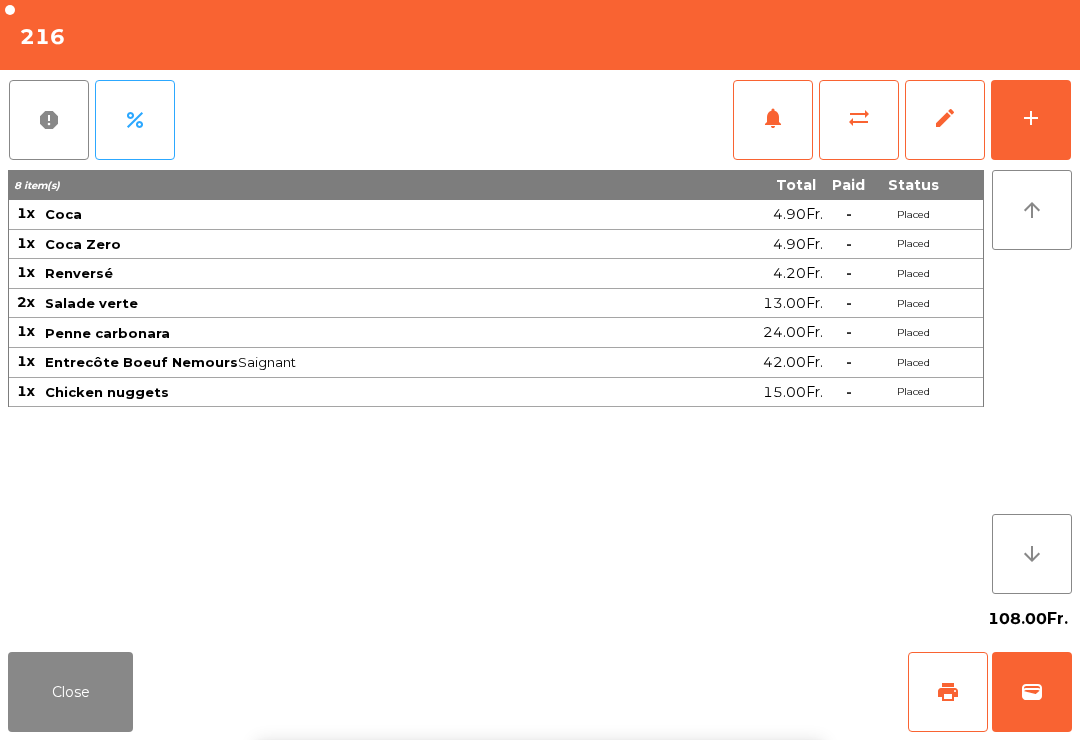 click on "Close   print   wallet" 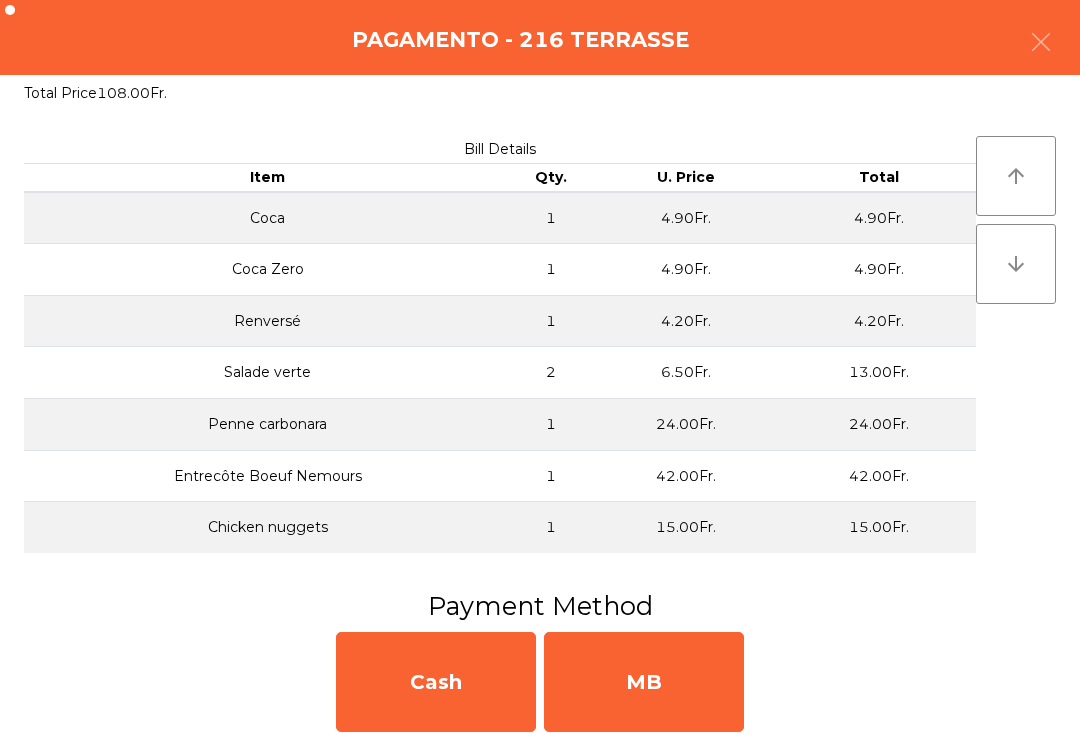 click on "MB" 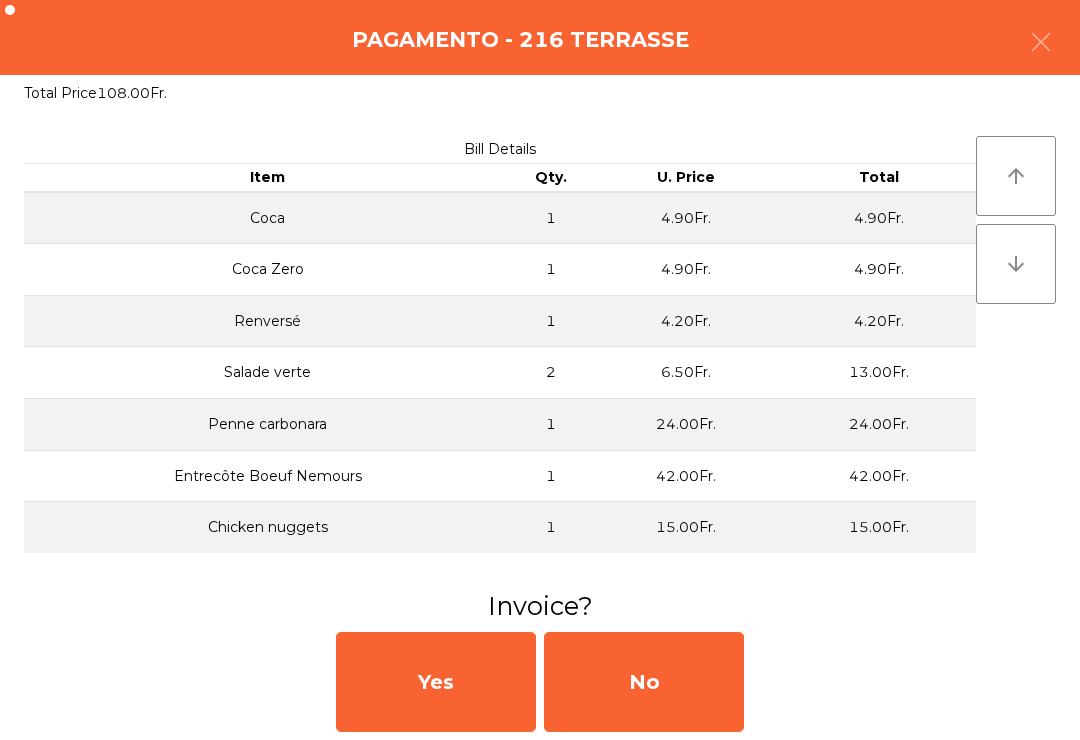 click on "No" 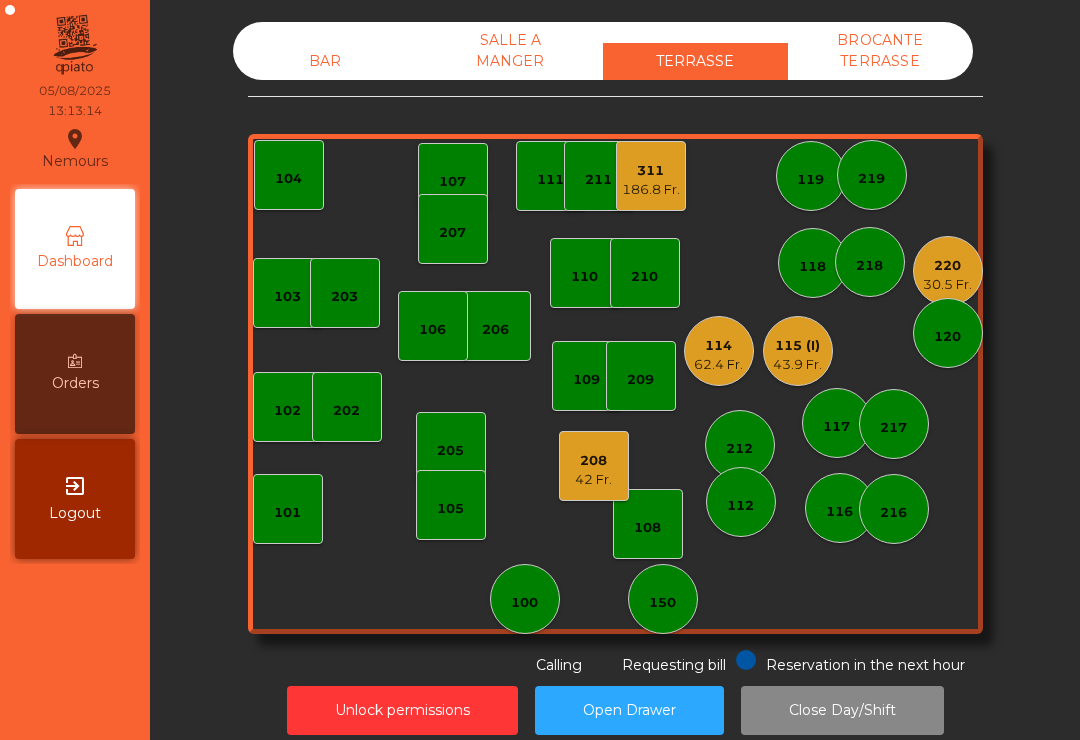 click on "115 (I)" 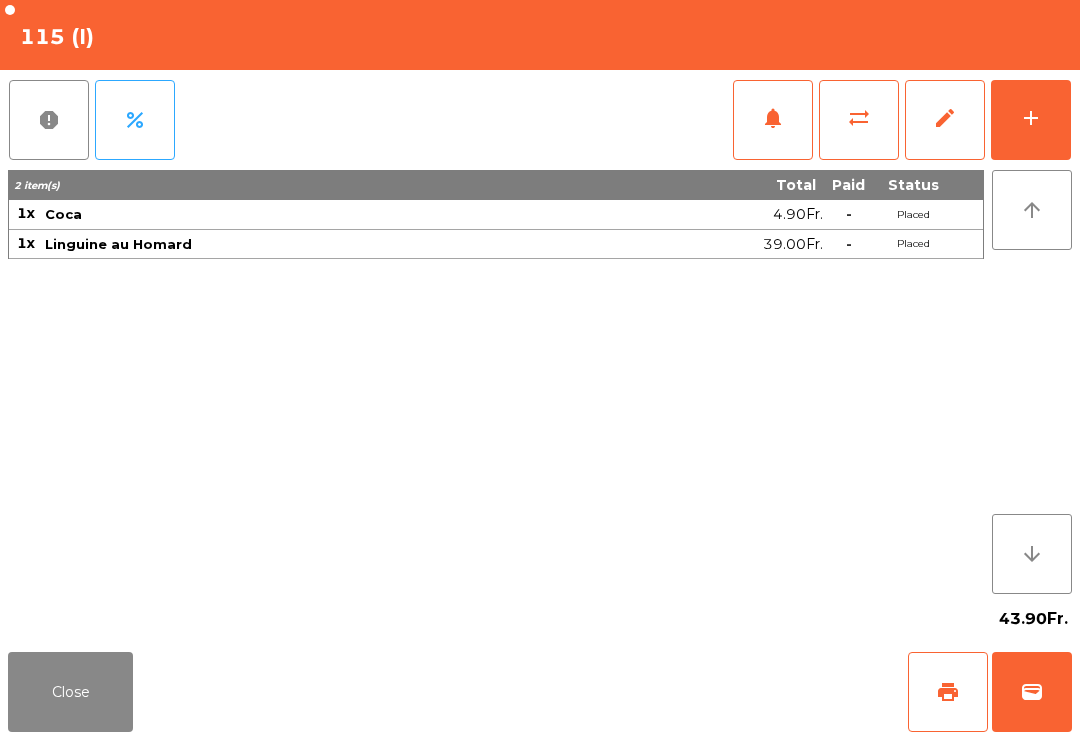 click on "wallet" 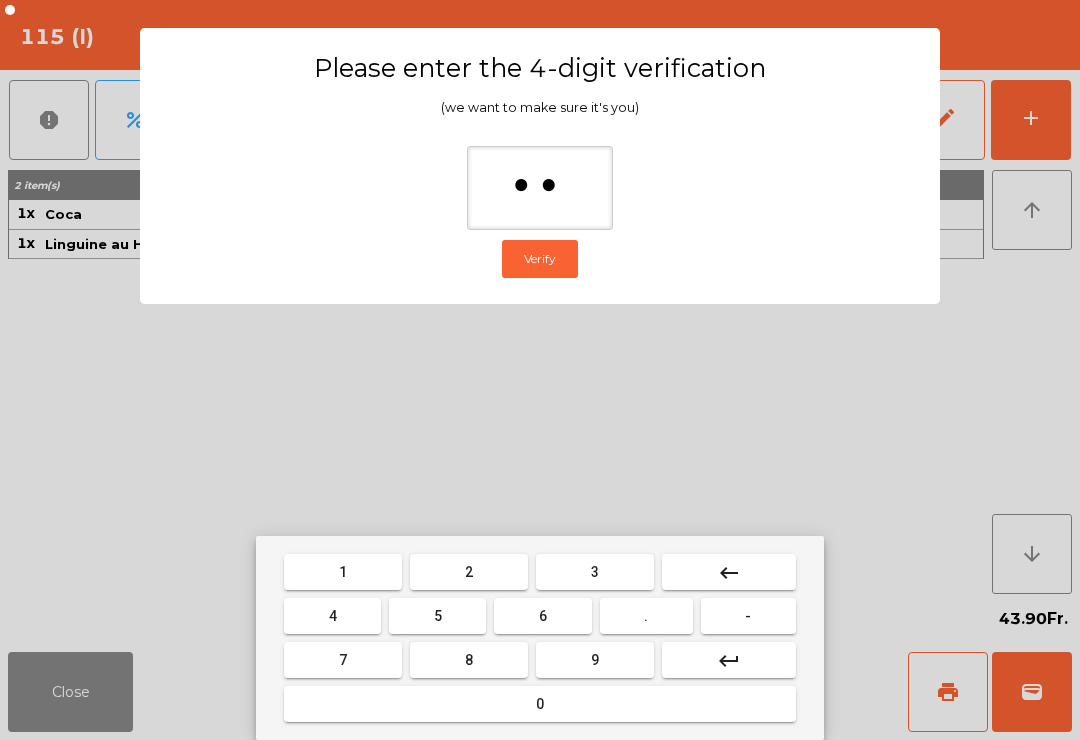 type on "***" 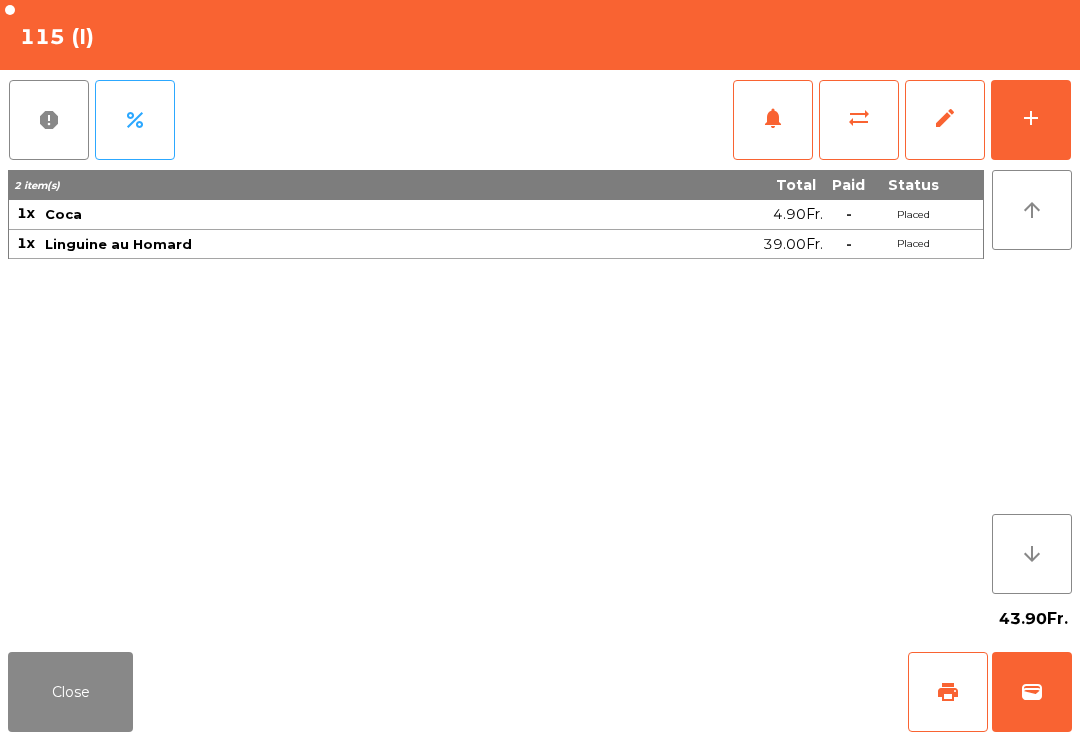 click on "Close   print   wallet" 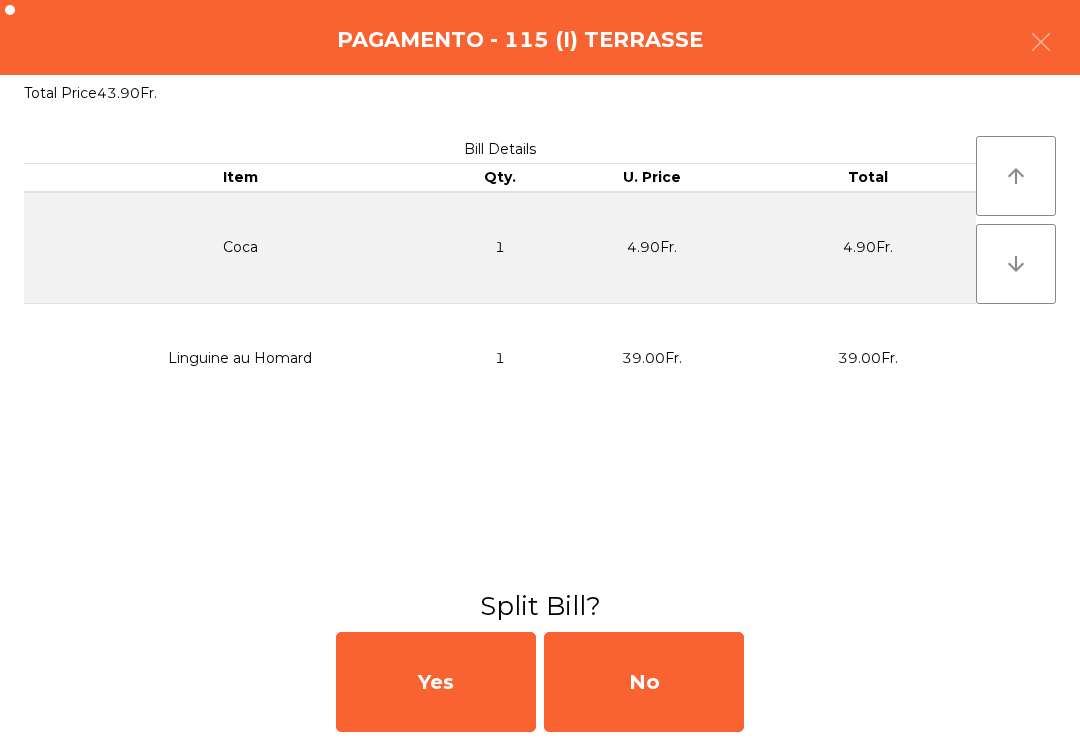 click on "No" 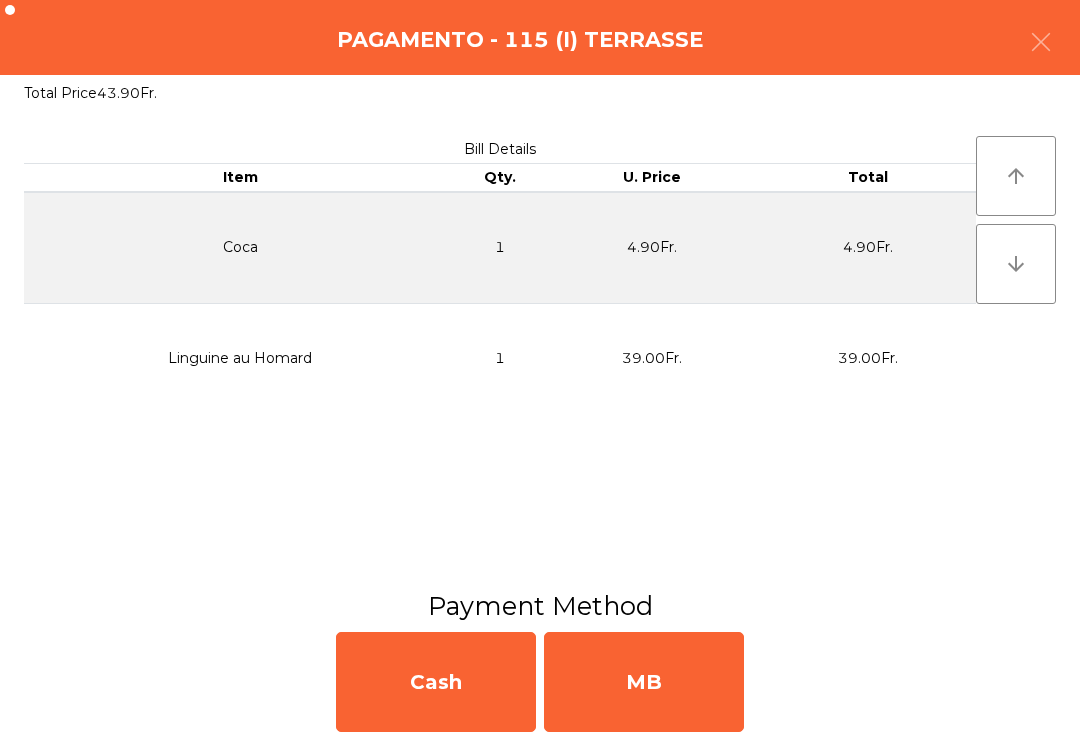 click on "MB" 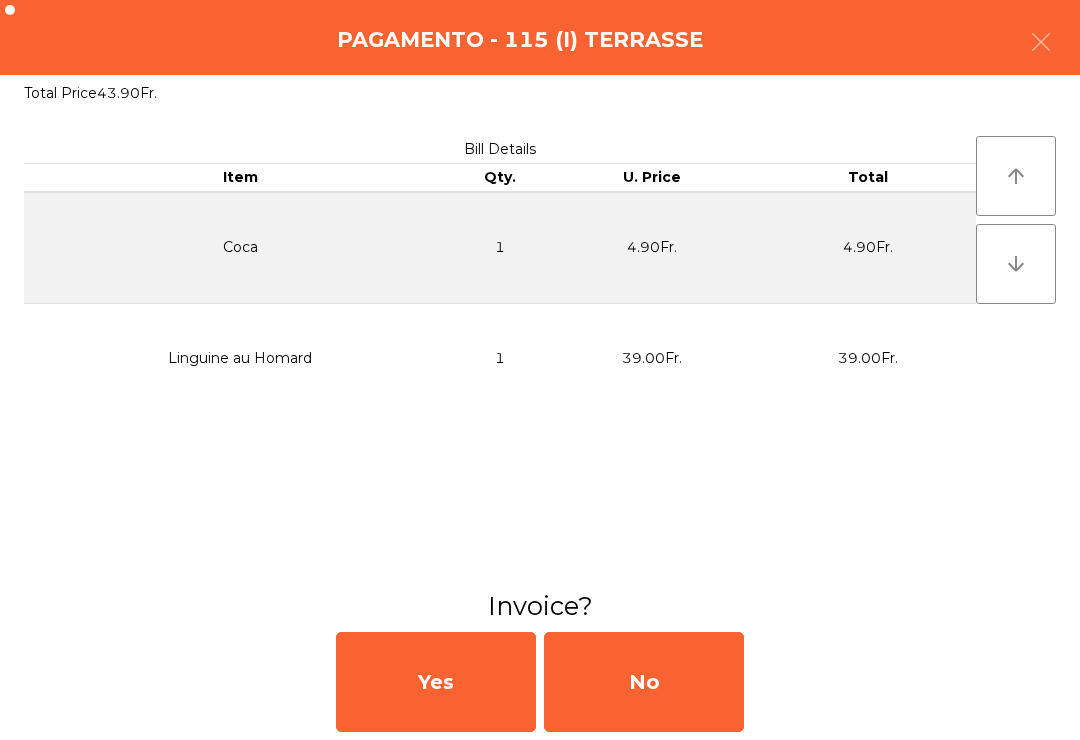 click on "No" 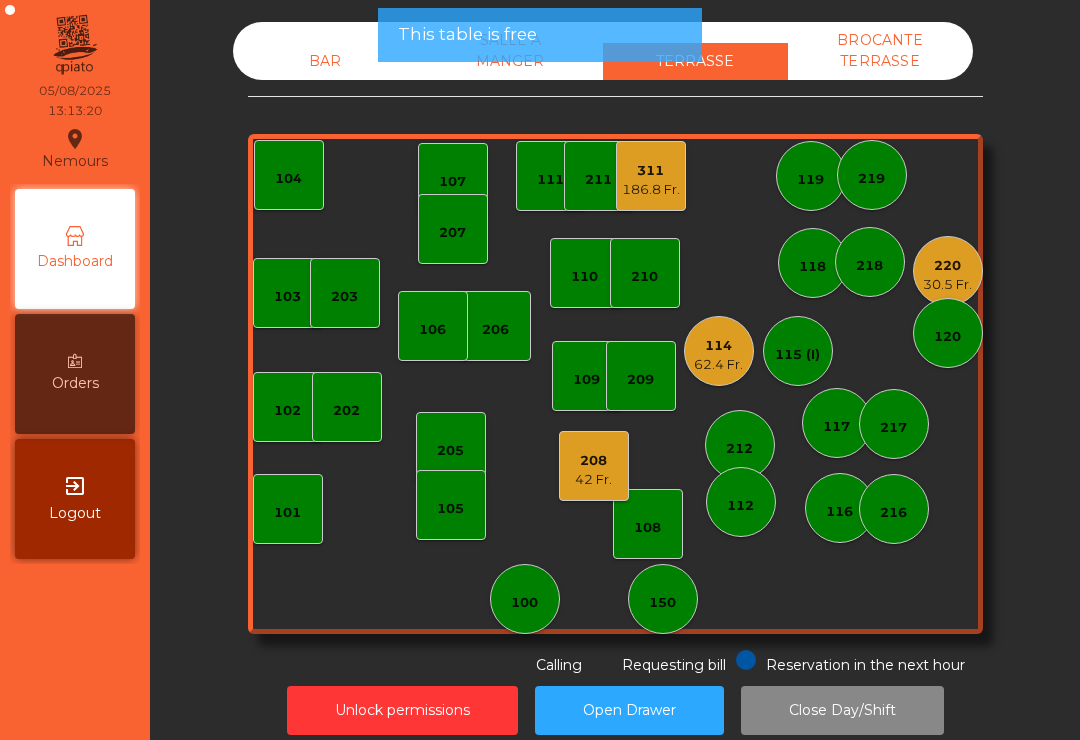 click on "217" 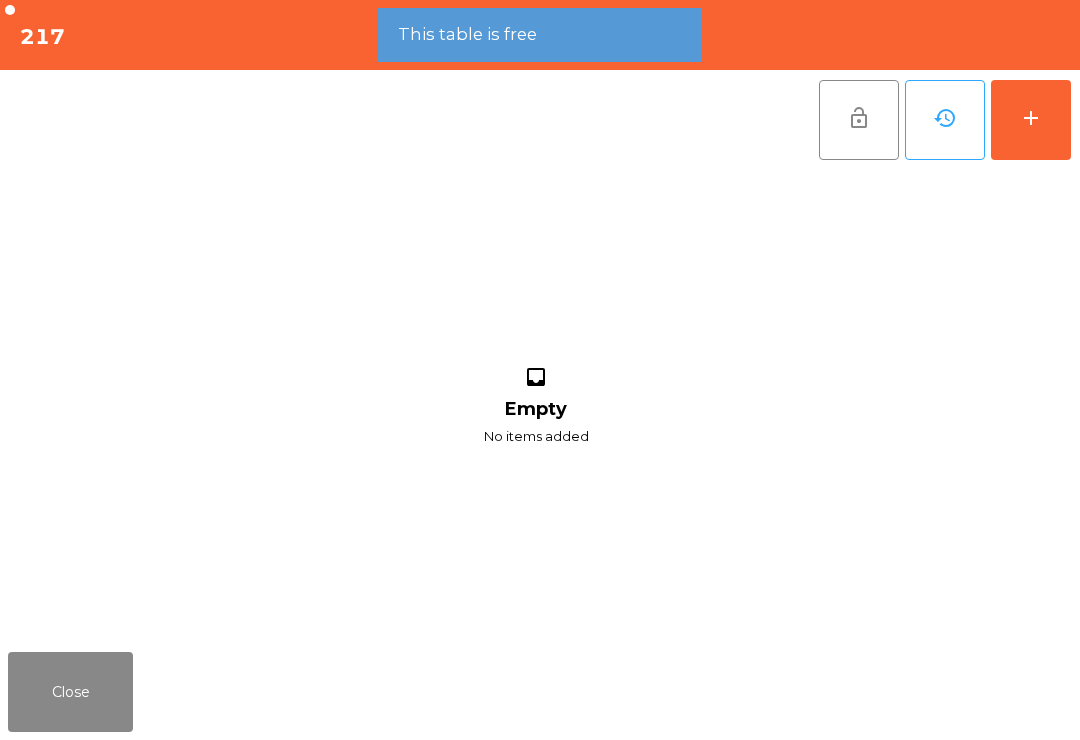 click on "add" 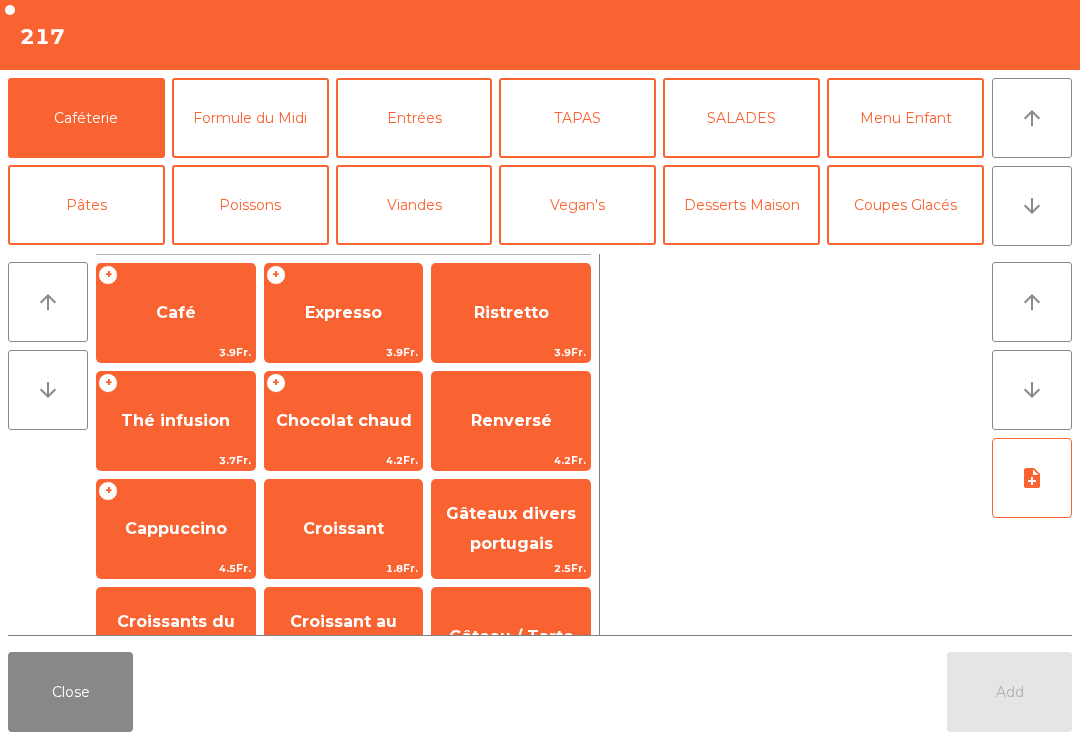 click on "arrow_downward" 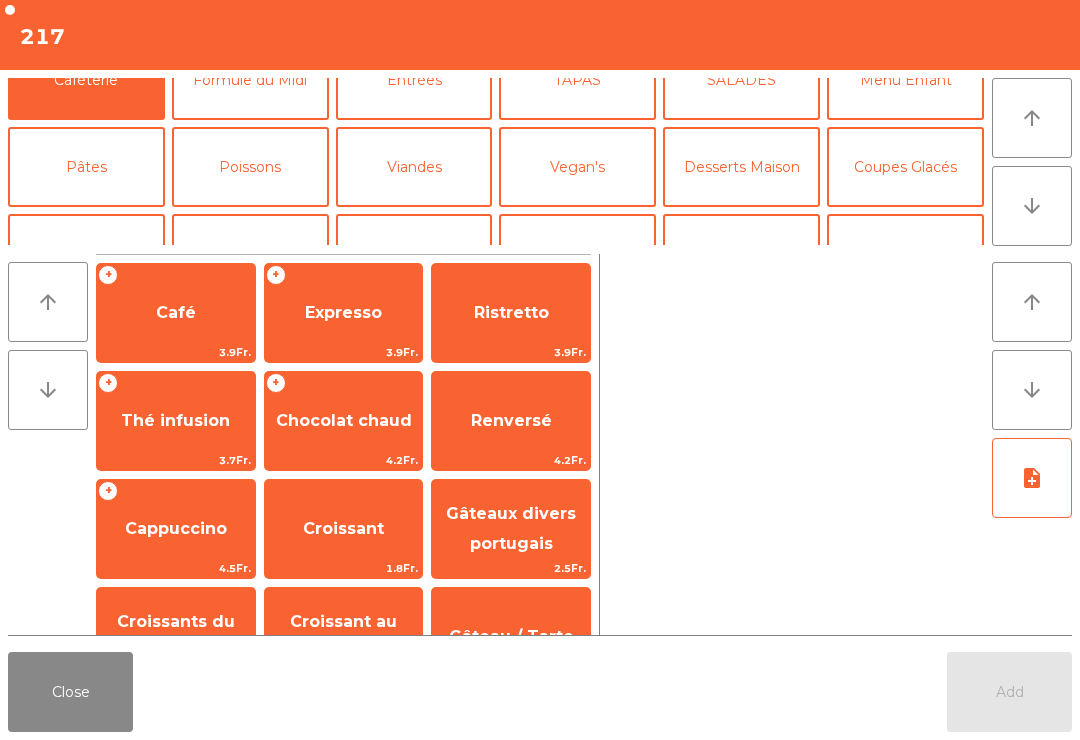 click on "Bières" 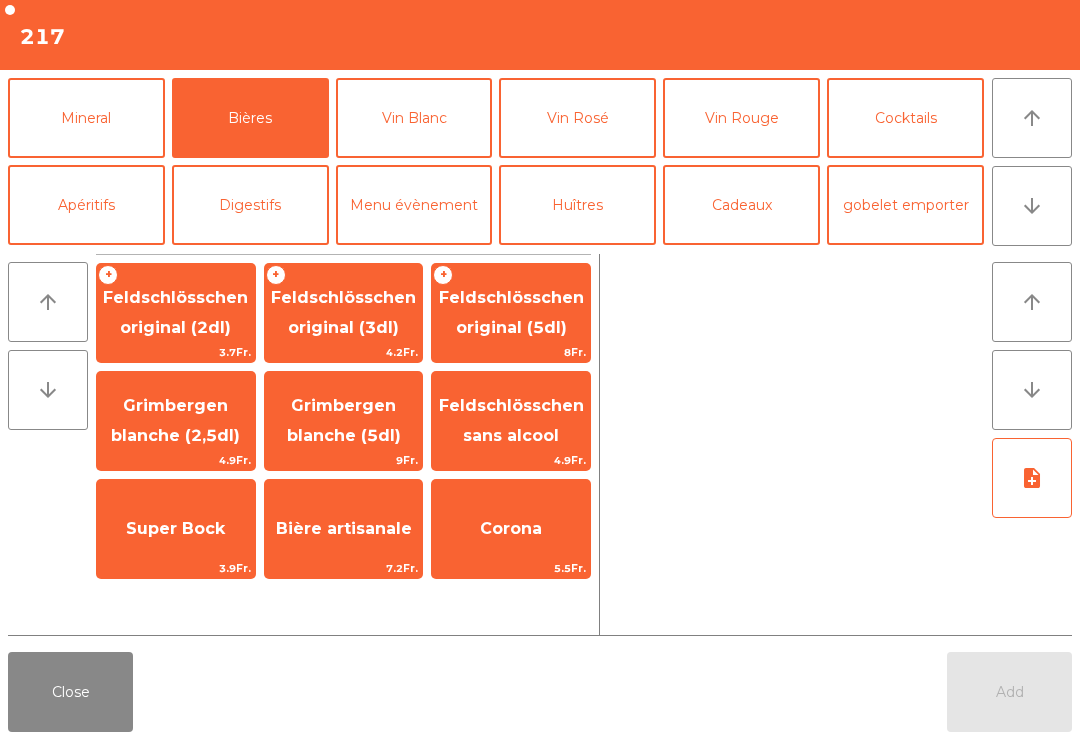 click on "Feldschlösschen sans alcool" 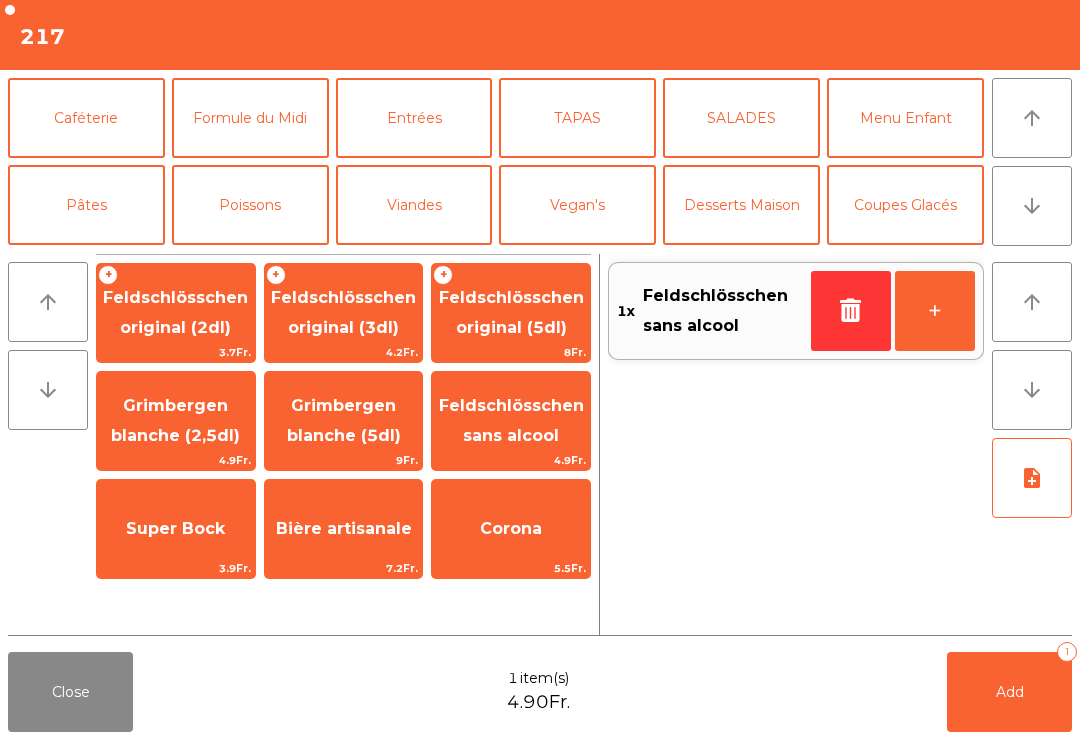scroll, scrollTop: 0, scrollLeft: 0, axis: both 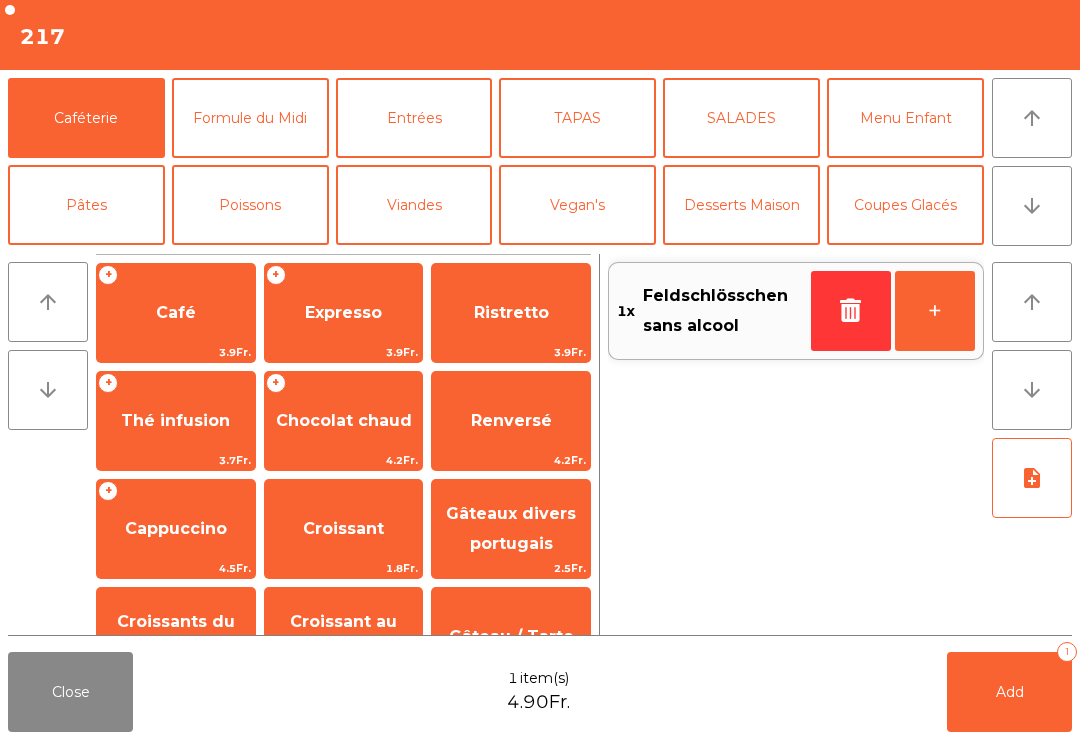 click on "Expresso" 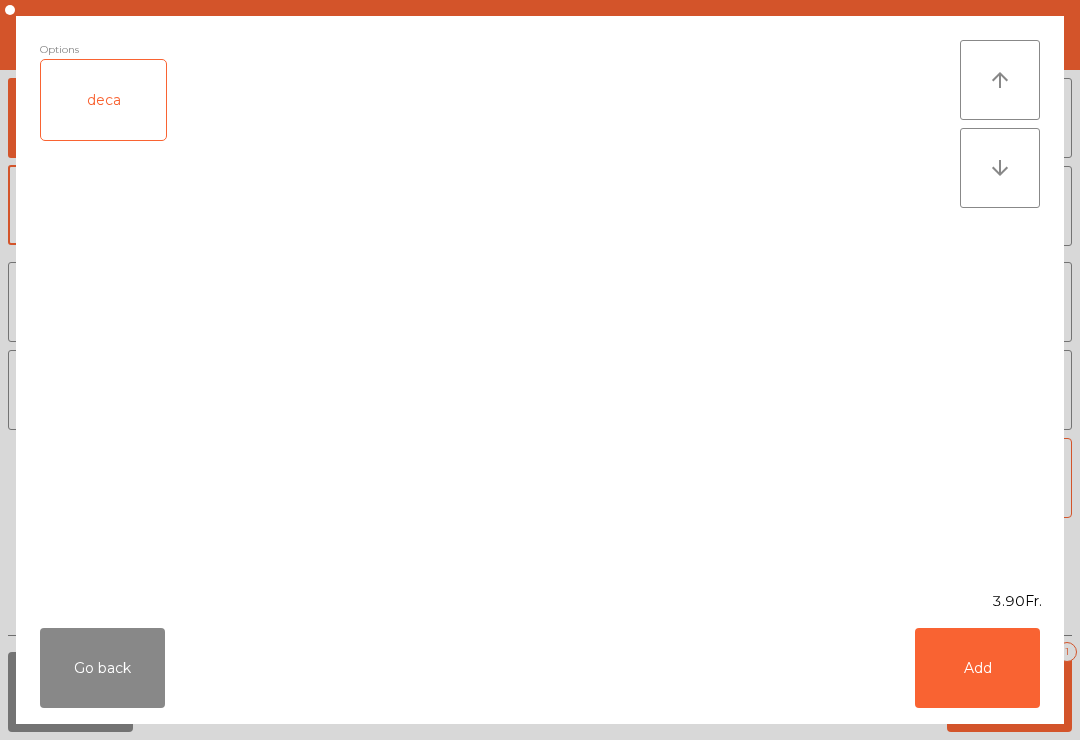 click on "Add" 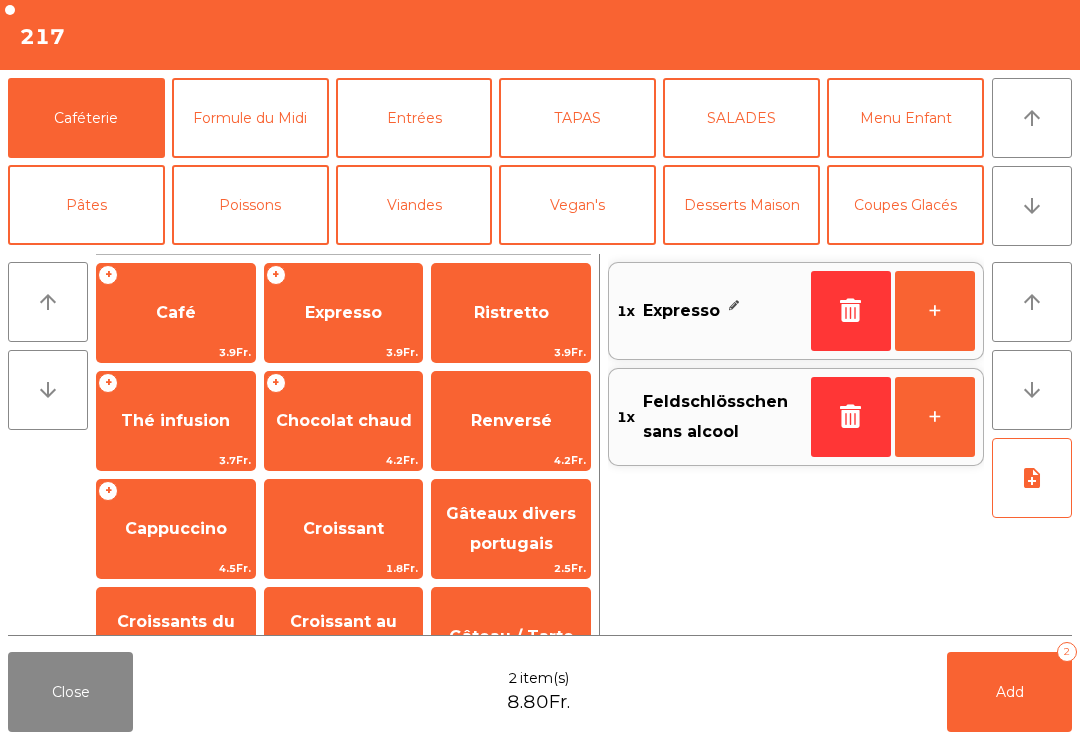 scroll, scrollTop: 137, scrollLeft: 0, axis: vertical 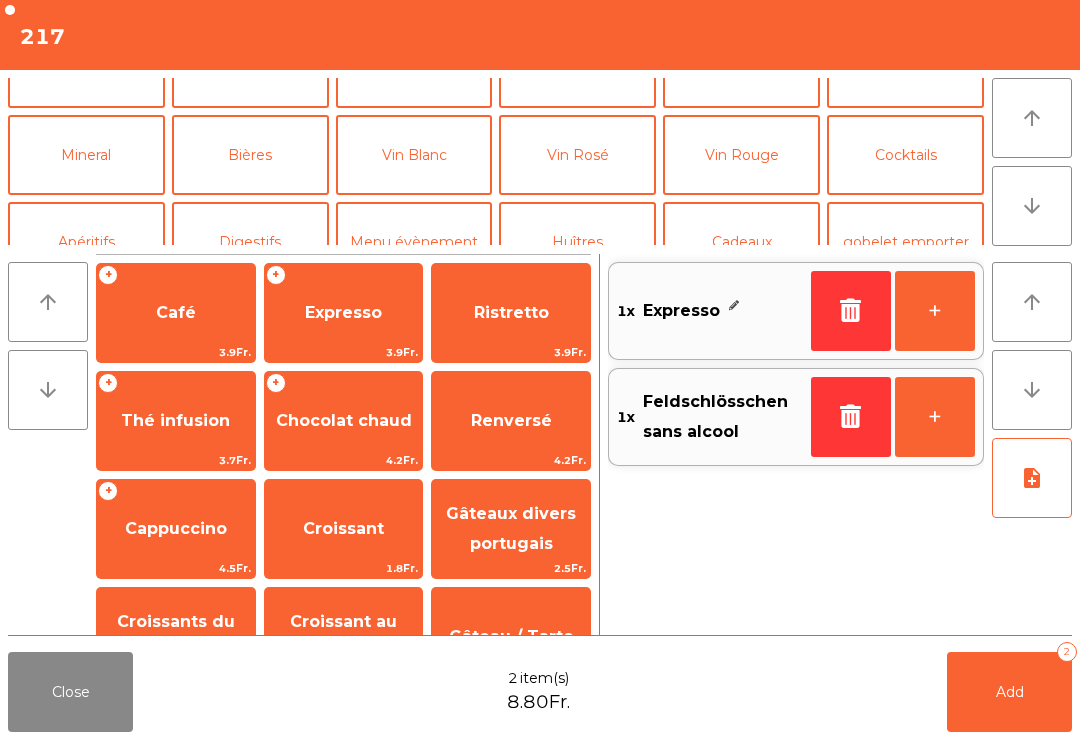 click on "Mineral" 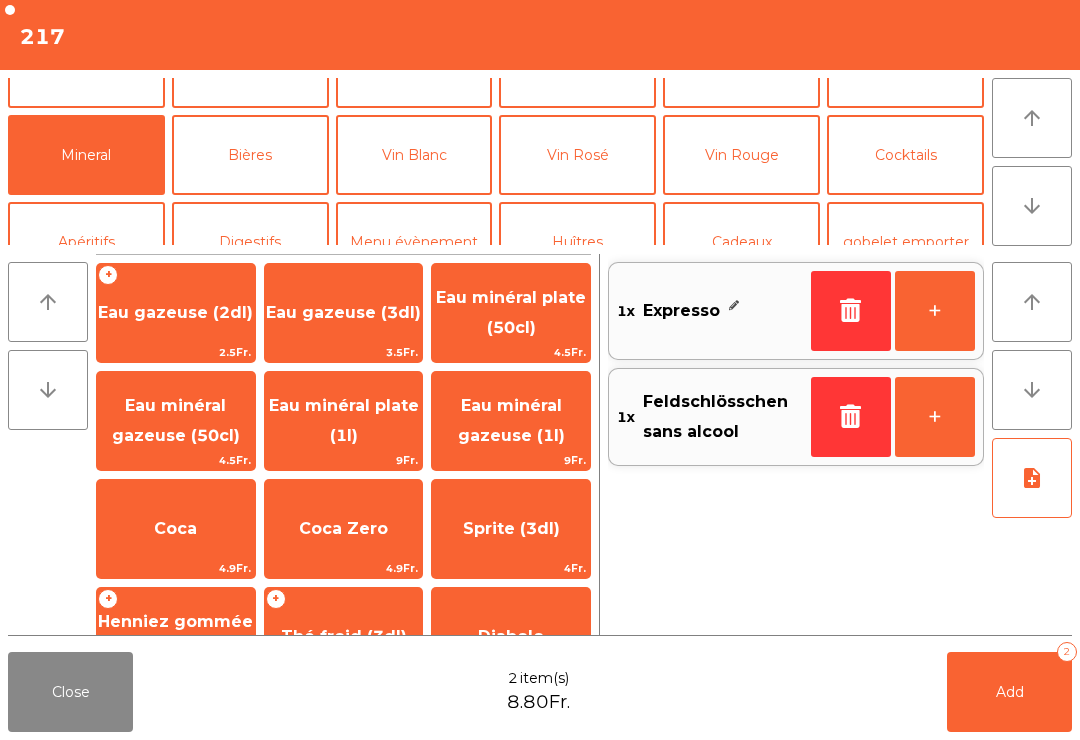 click on "Eau gazeuse (2dl)" 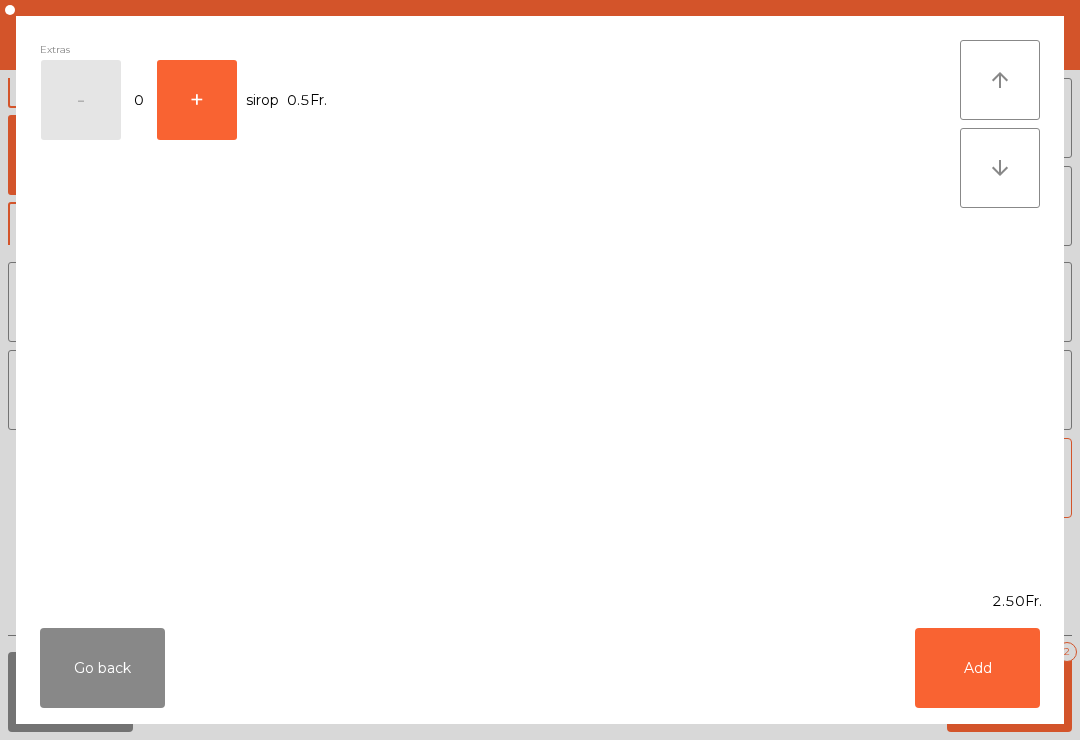 click on "Add" 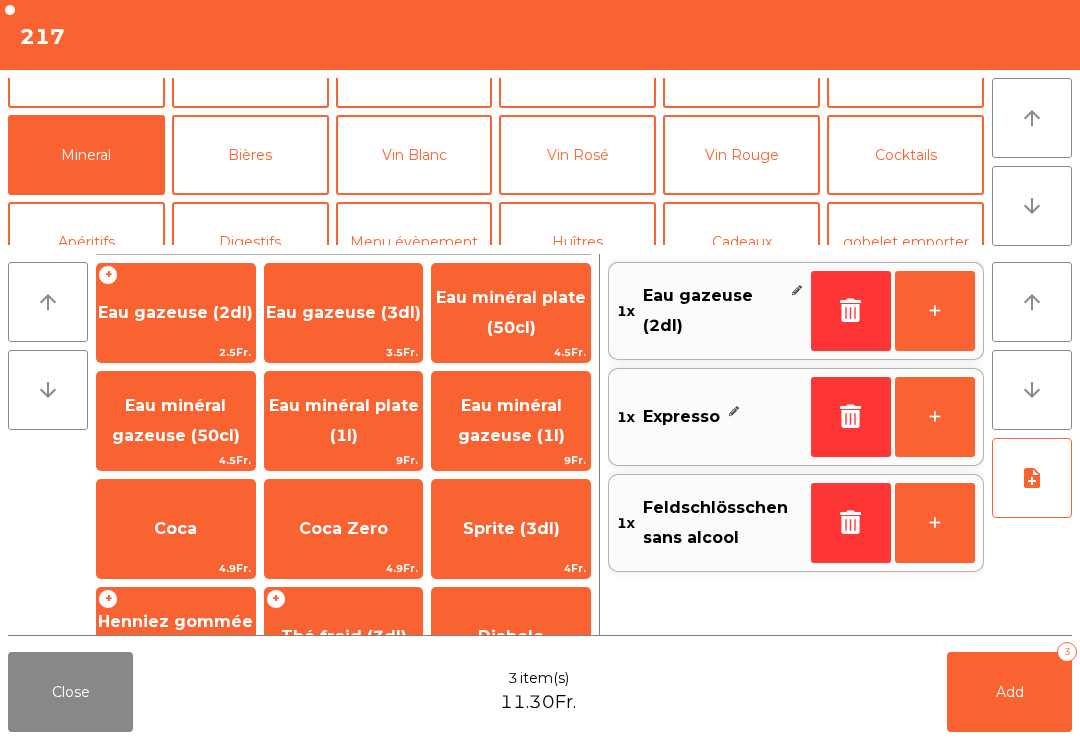 click on "Add" 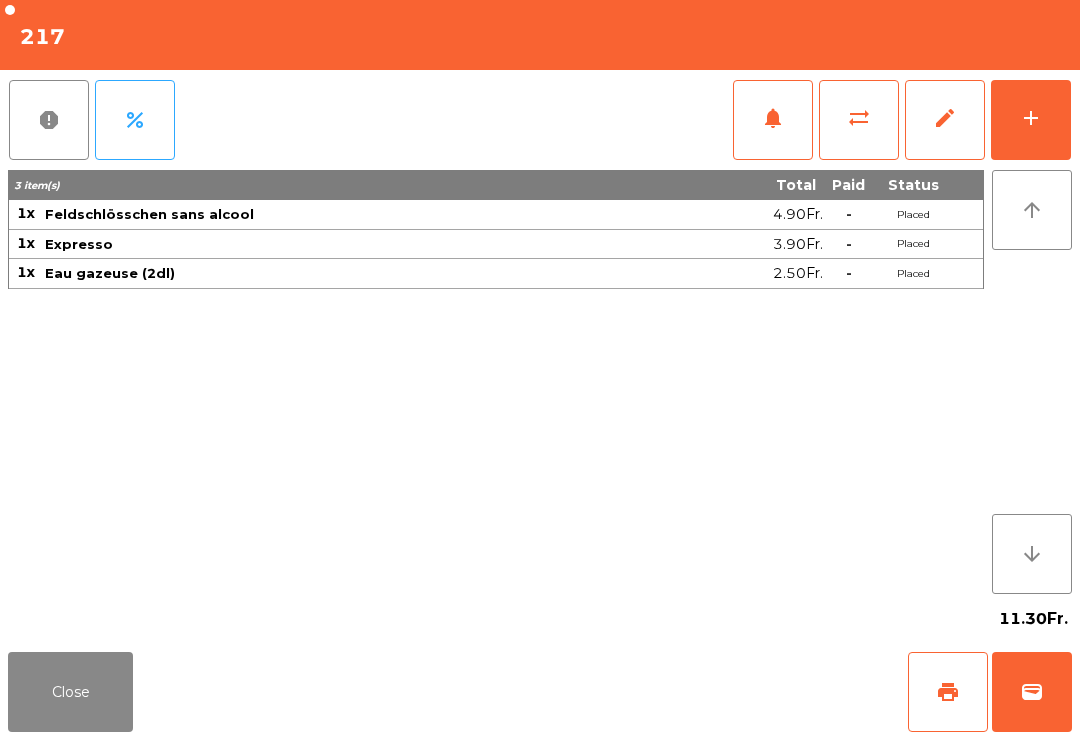 click on "add" 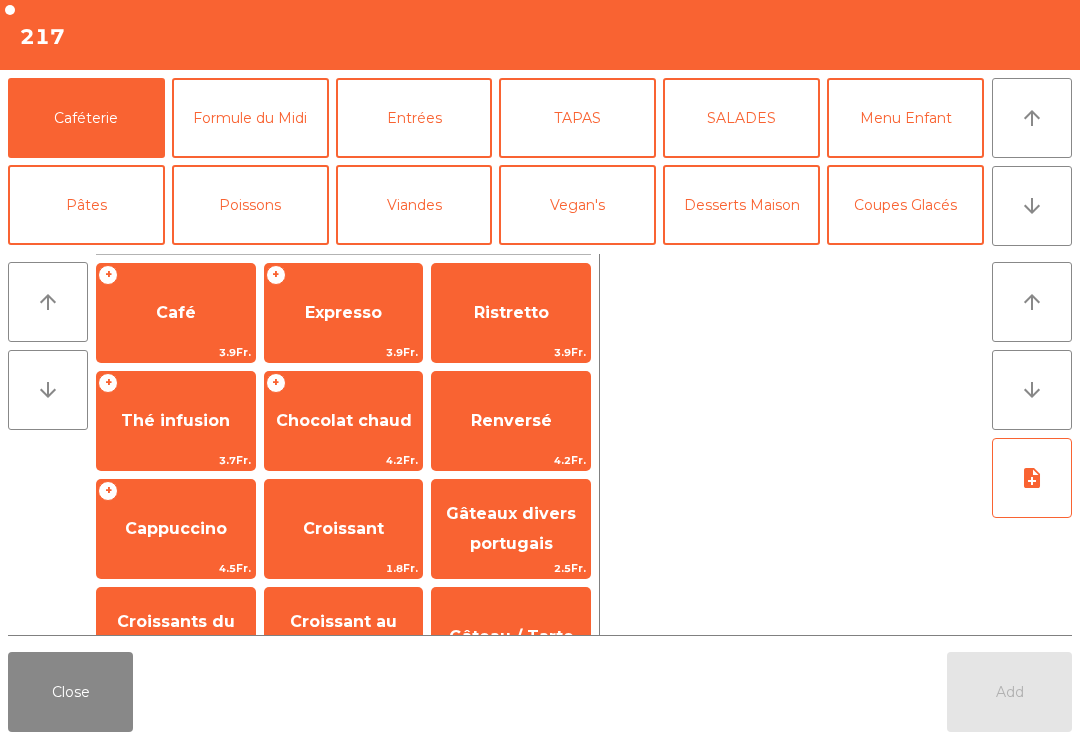 scroll, scrollTop: 13, scrollLeft: 0, axis: vertical 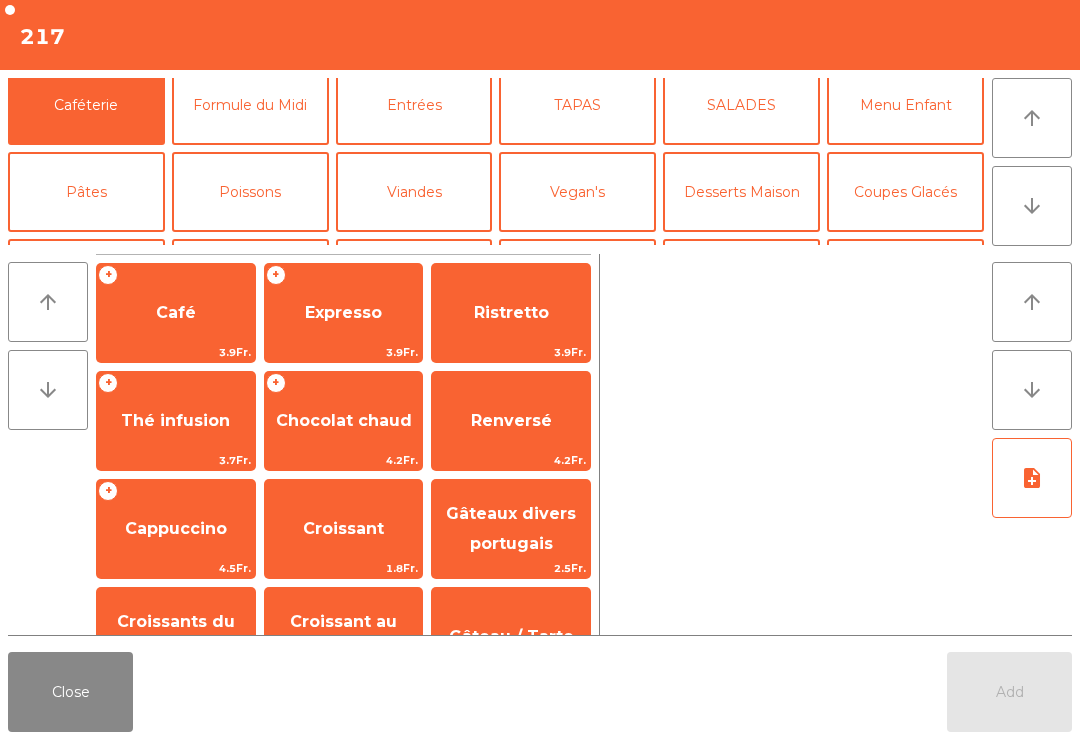click on "Coupes Glacés" 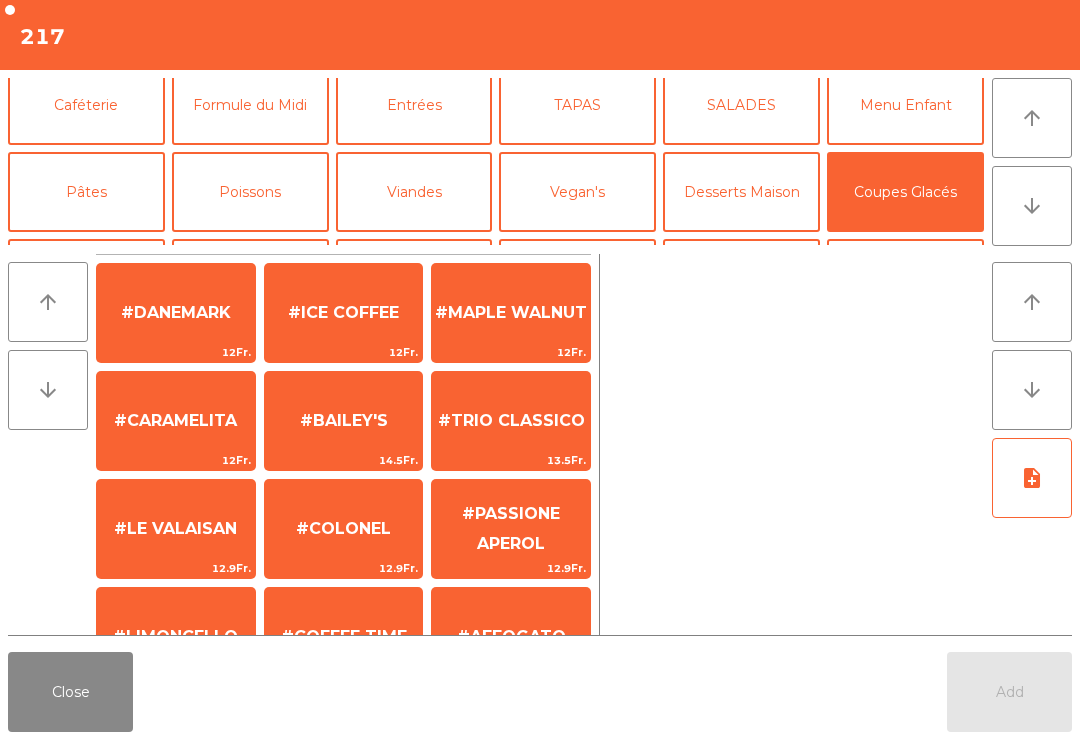 scroll, scrollTop: 122, scrollLeft: 0, axis: vertical 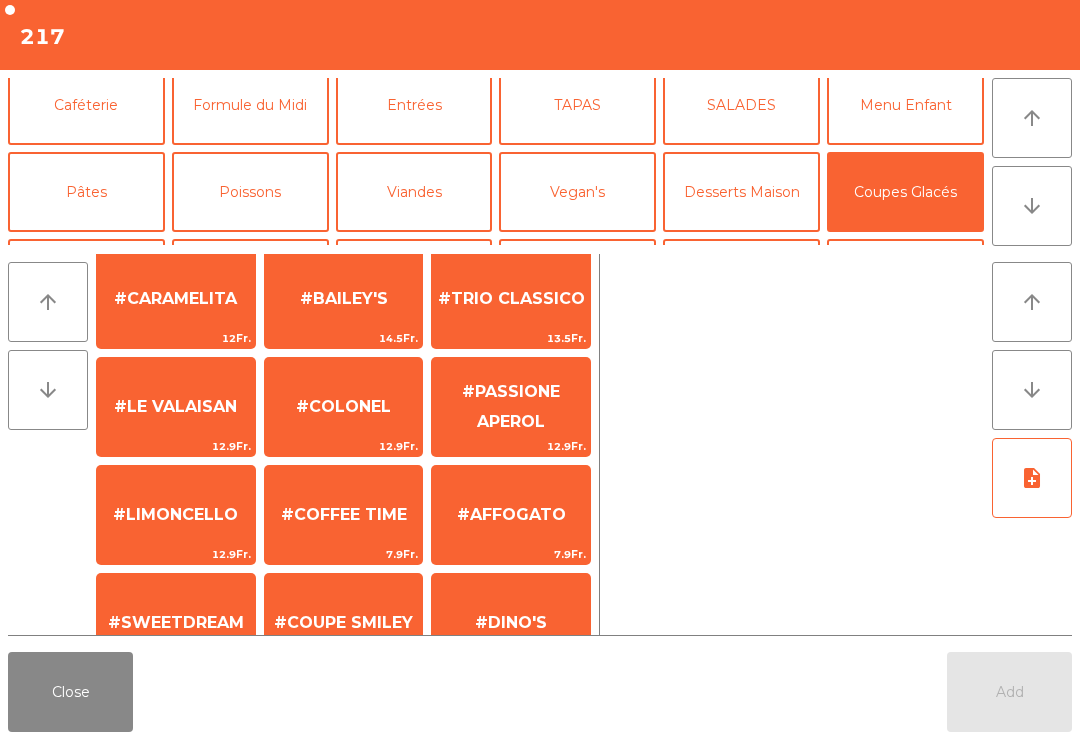 click on "13.5Fr." 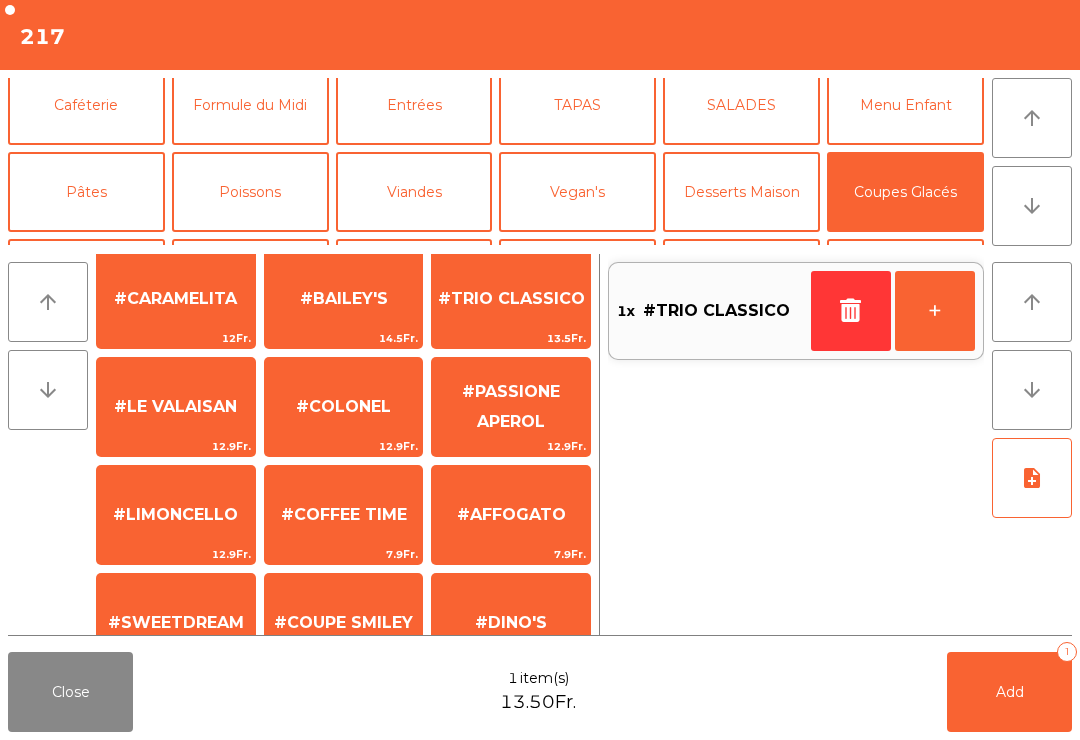 click on "Add   1" 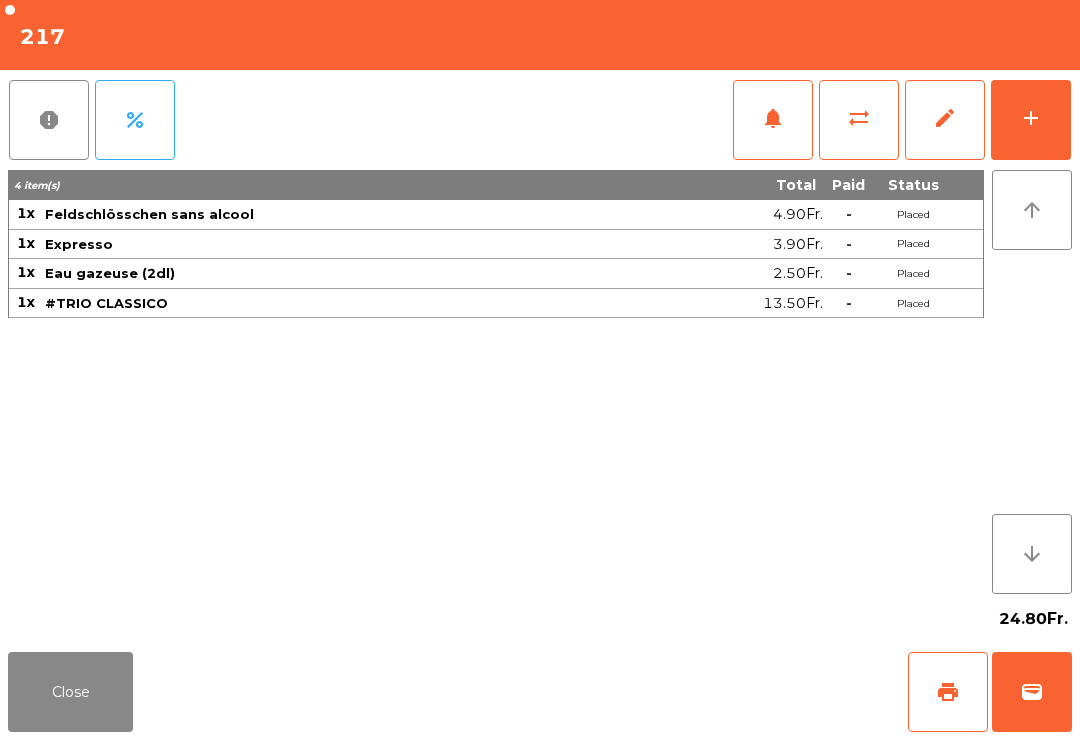 click on "Close" 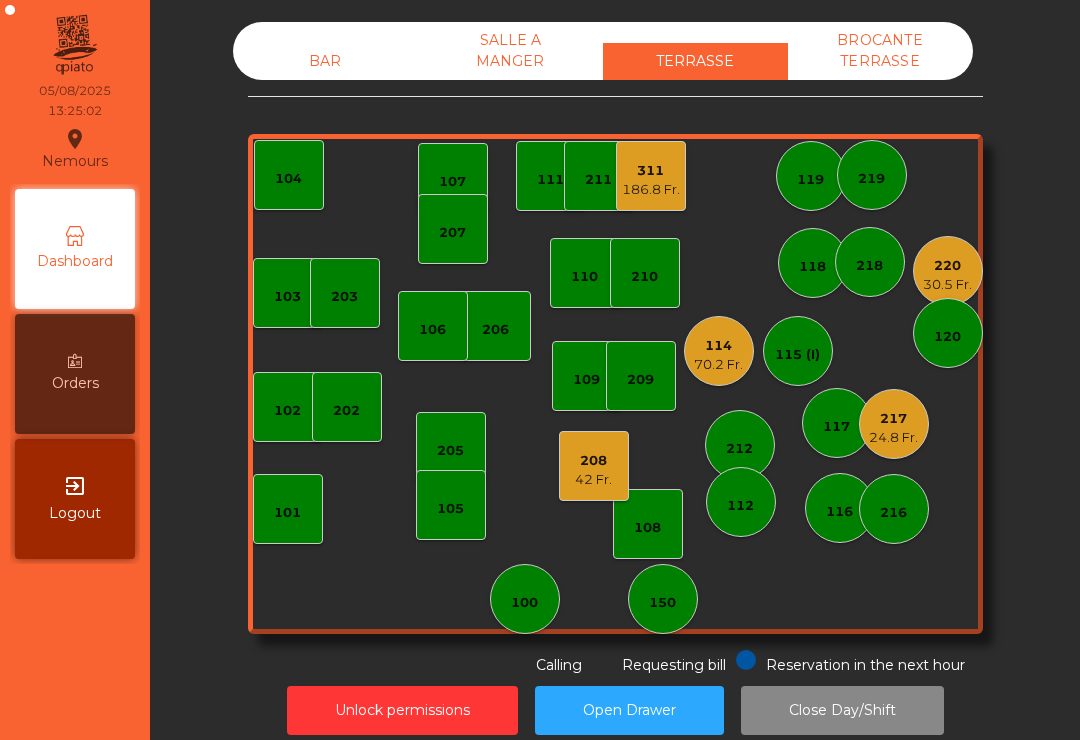 click on "118" 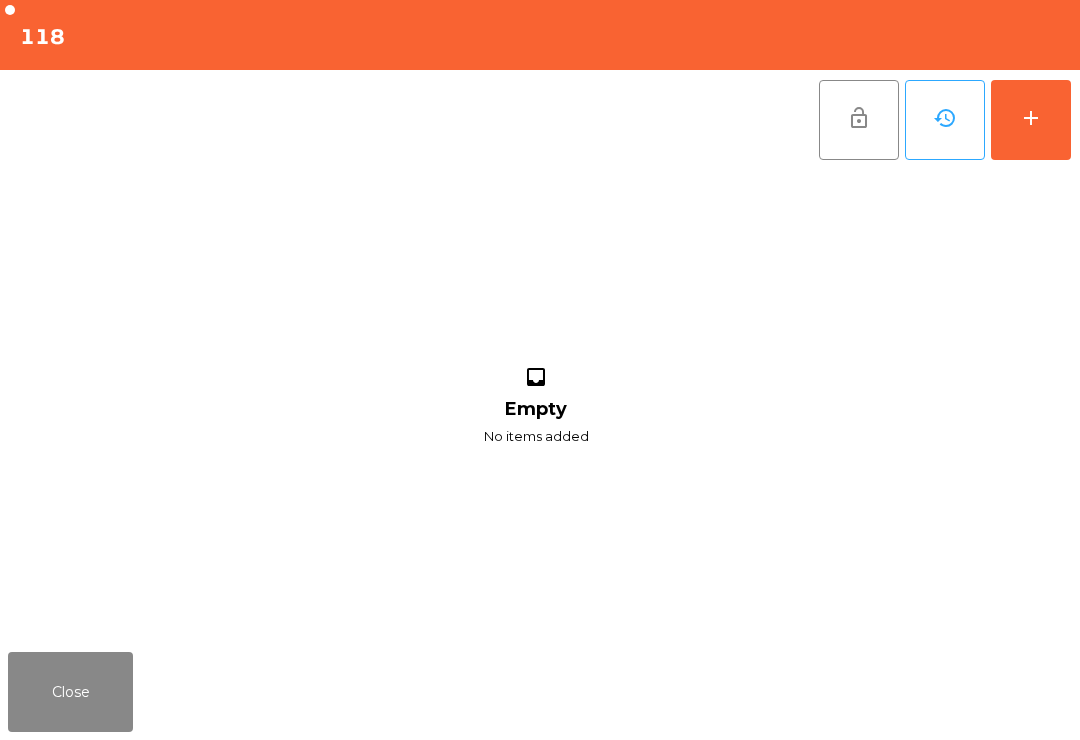 click on "add" 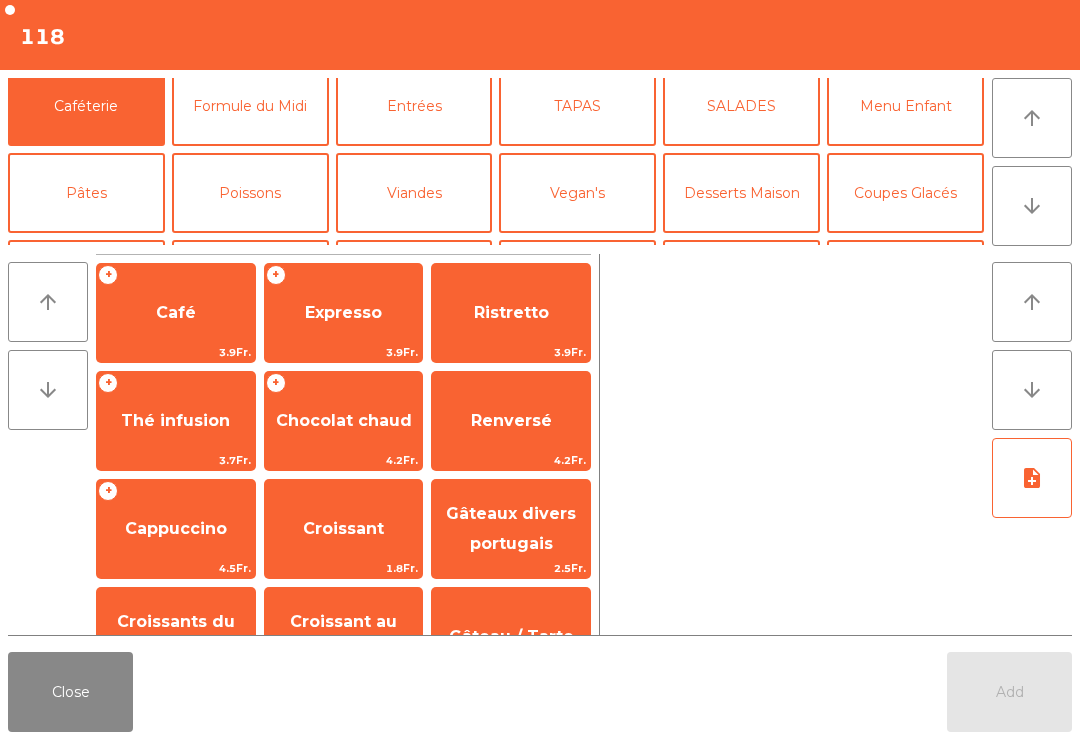 scroll, scrollTop: -6, scrollLeft: 0, axis: vertical 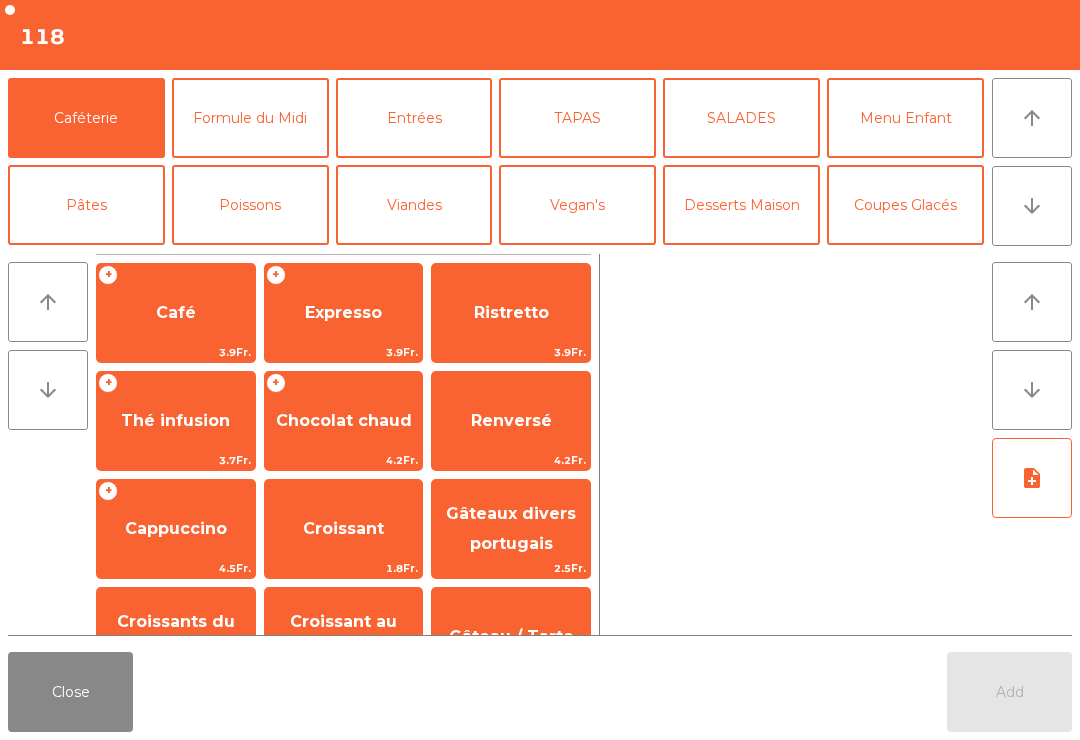 click on "SALADES" 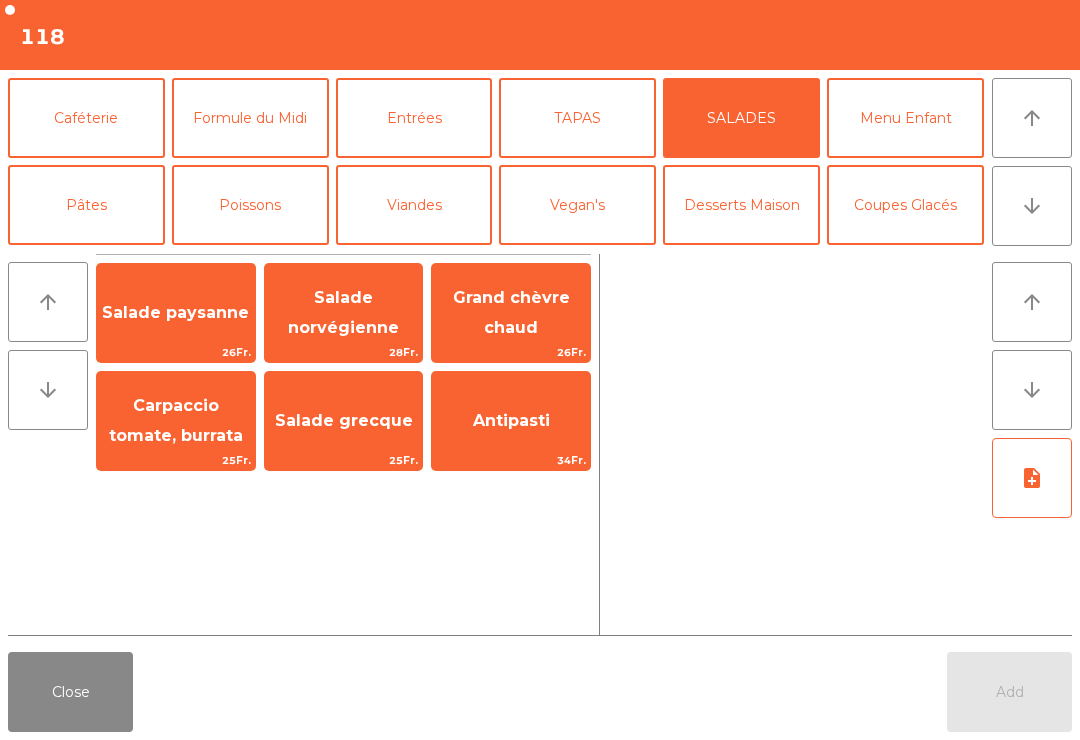 scroll, scrollTop: 0, scrollLeft: 0, axis: both 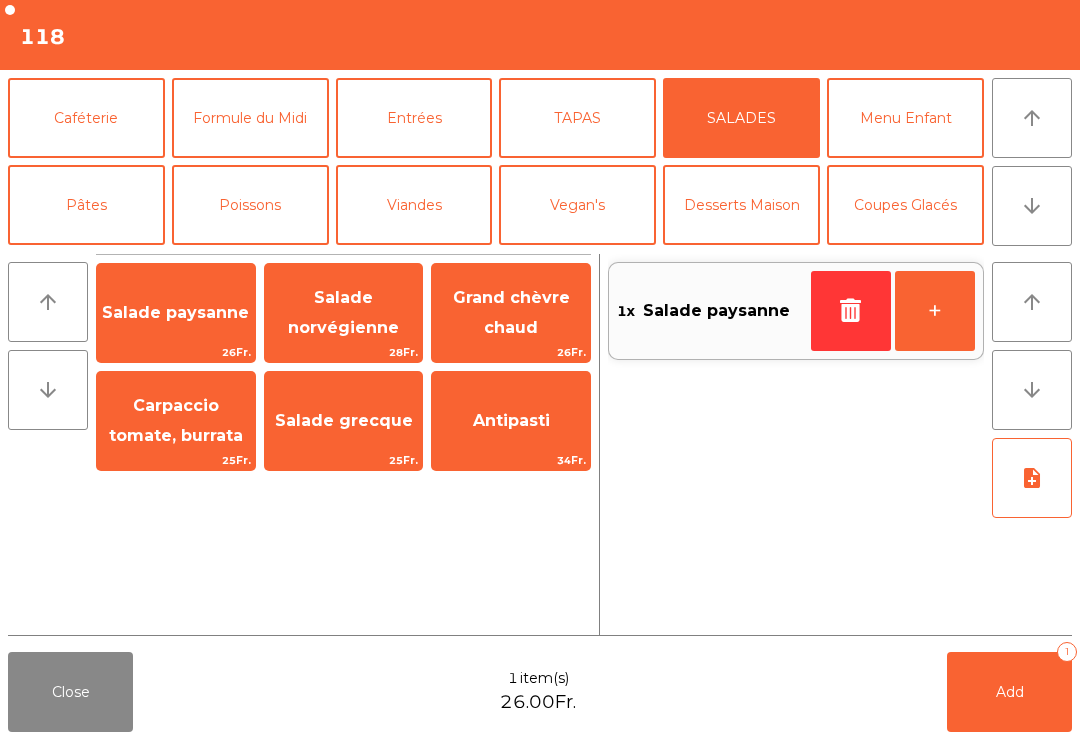 click on "Salade paysanne" 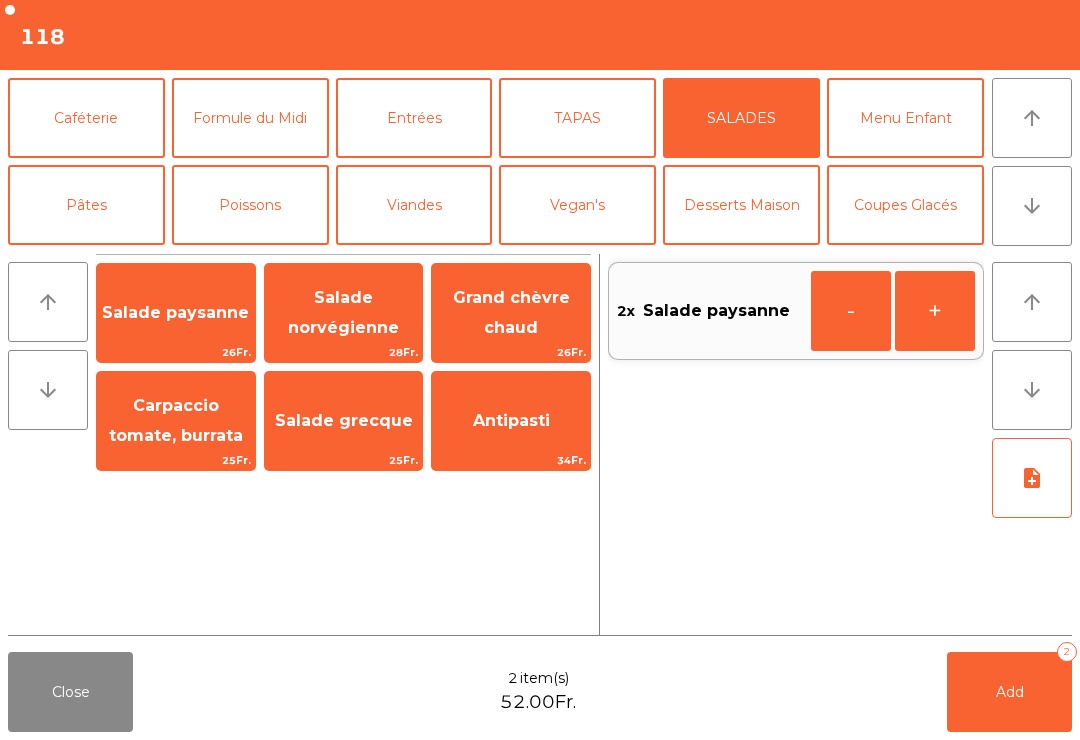 scroll, scrollTop: 90, scrollLeft: 0, axis: vertical 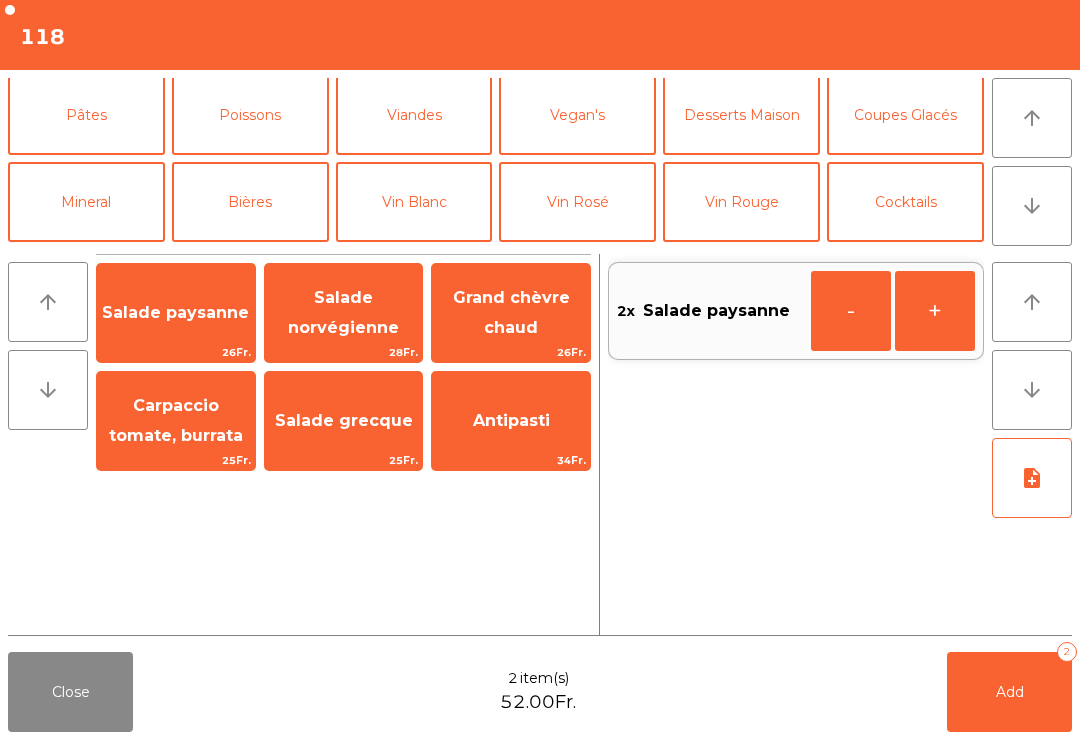 click on "Mineral" 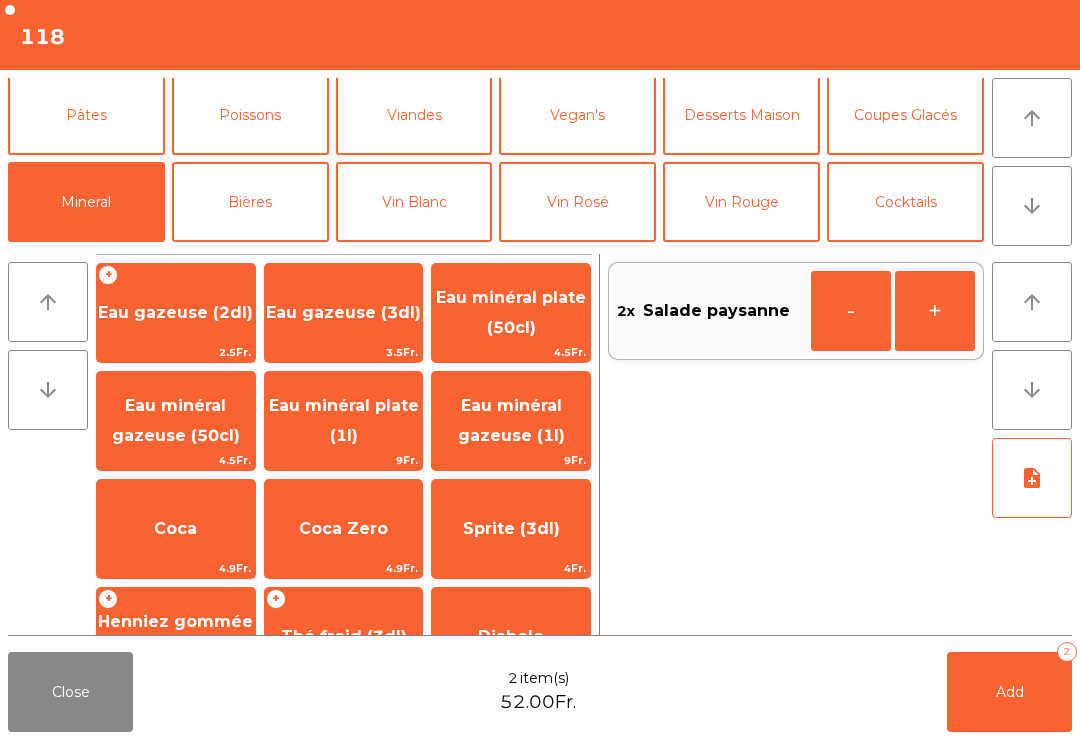 click on "Eau minéral gazeuse (1l)" 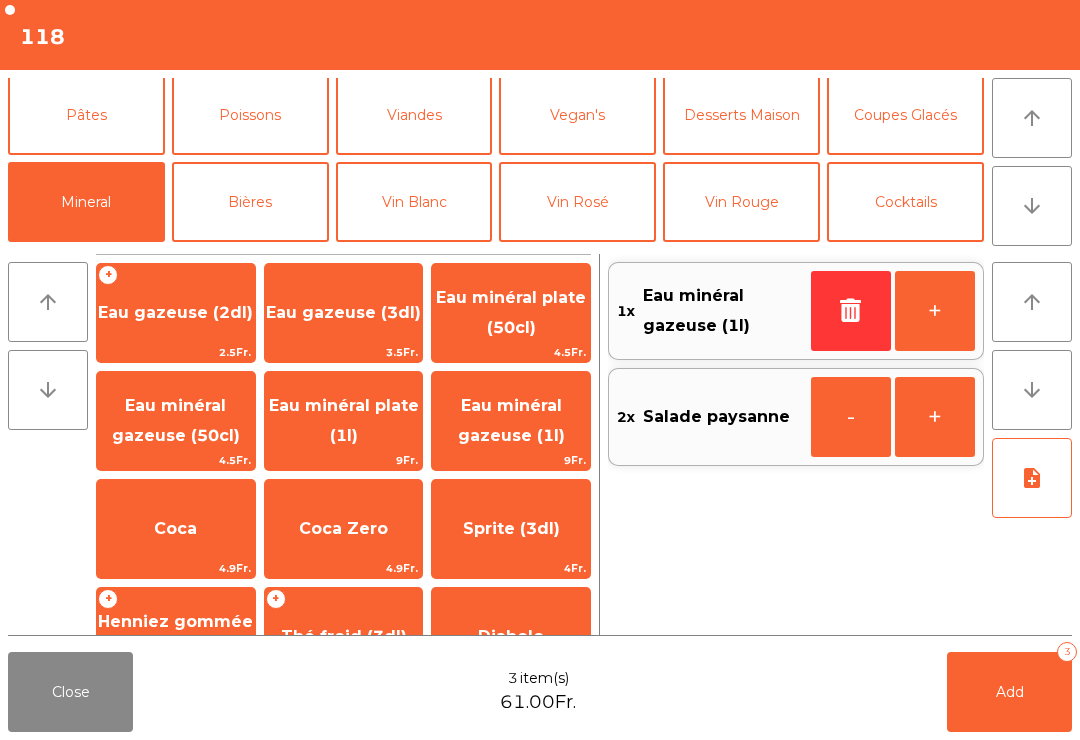 click on "Add   3" 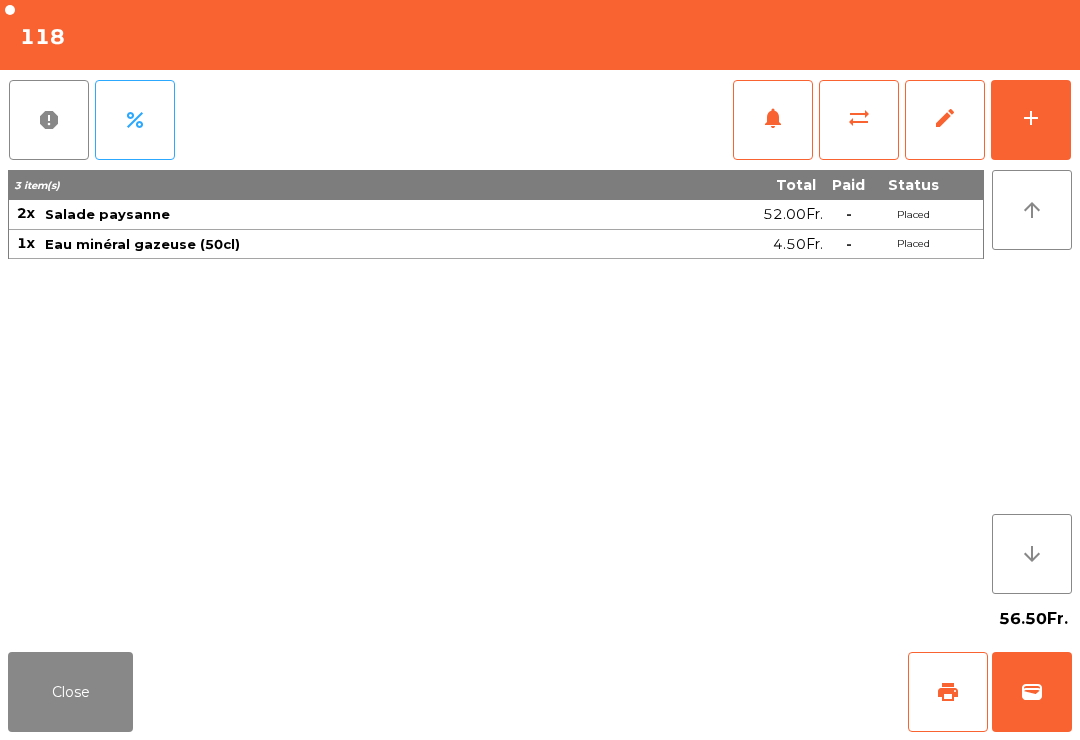 click on "Close" 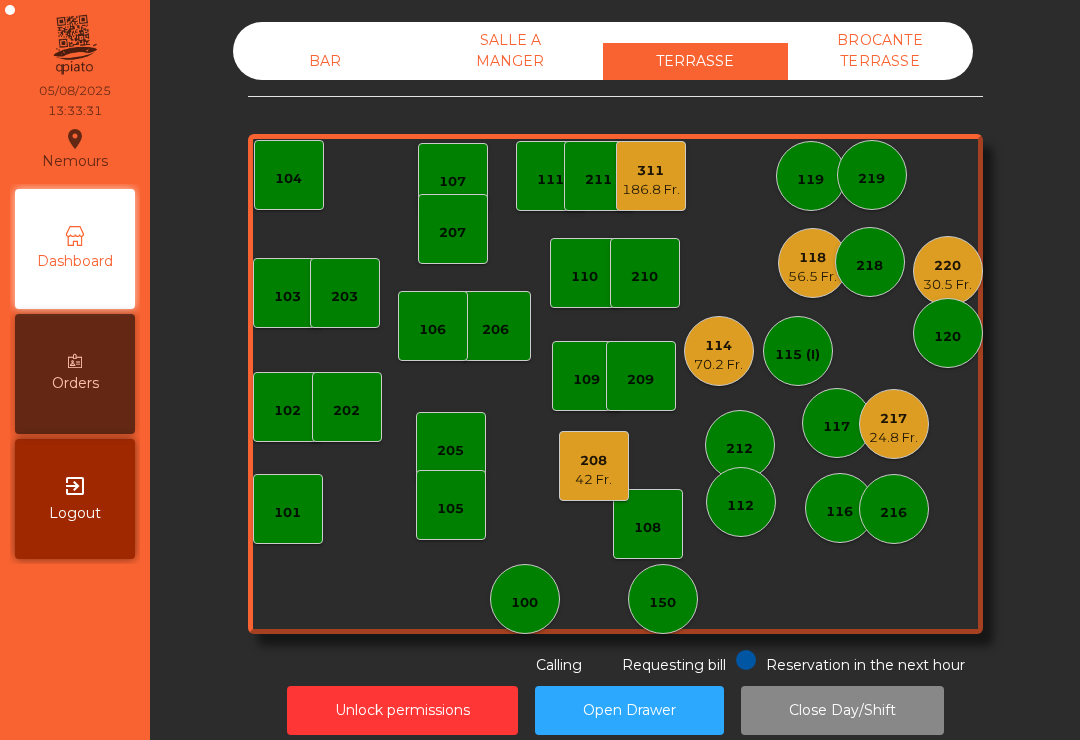 click on "106" 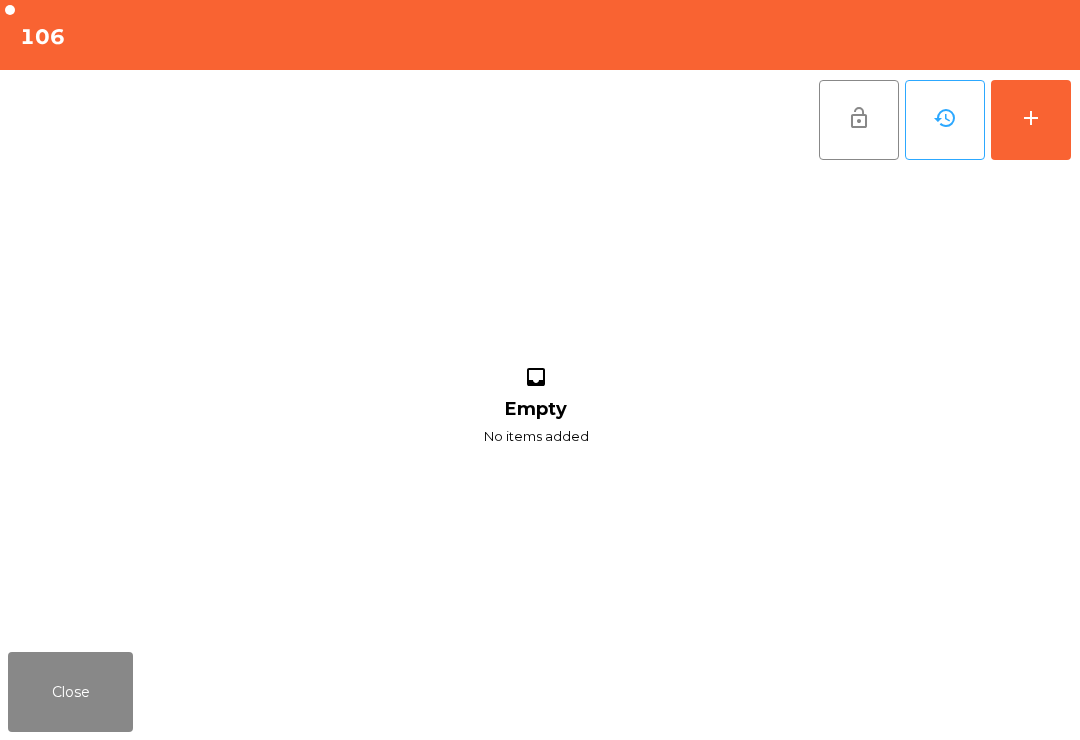 click on "add" 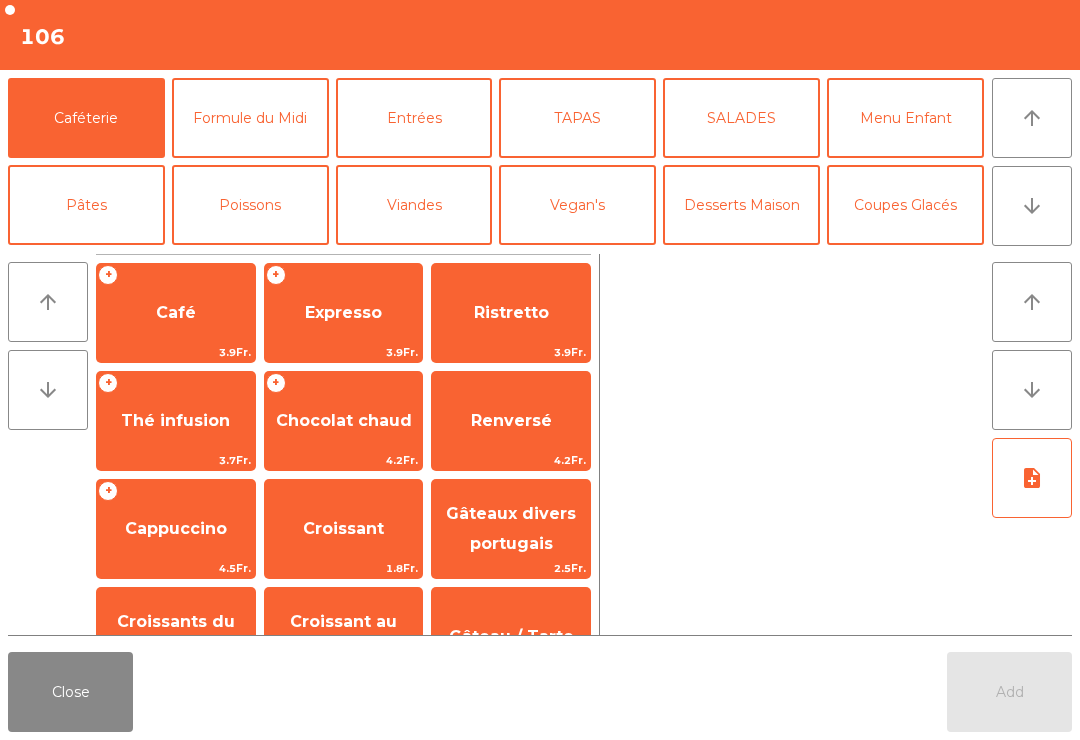 scroll, scrollTop: 125, scrollLeft: 0, axis: vertical 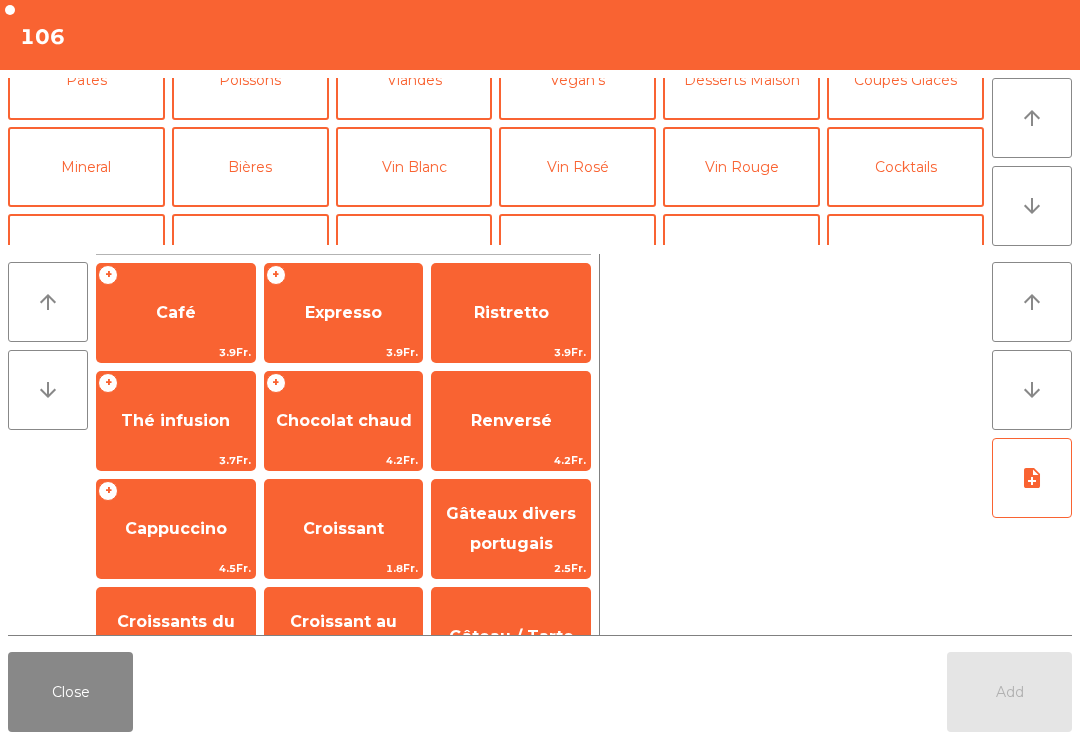 click on "Cocktails" 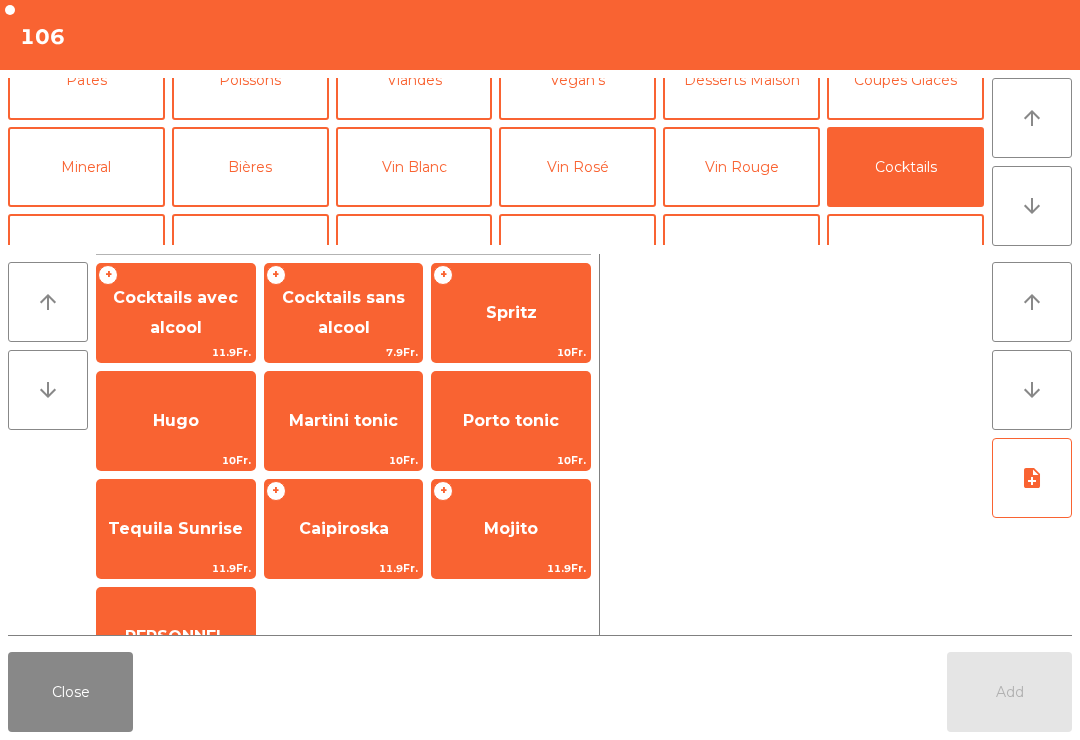 click on "Spritz" 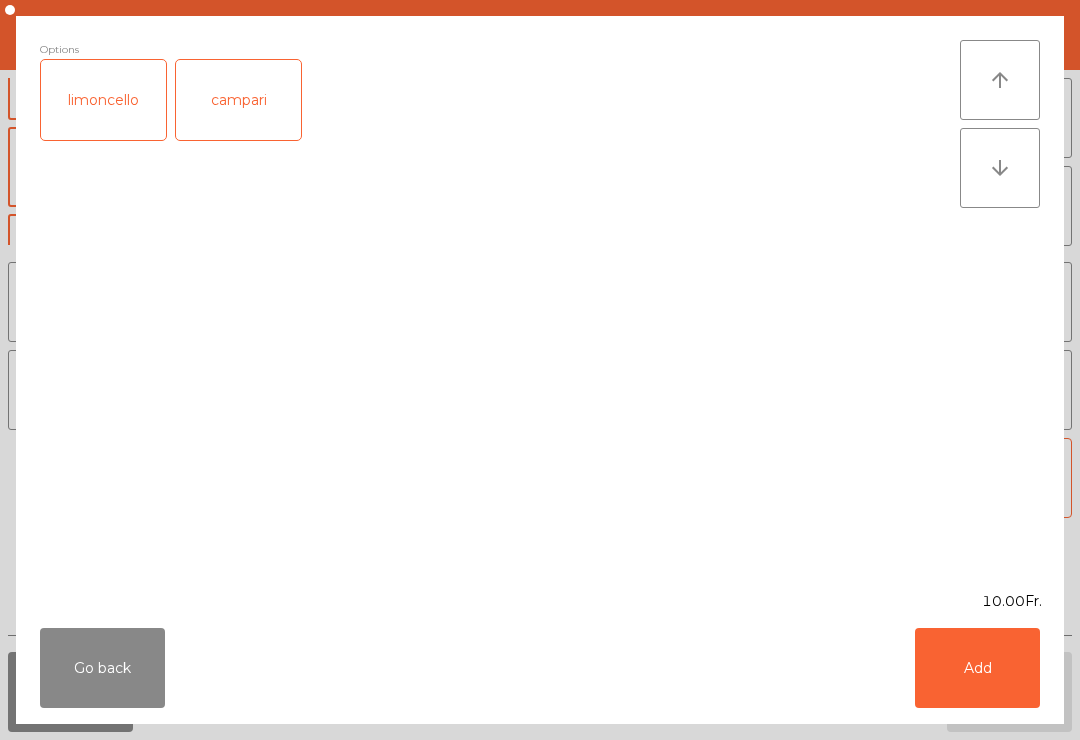click on "Add" 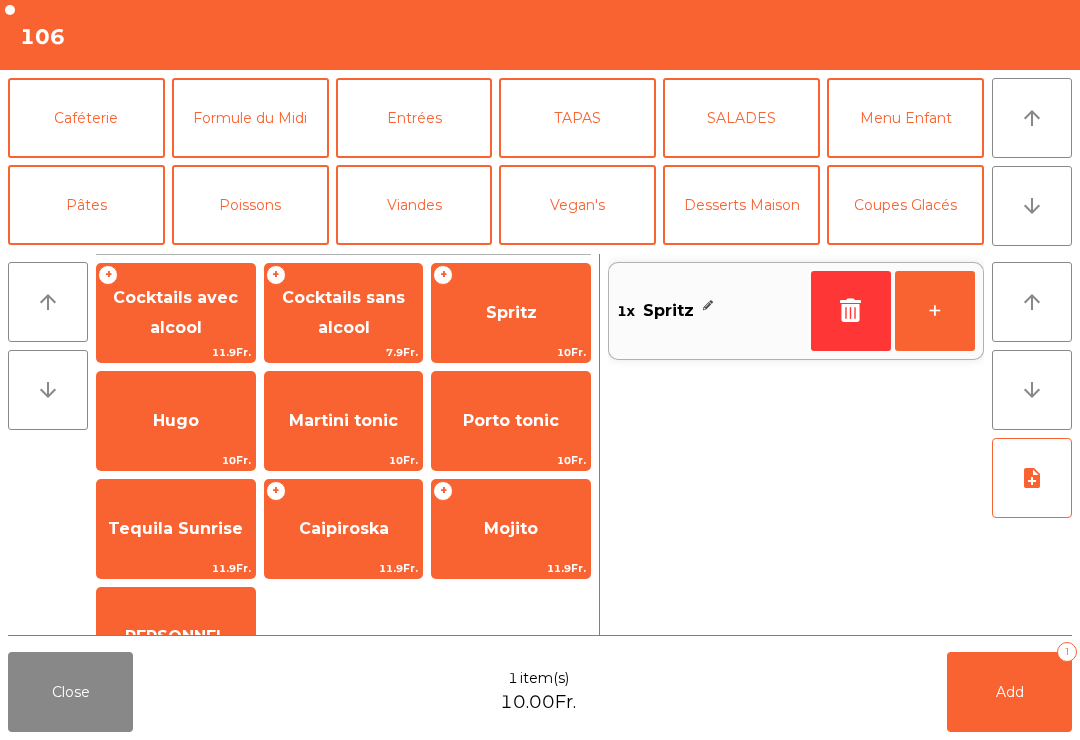 scroll, scrollTop: 100, scrollLeft: 0, axis: vertical 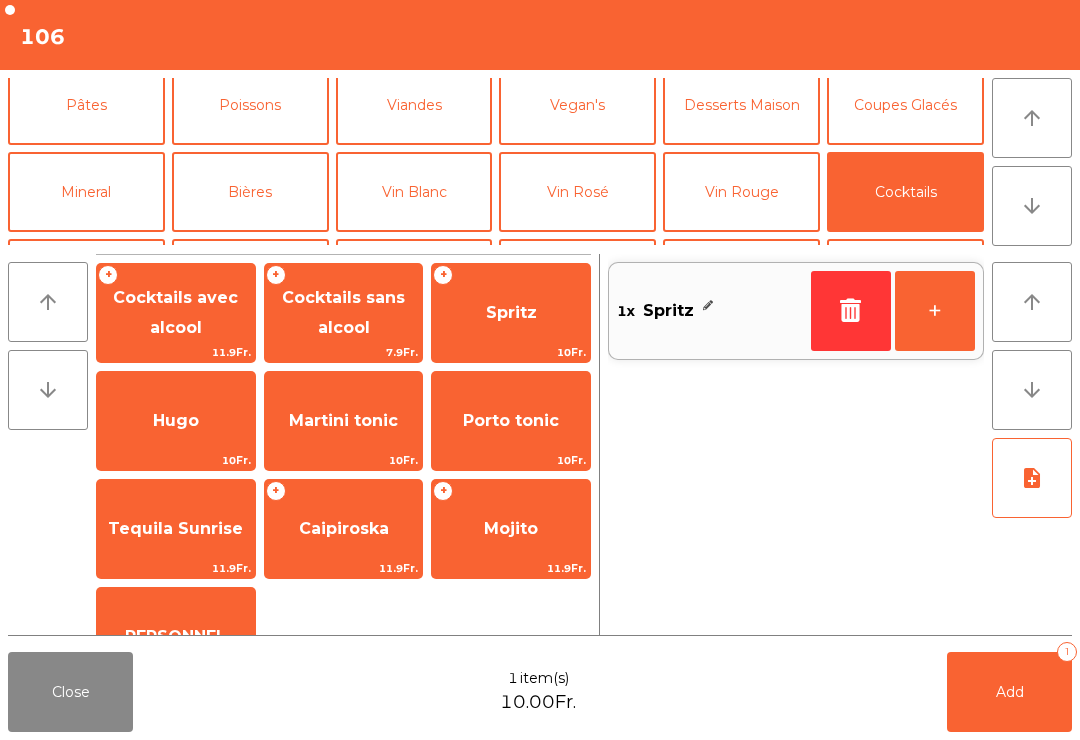 click on "Mineral" 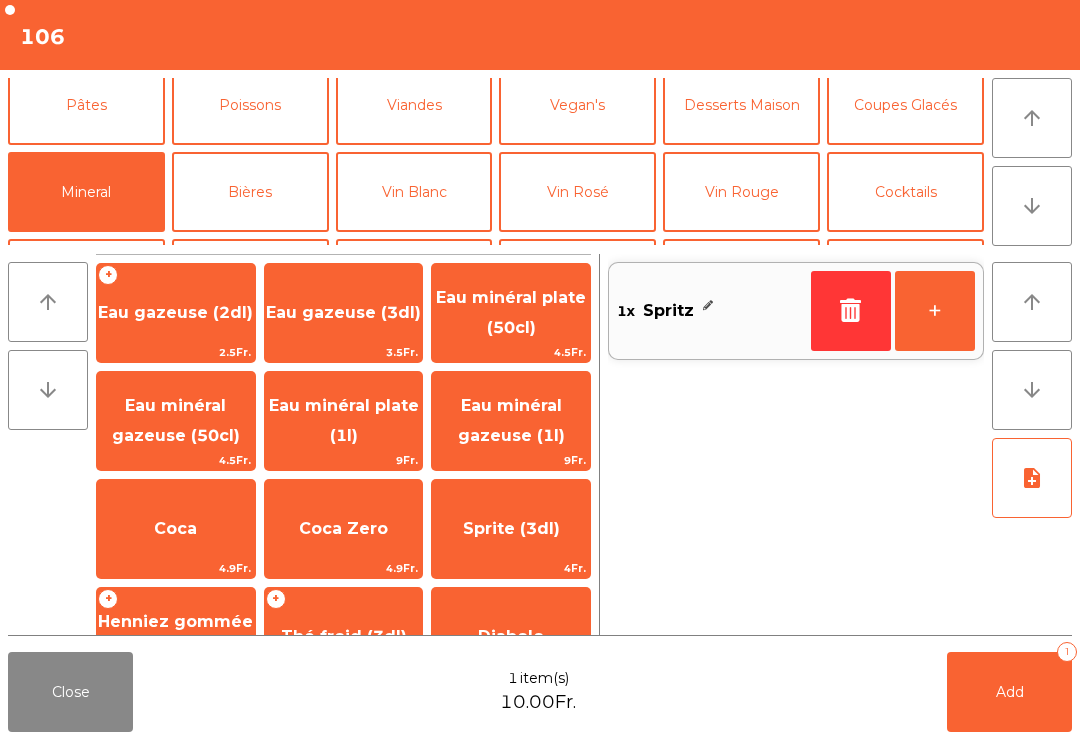 click on "Thé froid (3dl)" 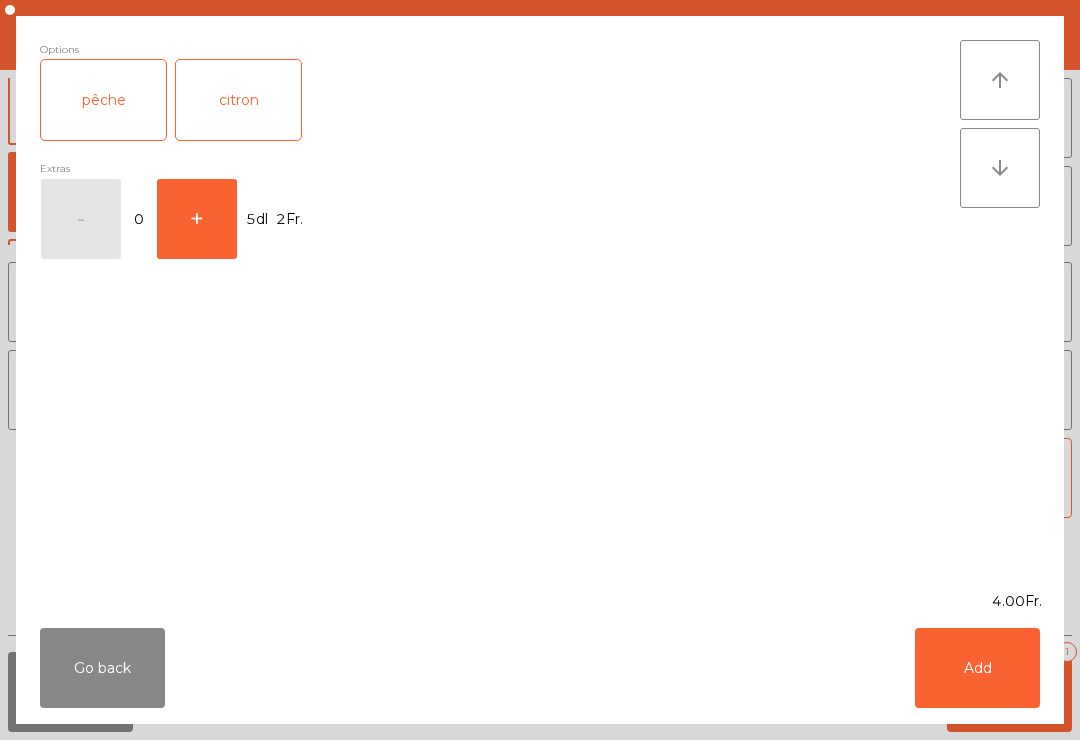 scroll, scrollTop: 206, scrollLeft: 0, axis: vertical 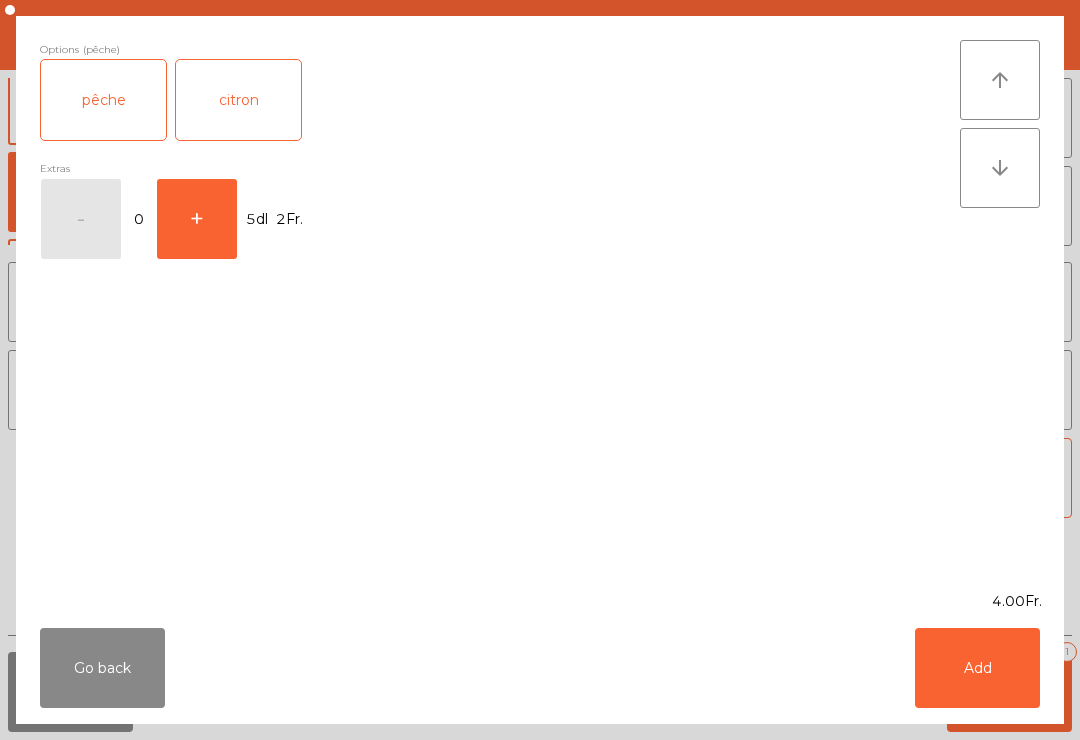 click on "Add" 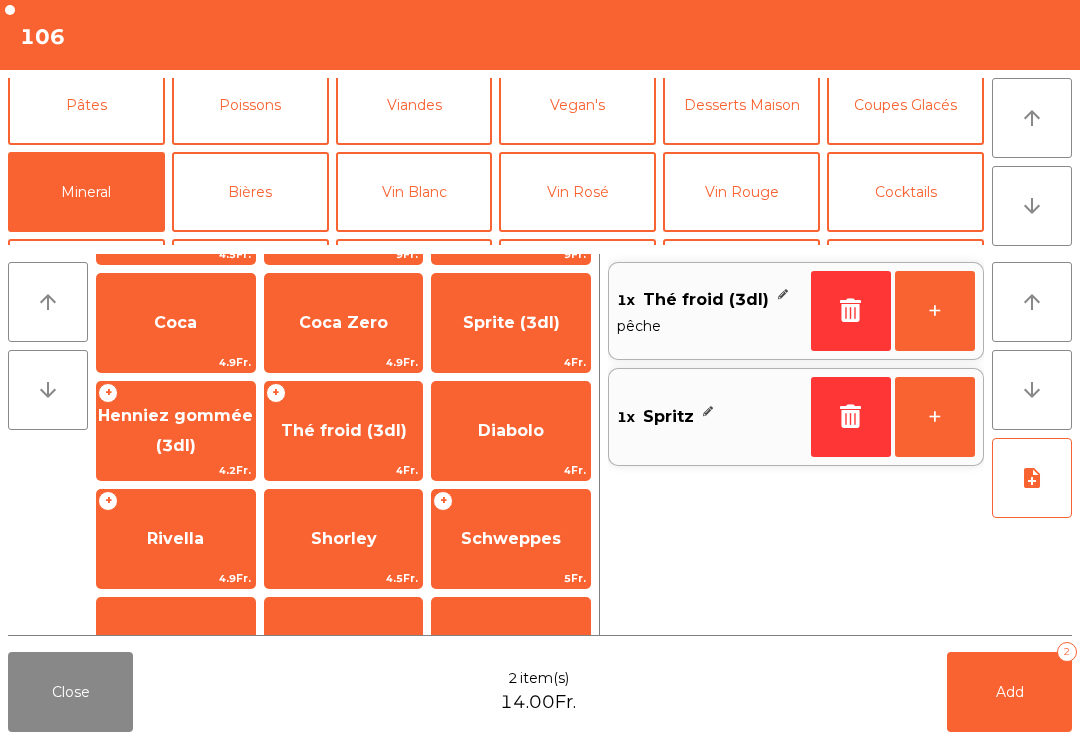 click on "Add   2" 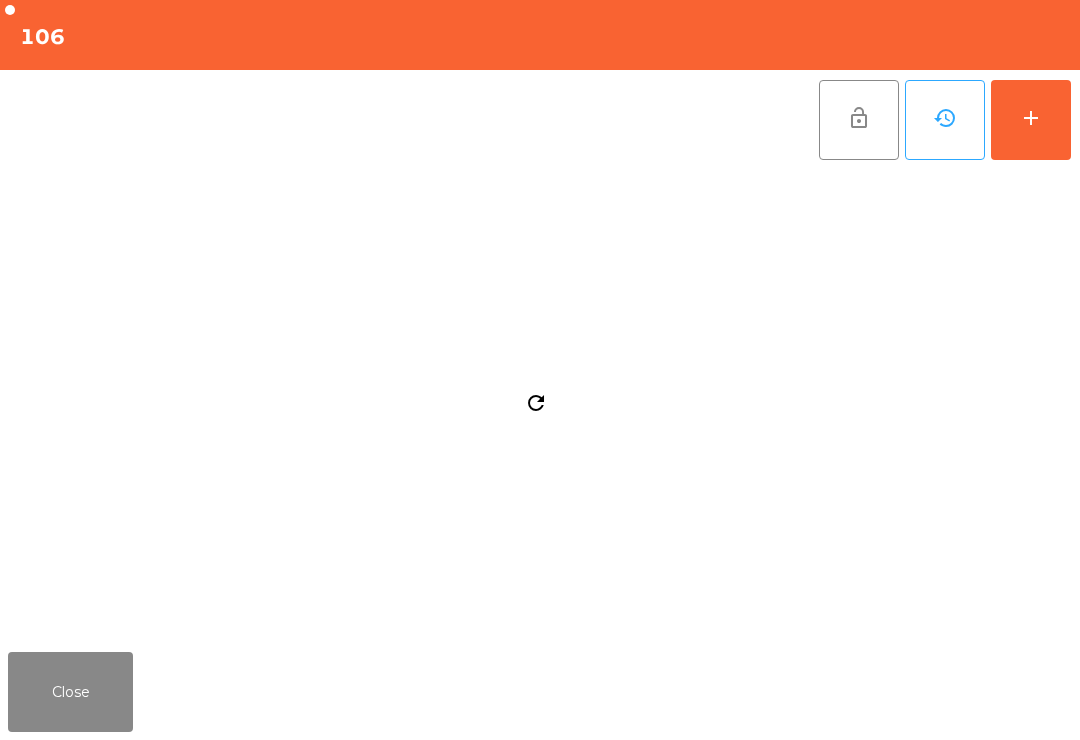 click on "Close" 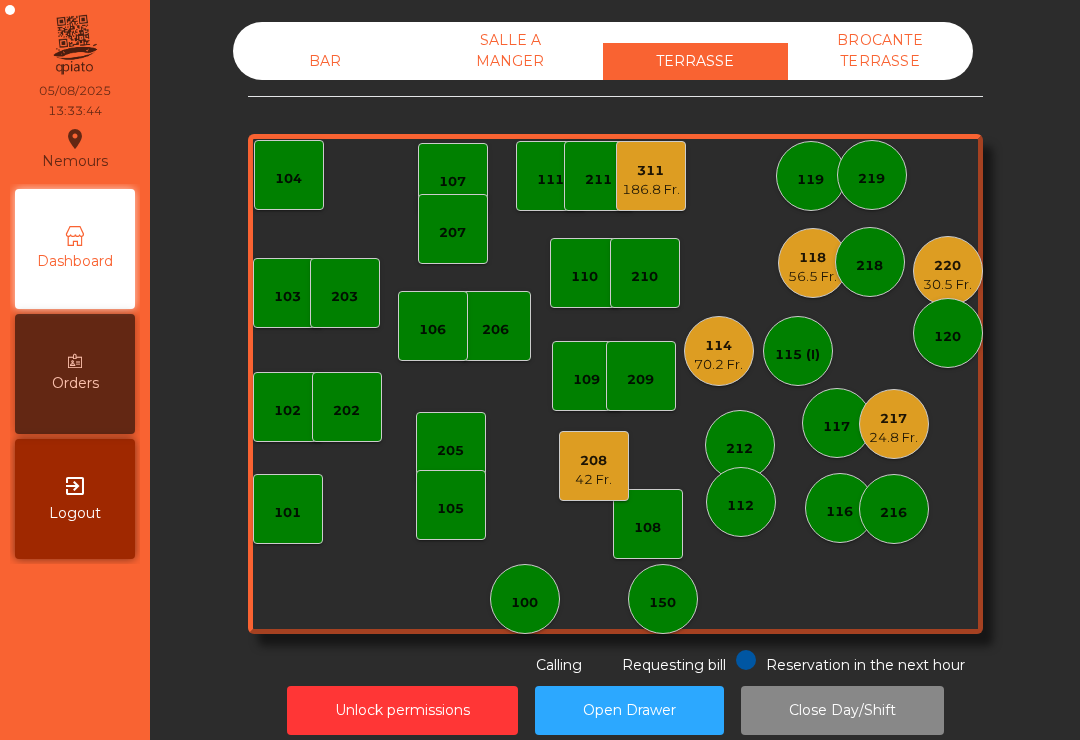 click on "311" 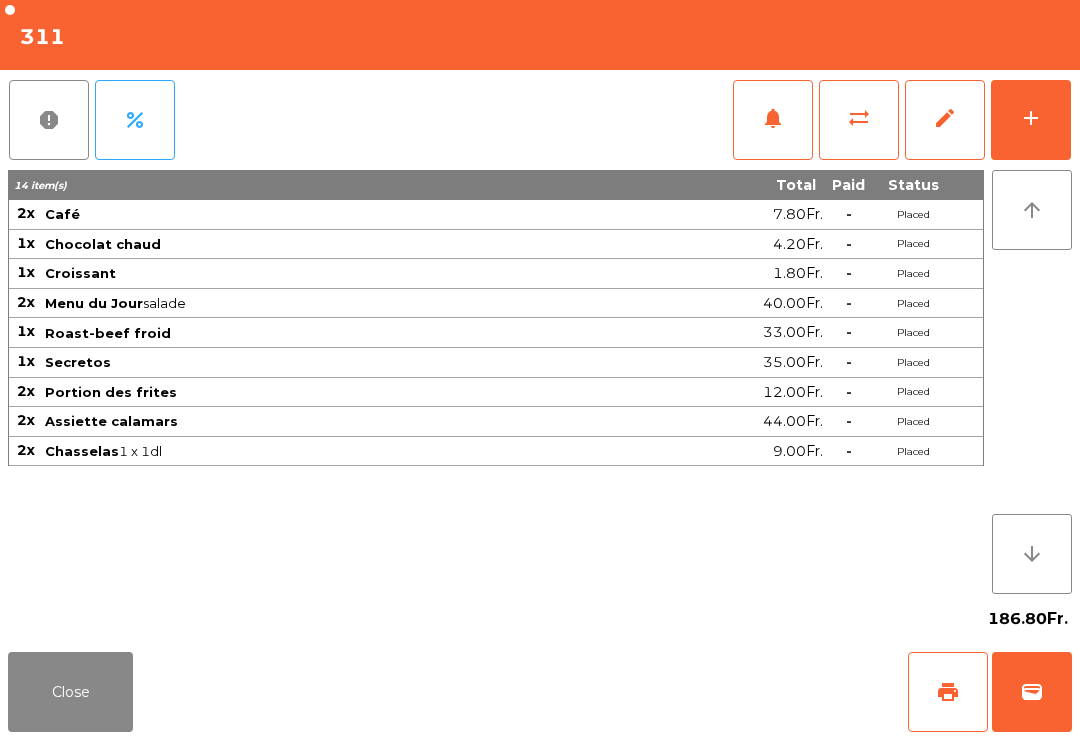 click on "add" 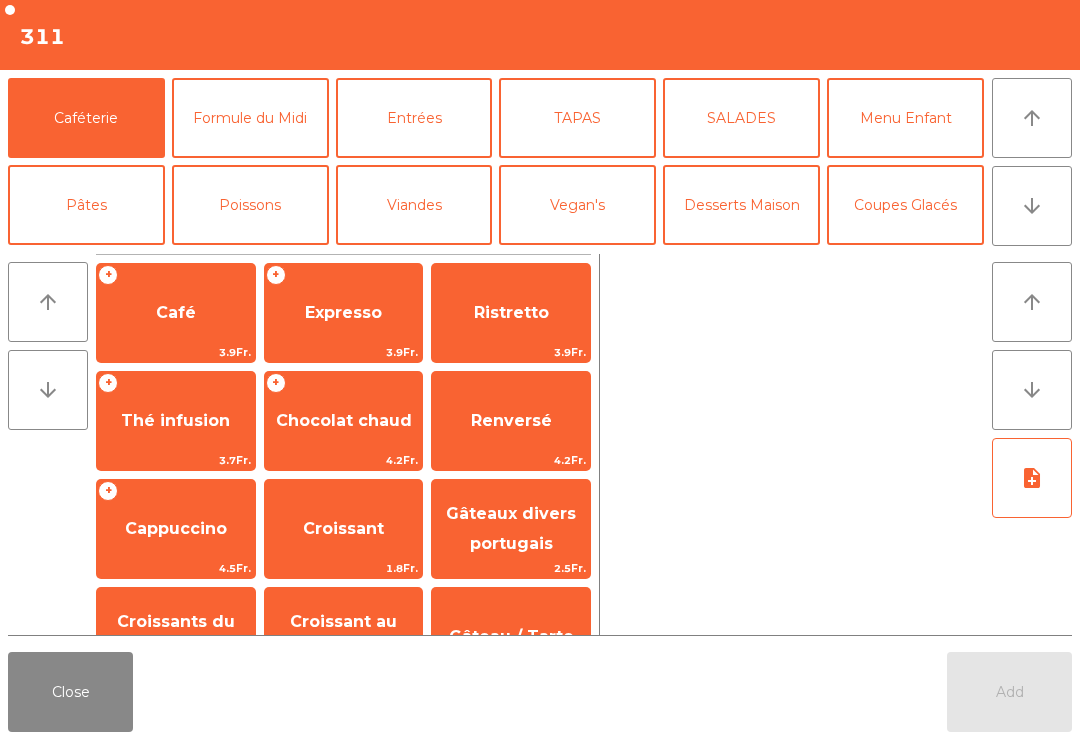 click on "Expresso" 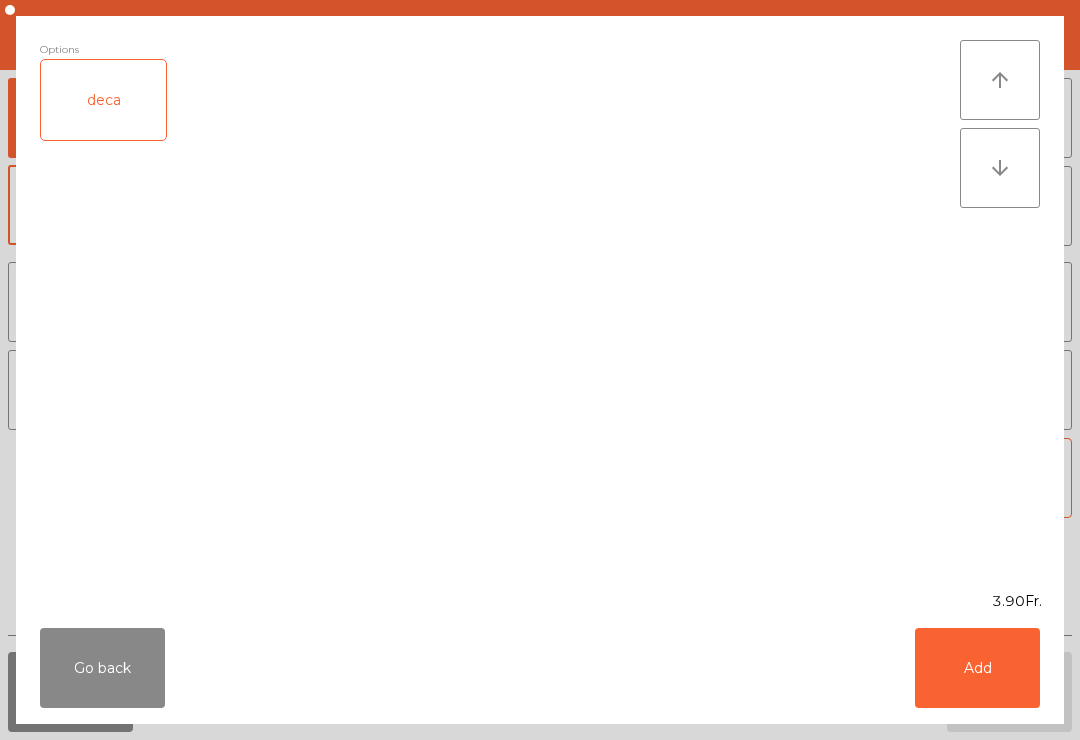 click on "Add" 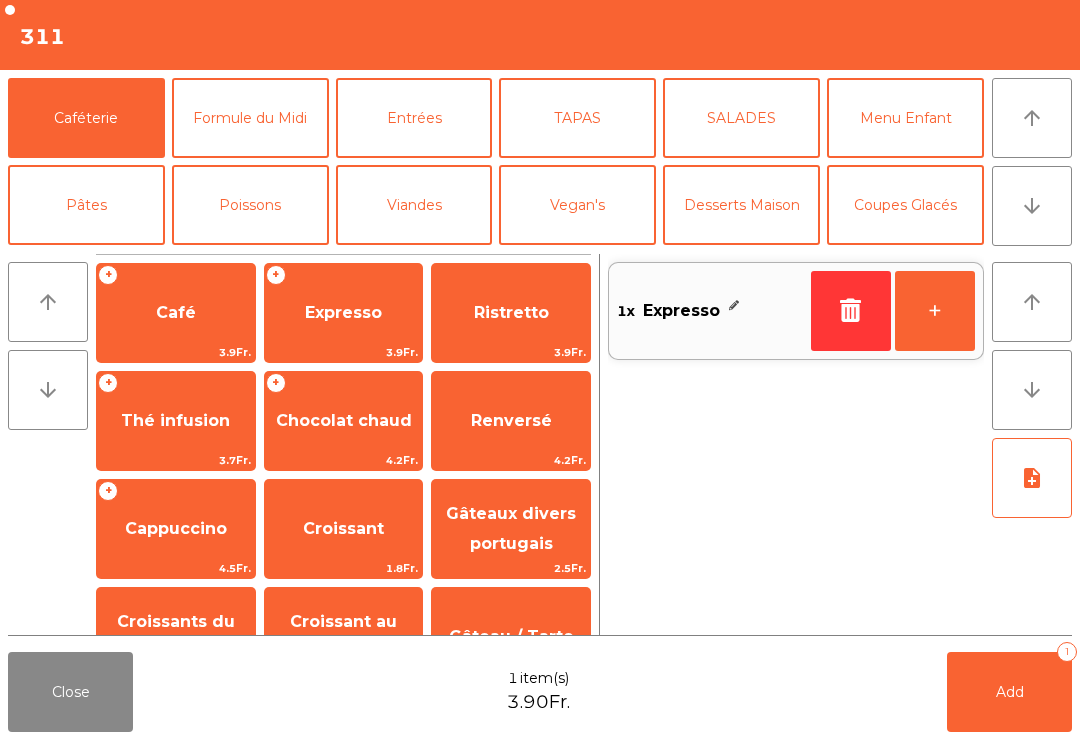 click on "+" 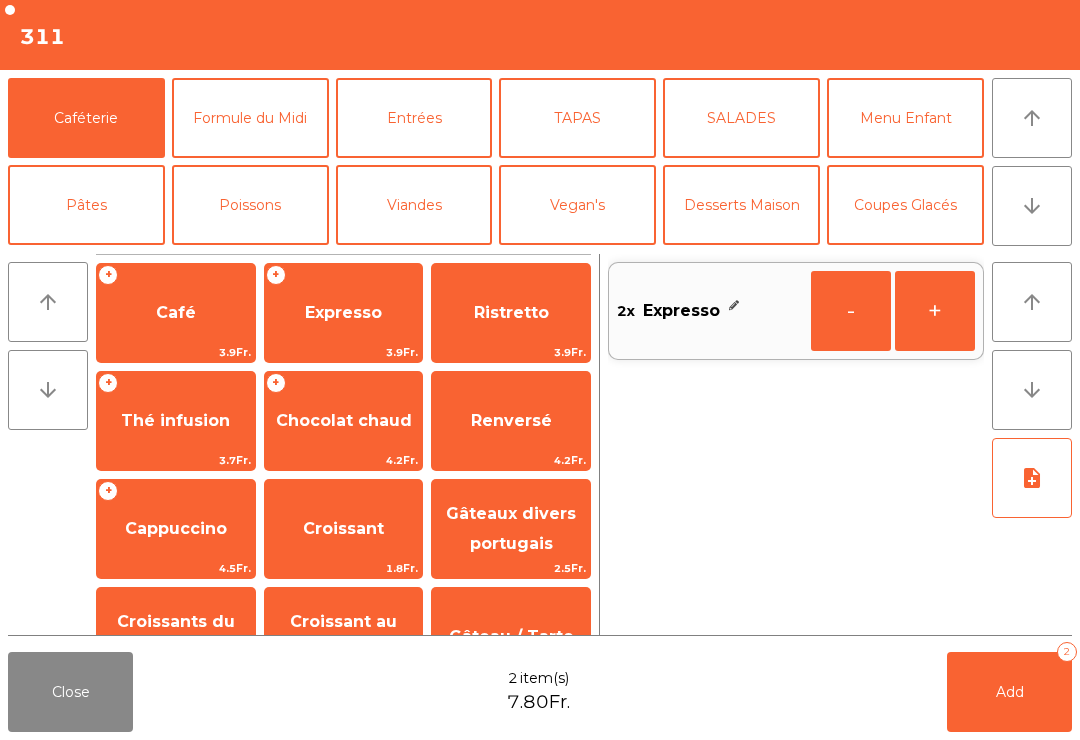 click on "Add   2" 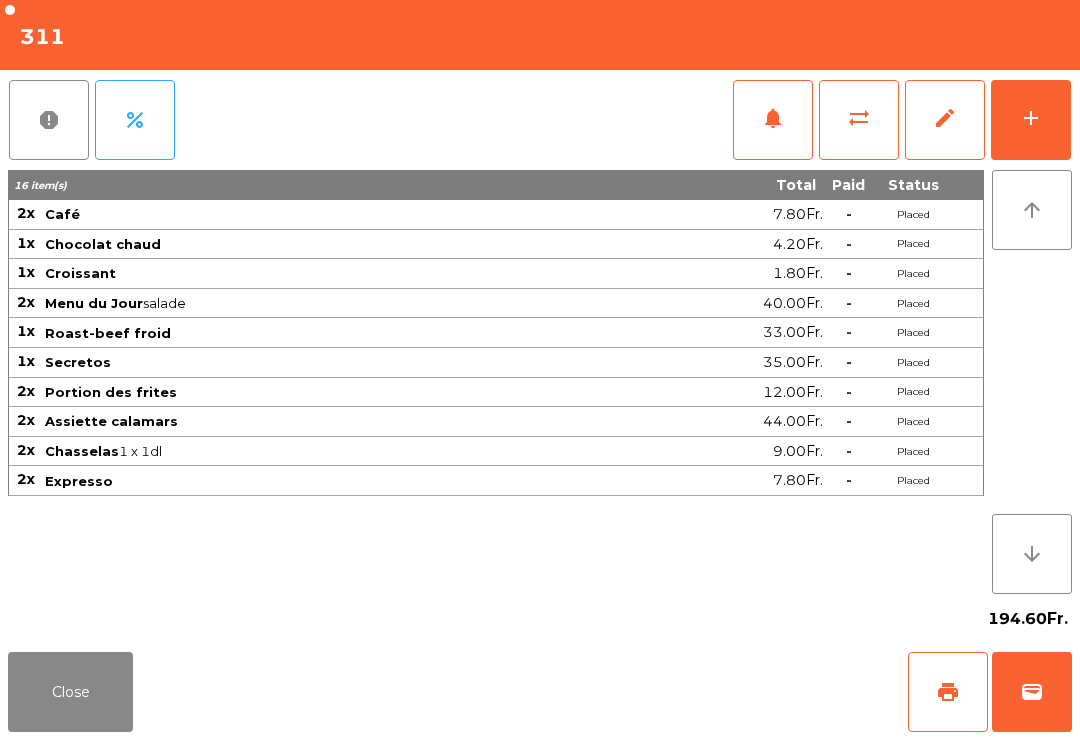 click on "Close" 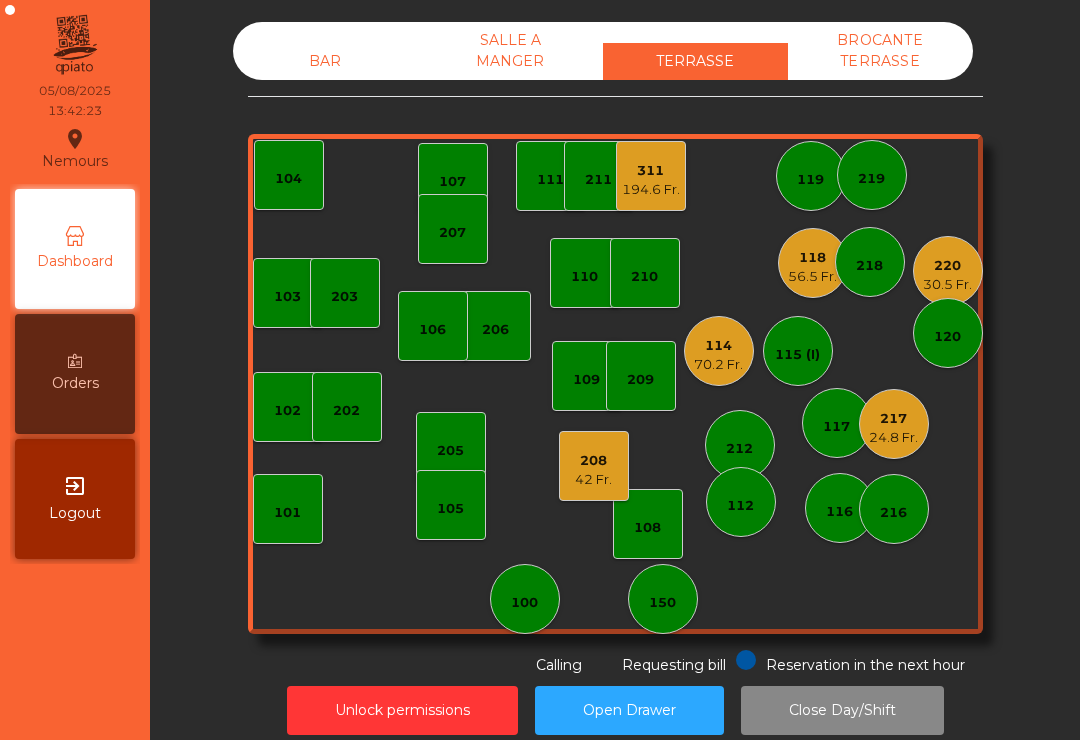 click on "BAR" 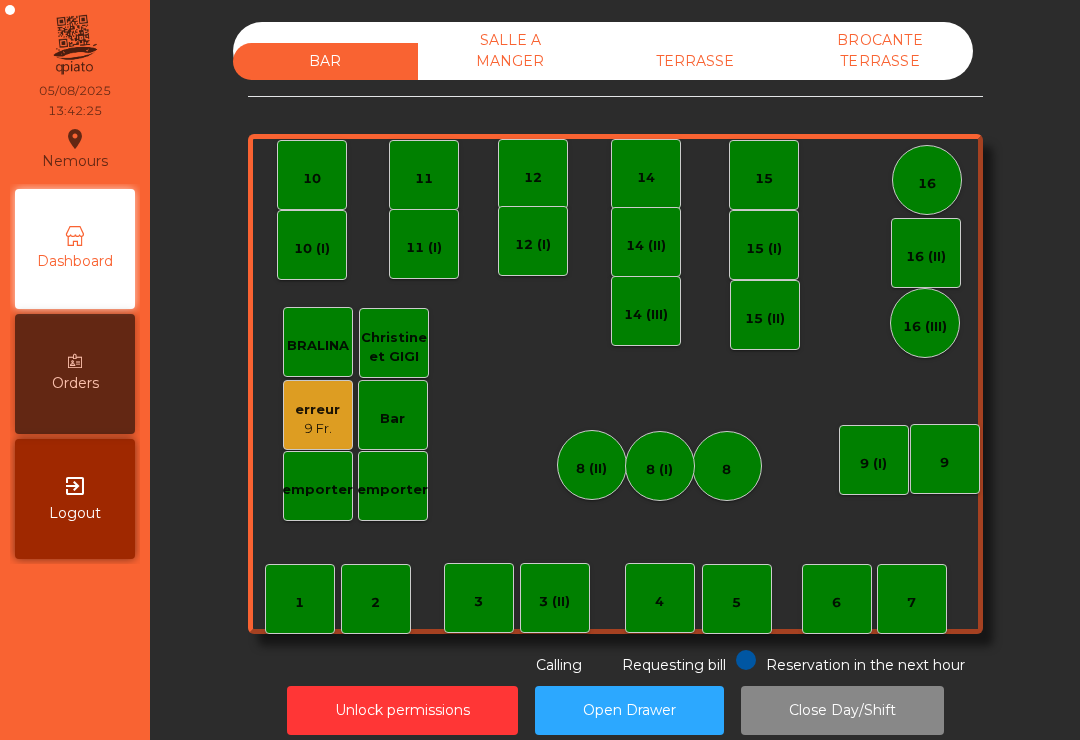 click on "TERRASSE" 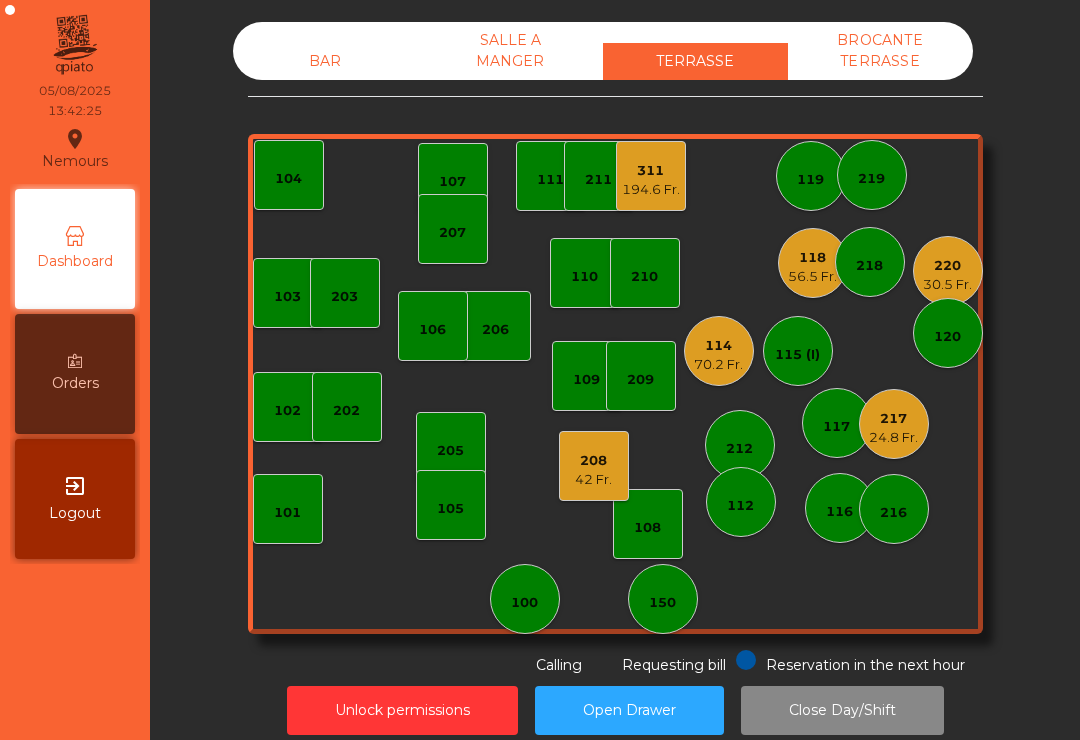 click on "SALLE A MANGER" 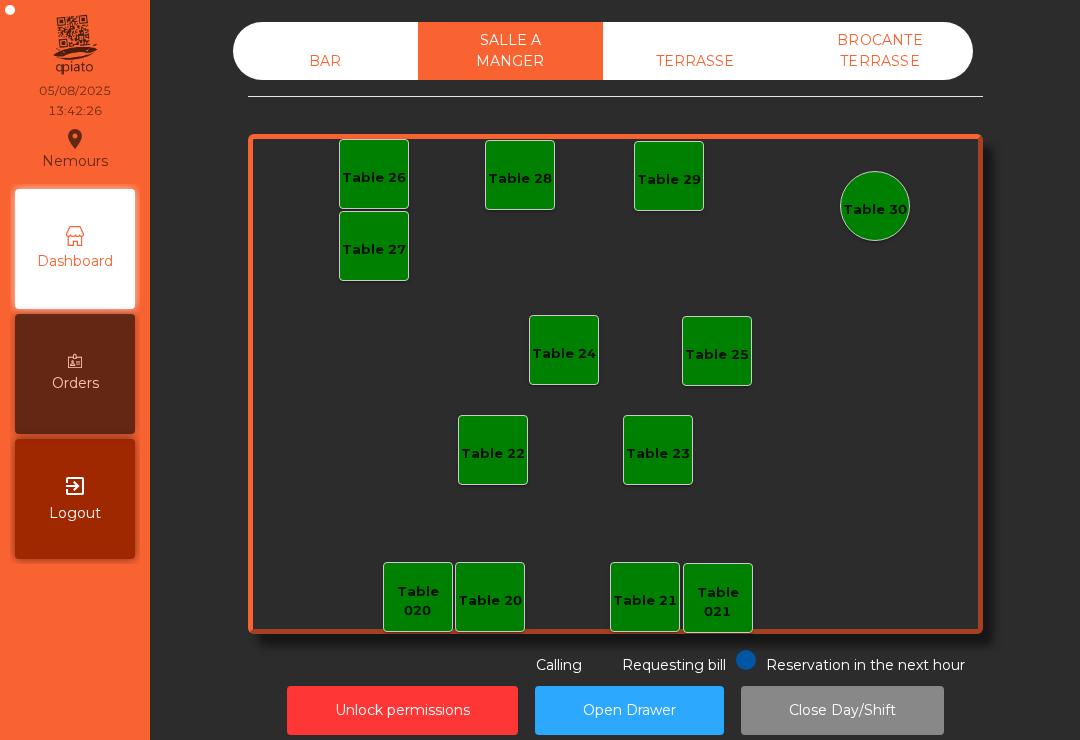 click on "BROCANTE TERRASSE" 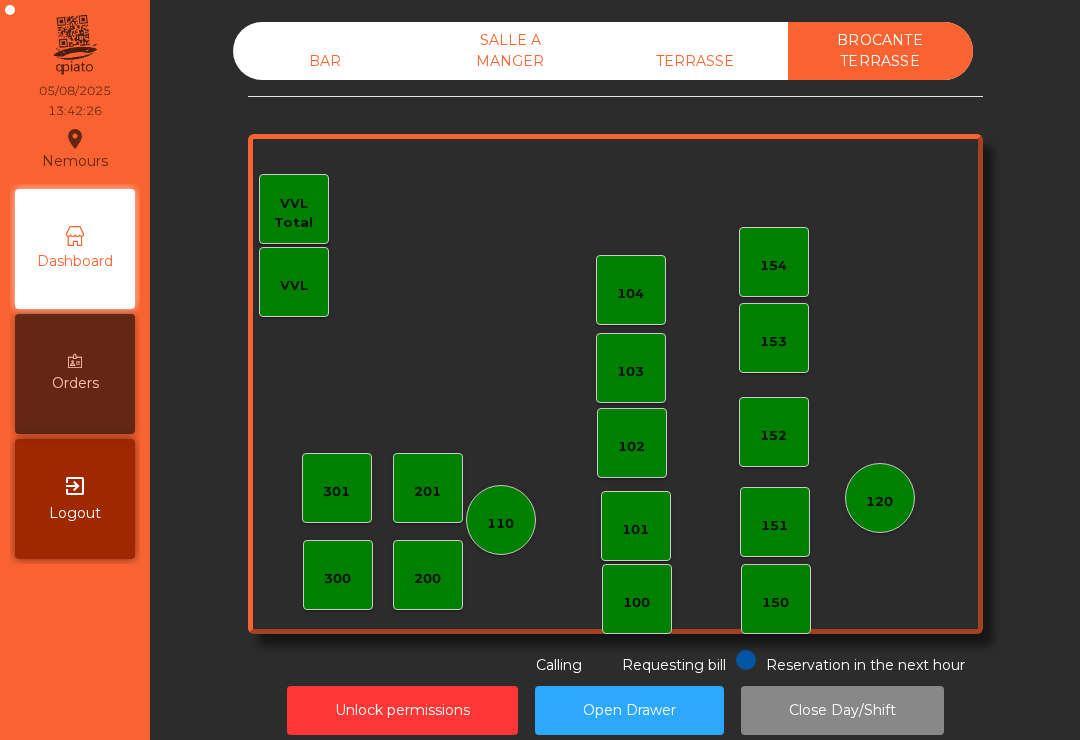 click on "TERRASSE" 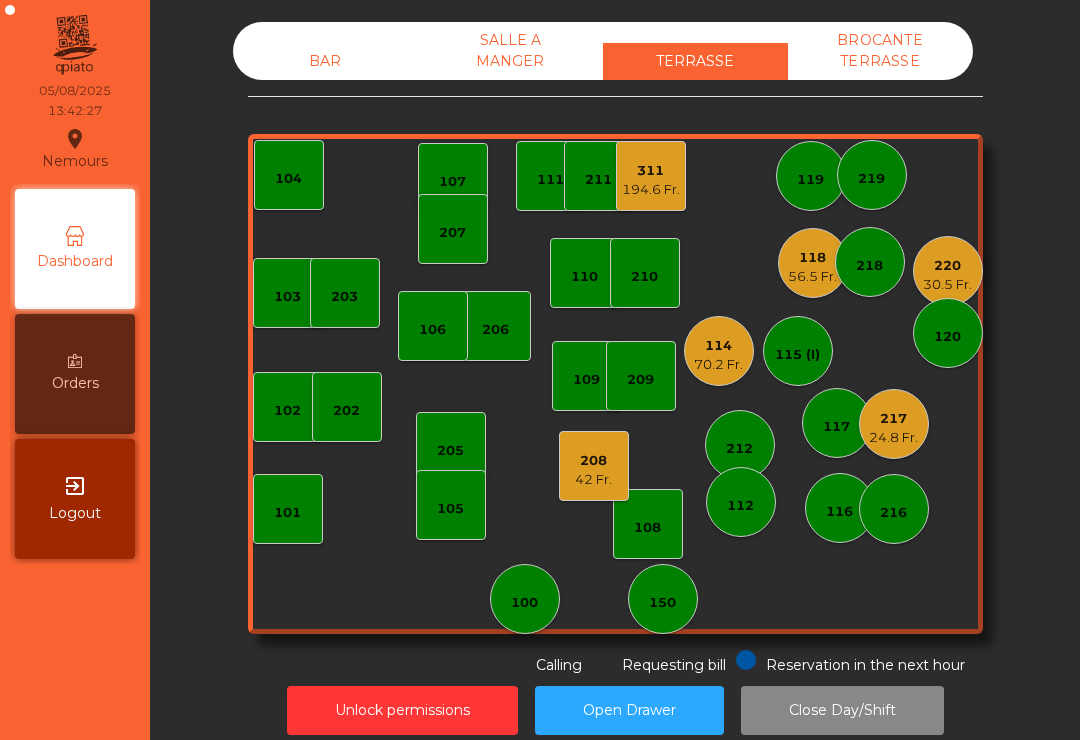 click on "106" 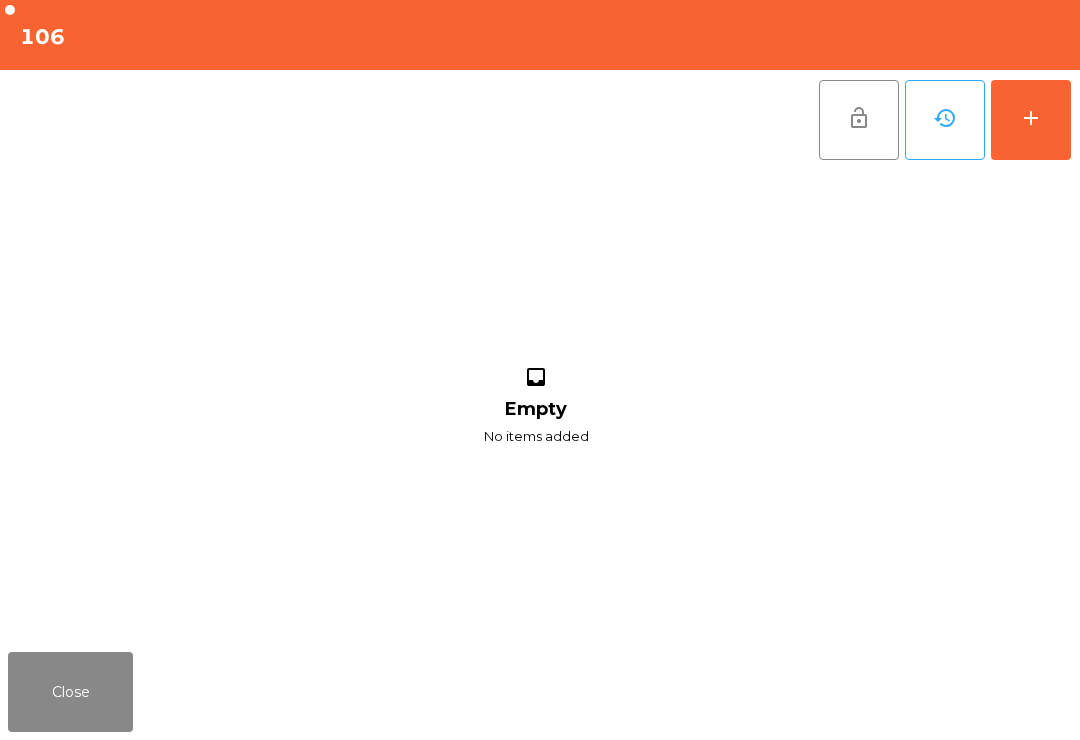 click on "add" 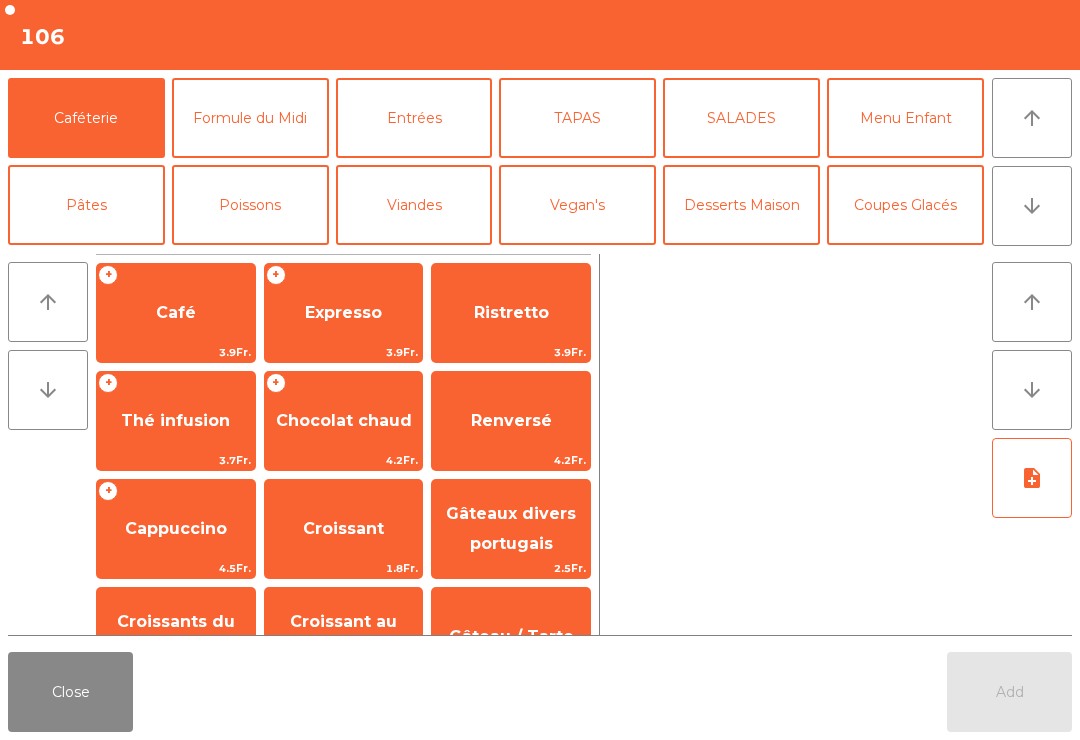 click on "Cocktails" 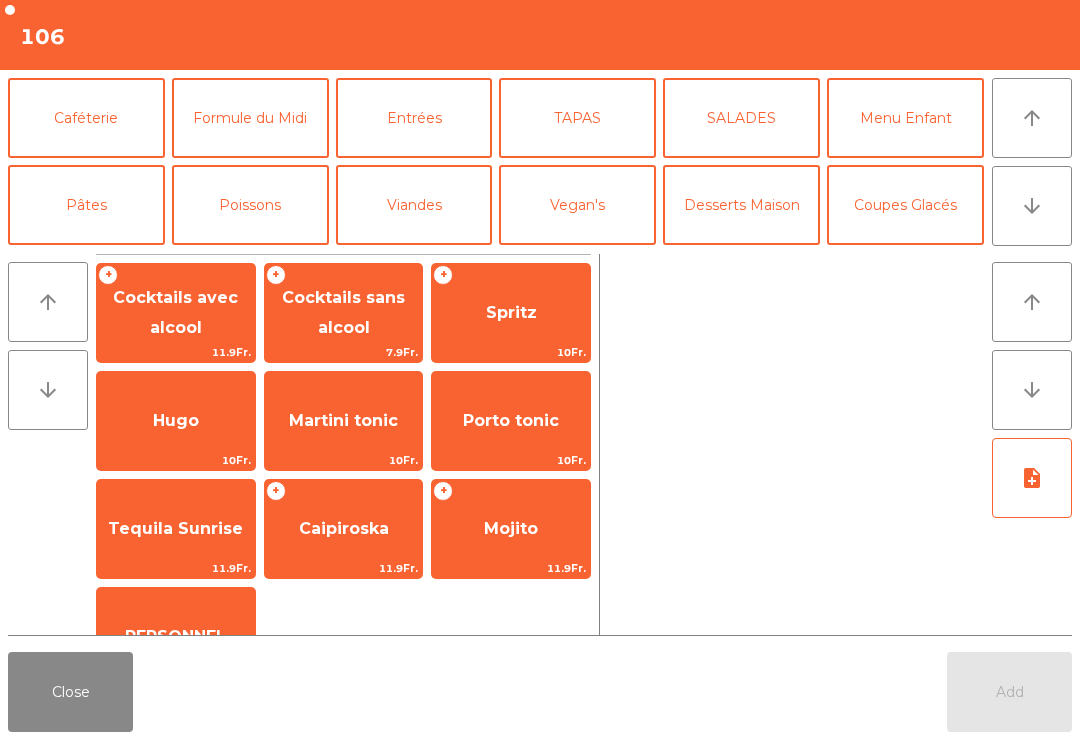 click on "10Fr." 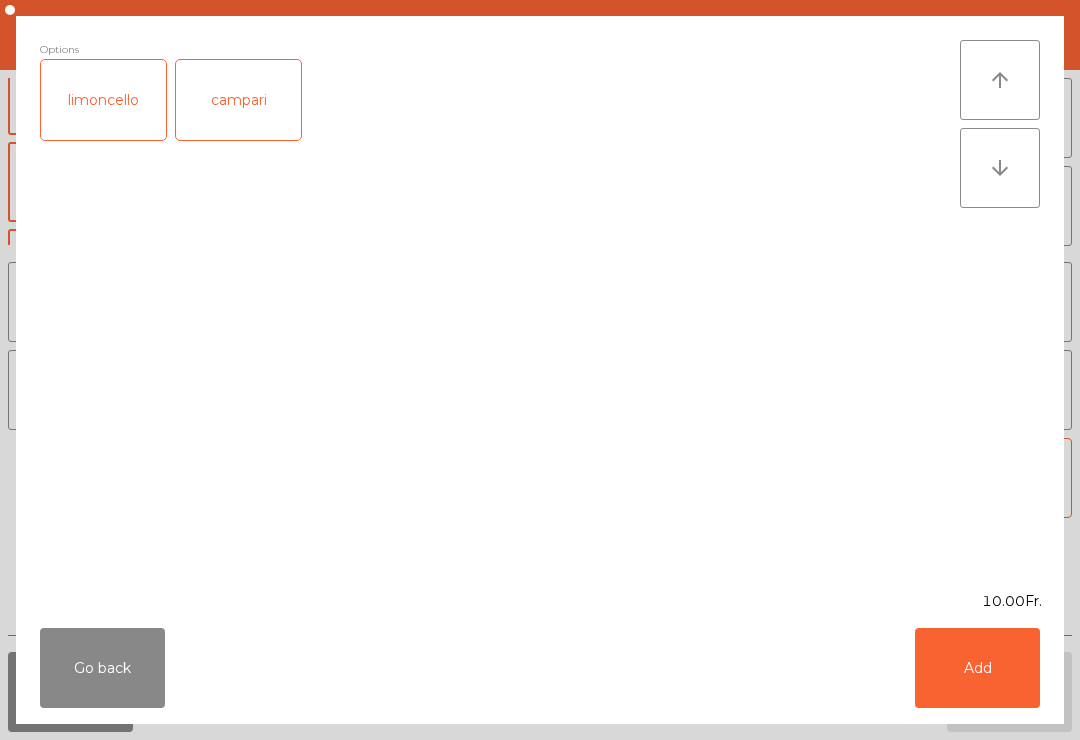 click on "Add" 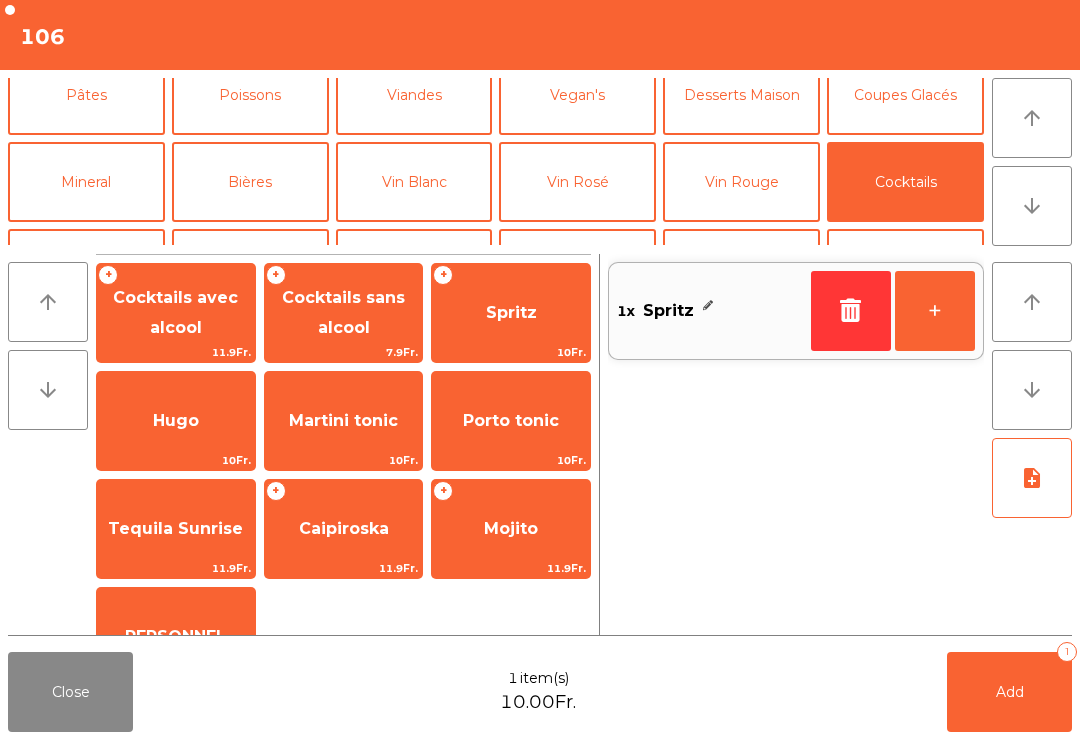 scroll, scrollTop: 202, scrollLeft: 0, axis: vertical 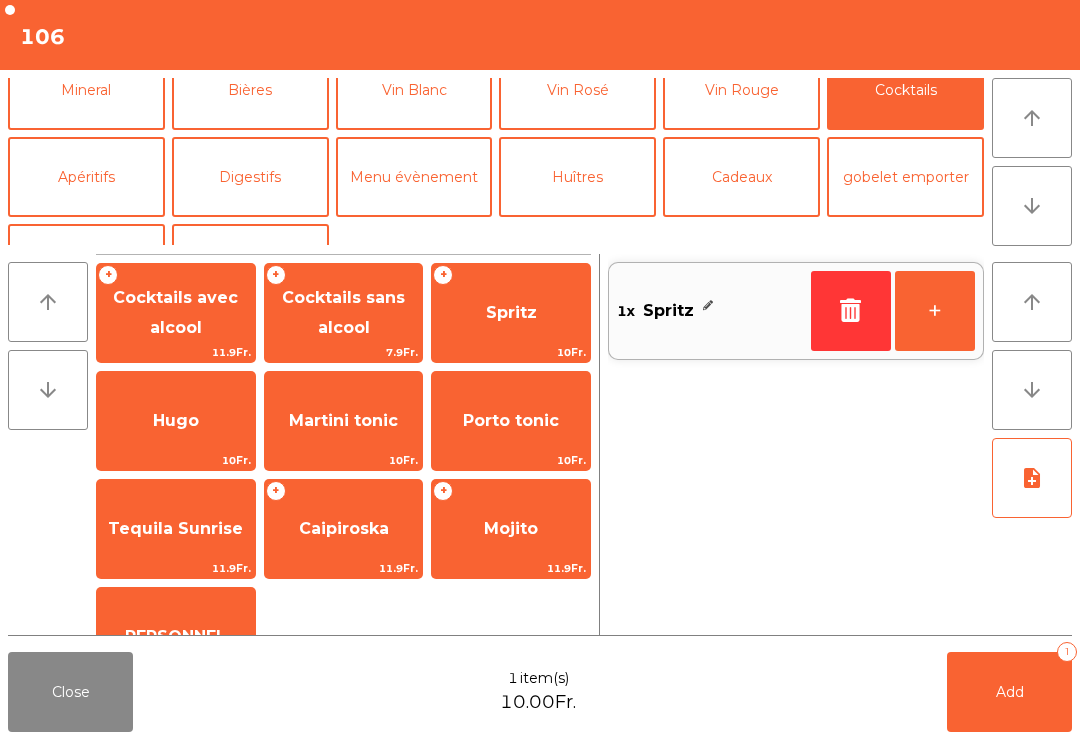 click on "Mineral" 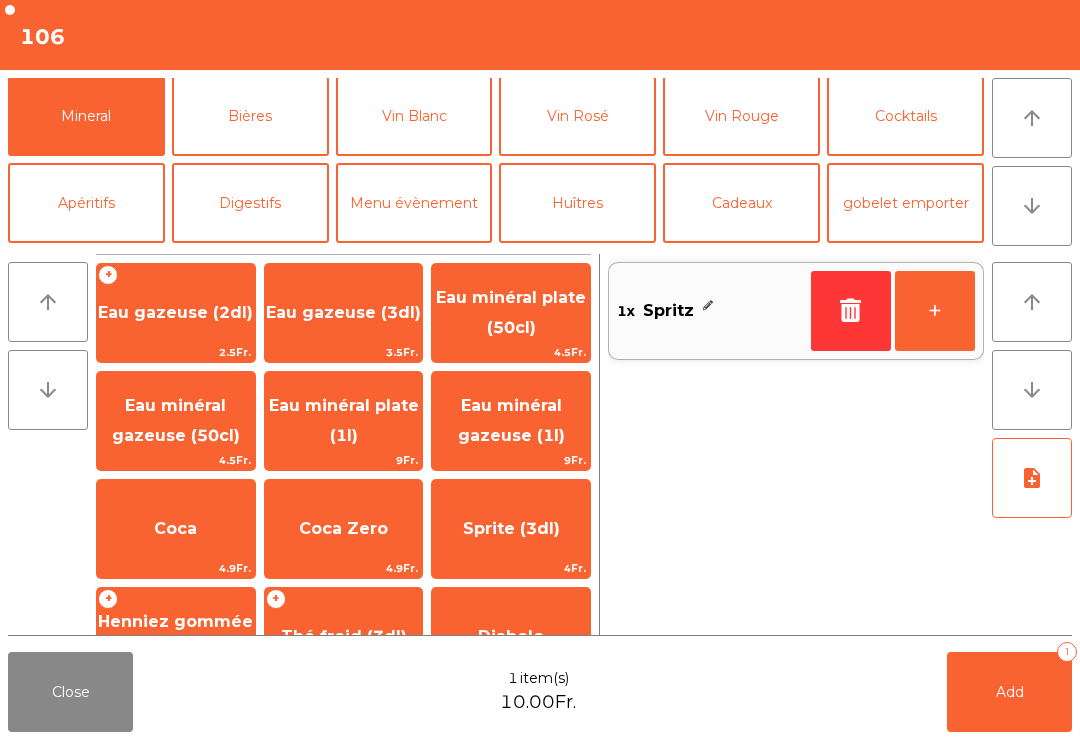 click on "Thé froid (3dl)" 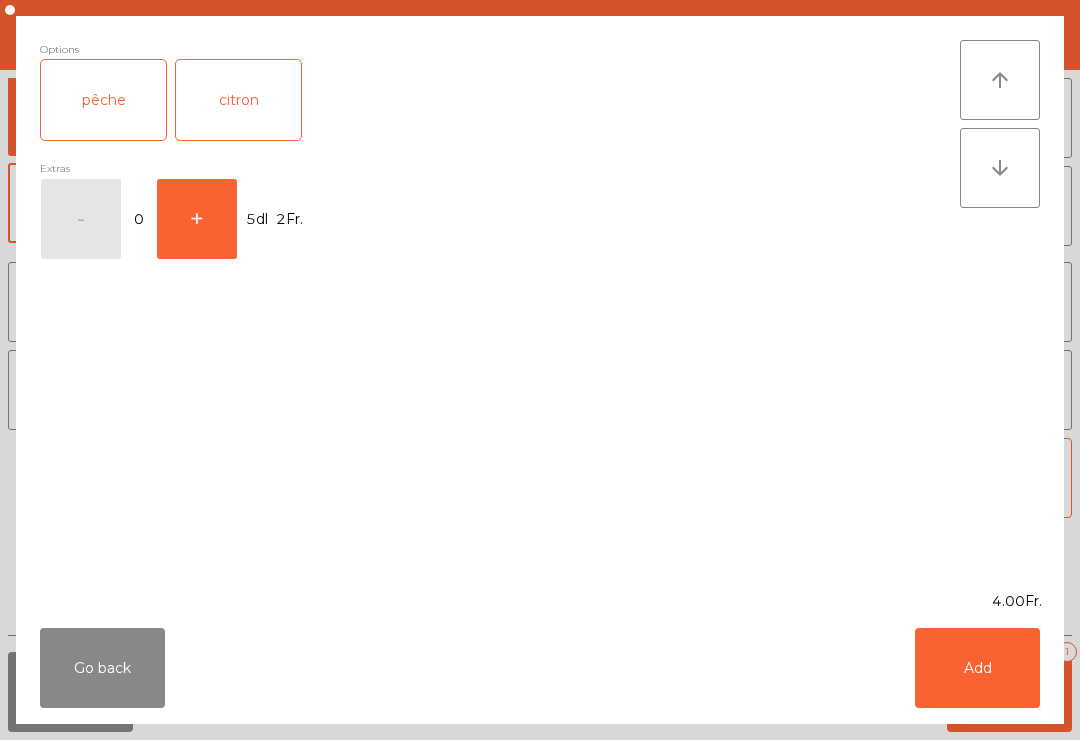 click on "Add" 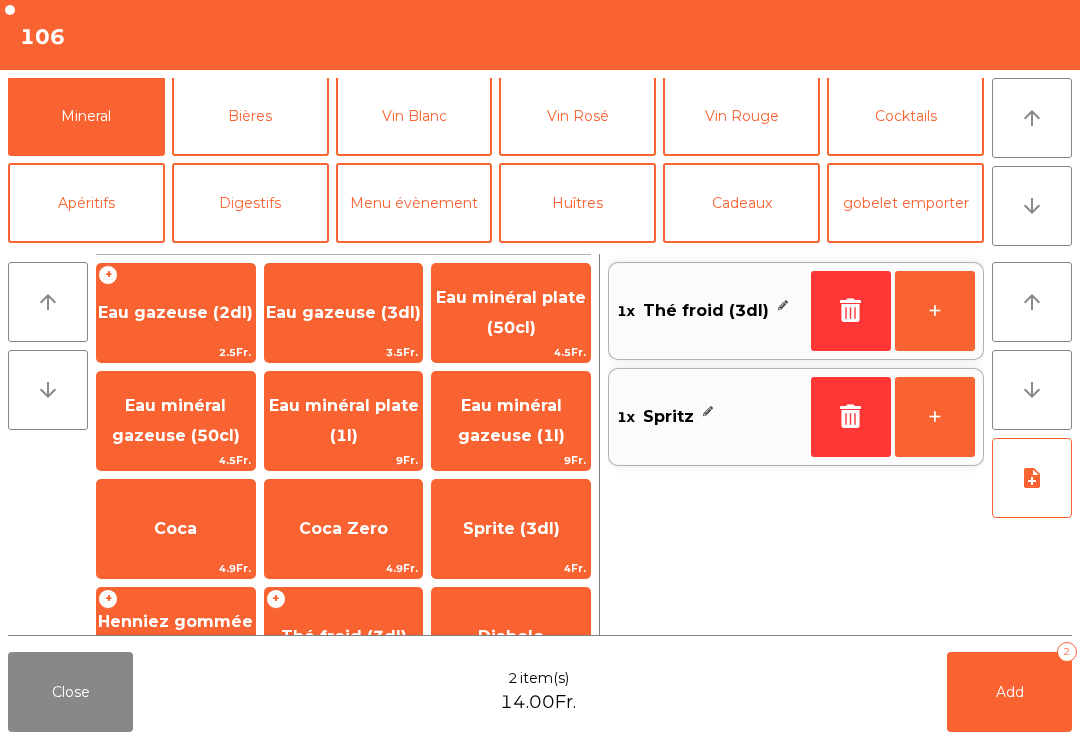 scroll, scrollTop: 213, scrollLeft: 0, axis: vertical 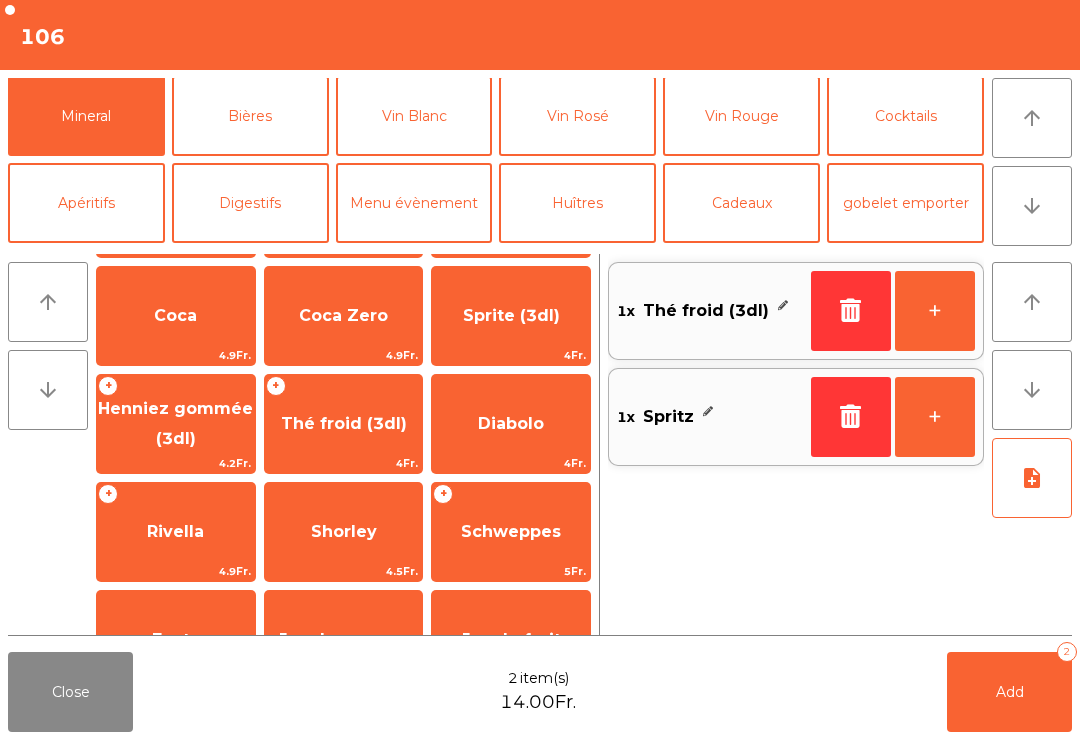 click on "Add" 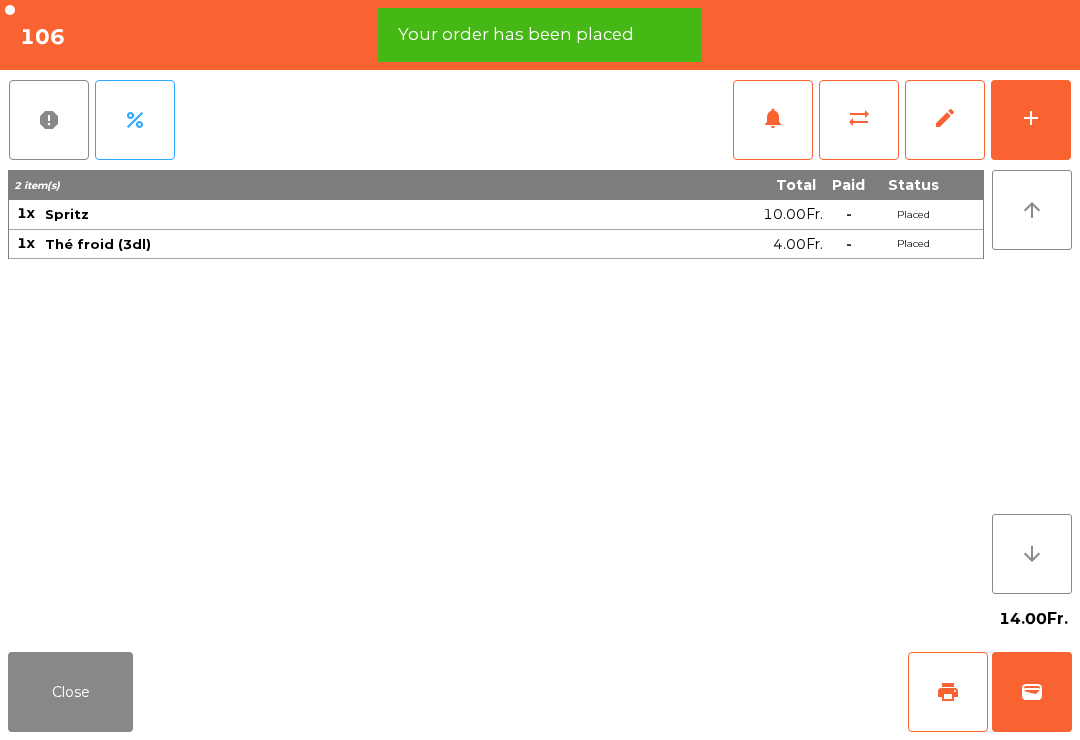click on "print" 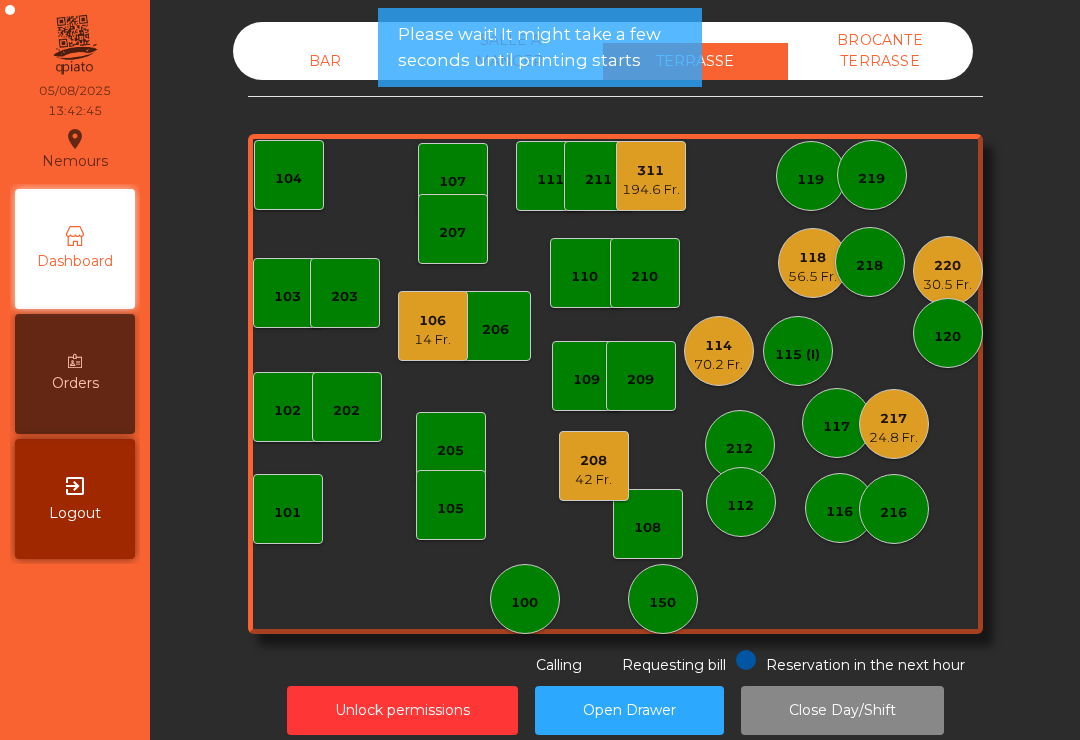 click on "109" 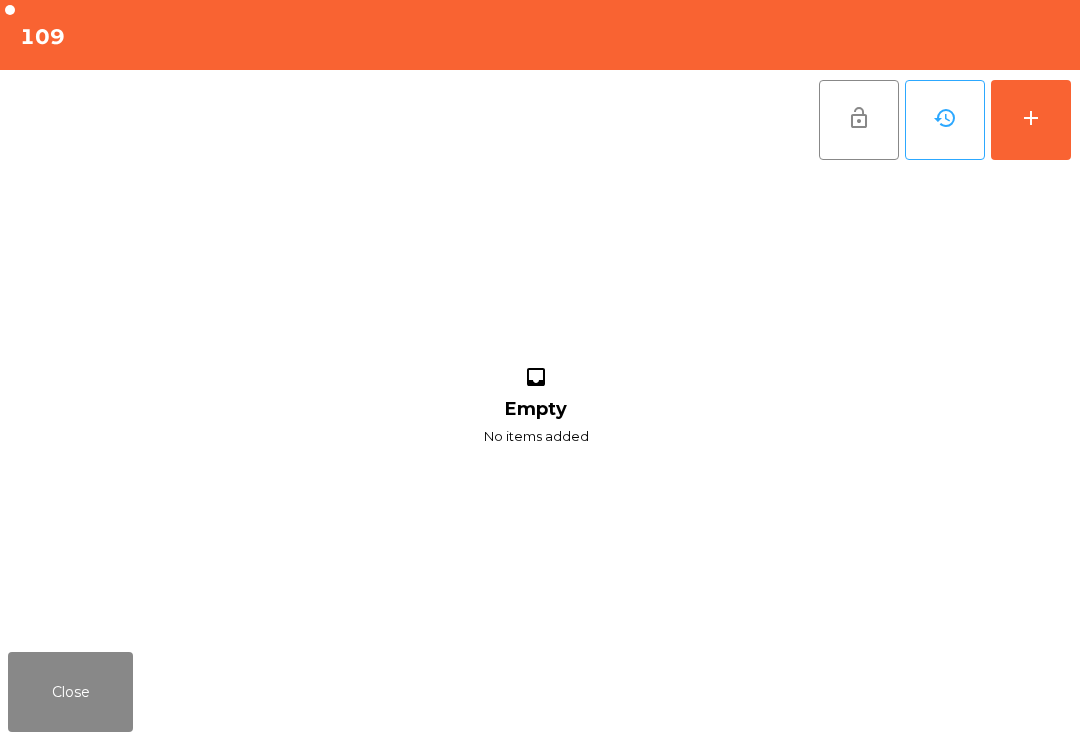 click on "Close" 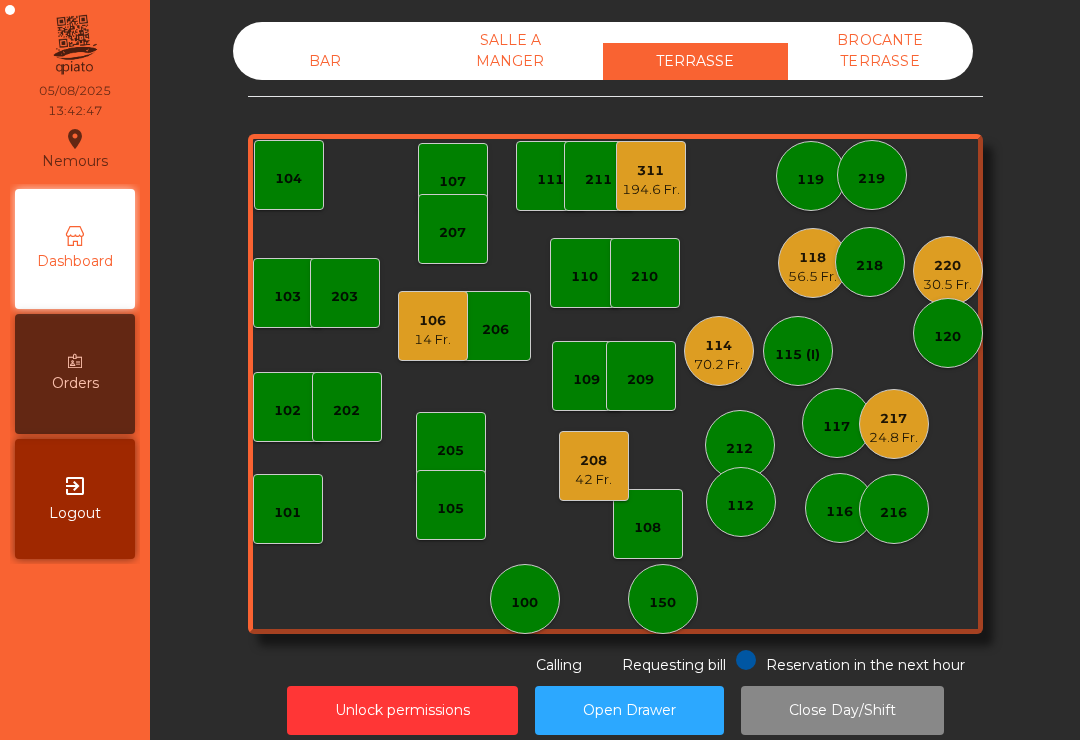 click on "42 Fr." 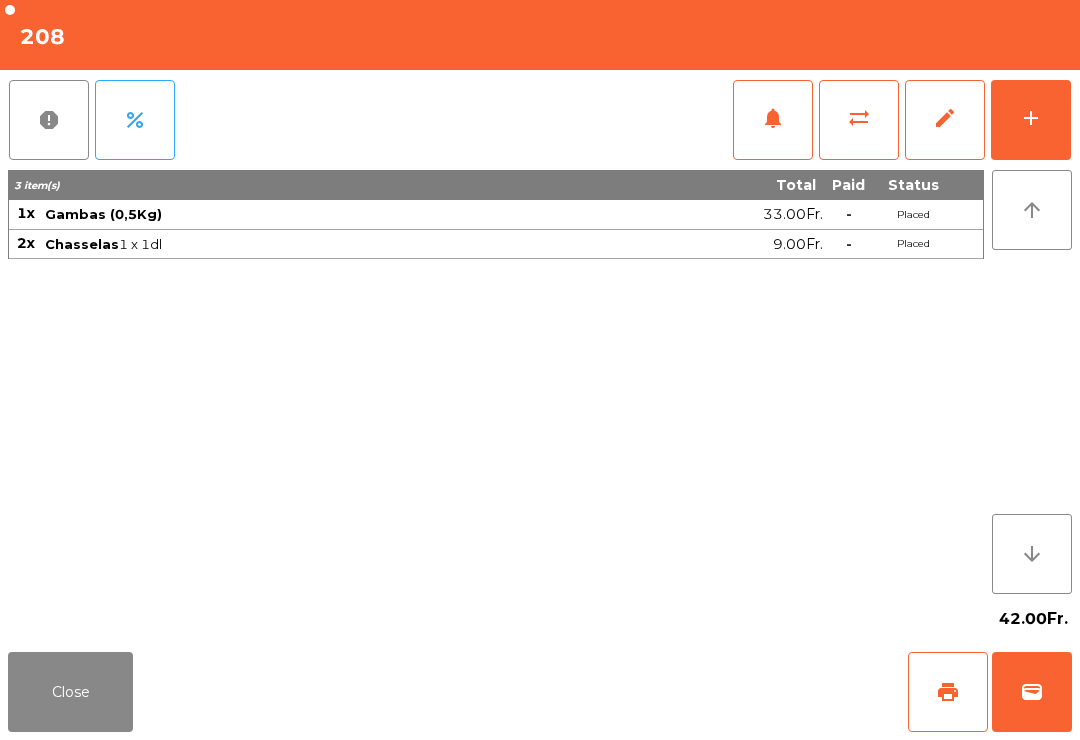 click on "Close" 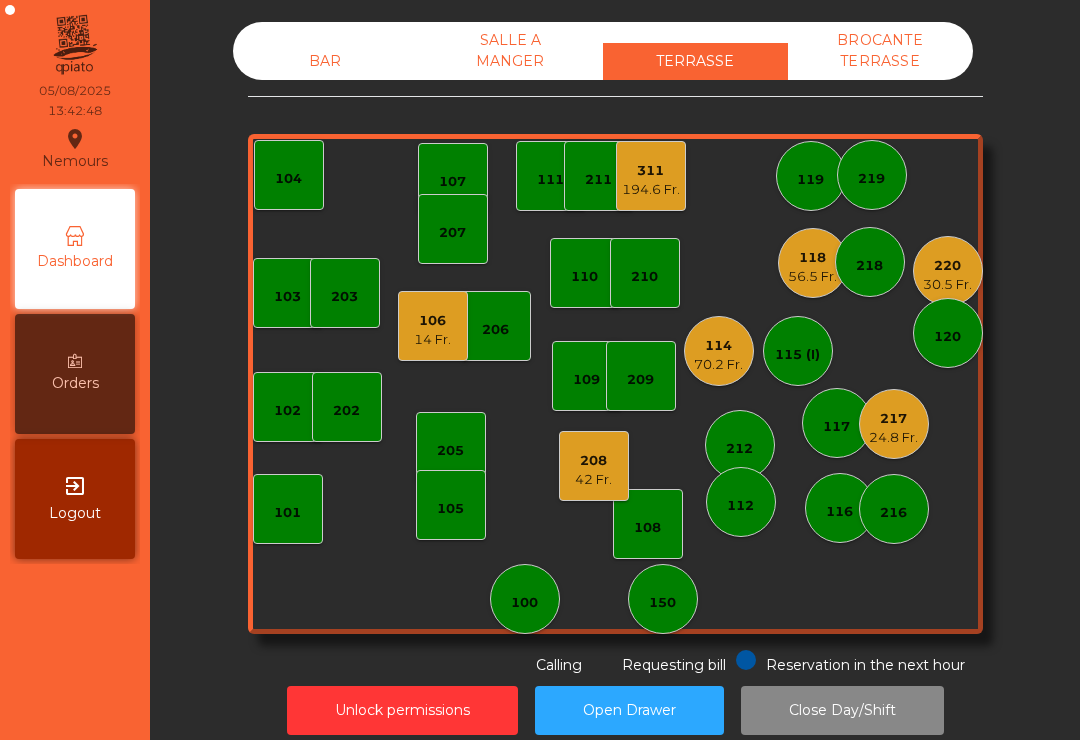 click on "209" 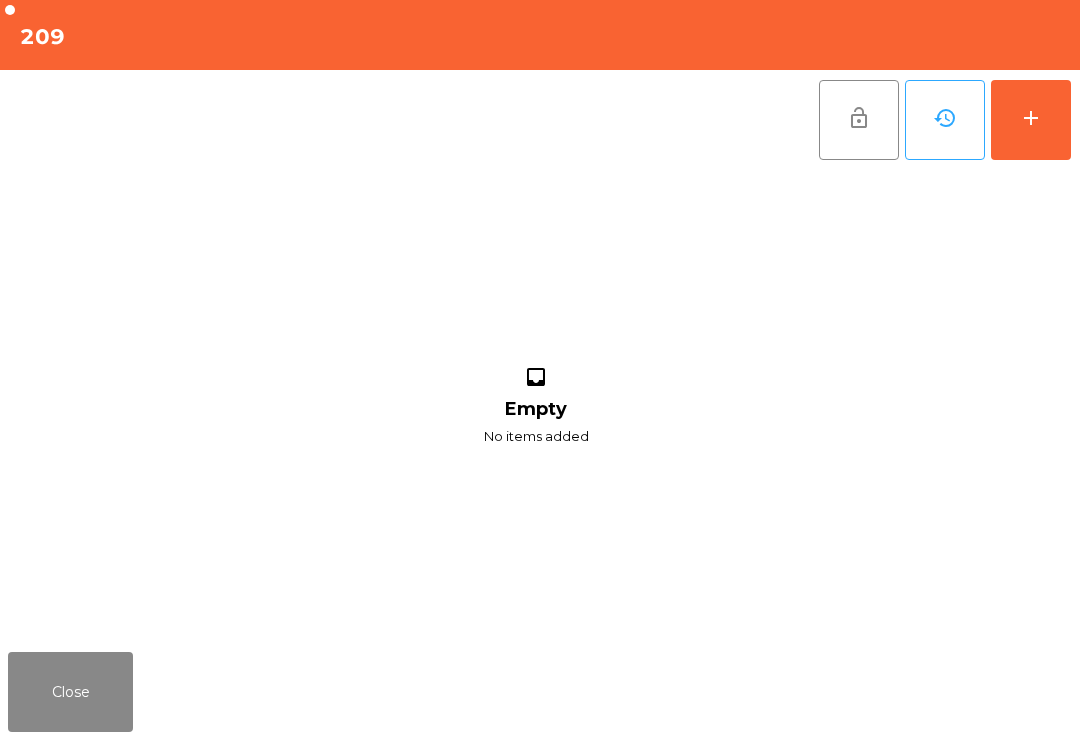 click on "add" 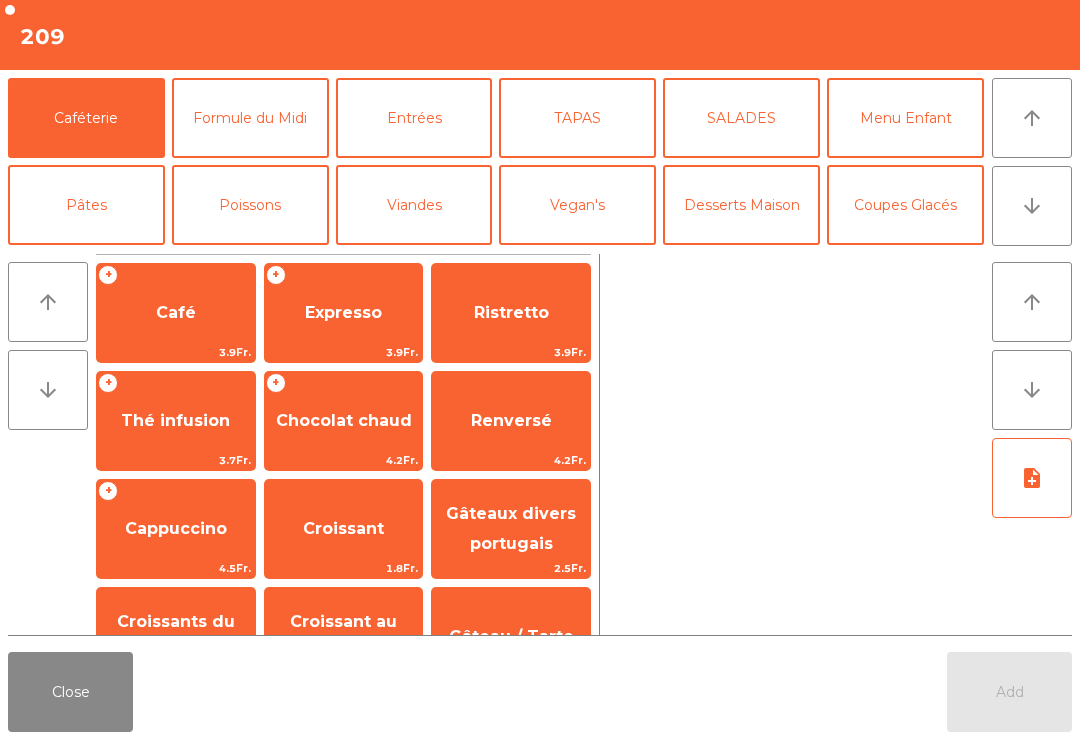 click on "arrow_downward" 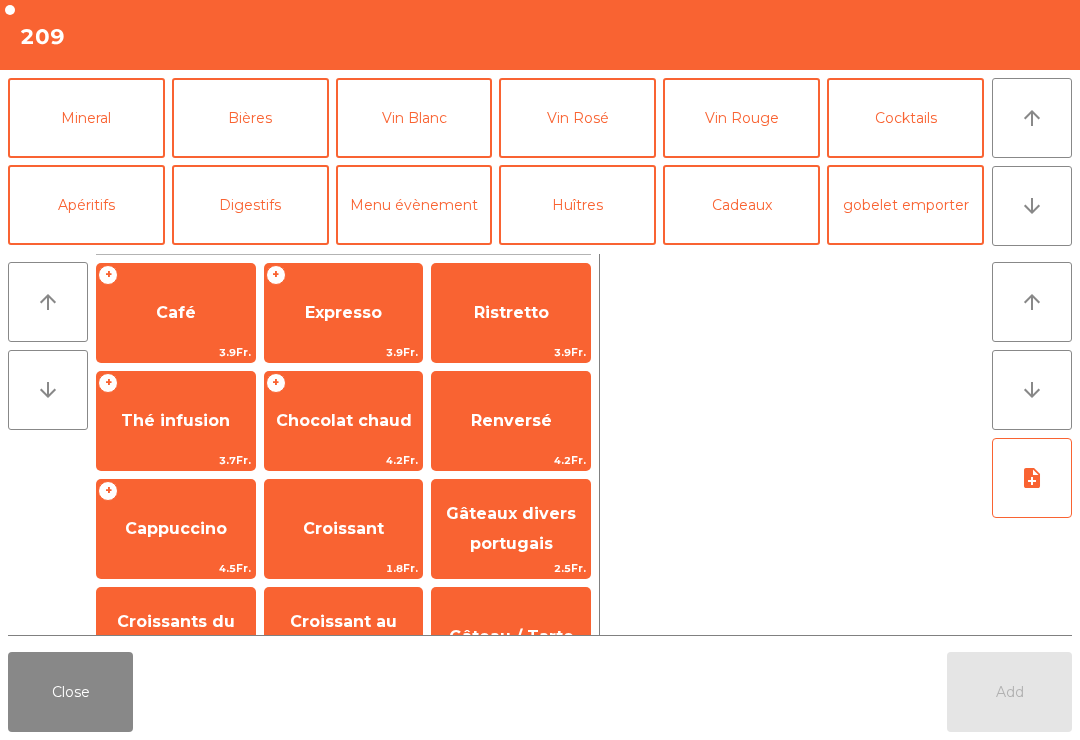 click on "Mineral" 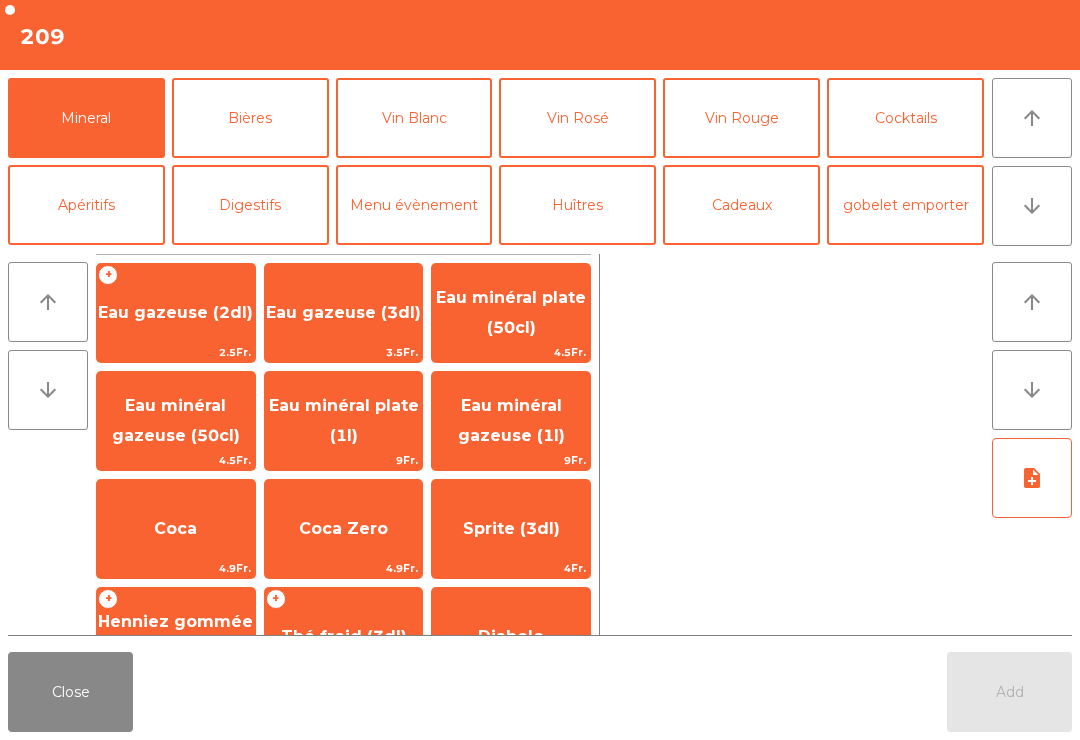 click on "Bières" 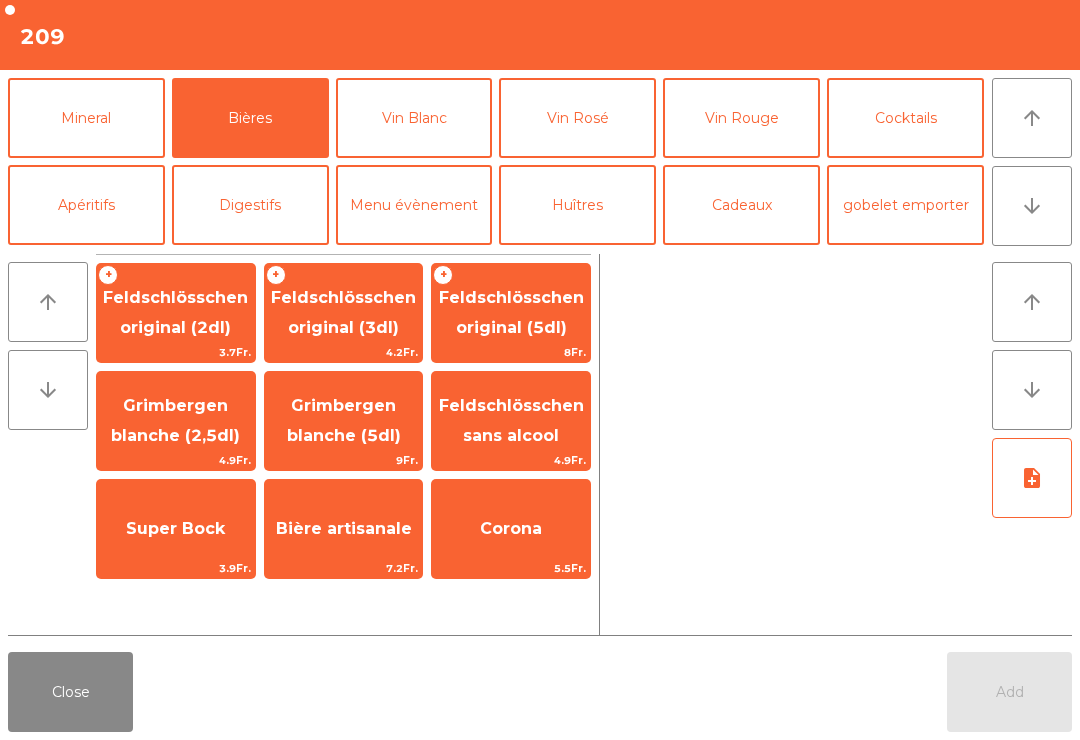 click on "Feldschlösschen sans alcool" 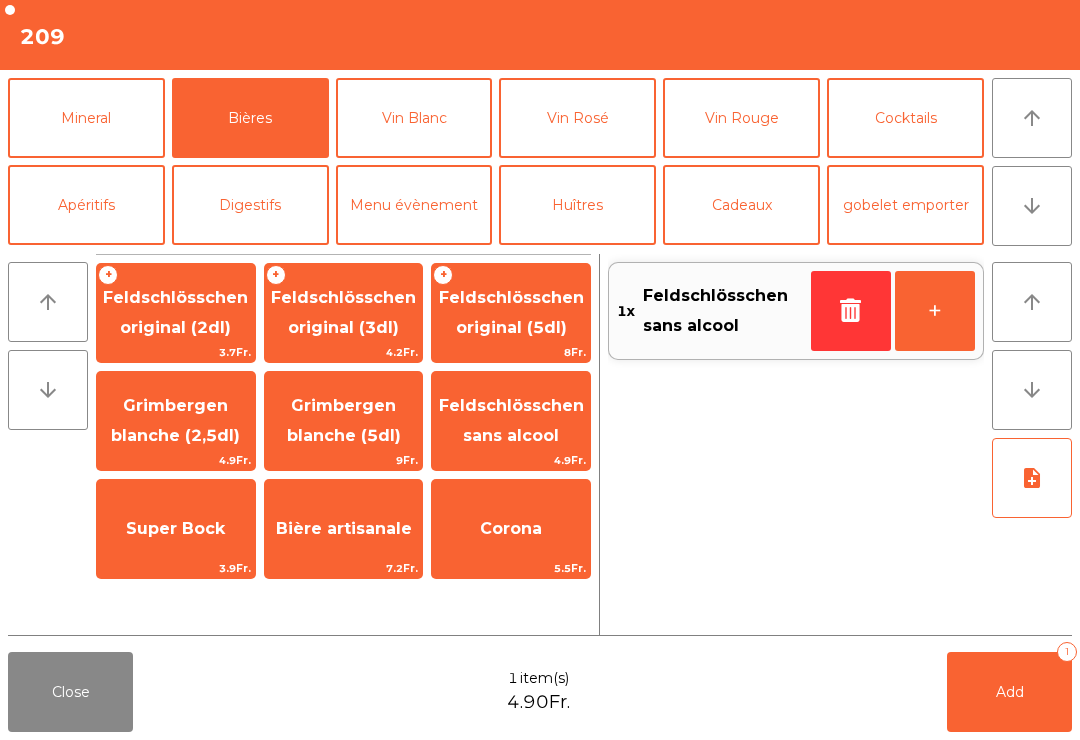 click on "Mineral" 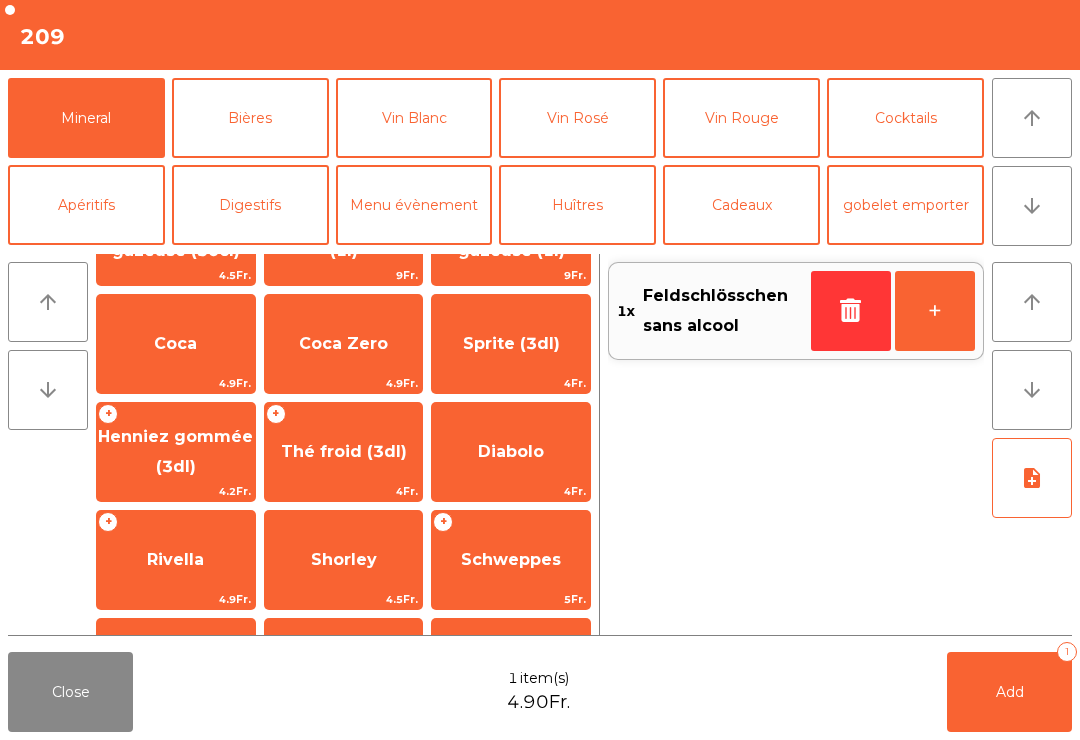 scroll, scrollTop: 305, scrollLeft: 0, axis: vertical 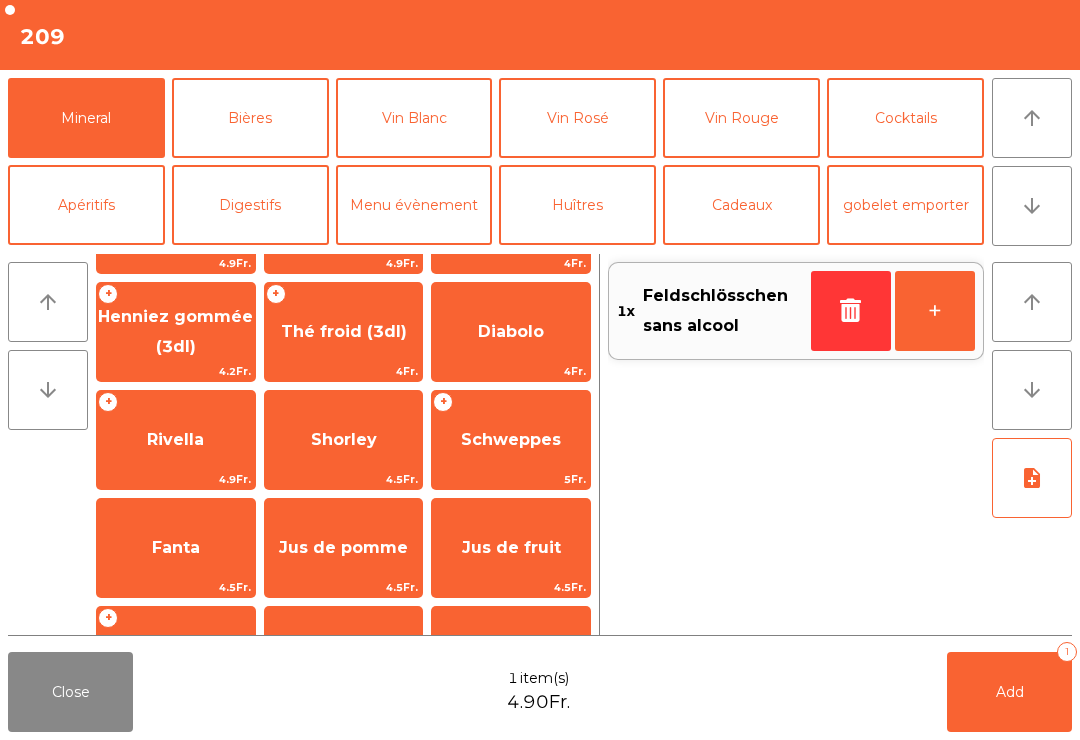click on "Rivella" 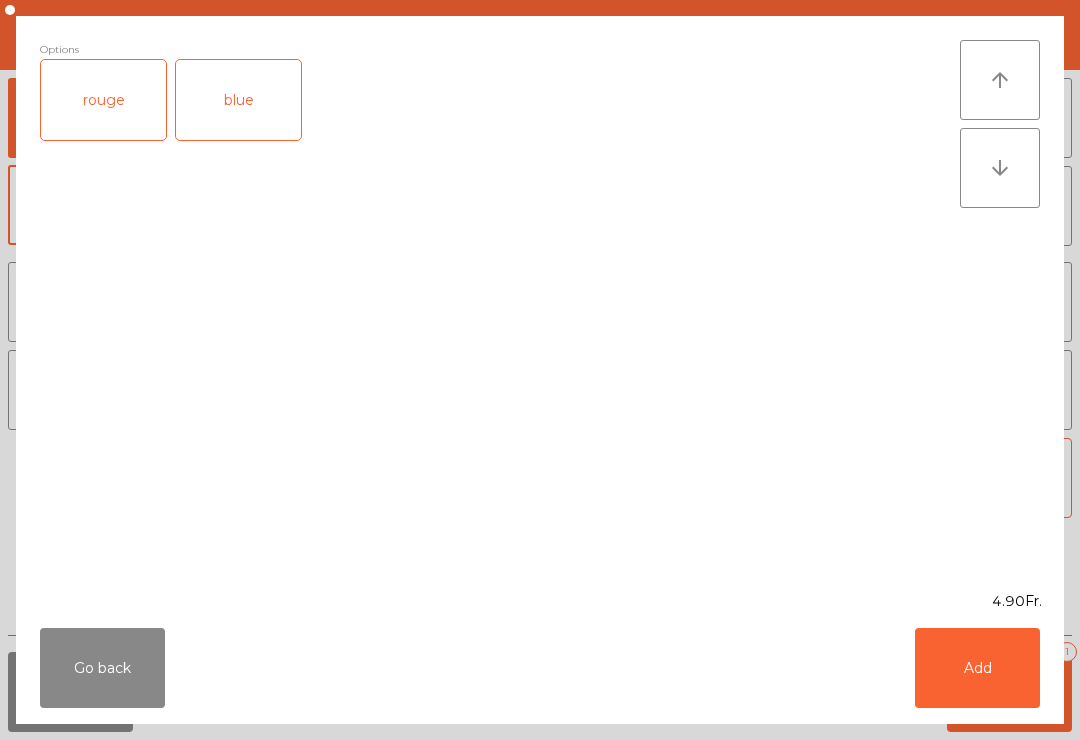 click on "Add" 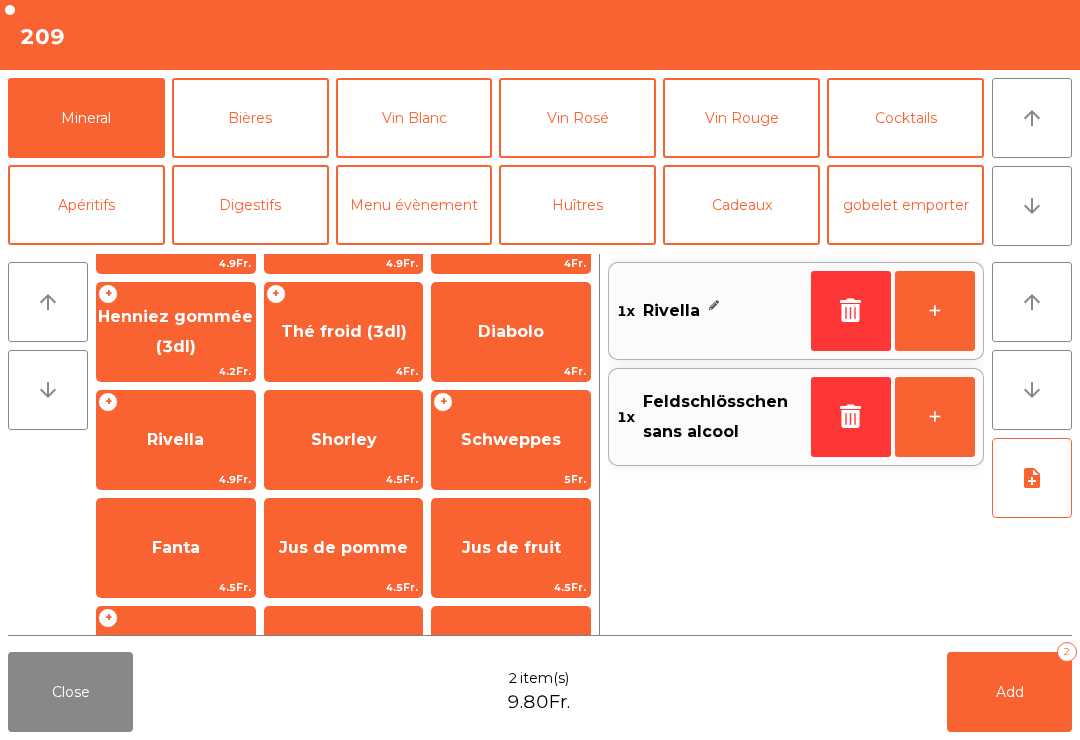 click on "Add   2" 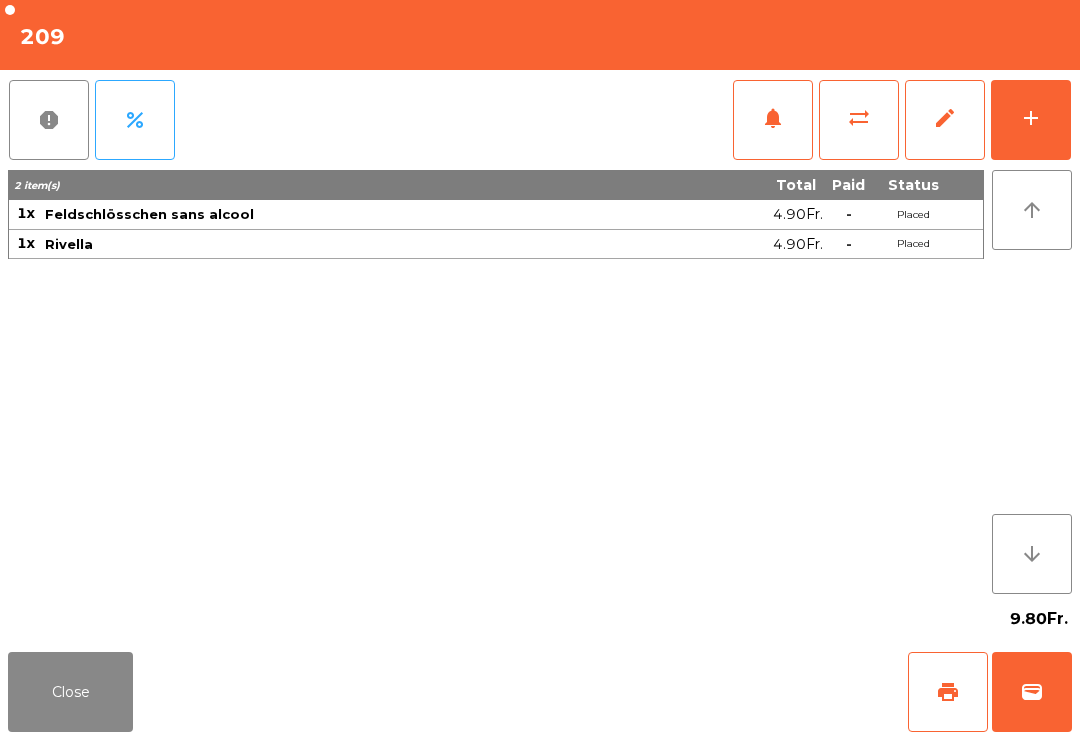 click on "Close   print   wallet" 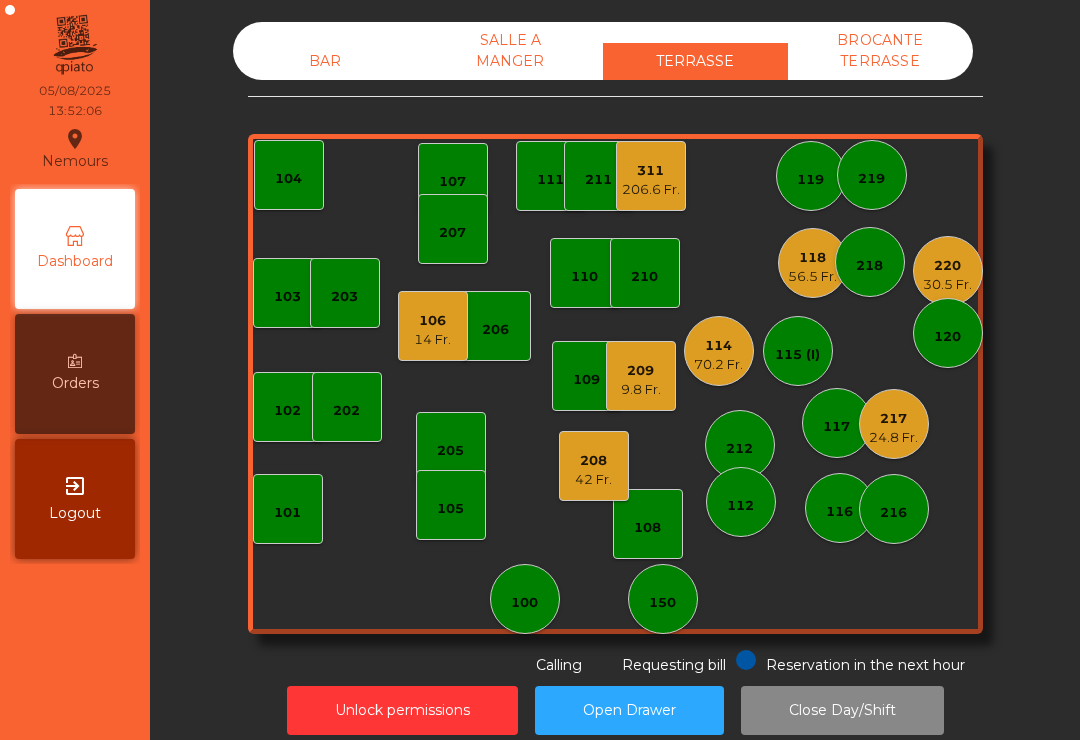 click on "220" 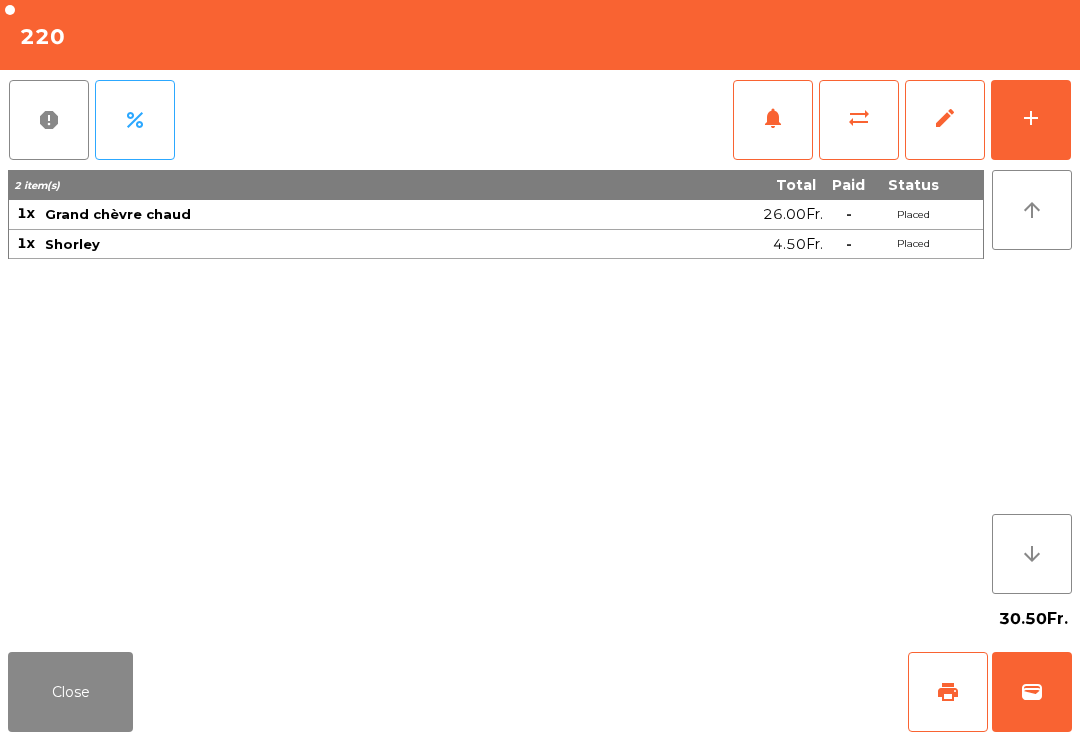 click on "wallet" 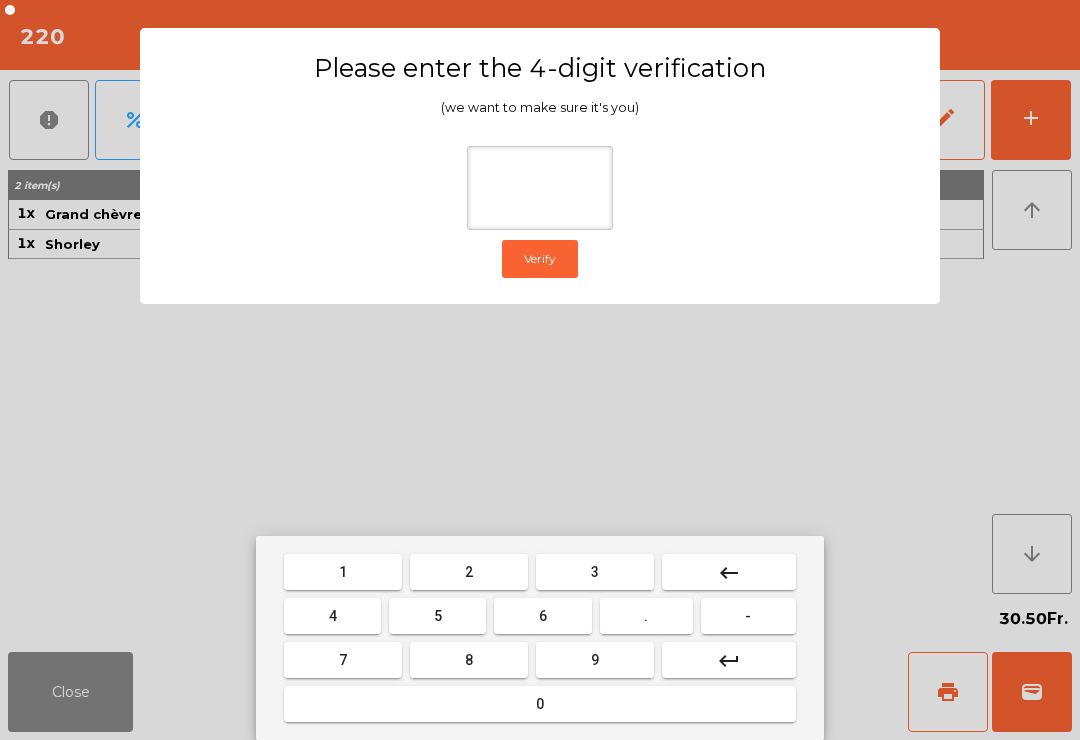 type on "*" 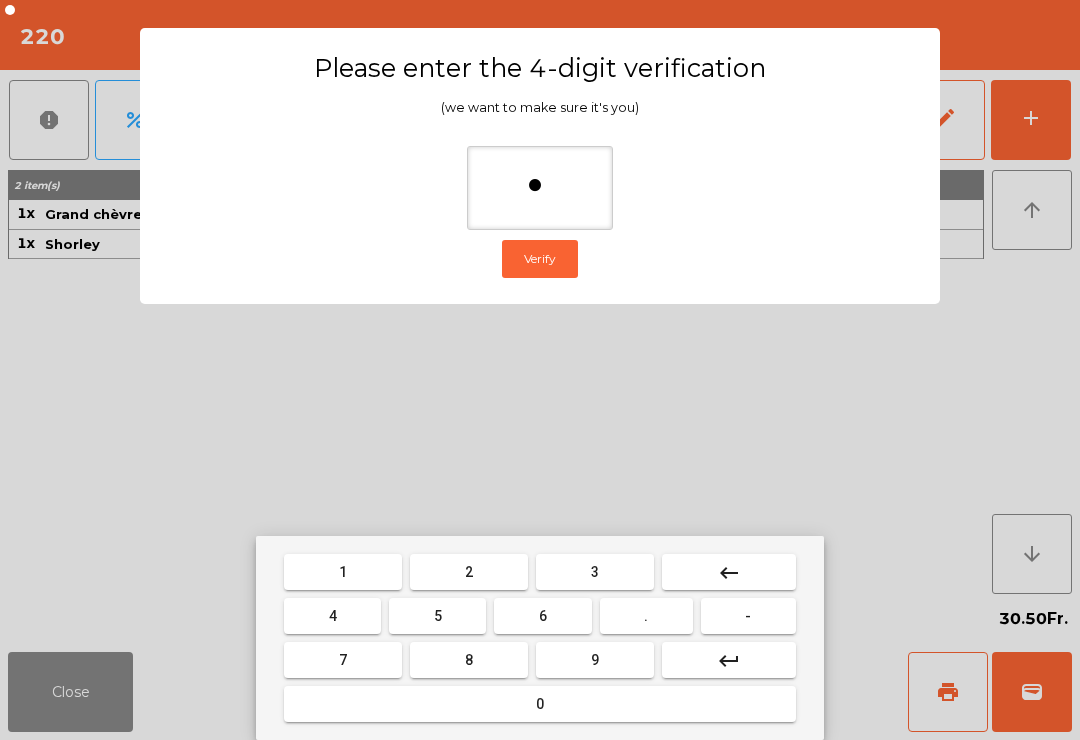 type on "**" 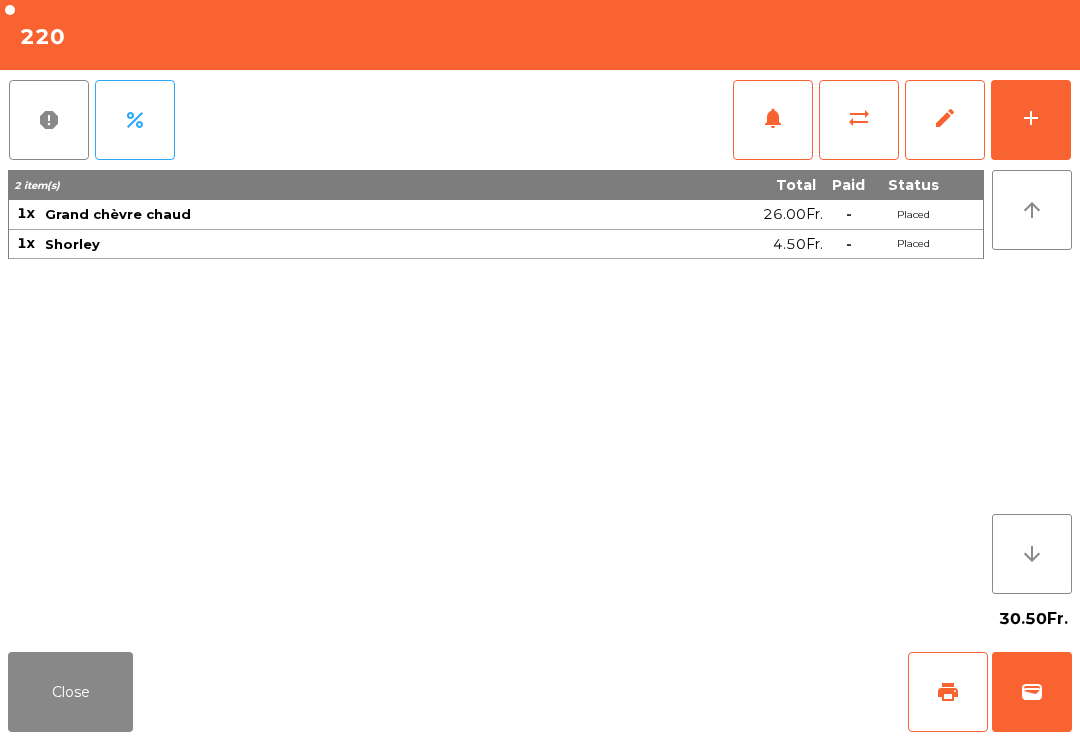click on "Close   print   wallet" 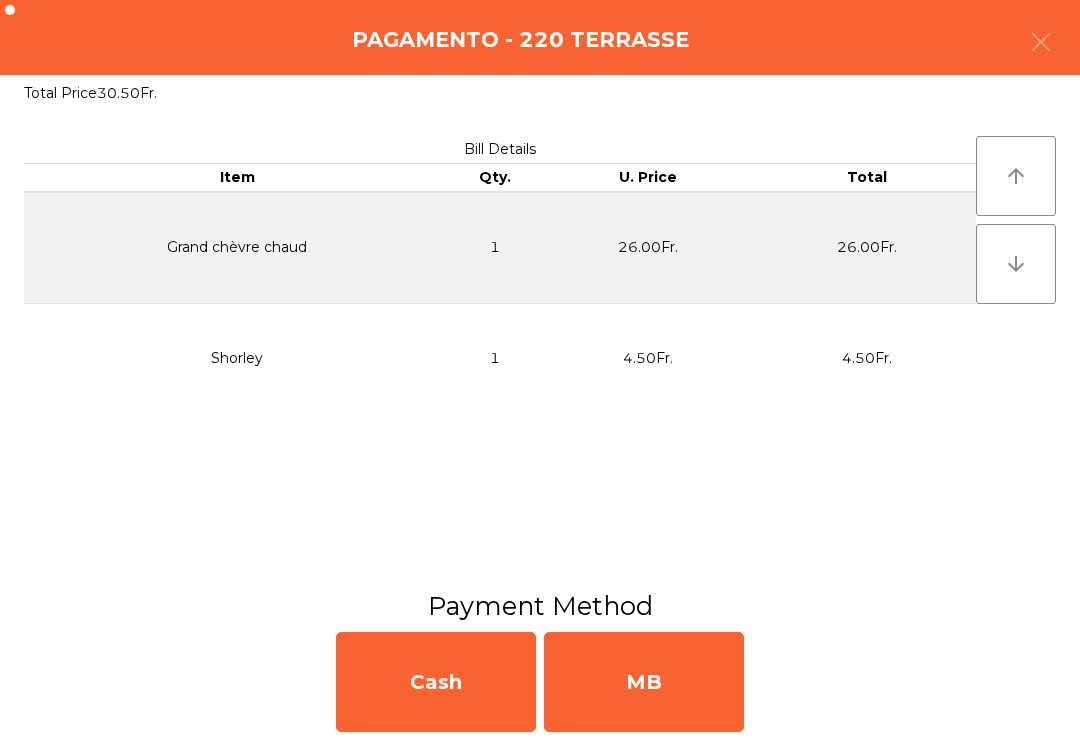 click on "Cash   MB" 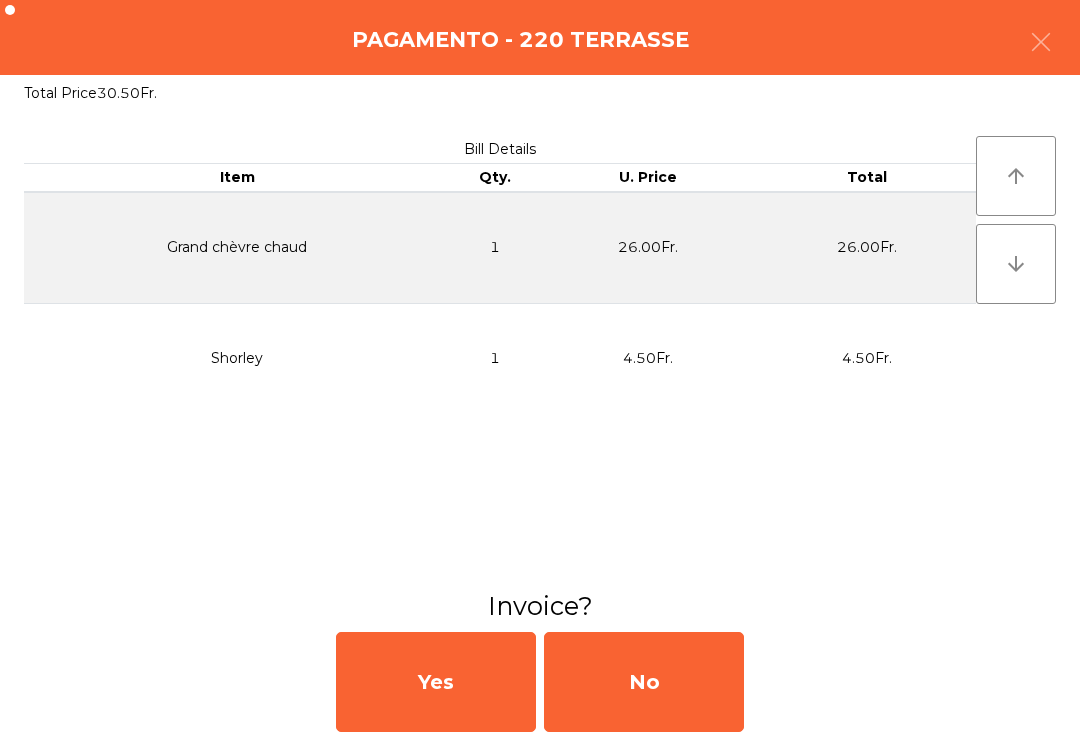 click on "No" 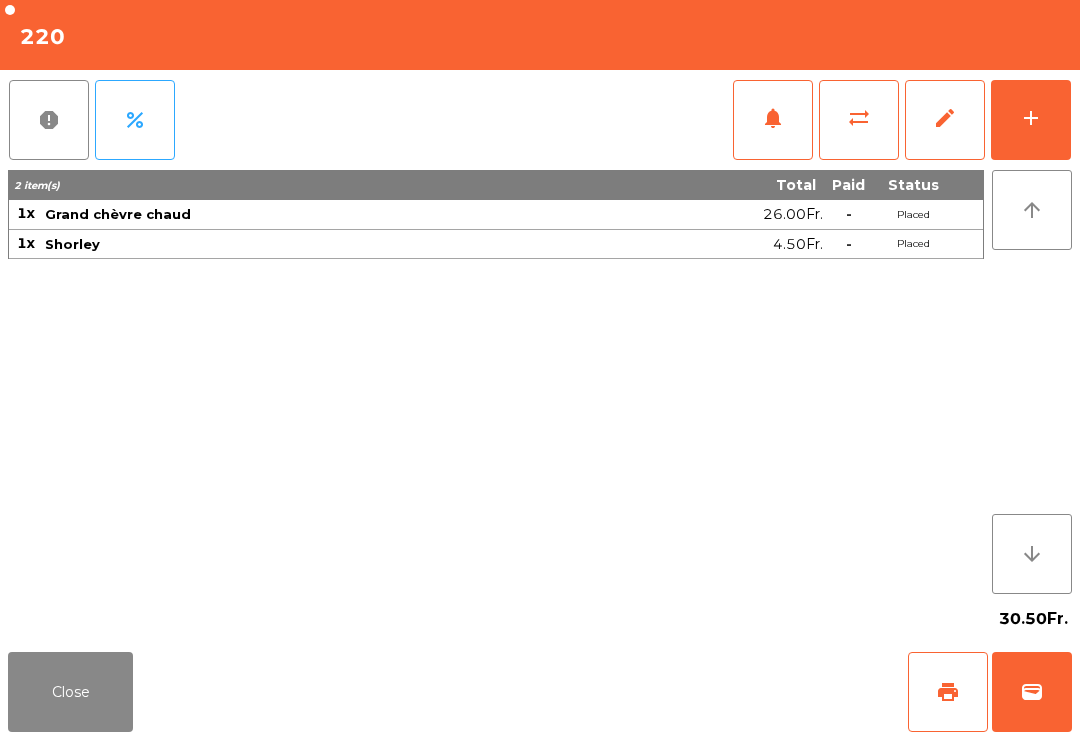 click on "Close" 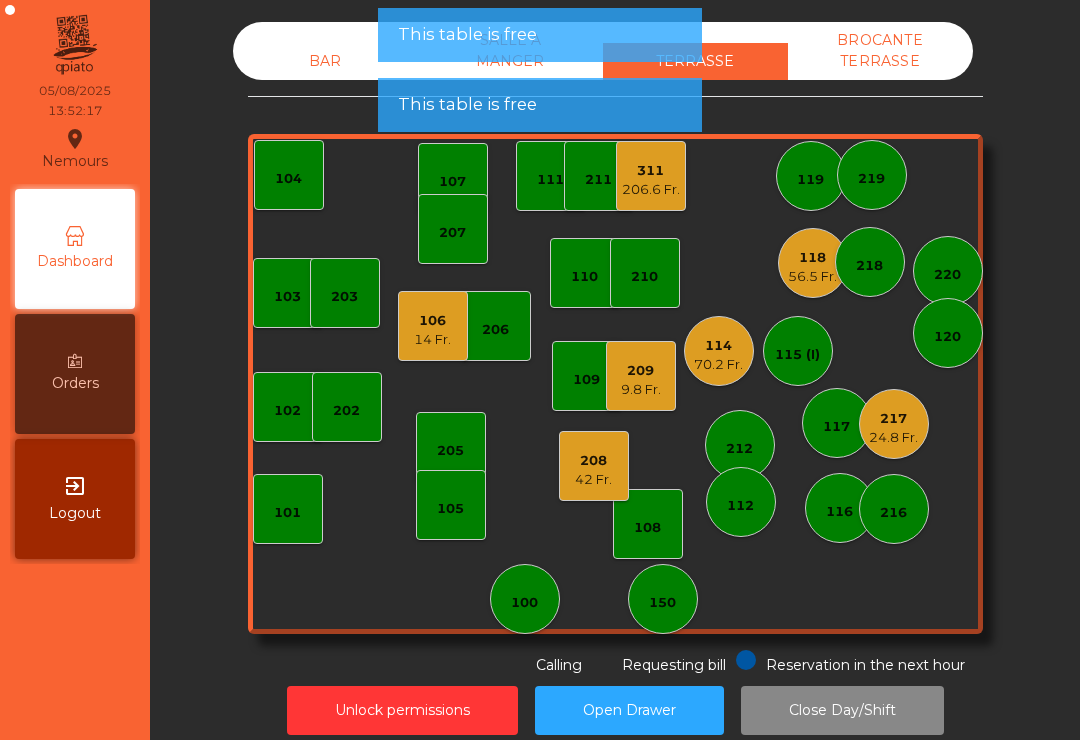 click on "56.5 Fr." 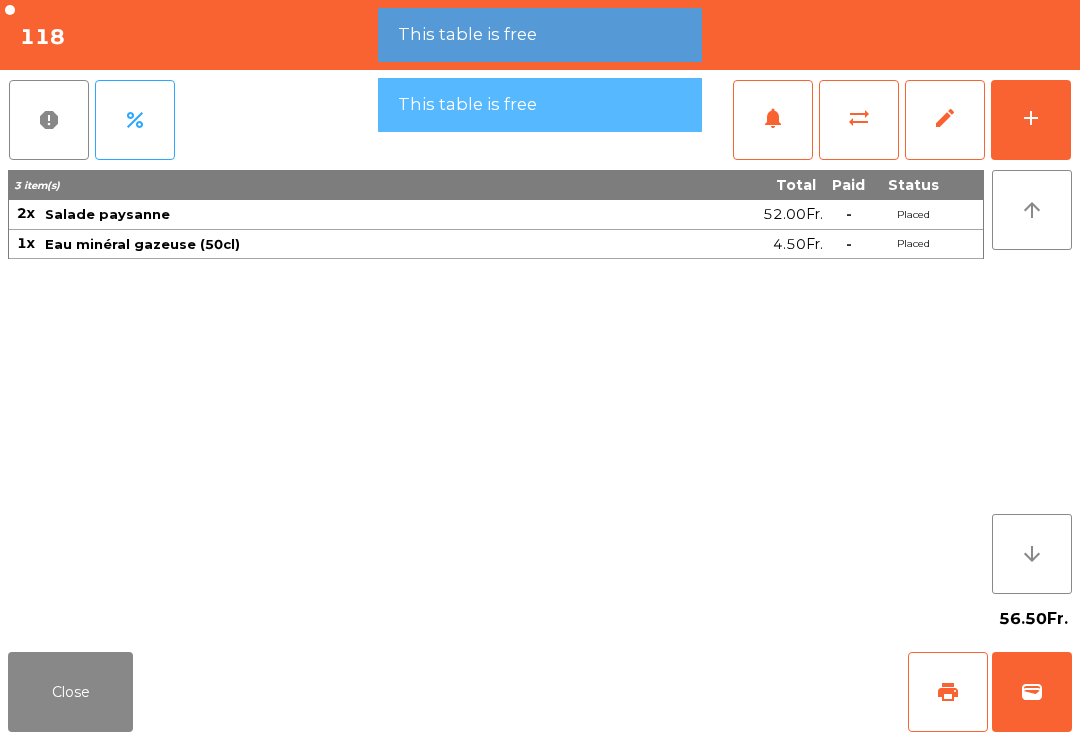 click on "Close" 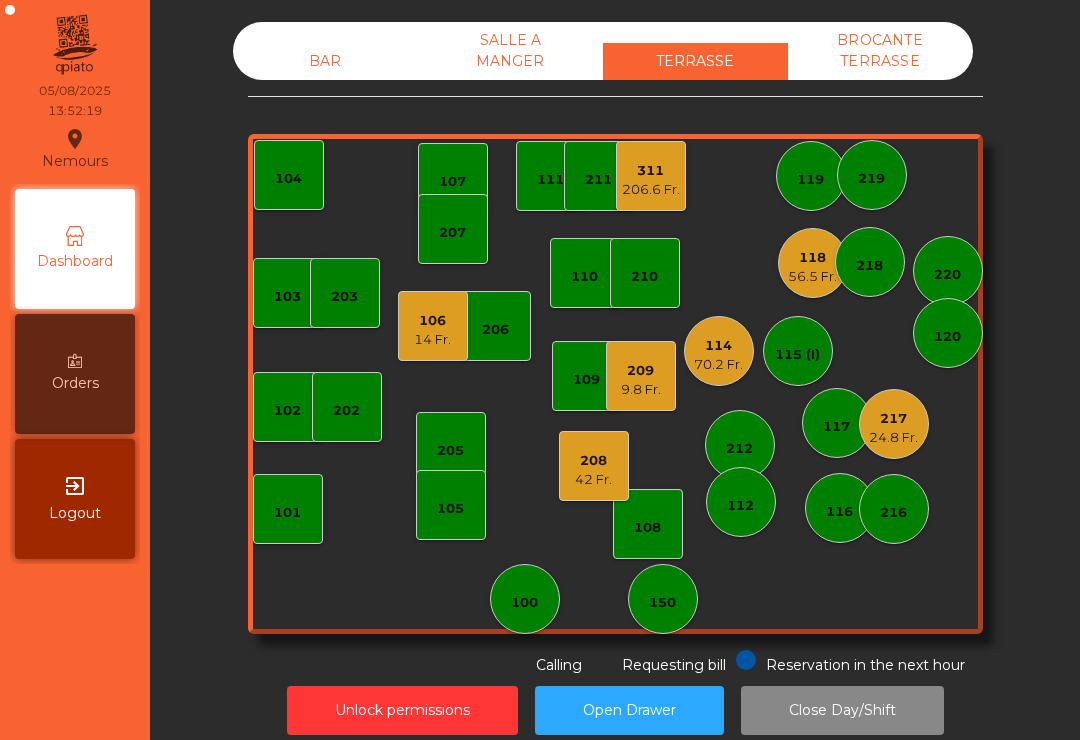 click on "114   70.2 Fr." 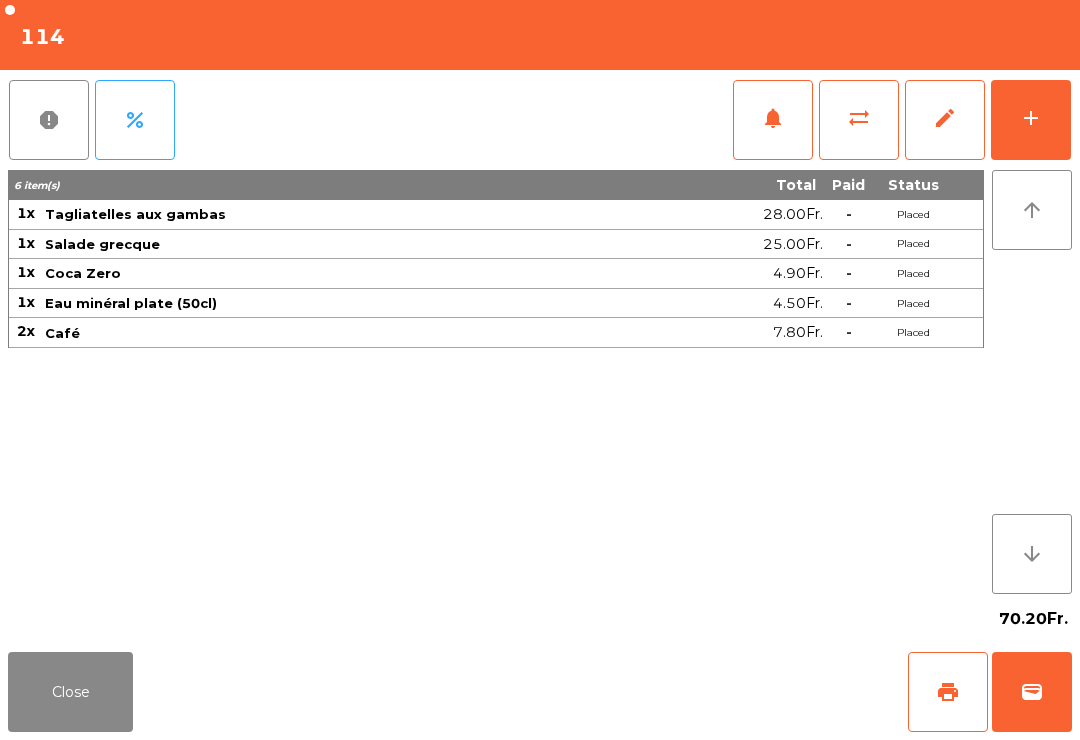 click on "Close" 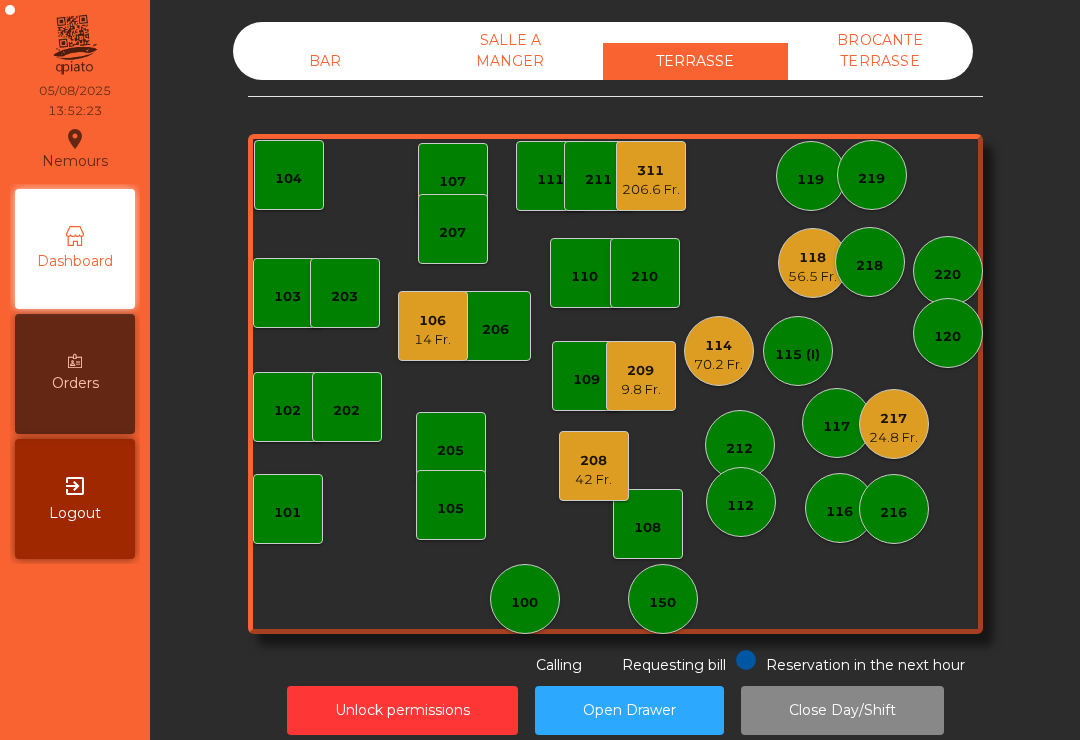 click on "219" 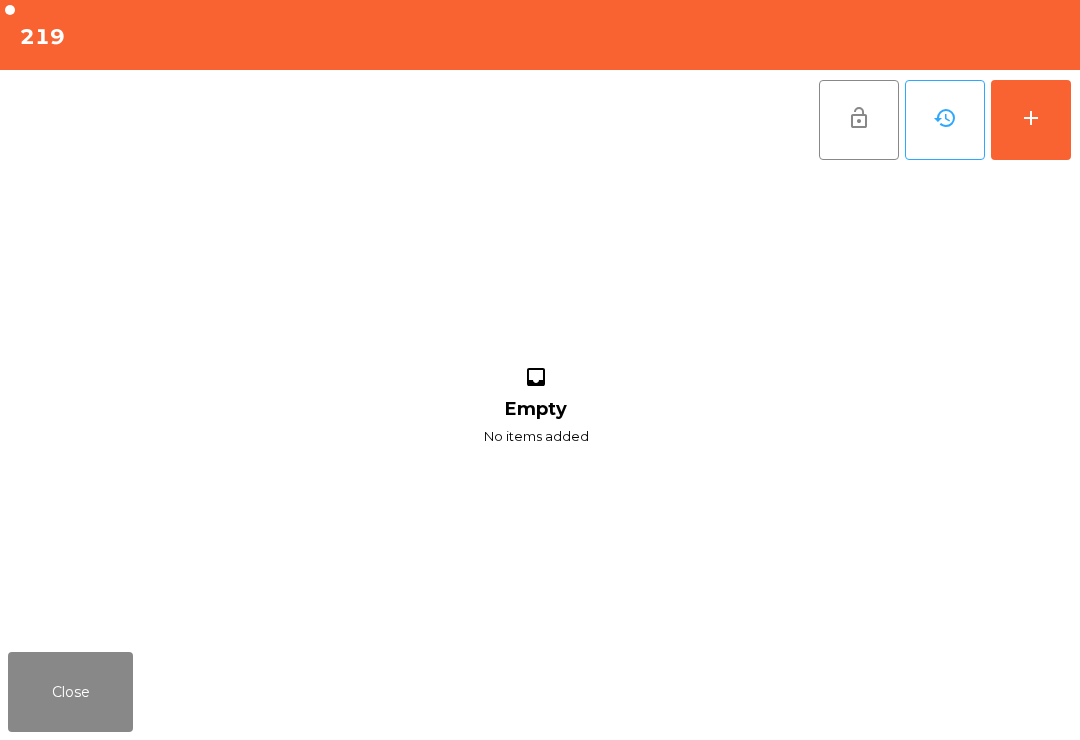 click on "add" 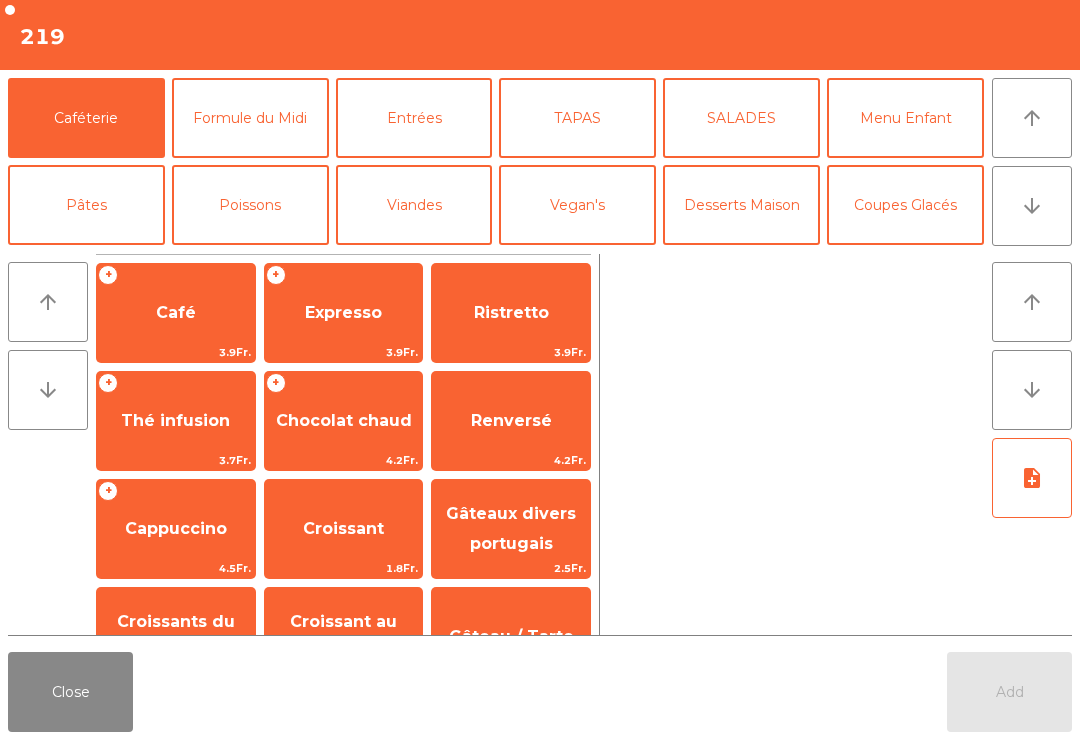 click on "Expresso" 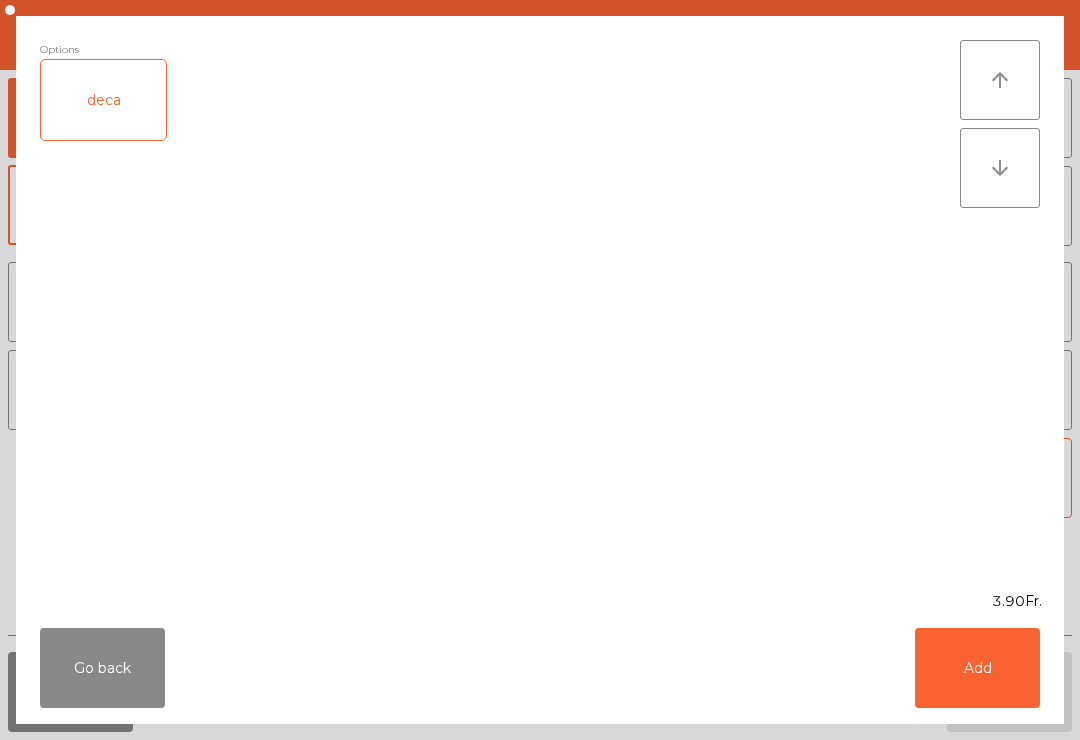 click on "Add" 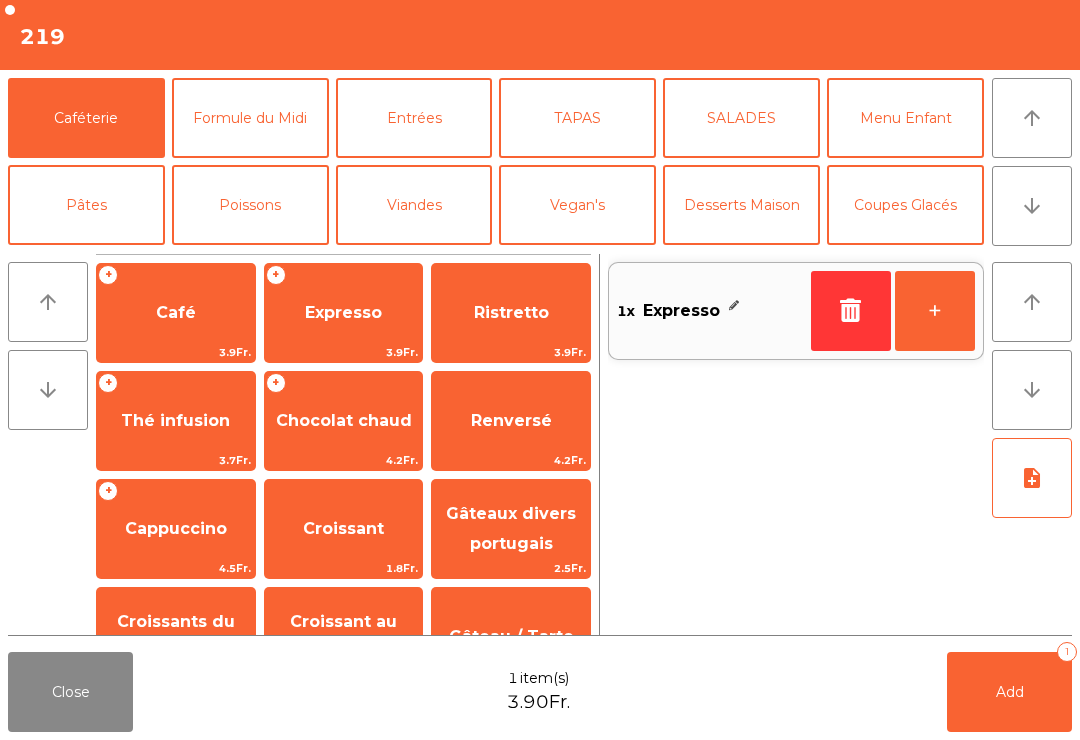 click on "Mineral" 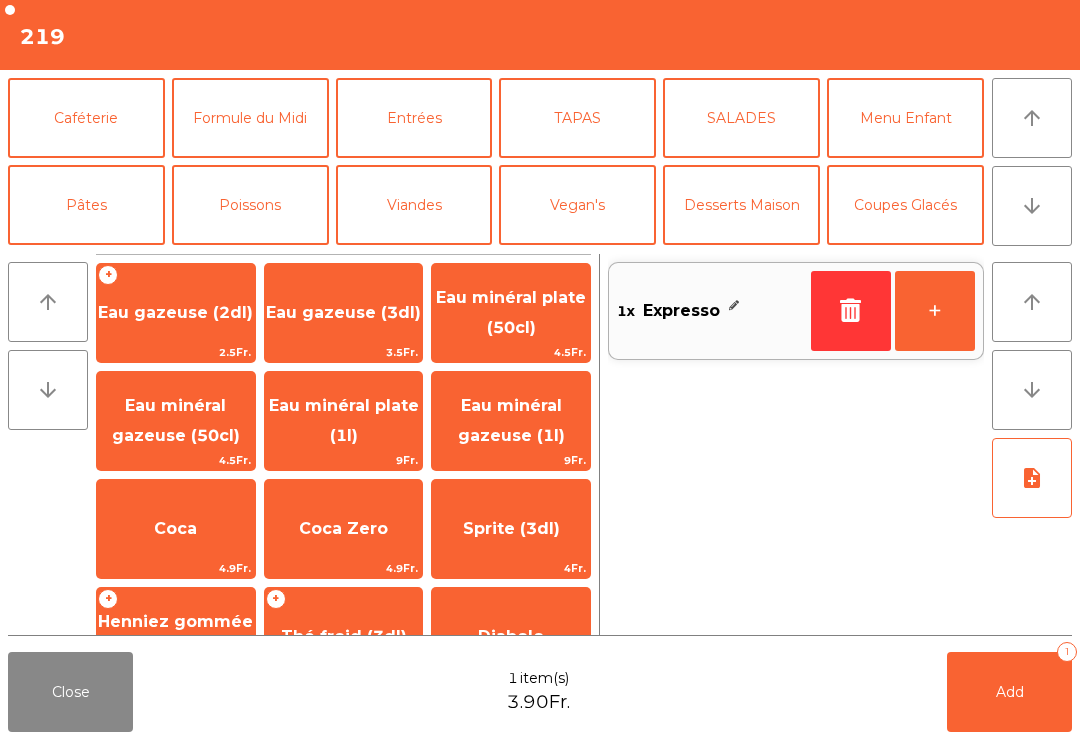 click on "Coca Zero" 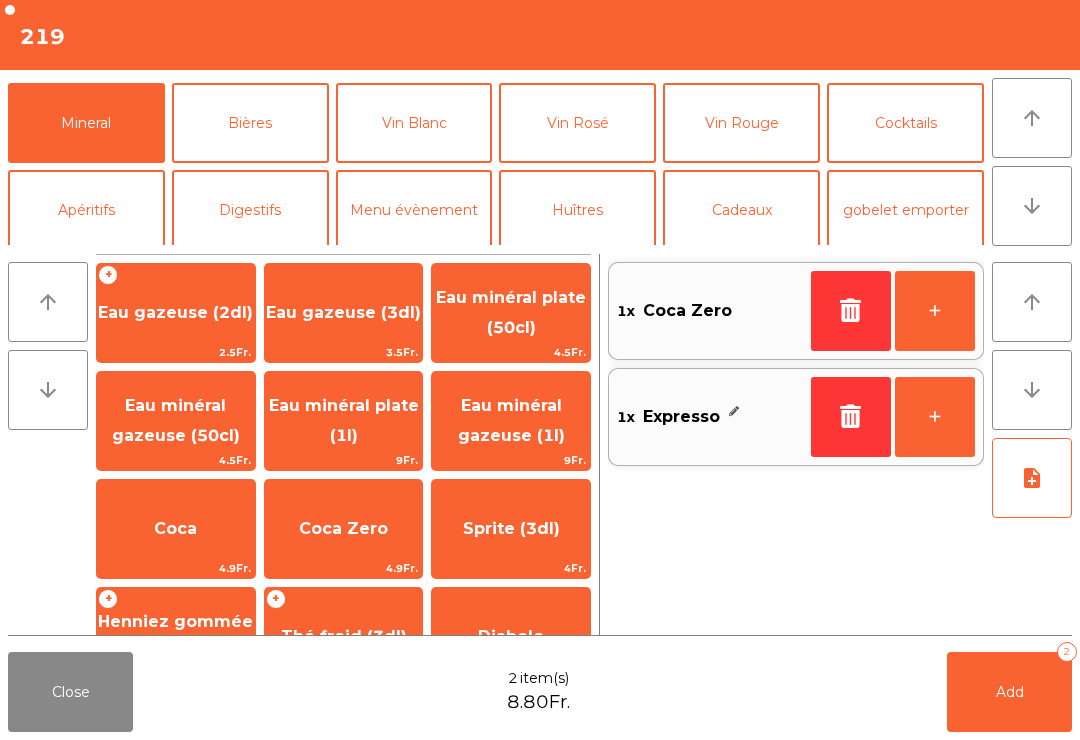 click on "Add   2" 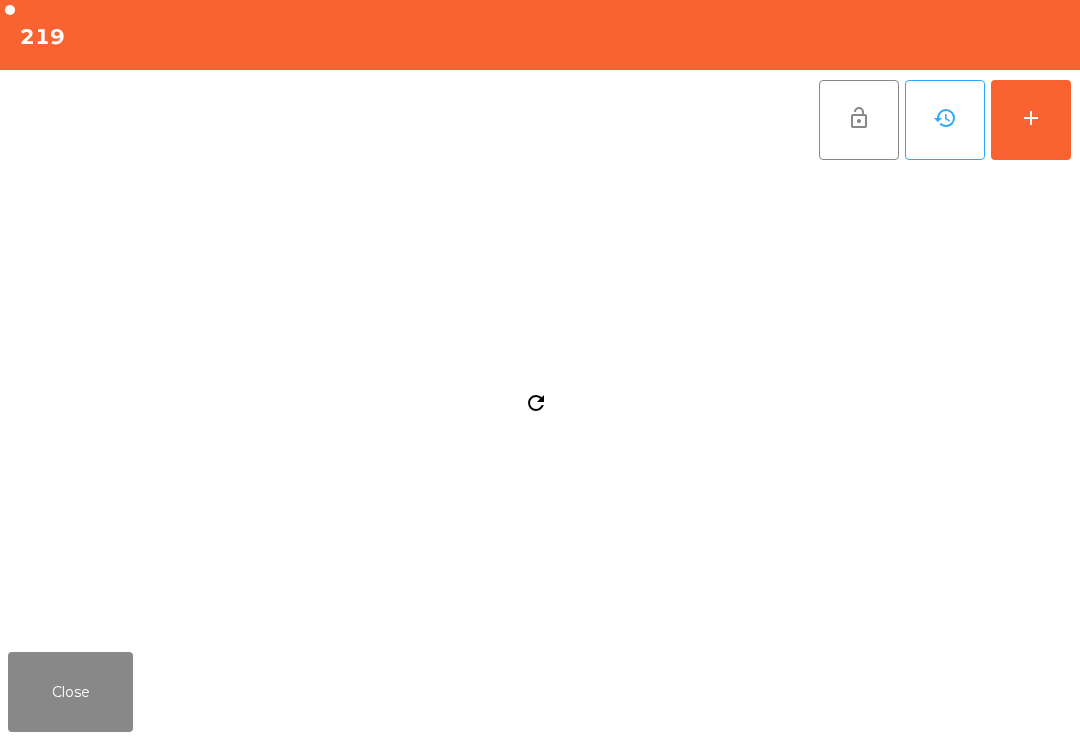 click on "Close" 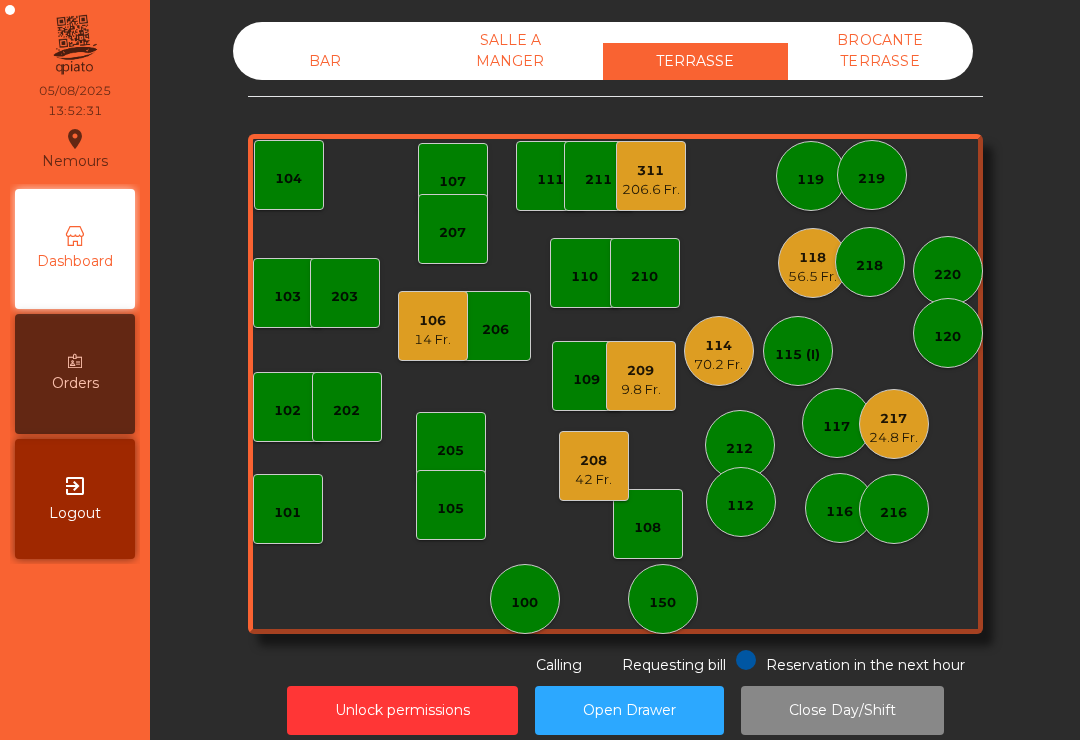 click on "9.8 Fr." 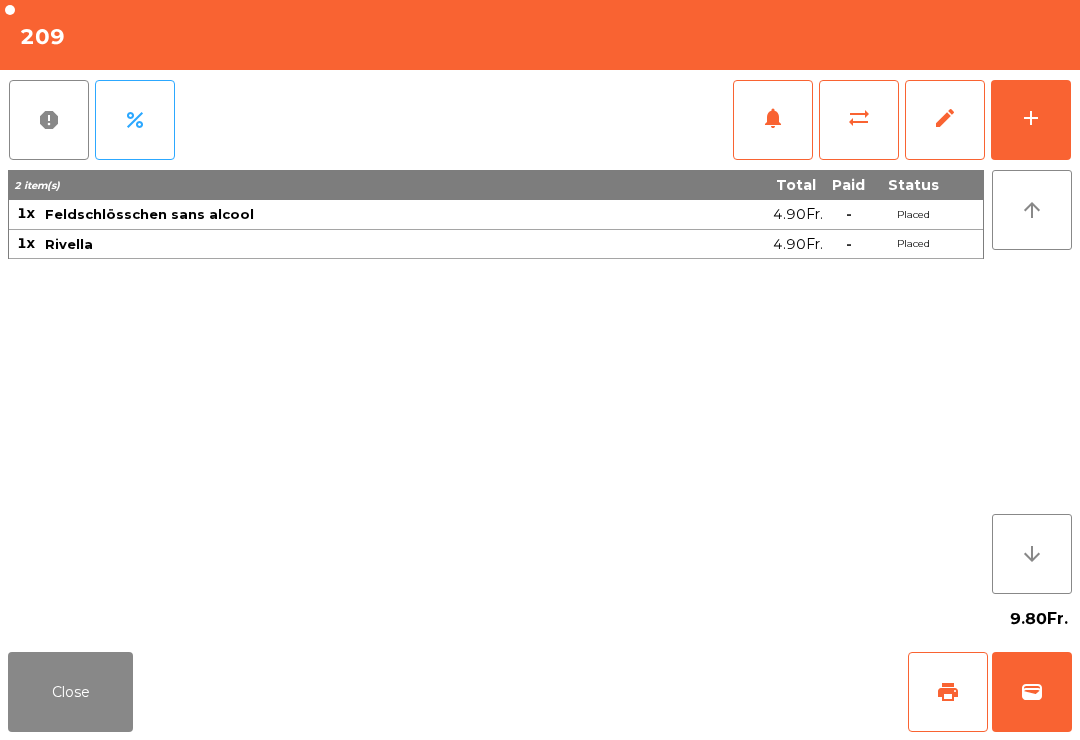 click on "Close" 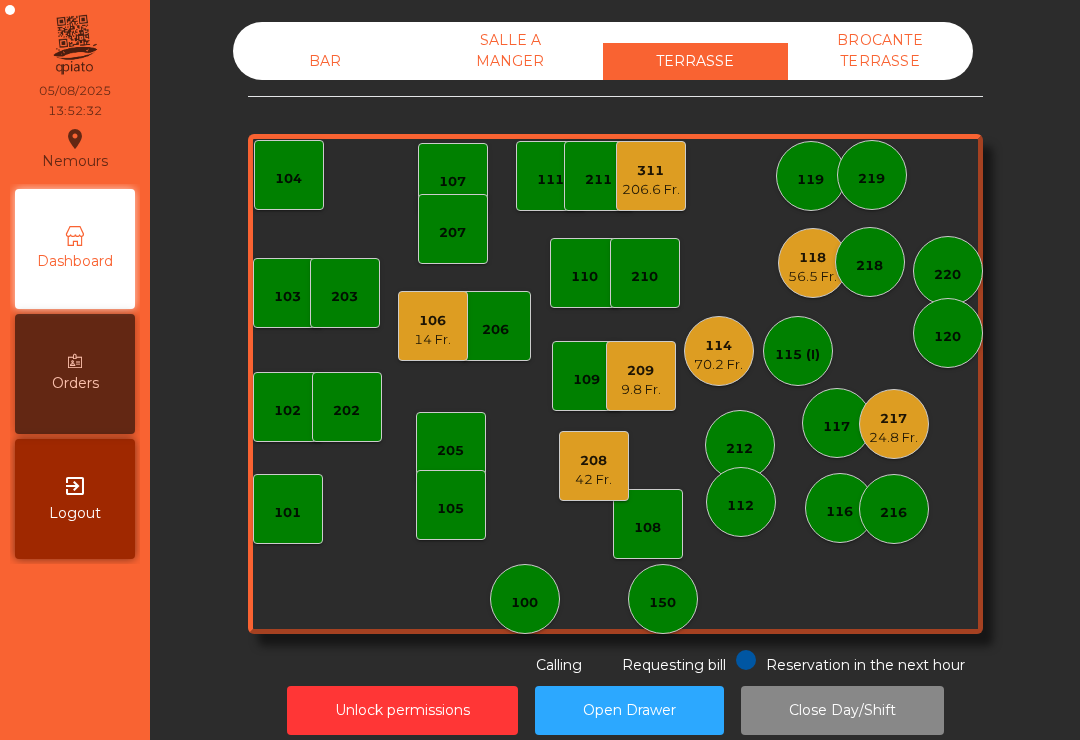 click on "208" 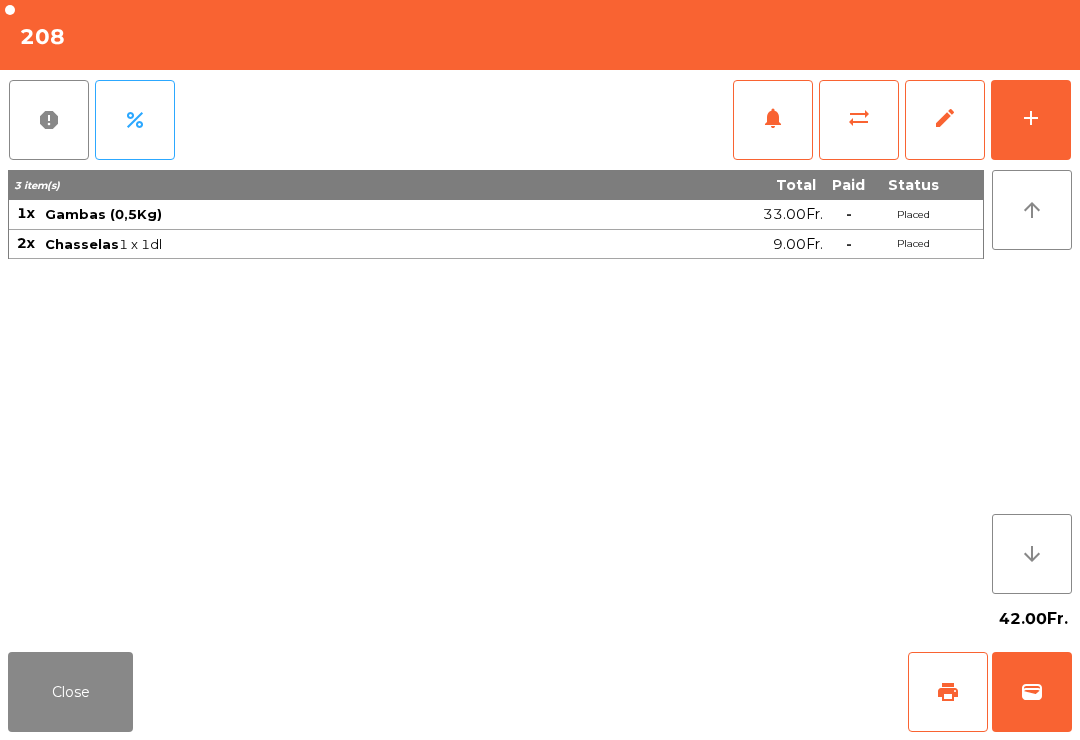 click on "add" 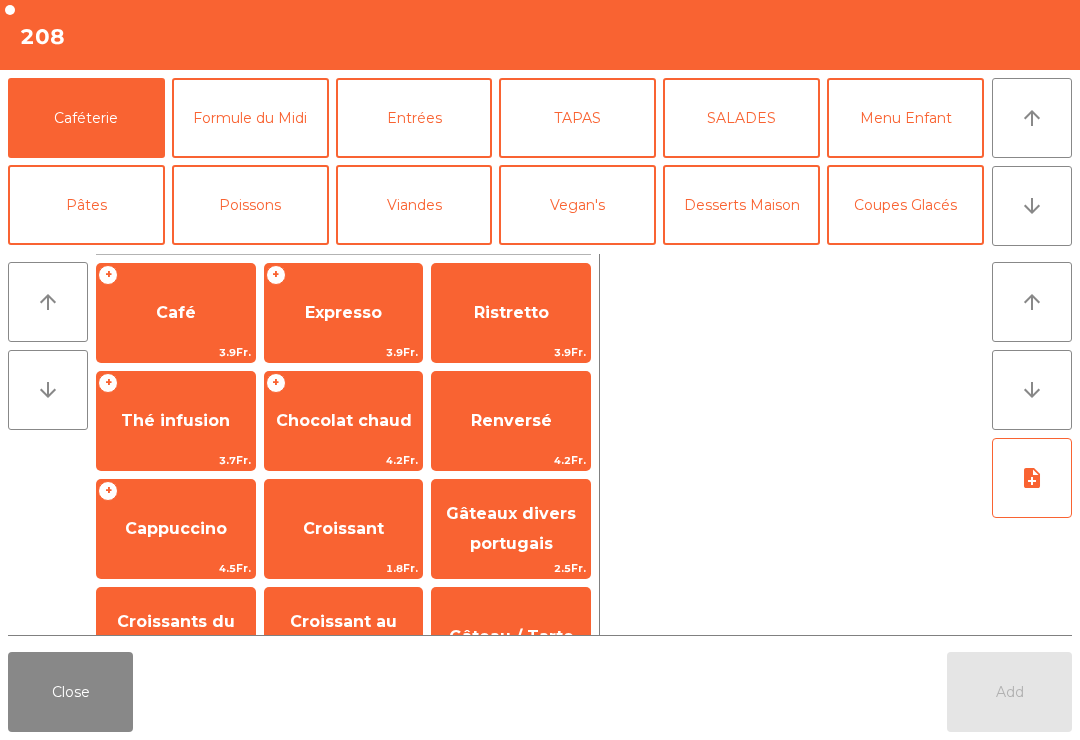 click on "Expresso" 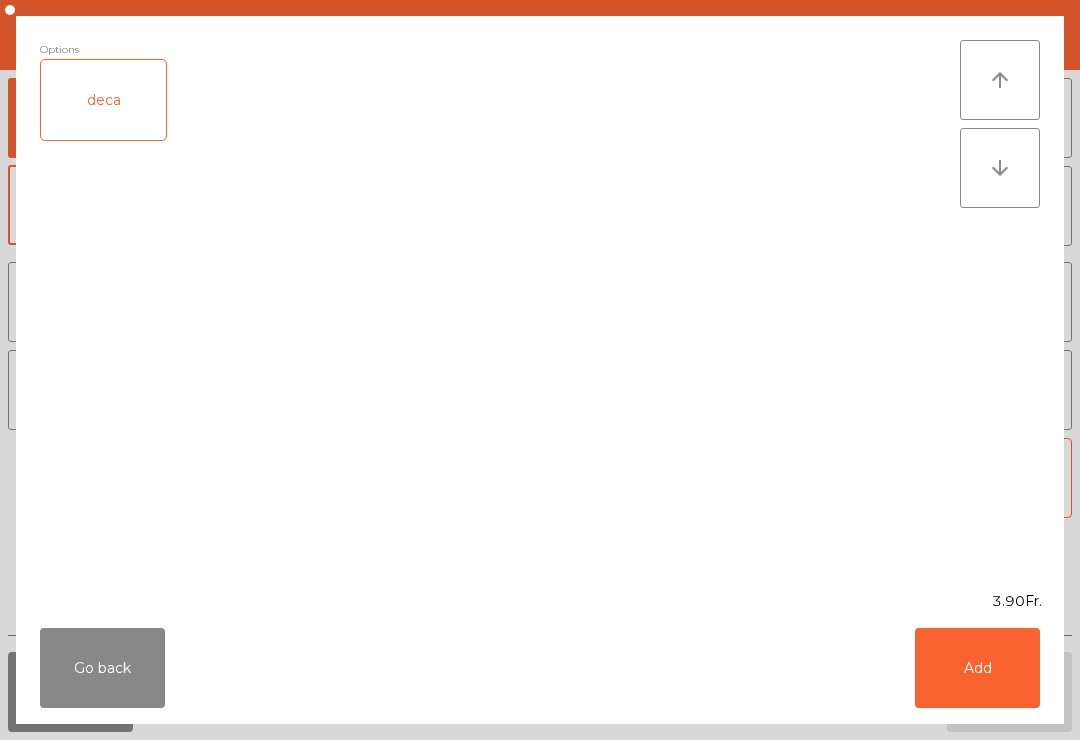 click on "Add" 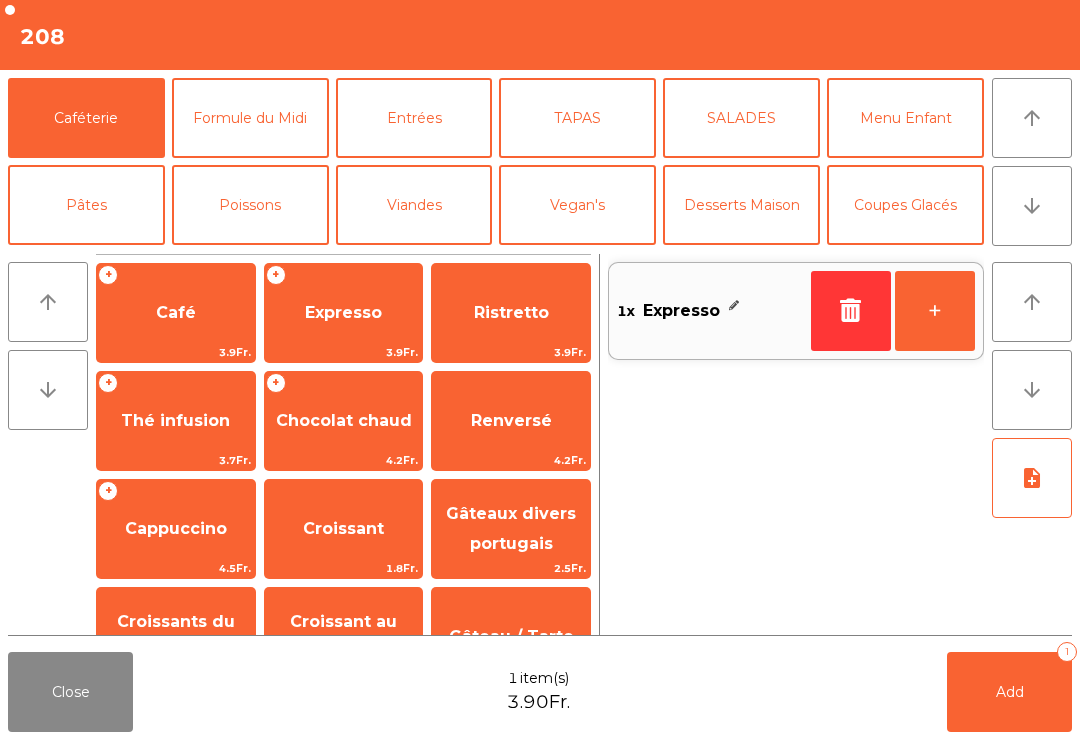 click on "+" 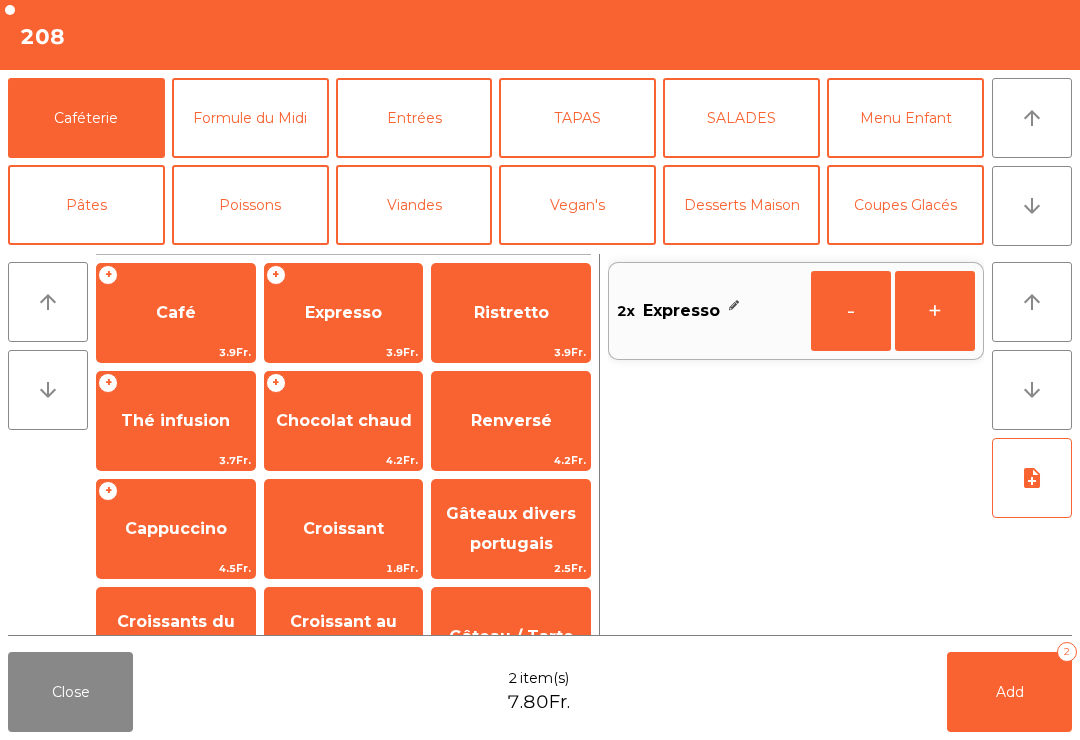 click on "Add   2" 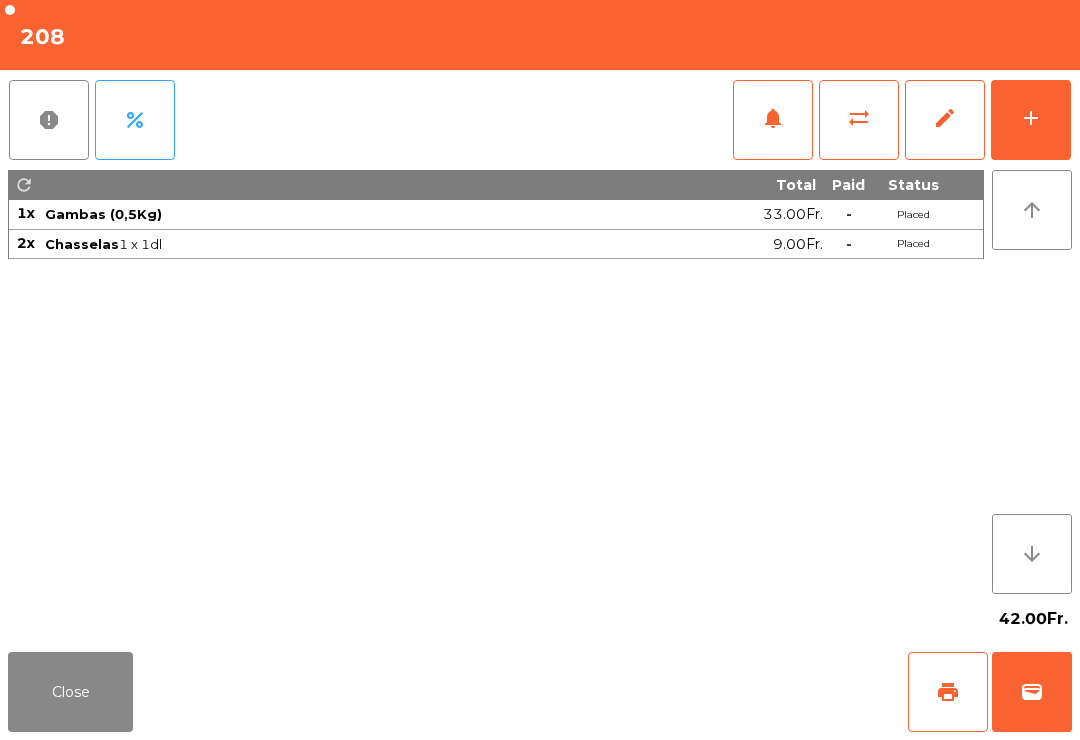 click on "Close" 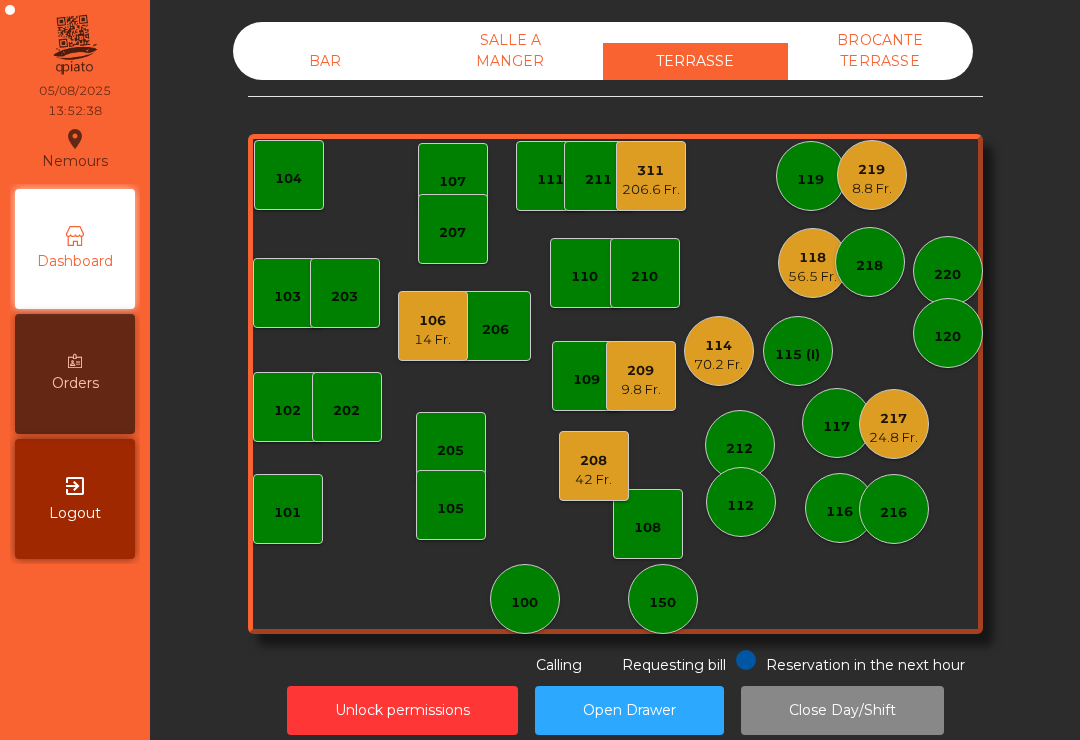 click on "208   42 Fr." 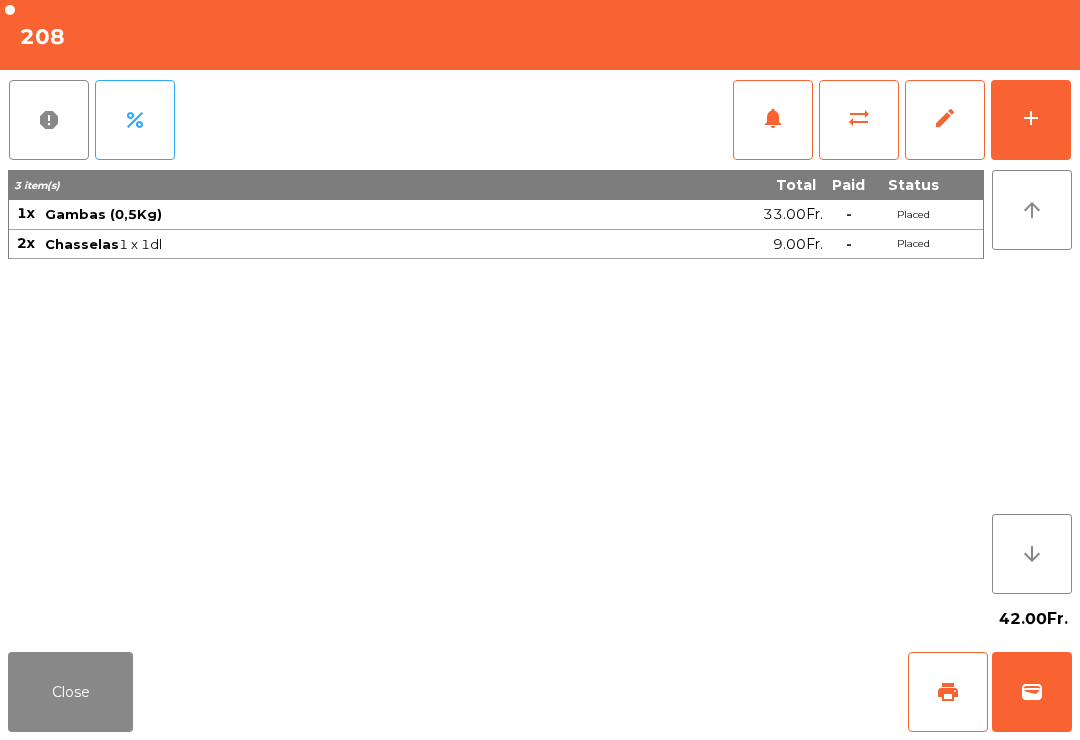 click on "Close" 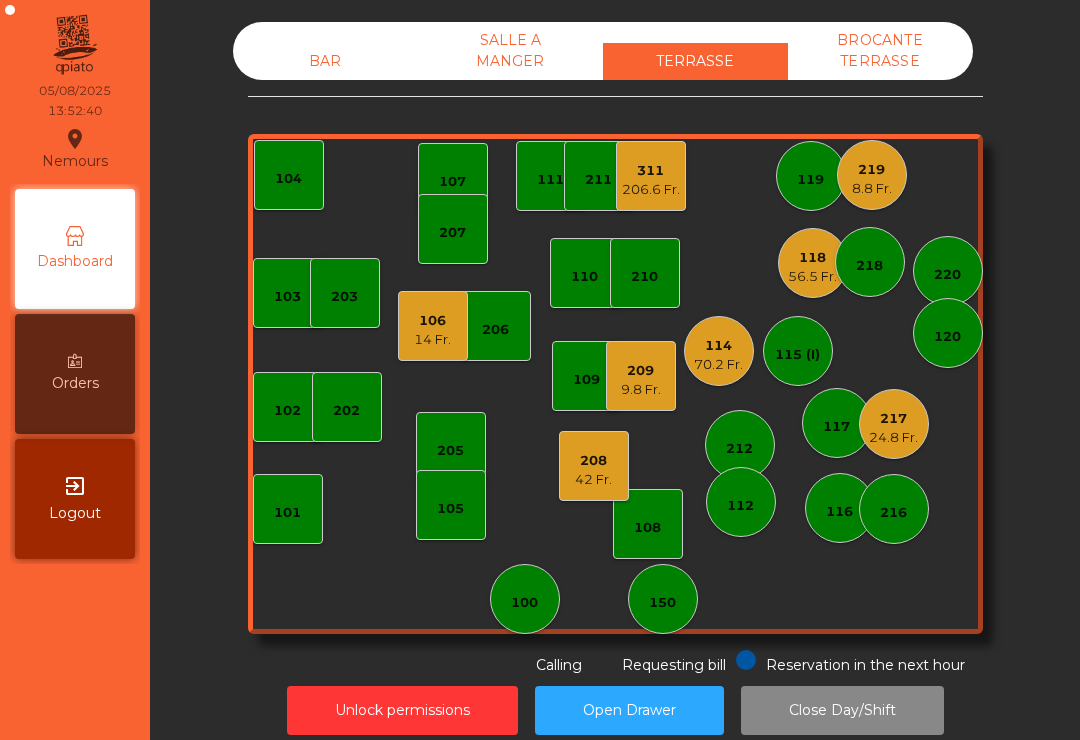 click on "209   9.8 Fr." 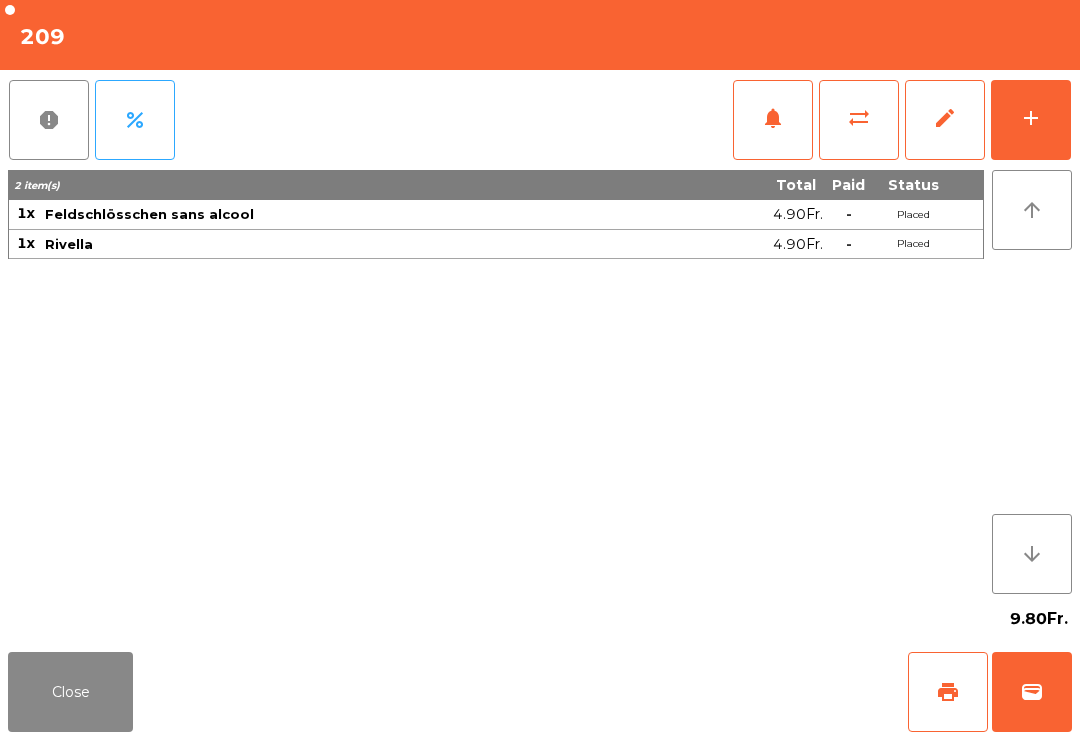 click on "Close" 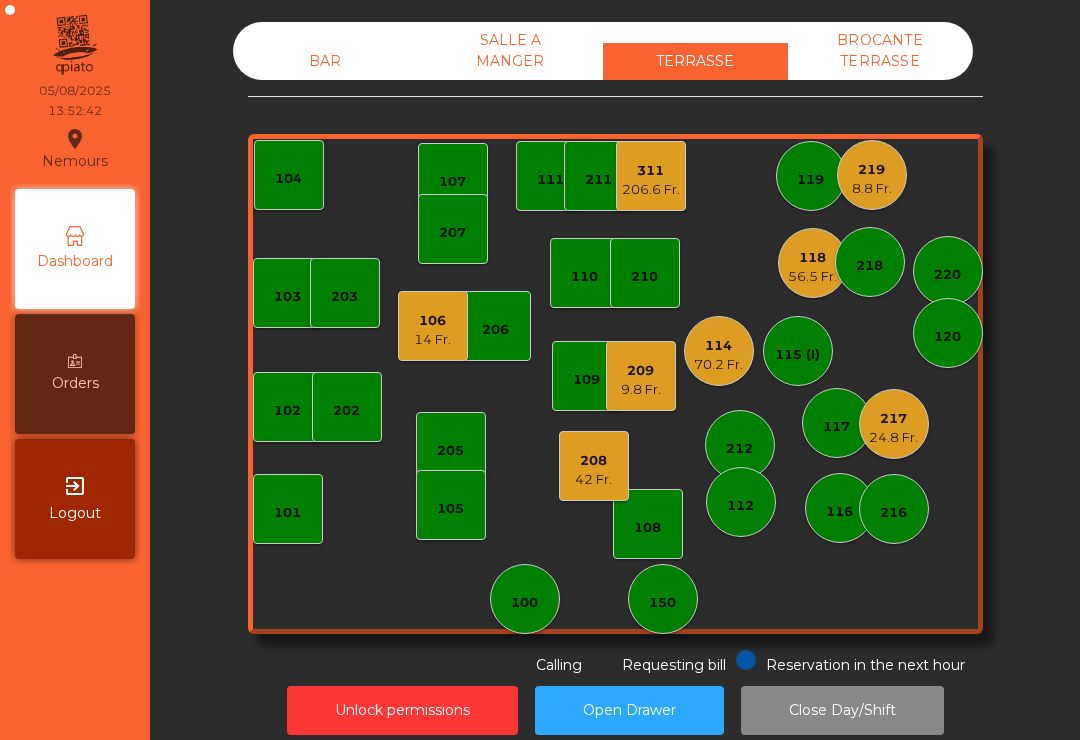 click on "217" 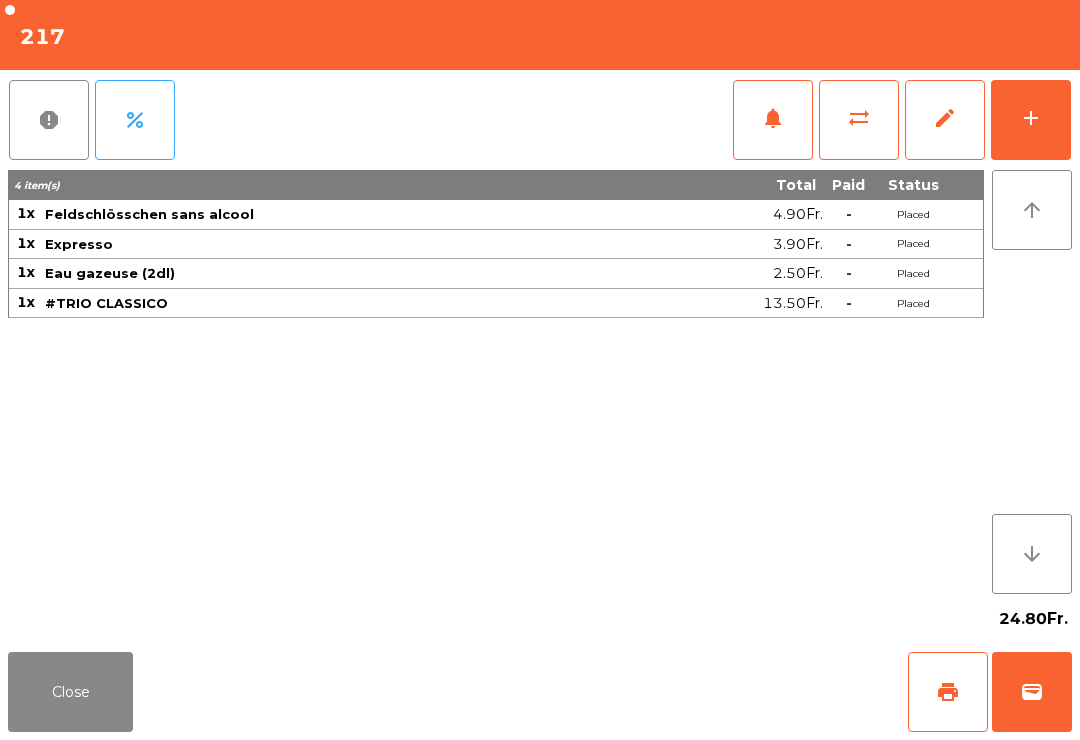 click on "wallet" 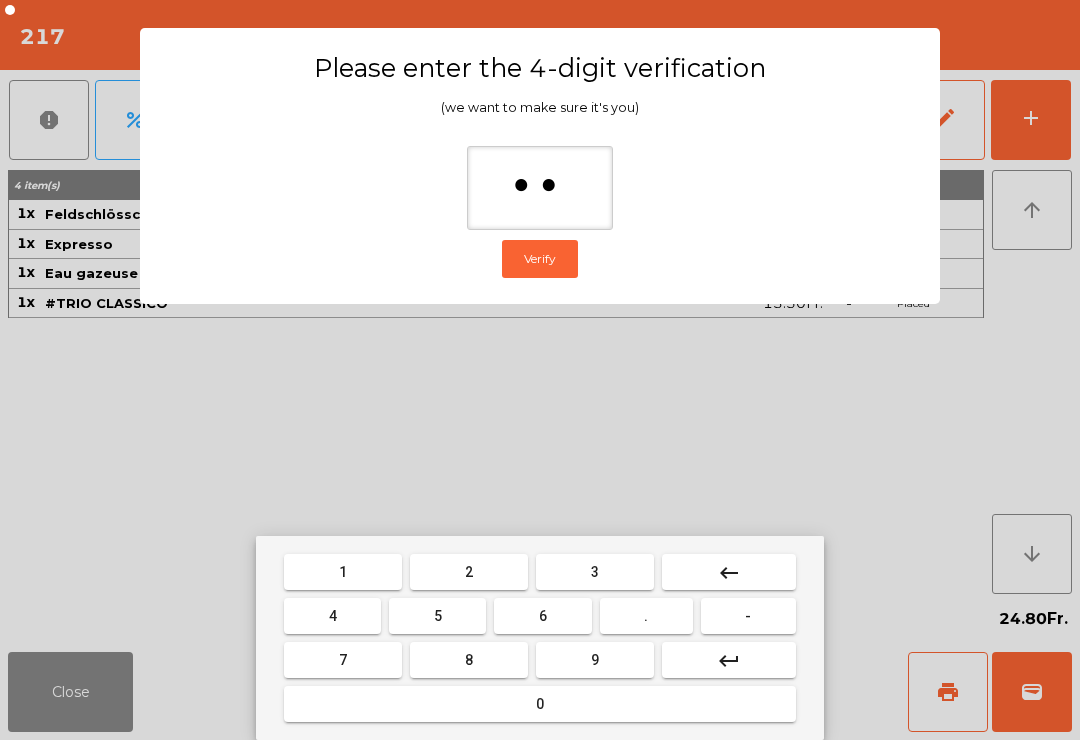 type on "***" 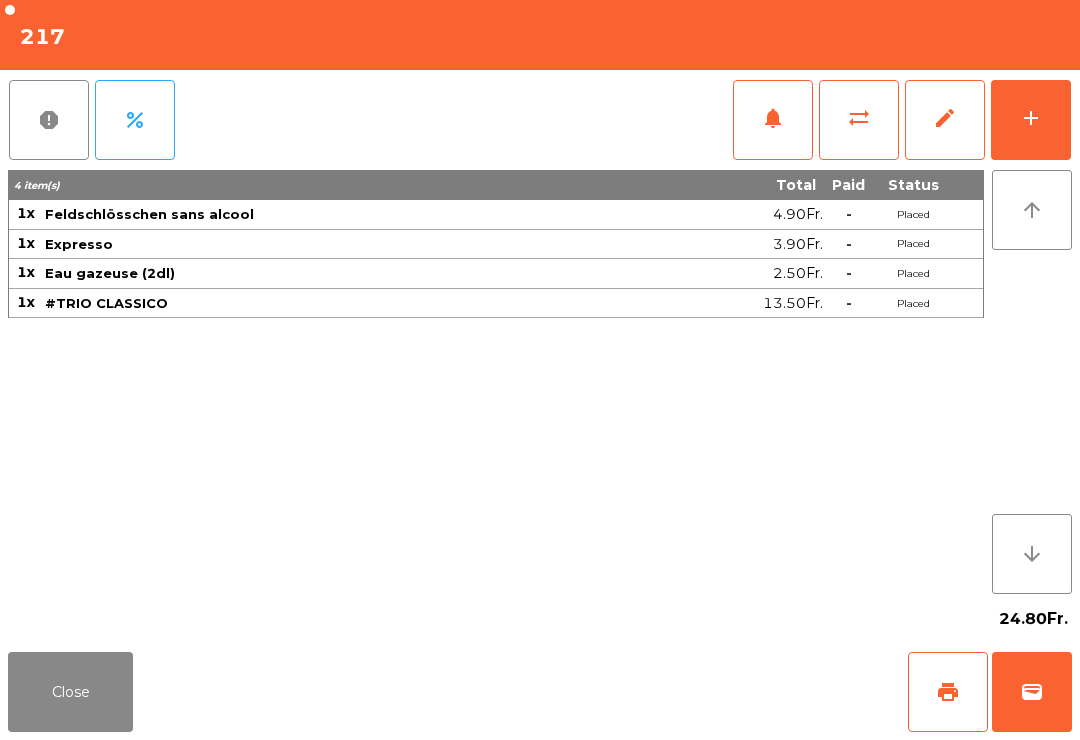 click on "Close   print   wallet" 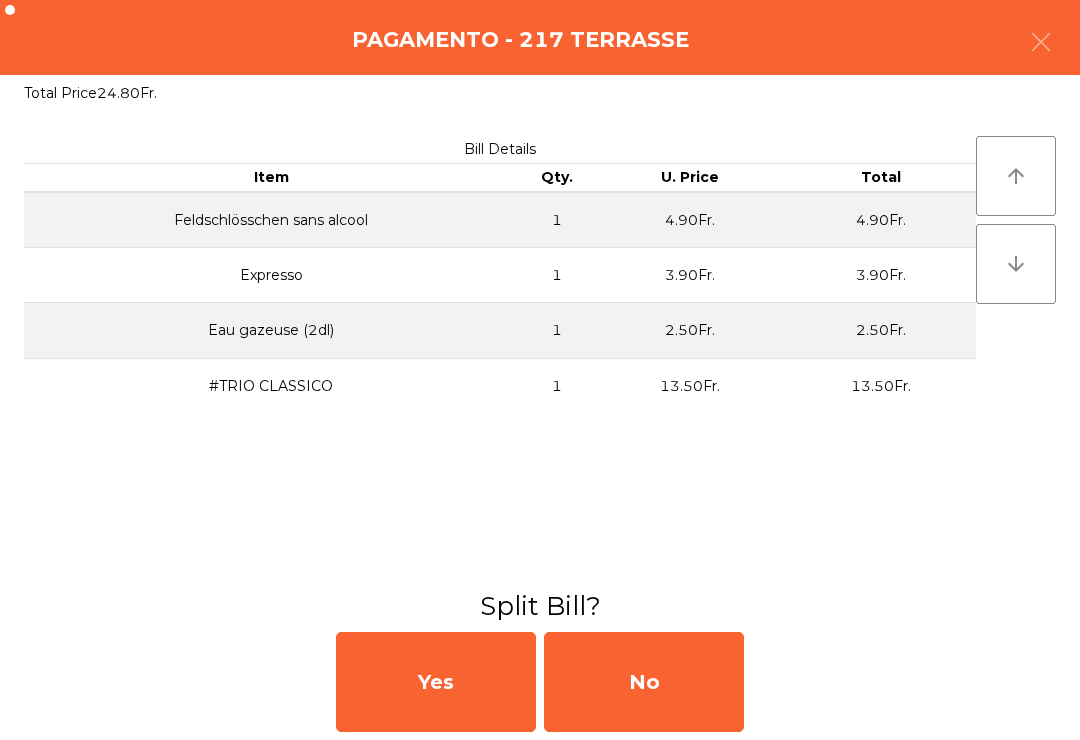 click on "No" 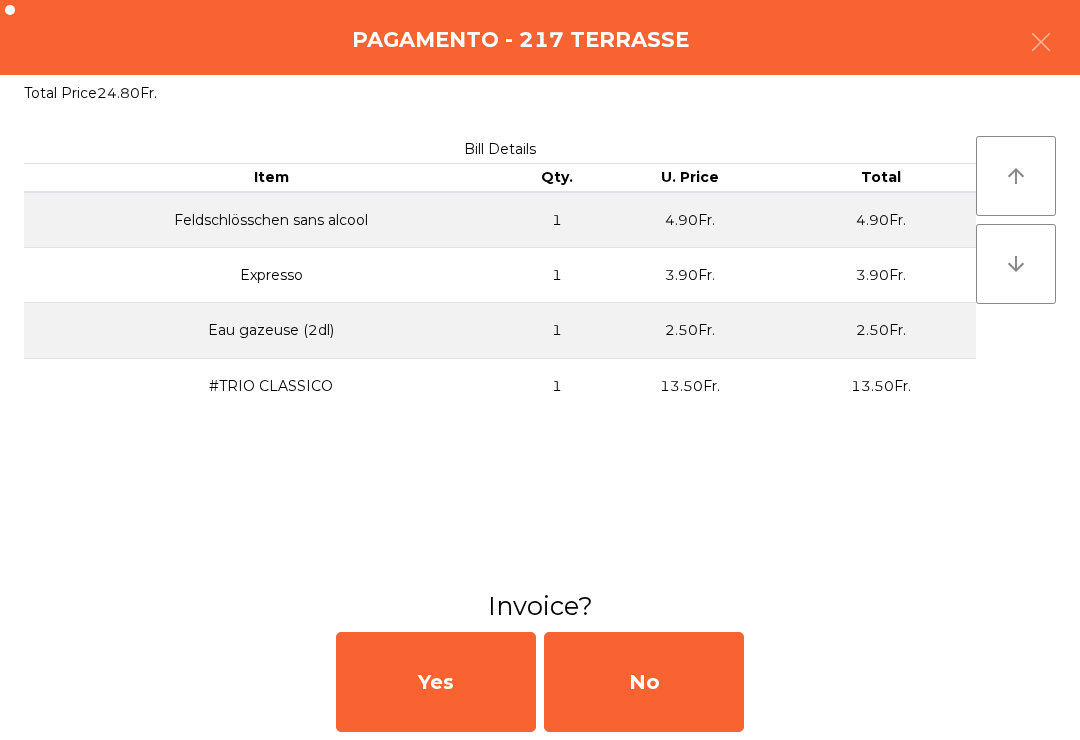 click on "No" 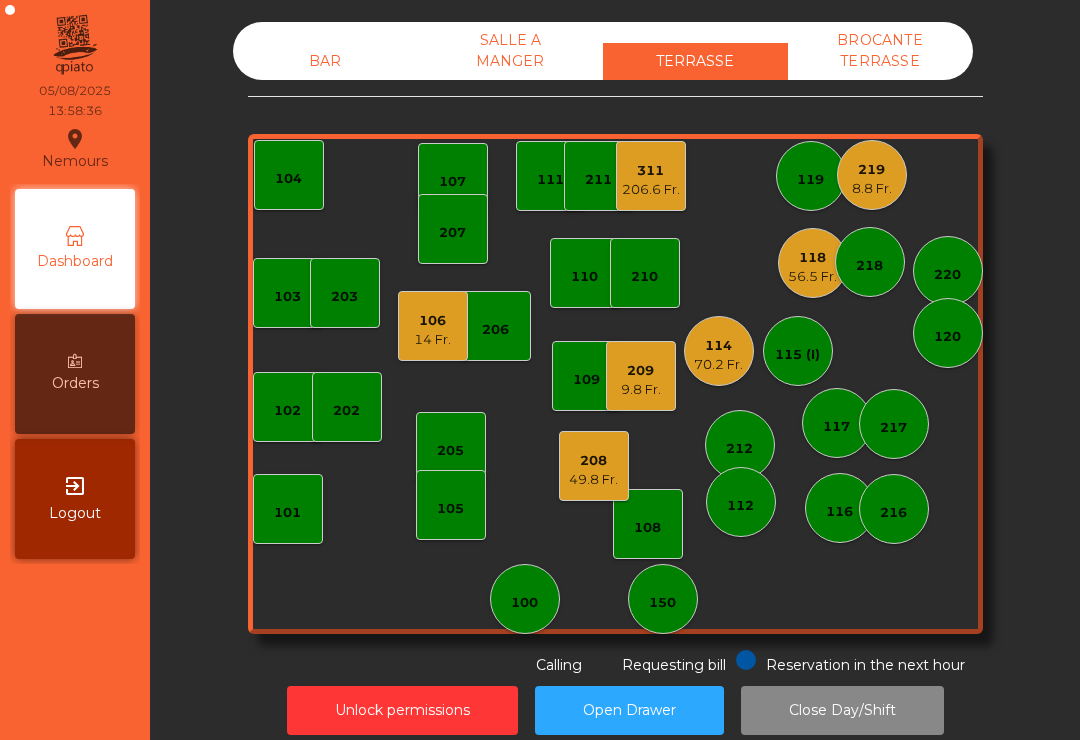 click on "70.2 Fr." 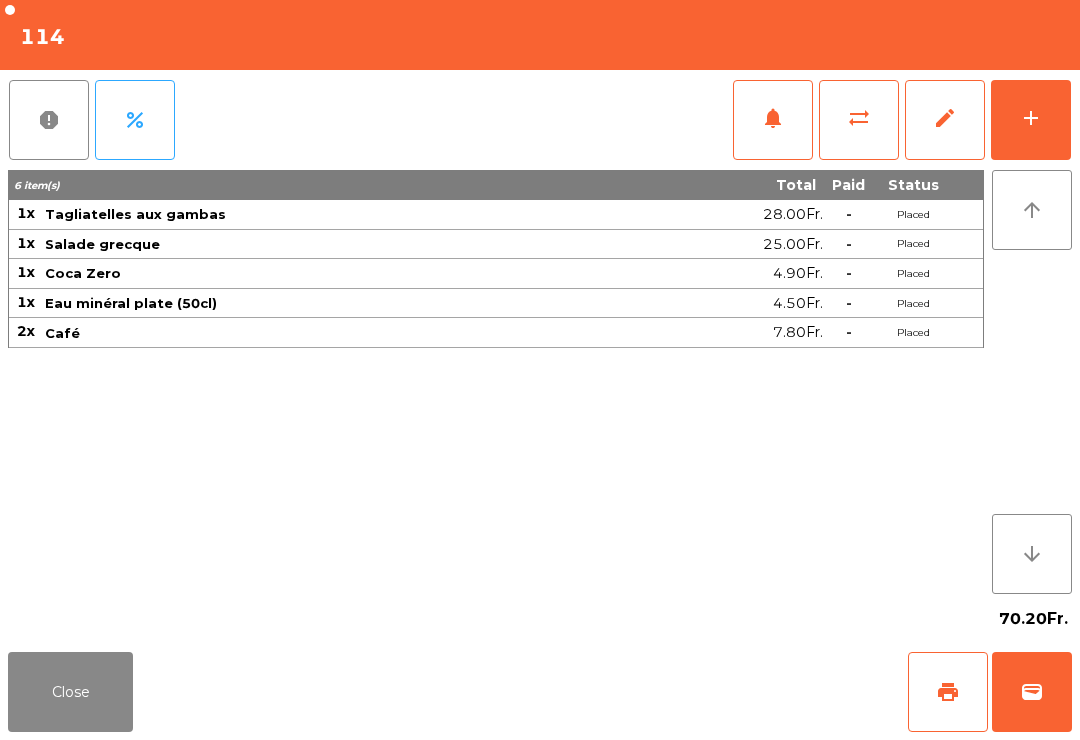 click on "print" 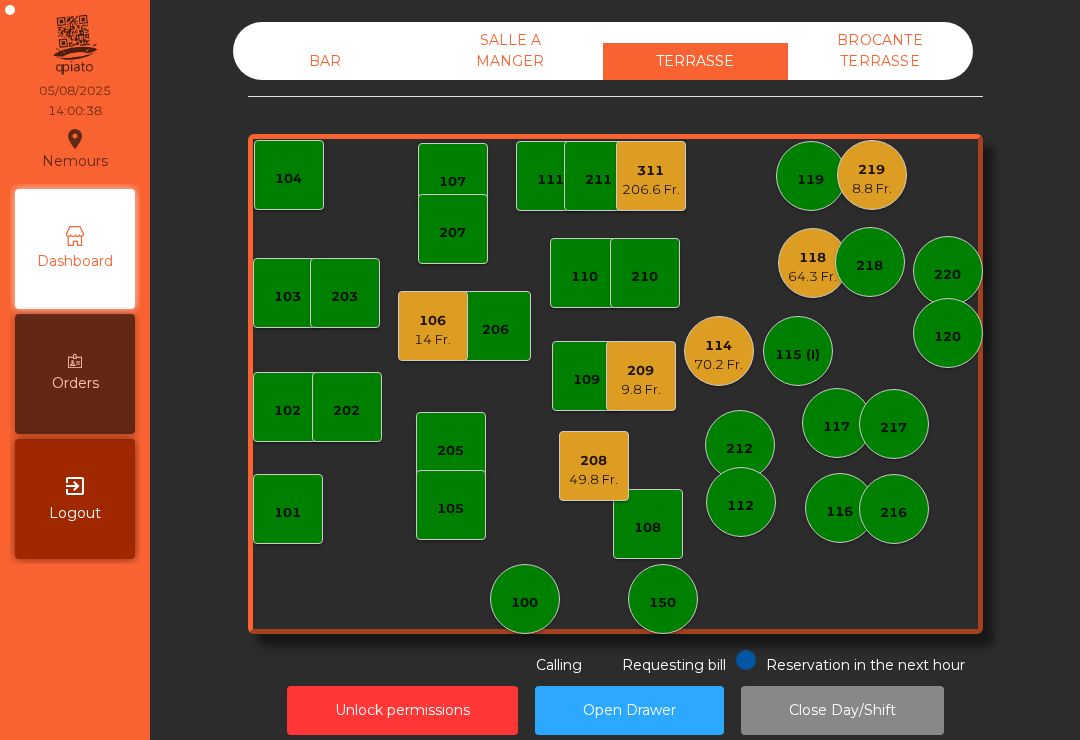 click on "64.3 Fr." 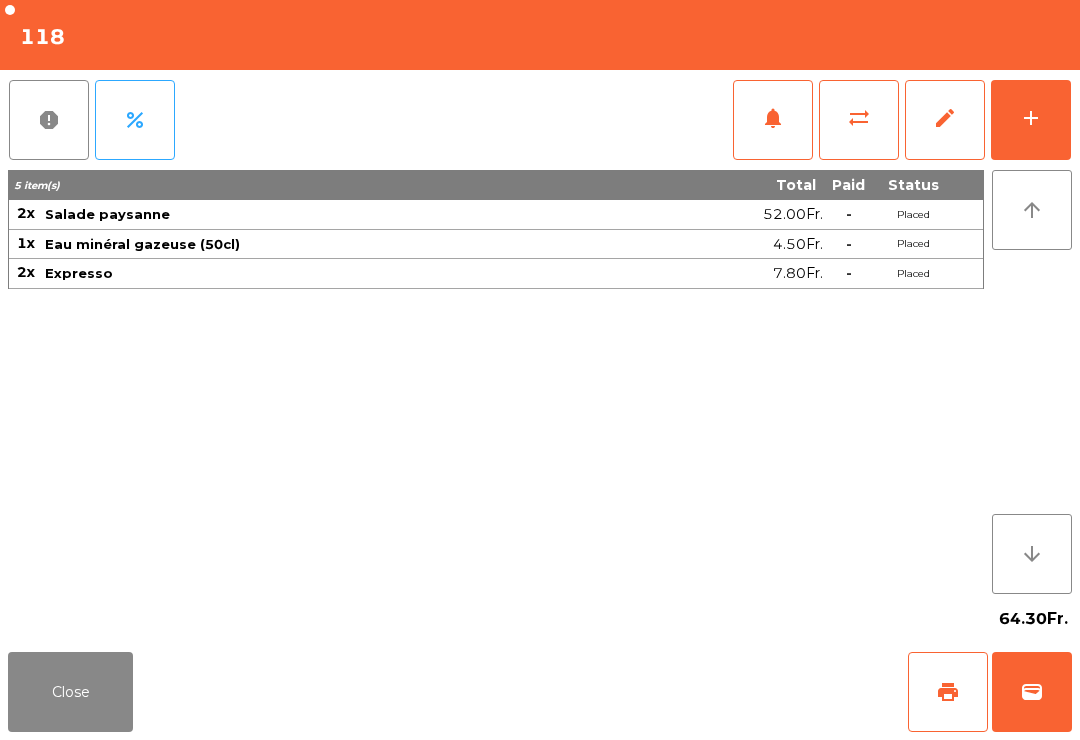 click on "Close" 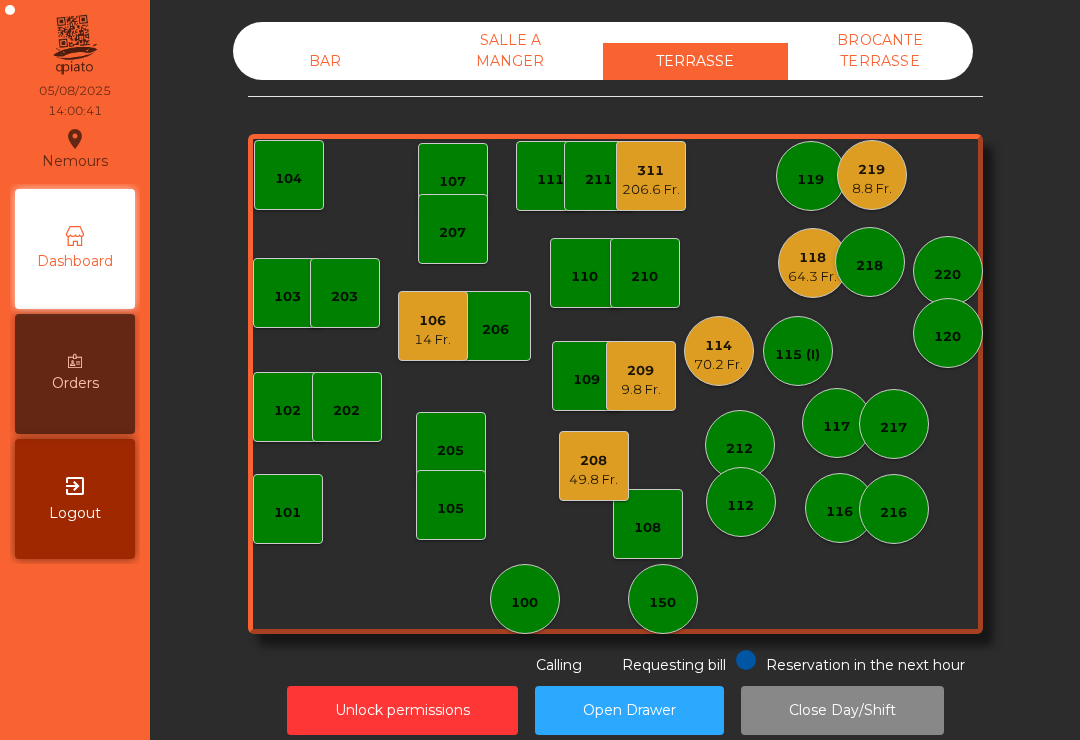 click on "103    102    101   202   206    104   205   108    105    107   100   150   110   207    203   208   49.8 Fr.   116   216    109   106   14 Fr.   111   211    311   206.6 Fr.   117   217   118    64.3 Fr.   119   115 (I)   212   112   114   70.2 Fr.   210   218   220   120   209   9.8 Fr.   219   8.8 Fr." 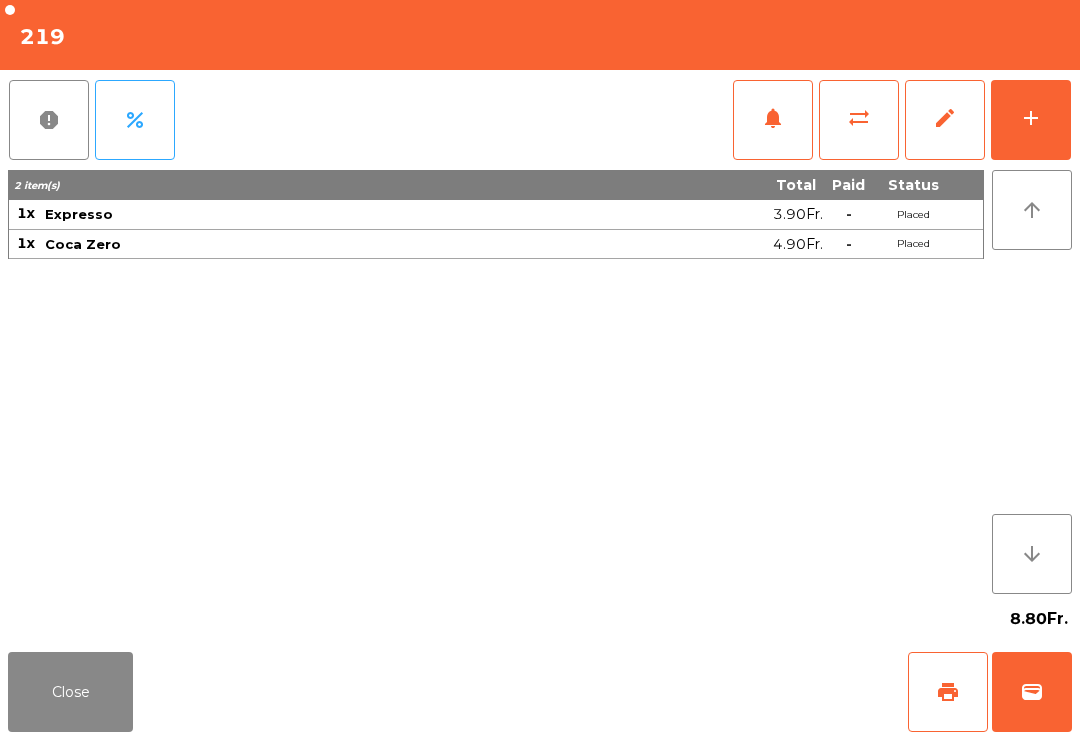 click on "print" 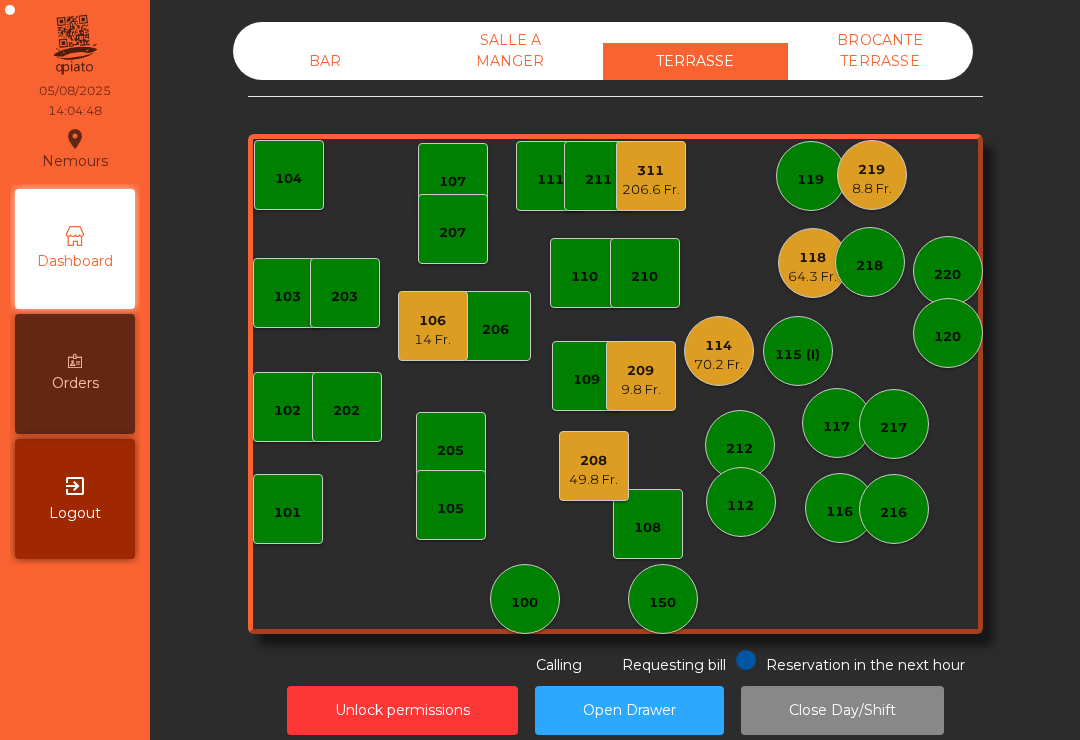 click on "49.8 Fr." 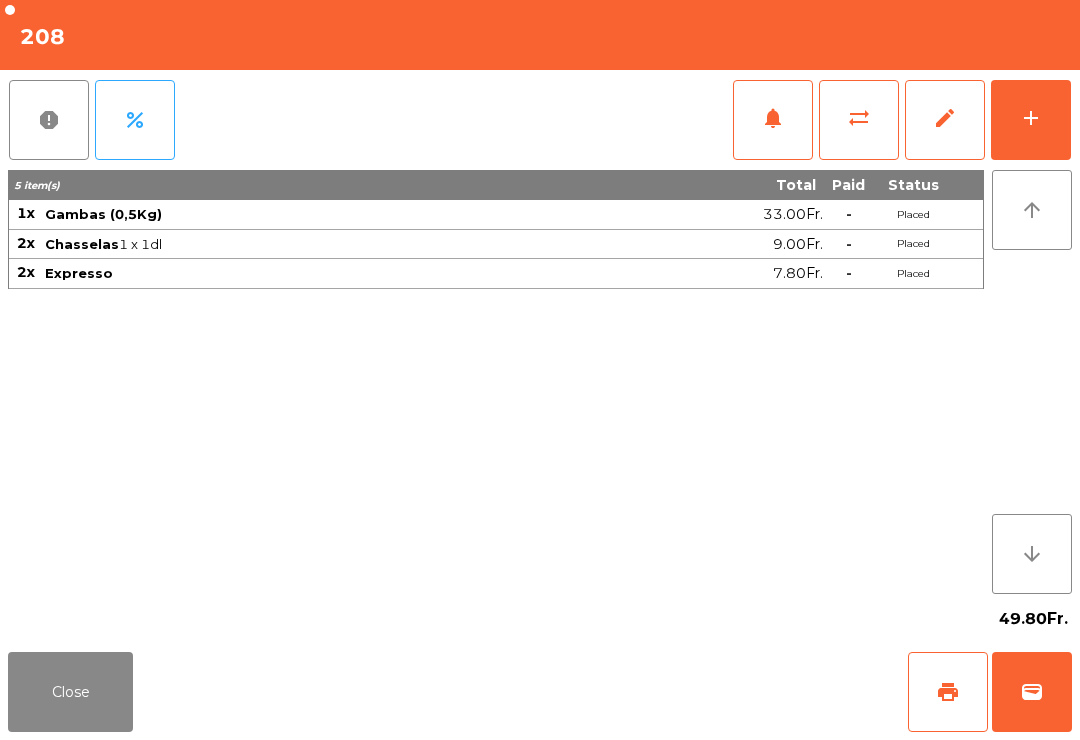 click on "print" 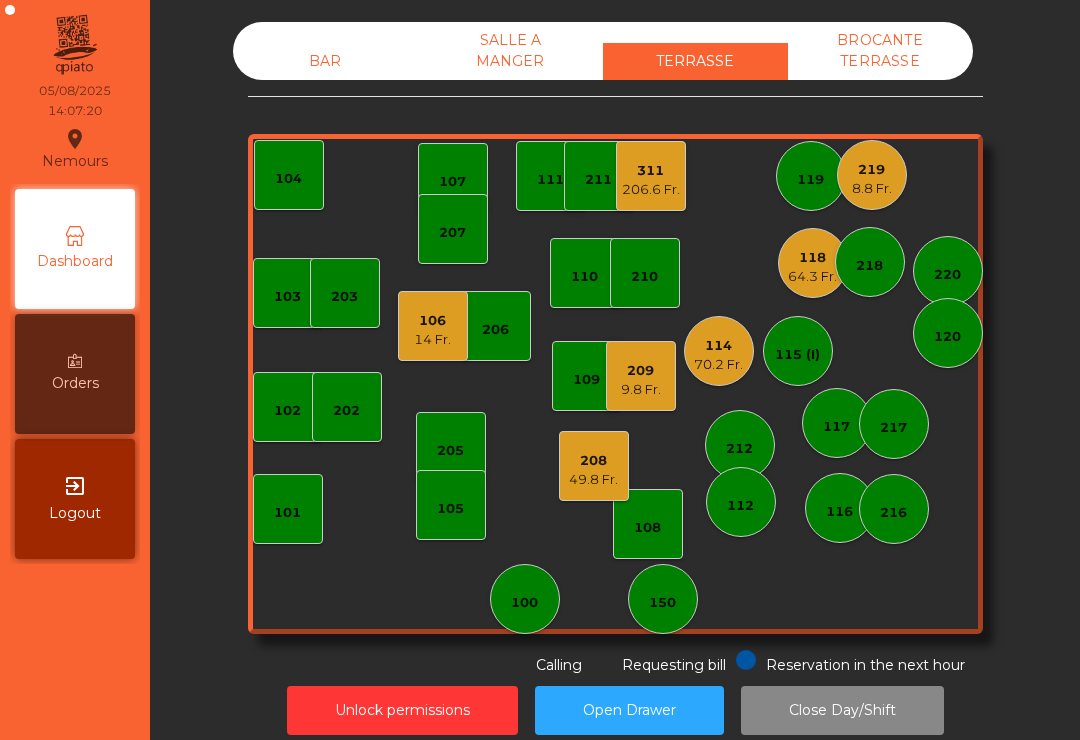 click on "8.8 Fr." 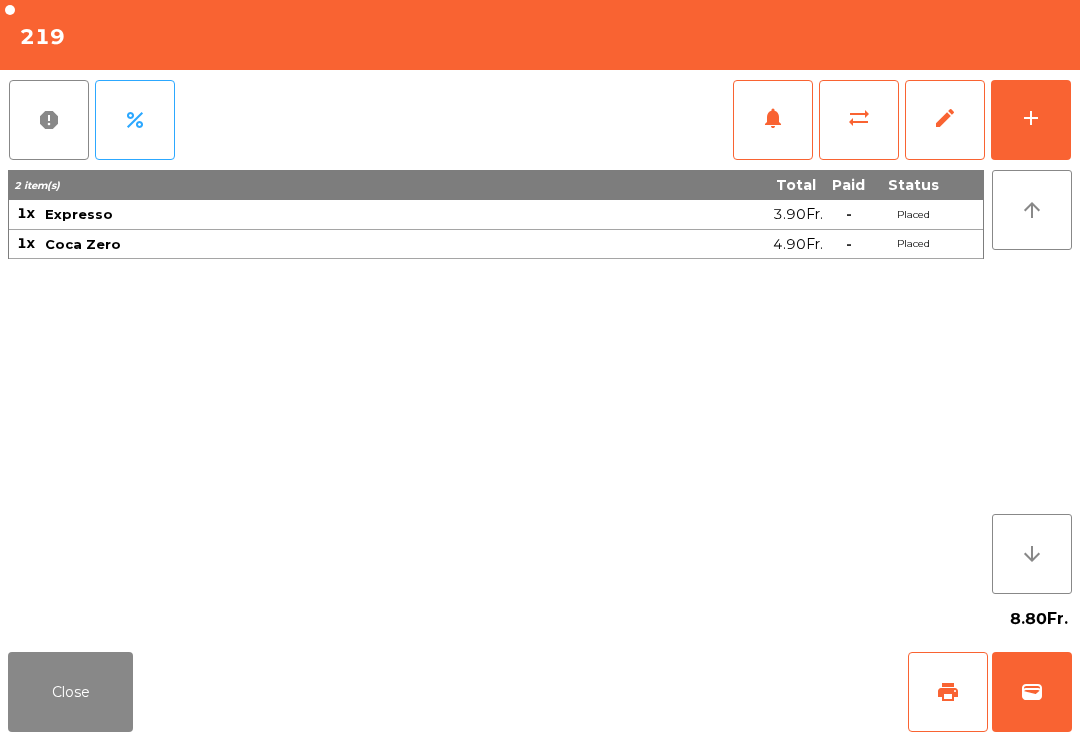 click on "wallet" 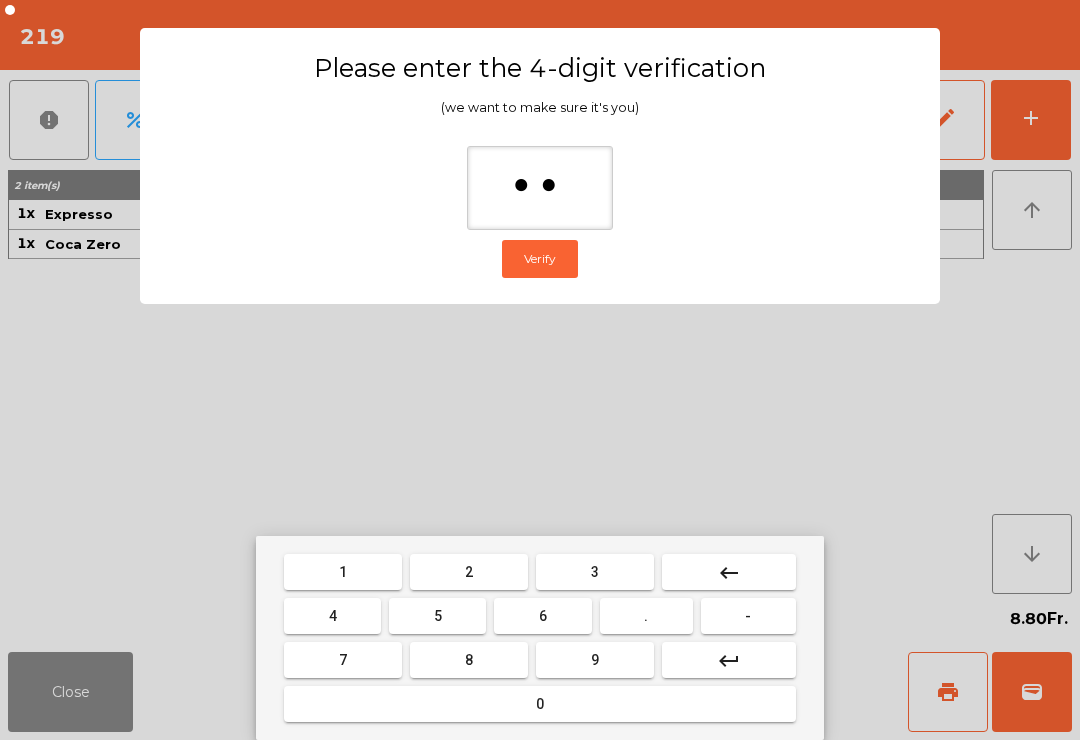 type on "***" 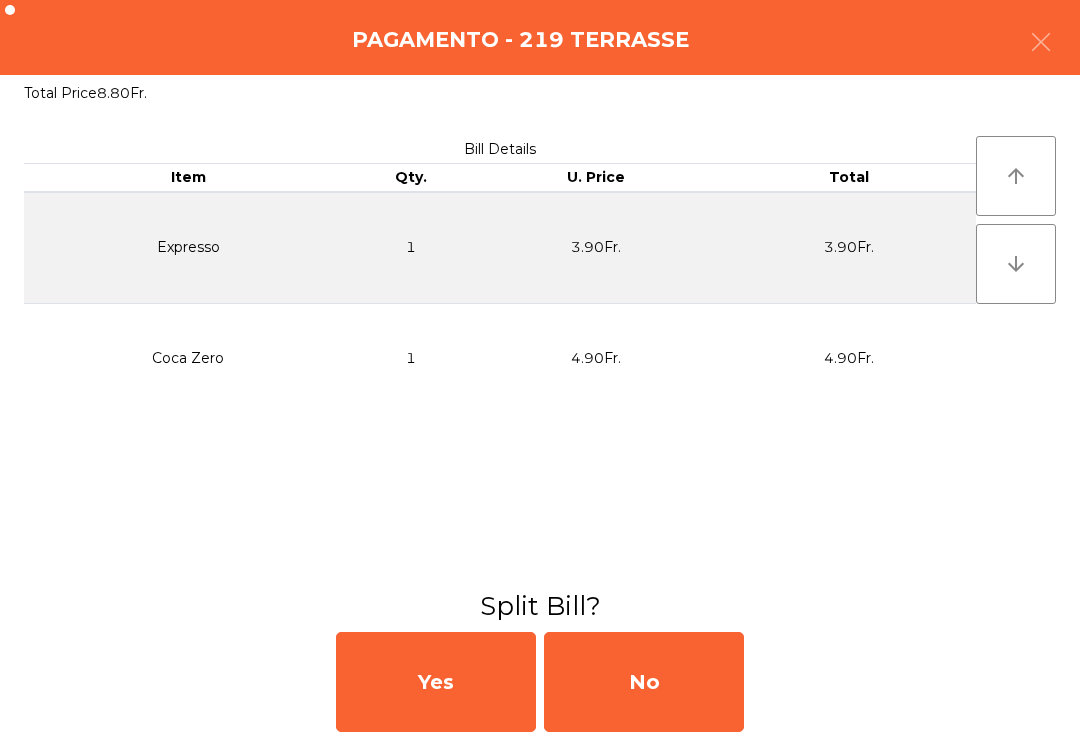 click on "No" 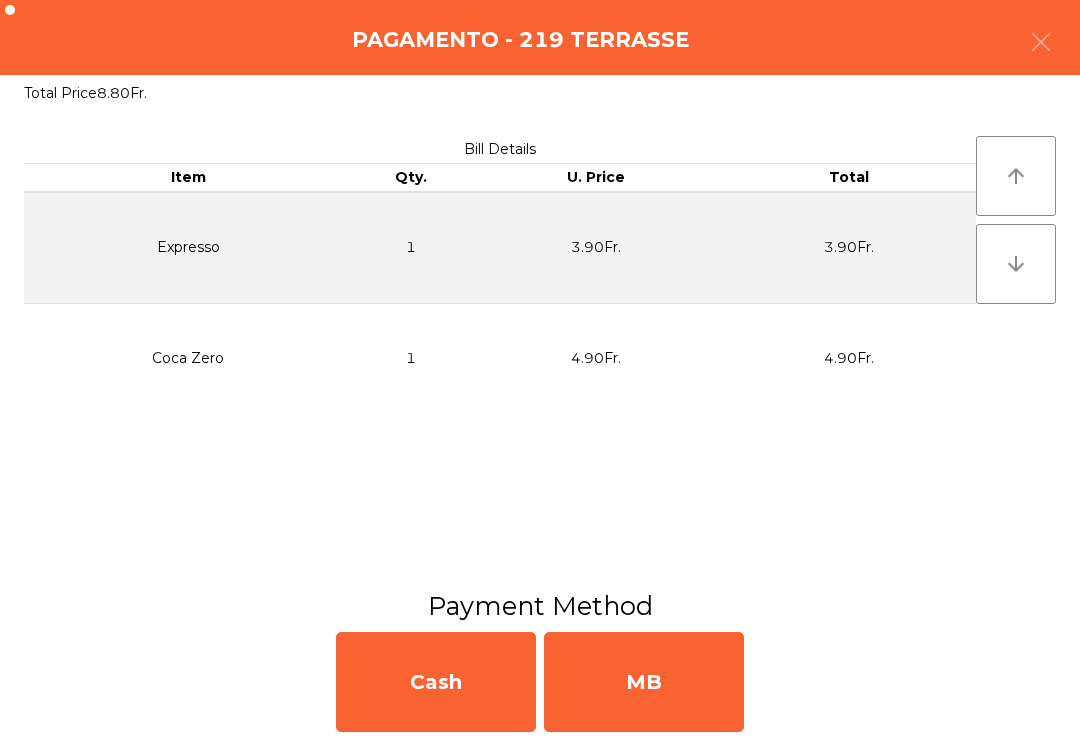 click on "MB" 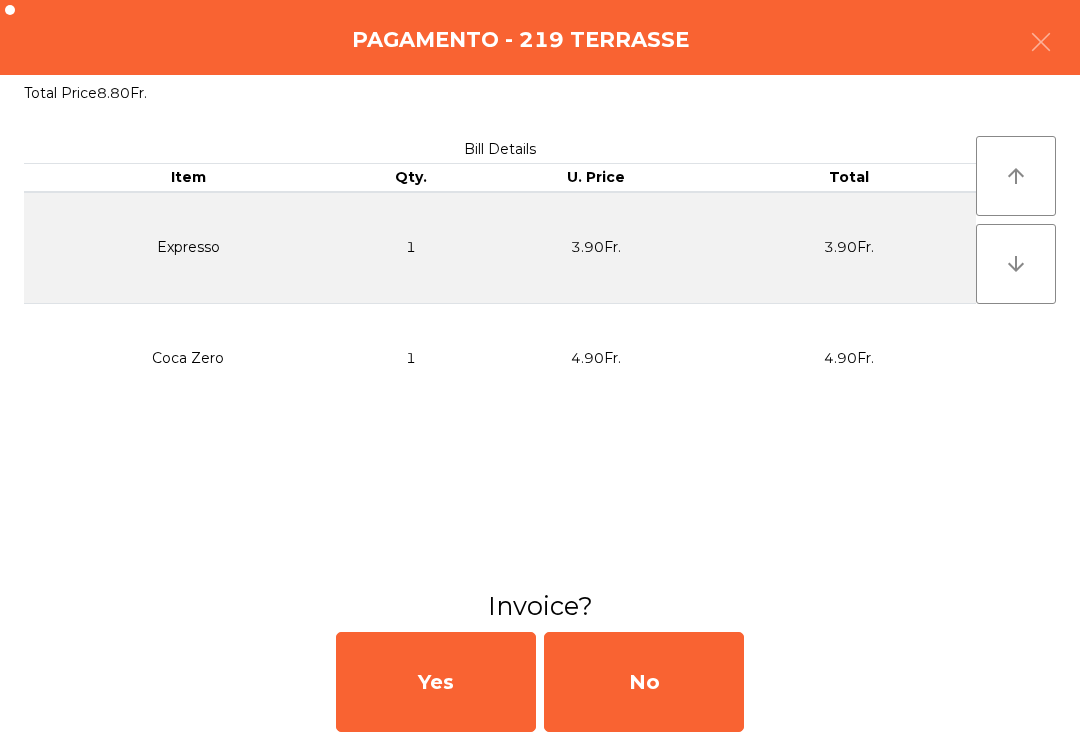 click on "No" 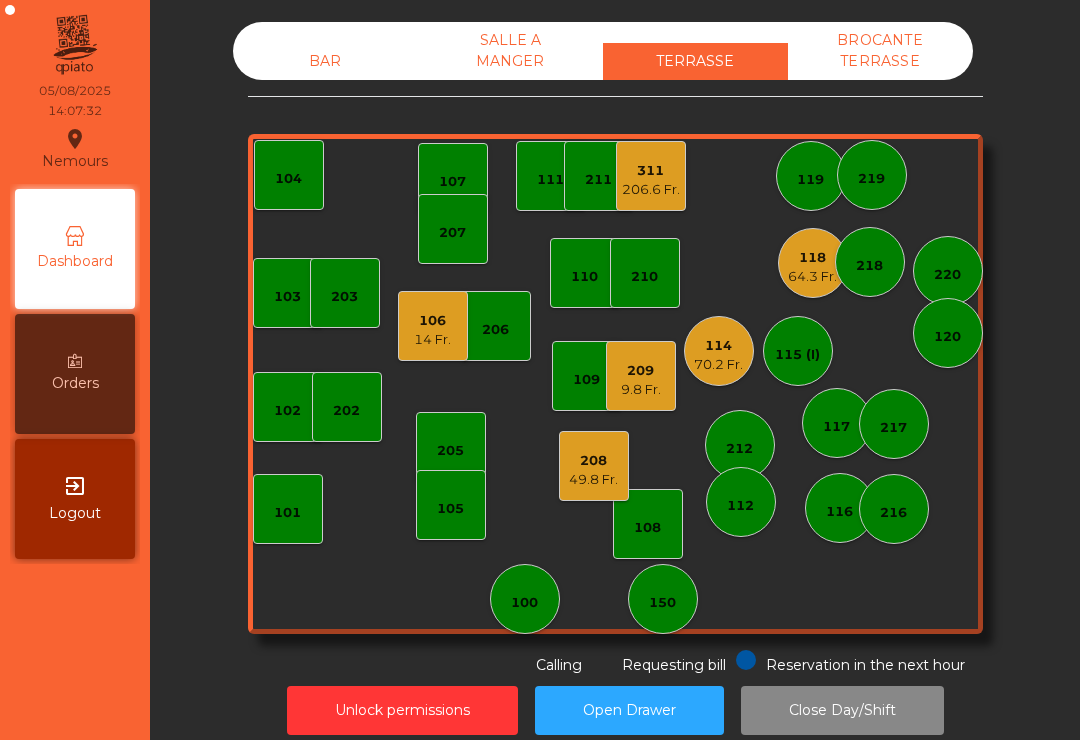 click on "114   70.2 Fr." 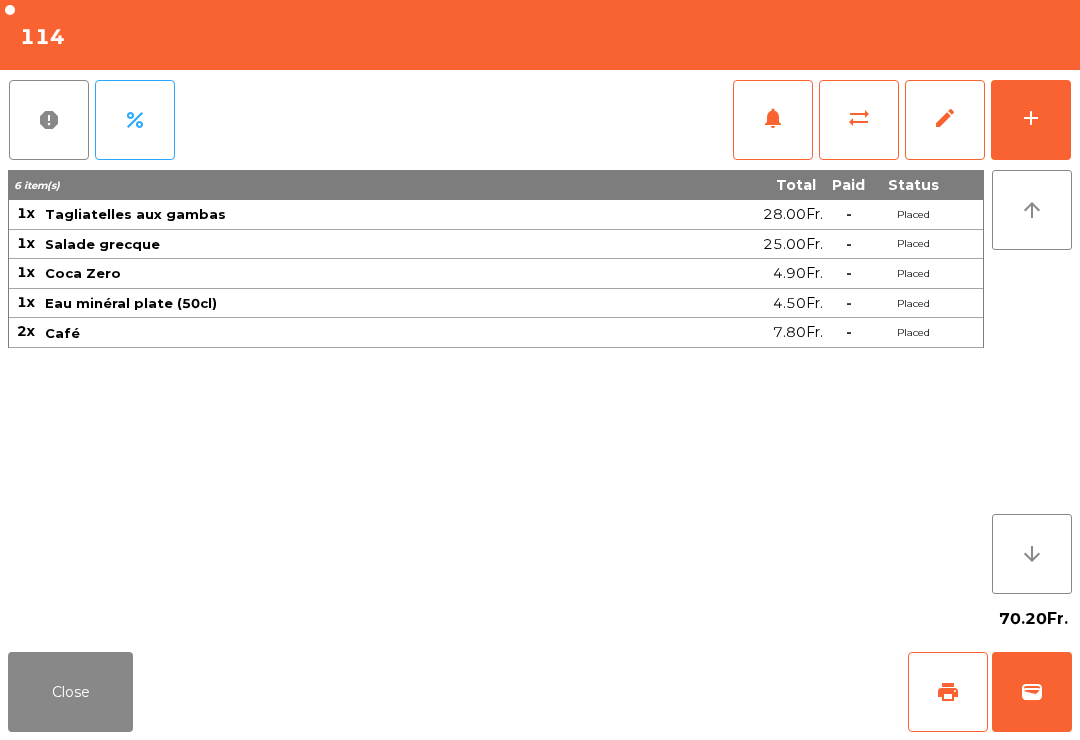 click on "wallet" 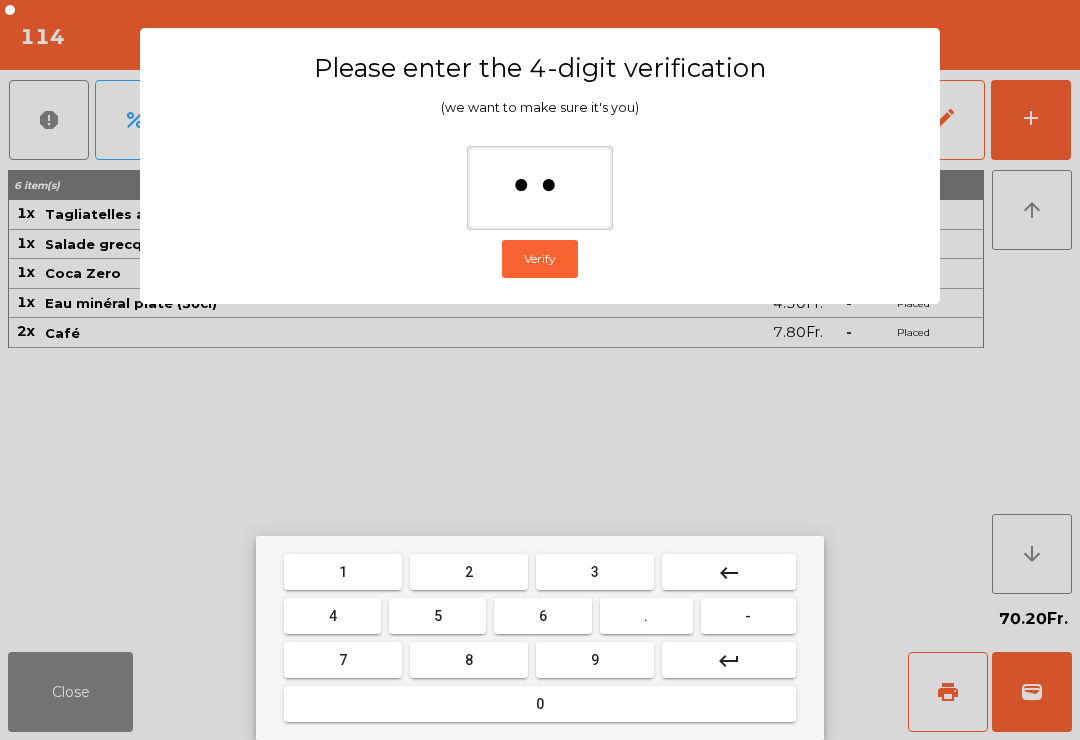 type on "***" 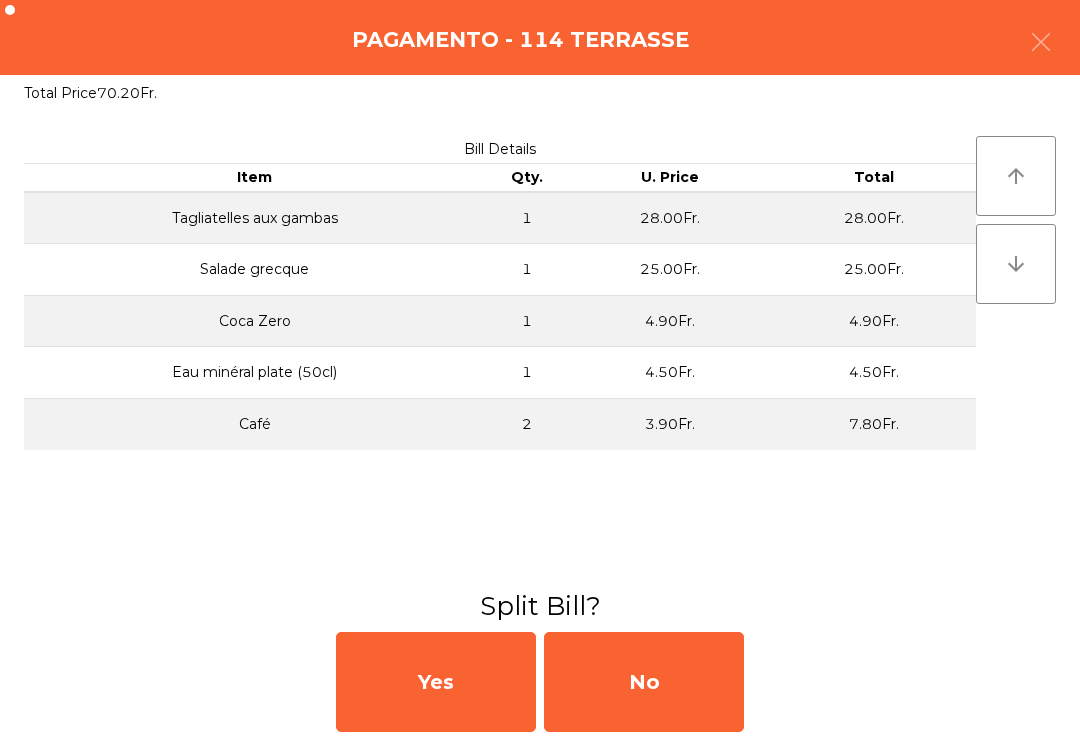 click on "Yes   No" 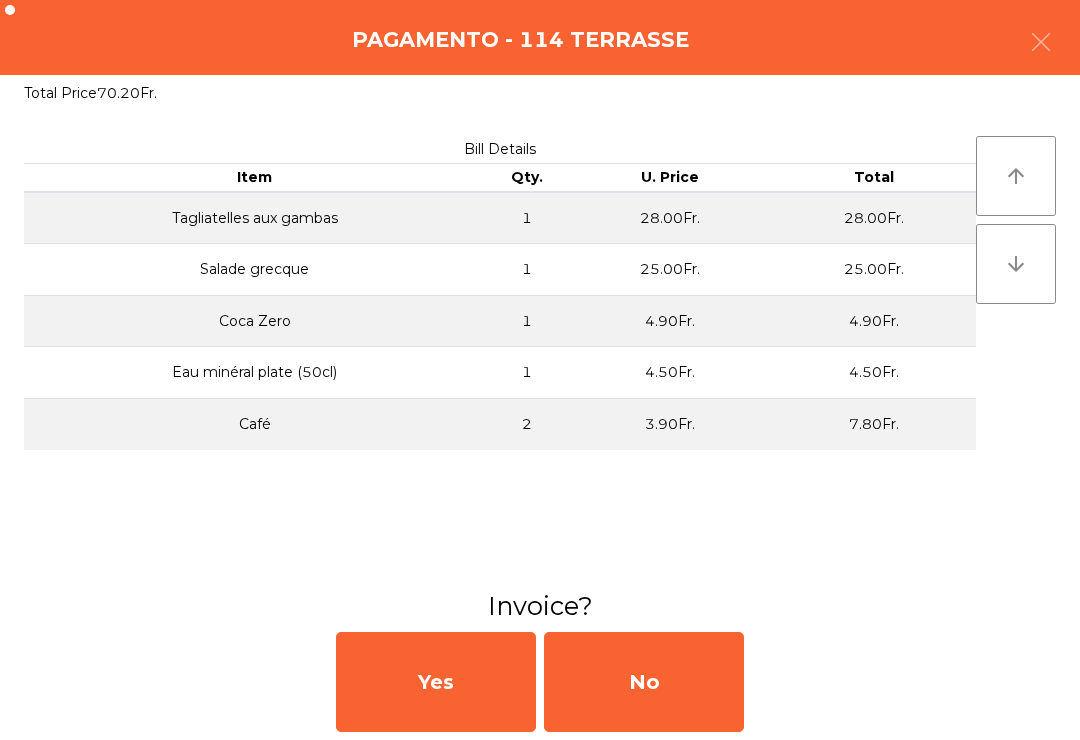 click on "No" 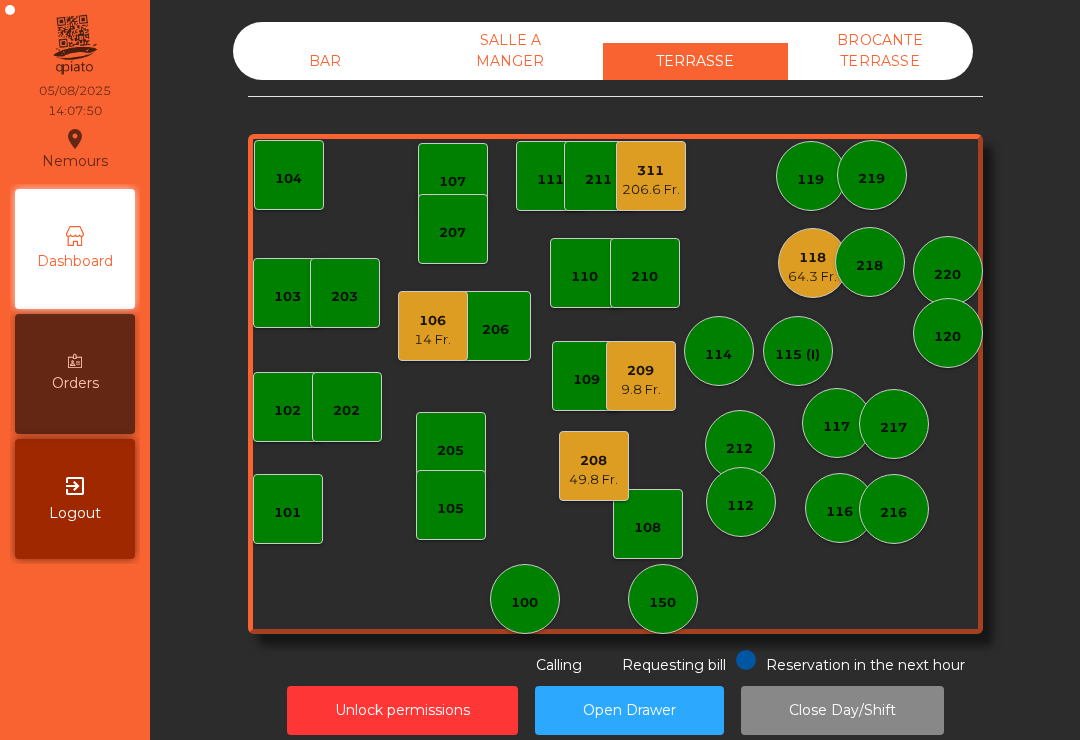 click on "49.8 Fr." 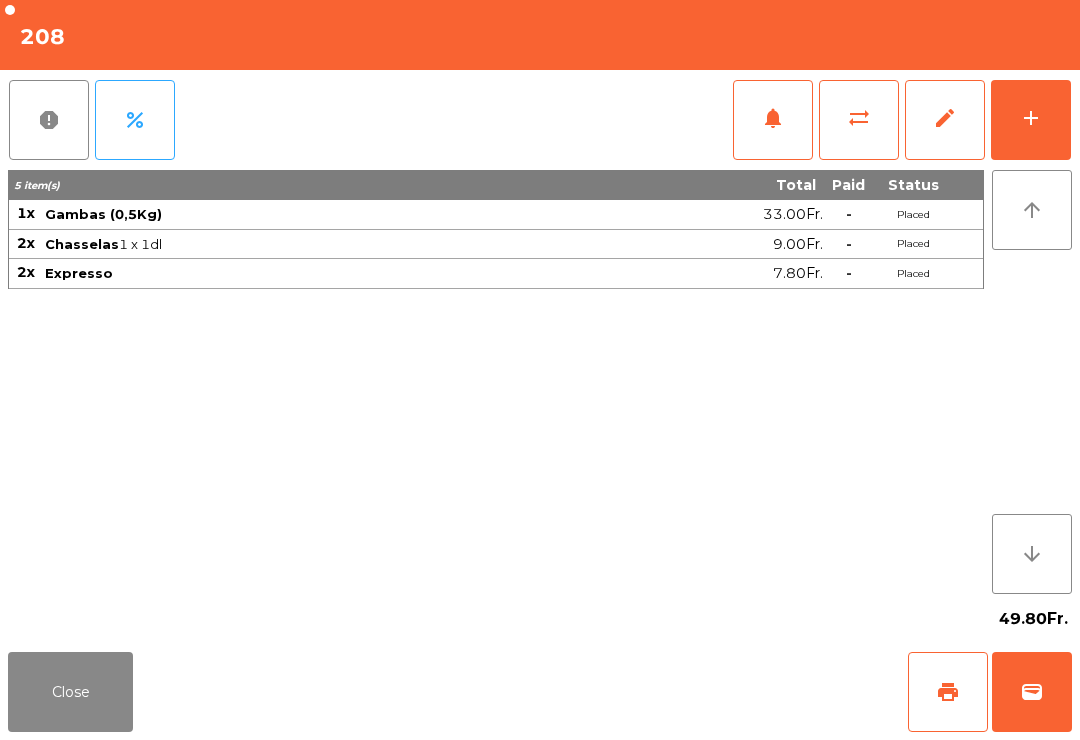 click on "print" 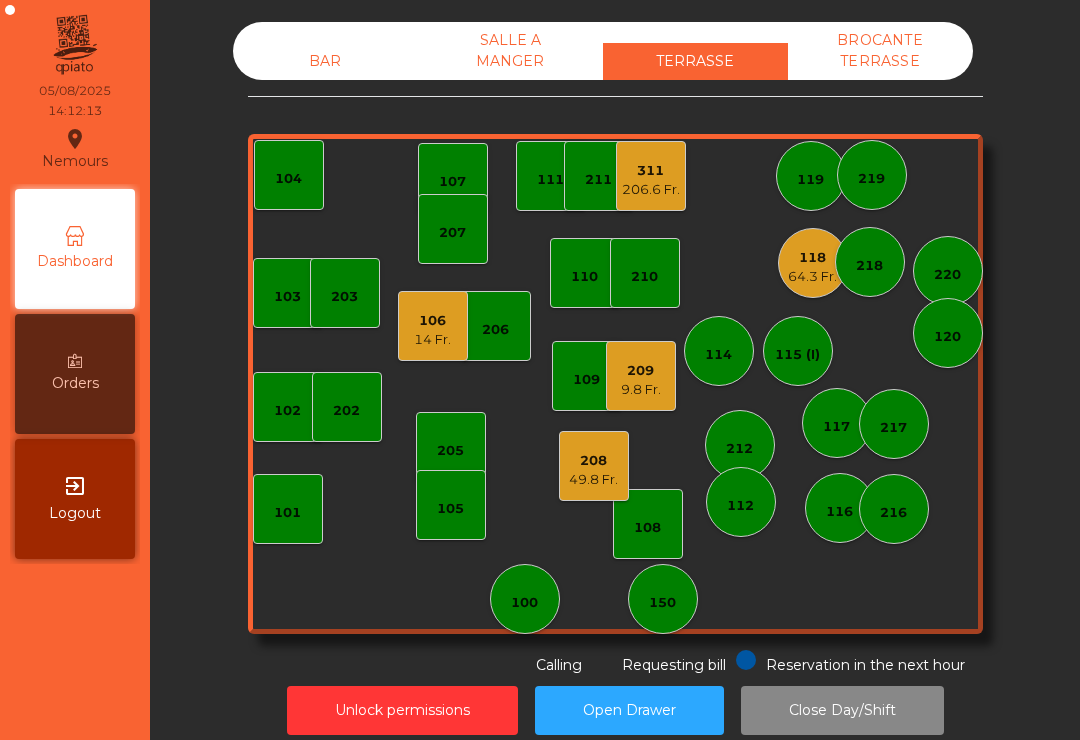 click on "49.8 Fr." 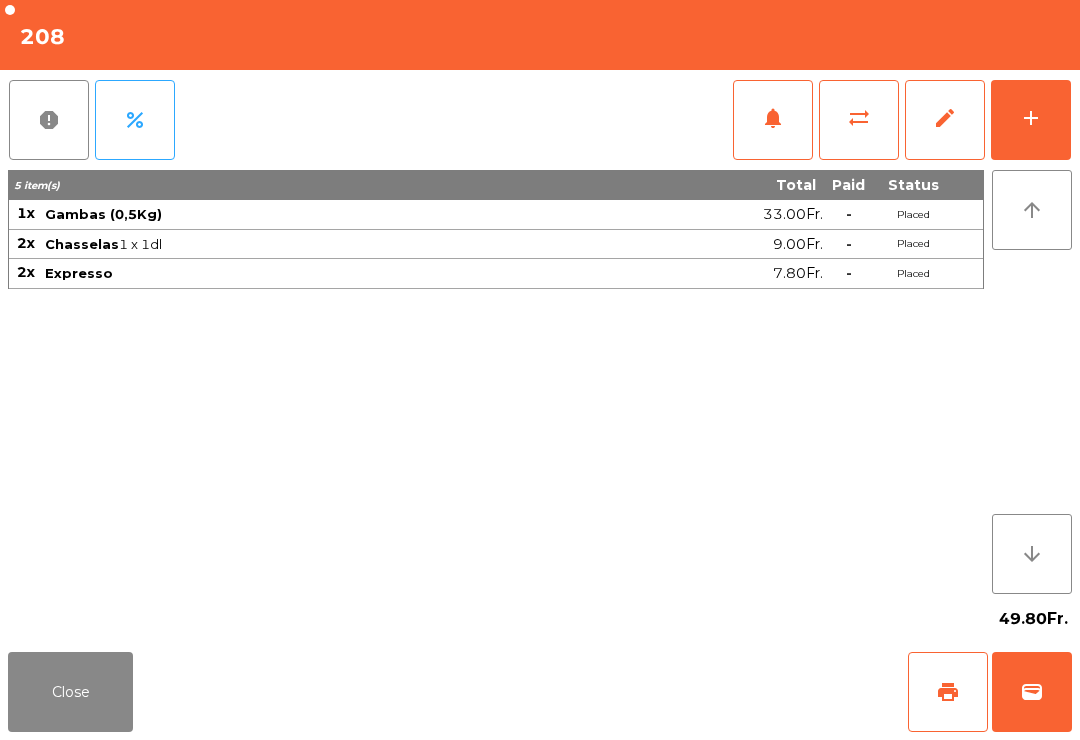 click on "wallet" 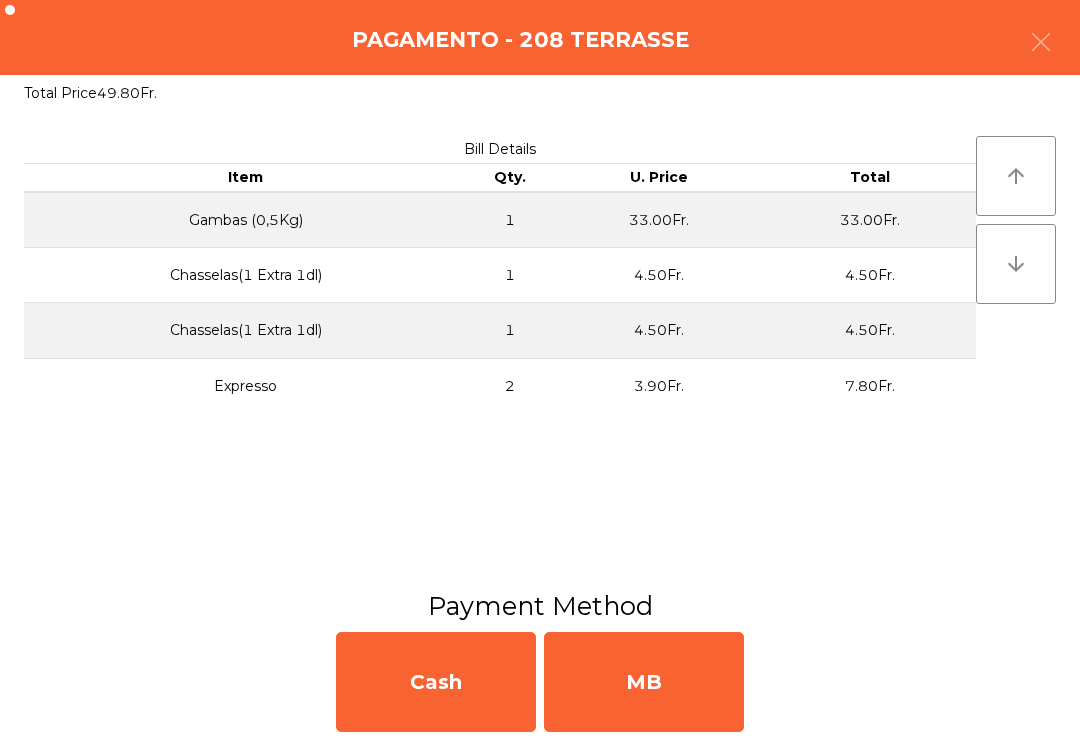click on "MB" 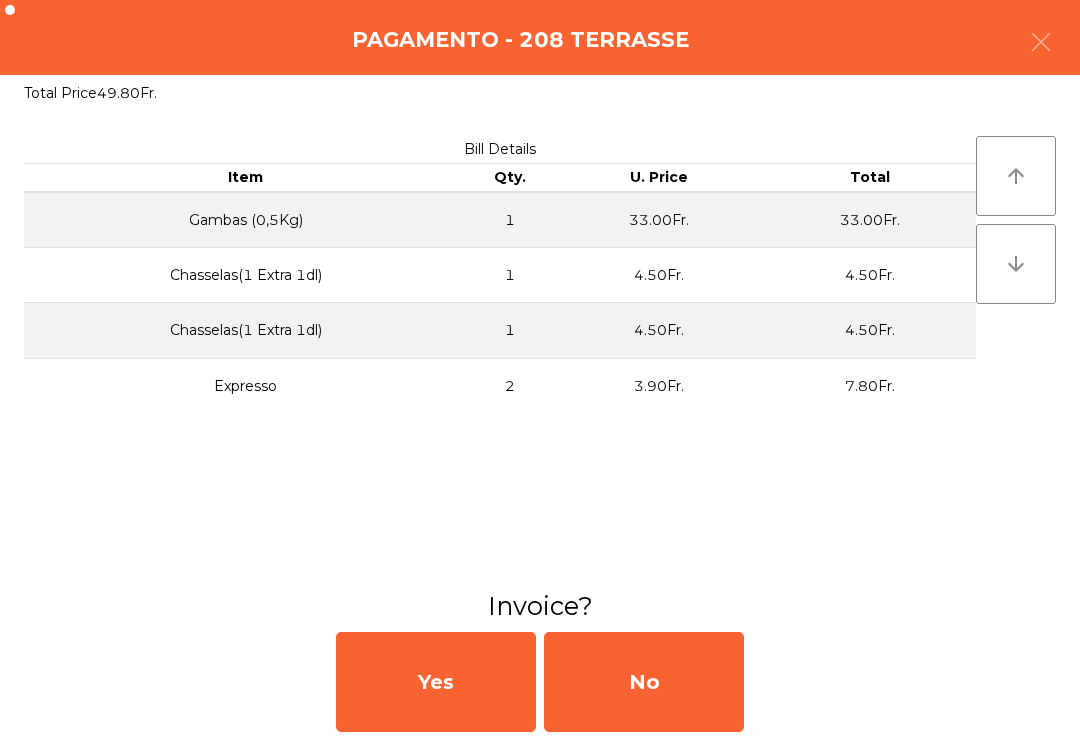 click on "No" 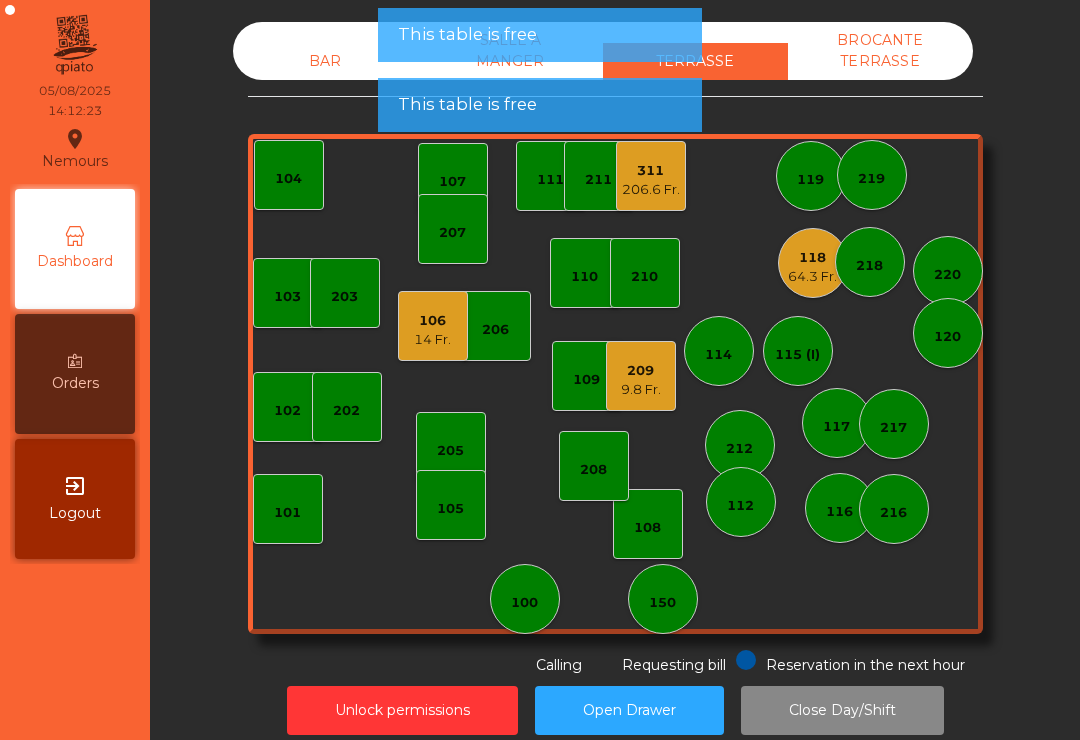 click on "Unlock permissions   Open Drawer   Close Day/Shift" 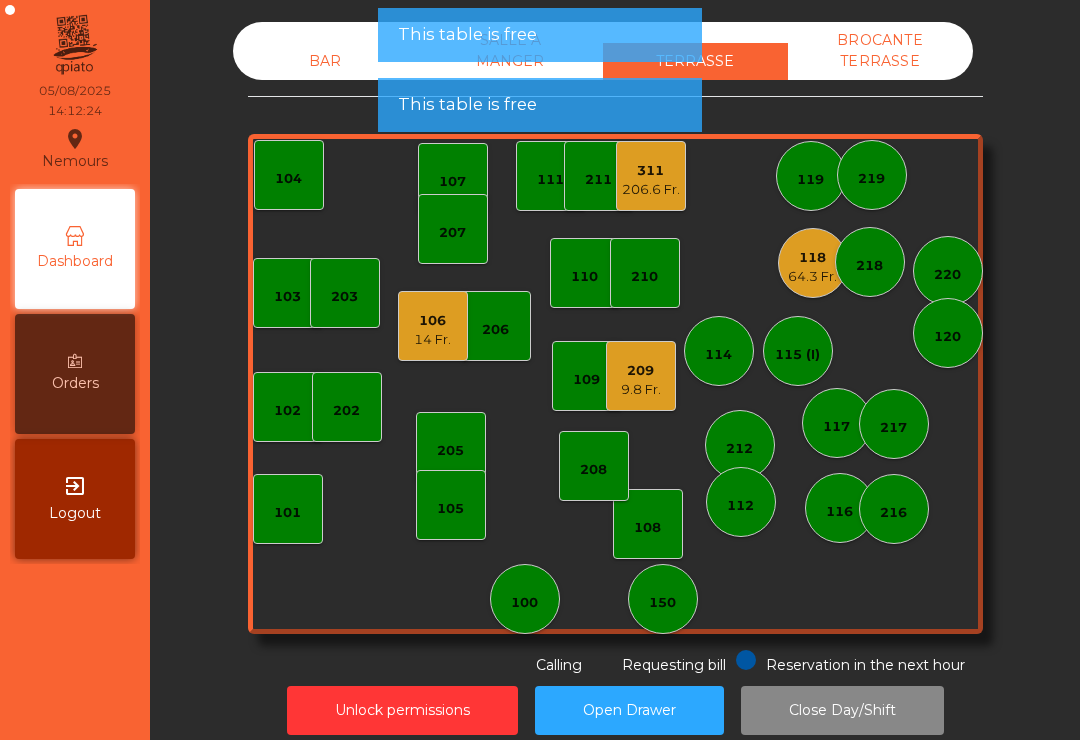 click on "209   9.8 Fr." 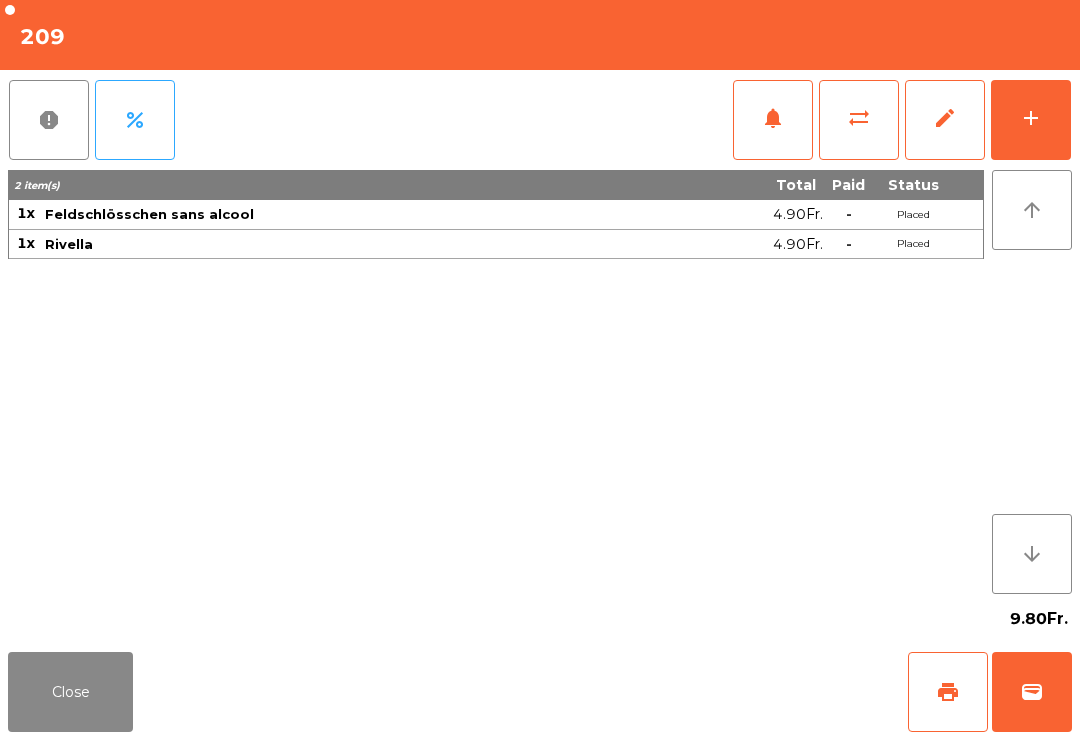 click on "print" 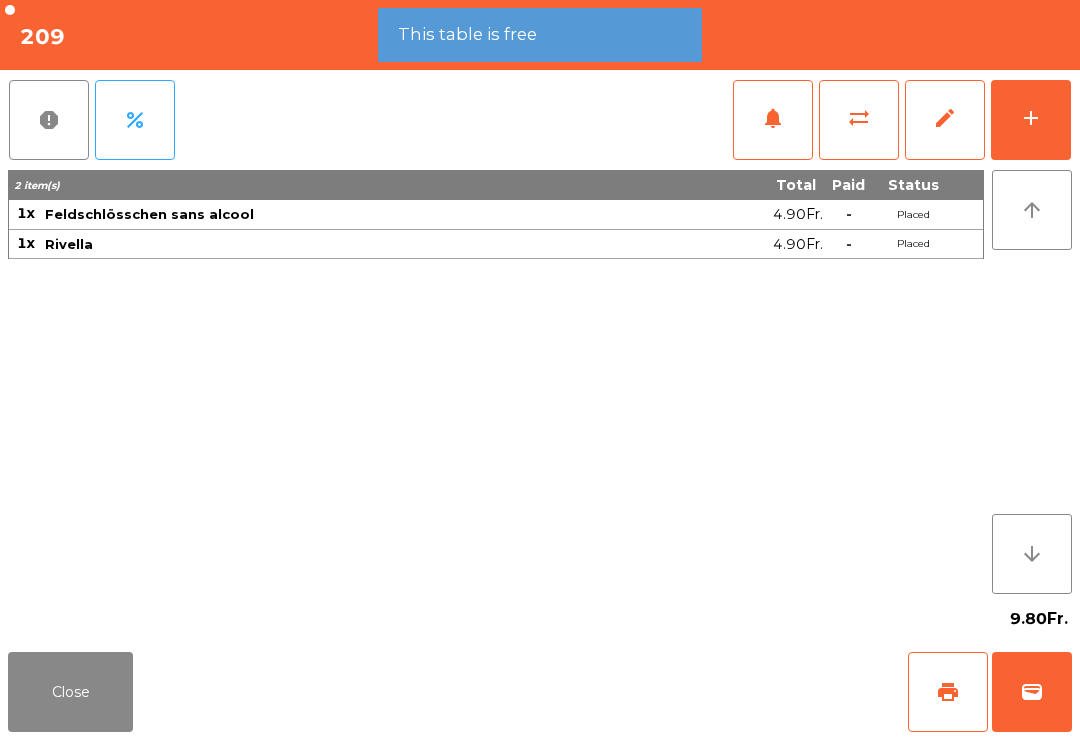 click on "Close" 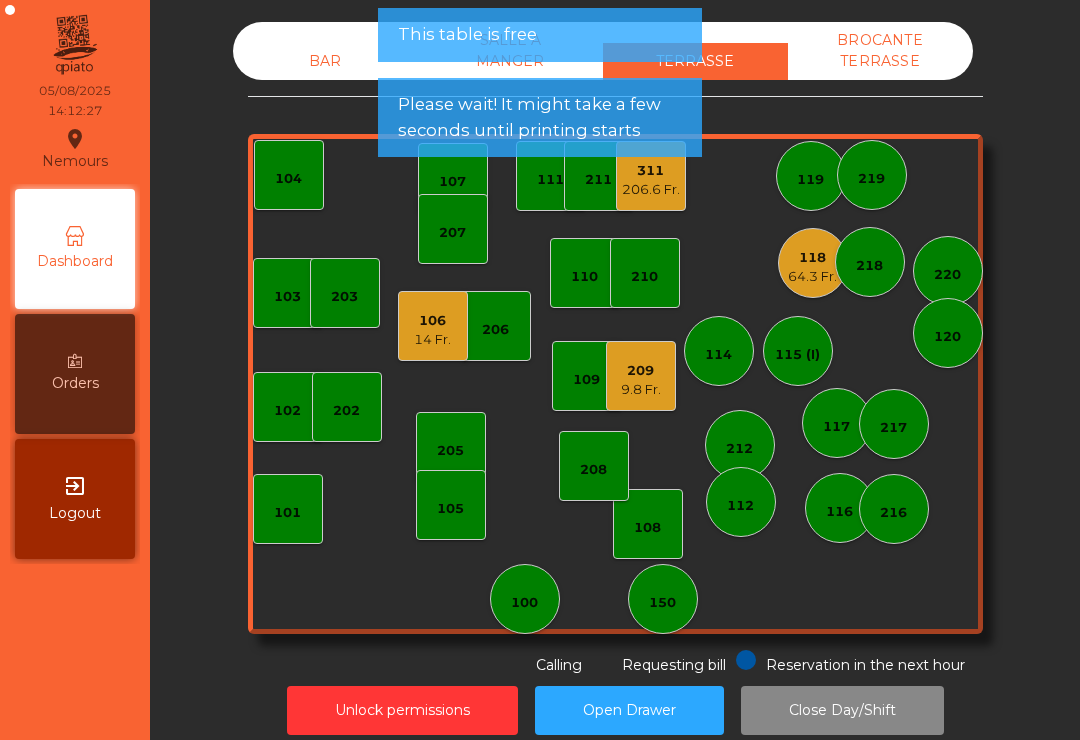 click on "14 Fr." 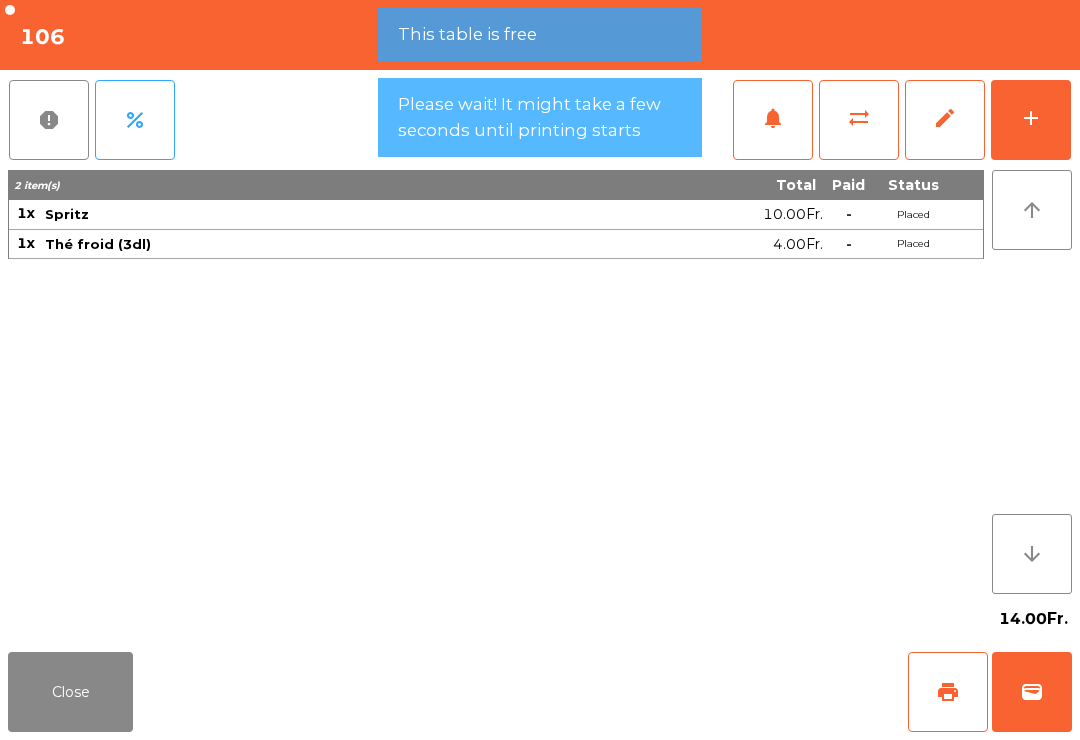 click on "wallet" 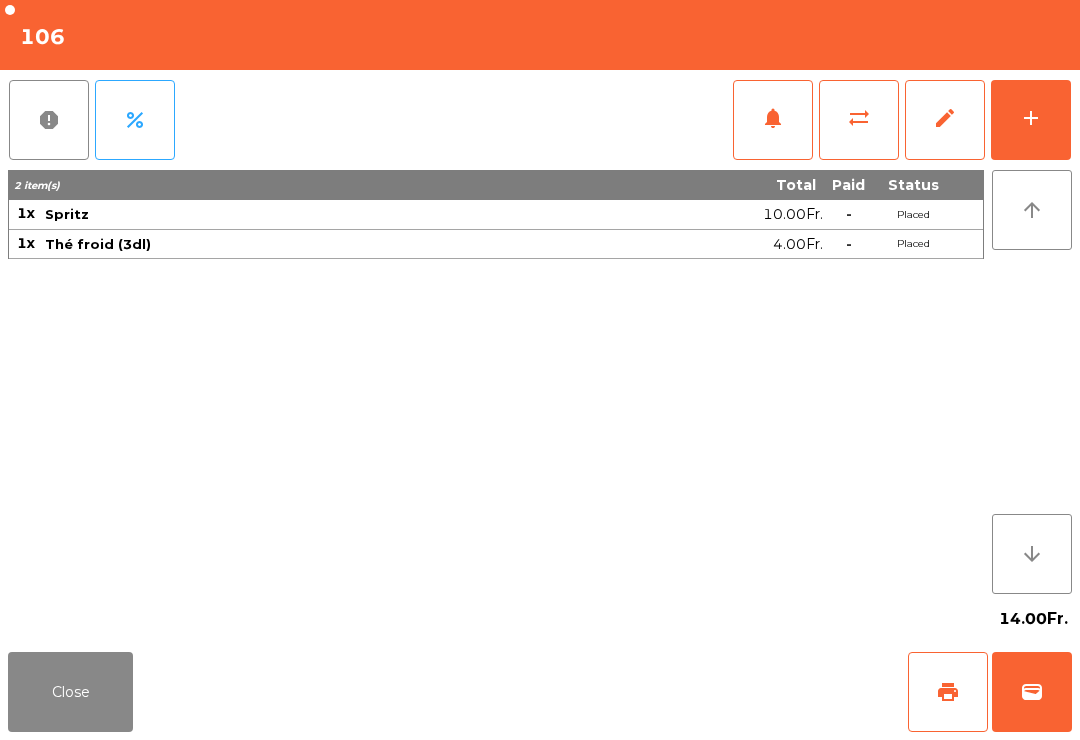 click on "Close   print   wallet" 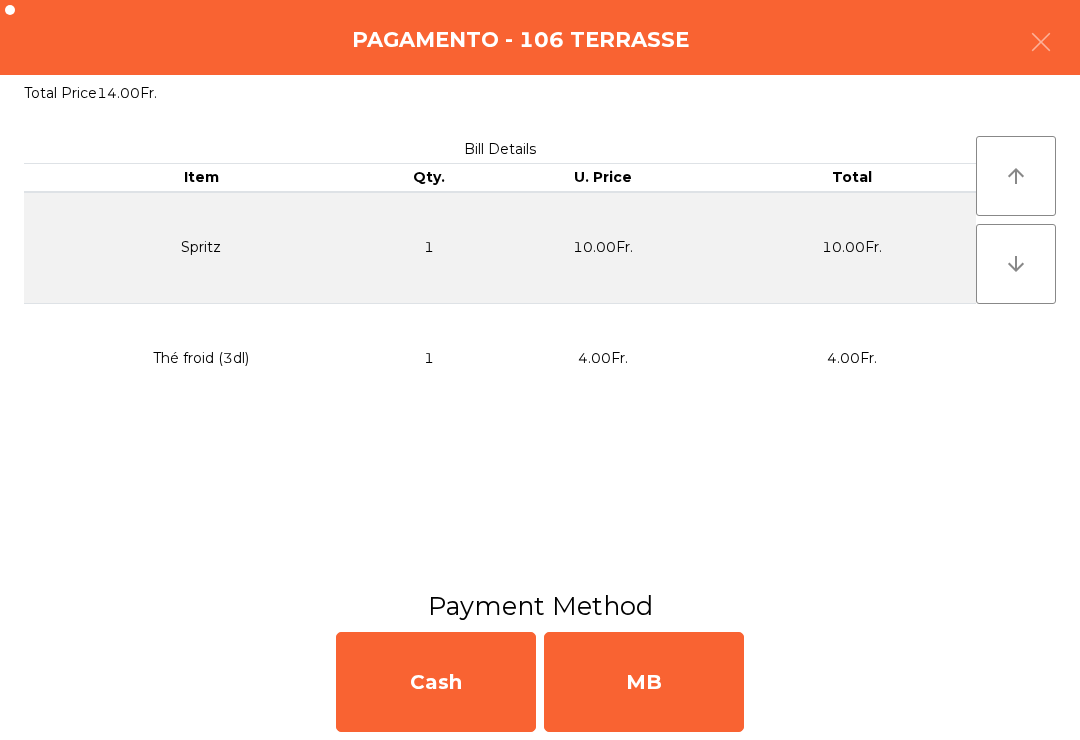 click on "MB" 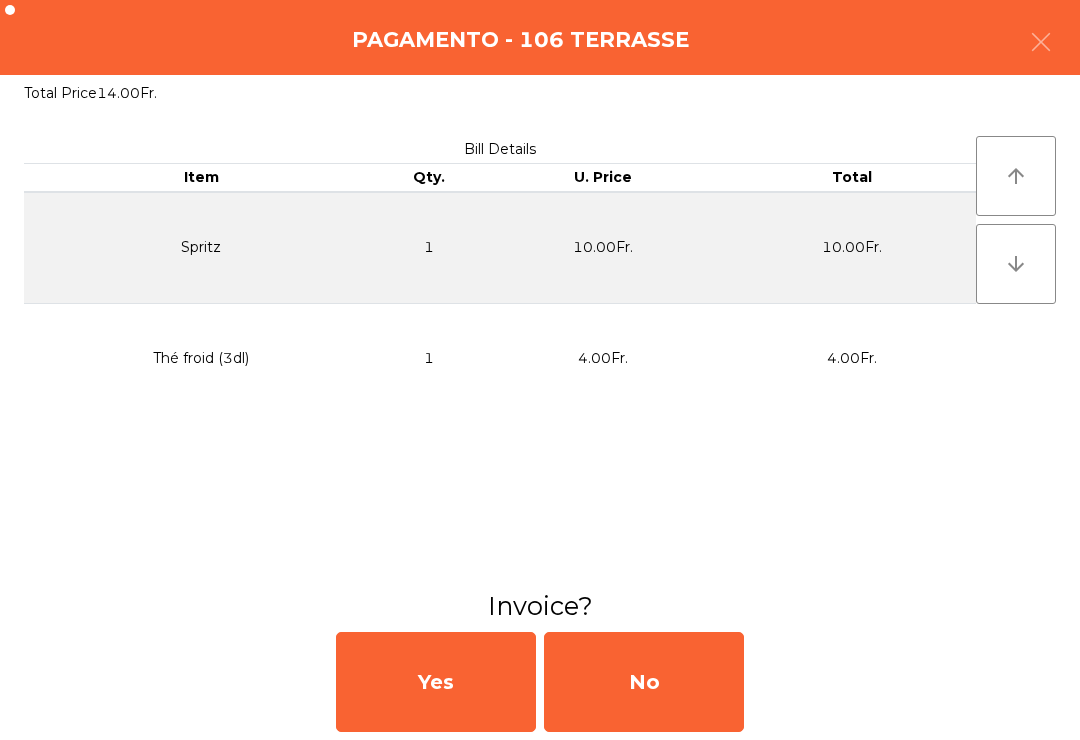 click on "No" 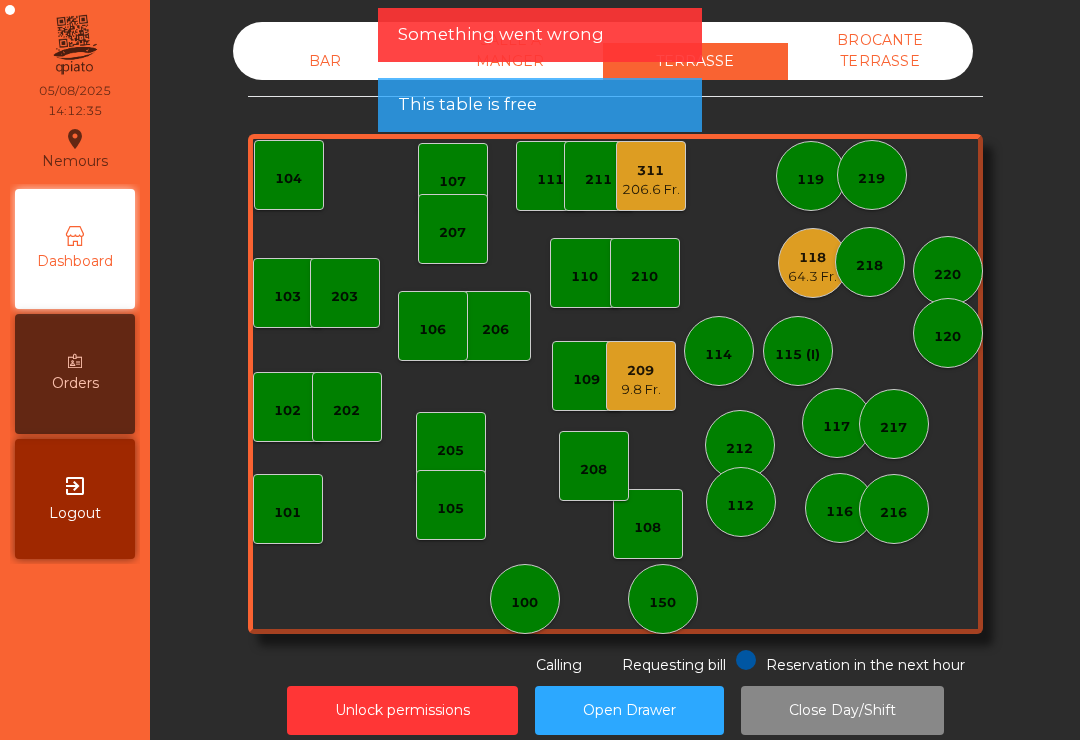 click on "209" 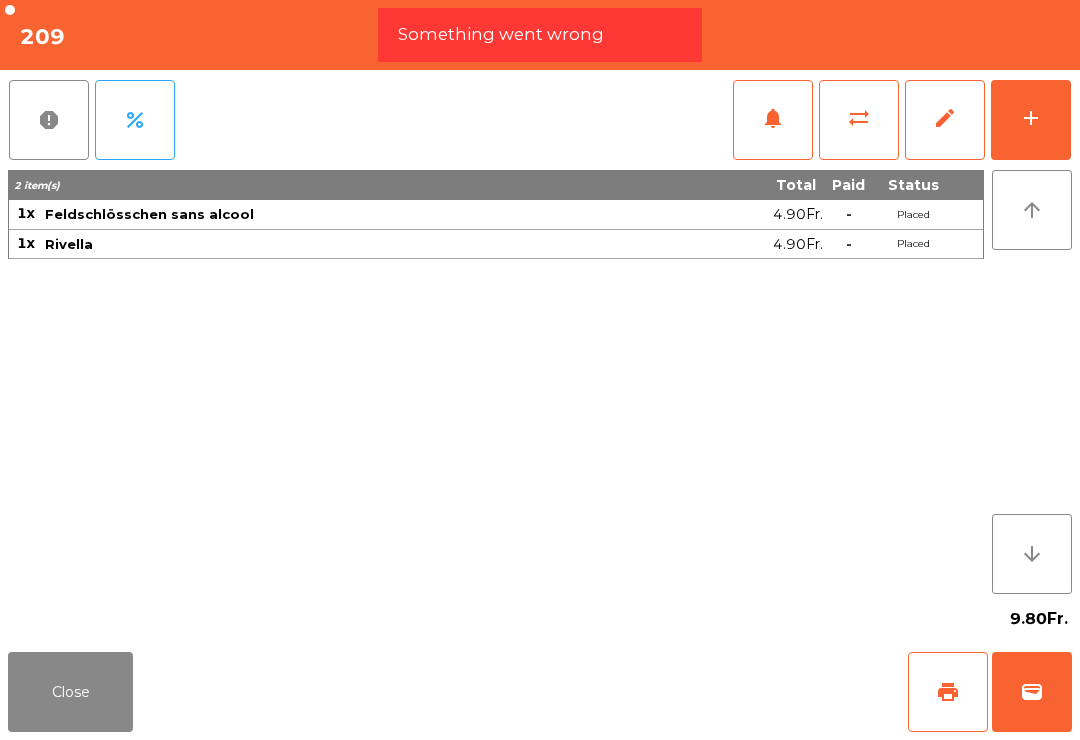 click on "wallet" 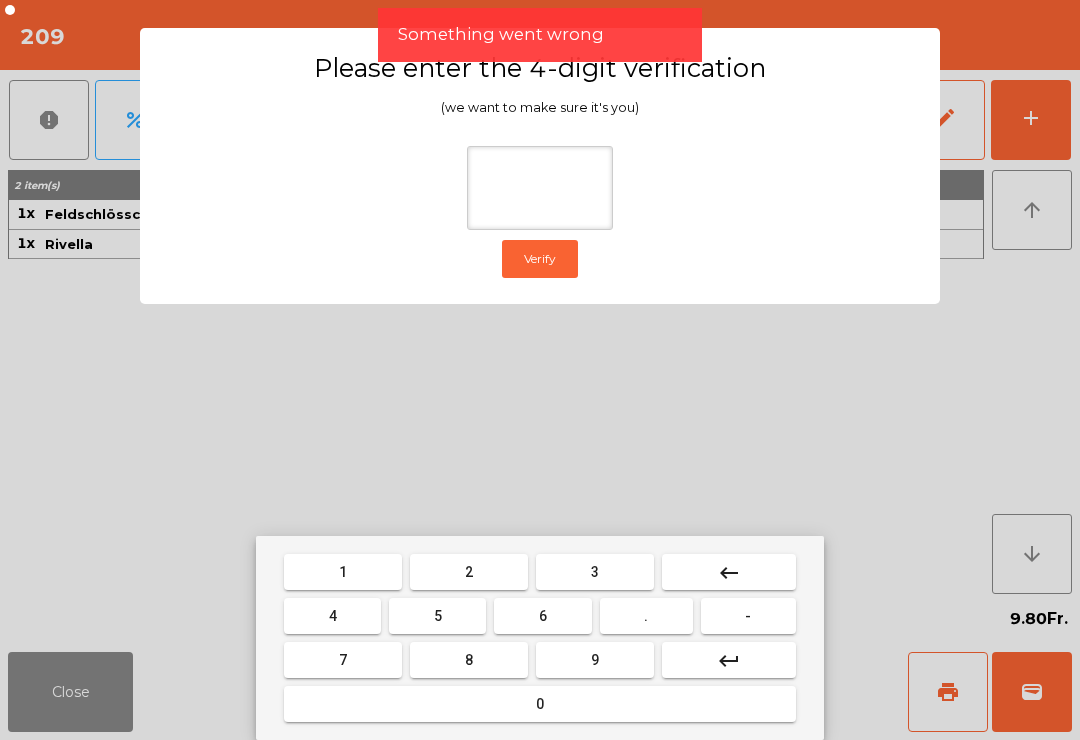 type on "*" 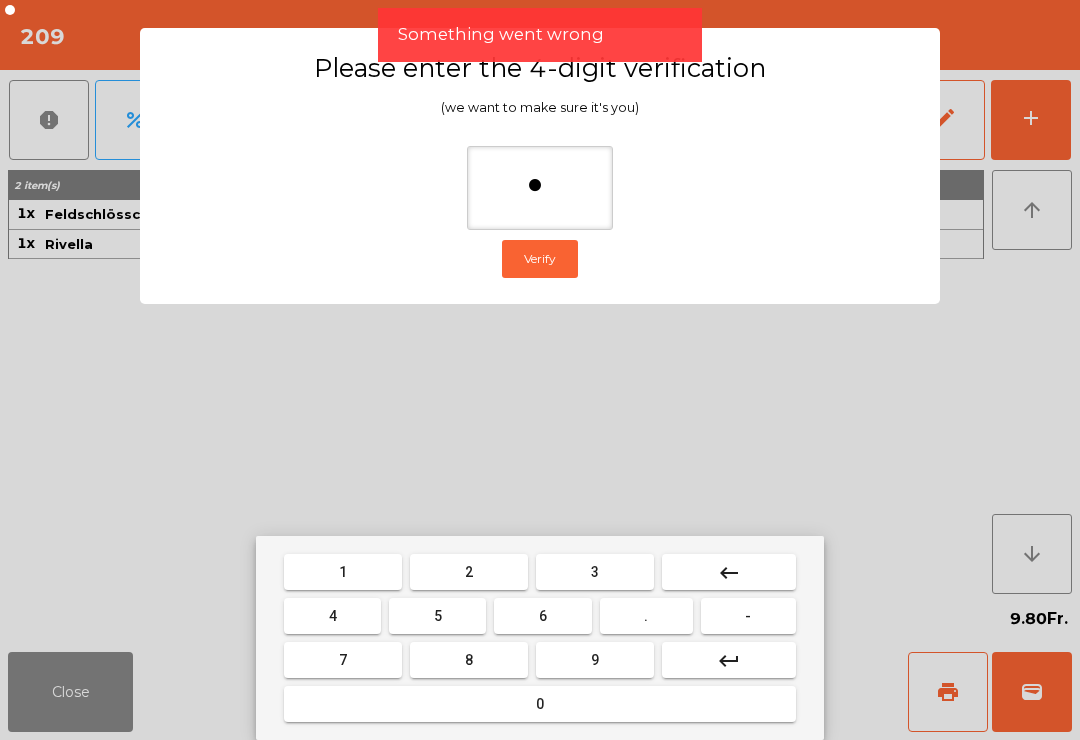 type on "**" 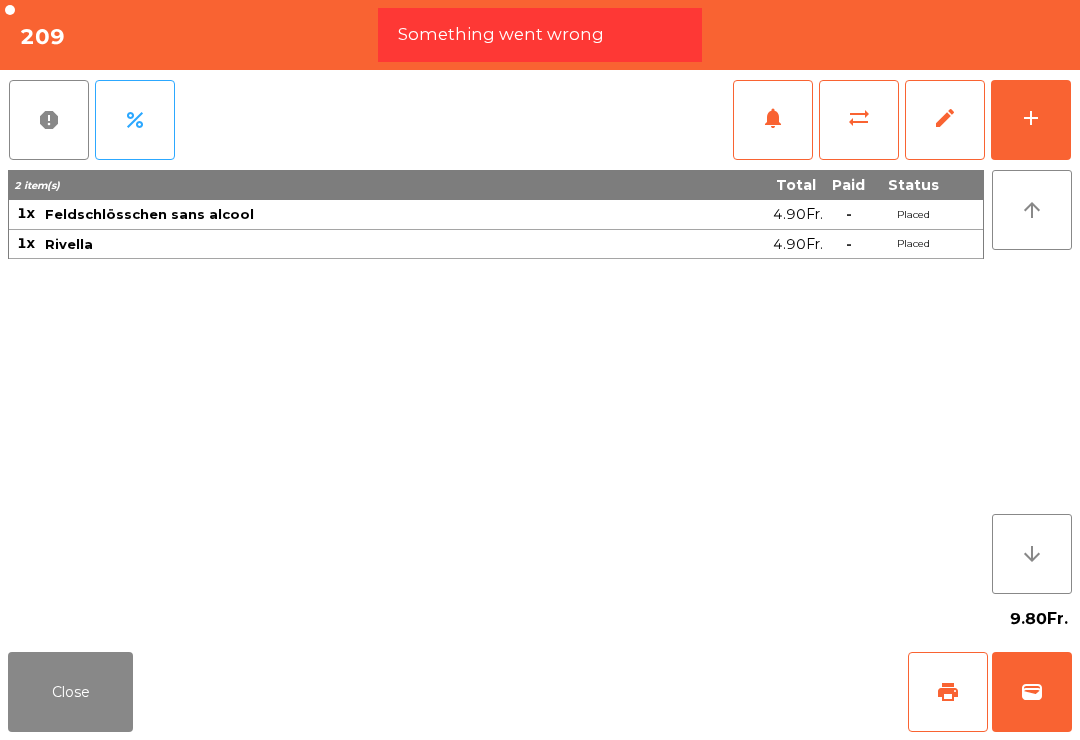 click on "Close   print   wallet" 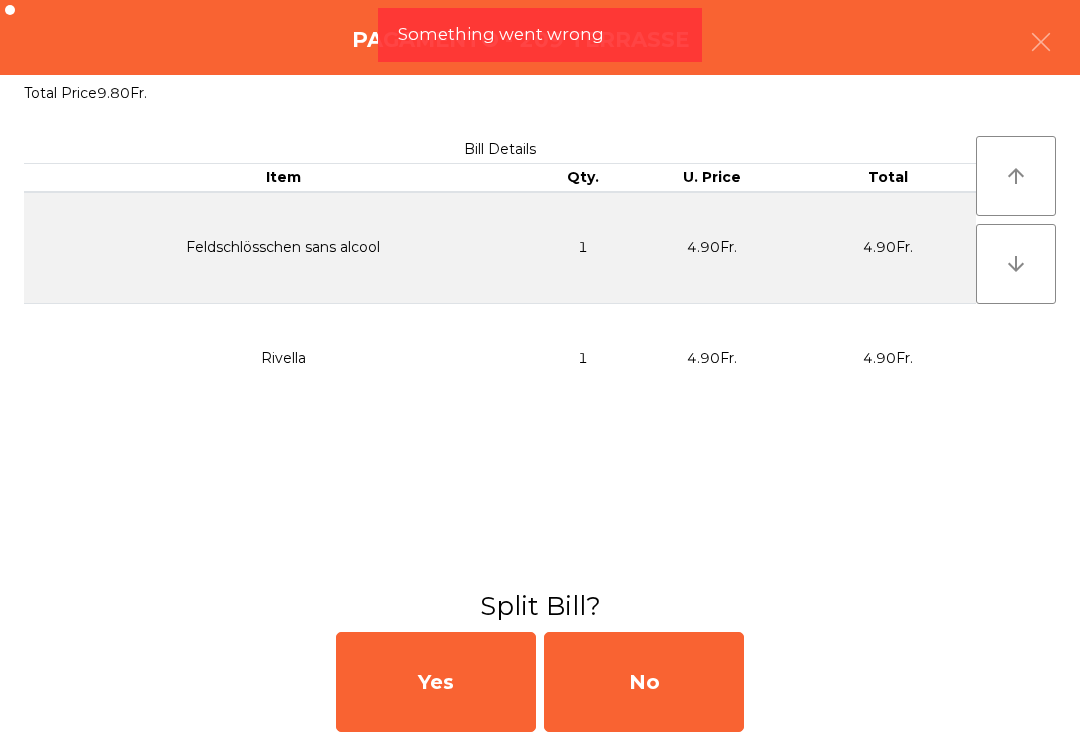 click on "No" 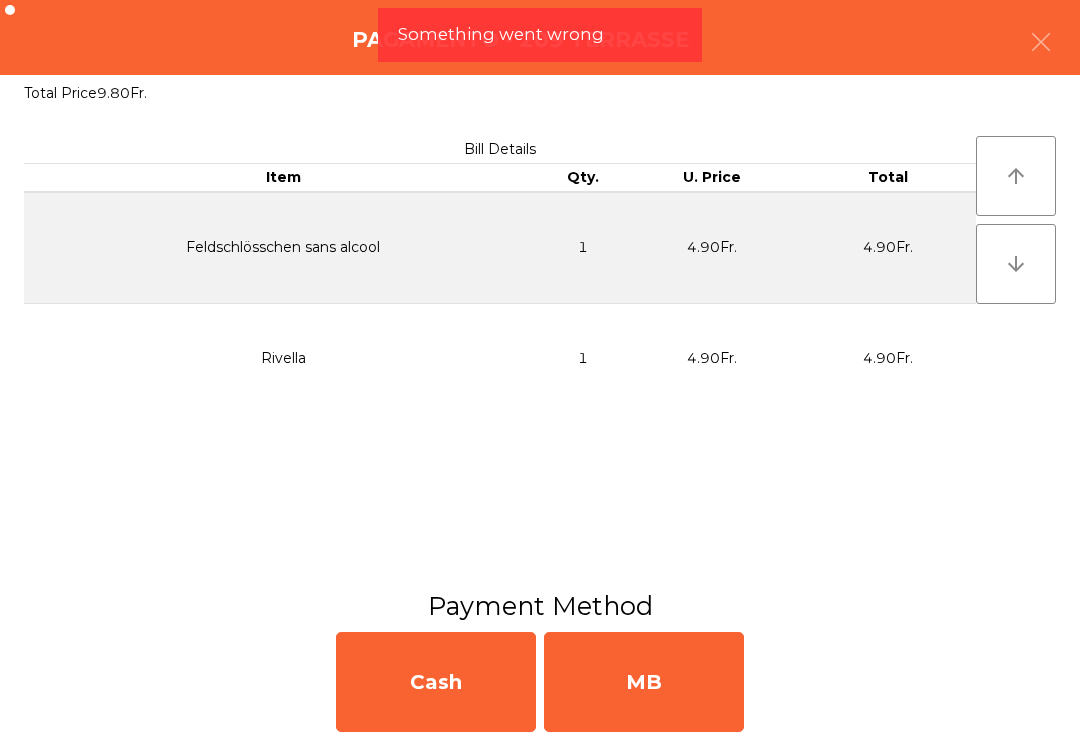 click on "MB" 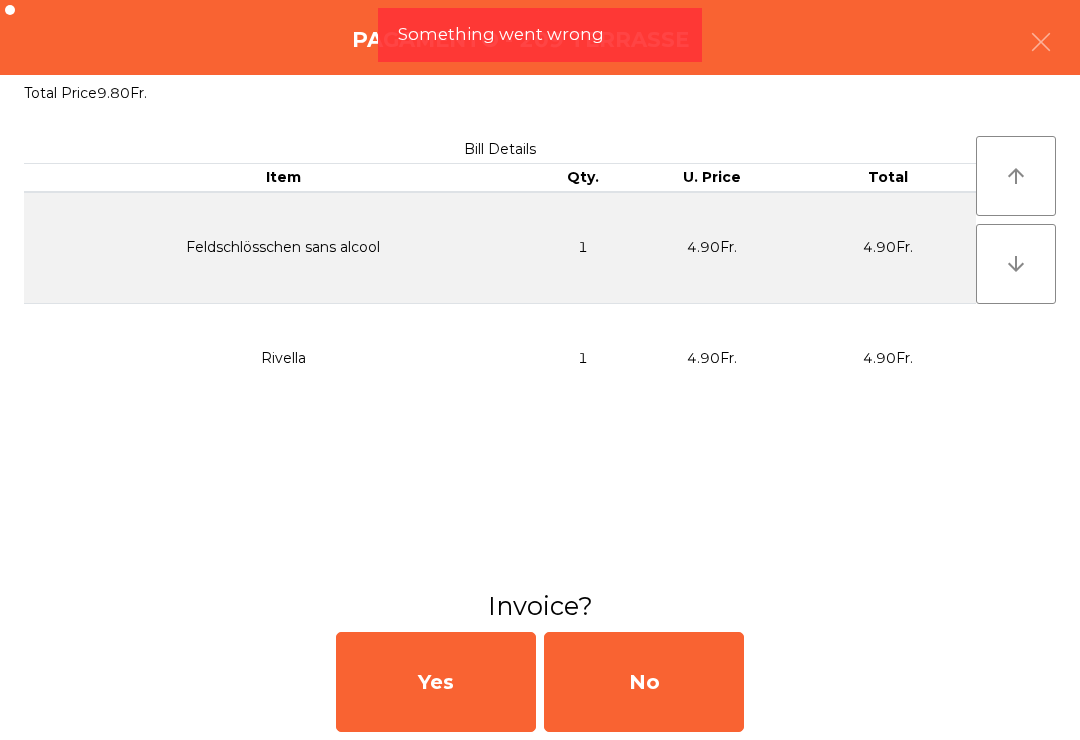 click on "No" 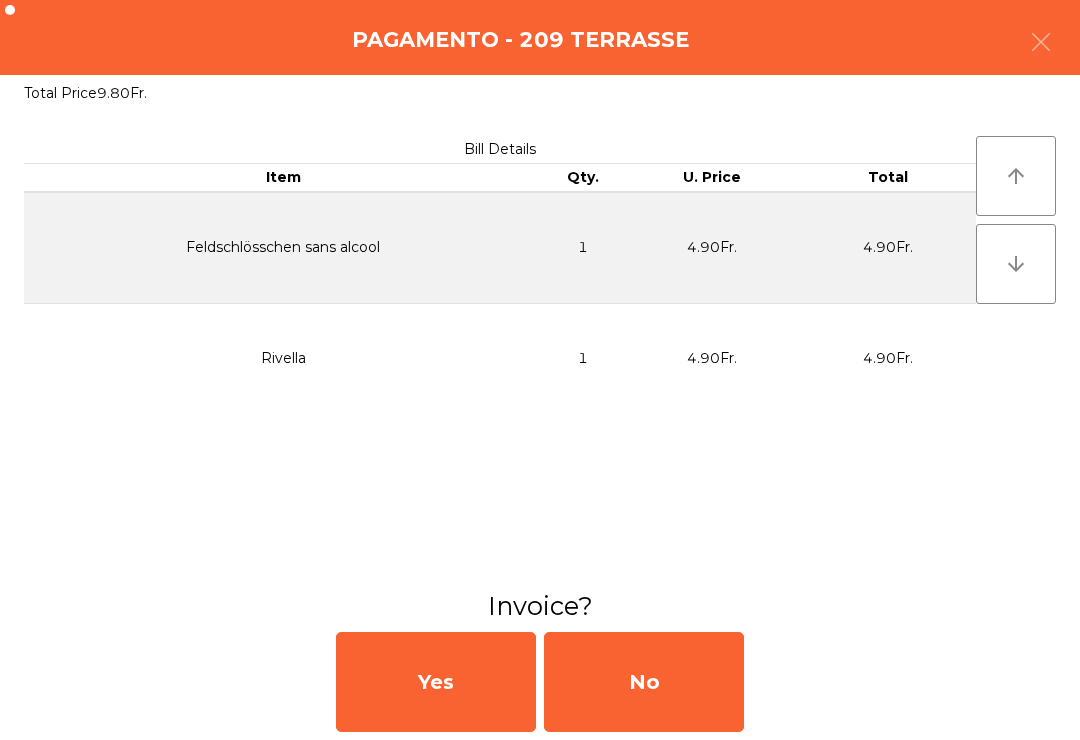click on "No" 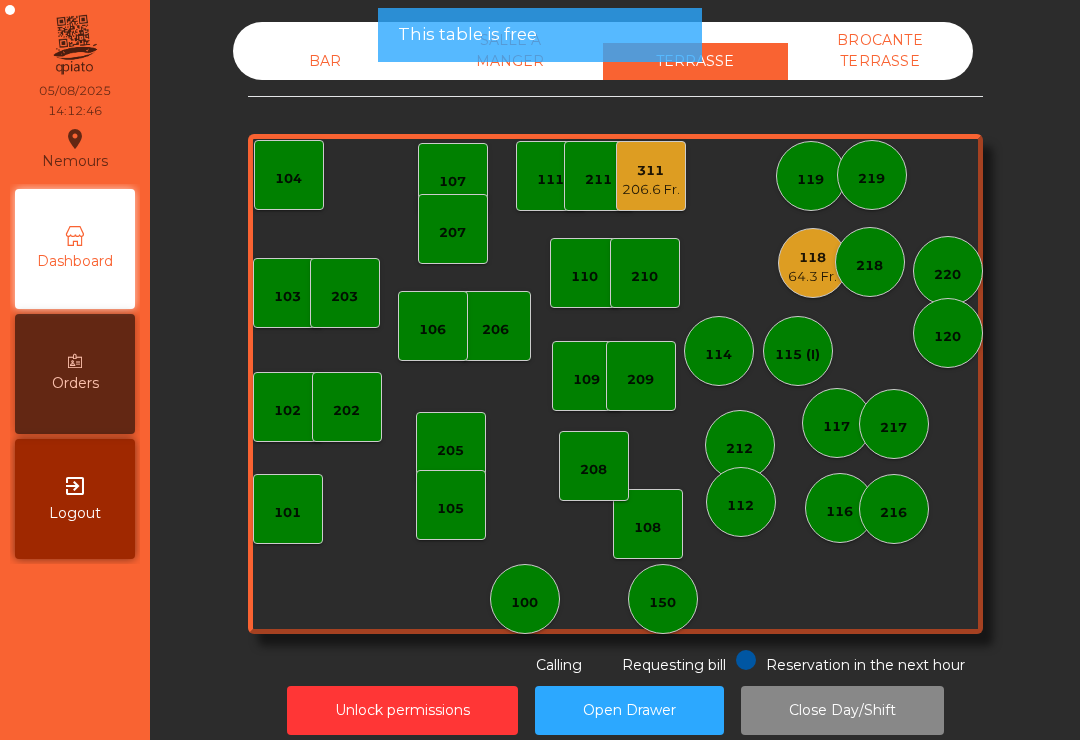 click on "311   206.6 Fr." 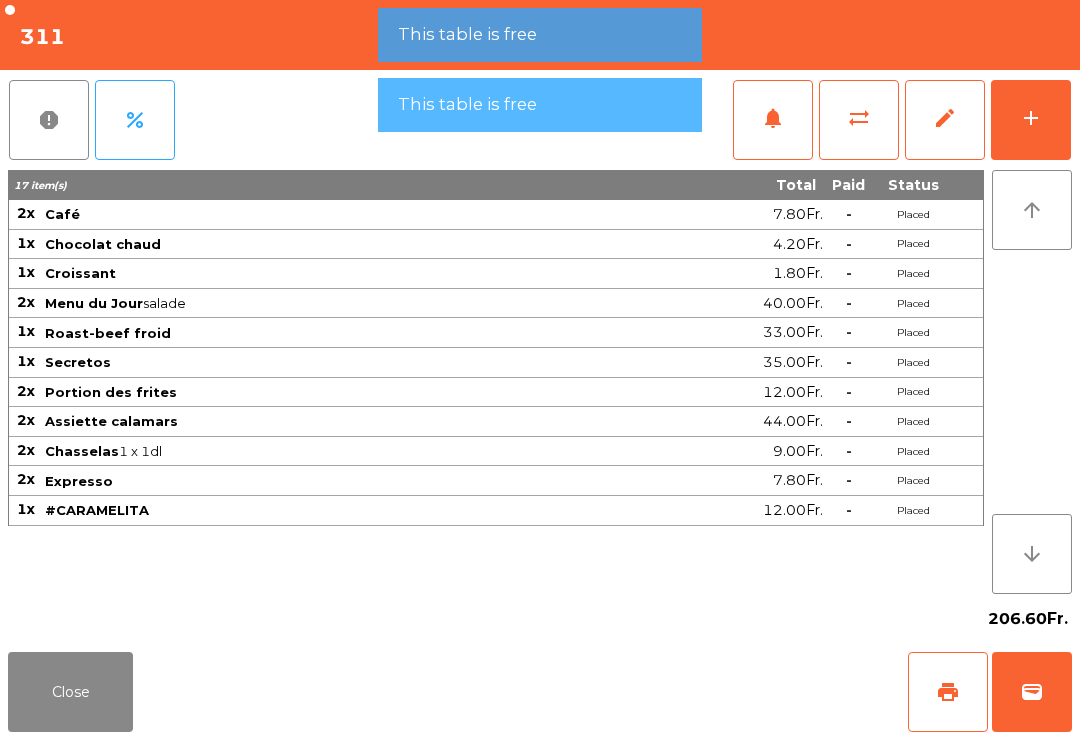 click on "wallet" 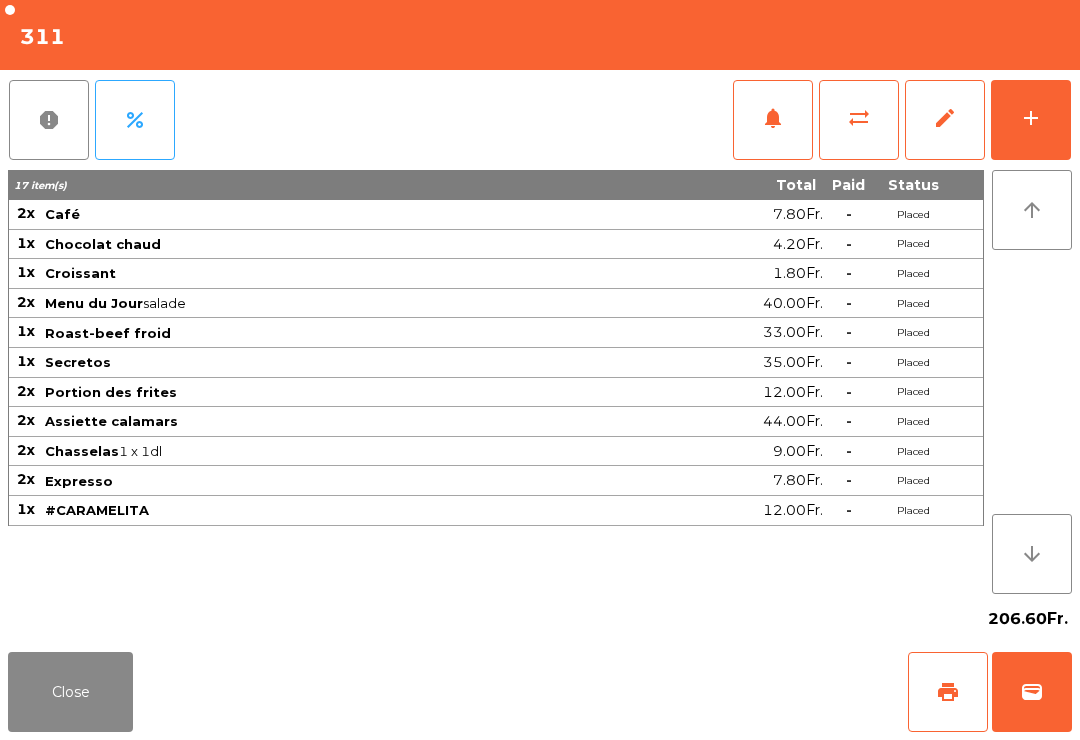click on "Close   print   wallet" 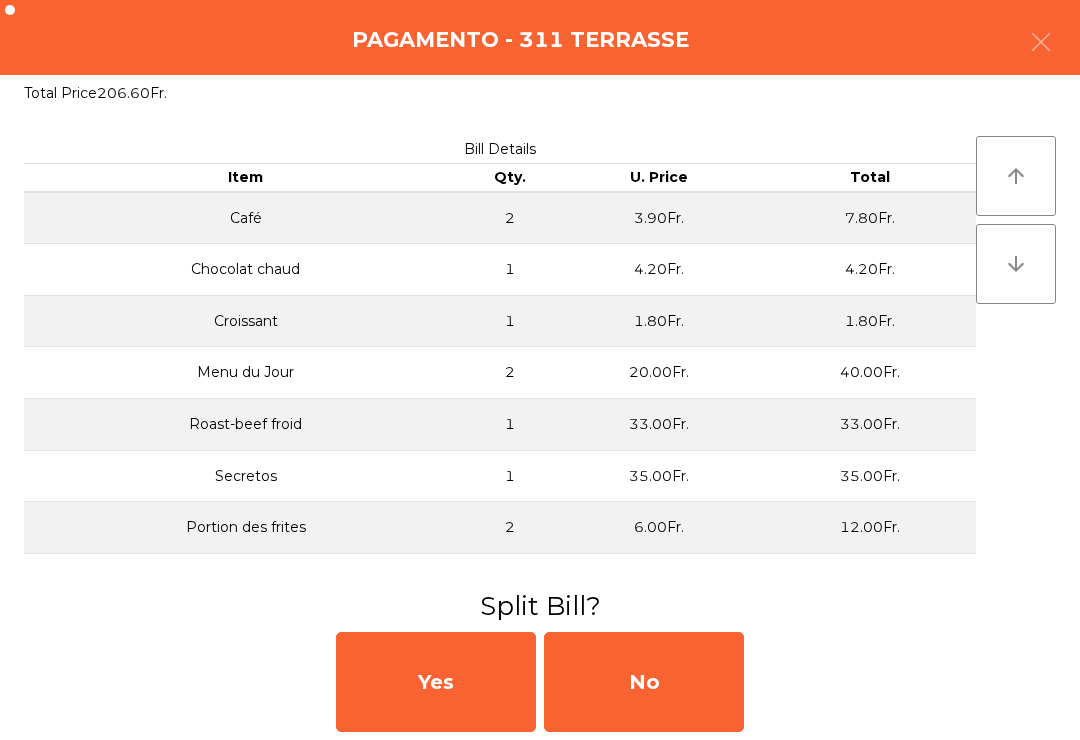 click on "No" 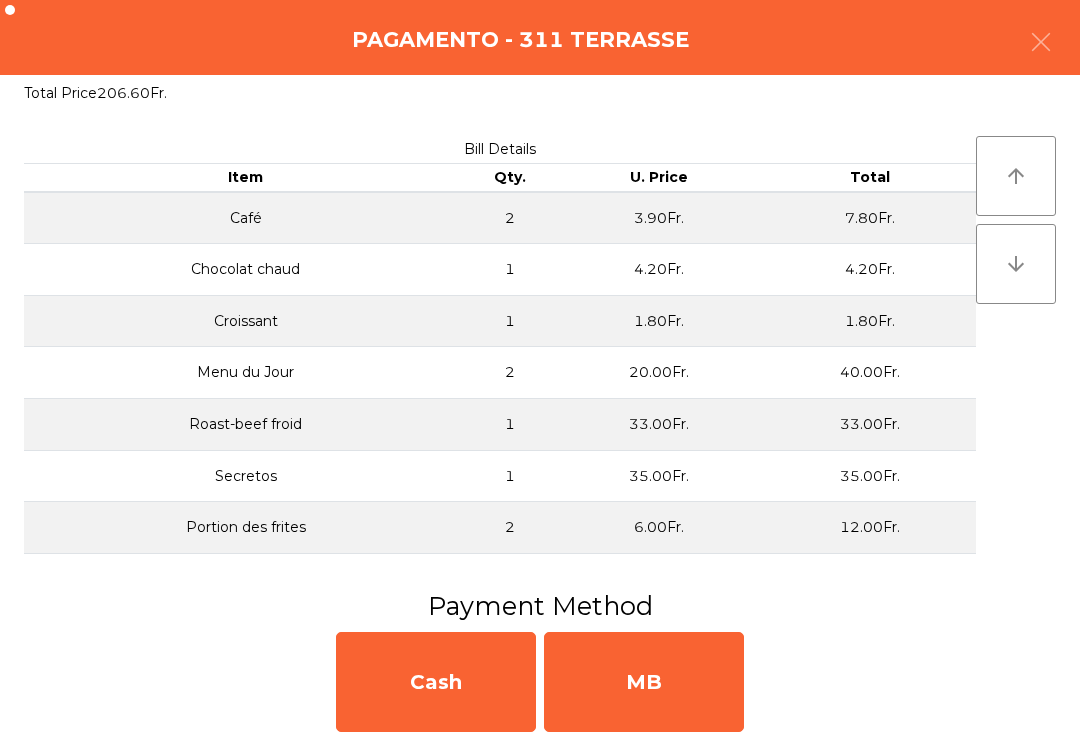 click on "MB" 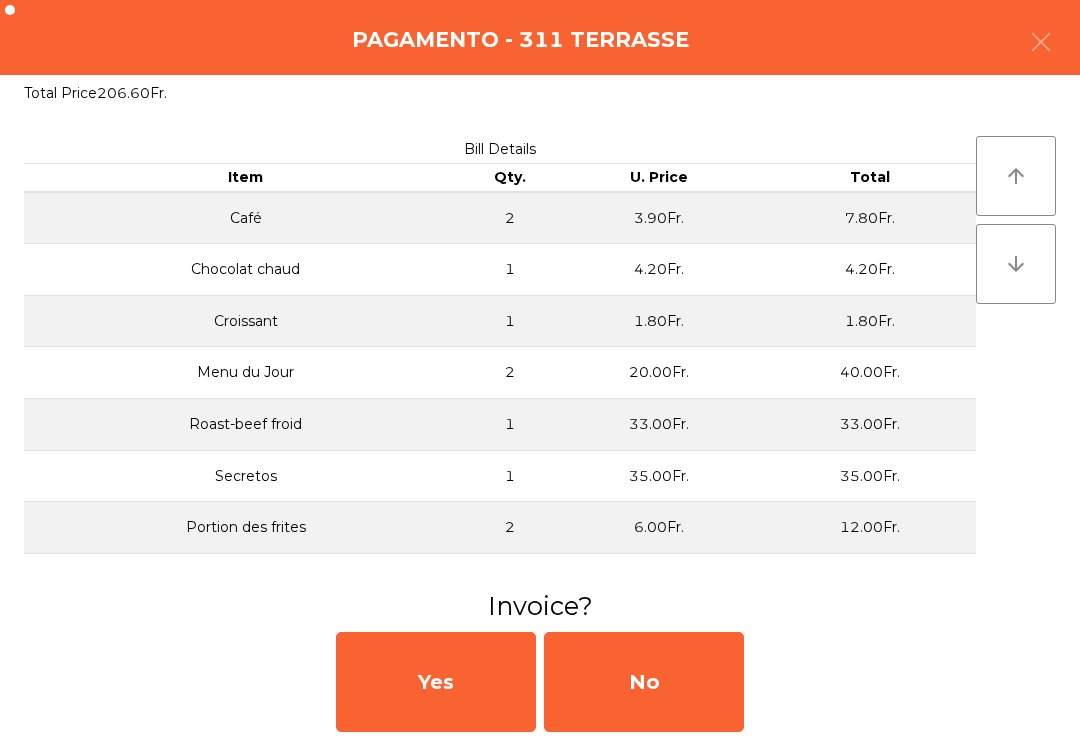 click on "No" 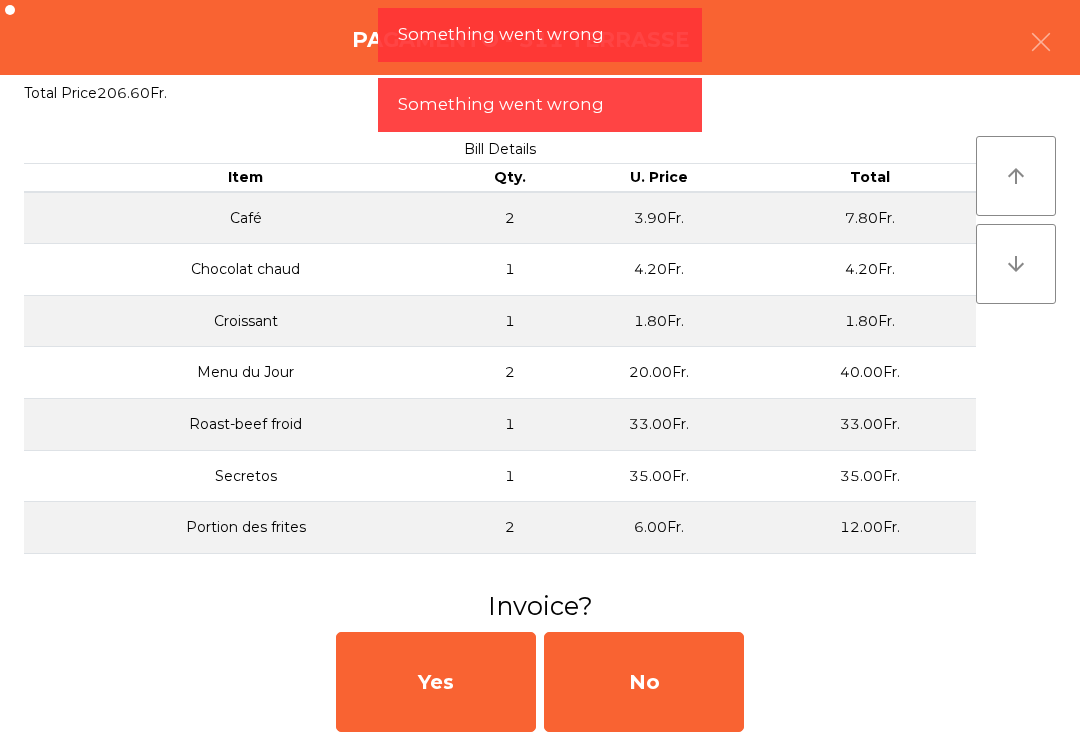click on "Yes   No" 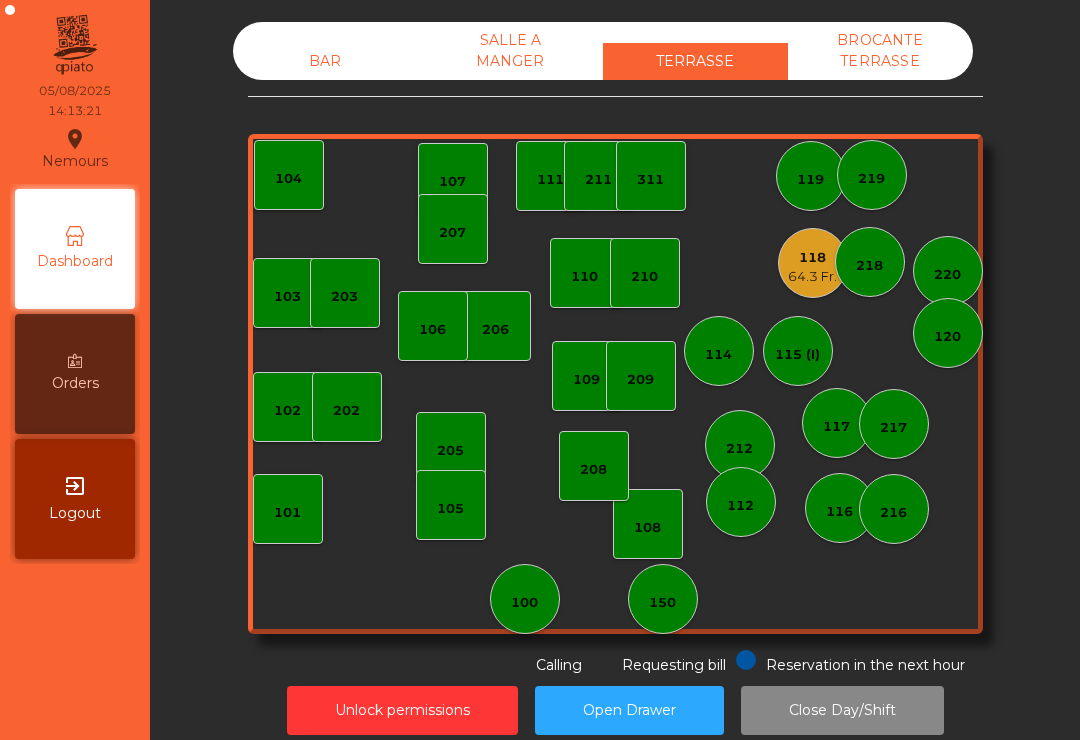click on "118    64.3 Fr." 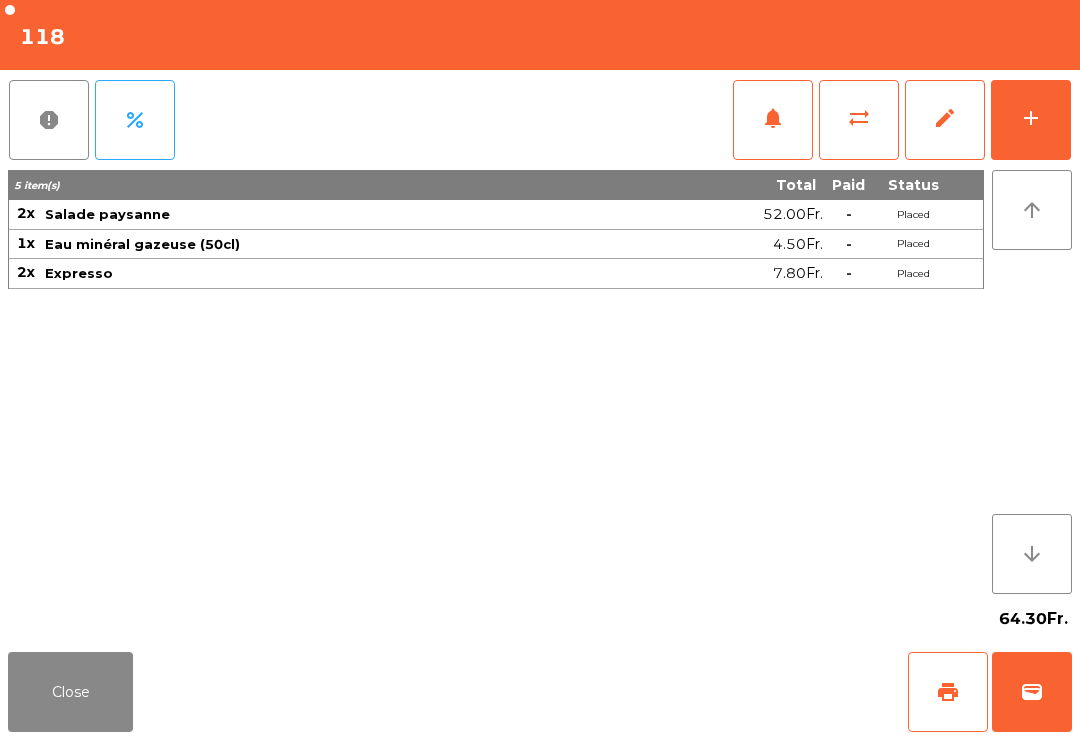 click on "Close" 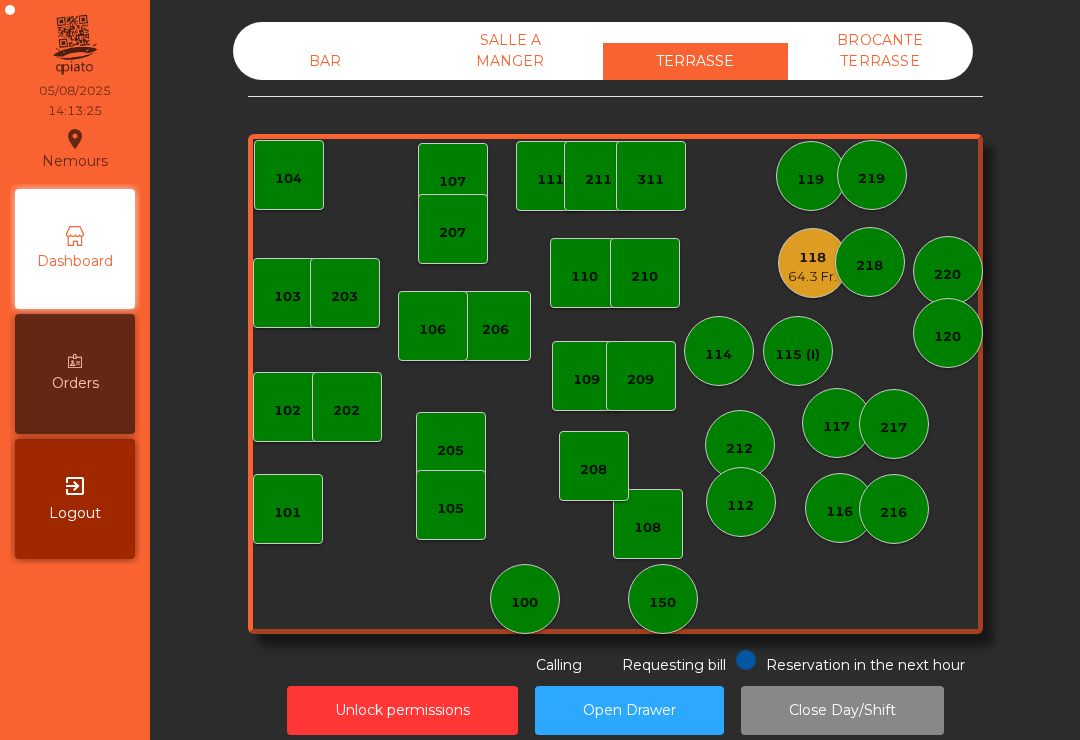 click on "BAR" 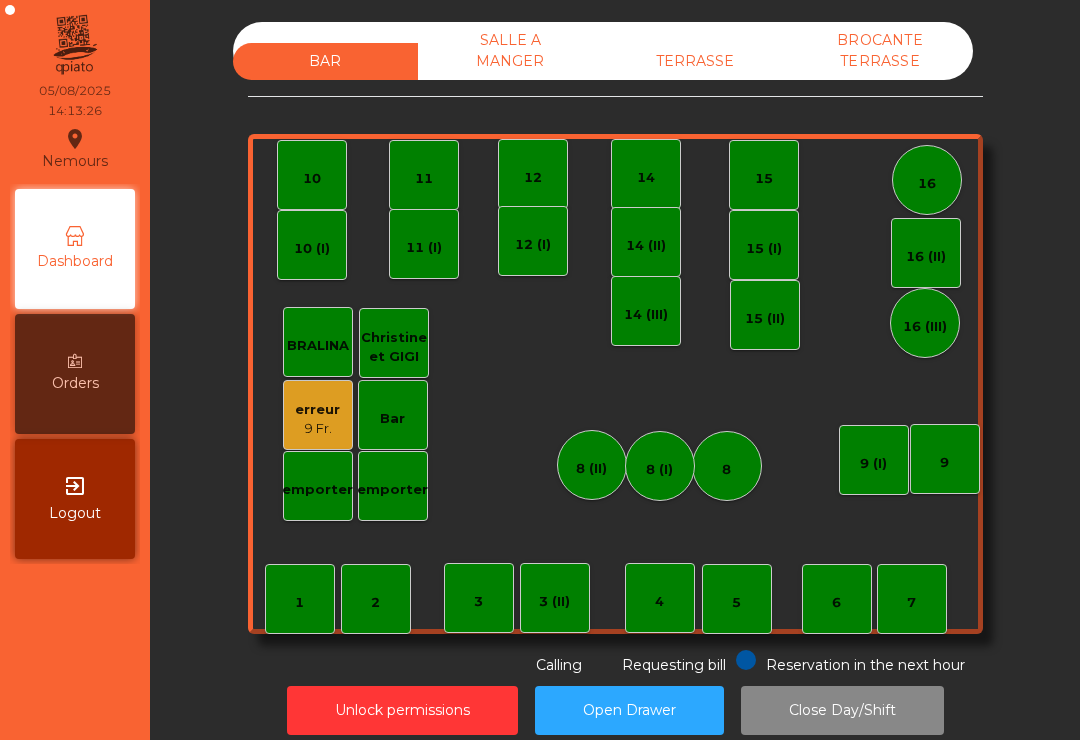 click on "TERRASSE" 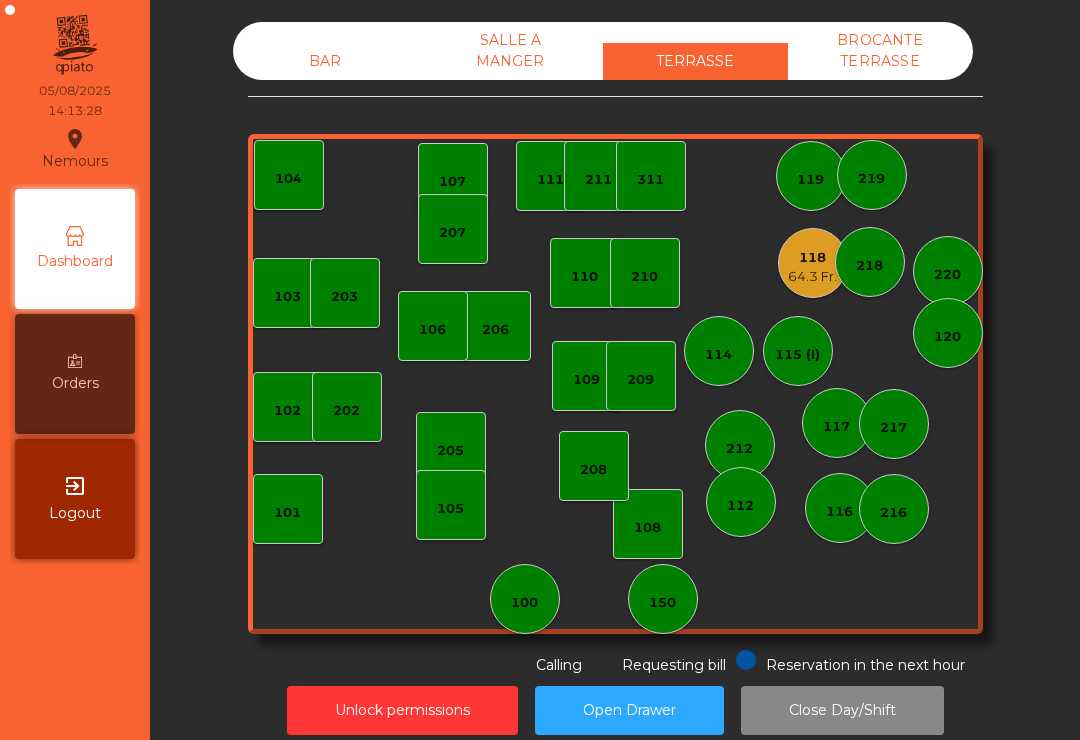 click on "118" 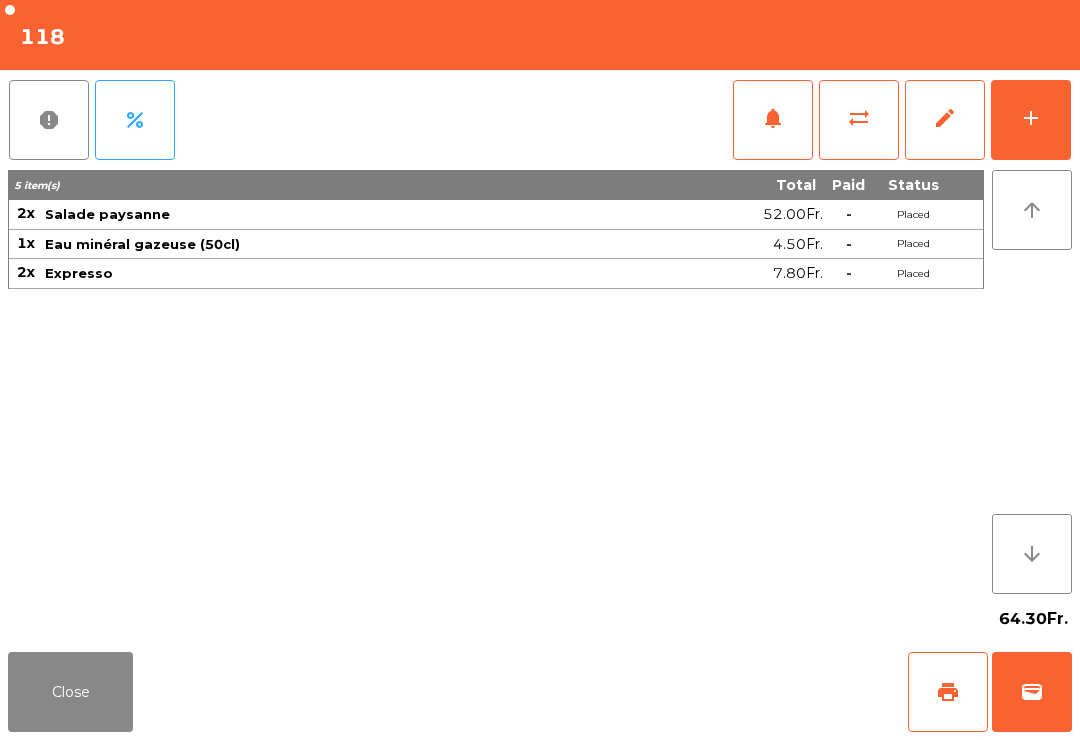 click on "Close" 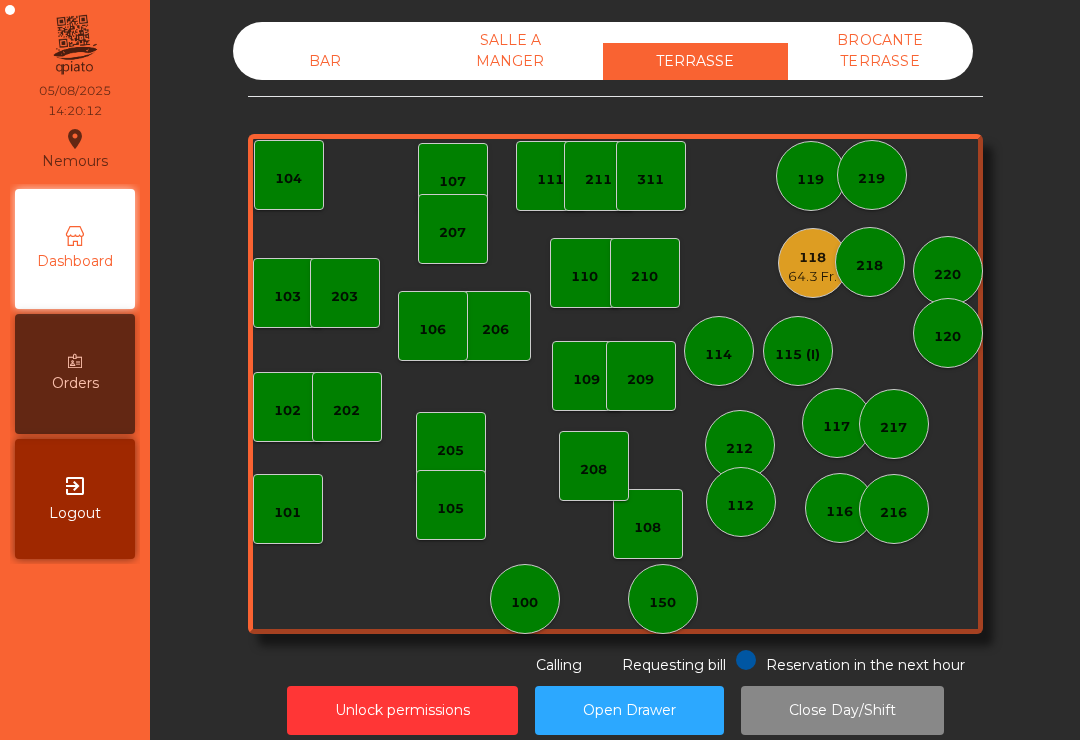click on "118" 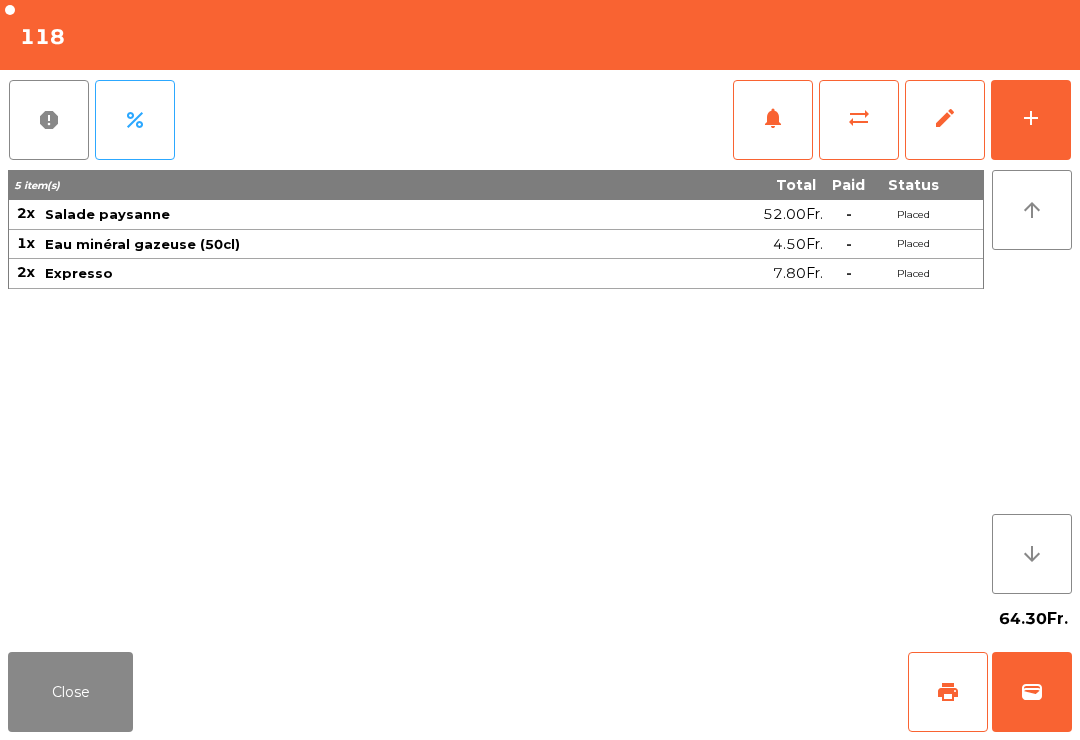 click on "print" 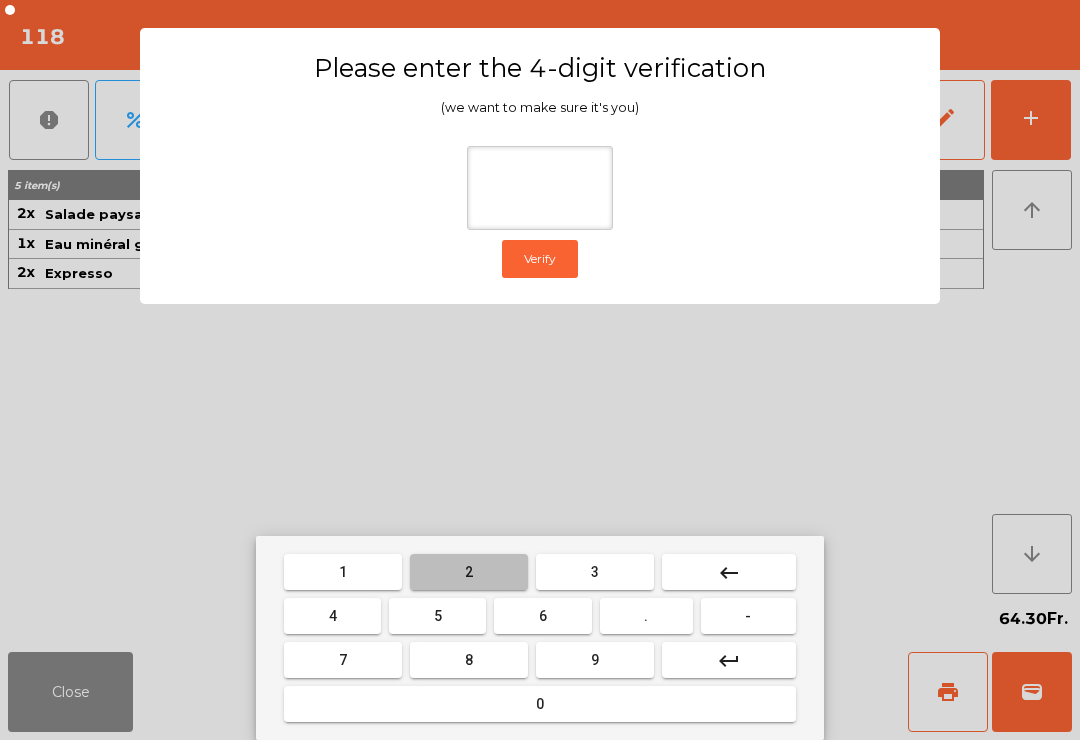 type on "*" 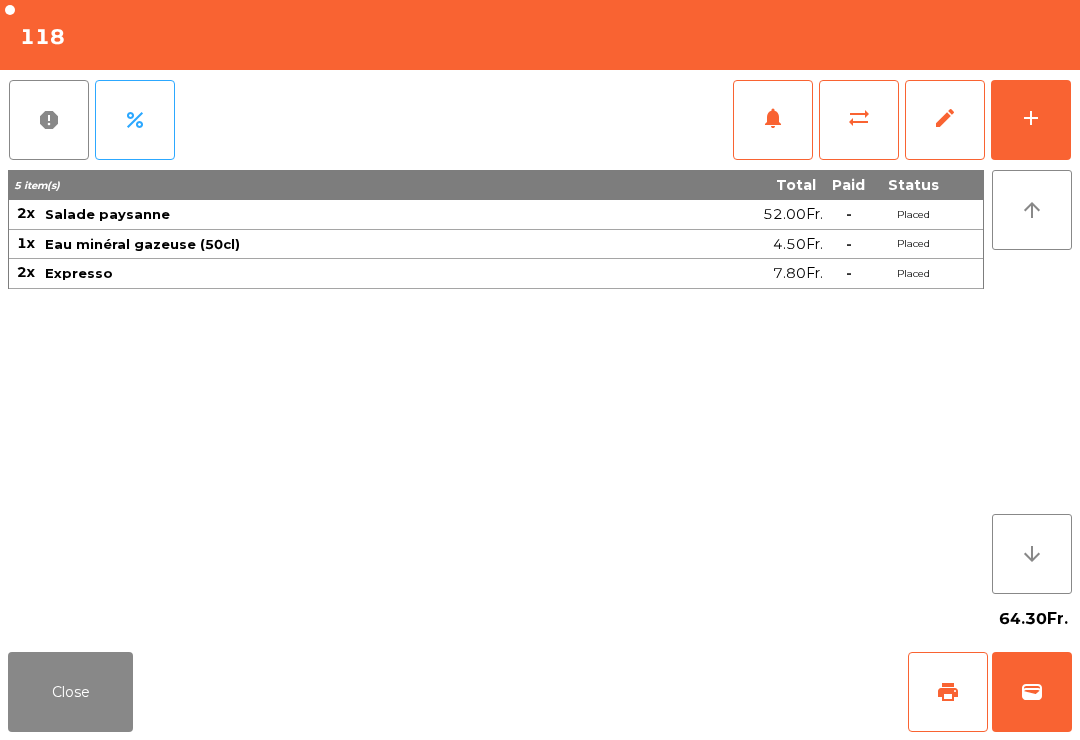 click on "Close   print   wallet" 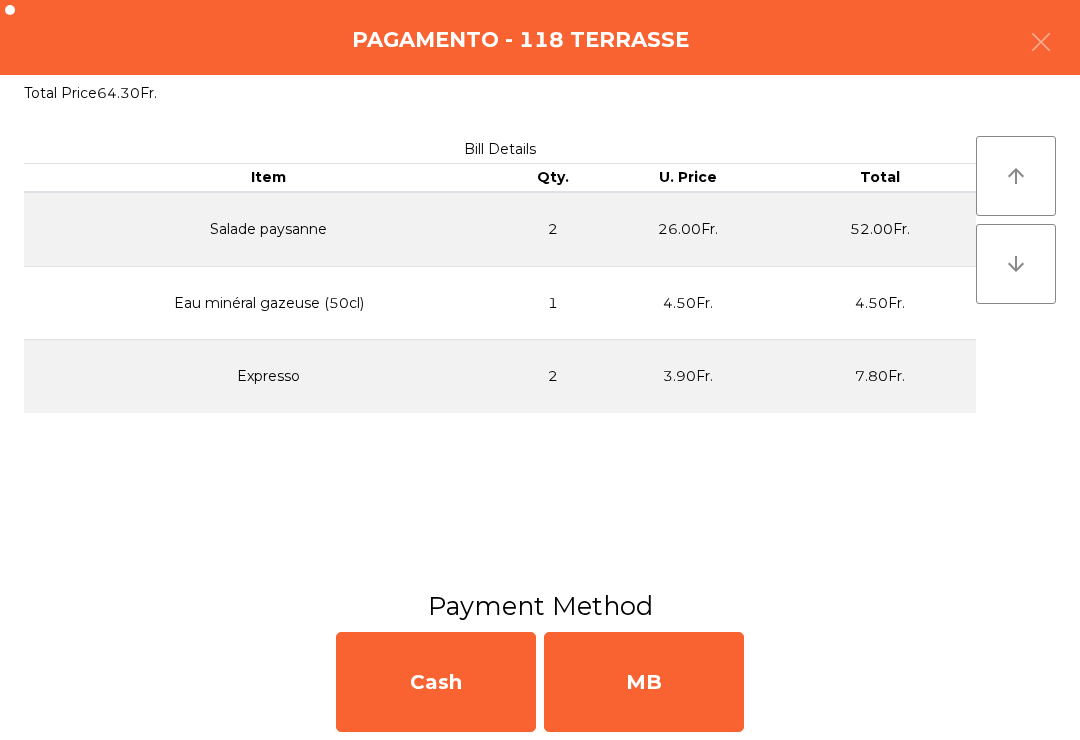 click on "Cash   MB" 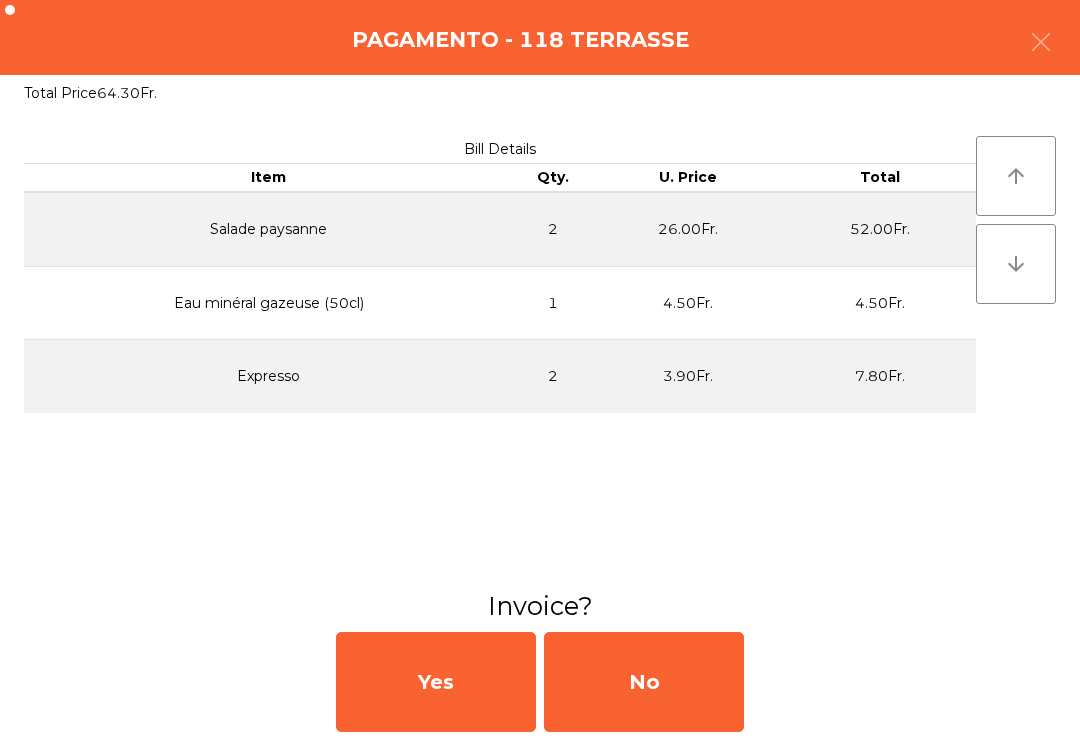 click on "No" 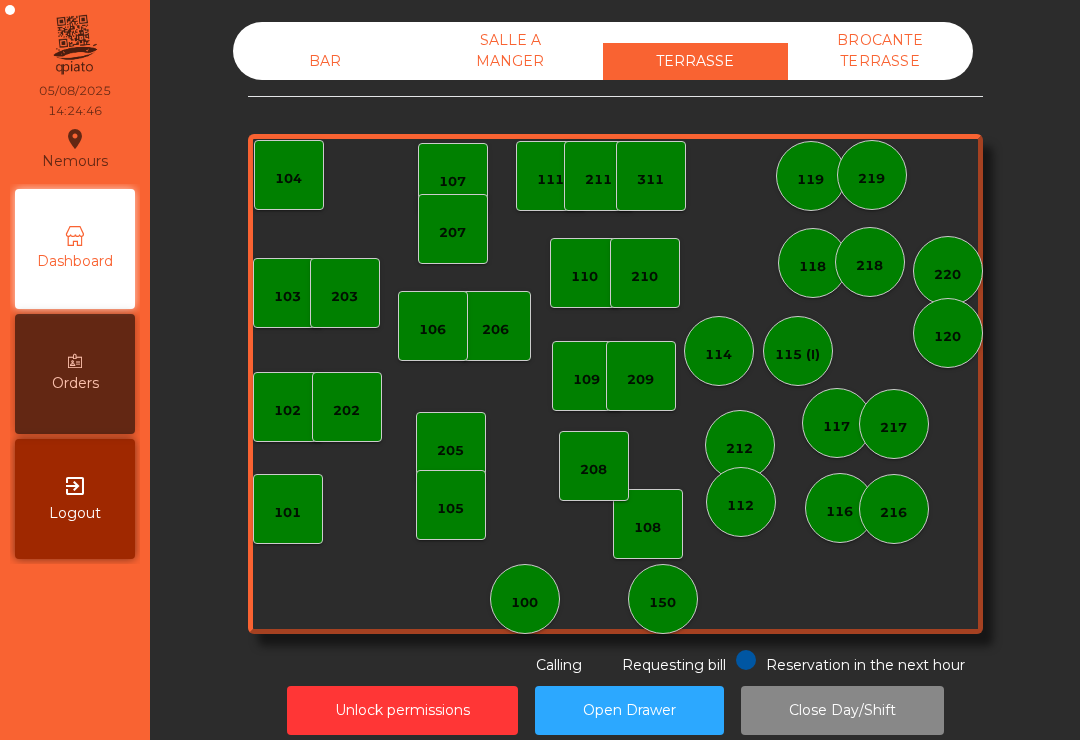click on "103    102    101   202   206    104   205   108    105    107   100   150   110   207    203   208   116   216    109   106   111   211    311   117   217   118    119   115 (I)   212   112   114   210   218   220   120   209   219" 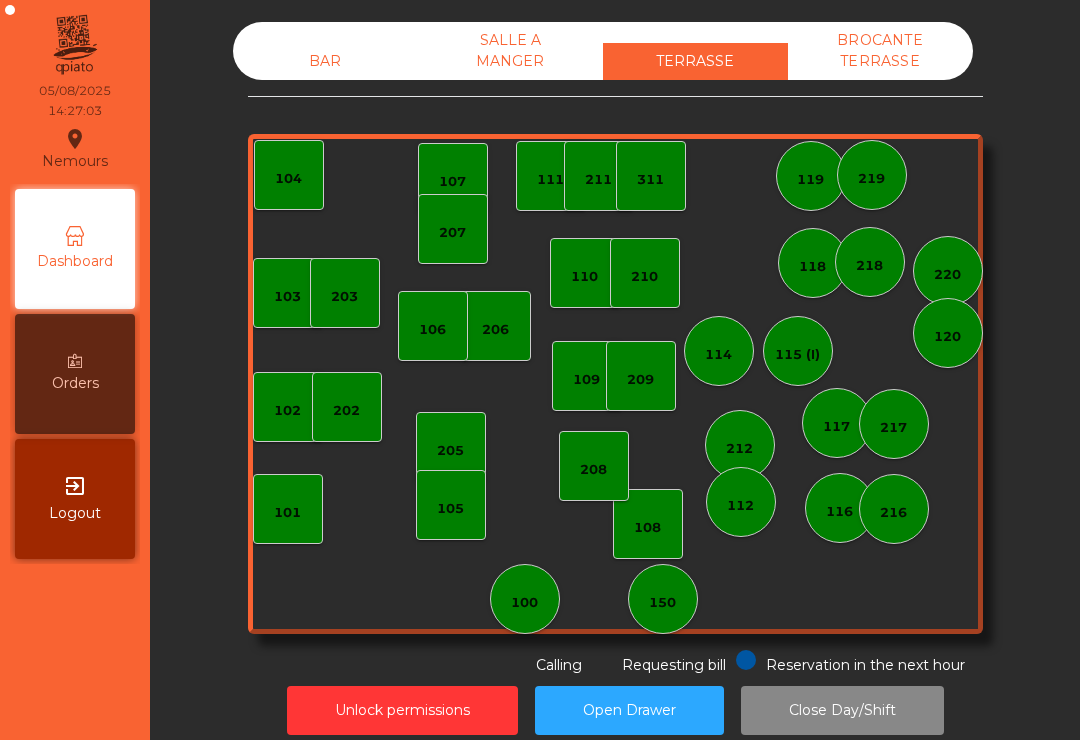 click on "BAR   SALLE A MANGER   TERRASSE   BROCANTE TERRASSE   103    102    101   202   206    104   205   108    105    107   100   150   110   207    203   208   116   216    109   106   111   211    311   117   217   118    119   115 (I)   212   112   114   210   218   220   120   209   219  Reservation in the next hour Requesting bill Calling  Unlock permissions   Open Drawer   Close Day/Shift" 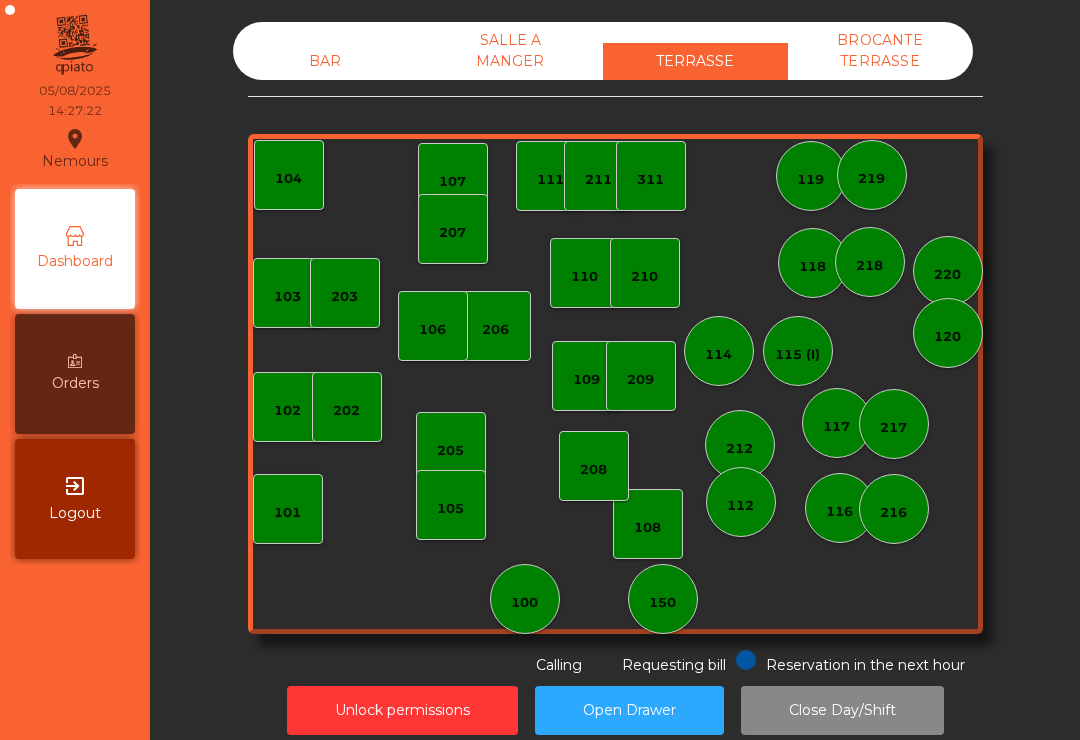 click on "Unlock permissions   Open Drawer   Close Day/Shift" 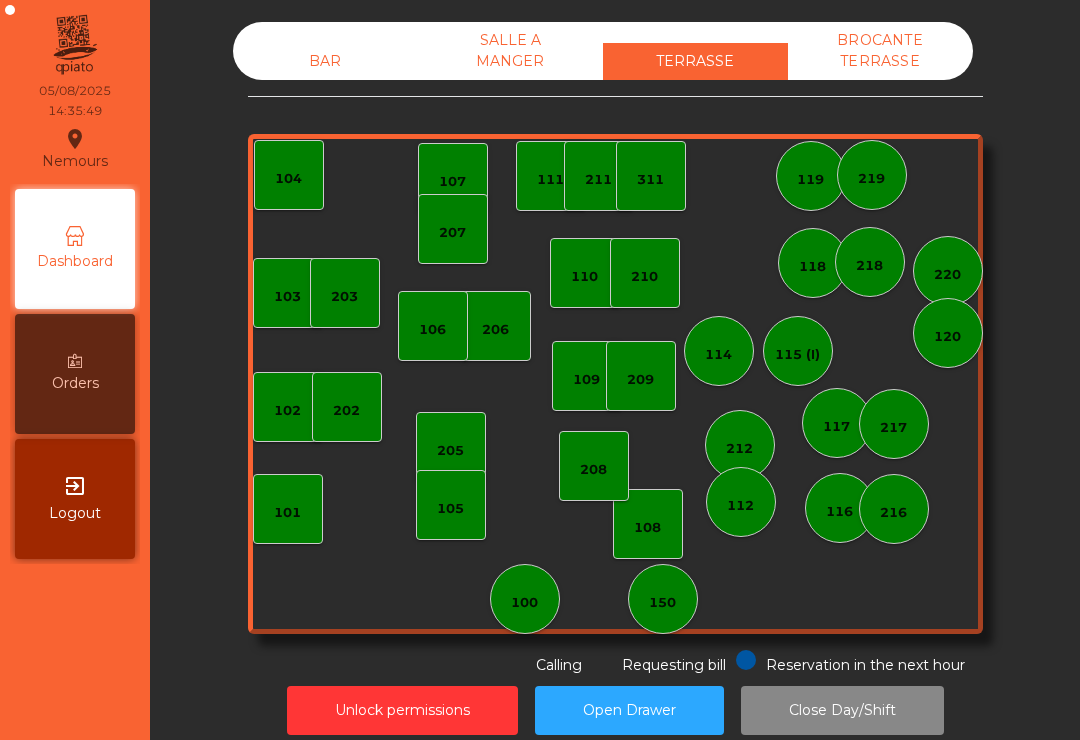click on "BAR" 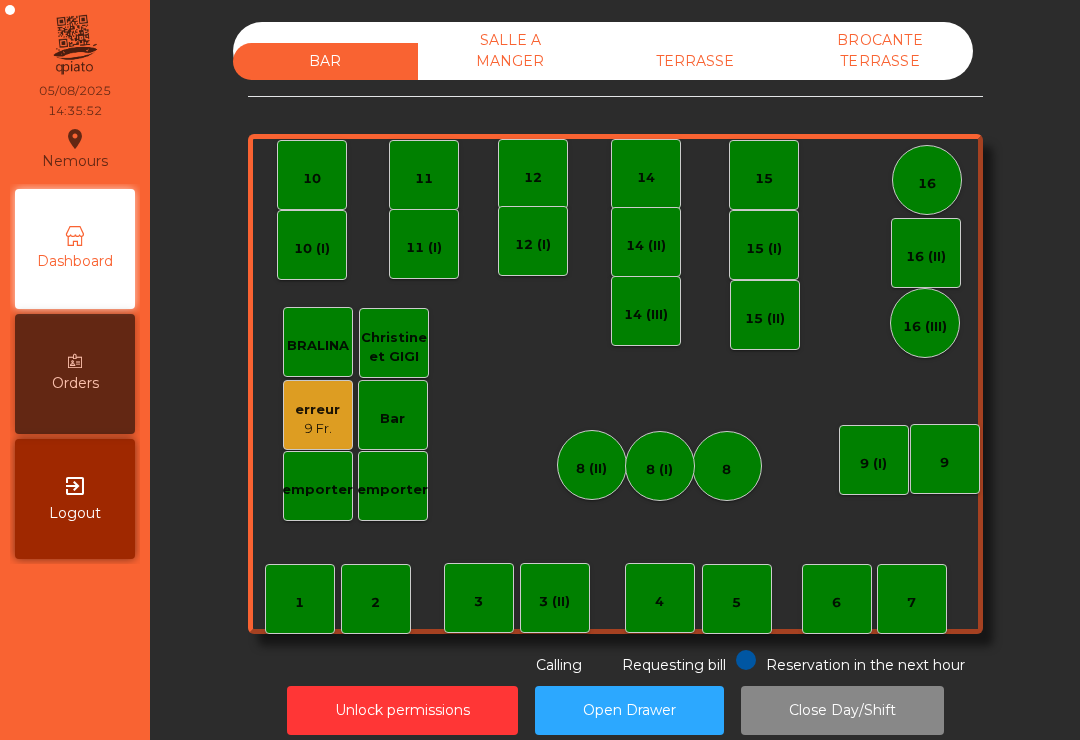 click on "emporter" 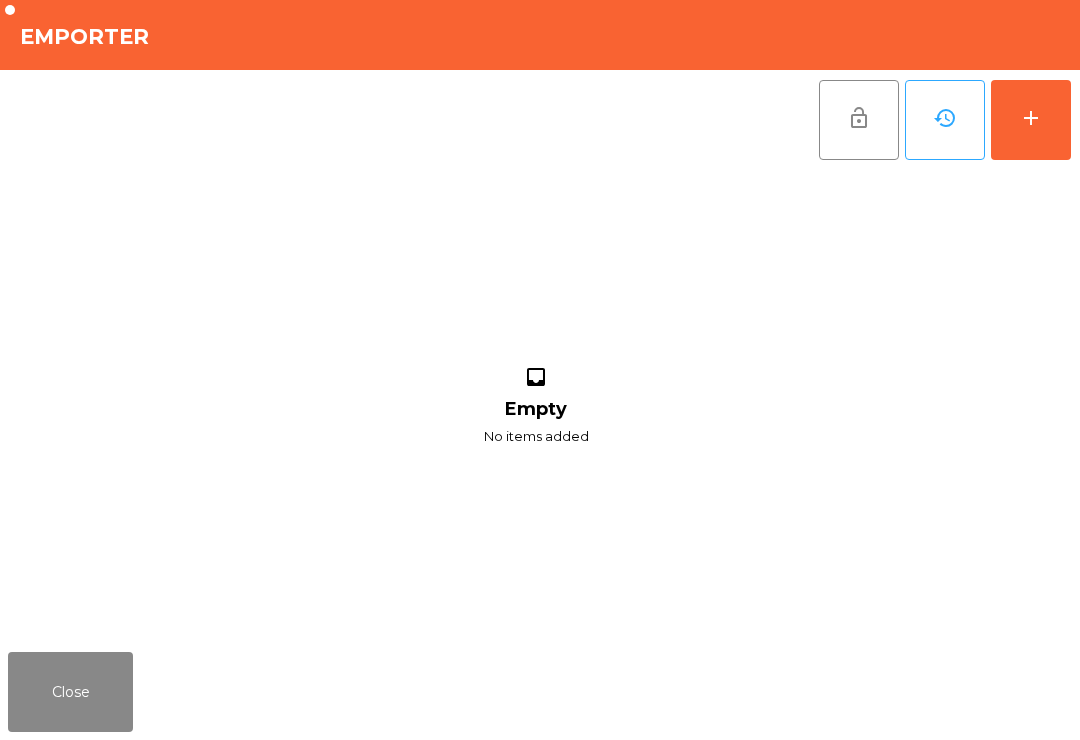 click on "Close" 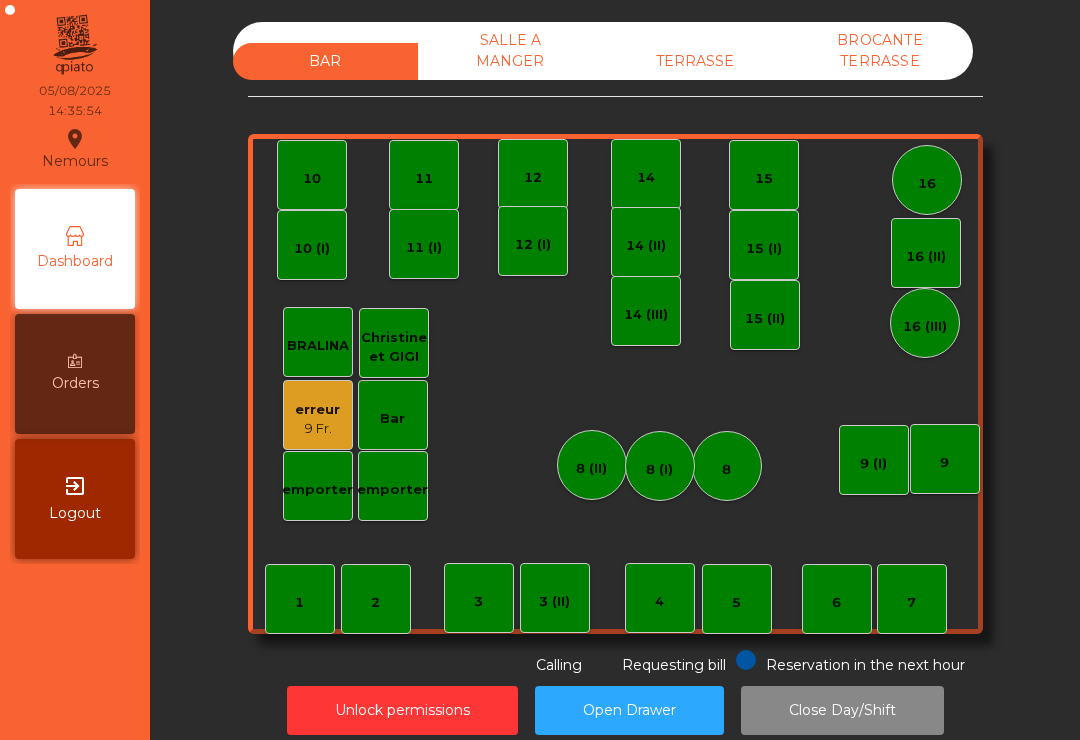 click on "9 Fr." 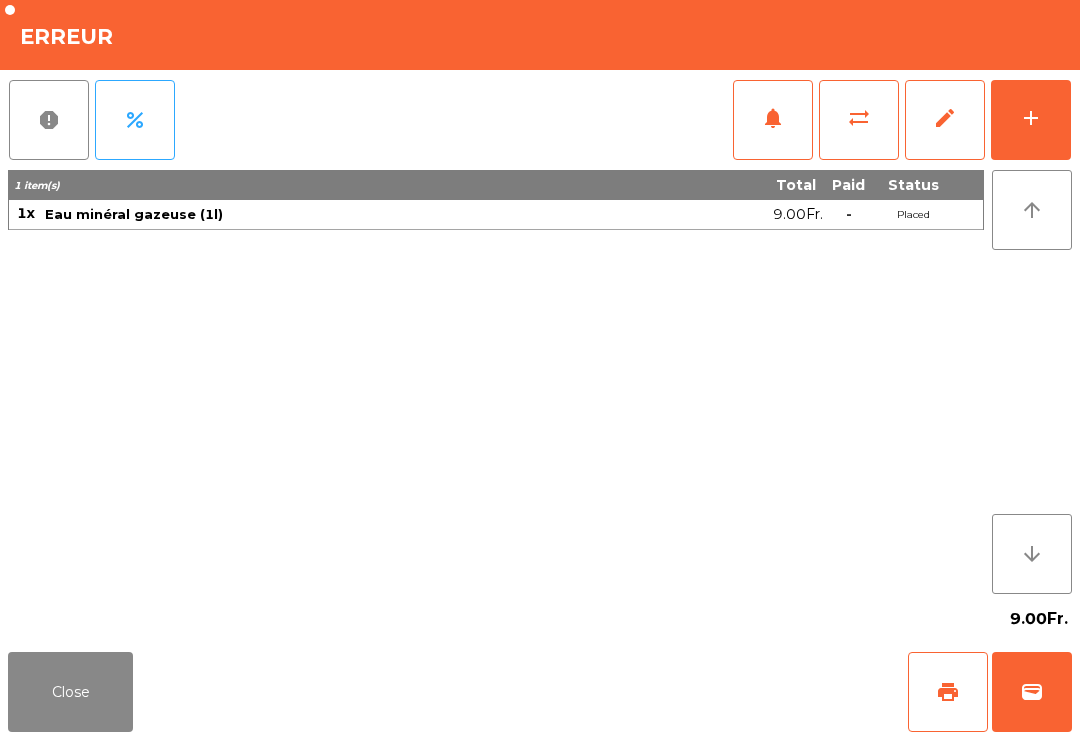 click on "Close" 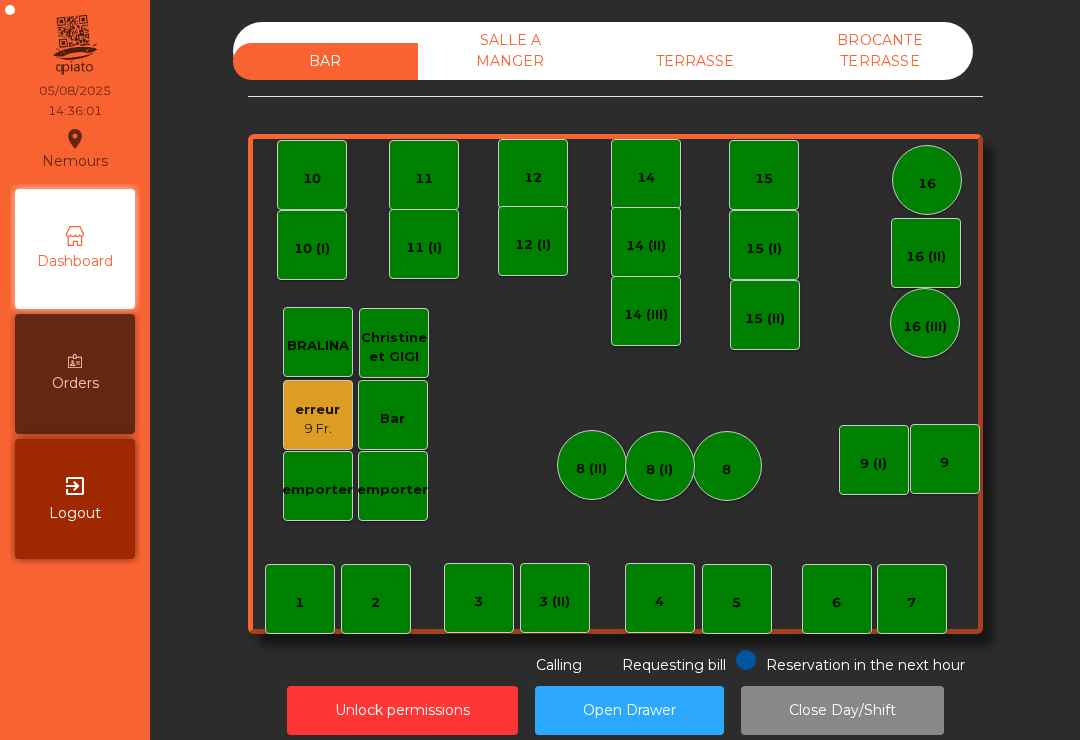 click on "BAR   SALLE A MANGER   TERRASSE   BROCANTE TERRASSE    1   2    3   4    5    6    7    8   9   10    11    12    14   15    16   Bar   3 (II)   14 (II)   15 (I)   erreur    9 Fr.   emporter   16 (II)   8 (II)   BRALINA    14 (III)   15 (II)   16 (III)   9 (I)   10 (I)   11 (I)   12 (I)   8 (I)   Christine et GIGI   emporter  Reservation in the next hour Requesting bill Calling" 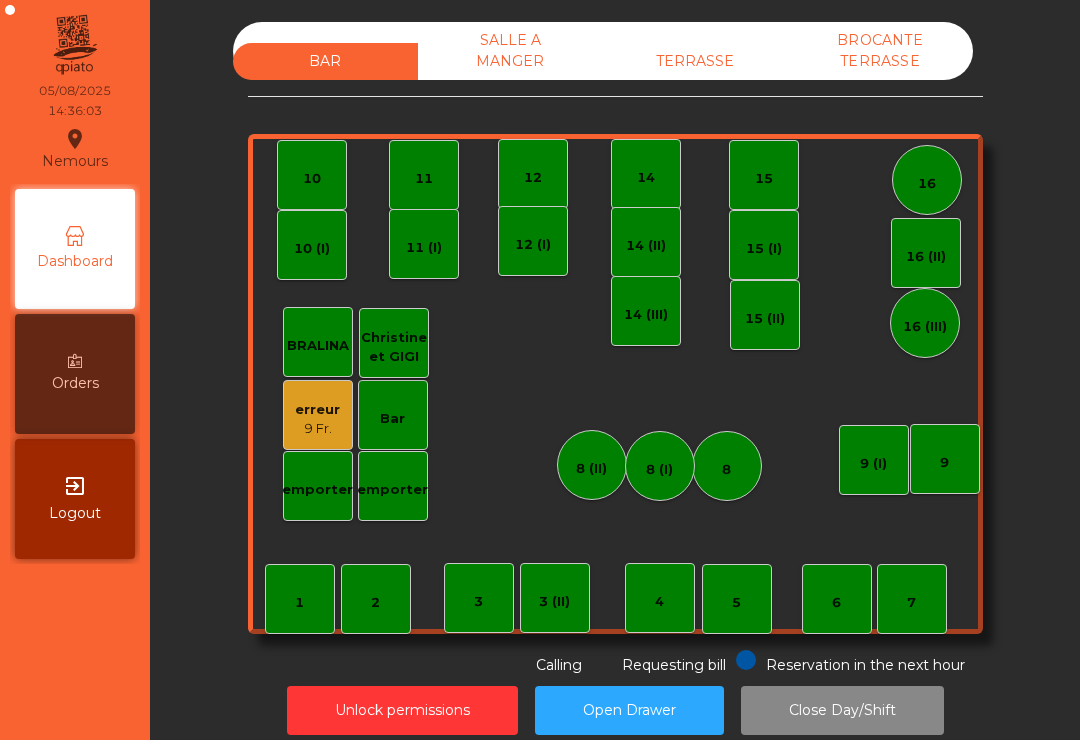 scroll, scrollTop: 0, scrollLeft: 0, axis: both 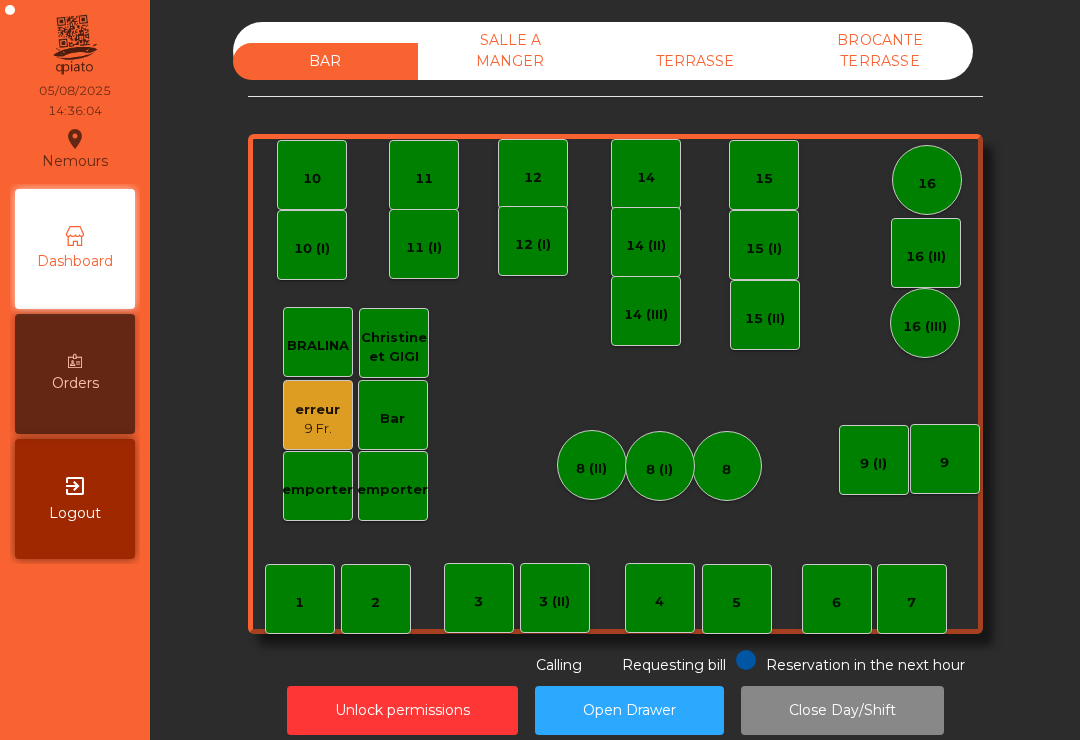 click on "TERRASSE" 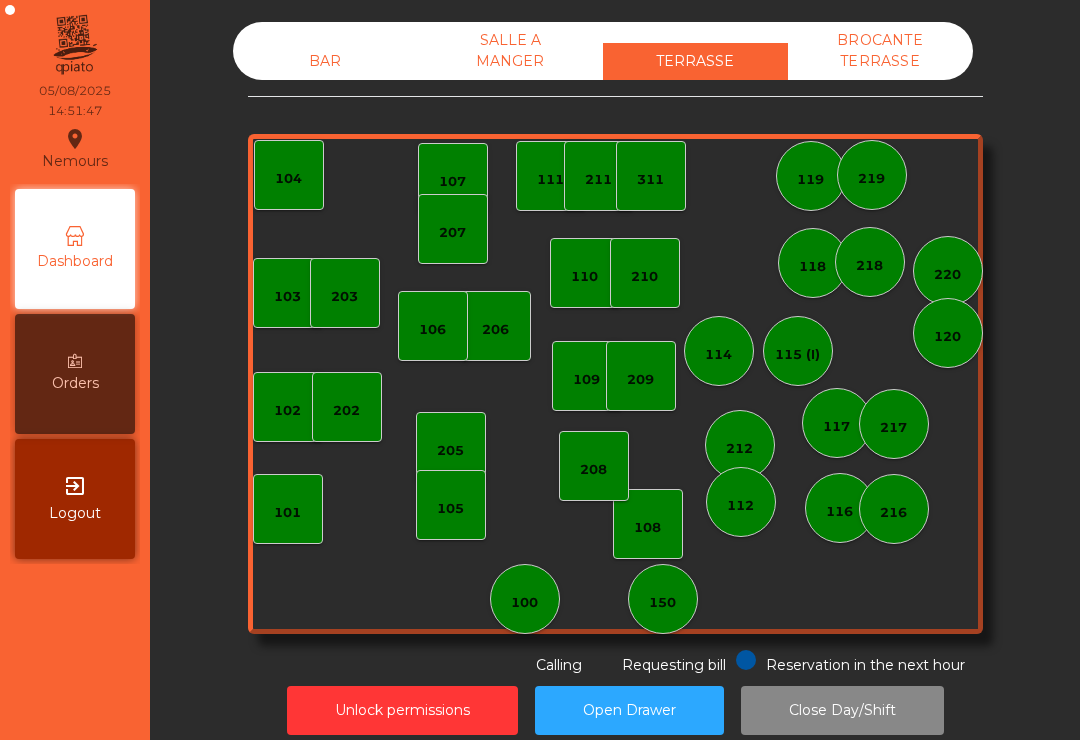 click on "209" 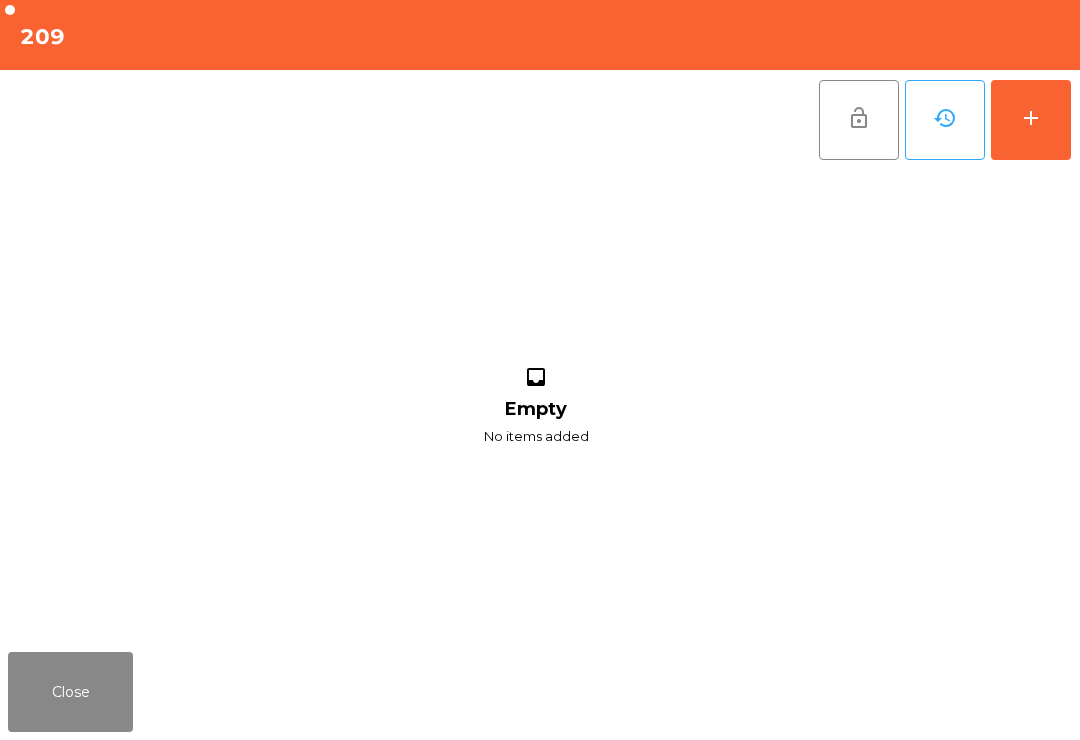 click on "add" 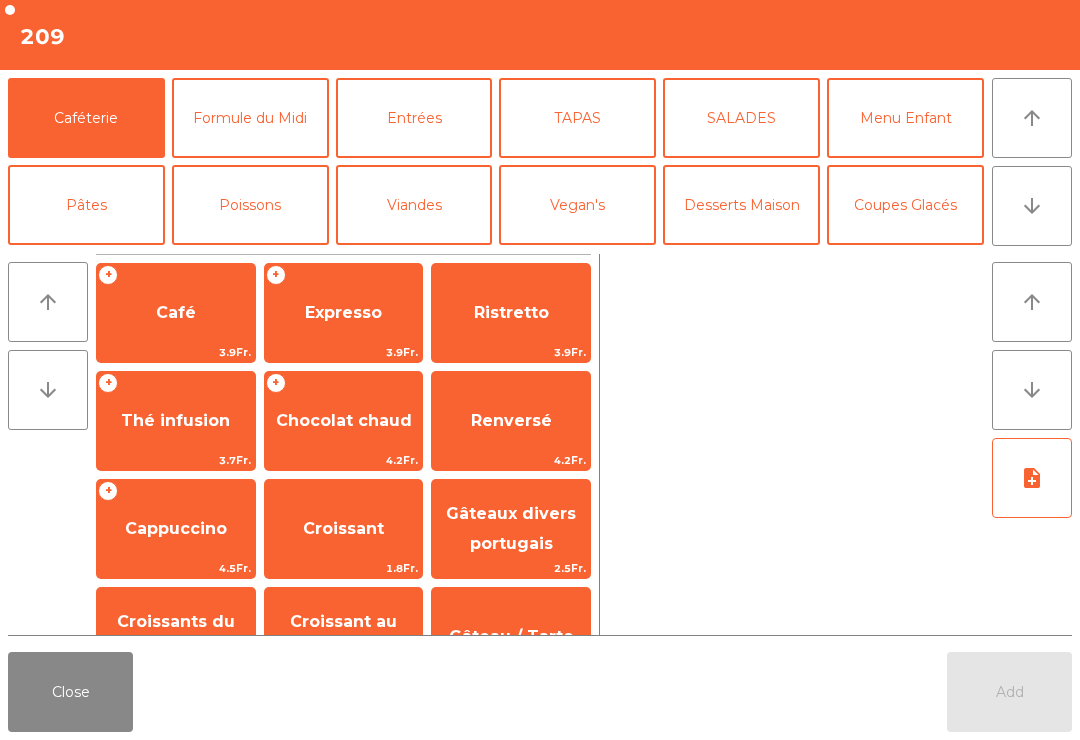 scroll, scrollTop: 276, scrollLeft: 0, axis: vertical 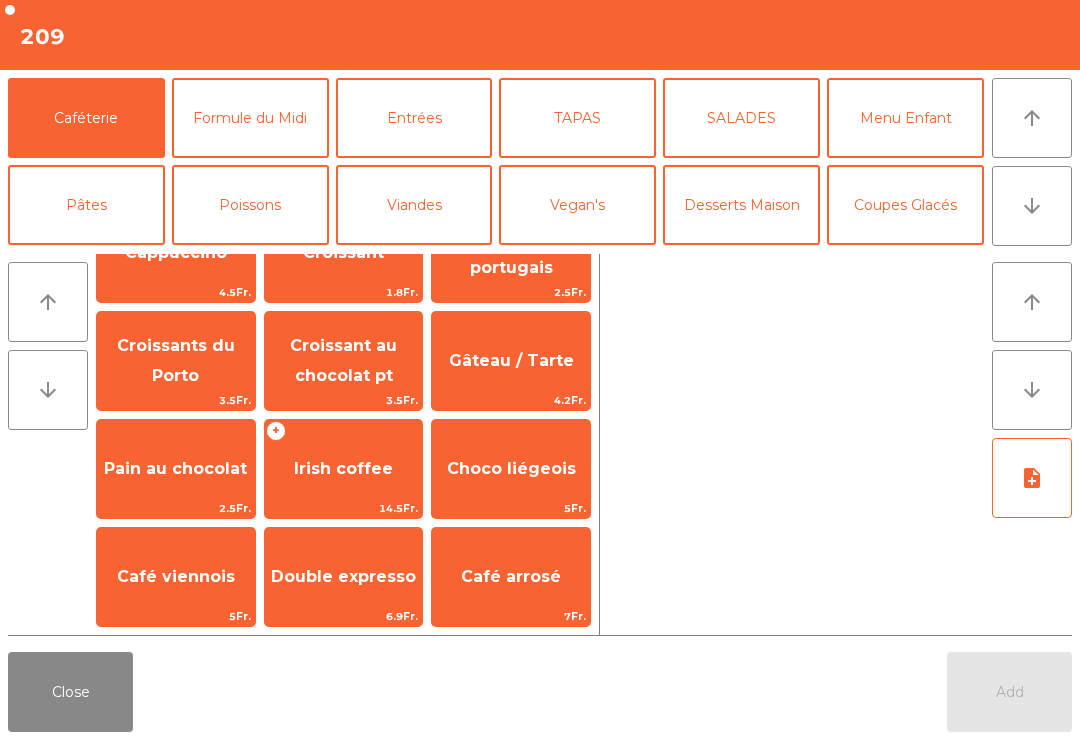 click on "Renversé" 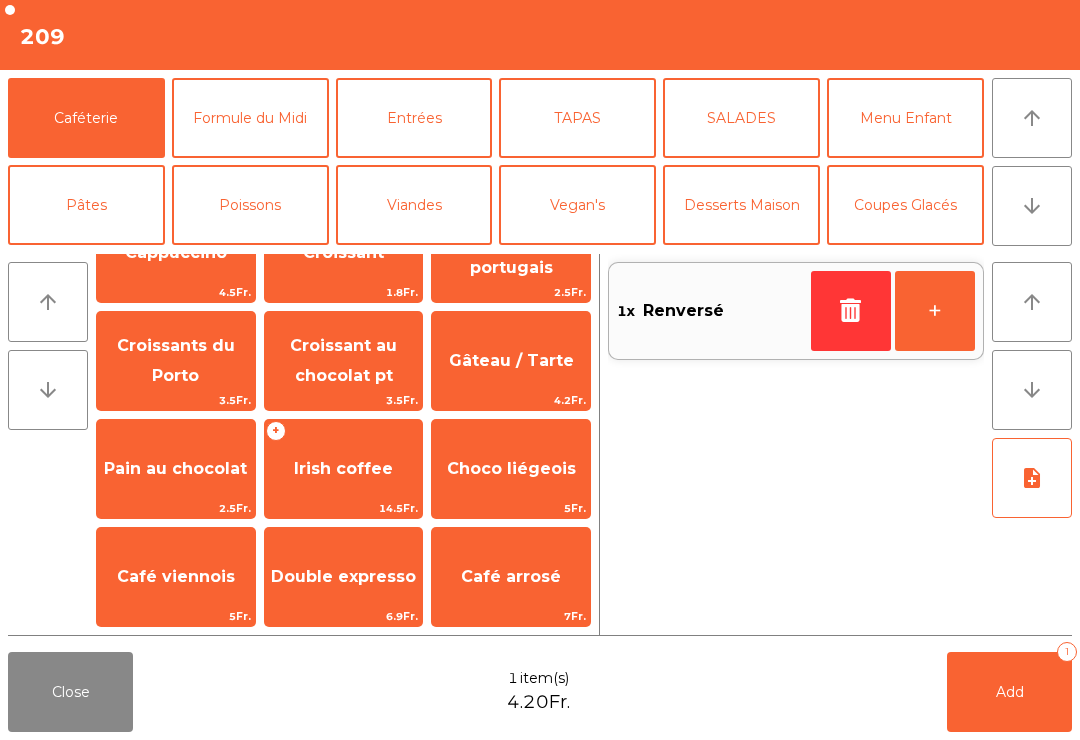 click on "Add   1" 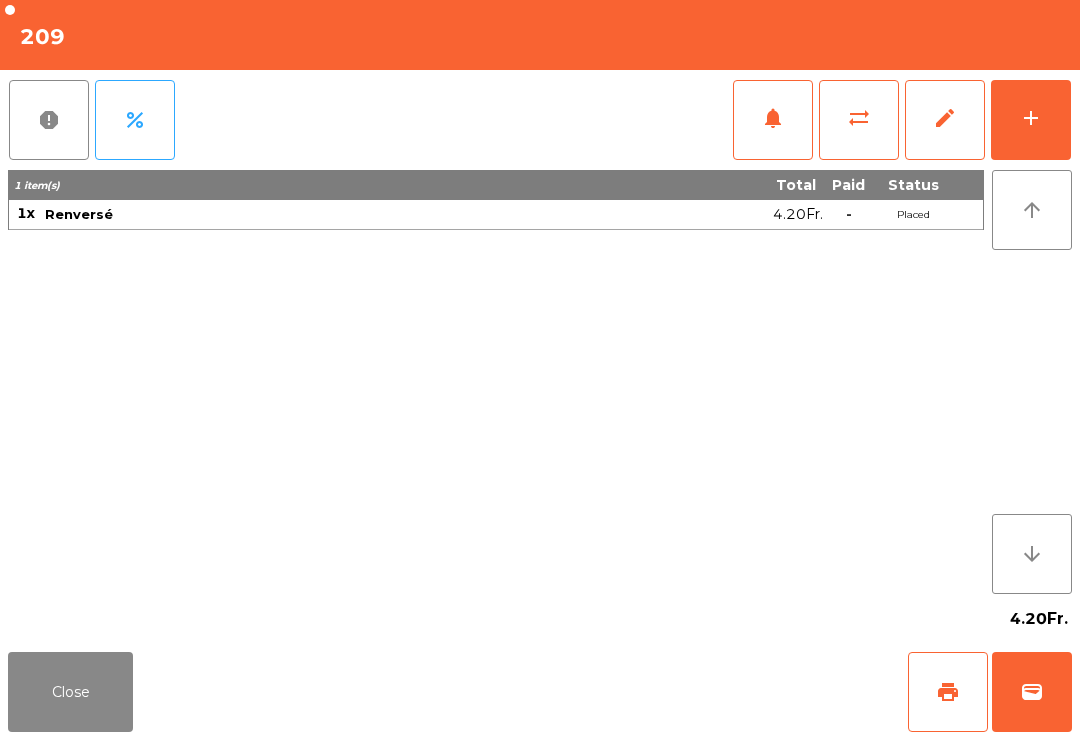 click on "Close" 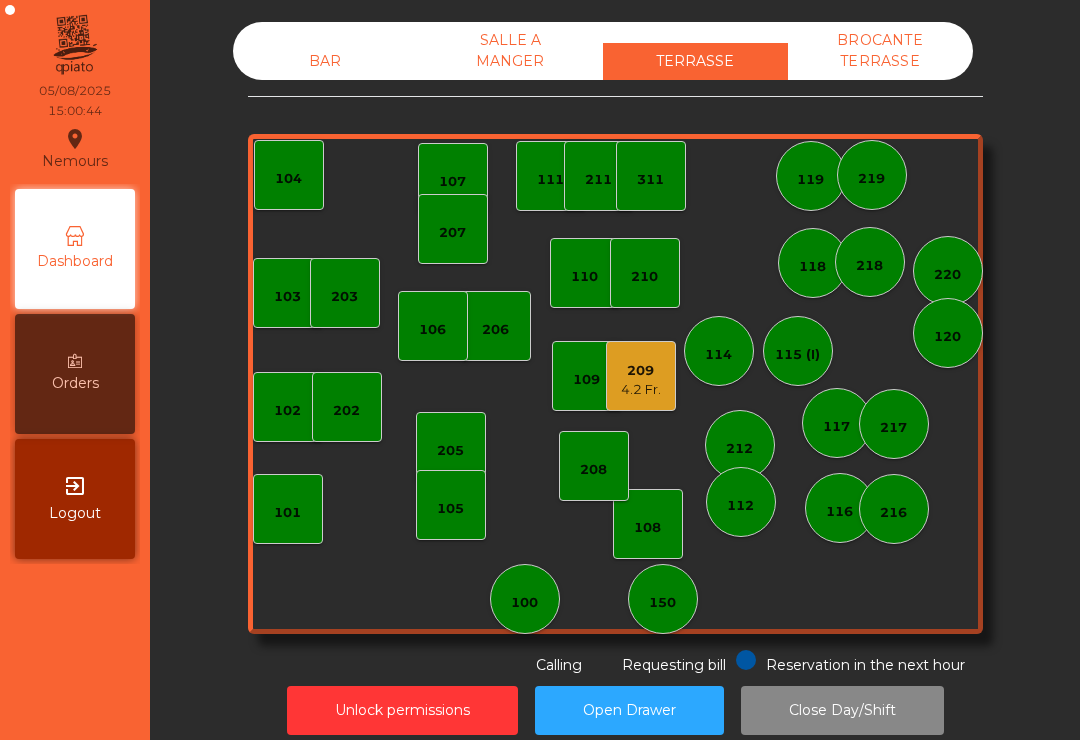 click on "209   4.2 Fr." 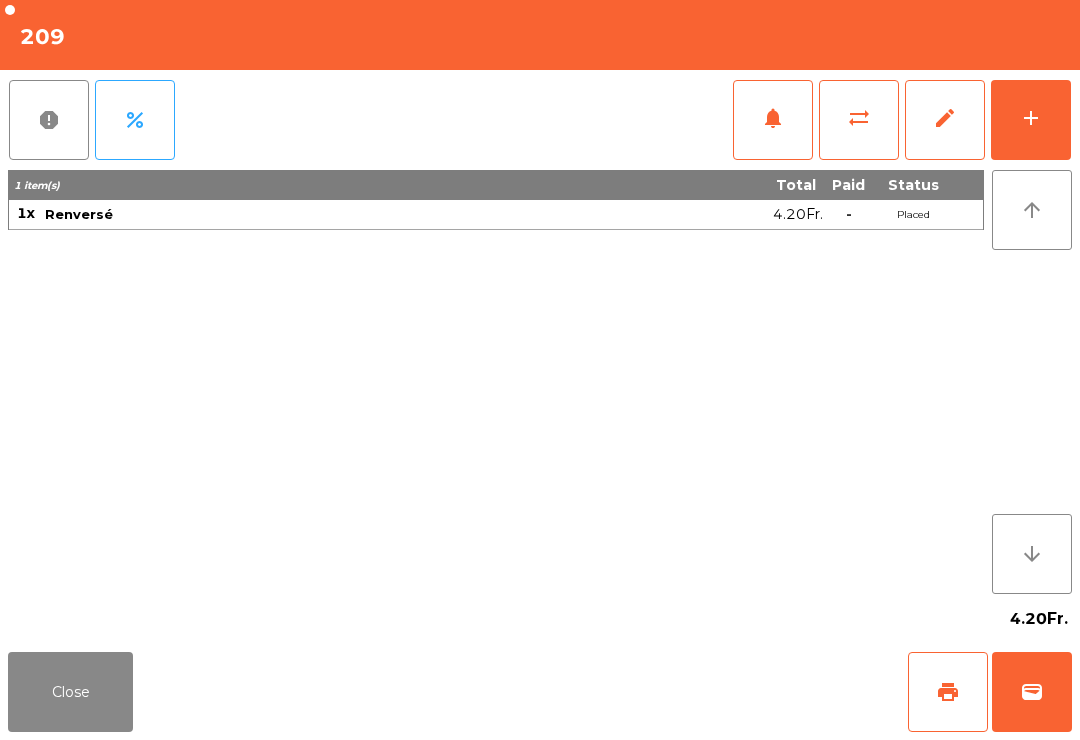 click on "add" 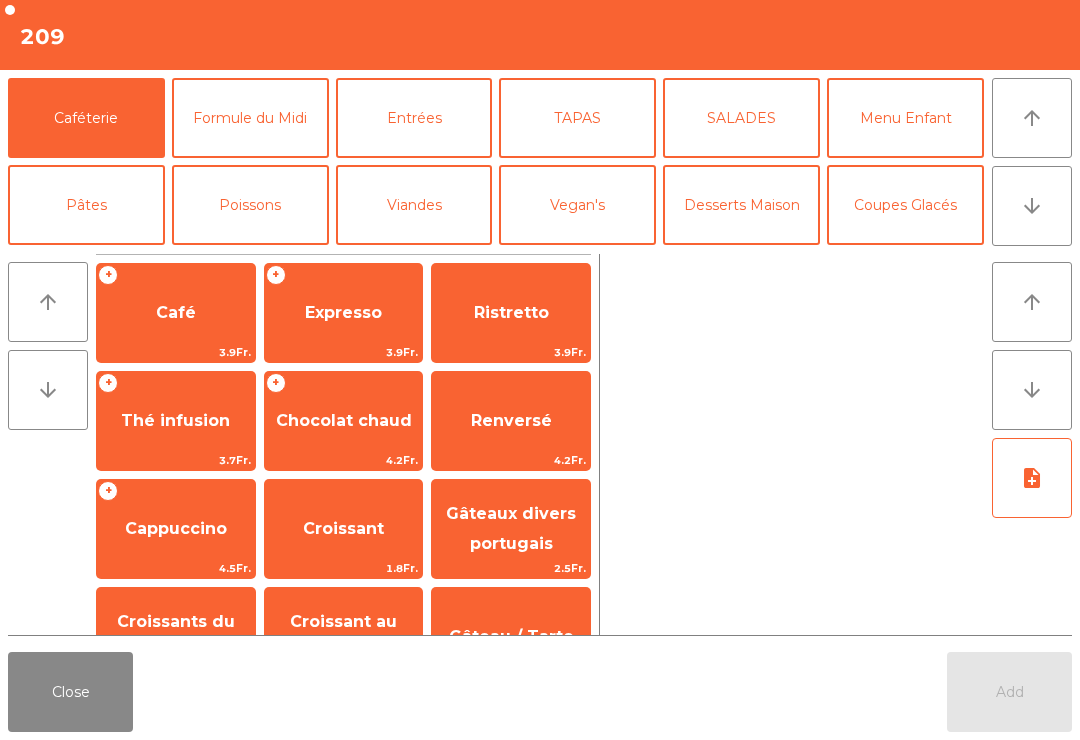 click on "arrow_downward" 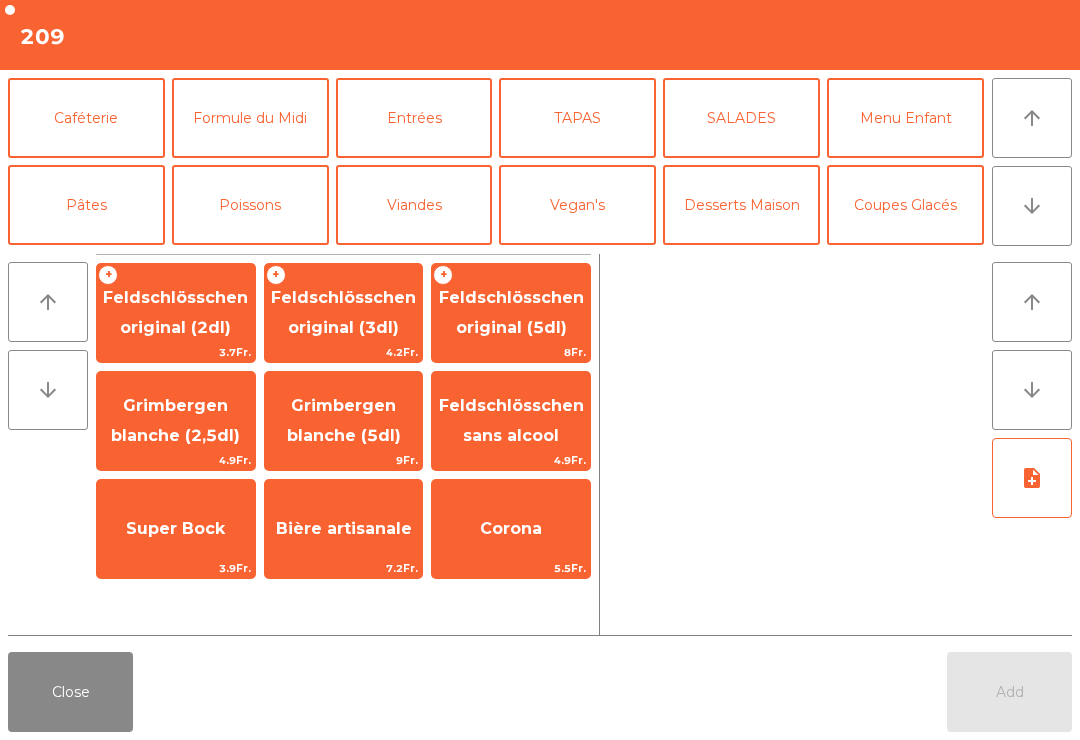 click on "Feldschlösschen original (3dl)" 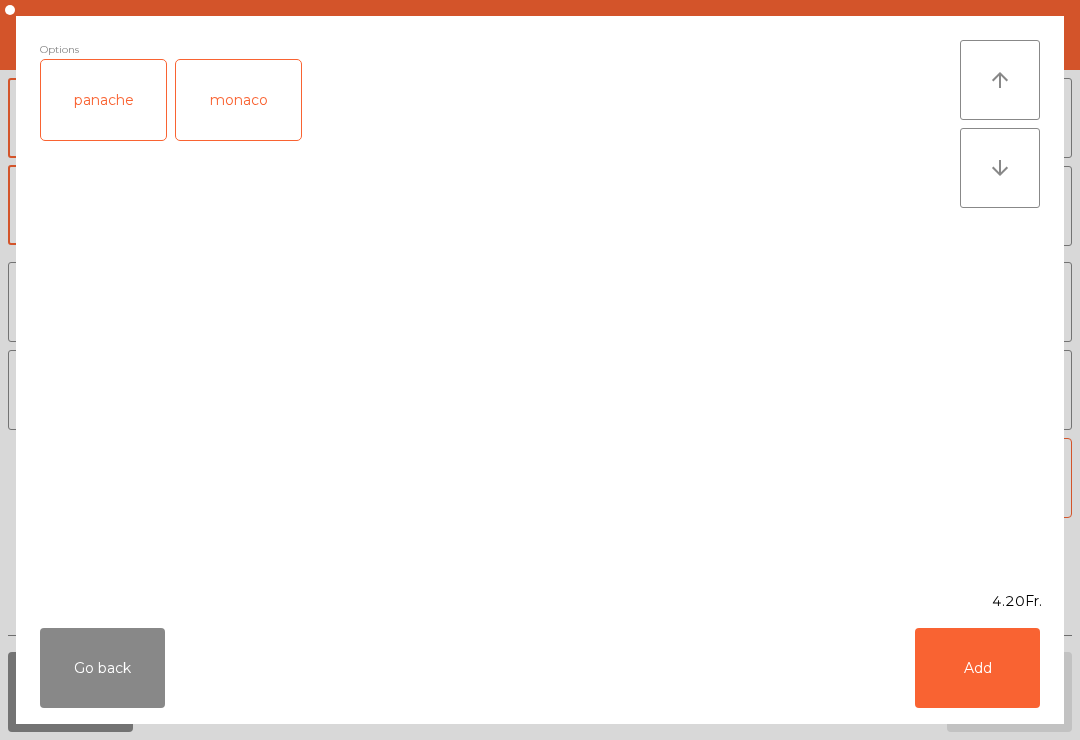 scroll, scrollTop: 174, scrollLeft: 0, axis: vertical 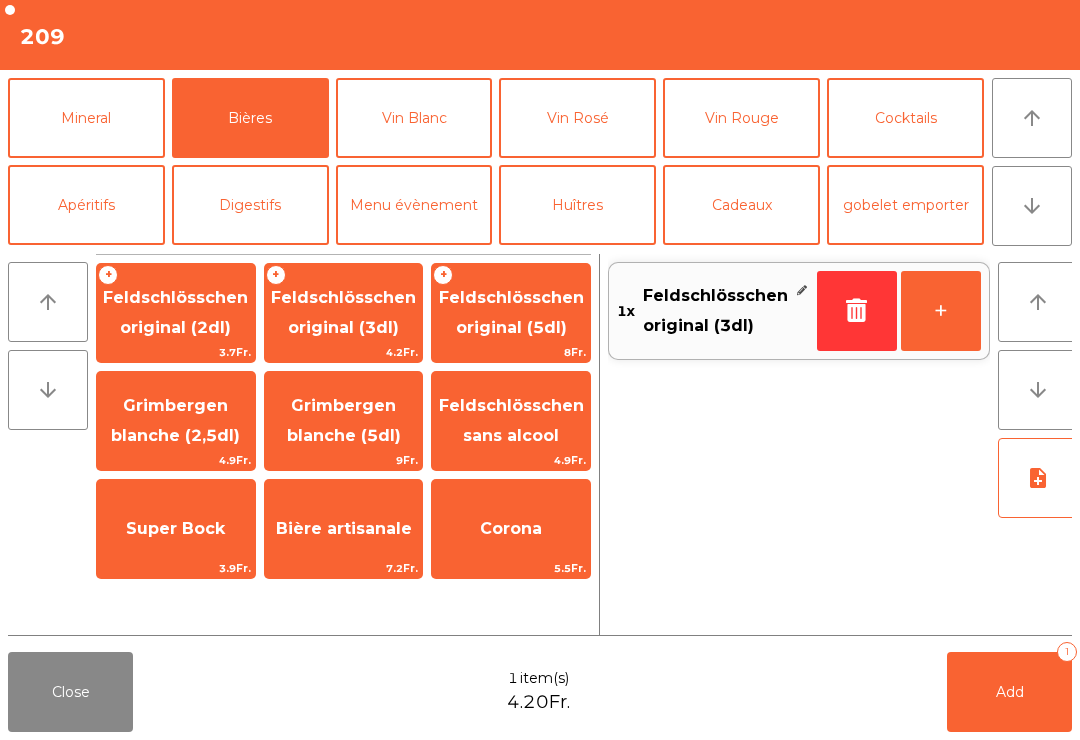 click on "Add" 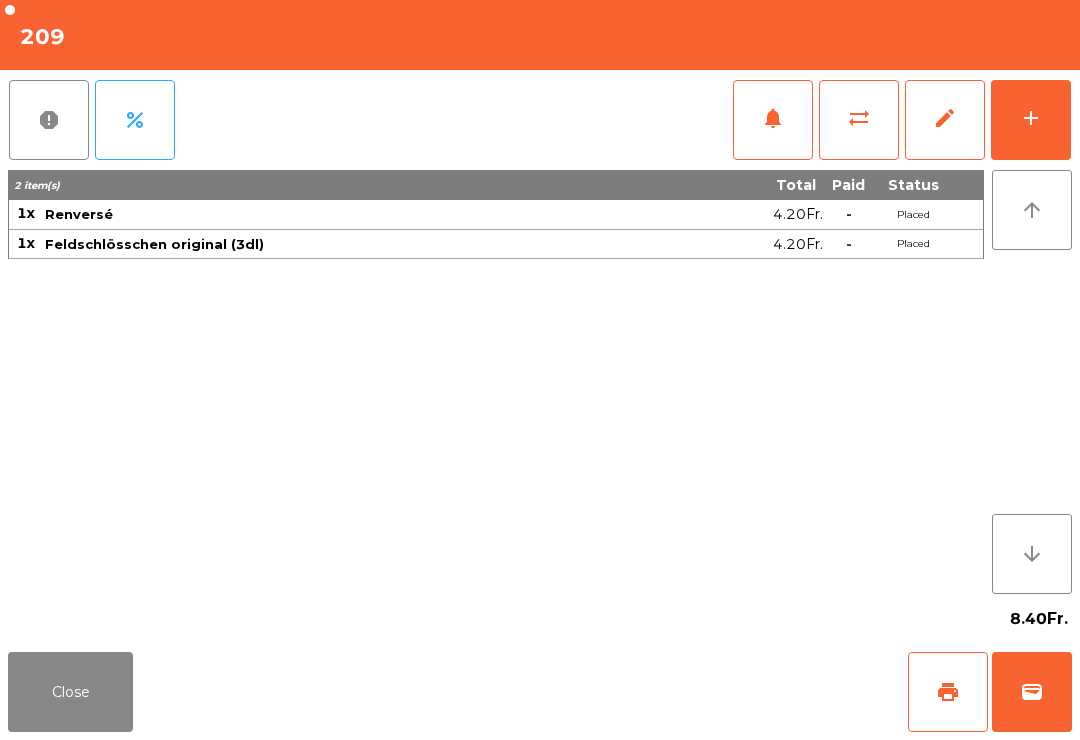click on "print" 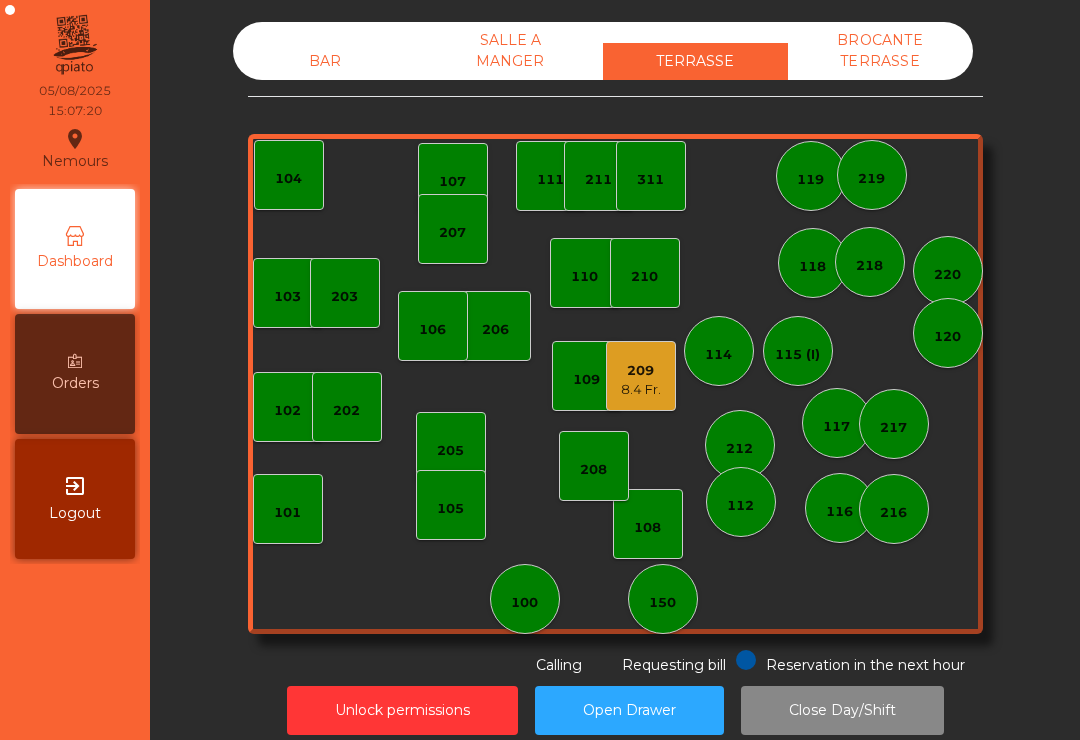 click on "217" 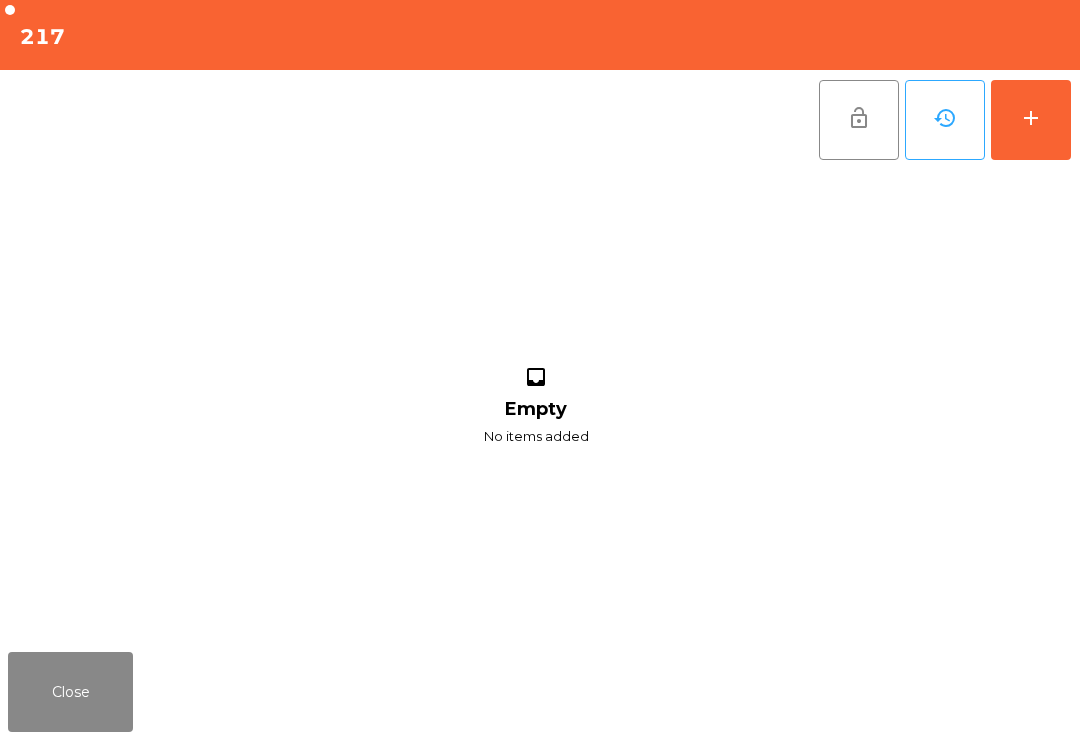 click on "add" 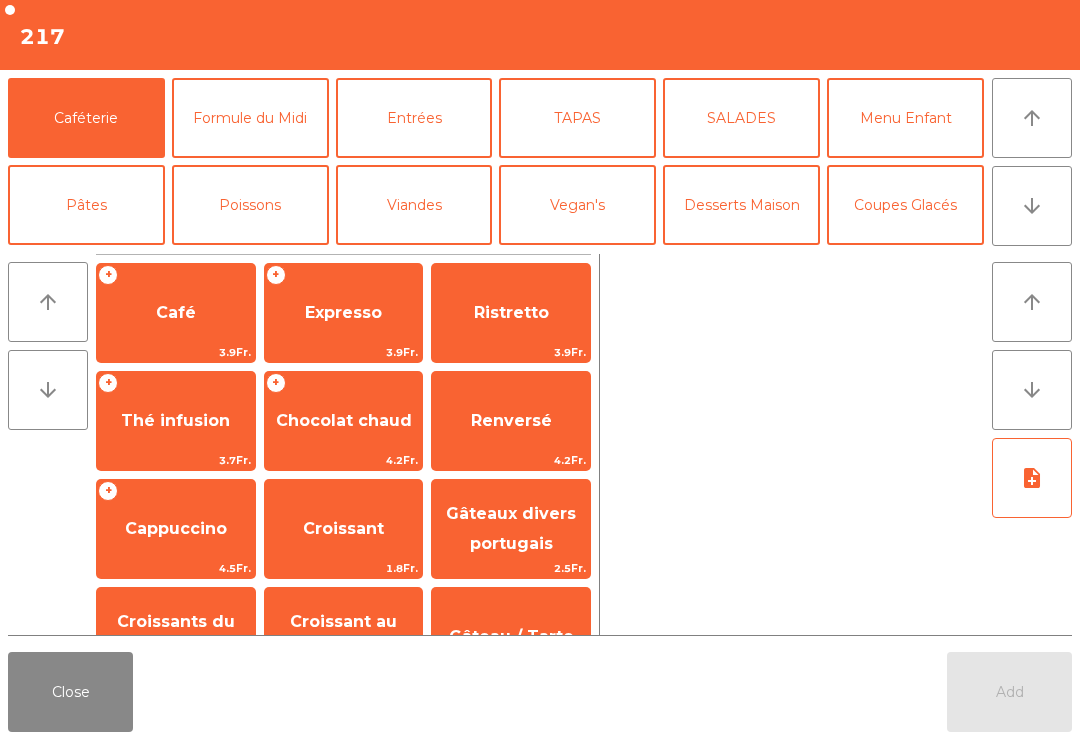 click on "Coupes Glacés" 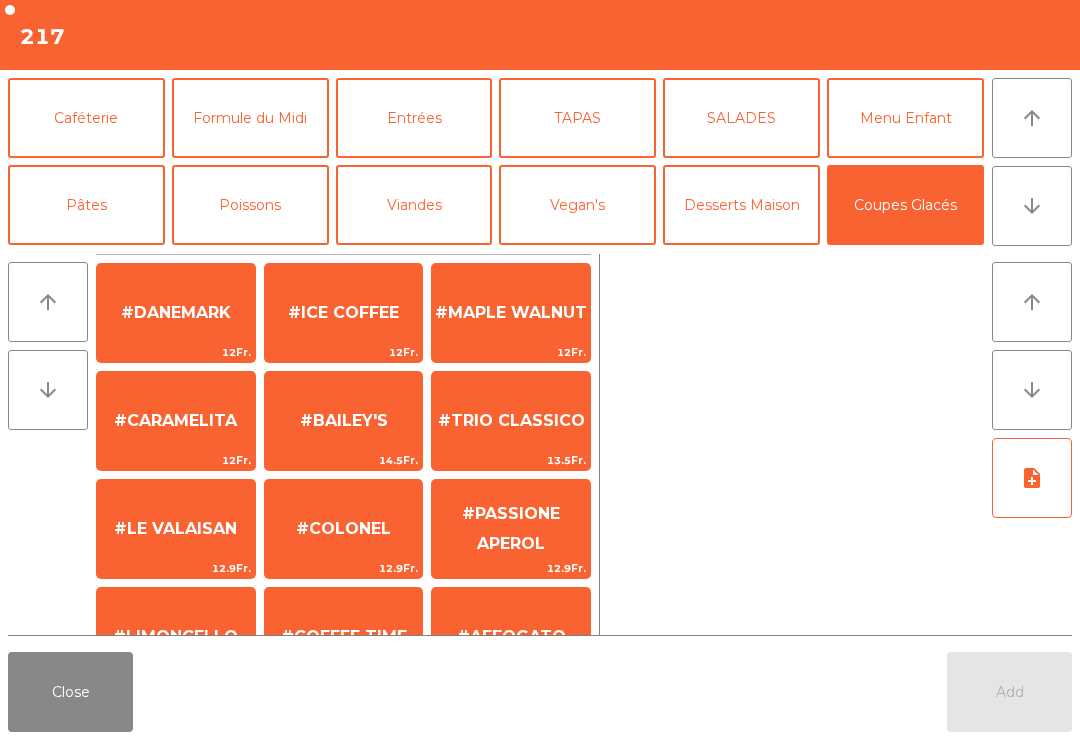 click on "#DANEMARK" 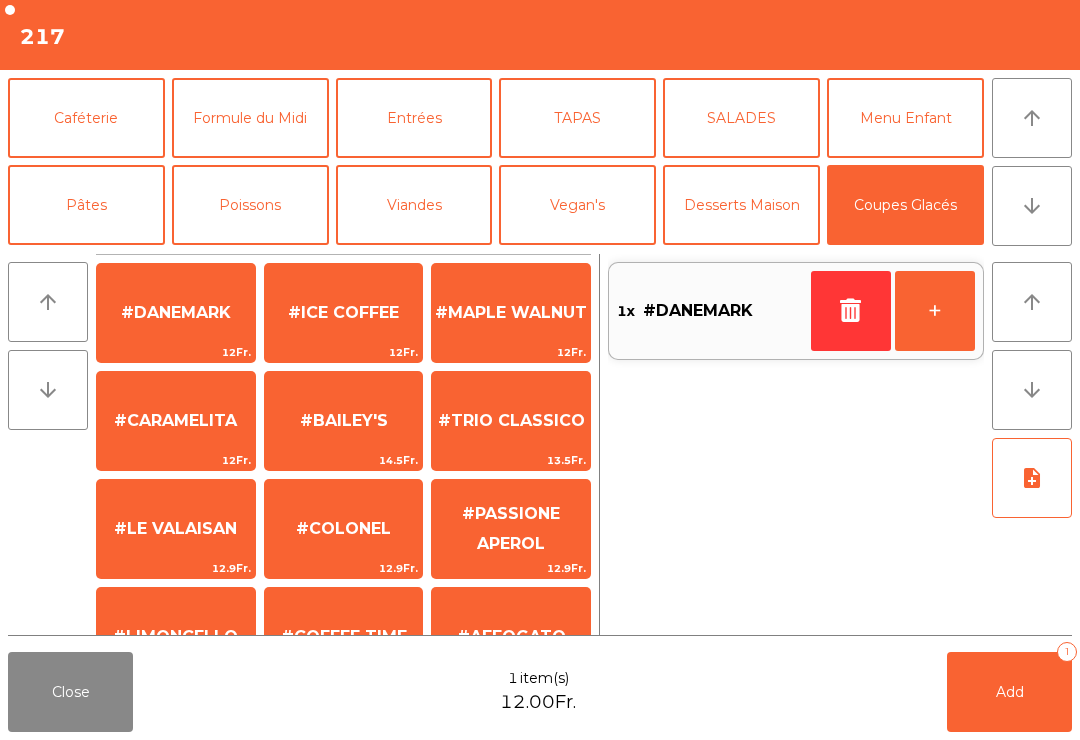 click on "arrow_downward" 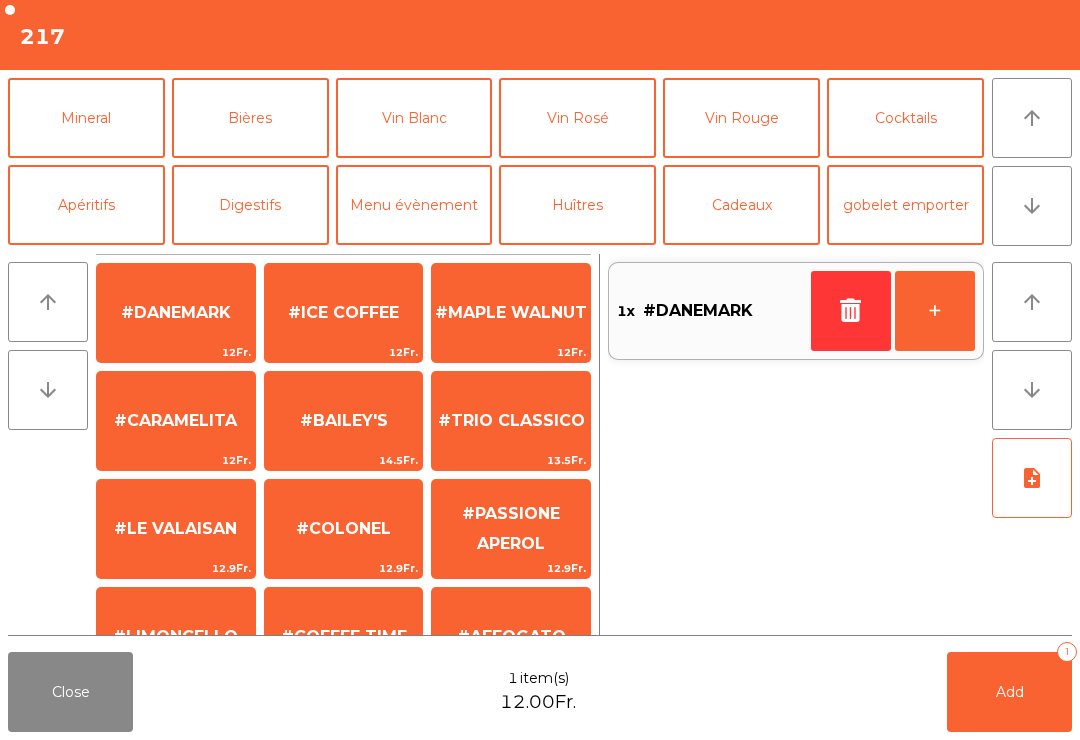 click on "Cocktails" 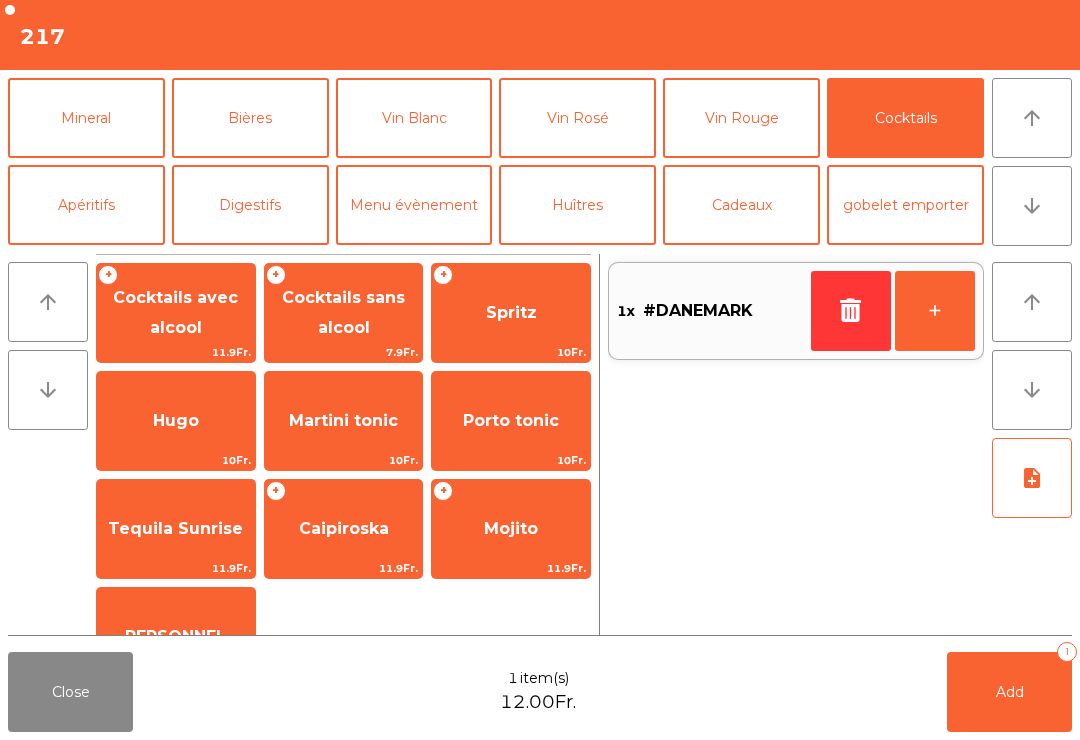 click on "Hugo" 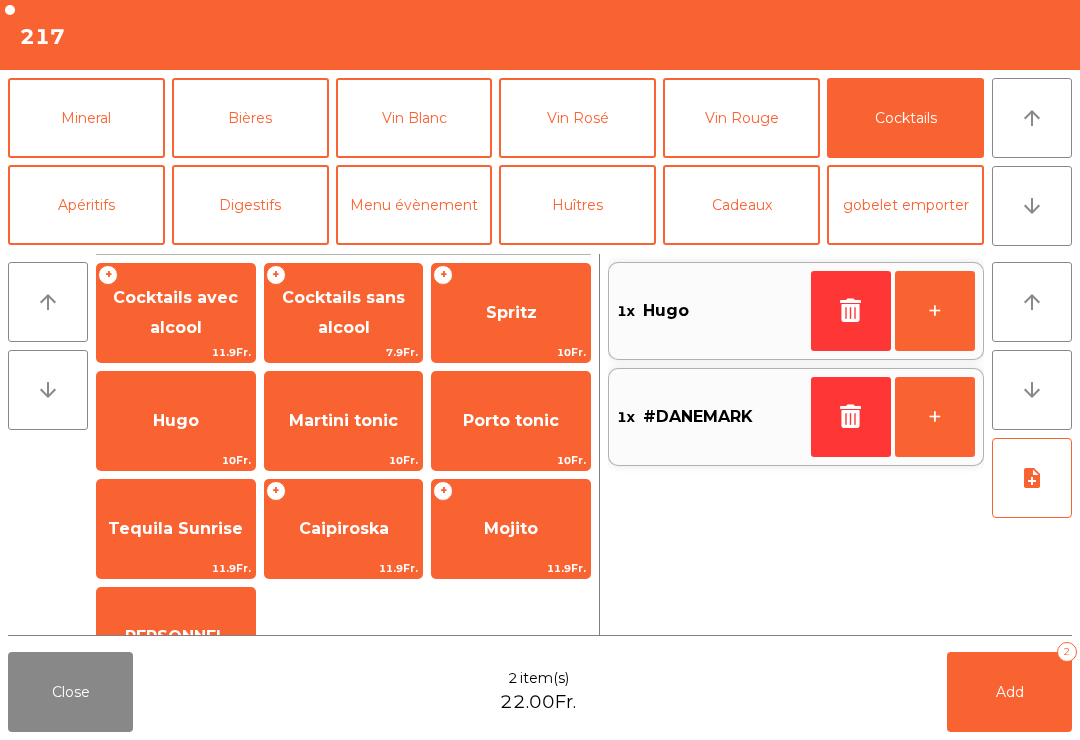 click on "Add" 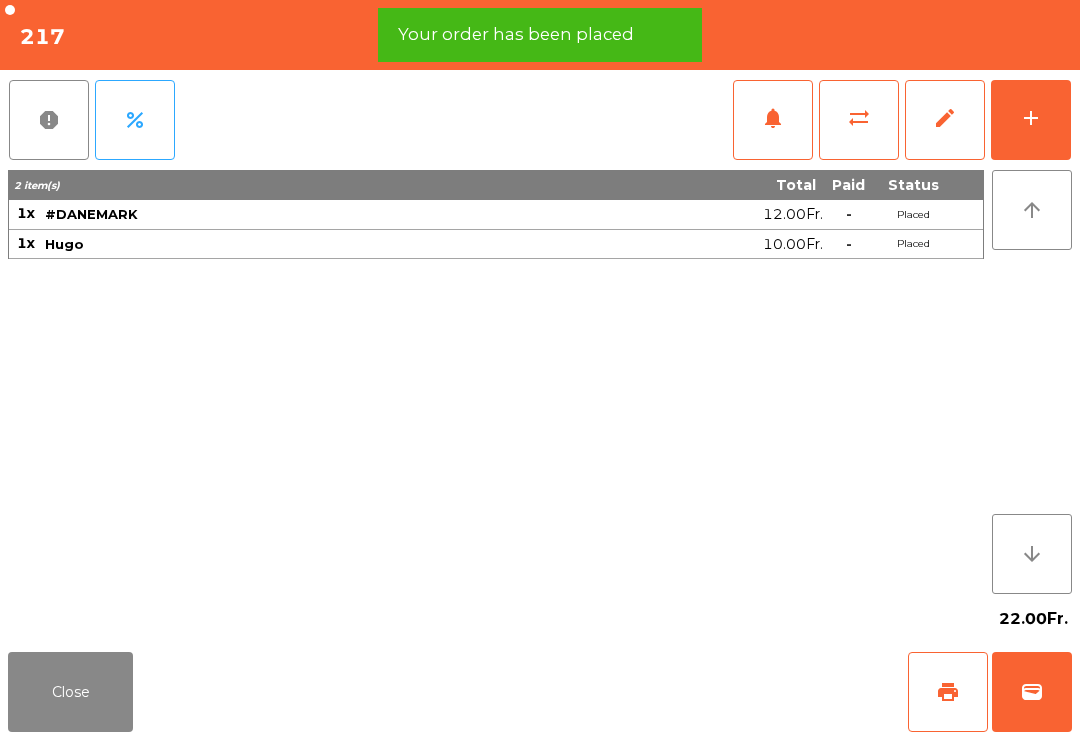click on "print" 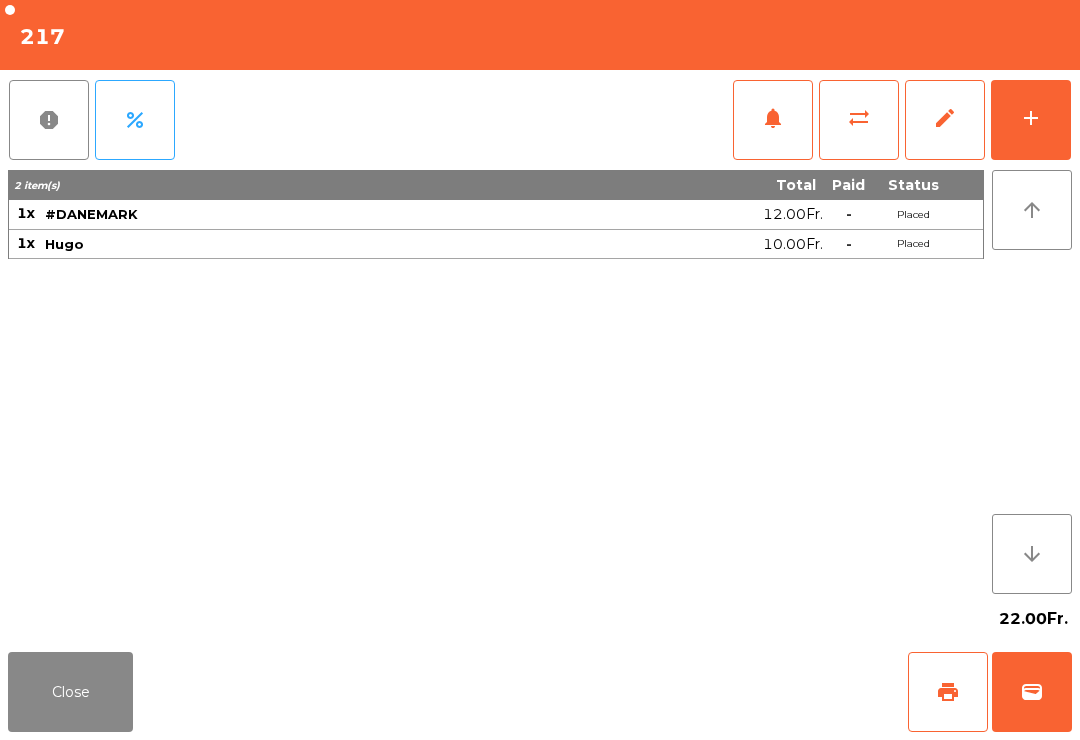 click on "Close" 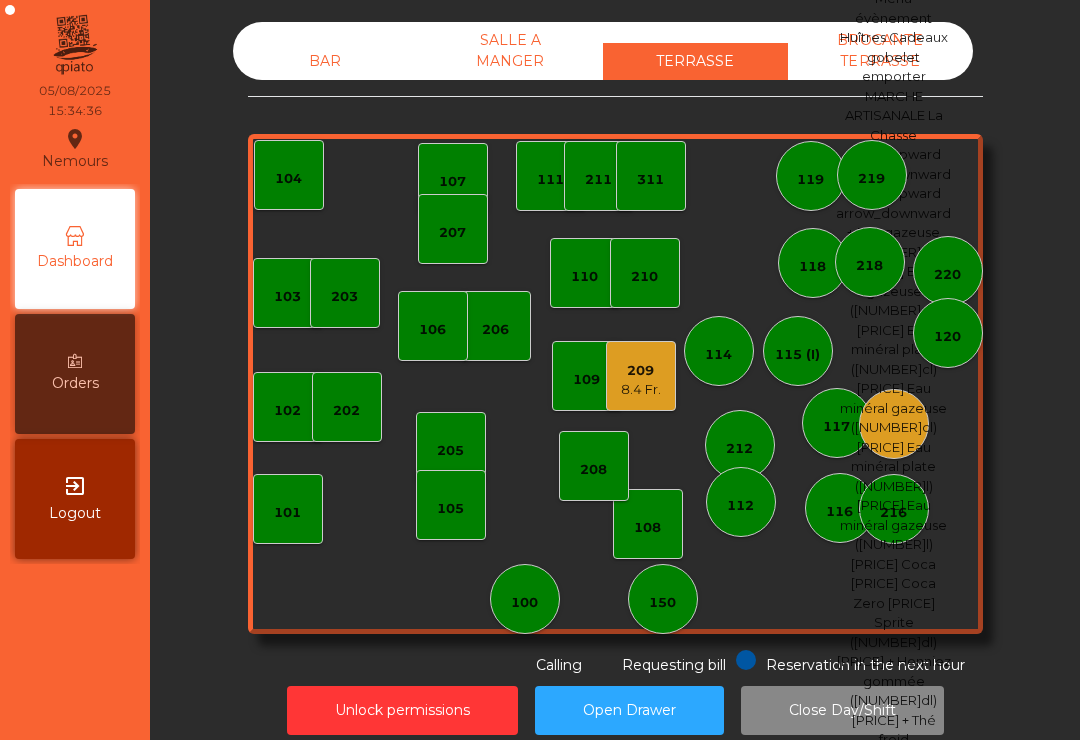 click on "209   8.4 Fr." 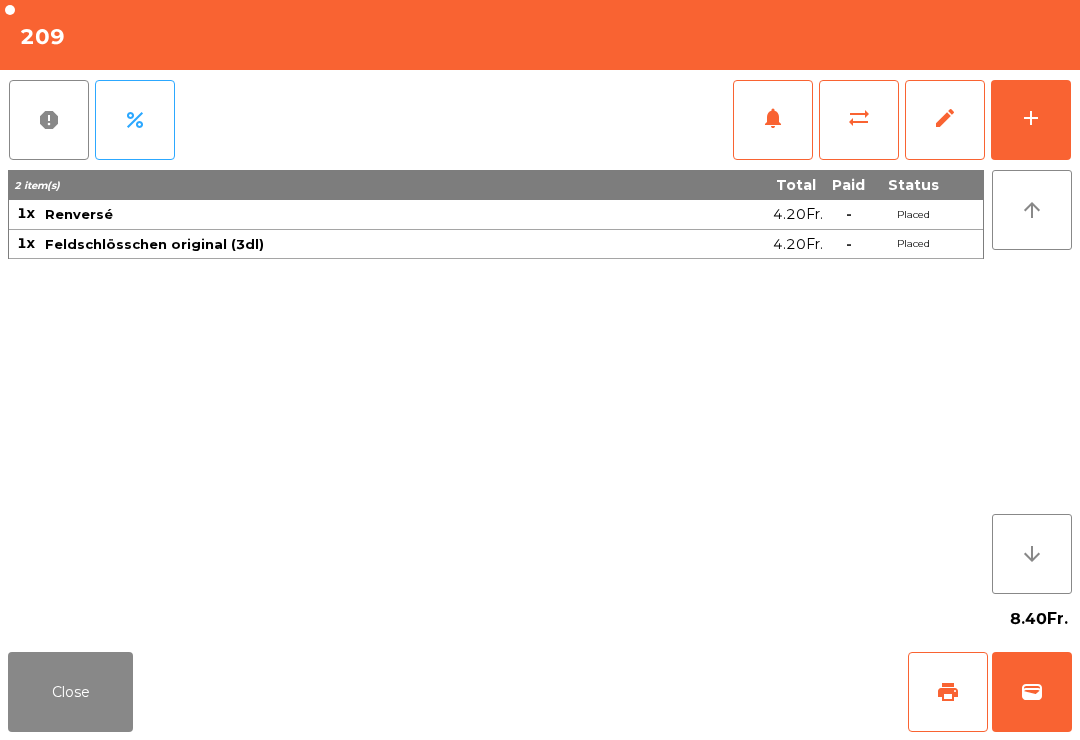 click on "wallet" 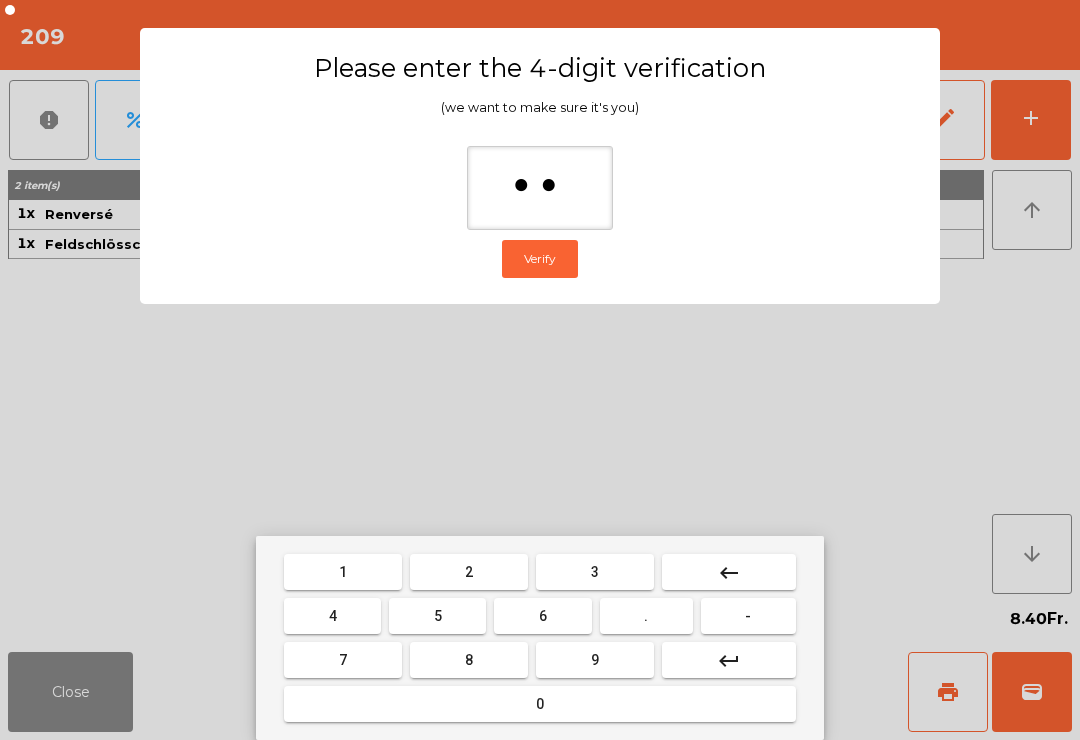 type on "*" 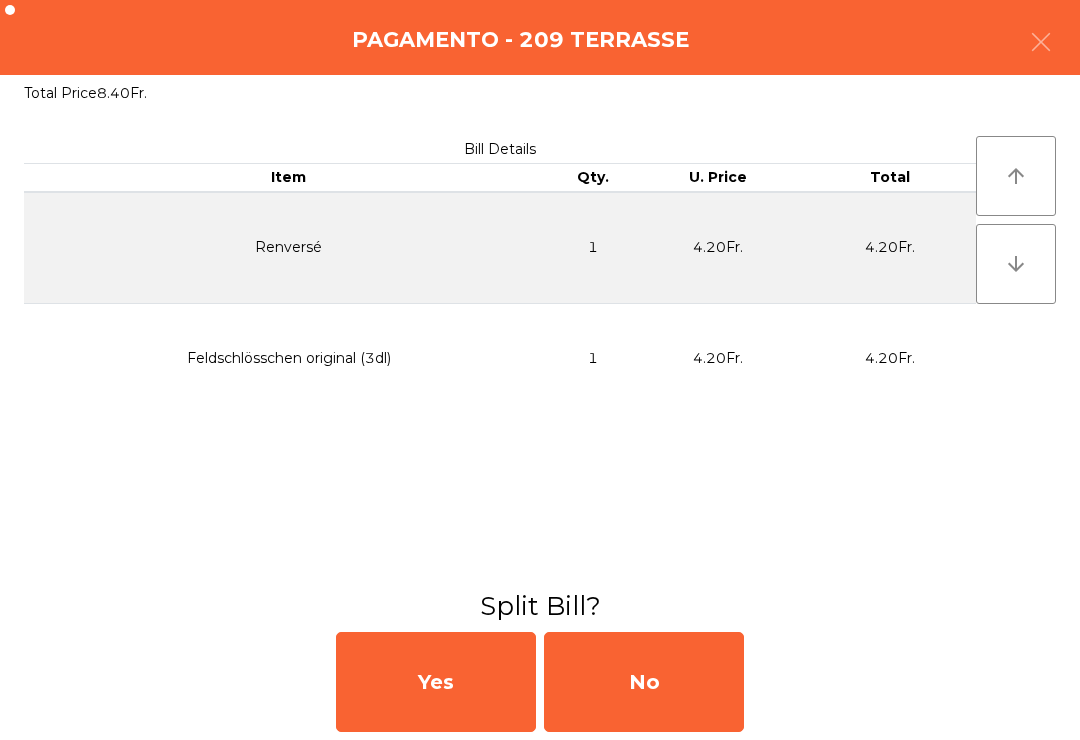 click on "Yes   No" 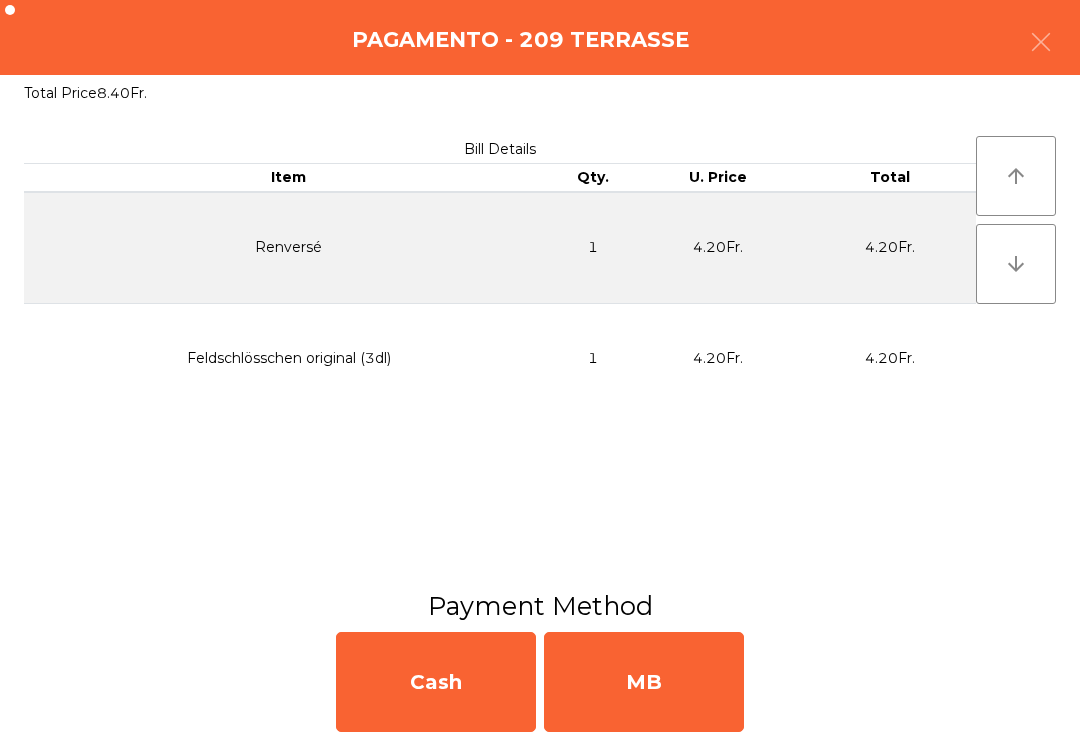 click on "MB" 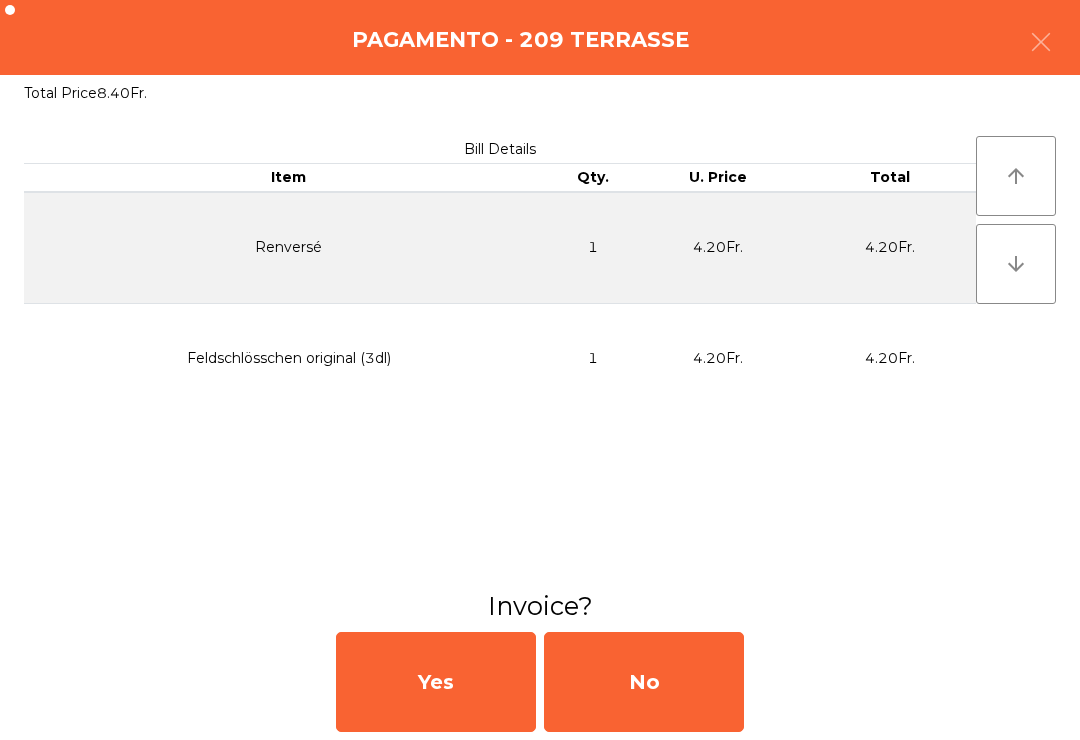 click on "No" 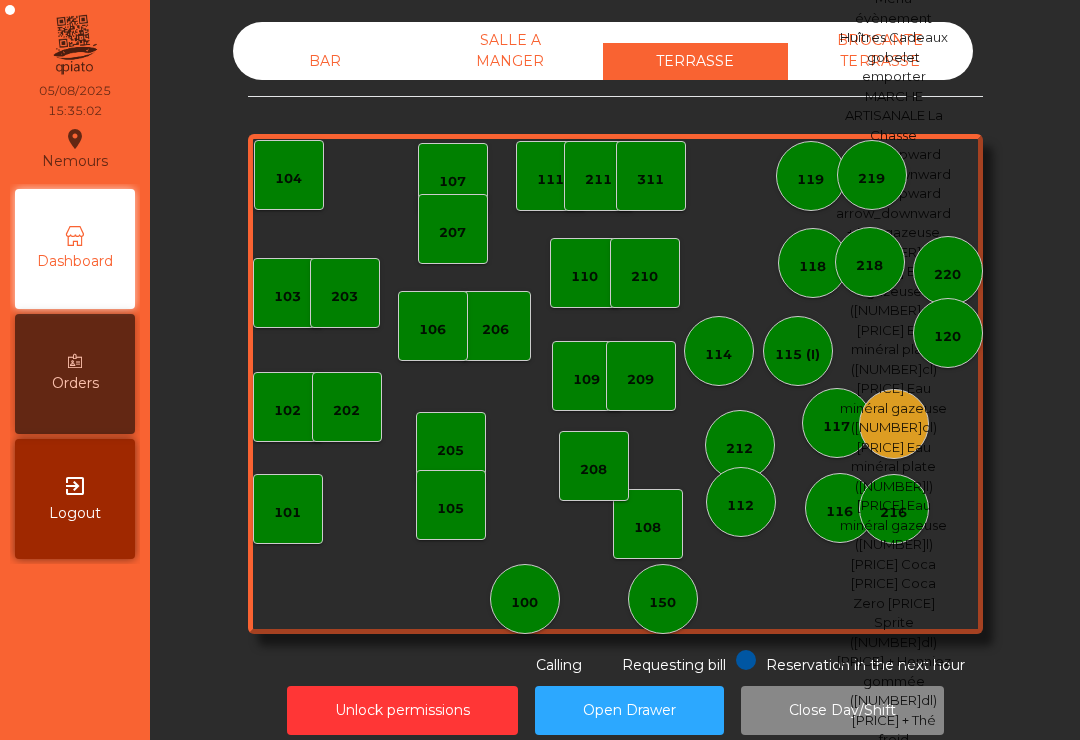 click on "210" 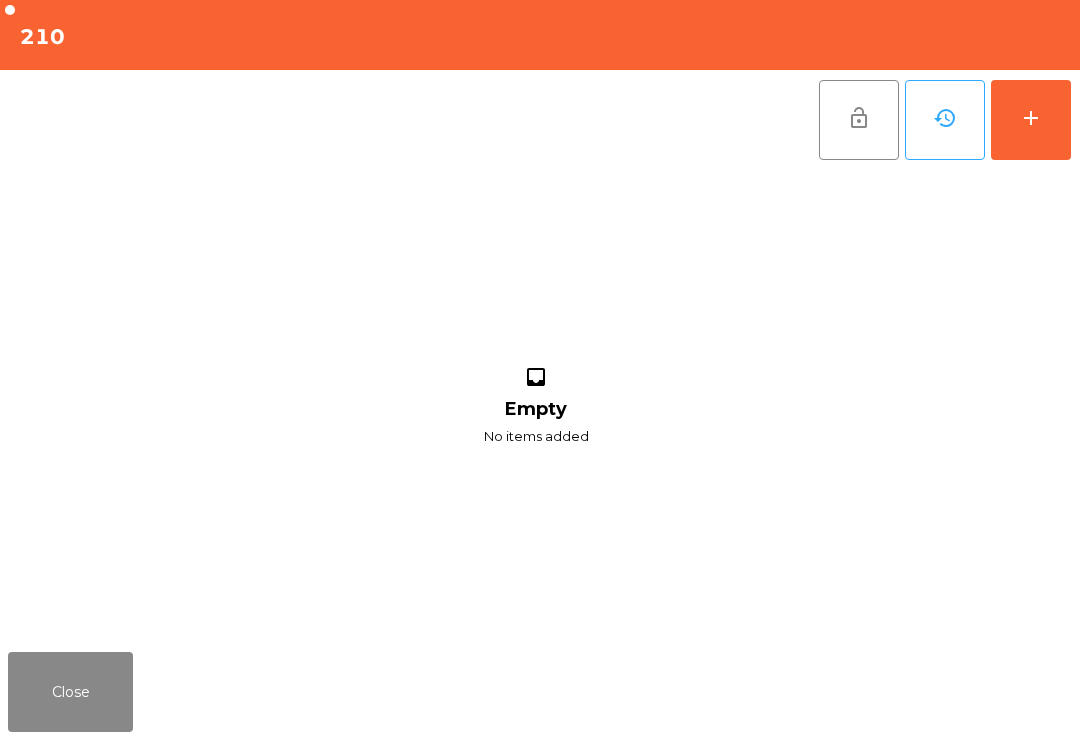 click on "add" 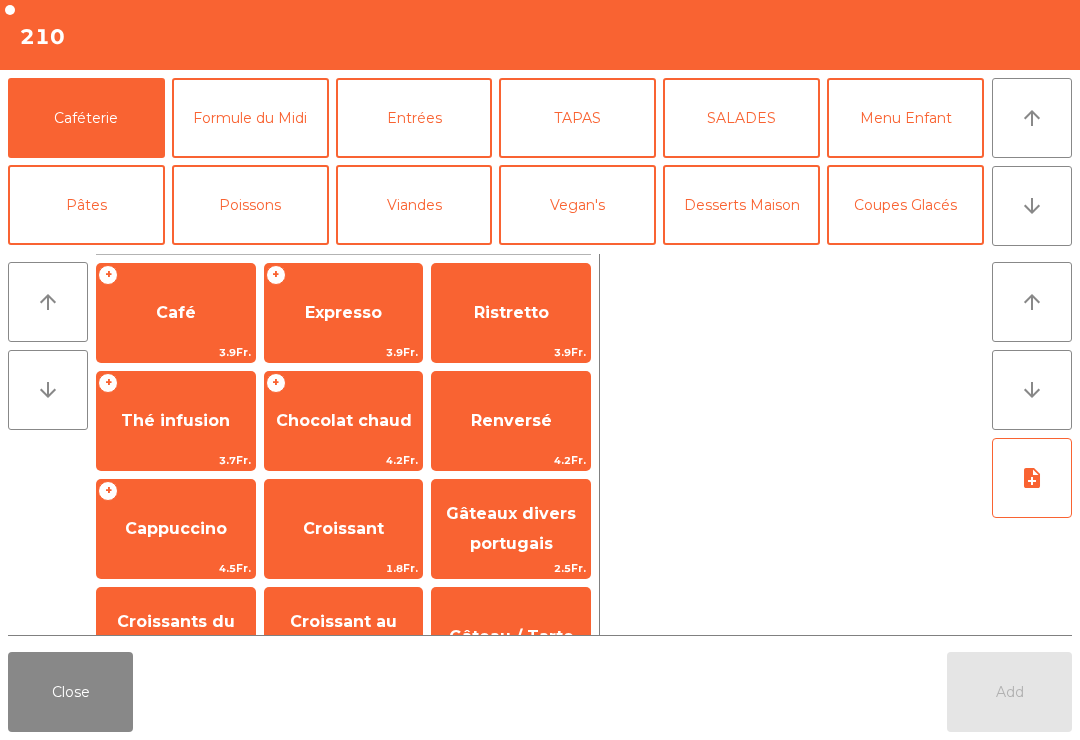 click on "Expresso" 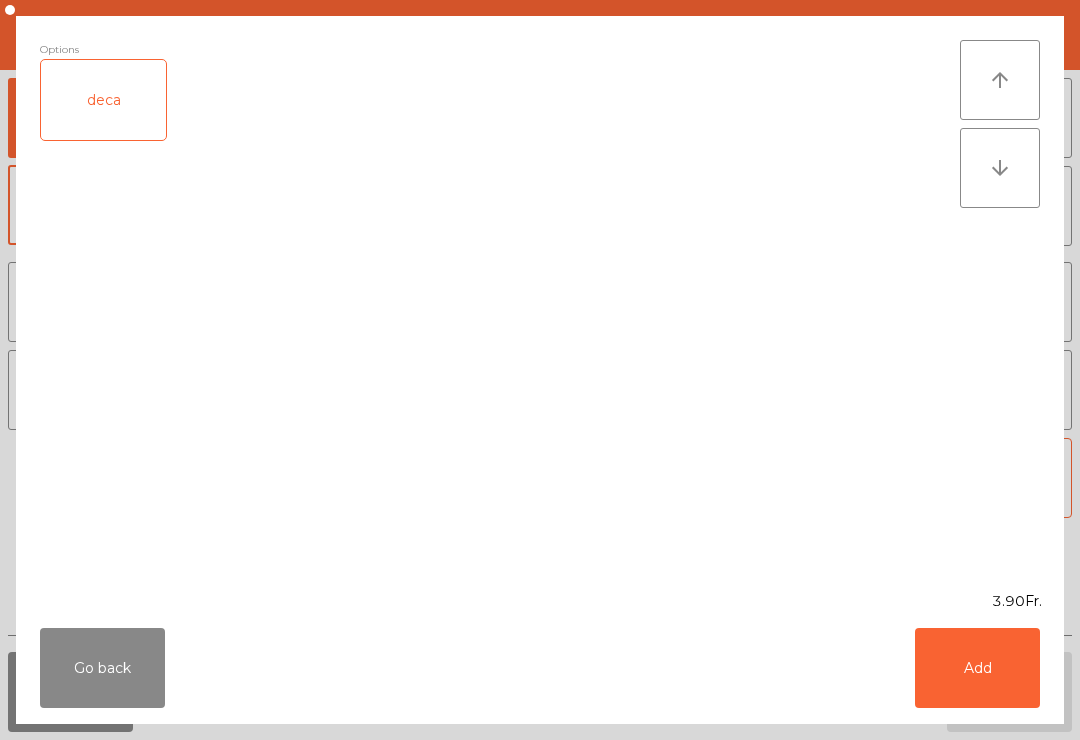 click on "Add" 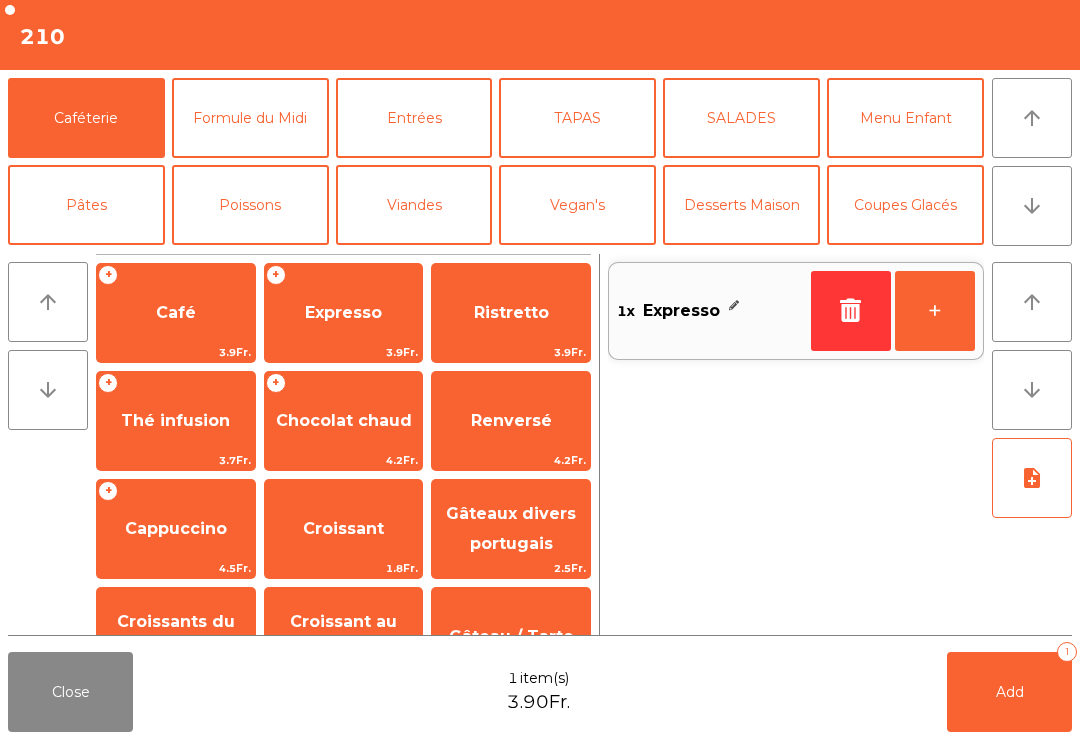 click on "+" 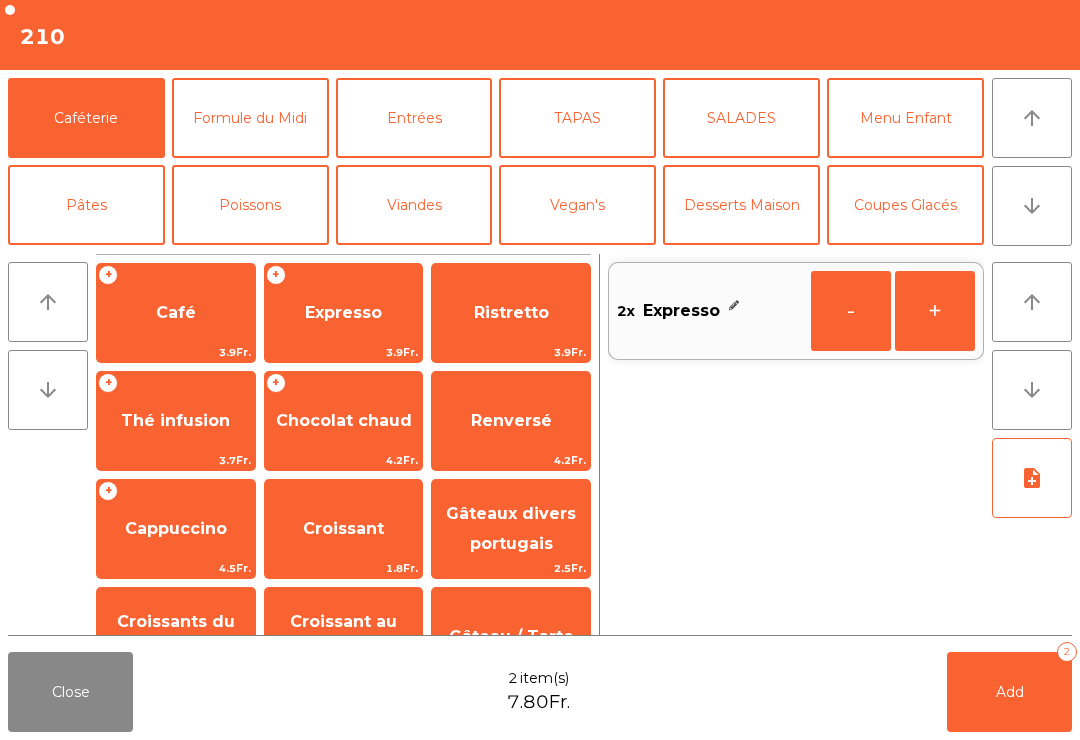 click on "Add   2" 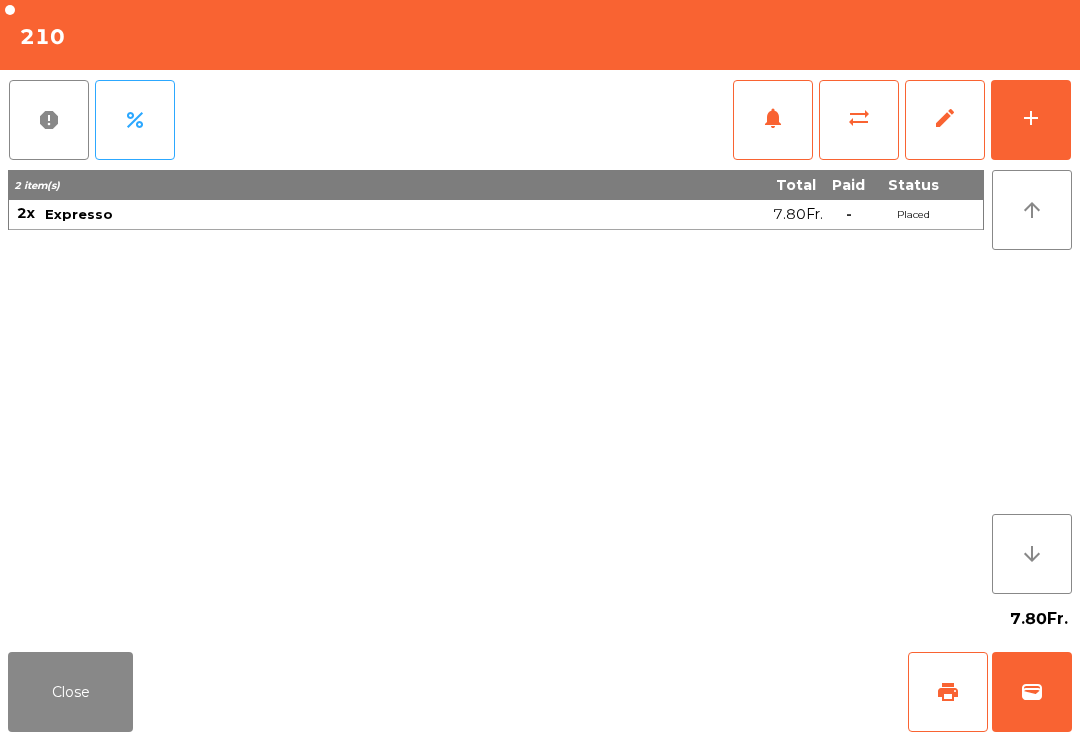 click on "print" 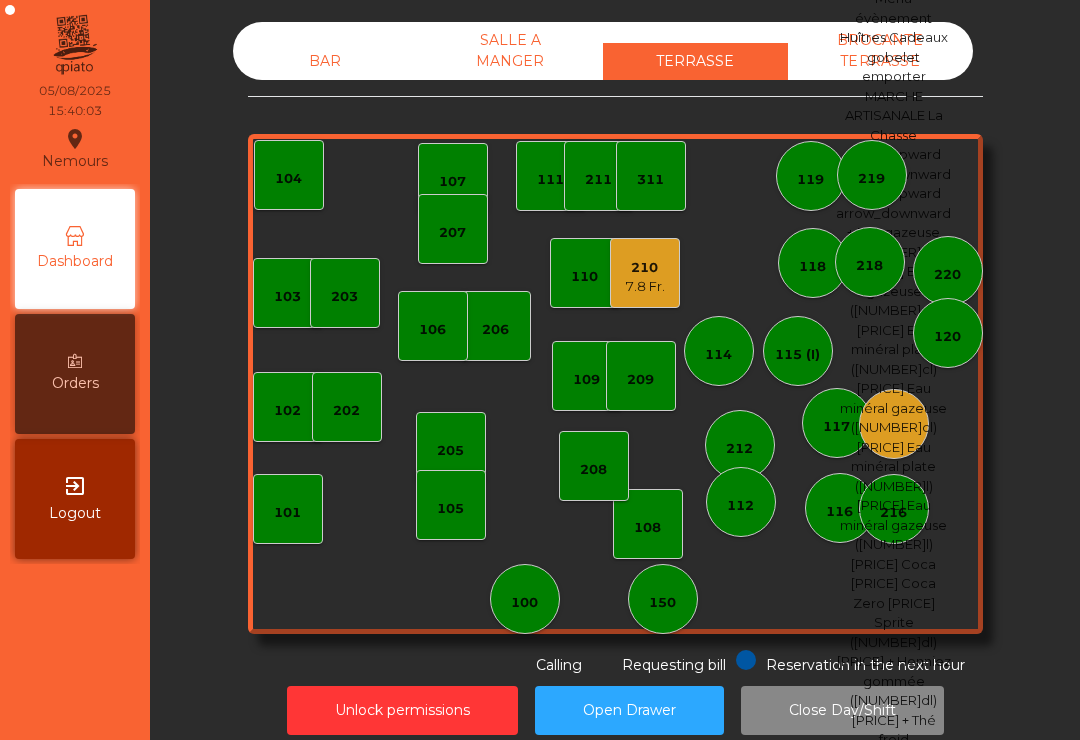 click on "220" 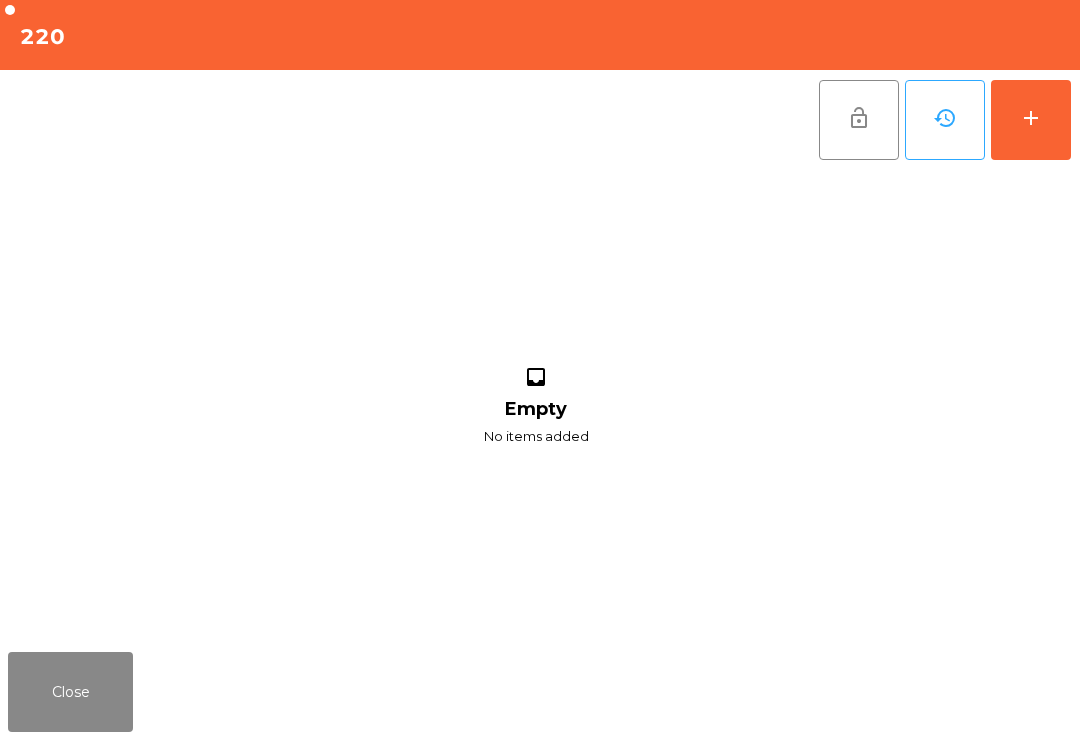 click on "add" 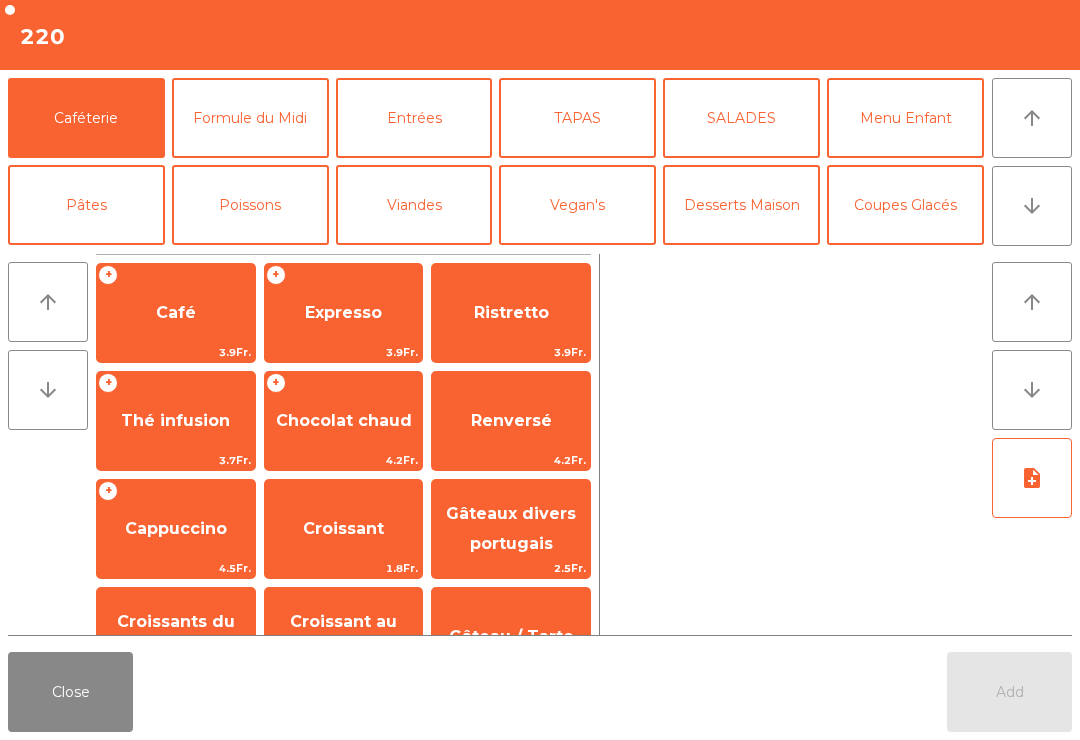 click on "arrow_downward" 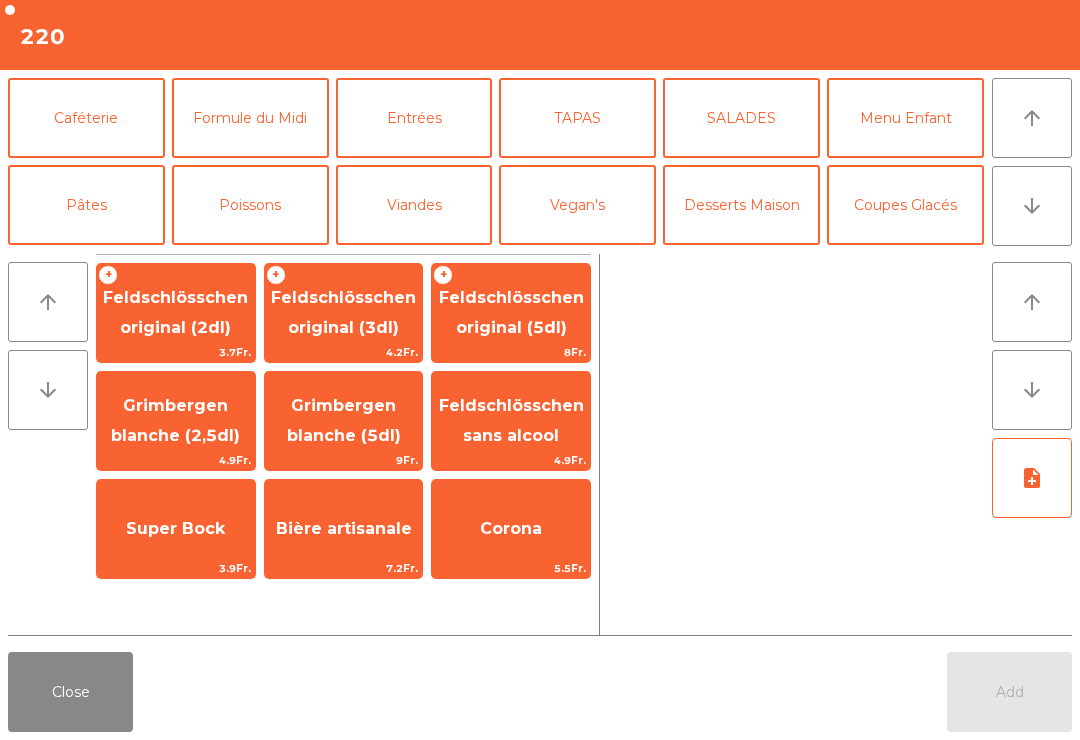 click on "Grimbergen blanche (2,5dl)" 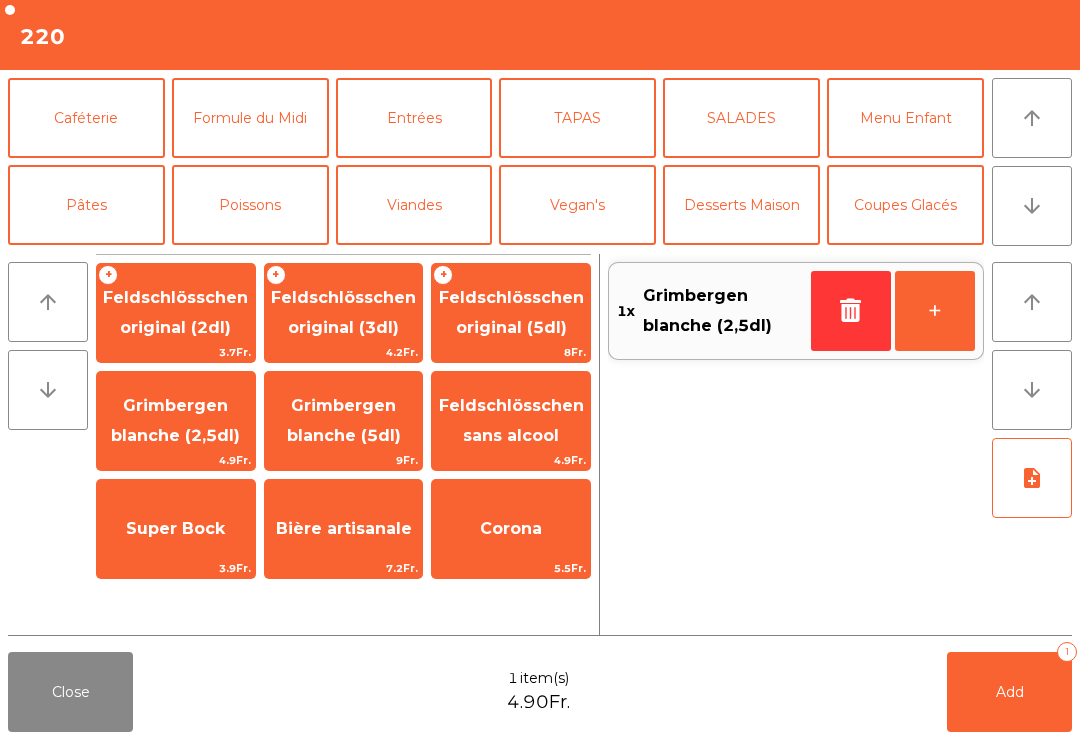 scroll, scrollTop: 174, scrollLeft: 0, axis: vertical 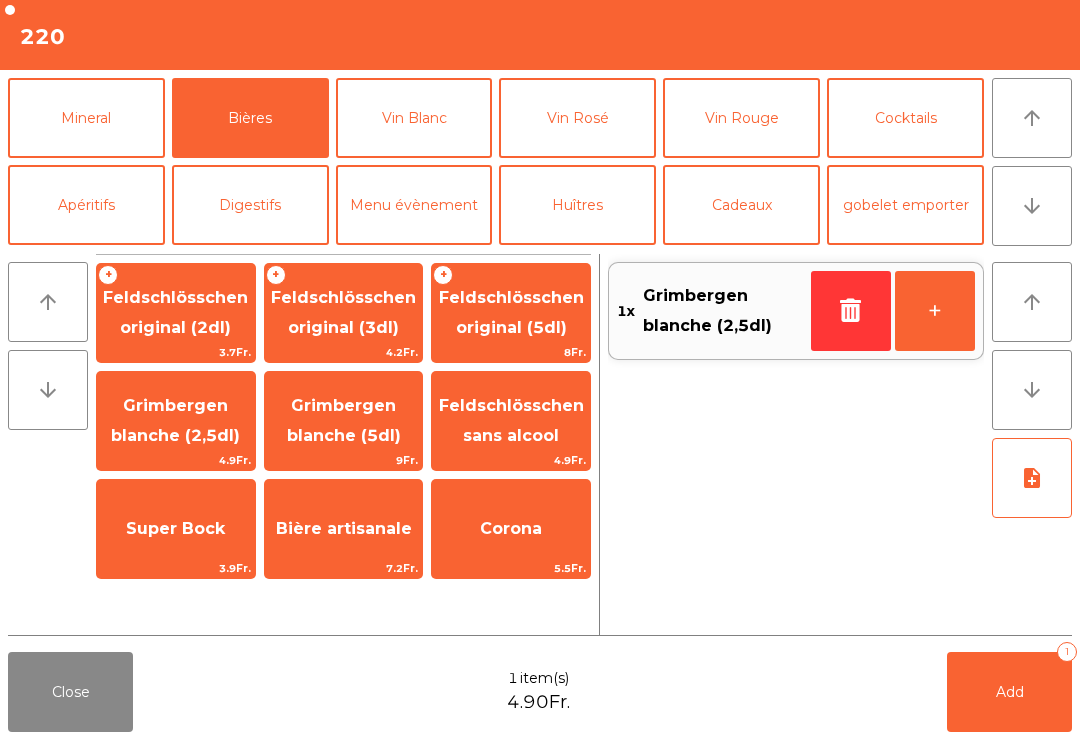 click on "Feldschlösschen original (3dl)" 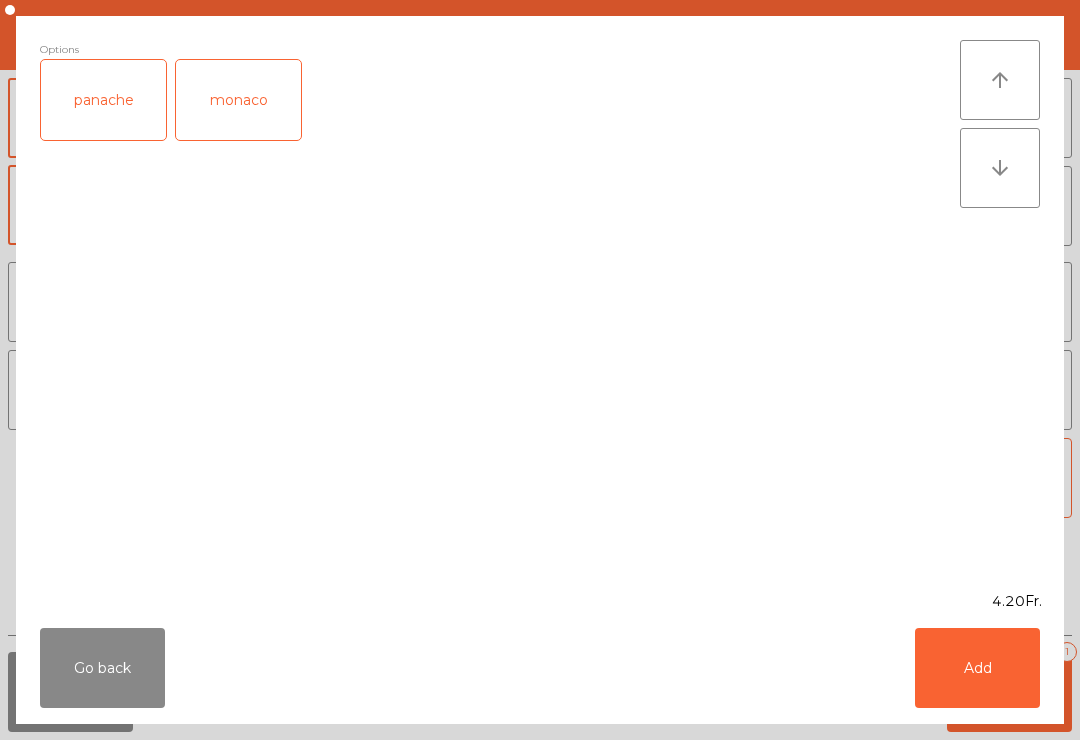 click on "Add" 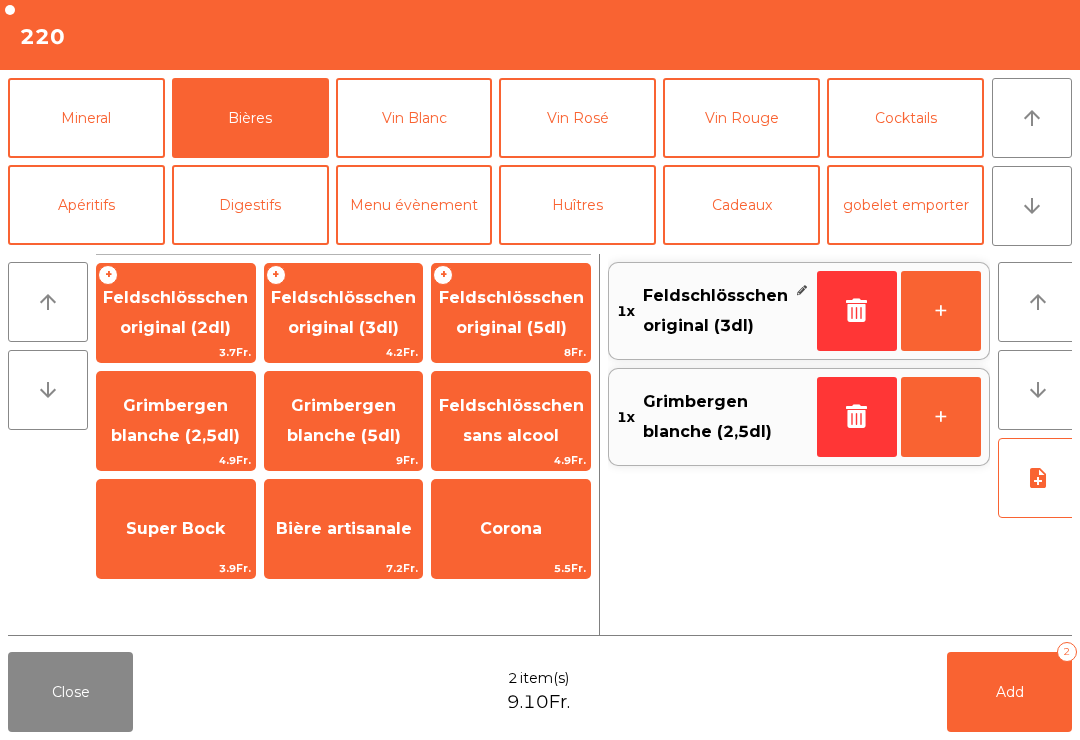click on "arrow_downward" 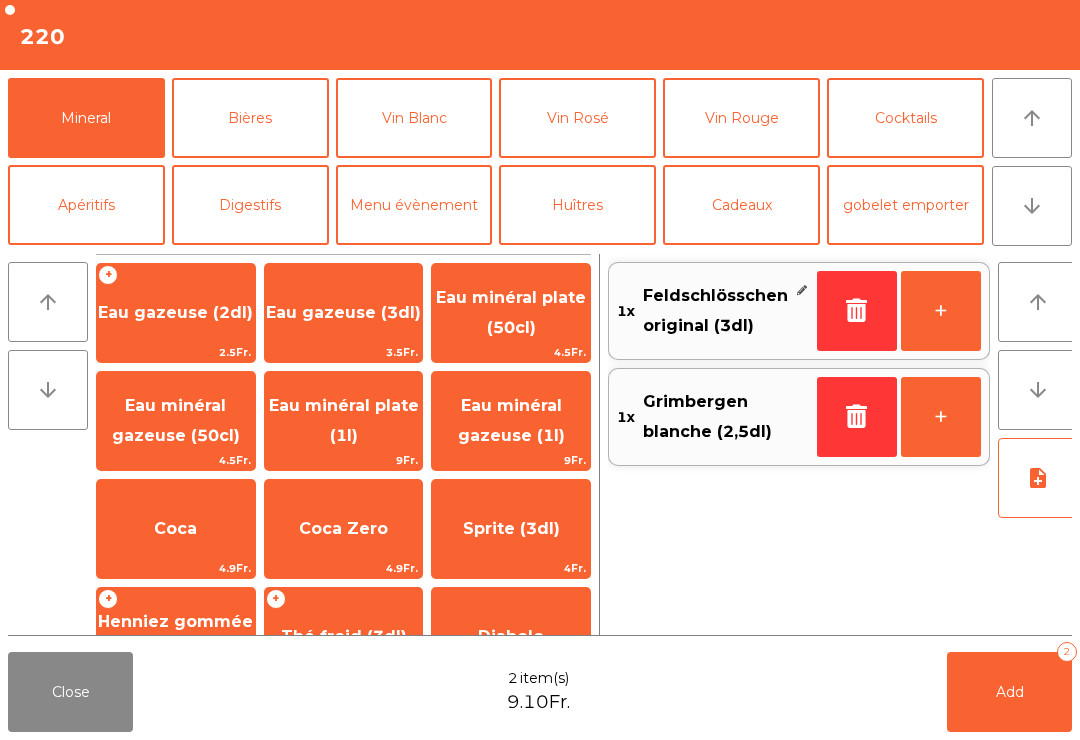scroll, scrollTop: 174, scrollLeft: 0, axis: vertical 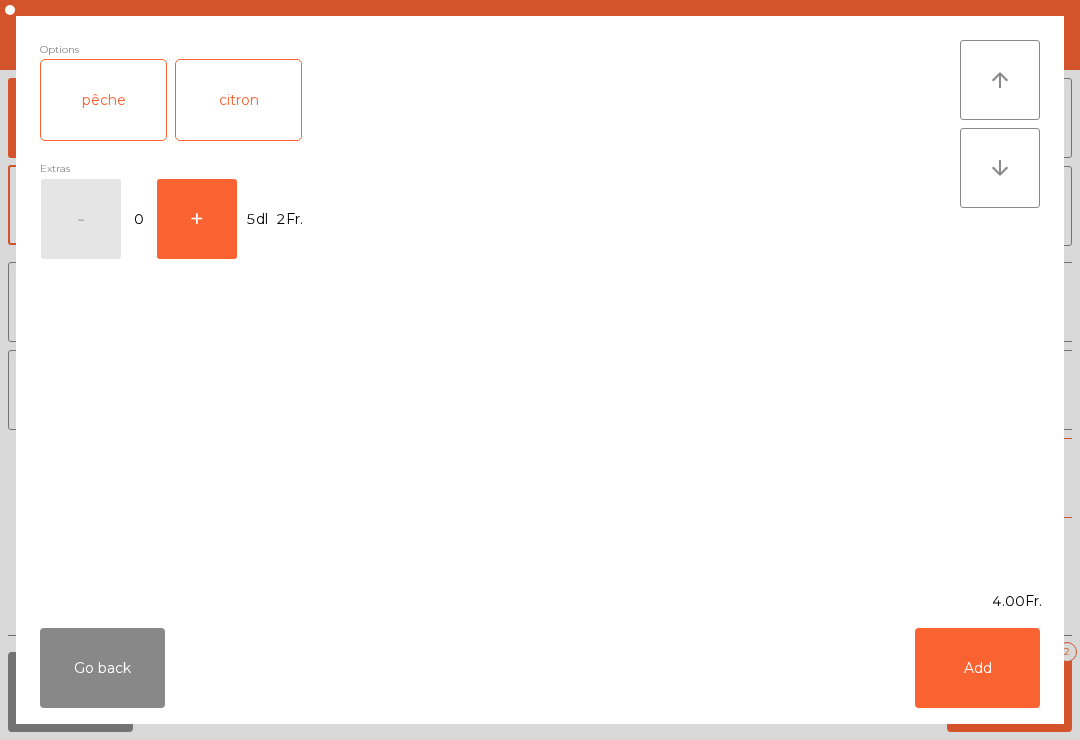 click on "pêche" 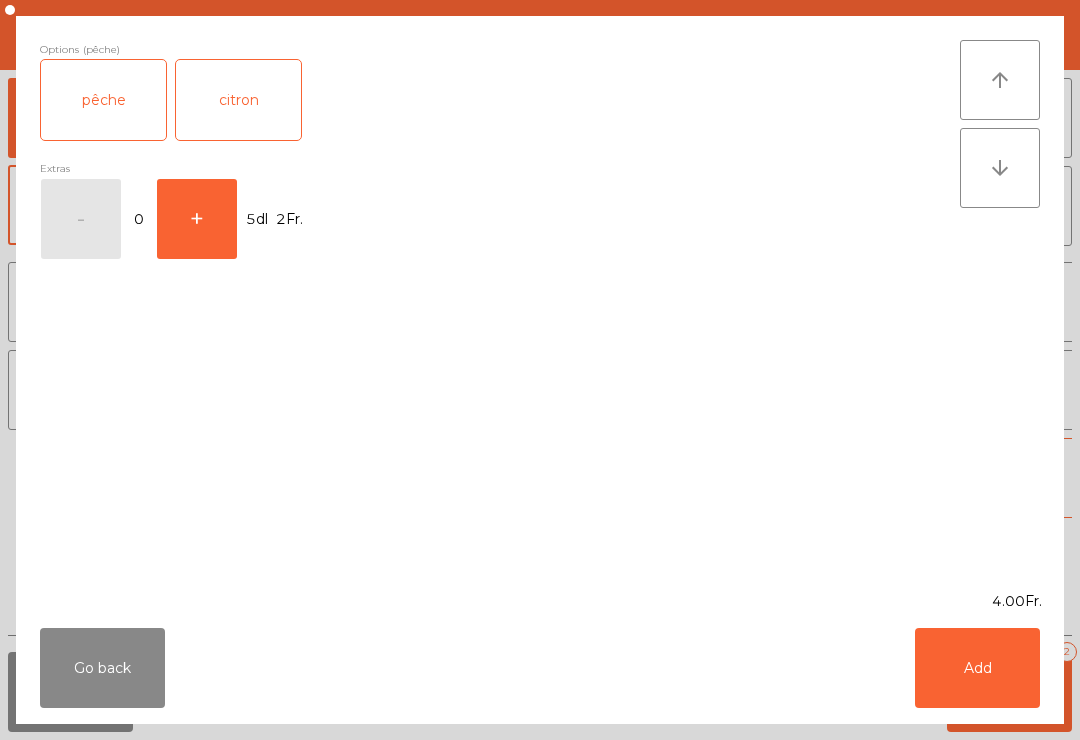click on "Add" 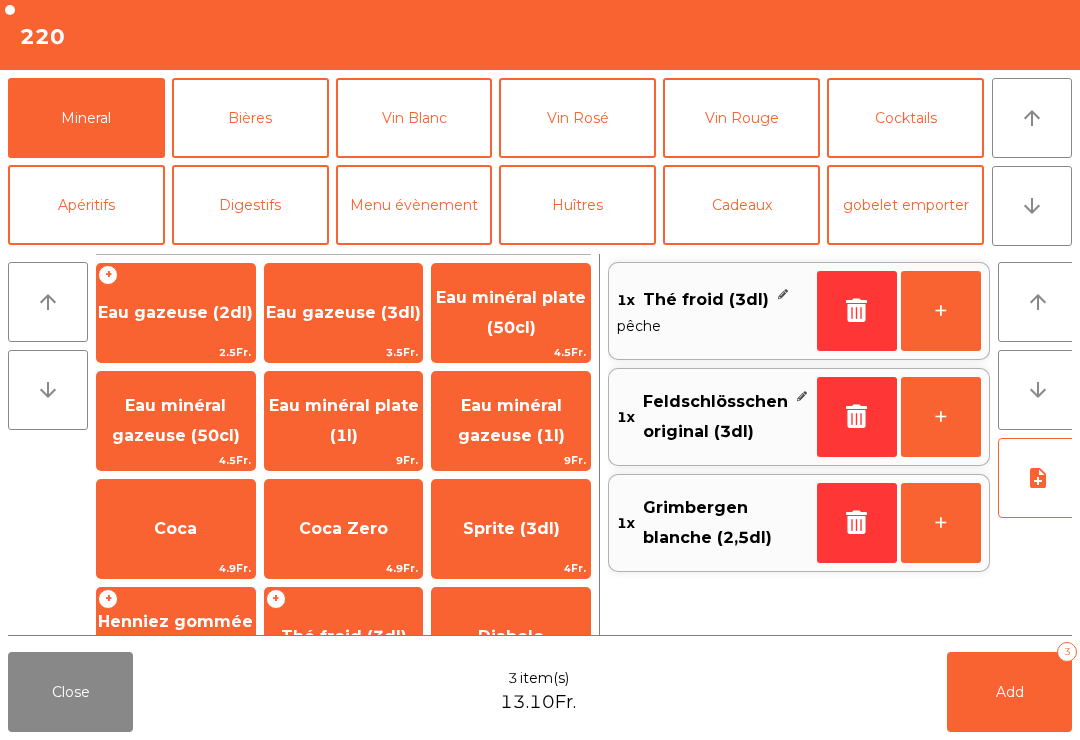 click on "Add" 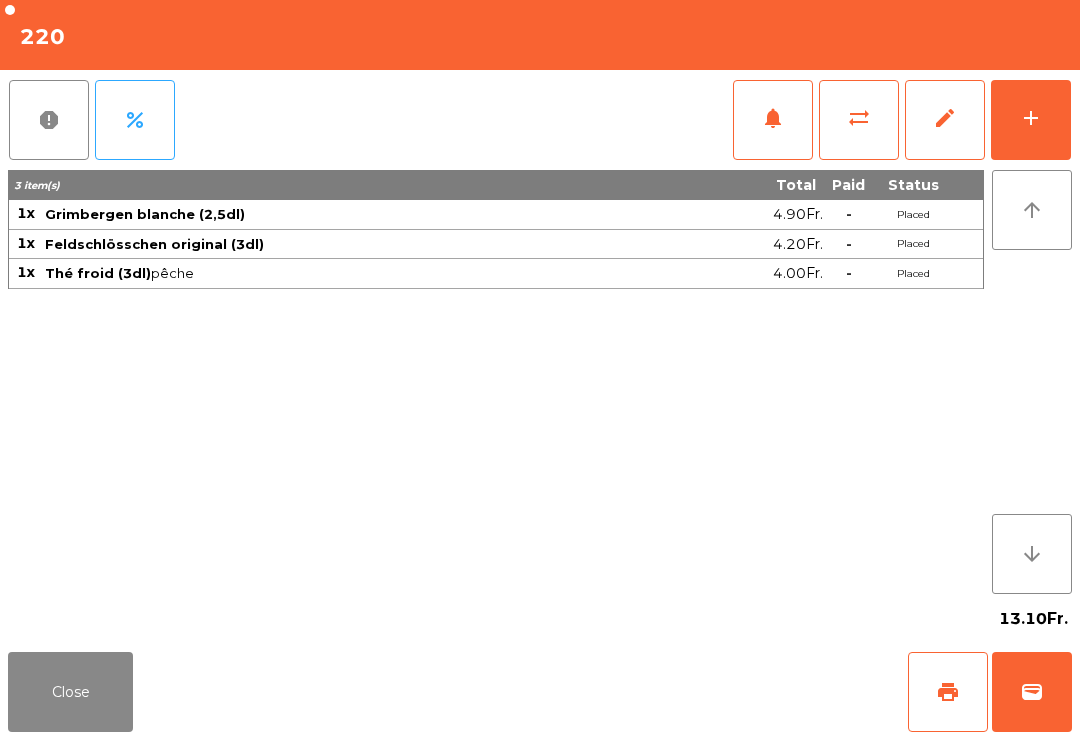 click on "add" 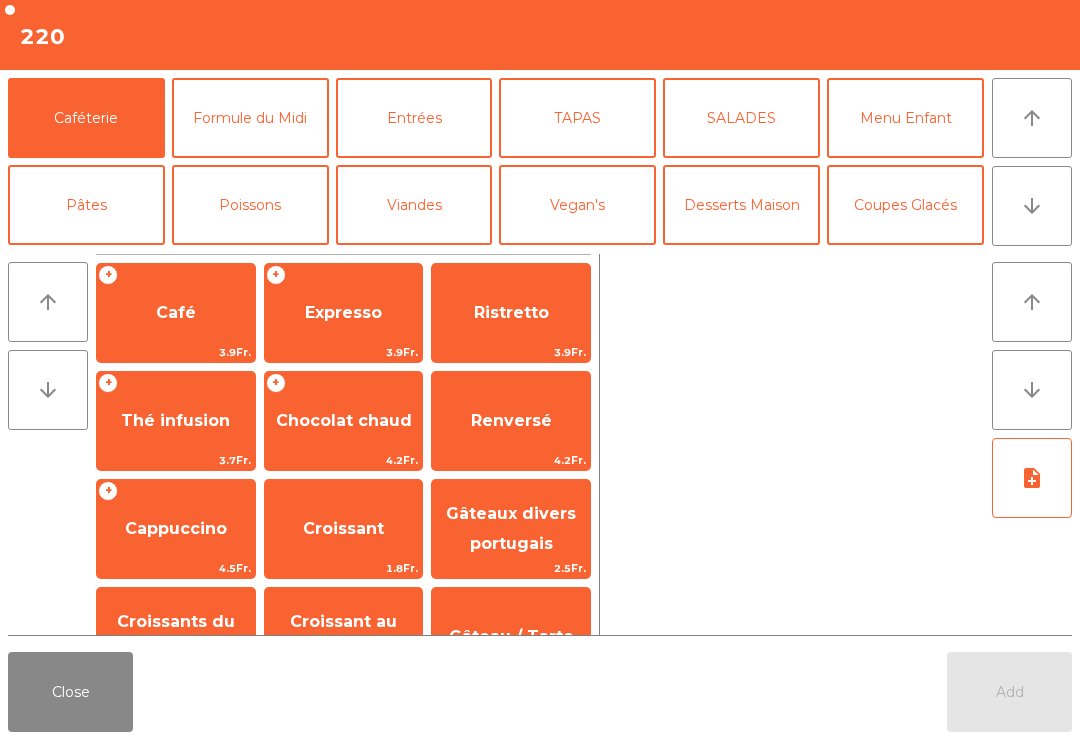 click on "arrow_downward" 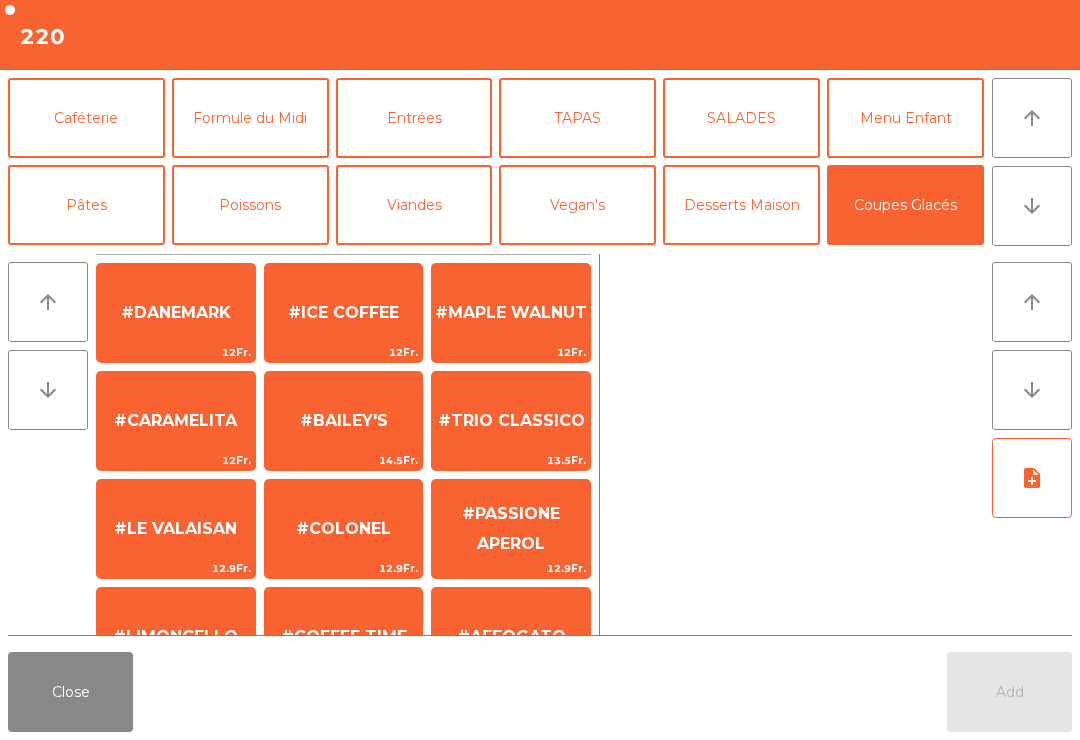 scroll, scrollTop: 0, scrollLeft: 0, axis: both 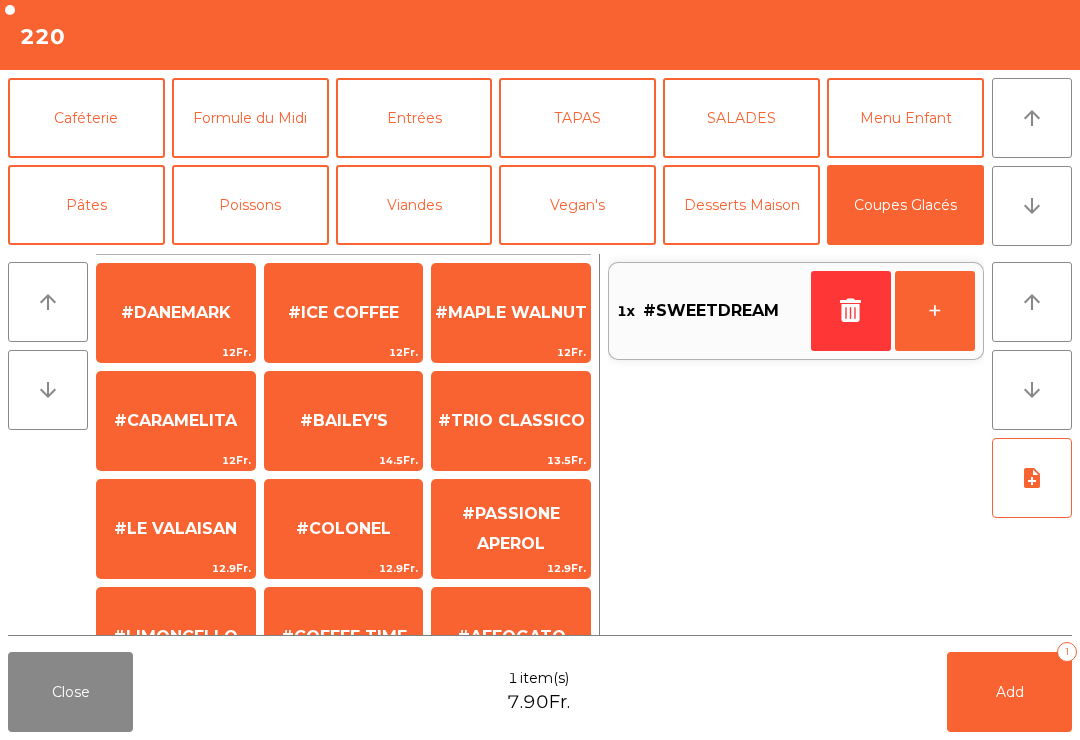 click on "Add   1" 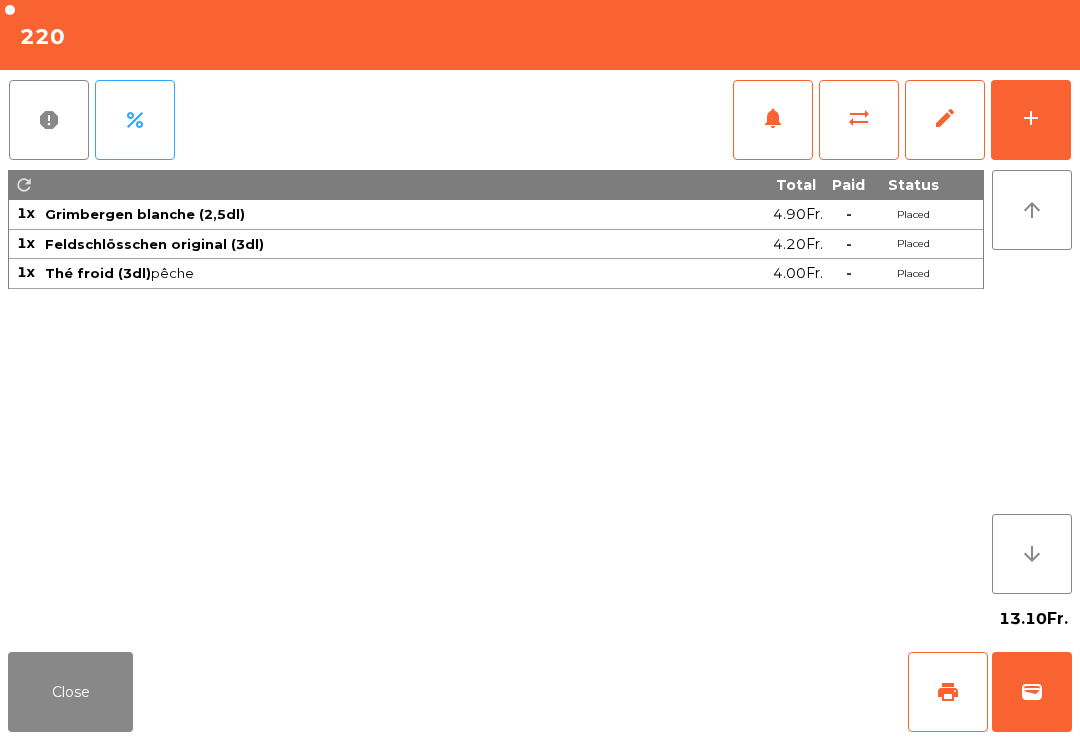 click on "print" 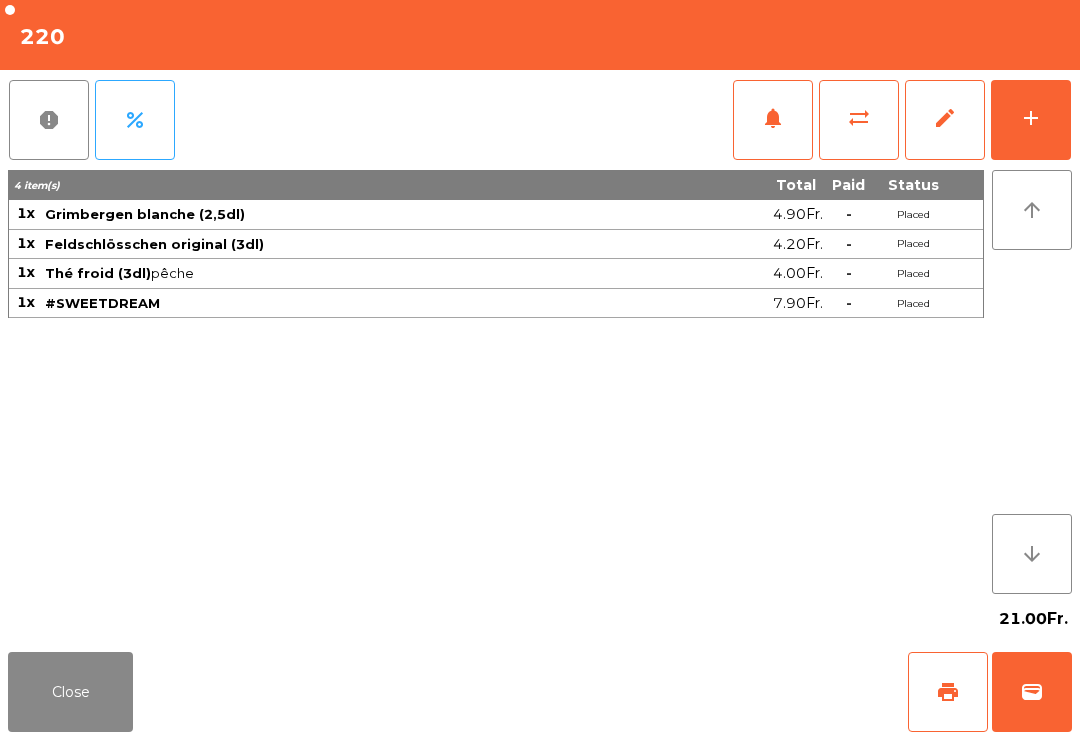 scroll, scrollTop: 0, scrollLeft: 0, axis: both 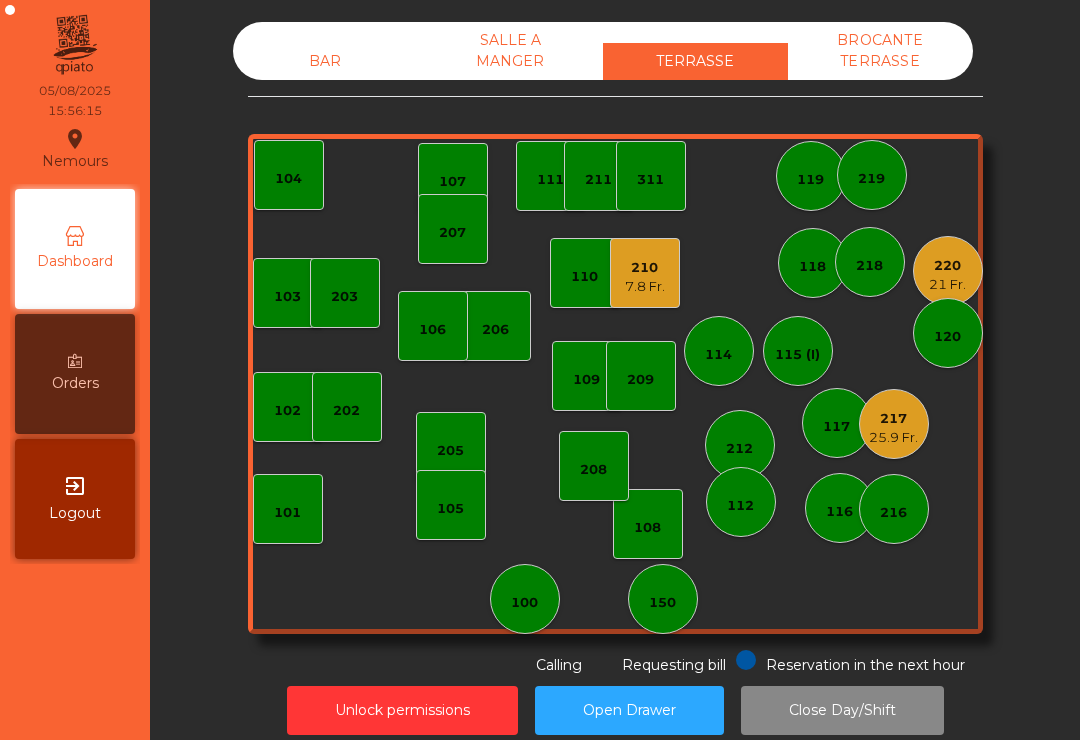 click on "217   25.9 Fr." 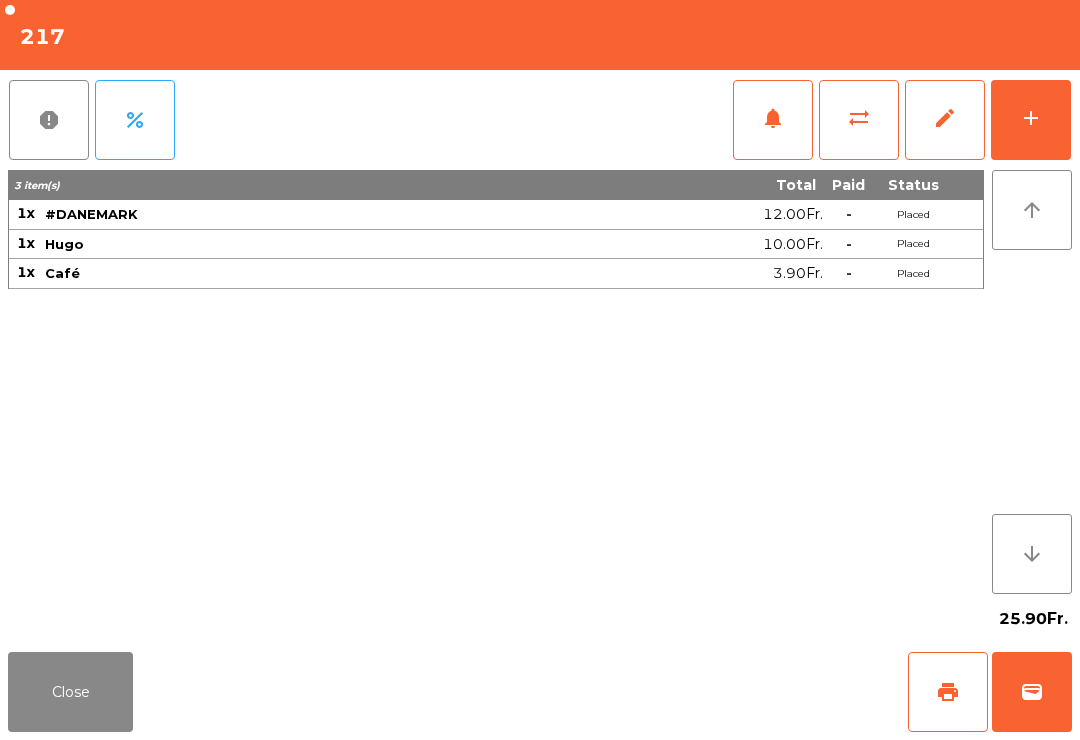 click on "wallet" 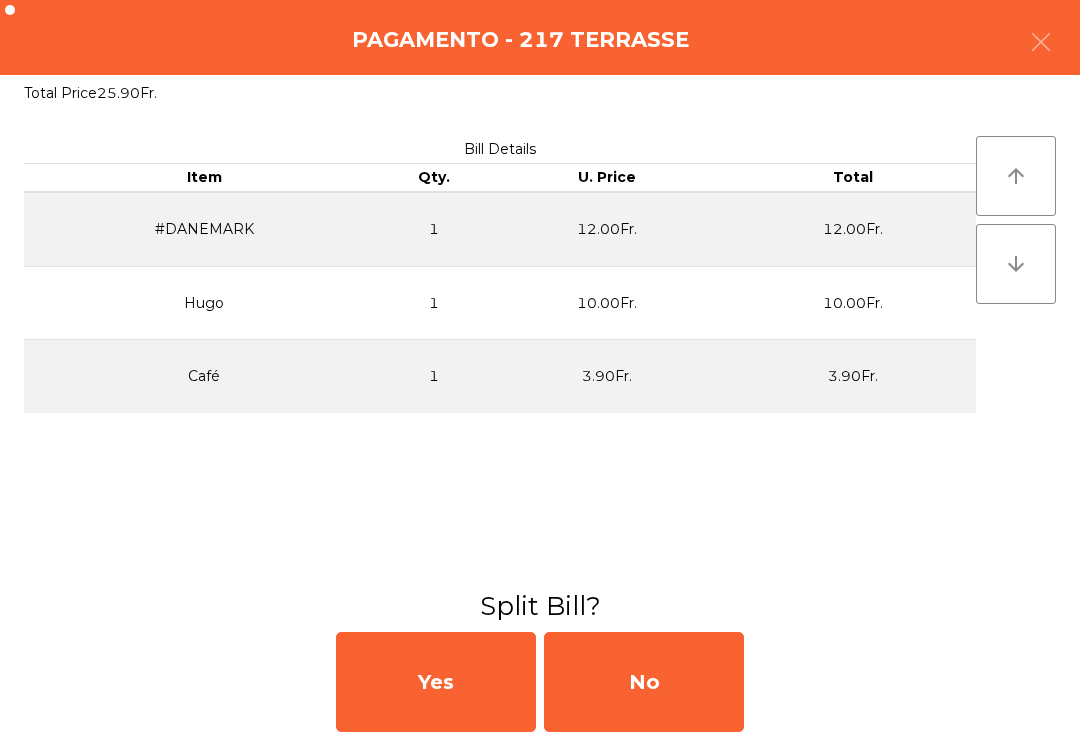 click on "No" 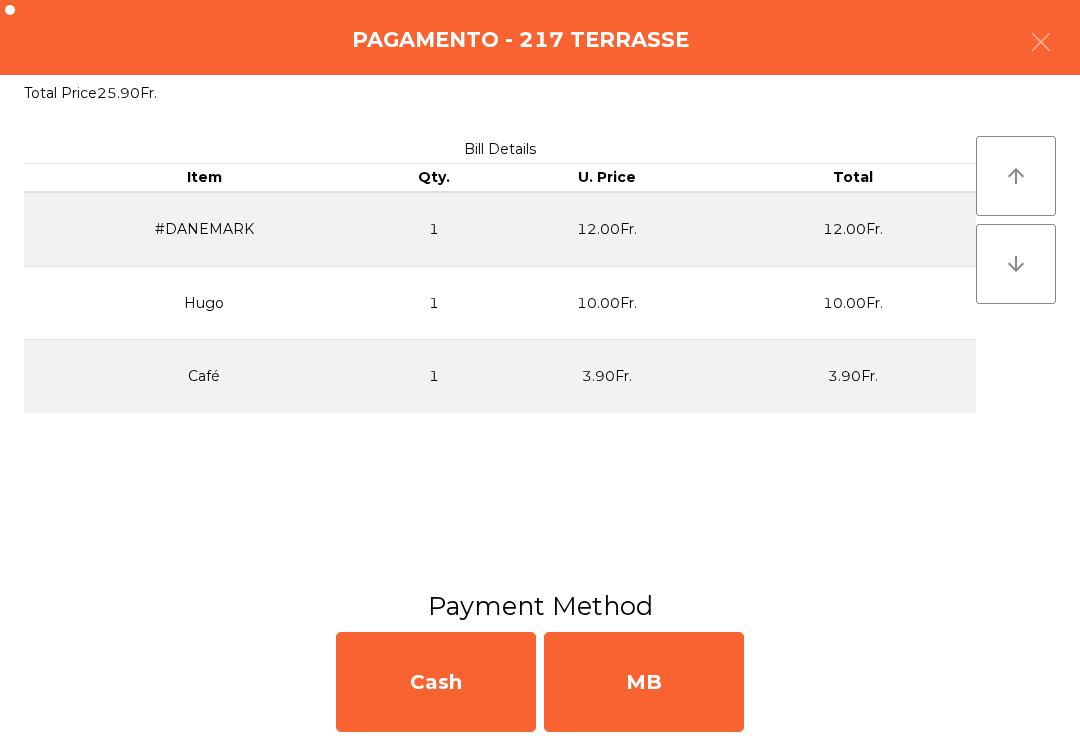 click on "MB" 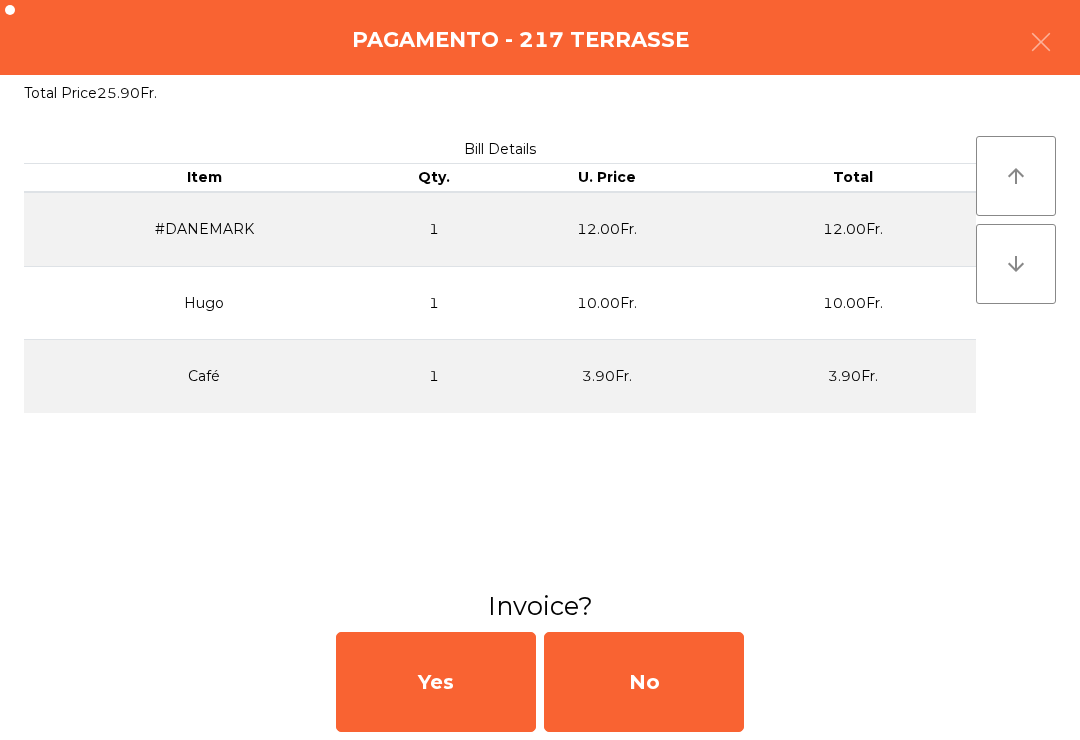 click on "Yes   No" 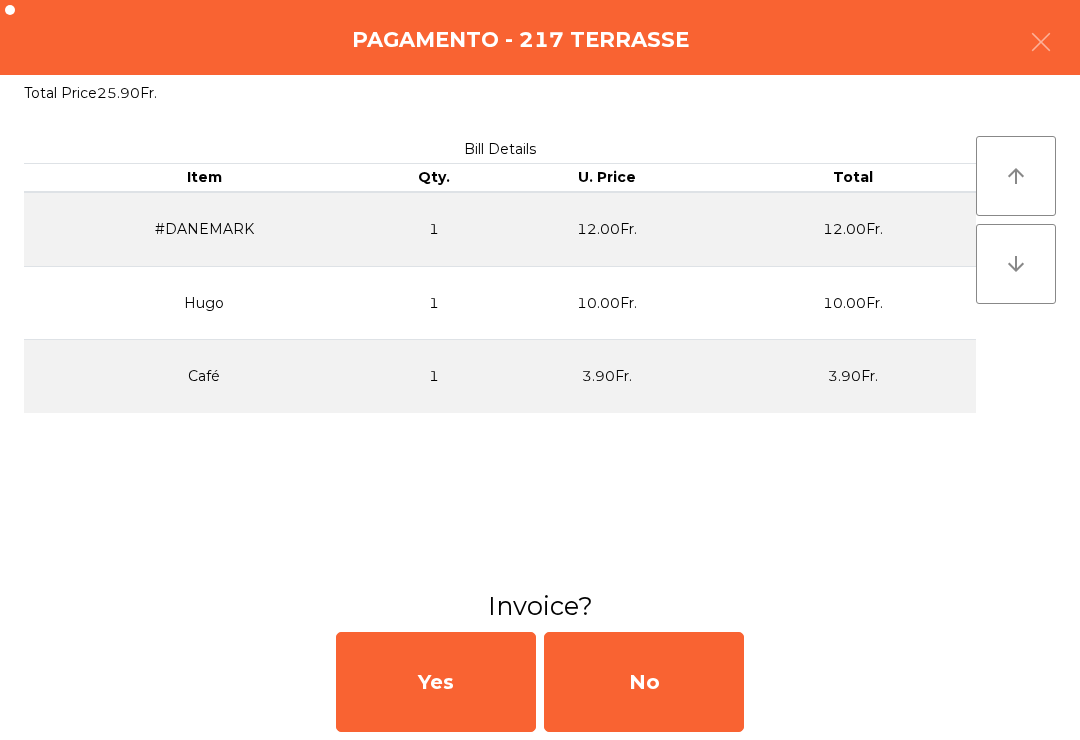 click on "No" 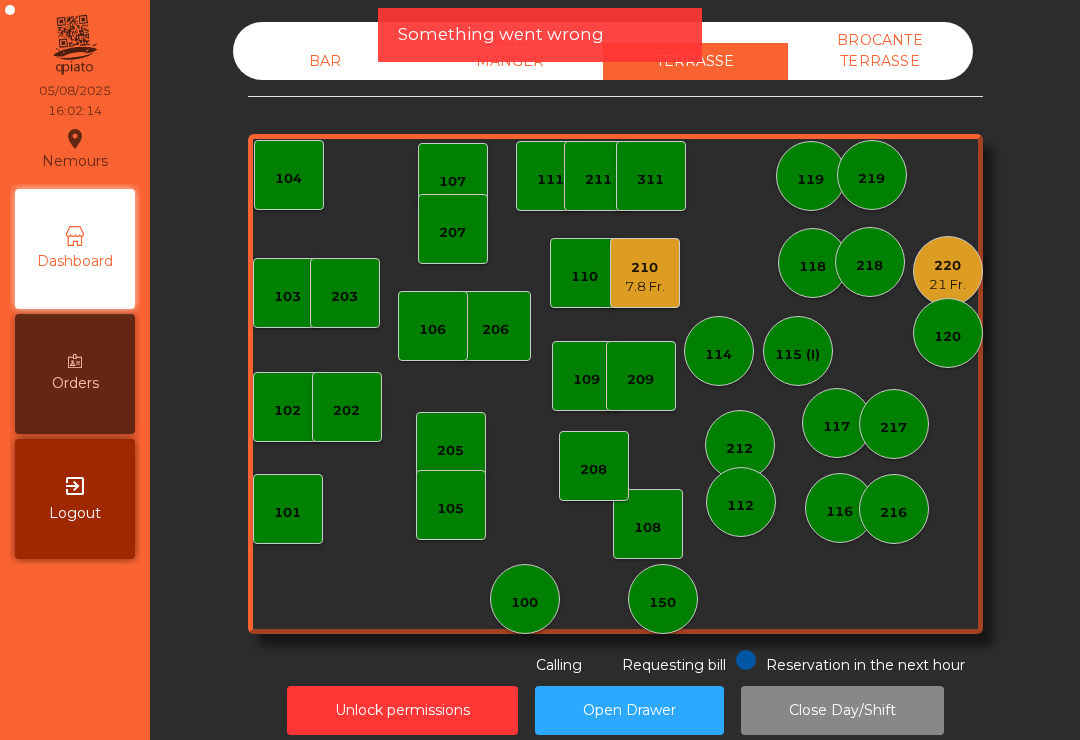 click on "220   21 Fr." 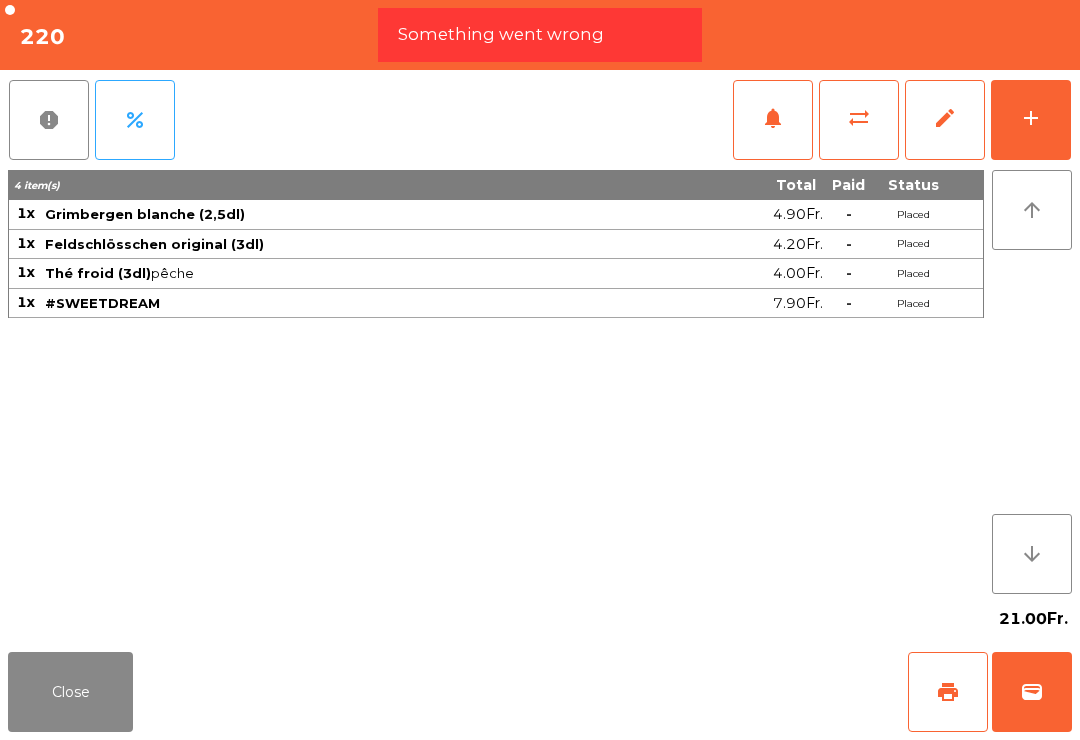 click on "wallet" 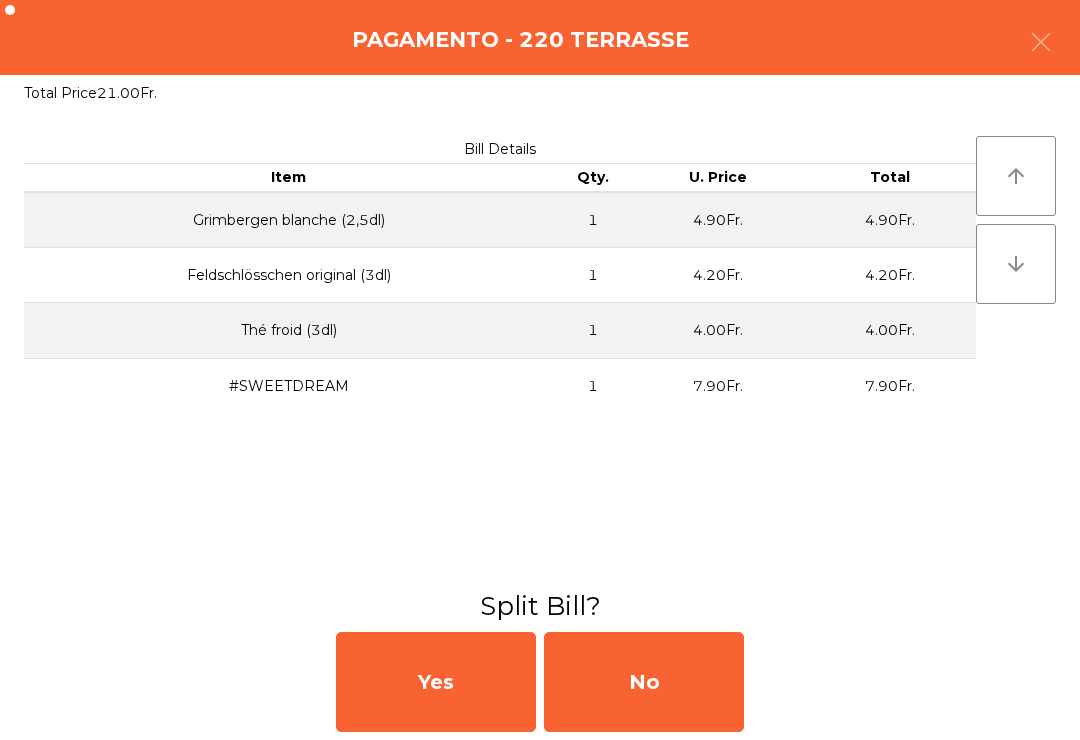 click on "No" 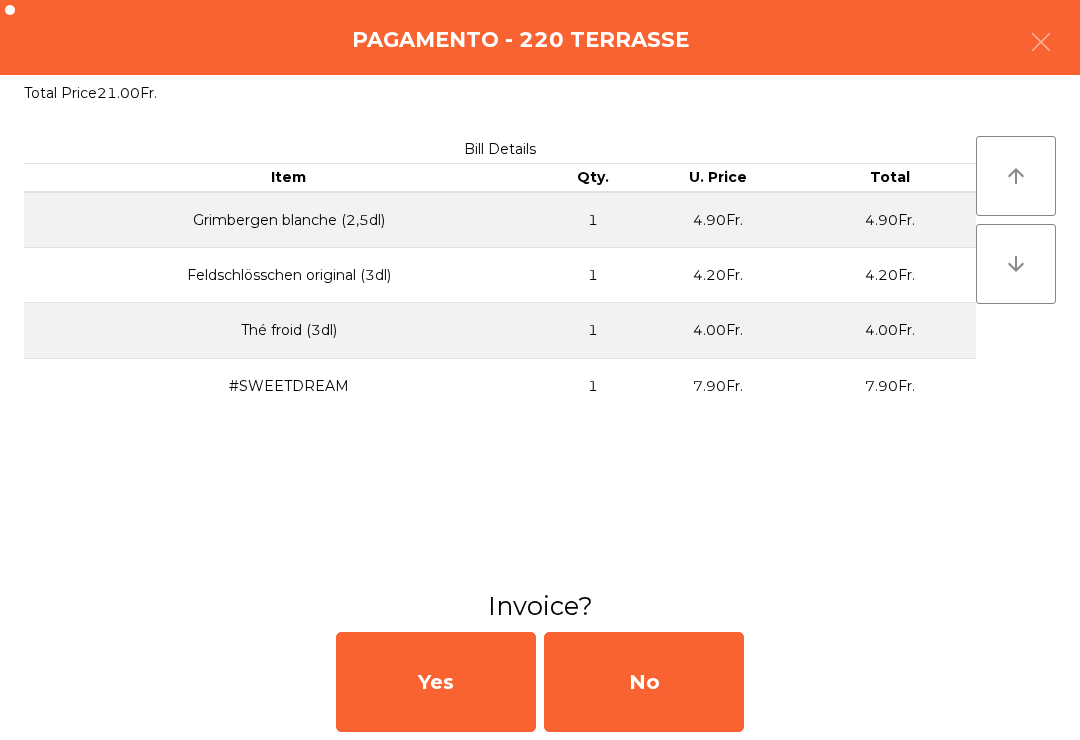 click on "Yes   No" 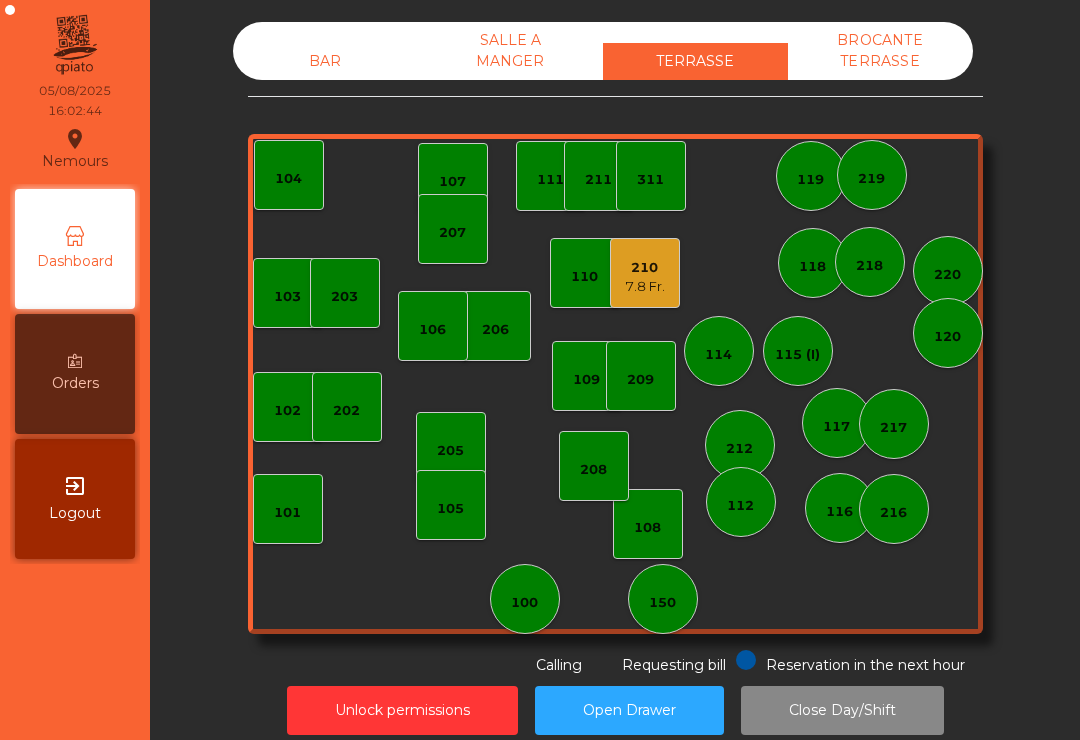 click on "210" 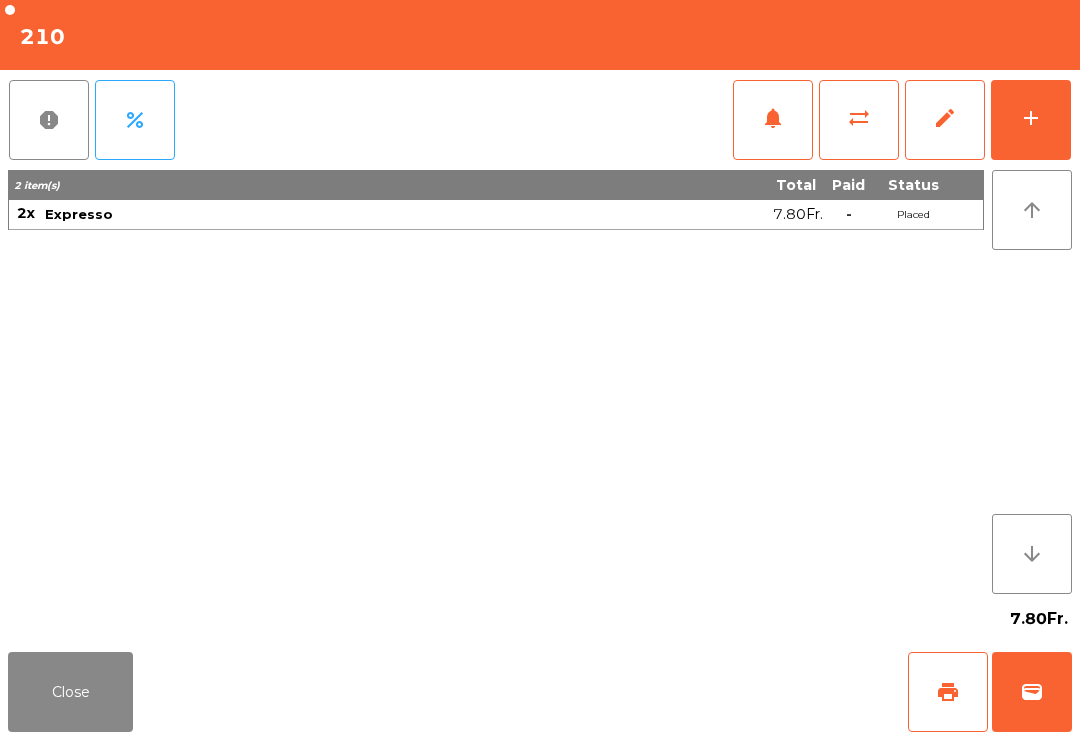 click on "sync_alt" 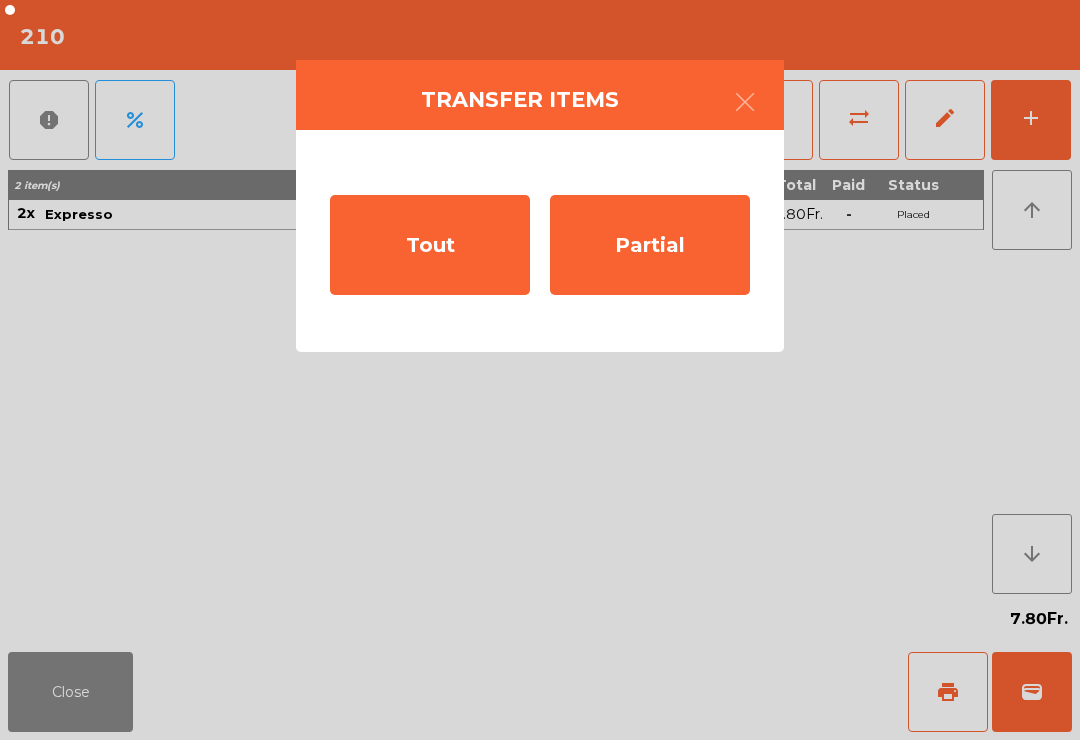 click on "Tout" 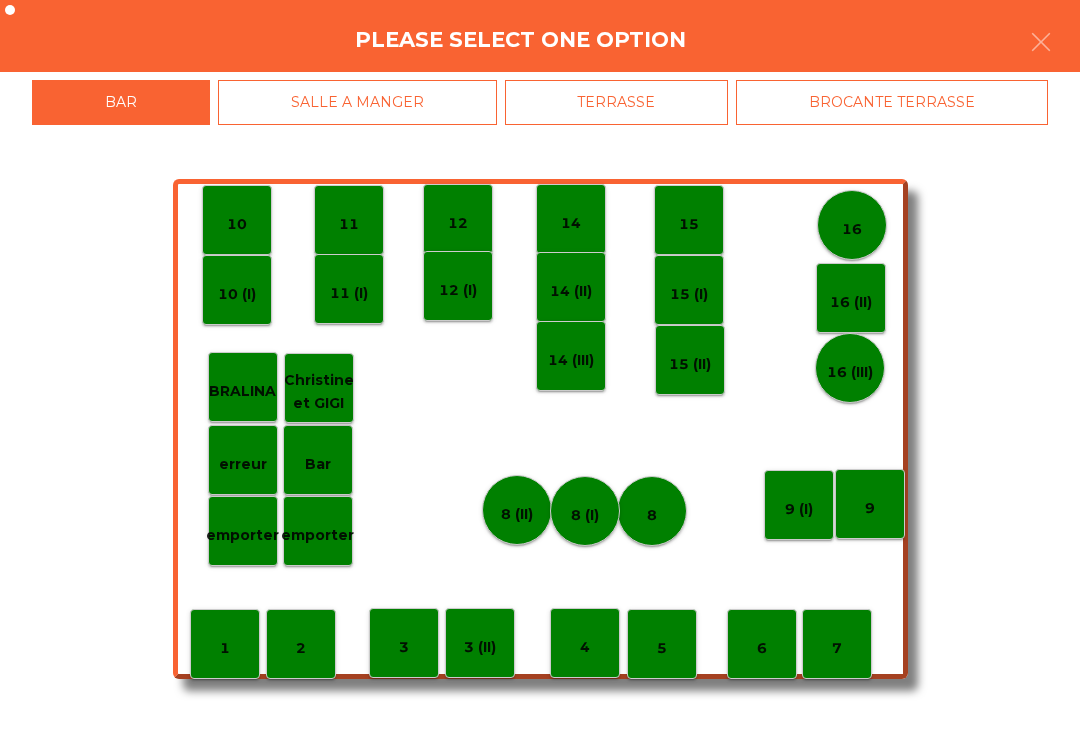 click on "5" 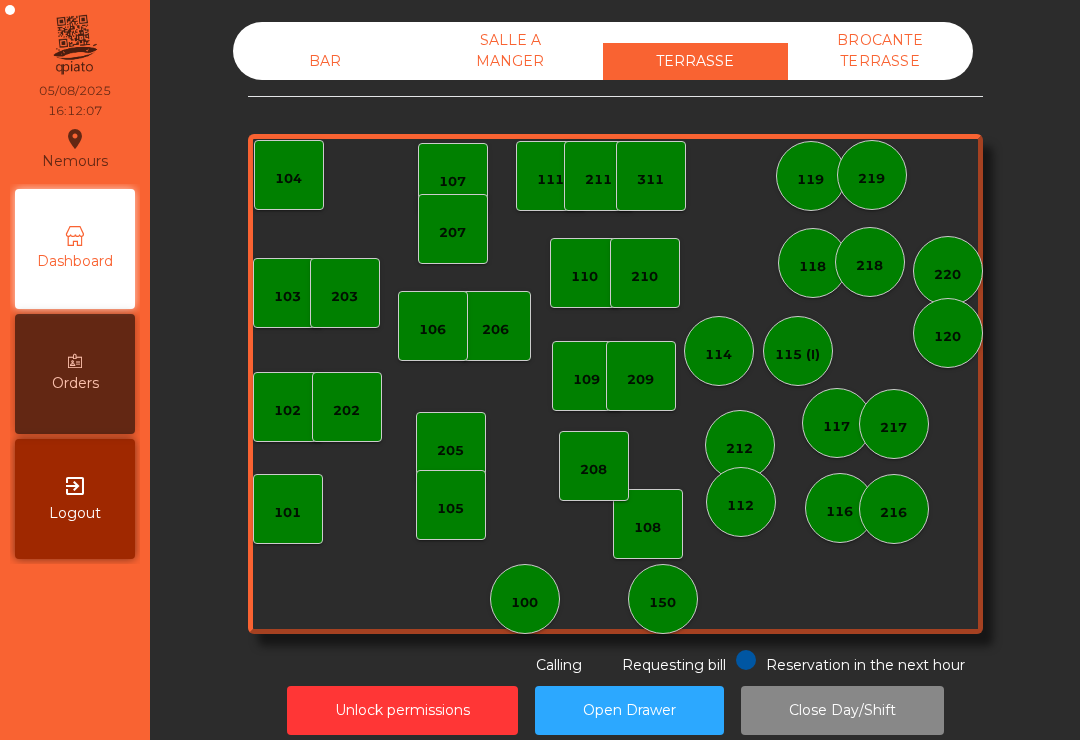click on "BAR   SALLE A MANGER   TERRASSE   BROCANTE TERRASSE   103    102    101   202   206    104   205   108    105    107   100   150   110   207    203   208   116   216    109   106   111   211    311   117   217   118    119   115 (I)   212   112   114   210   218   220   120   209   219  Reservation in the next hour Requesting bill Calling" 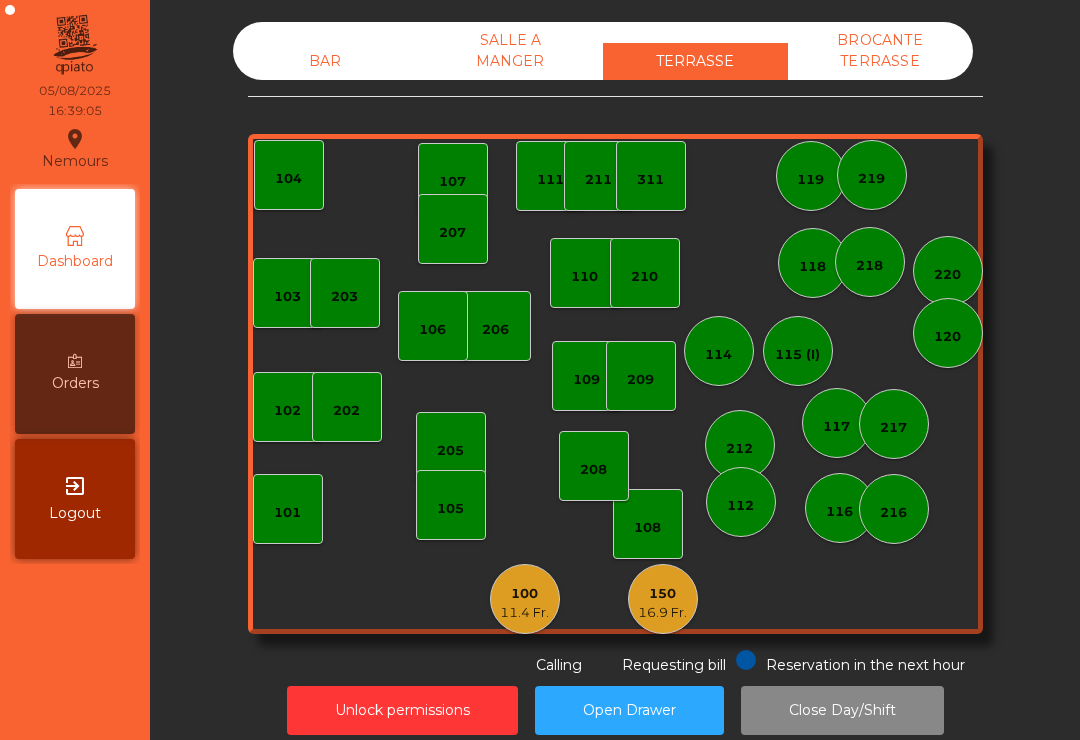 click on "150   16.9 Fr." 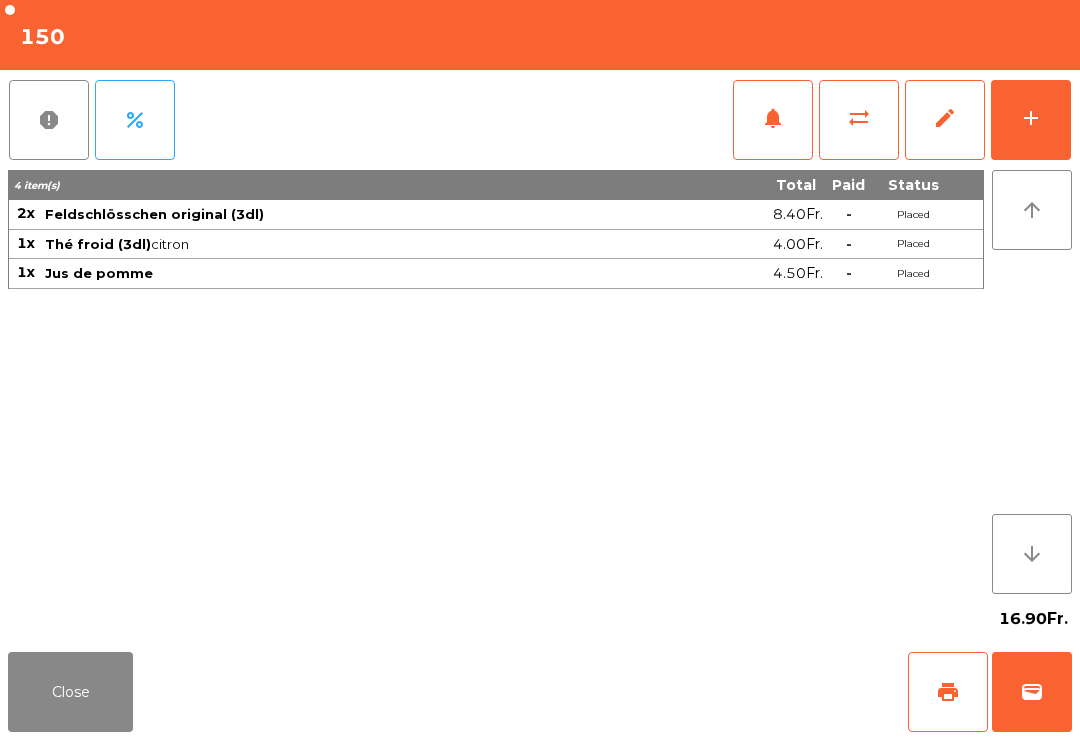 click on "print" 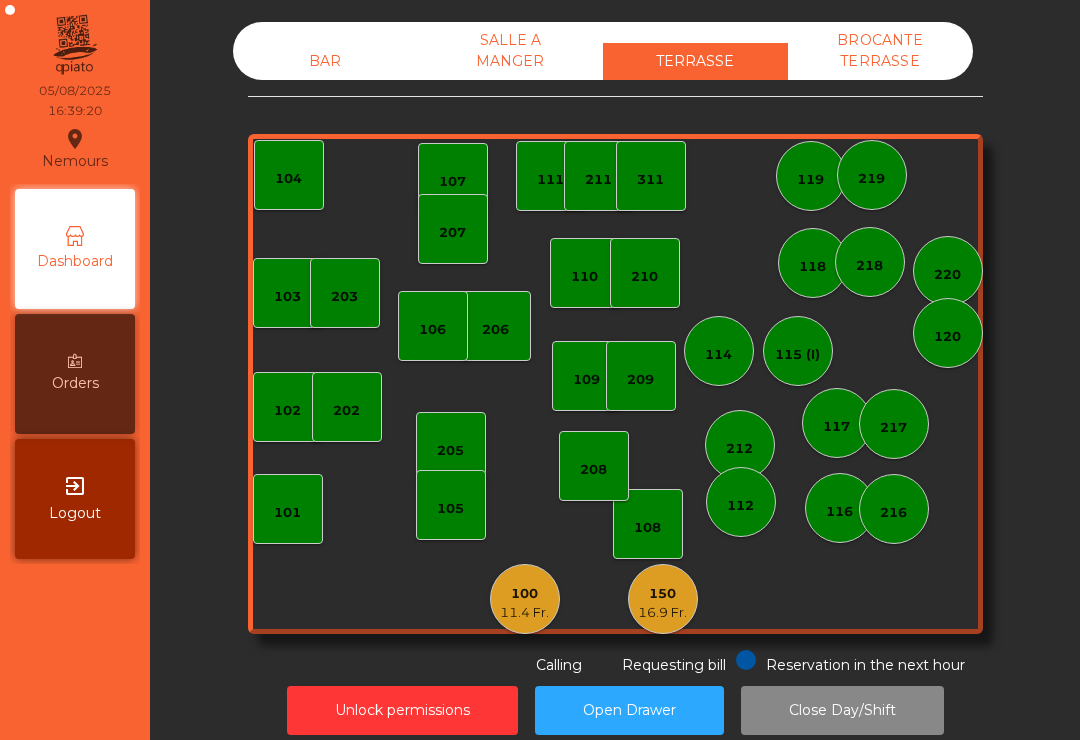 click on "109" 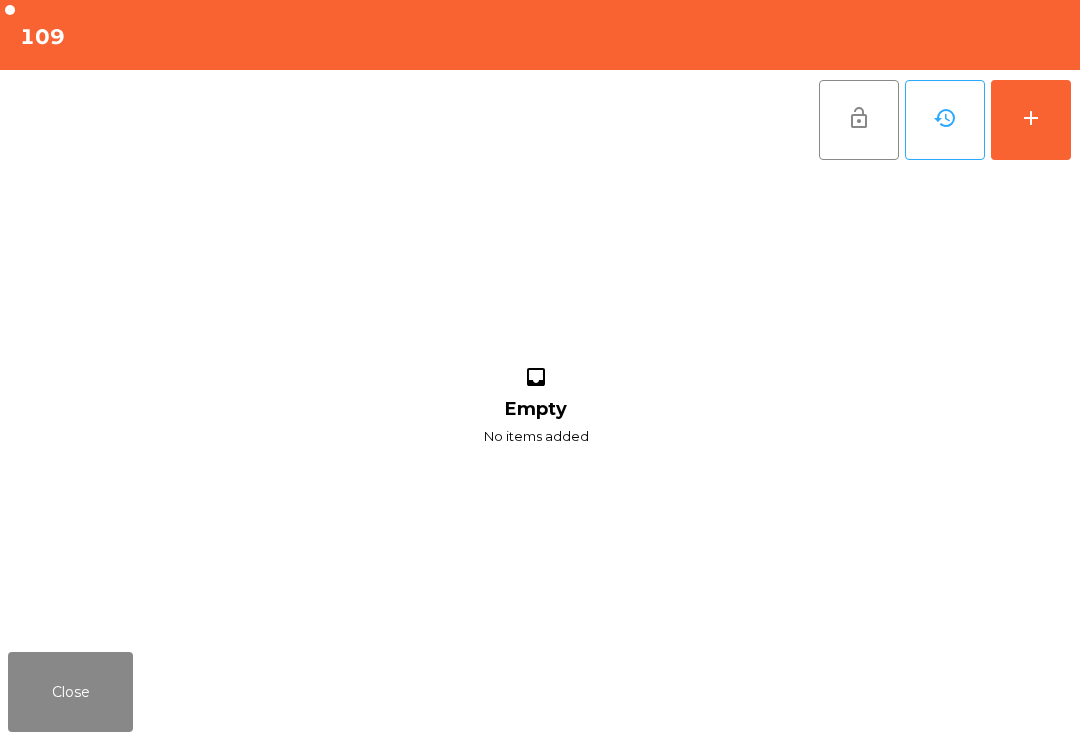 click on "add" 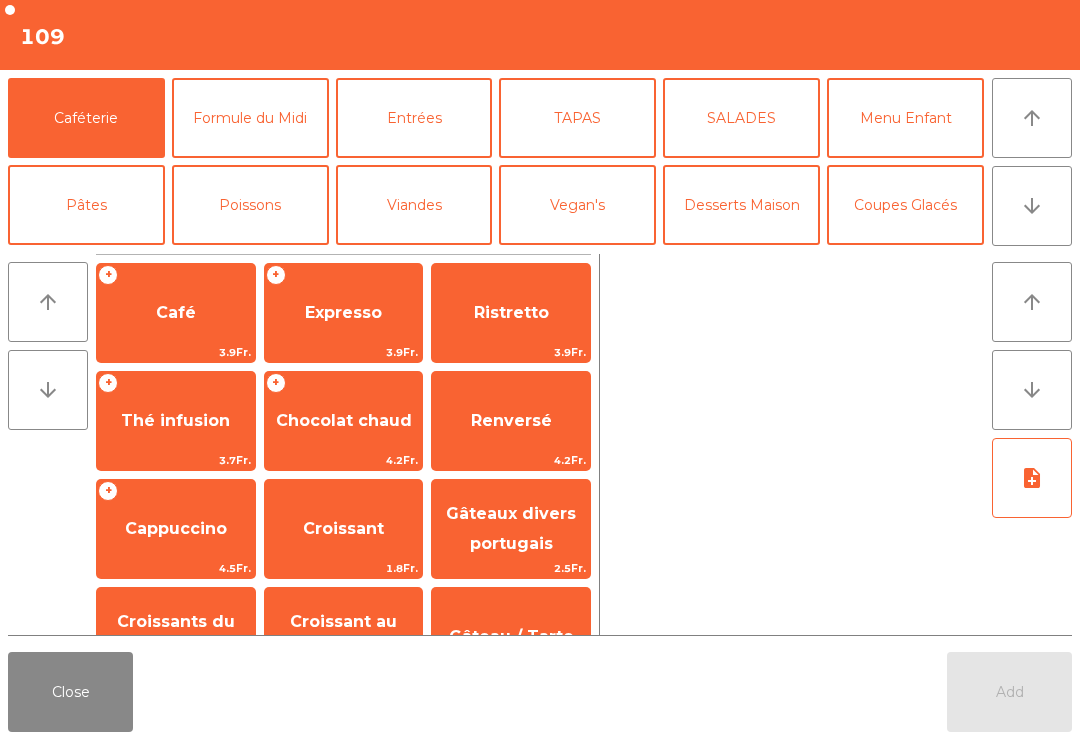 click on "Café" 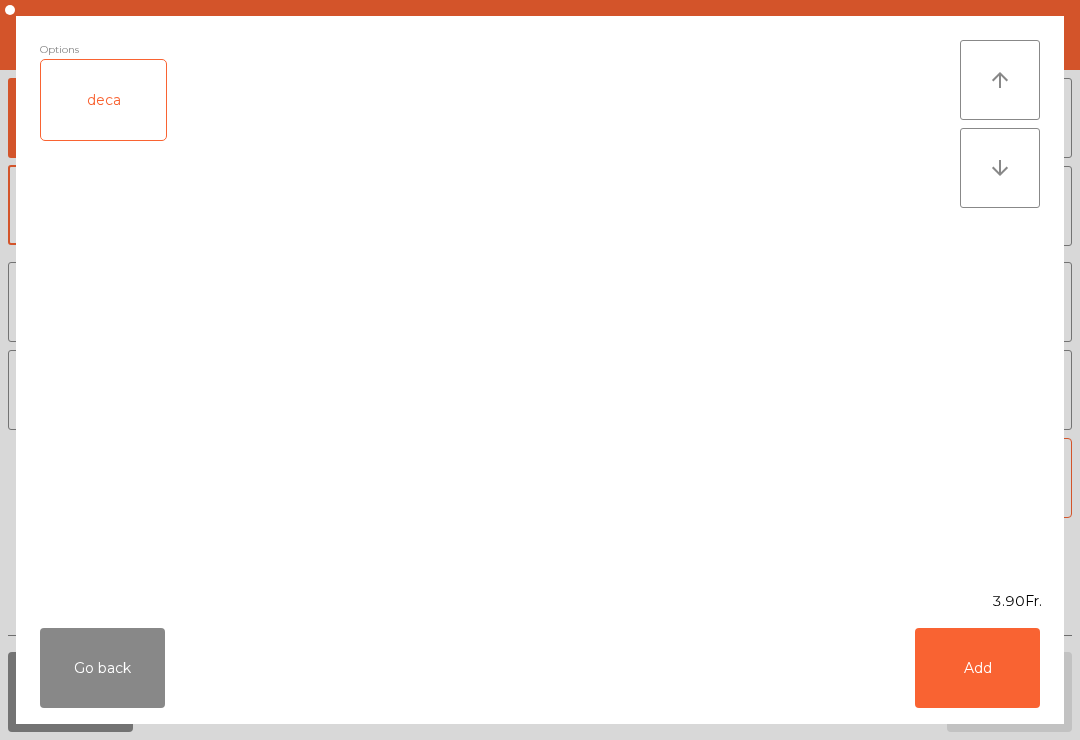 click on "Add" 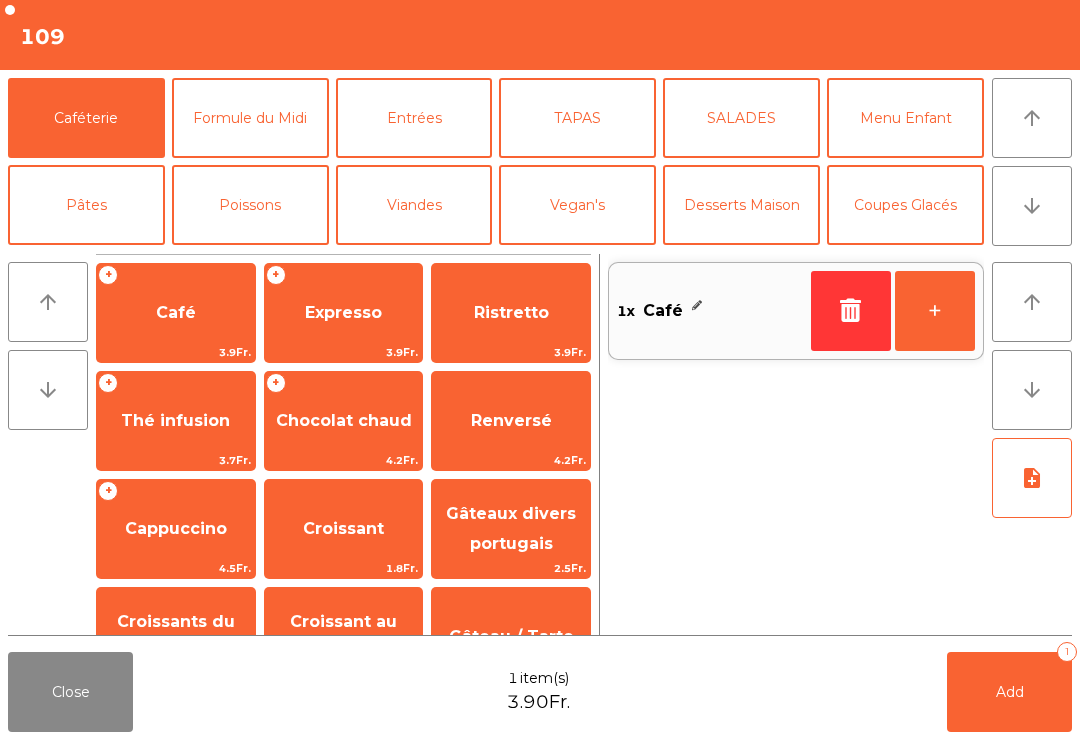 click on "arrow_downward" 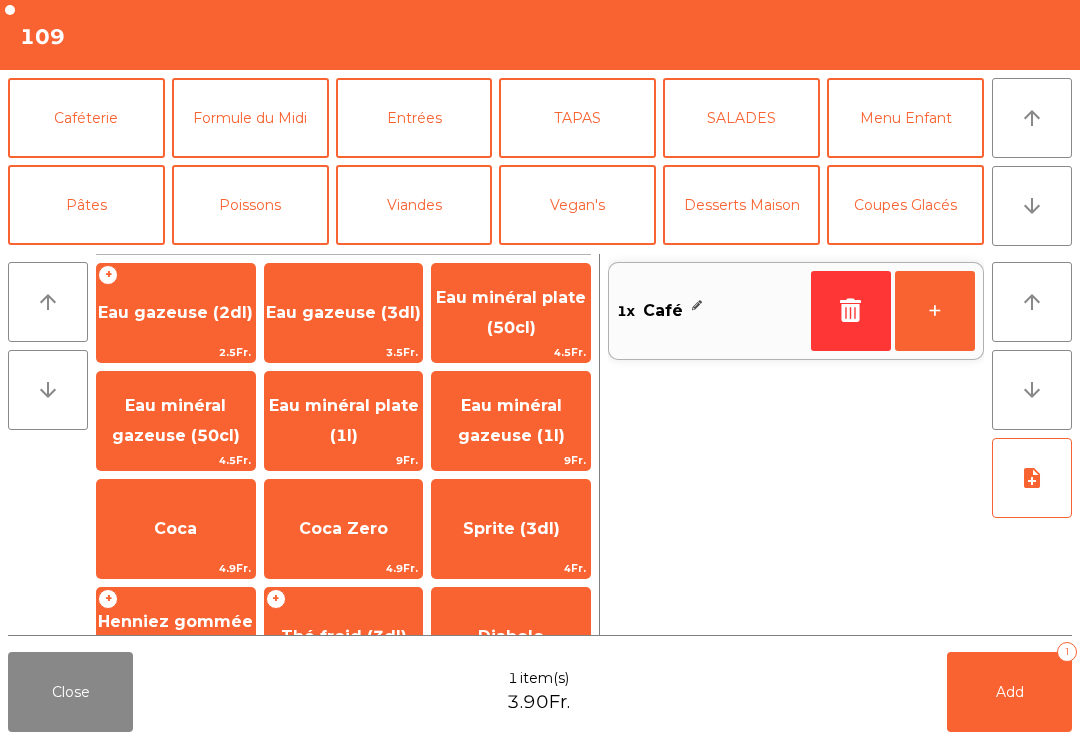 click on "Eau minéral gazeuse (50cl)" 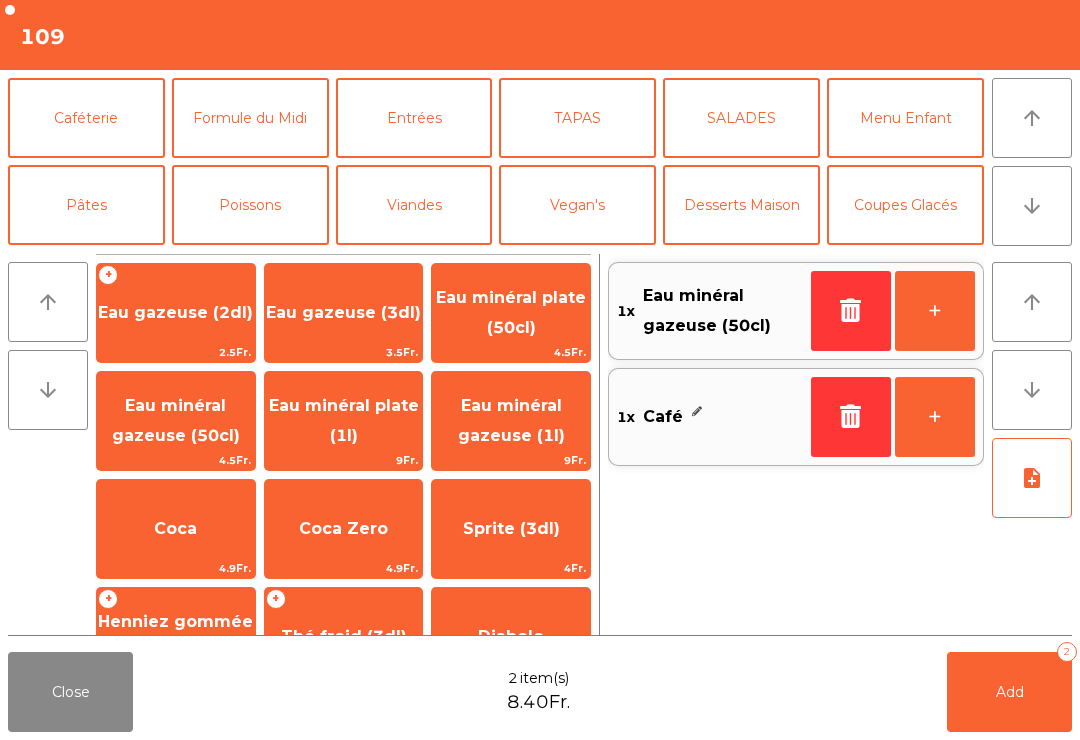 click on "Add   2" 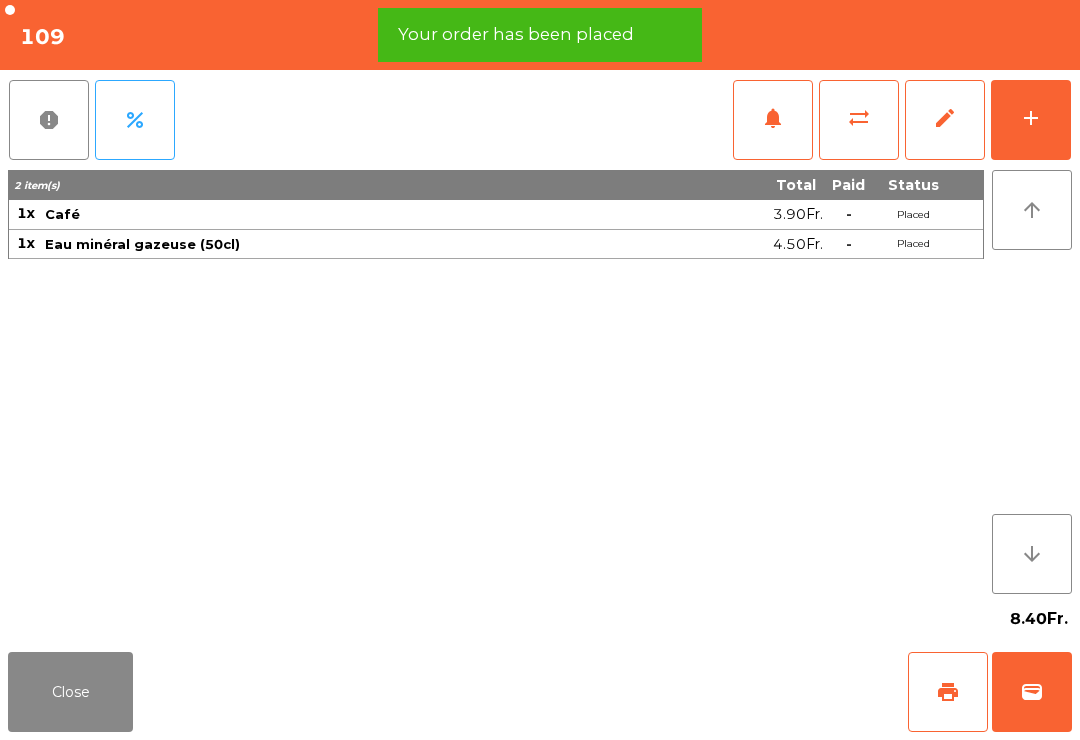 click on "print" 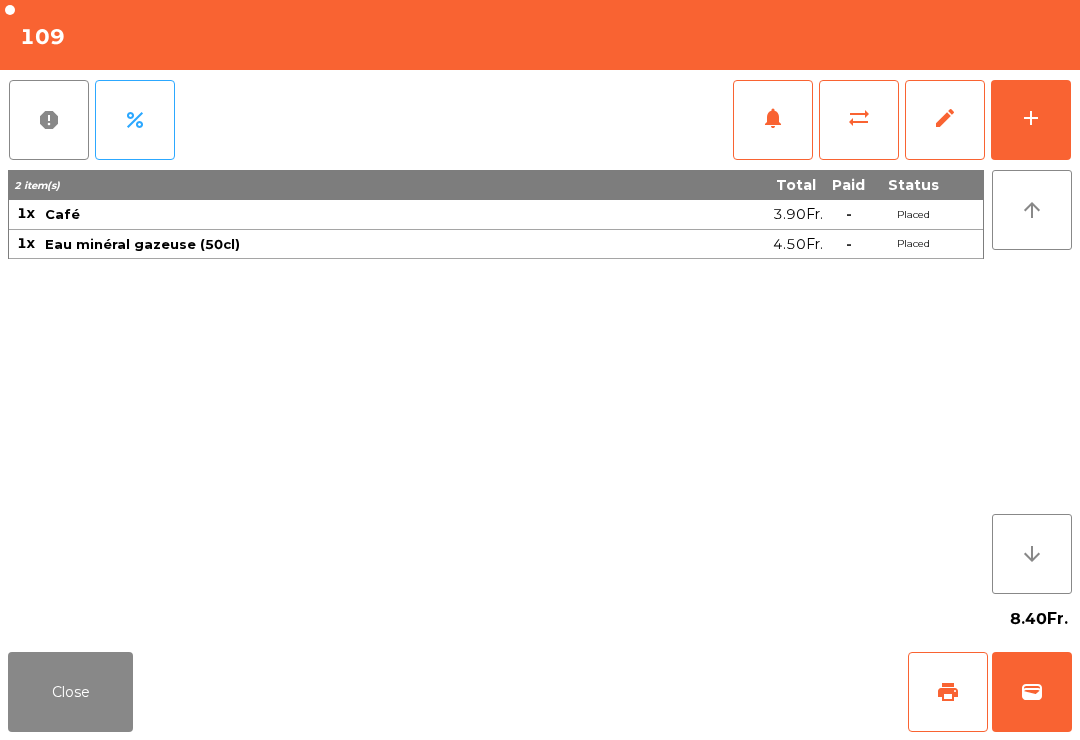 click on "wallet" 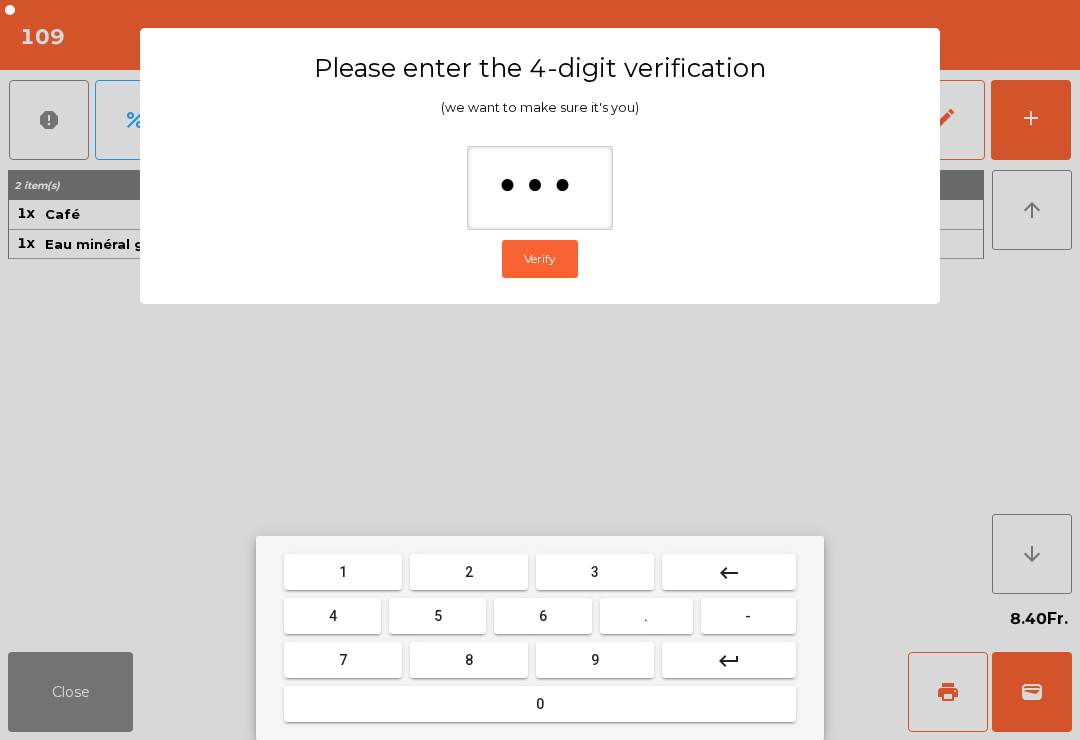 type on "****" 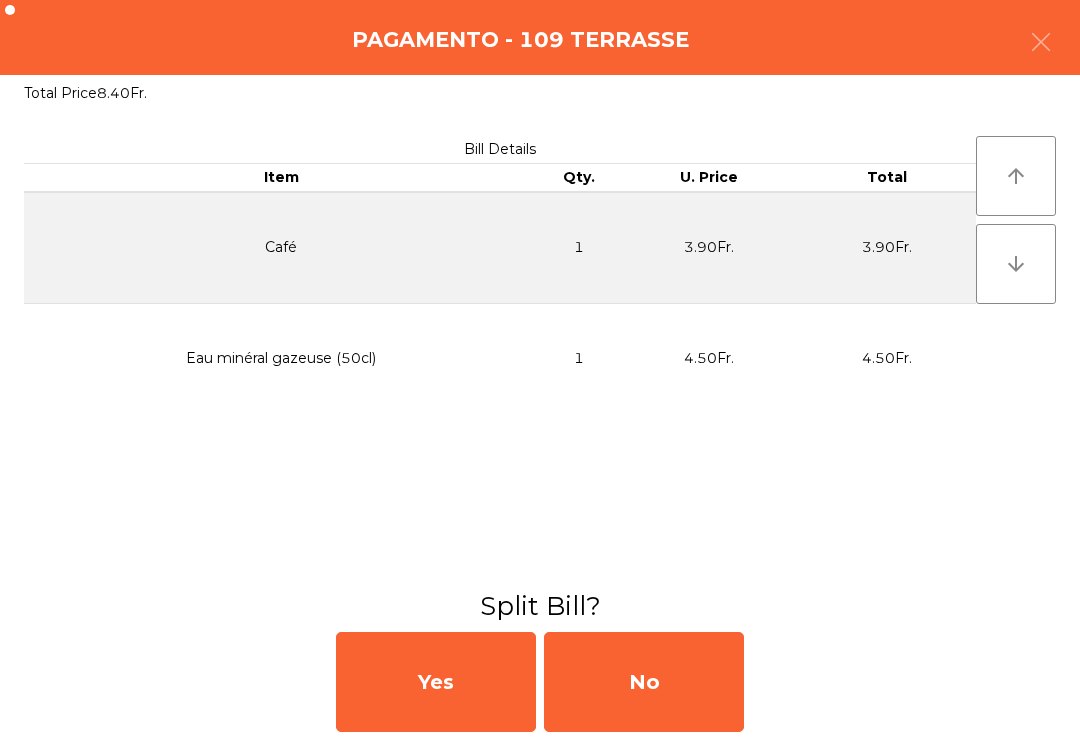 click on "No" 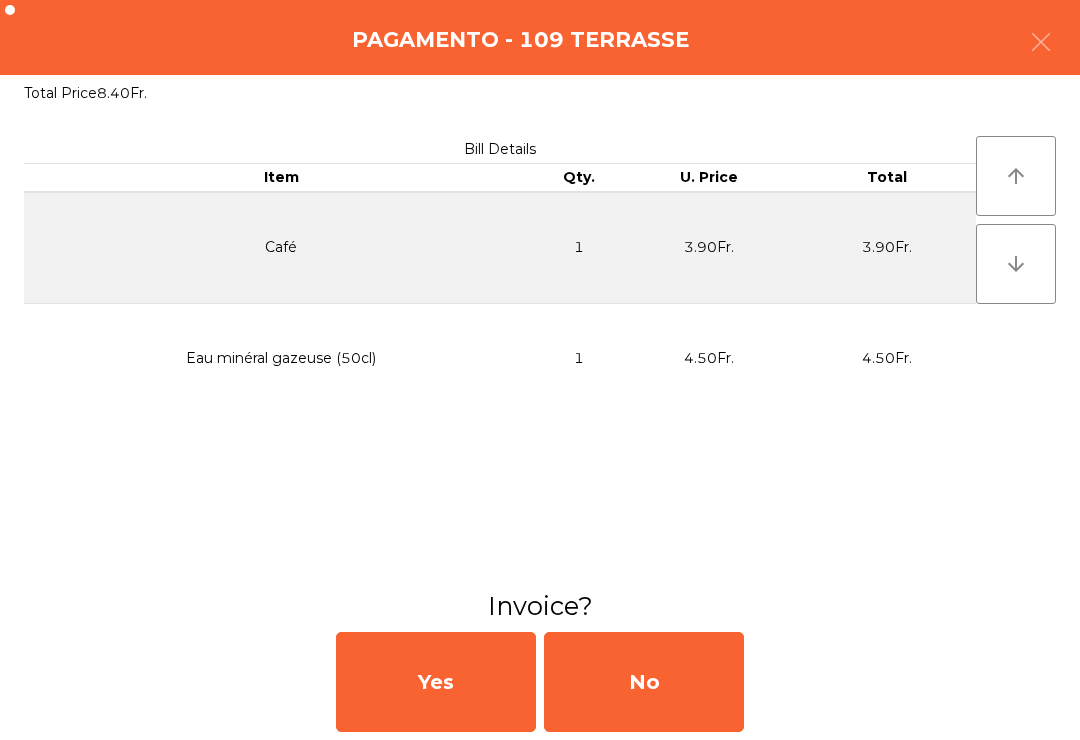 click on "No" 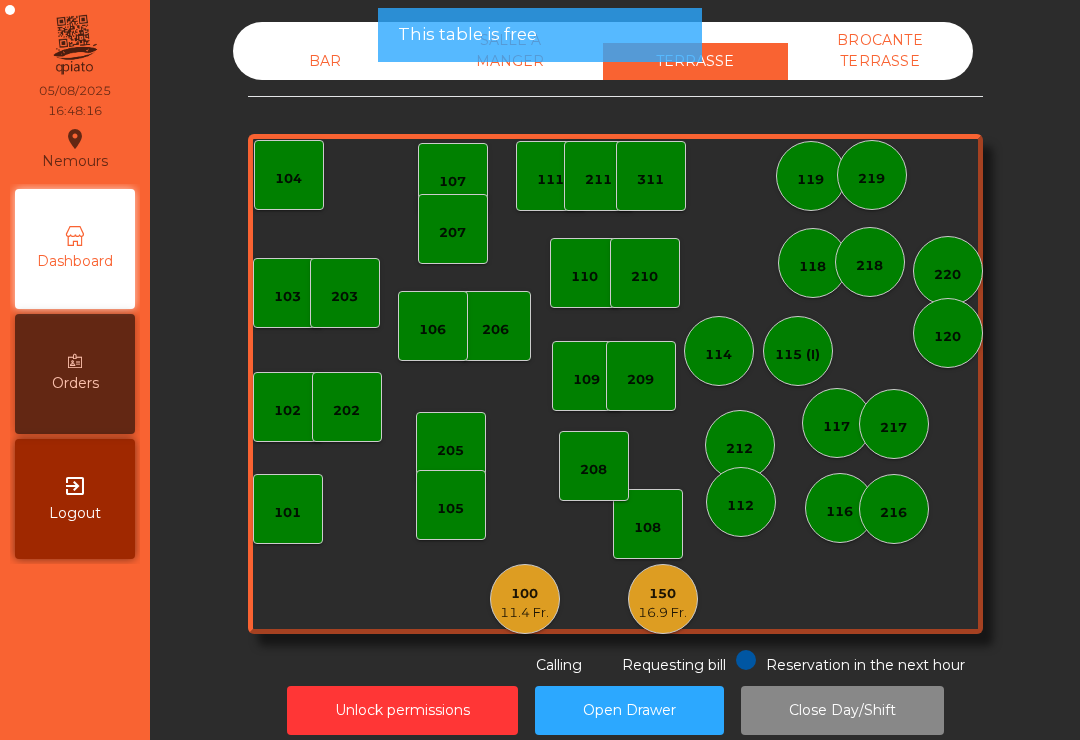 click on "16.9 Fr." 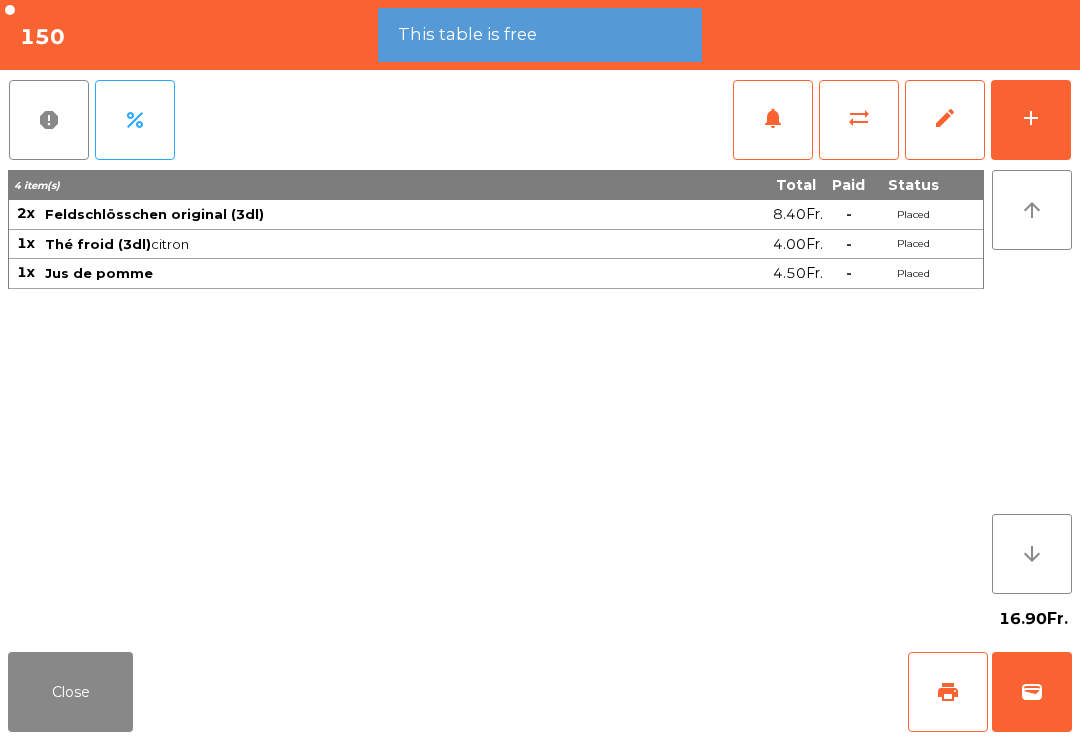 click on "print" 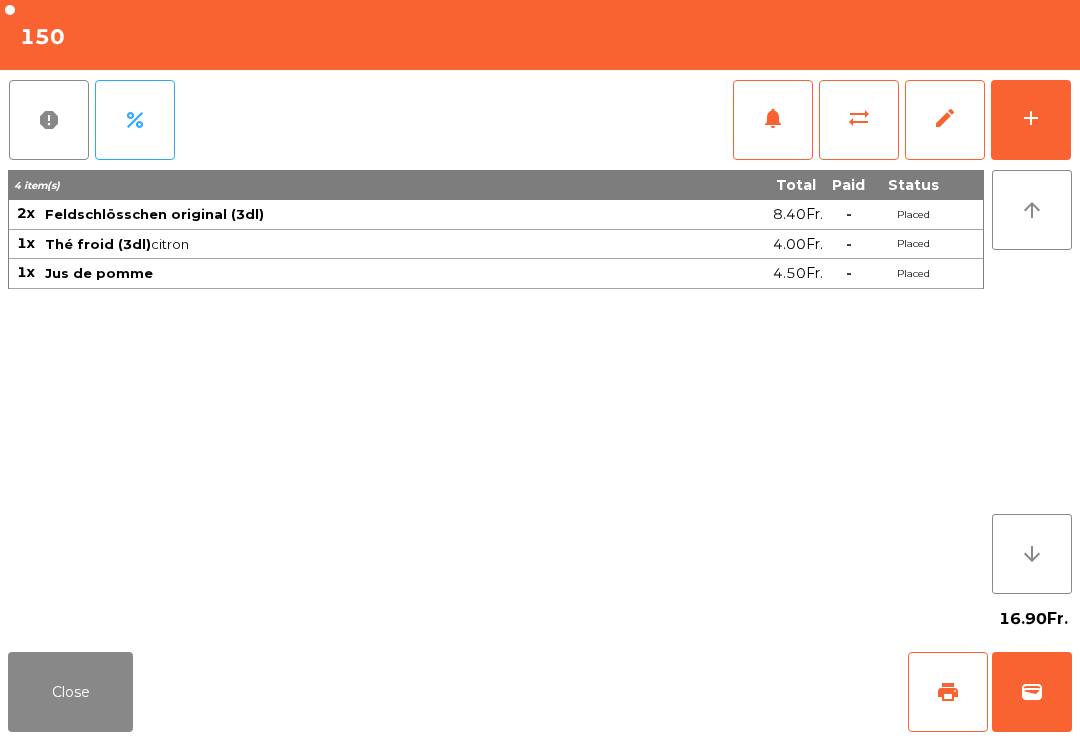 click on "wallet" 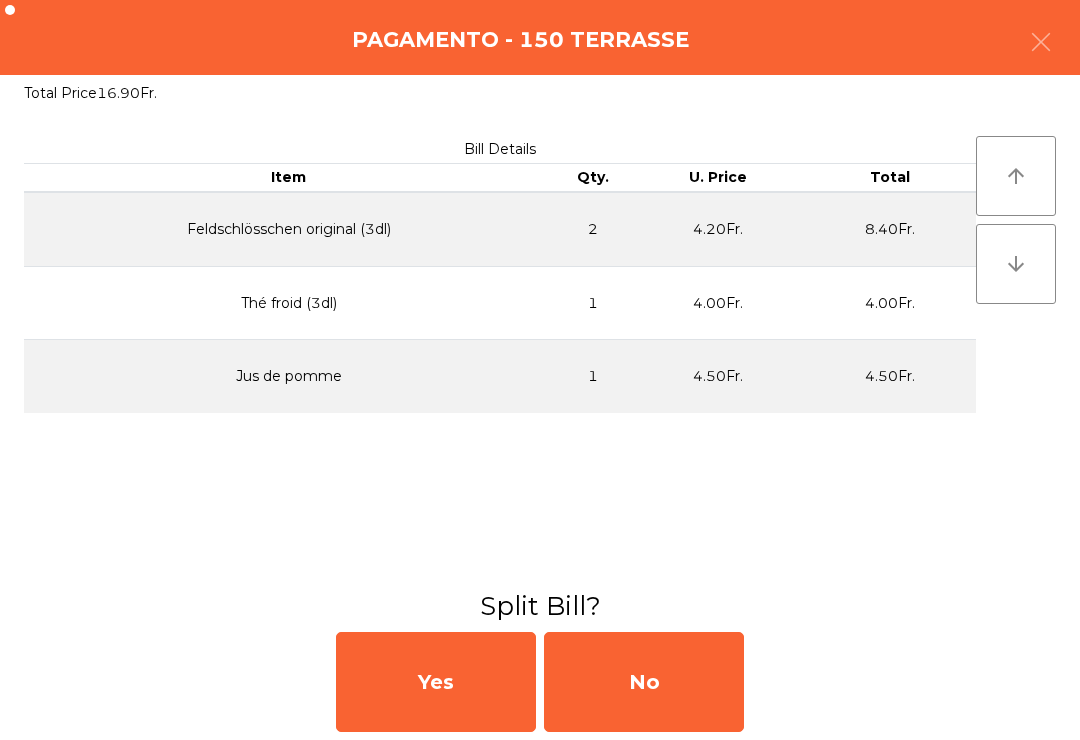 click on "No" 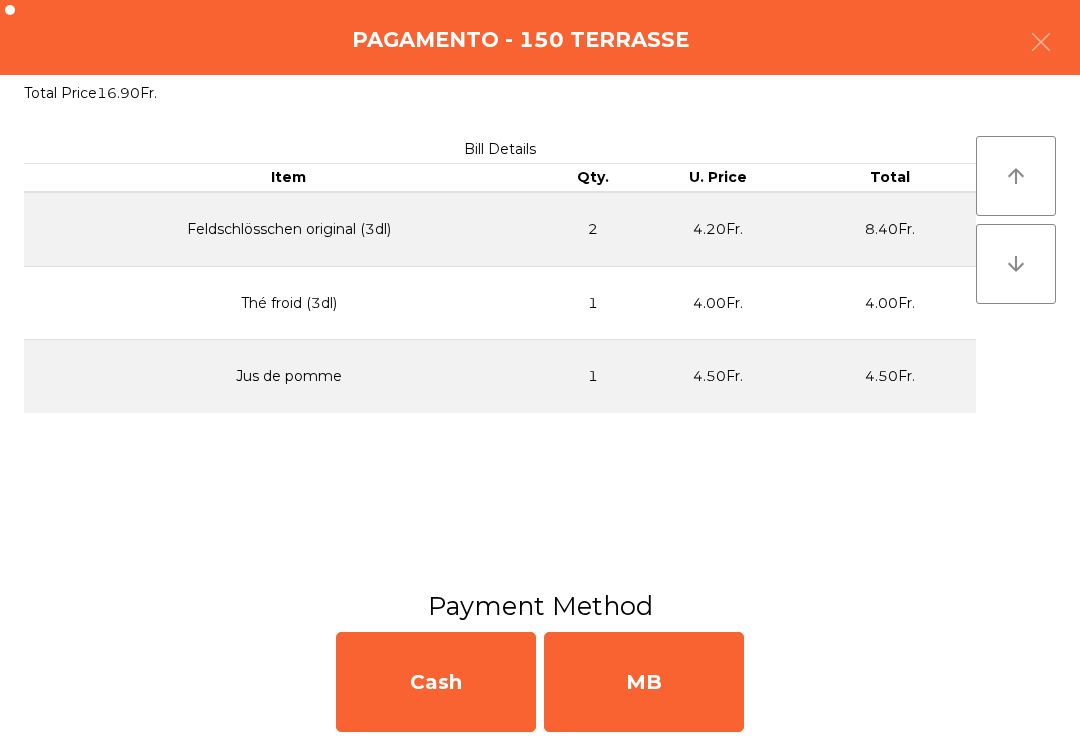 click on "MB" 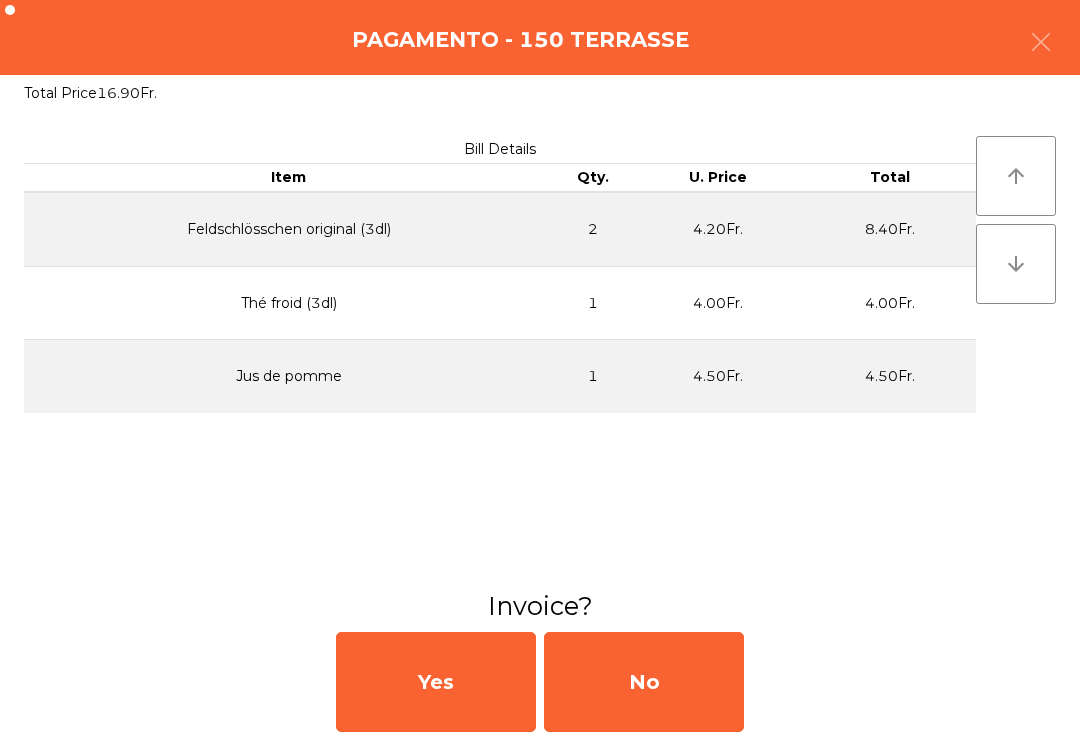 click on "No" 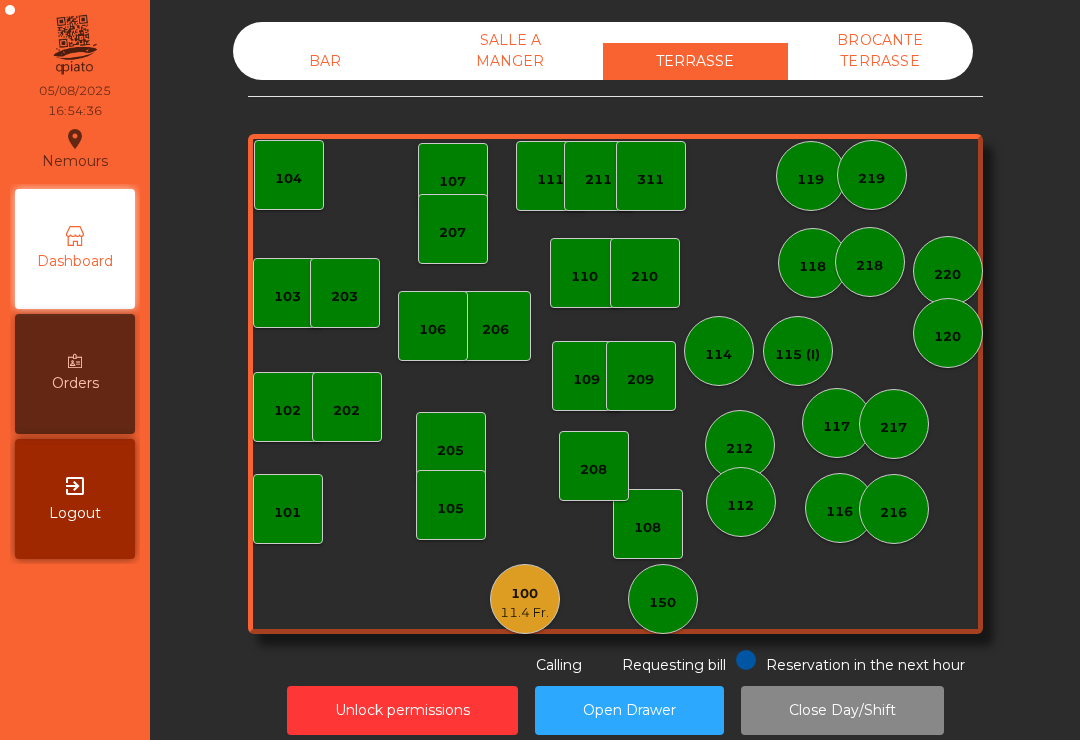 click on "BAR" 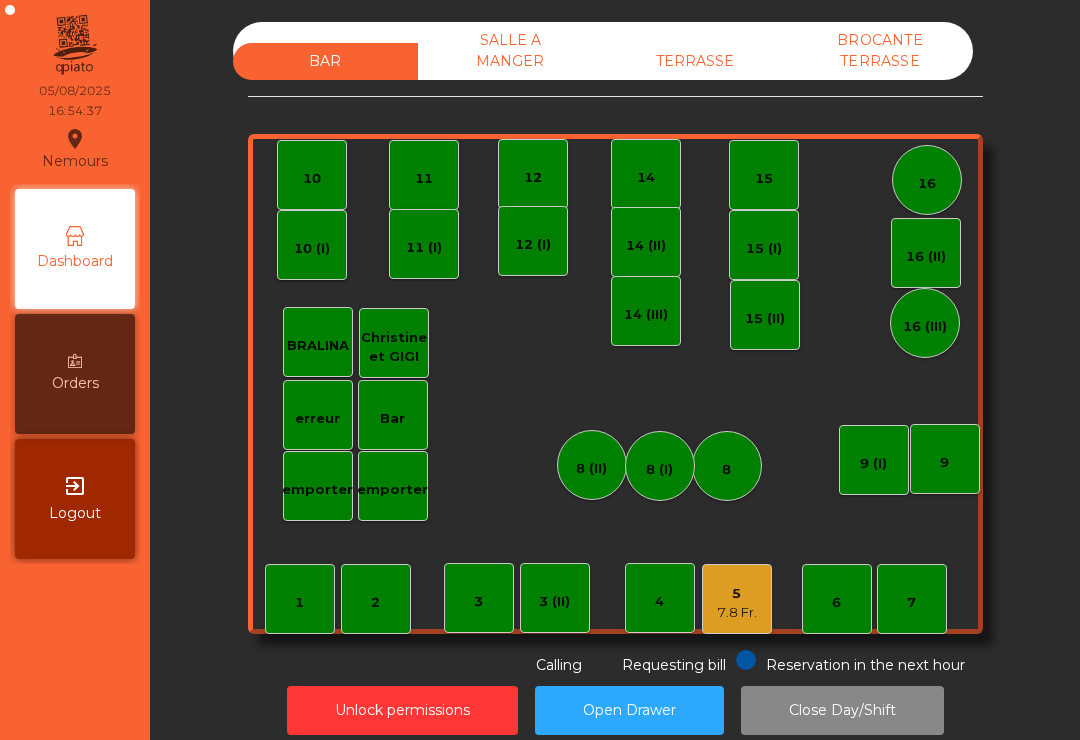 click on "5   7.8 Fr." 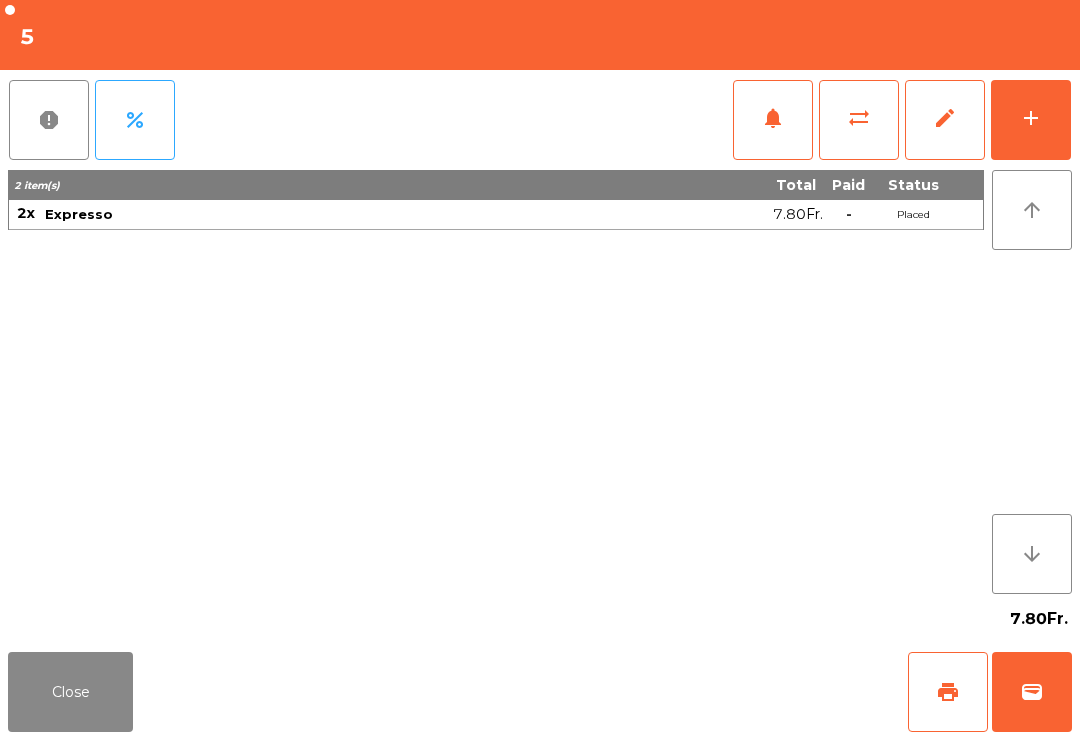 click on "add" 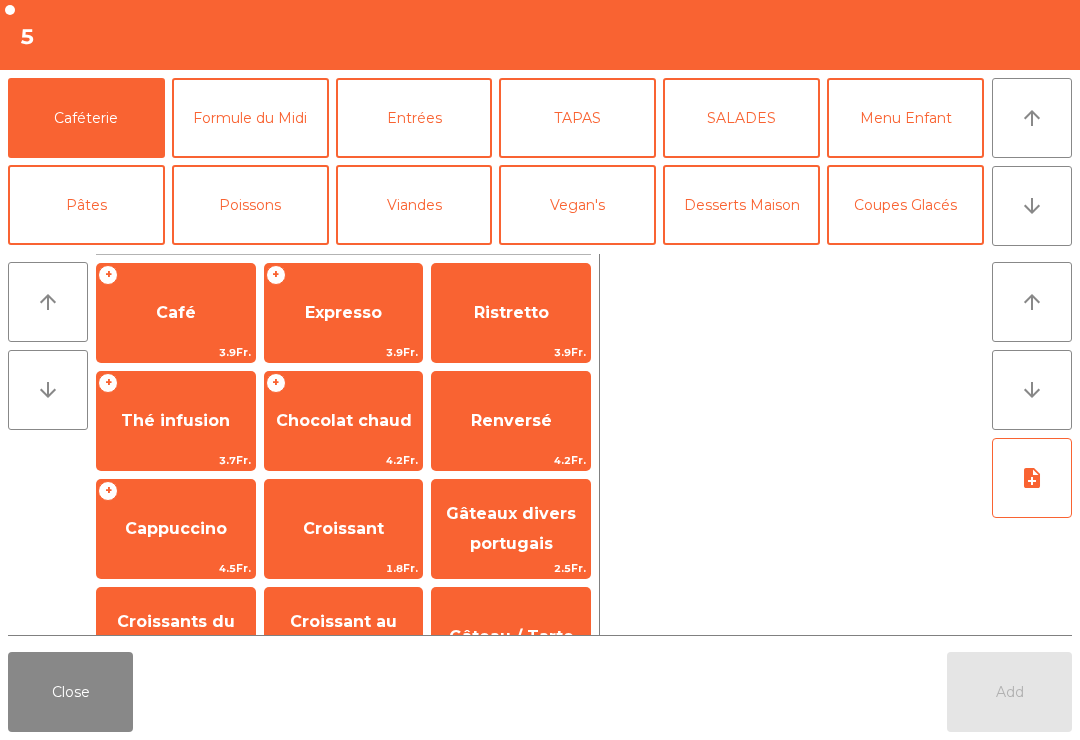 click on "arrow_downward" 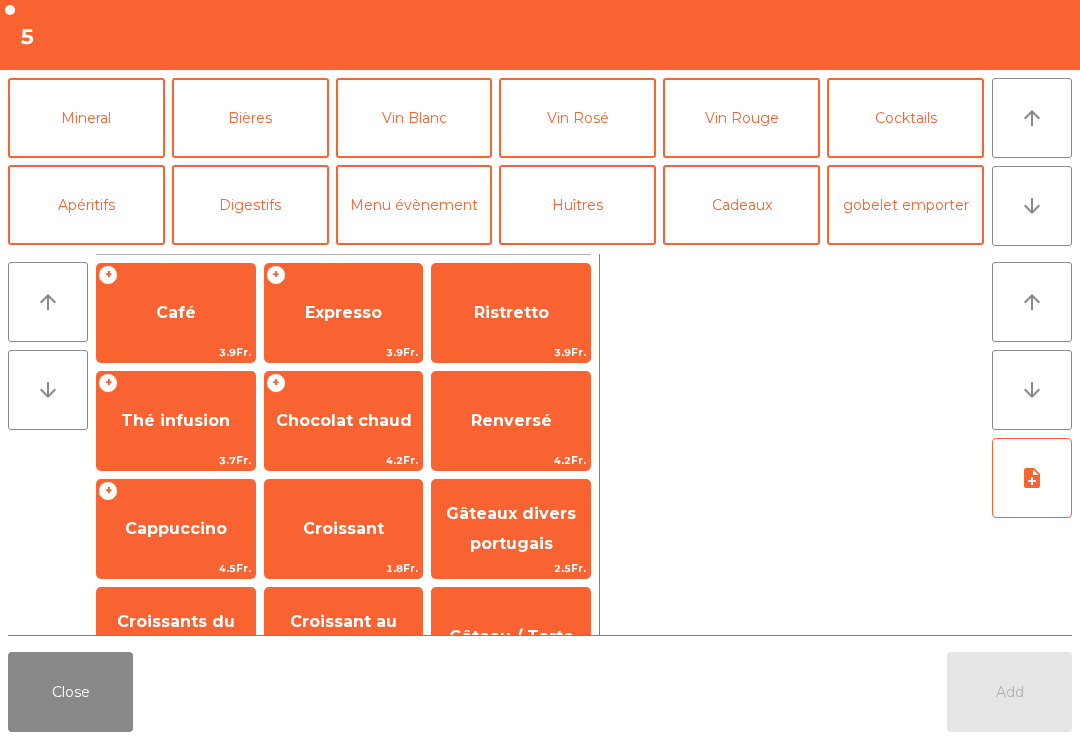 click on "Bières" 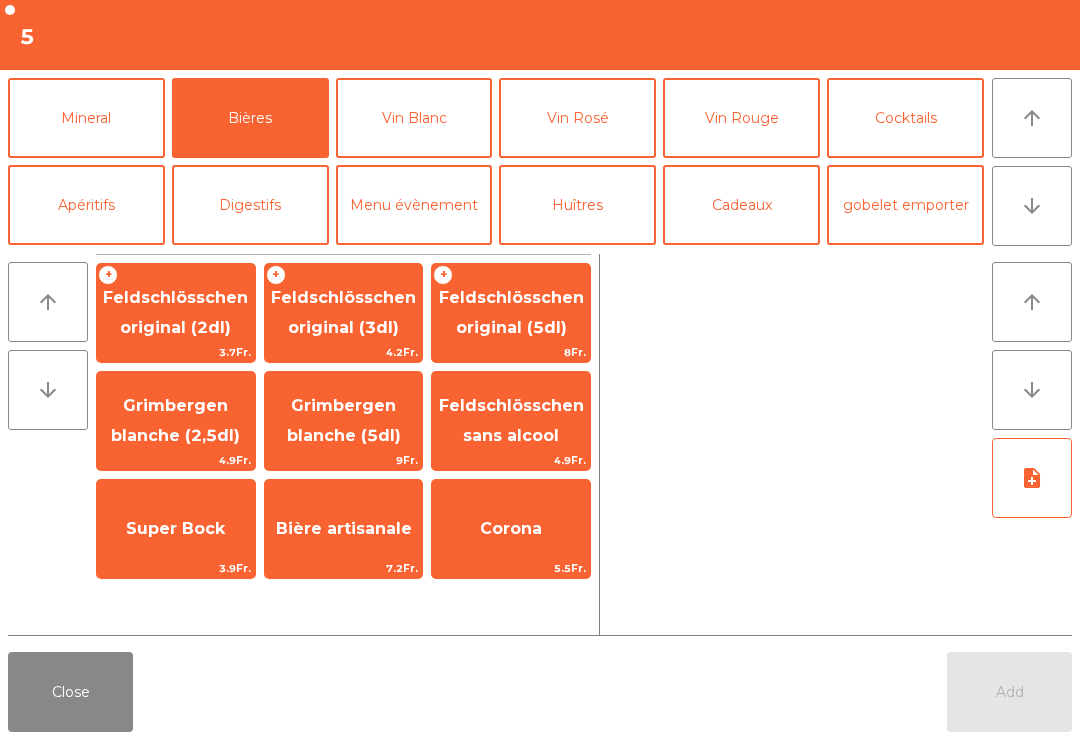 click on "Feldschlösschen original (3dl)" 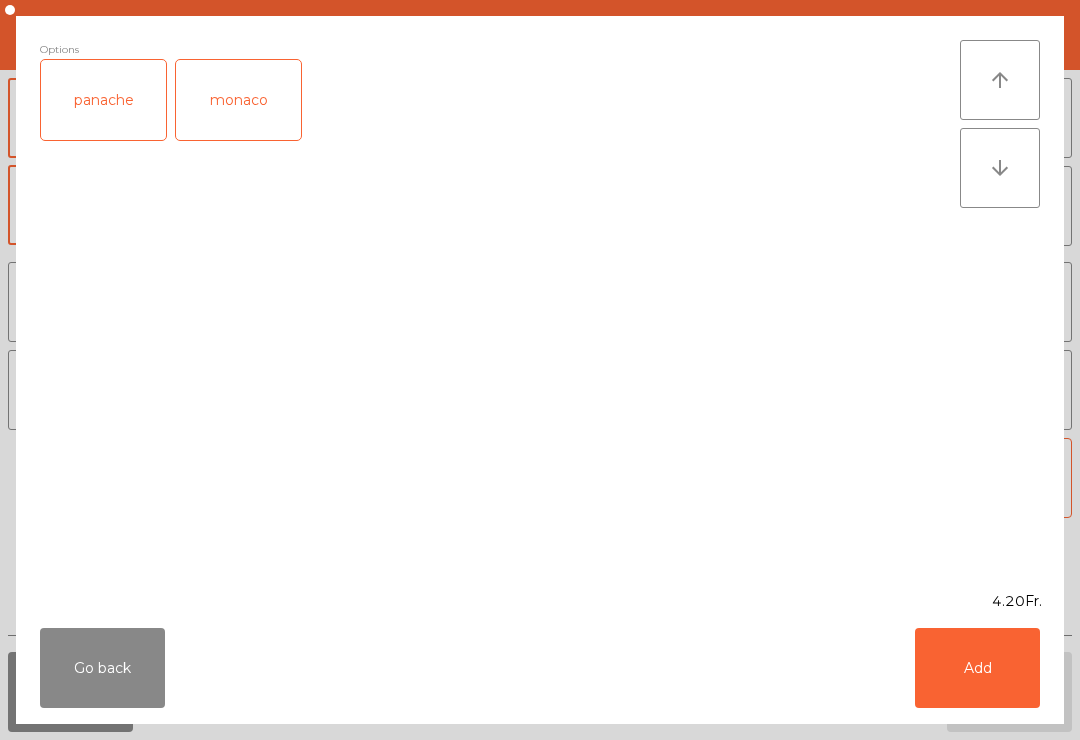 click on "panache" 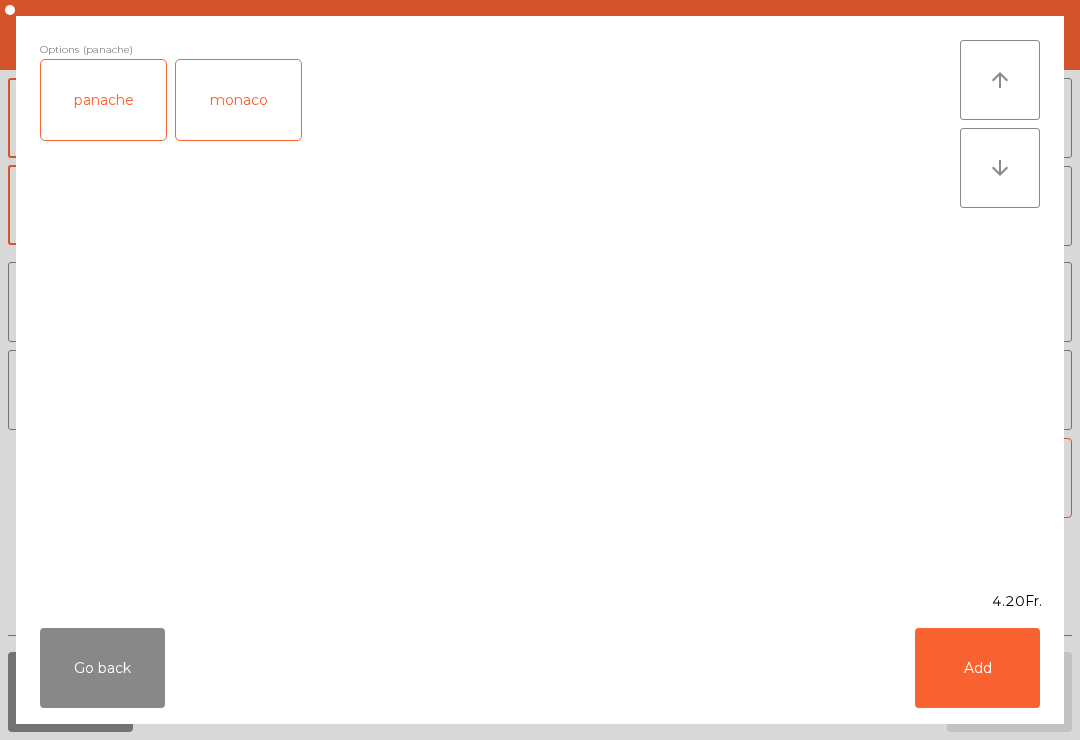 click on "Add" 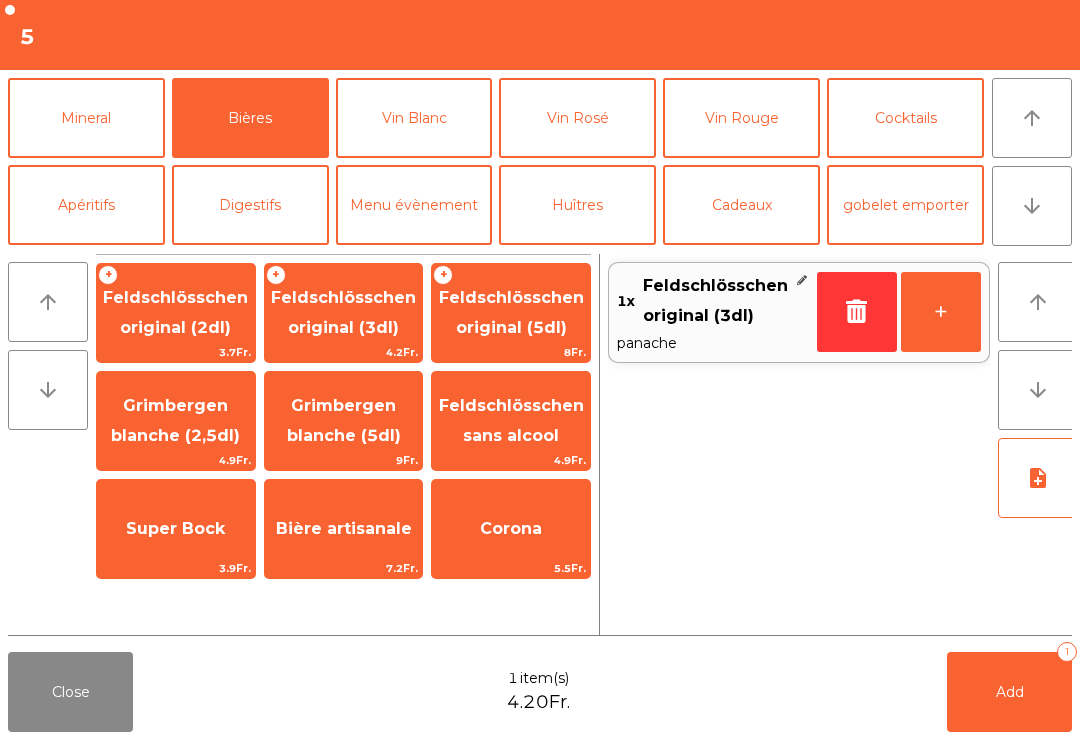click on "Mineral" 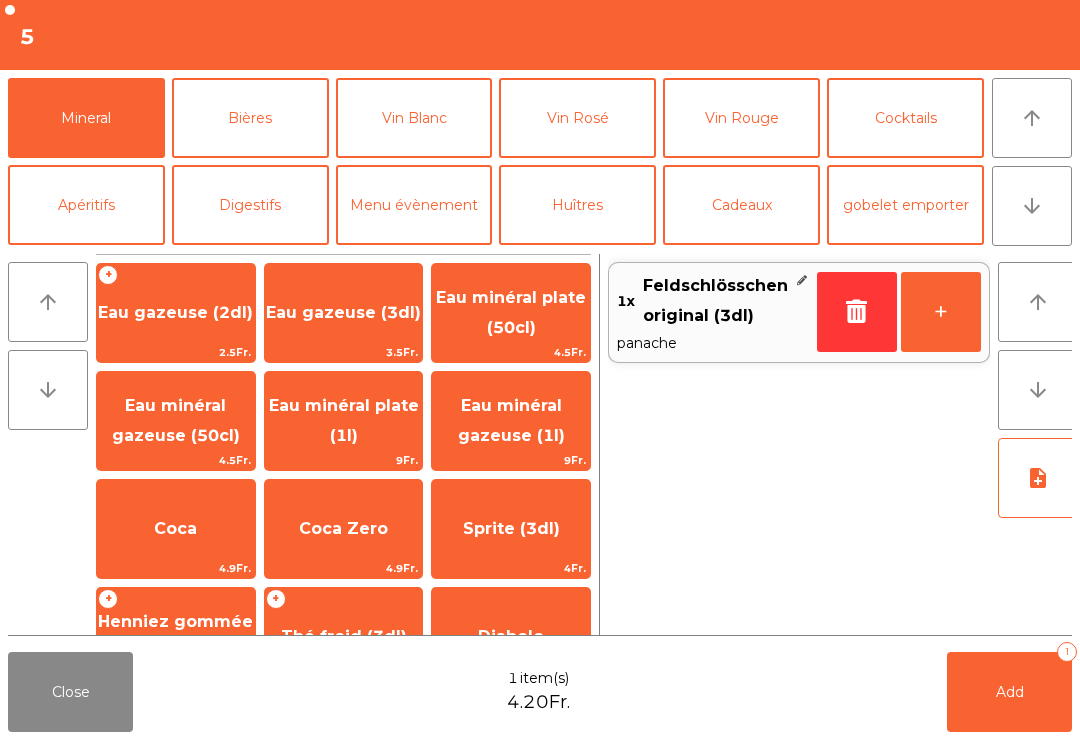 click on "Schweppes" 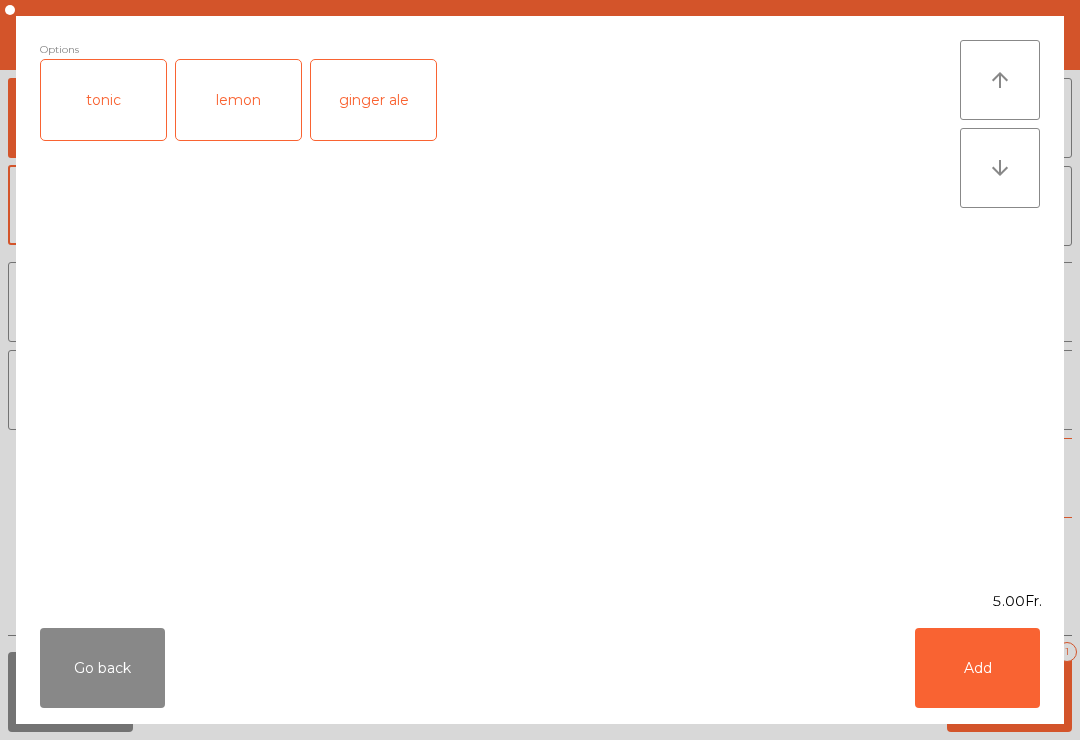 scroll, scrollTop: 360, scrollLeft: 0, axis: vertical 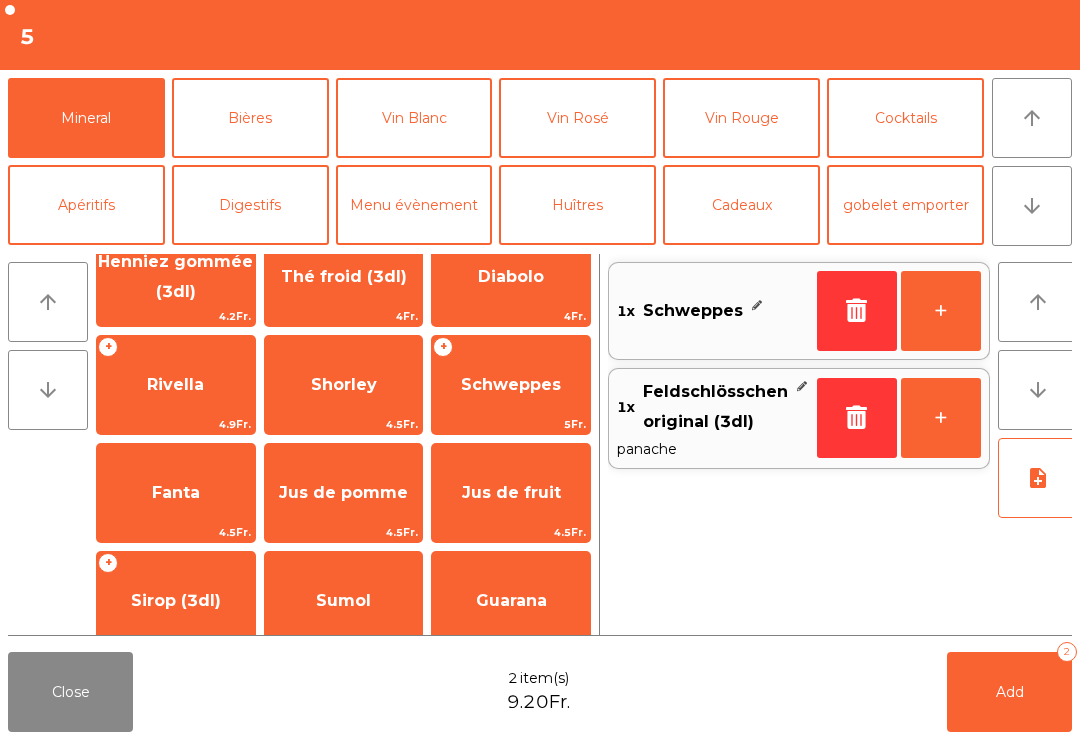 click on "Add   2" 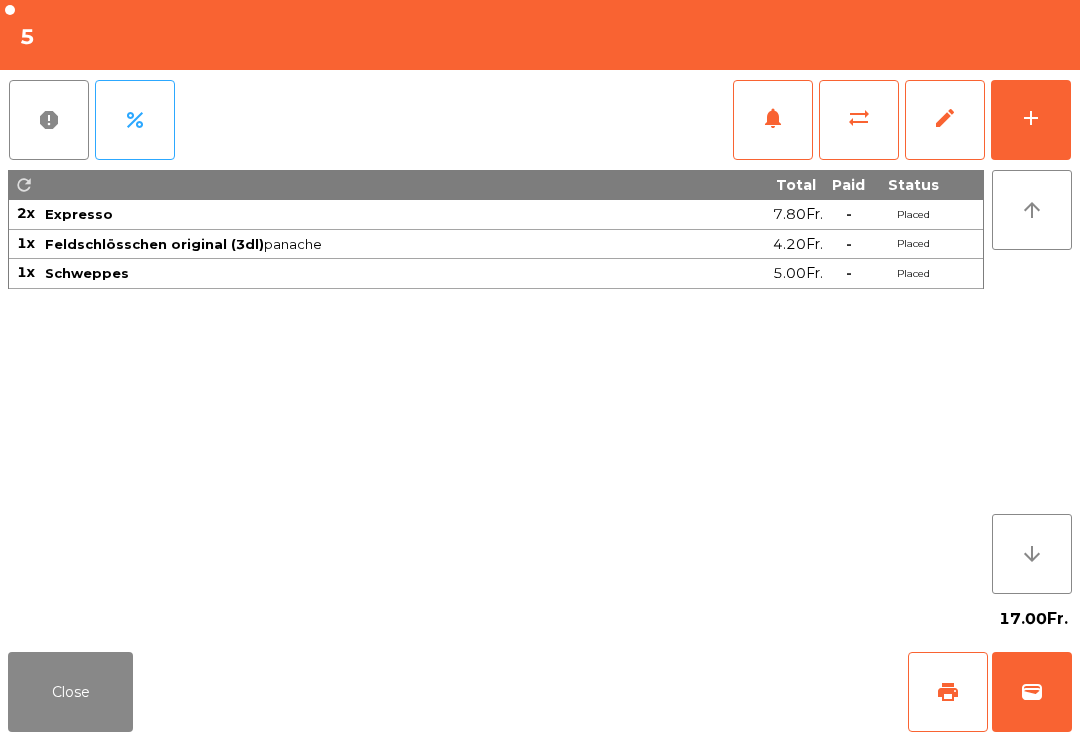 click on "Close" 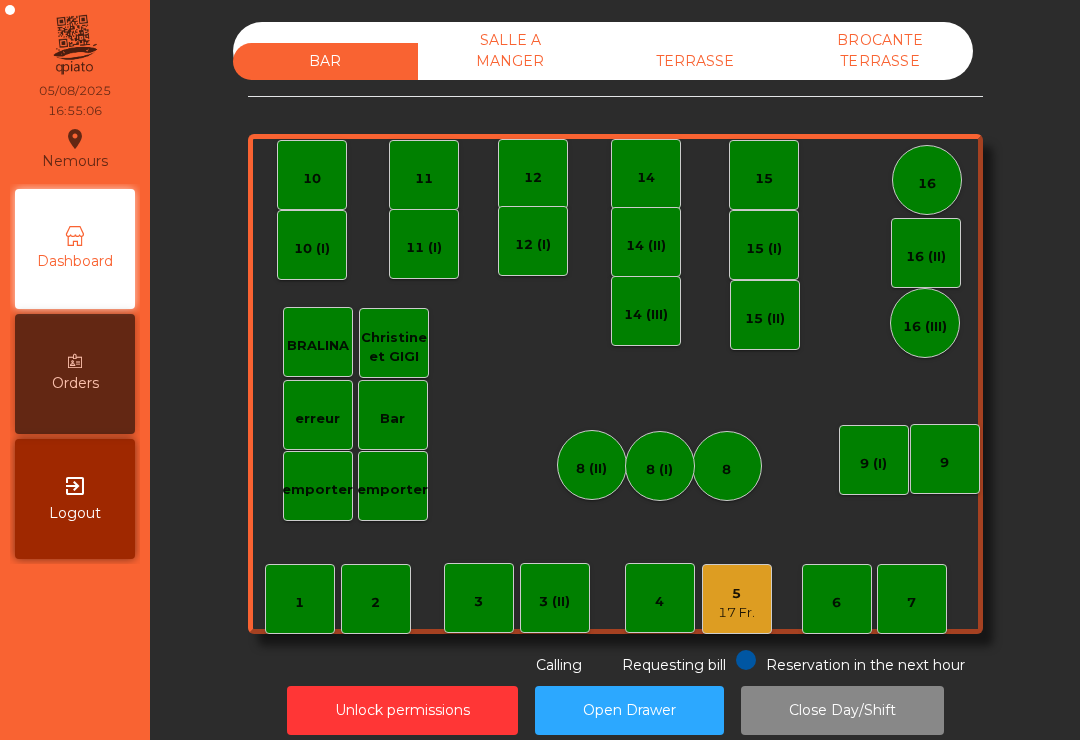click on "TERRASSE" 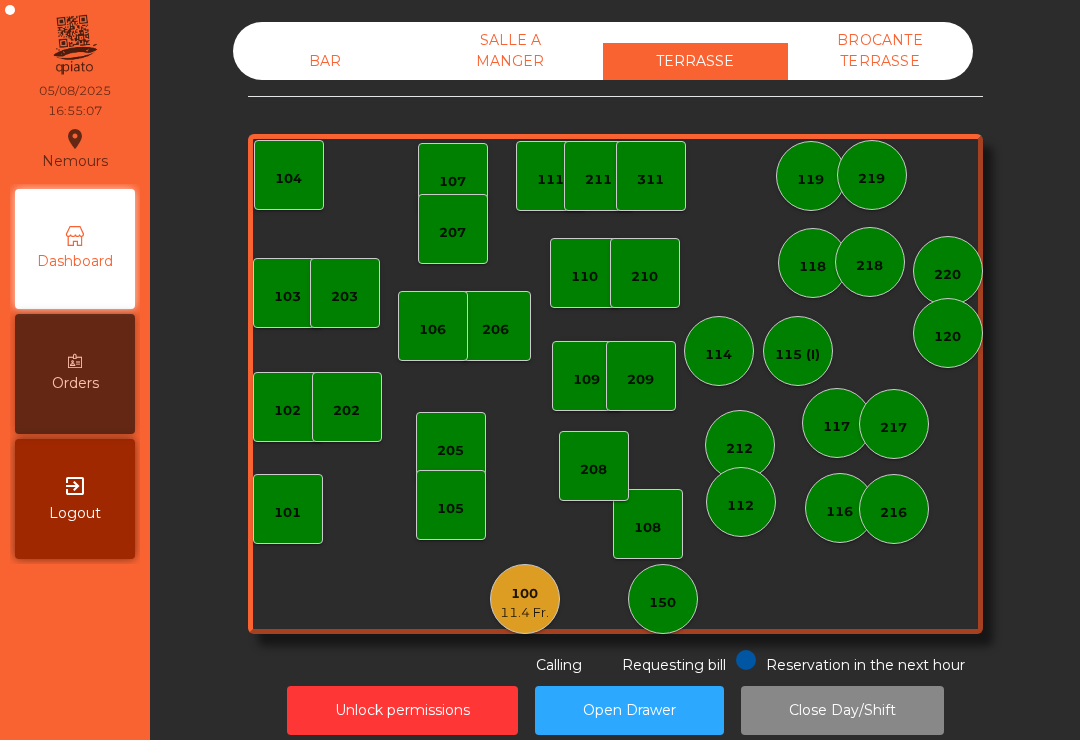click on "112" 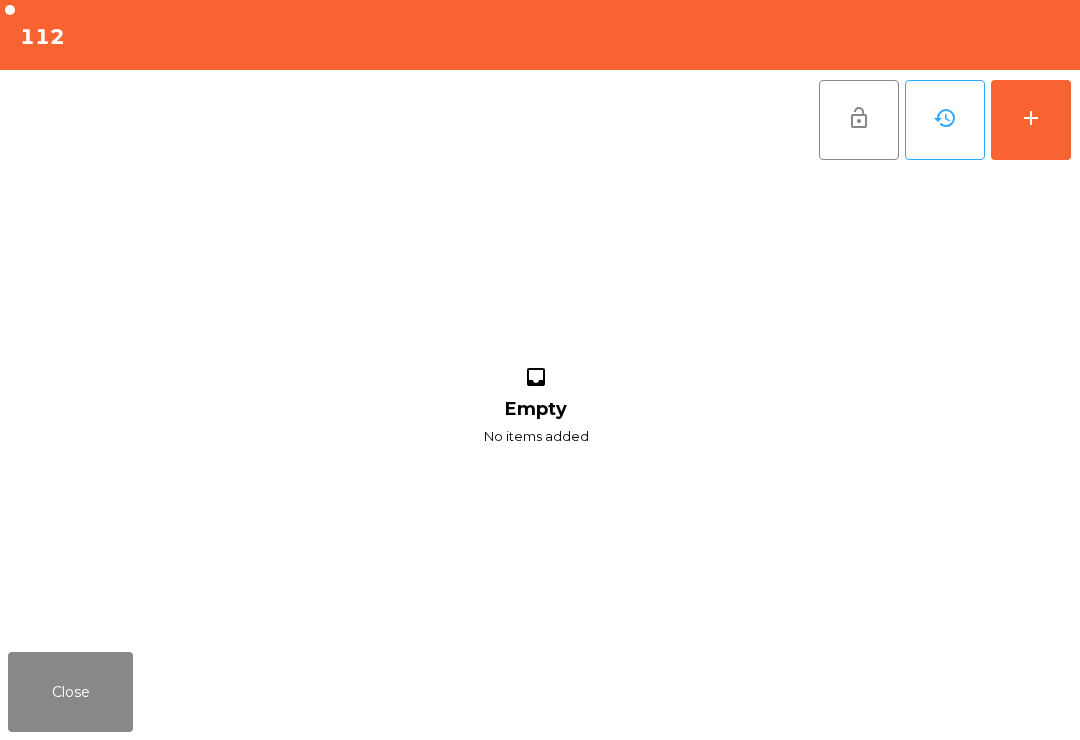 click on "add" 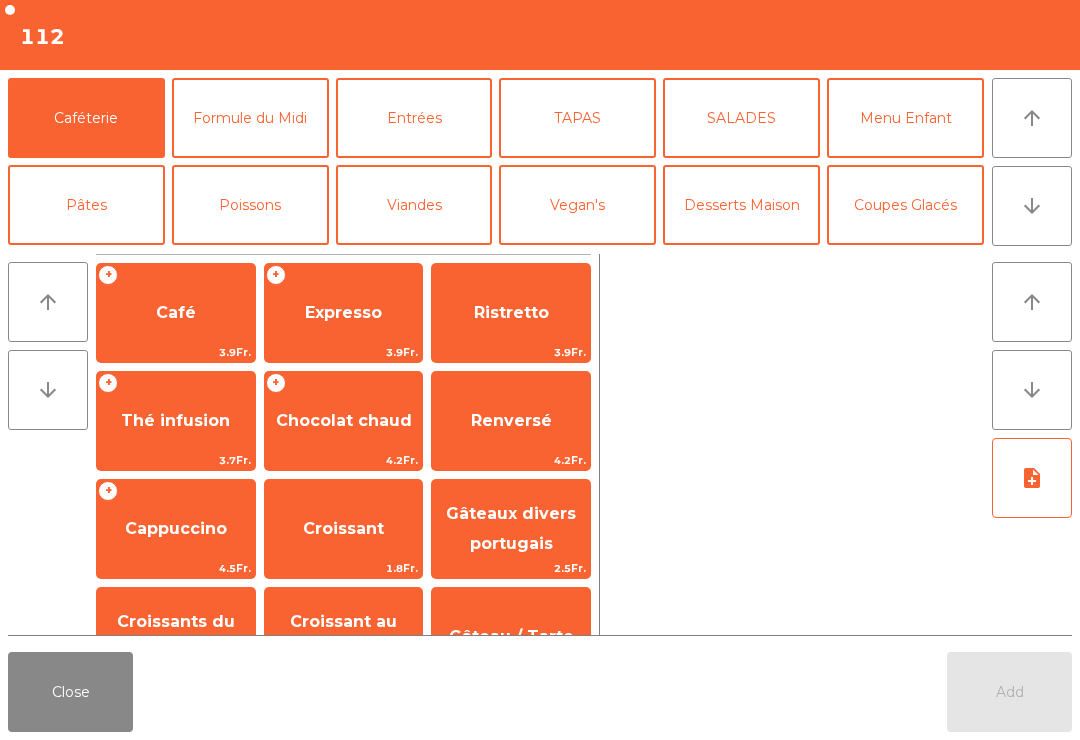 click on "arrow_downward" 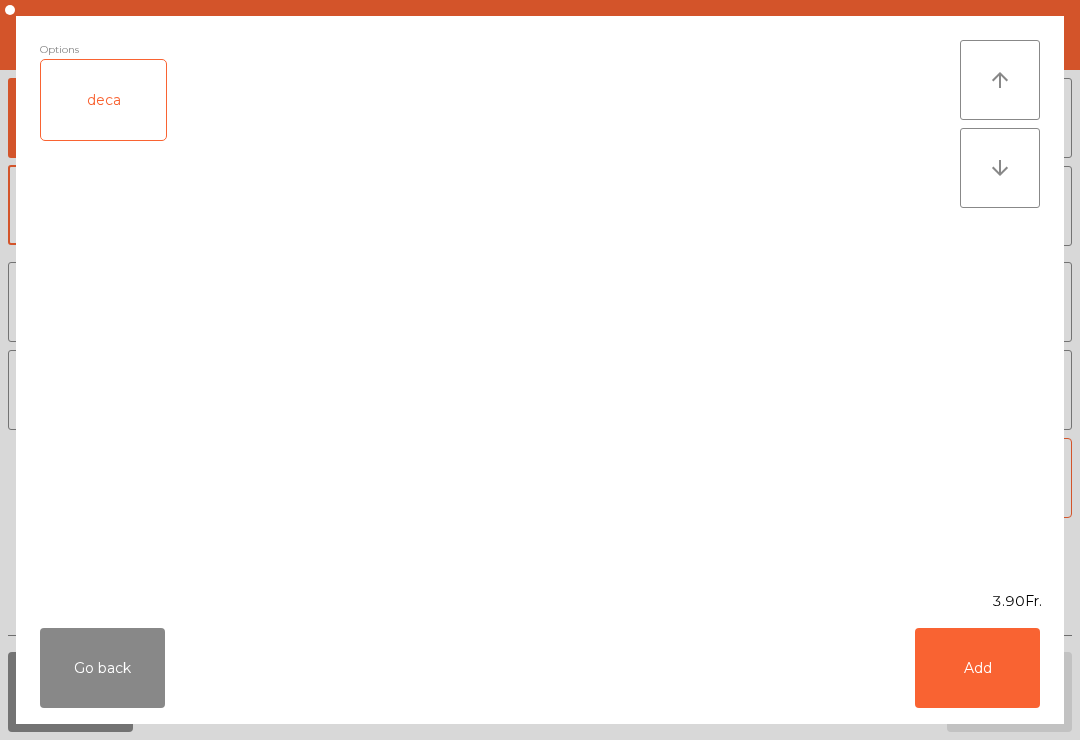 click on "Go back" 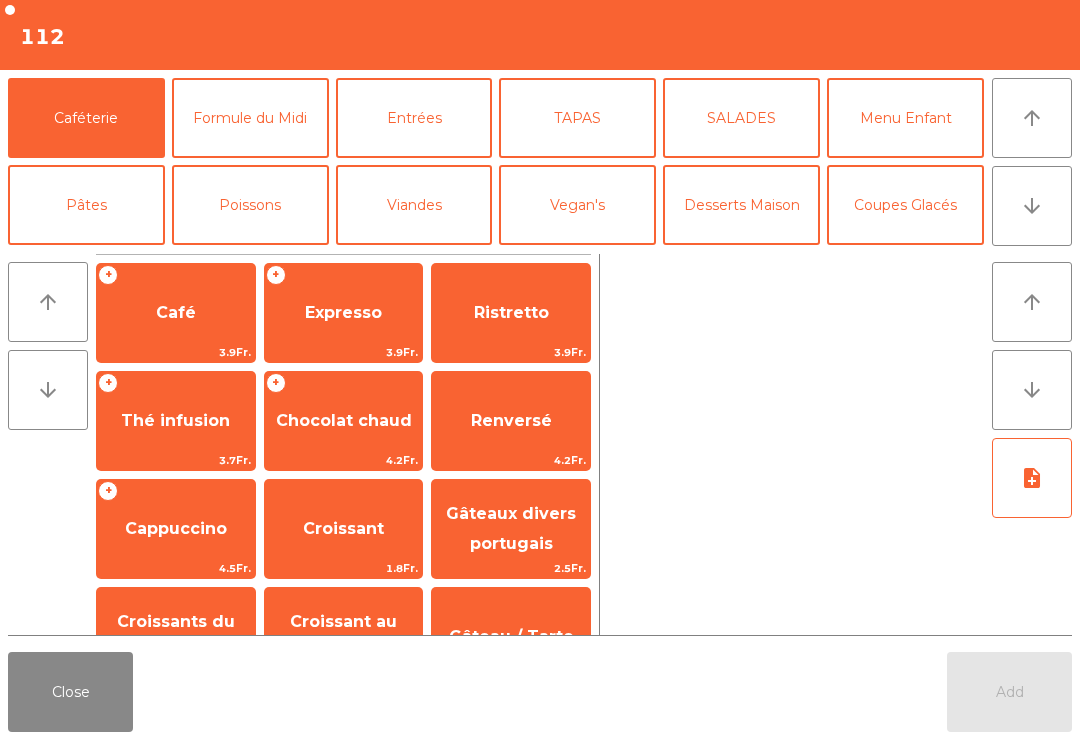 click on "arrow_downward" 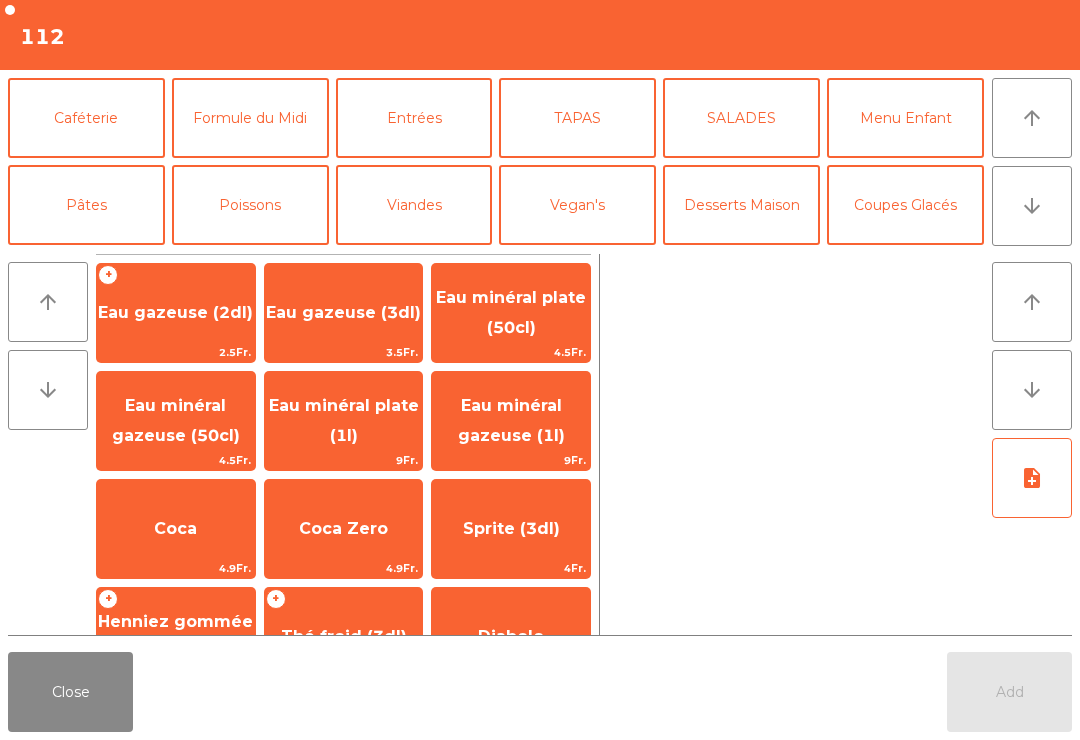click on "Bières" 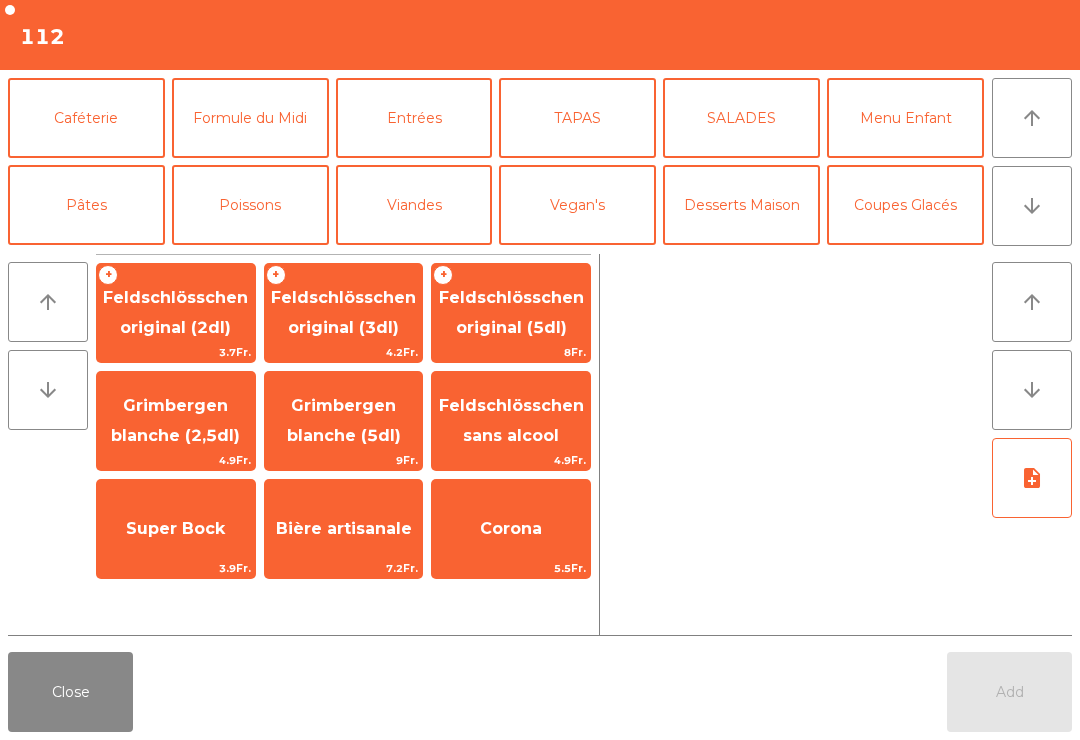 click on "Feldschlösschen original (2dl)" 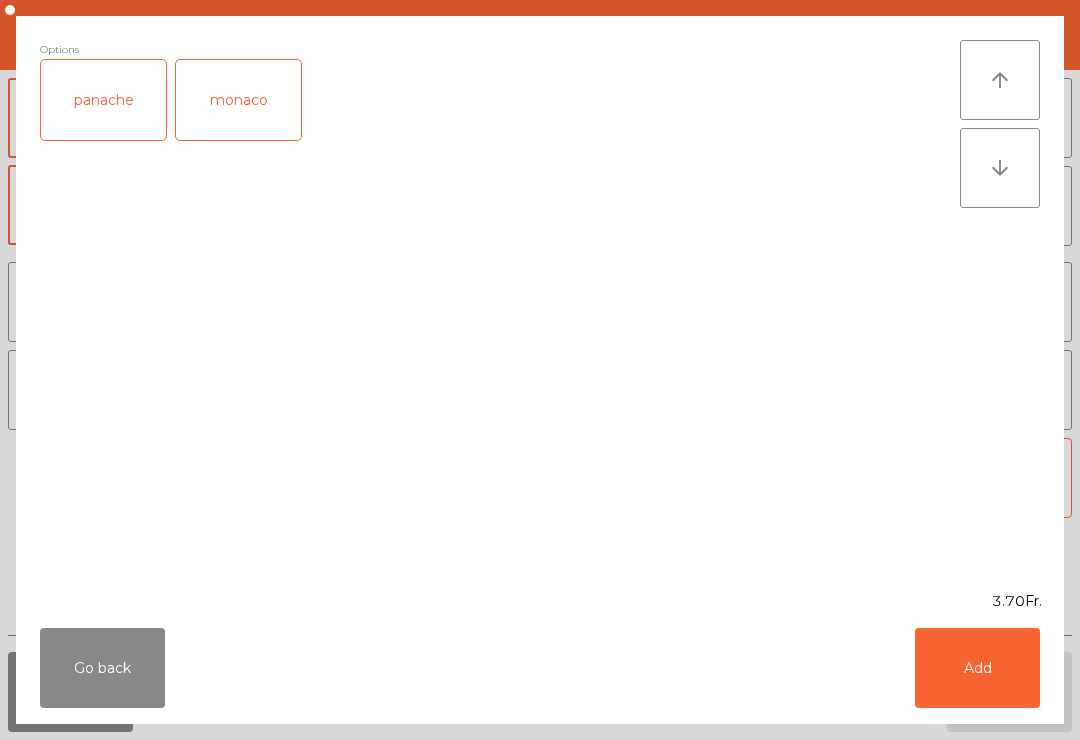 click on "Add" 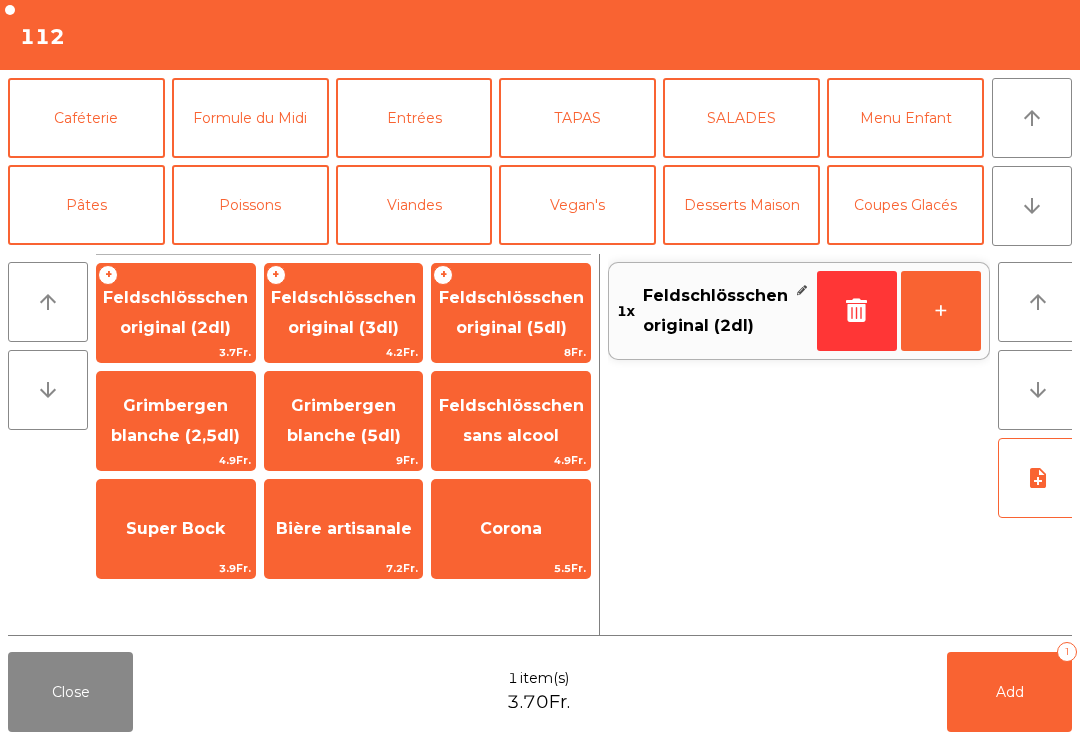 scroll, scrollTop: 174, scrollLeft: 0, axis: vertical 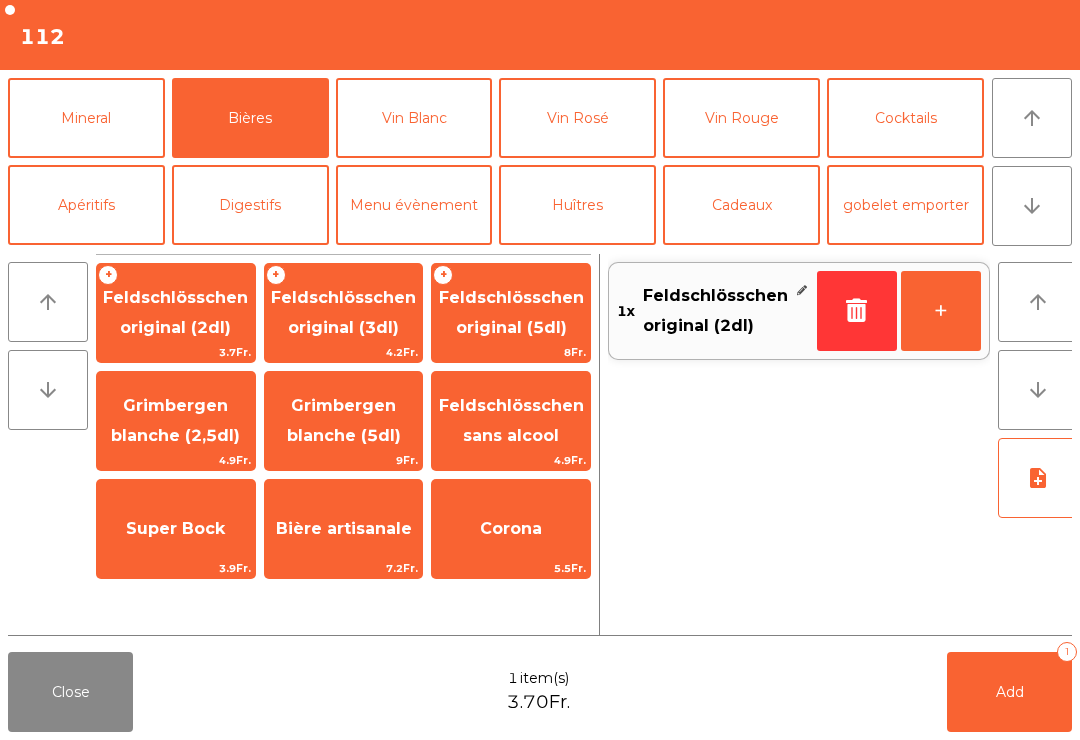 click on "+" 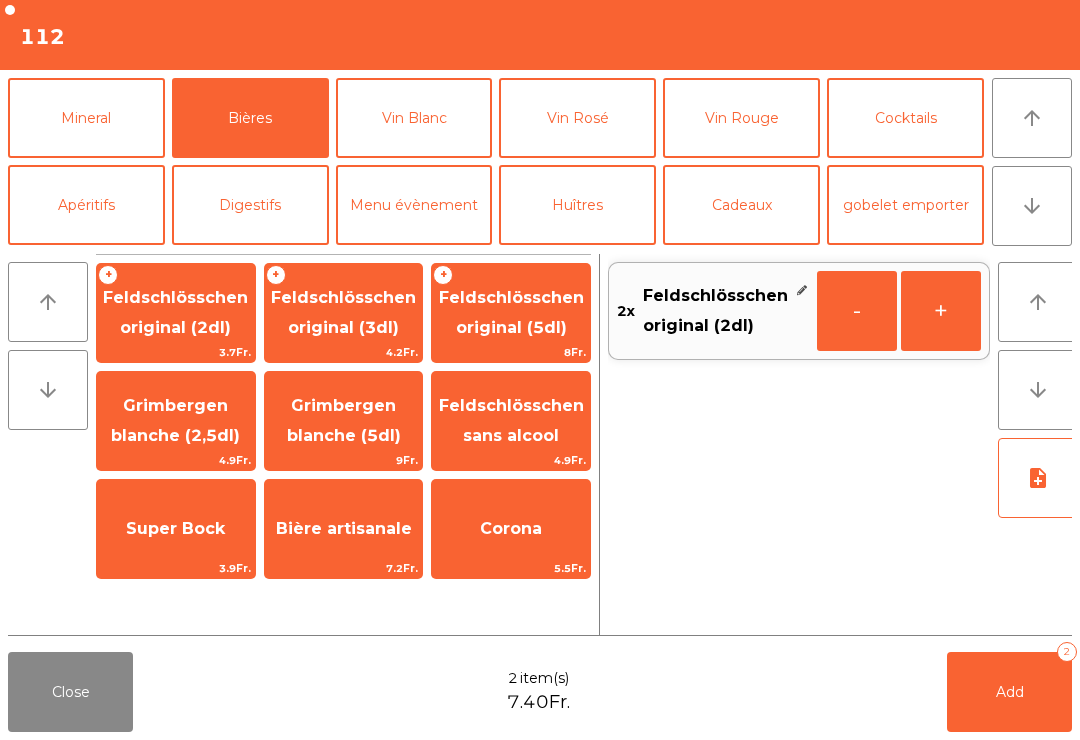 click on "Add" 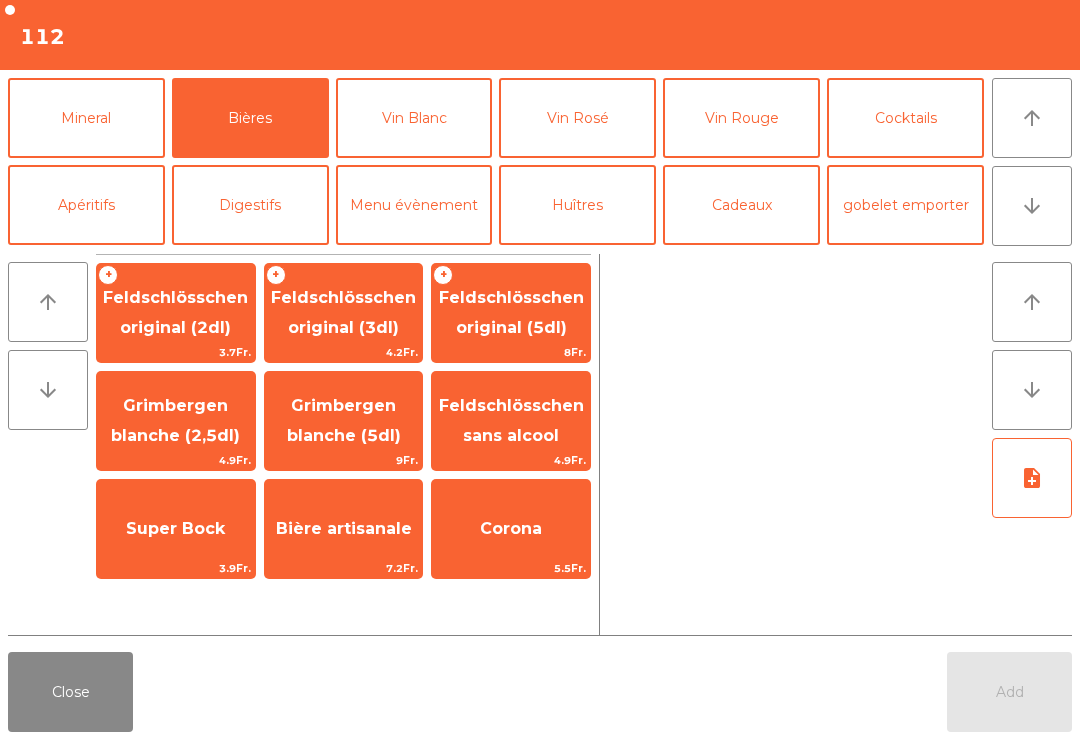 click on "Close" 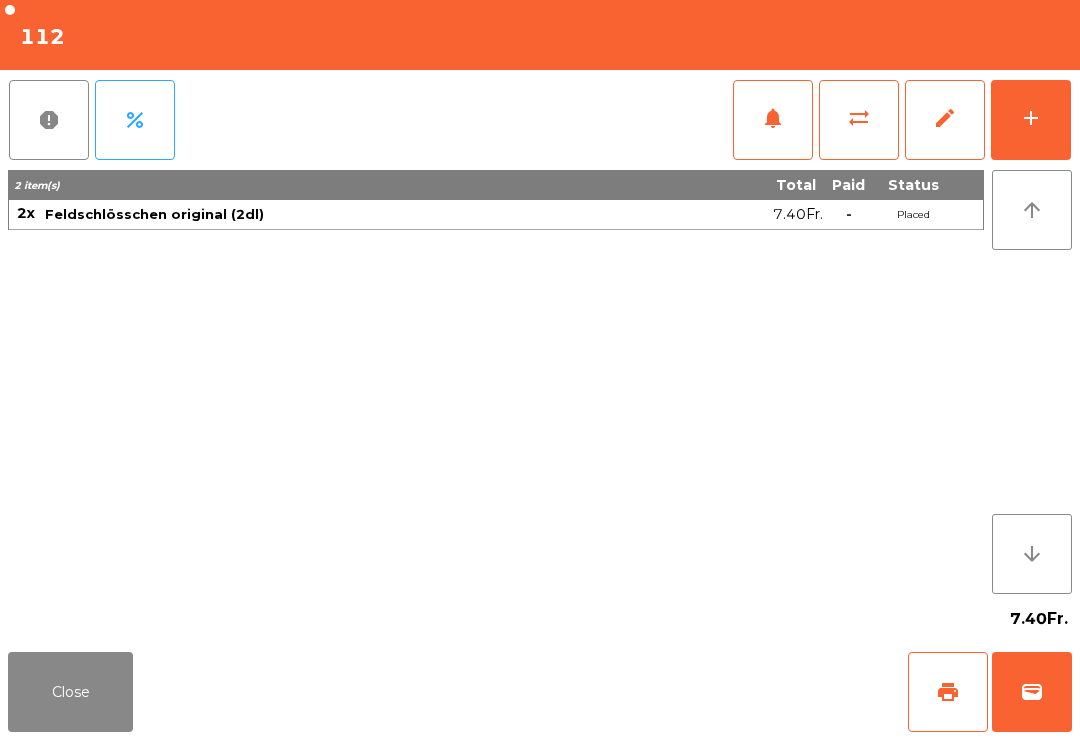 click on "print" 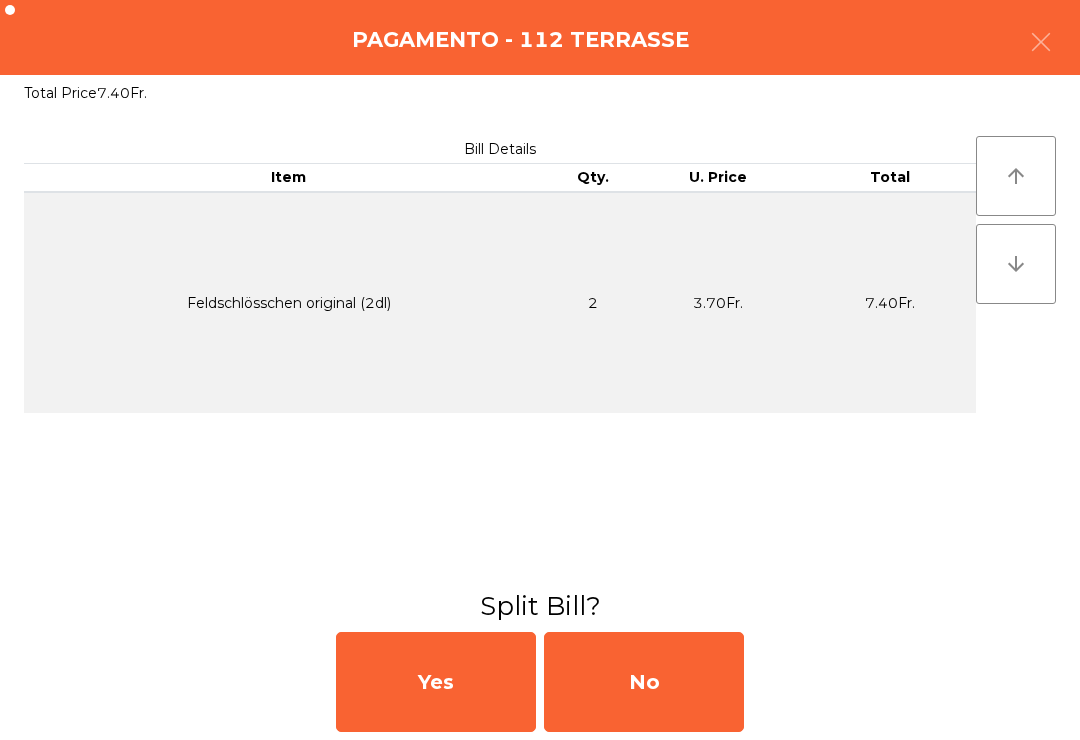 click on "No" 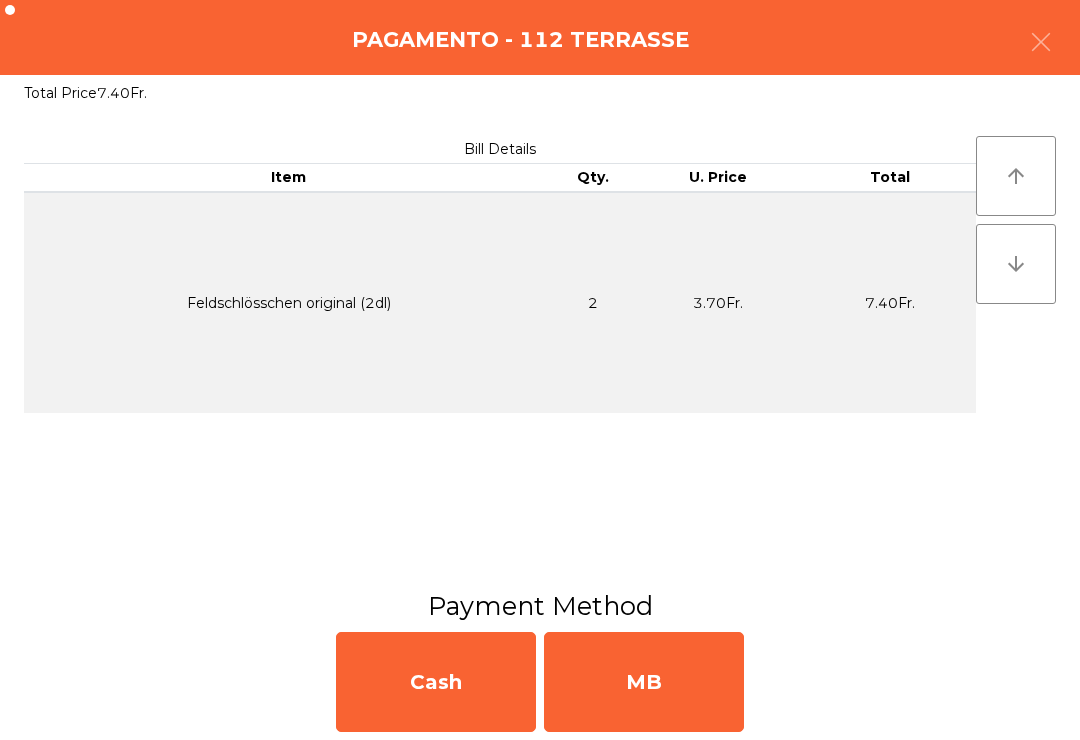 click on "MB" 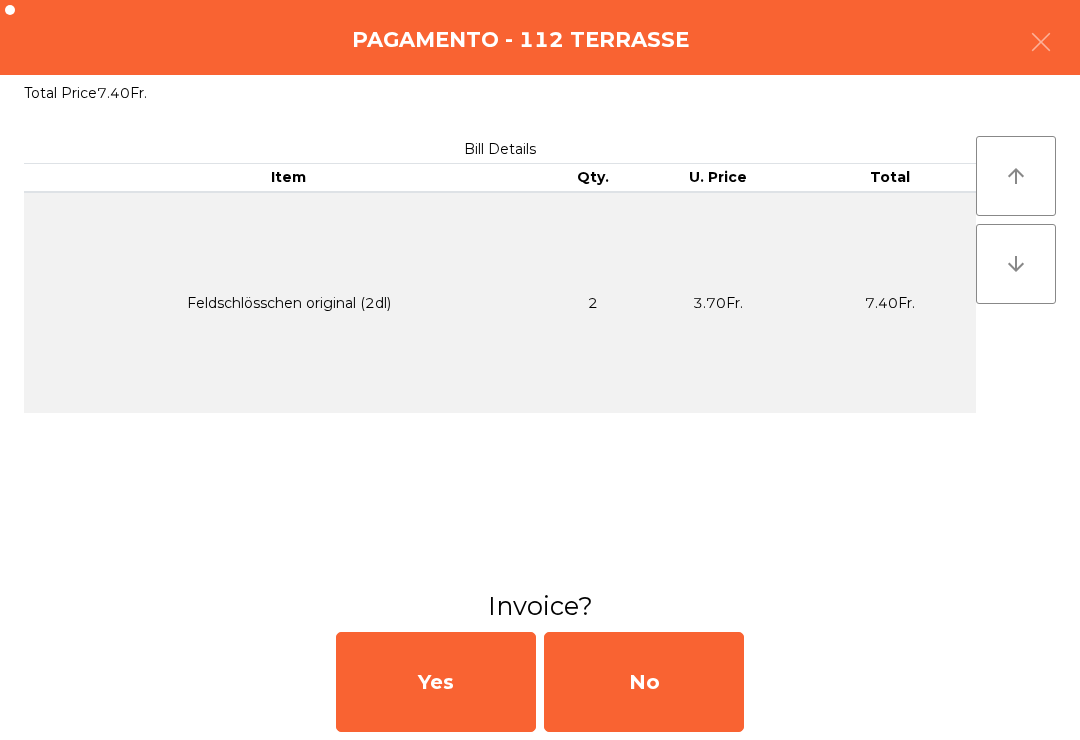 click on "No" 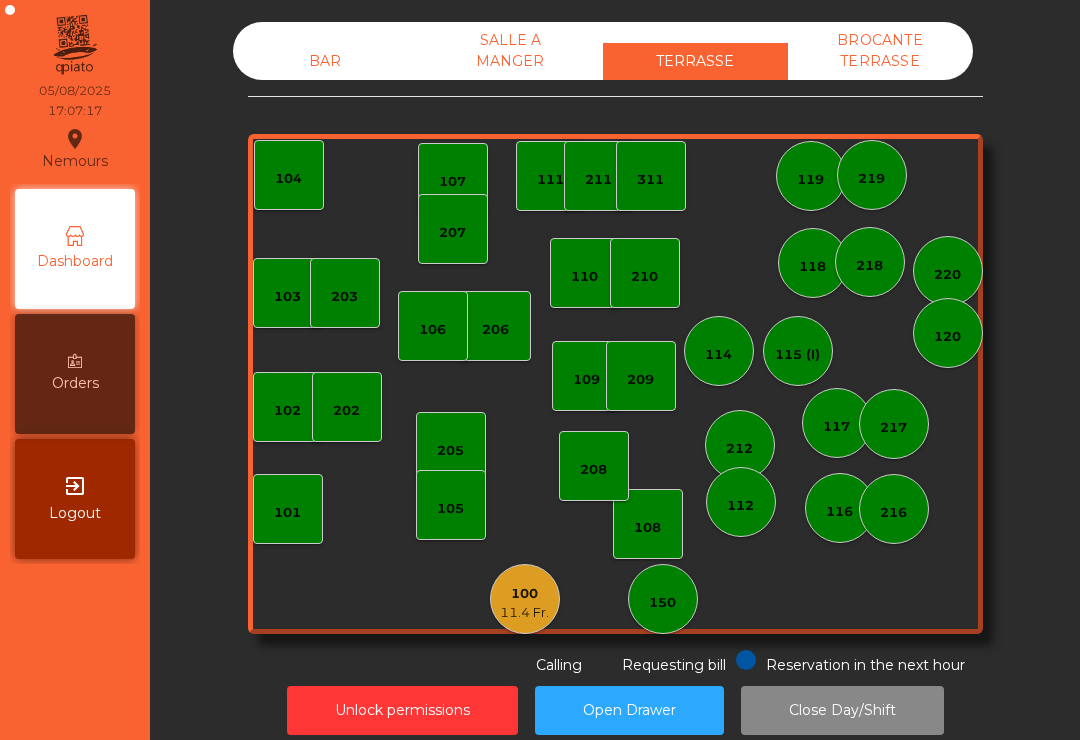 click on "BAR" 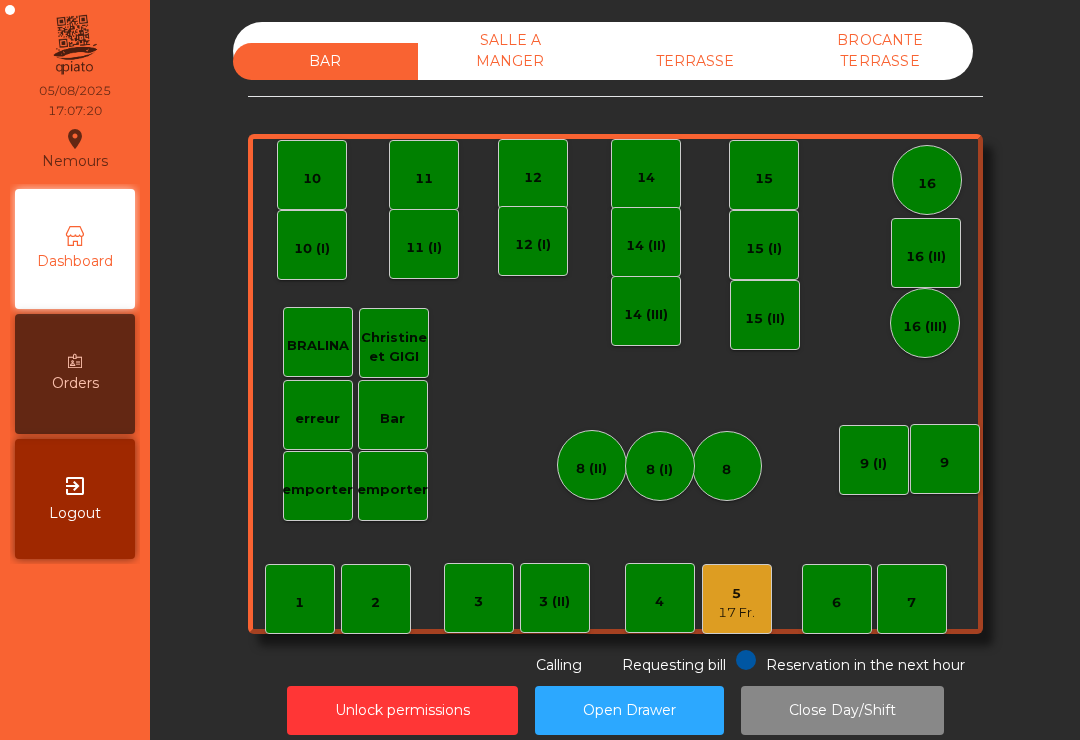 click on "TERRASSE" 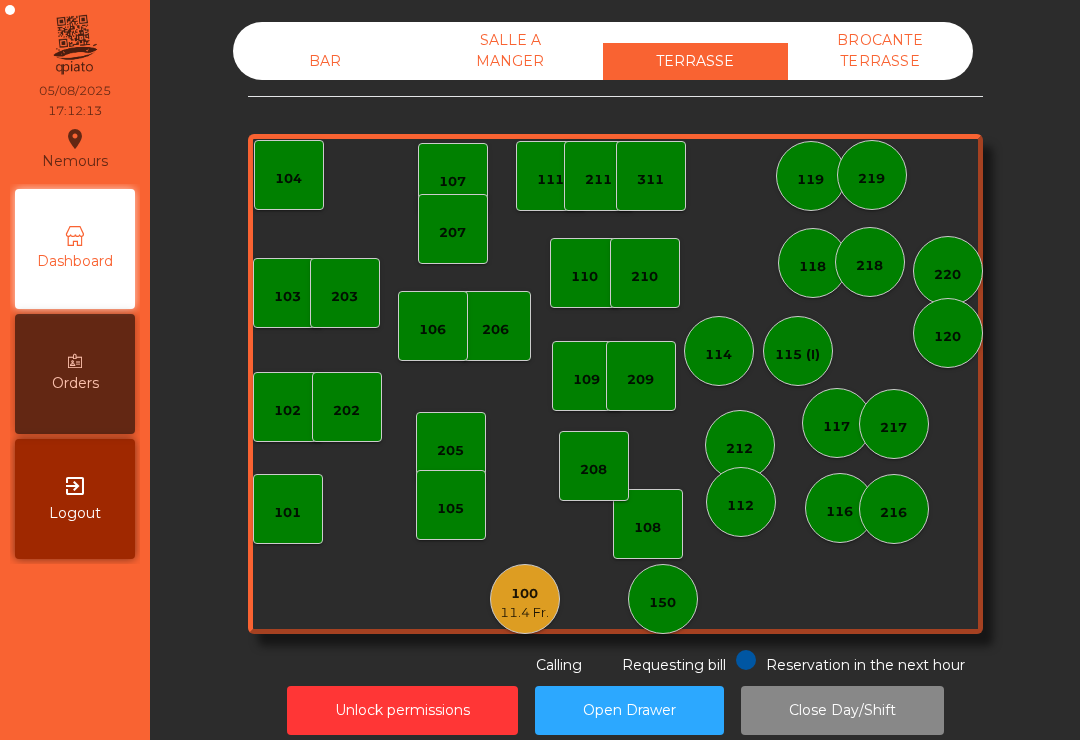 click on "100   11.4 Fr." 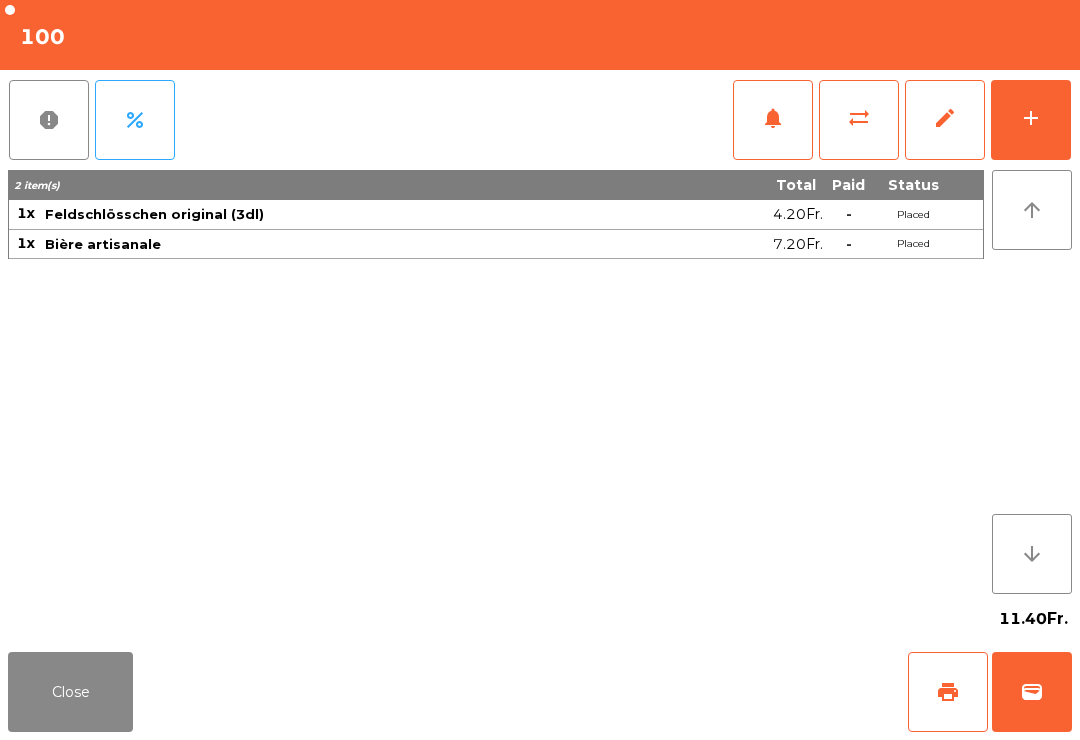 click on "add" 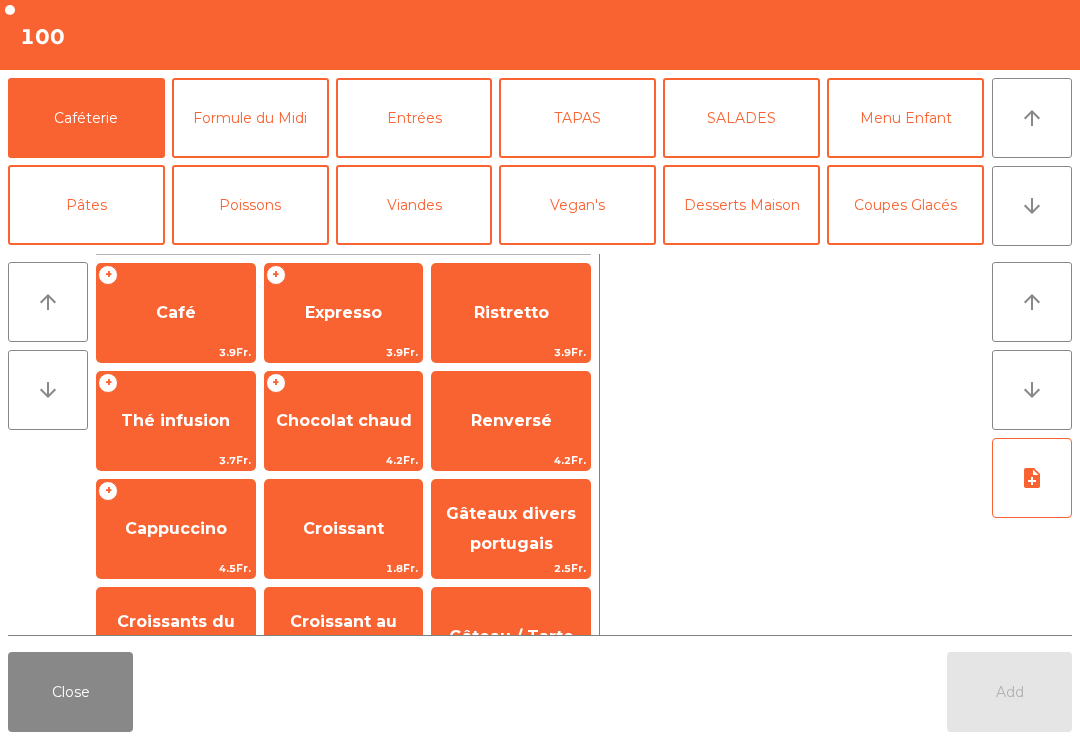 click on "arrow_downward" 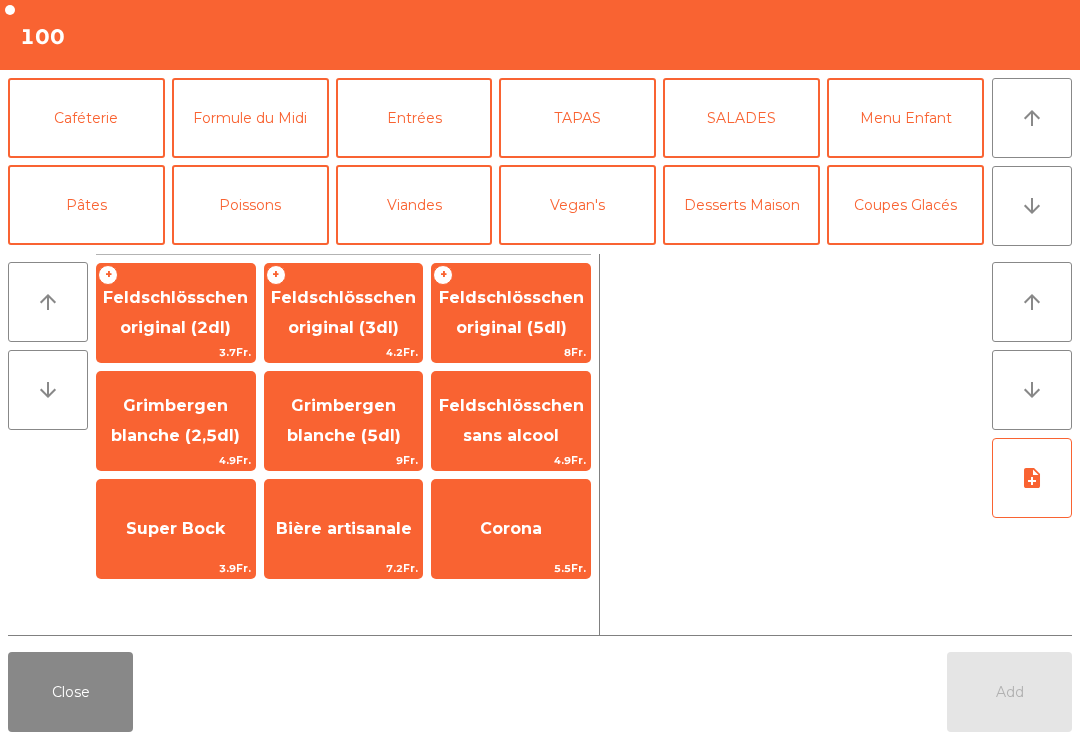 click on "Feldschlösschen original (3dl)" 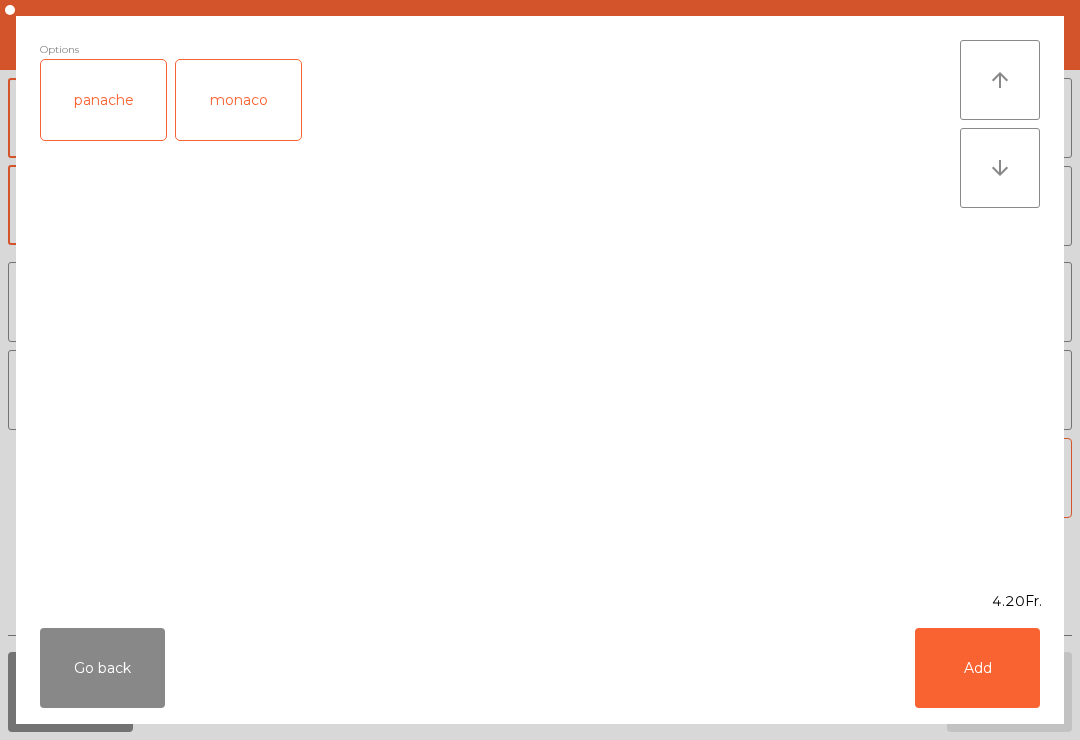 click on "Add" 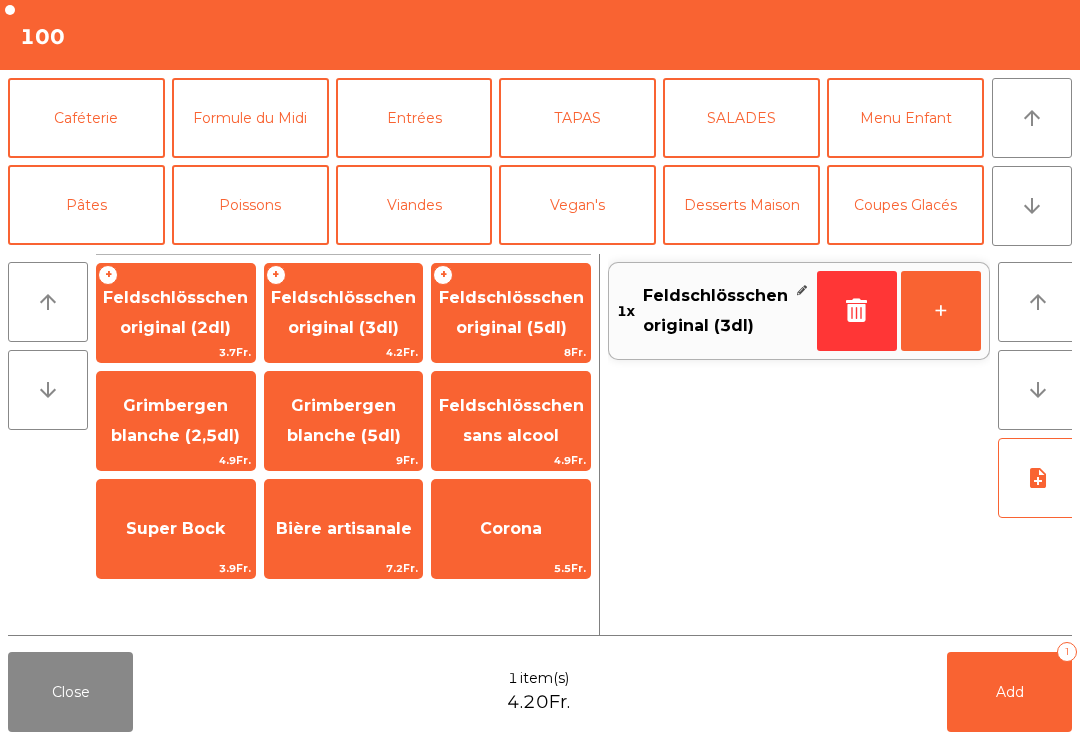 scroll, scrollTop: 174, scrollLeft: 0, axis: vertical 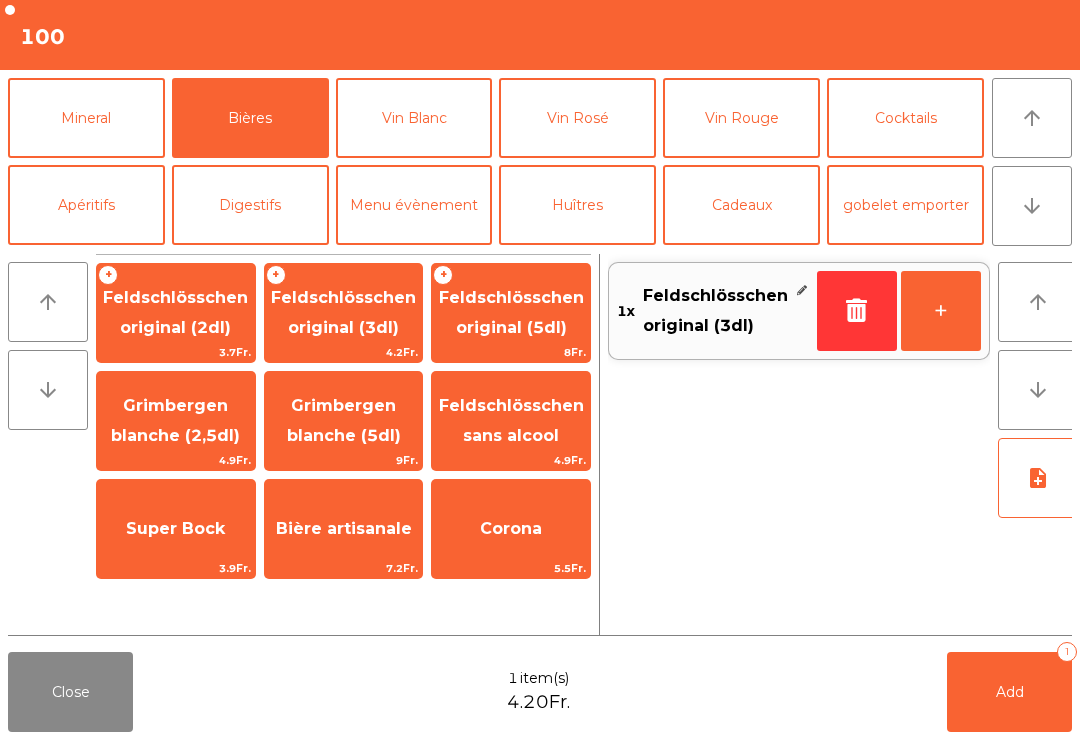 click on "Bière artisanale" 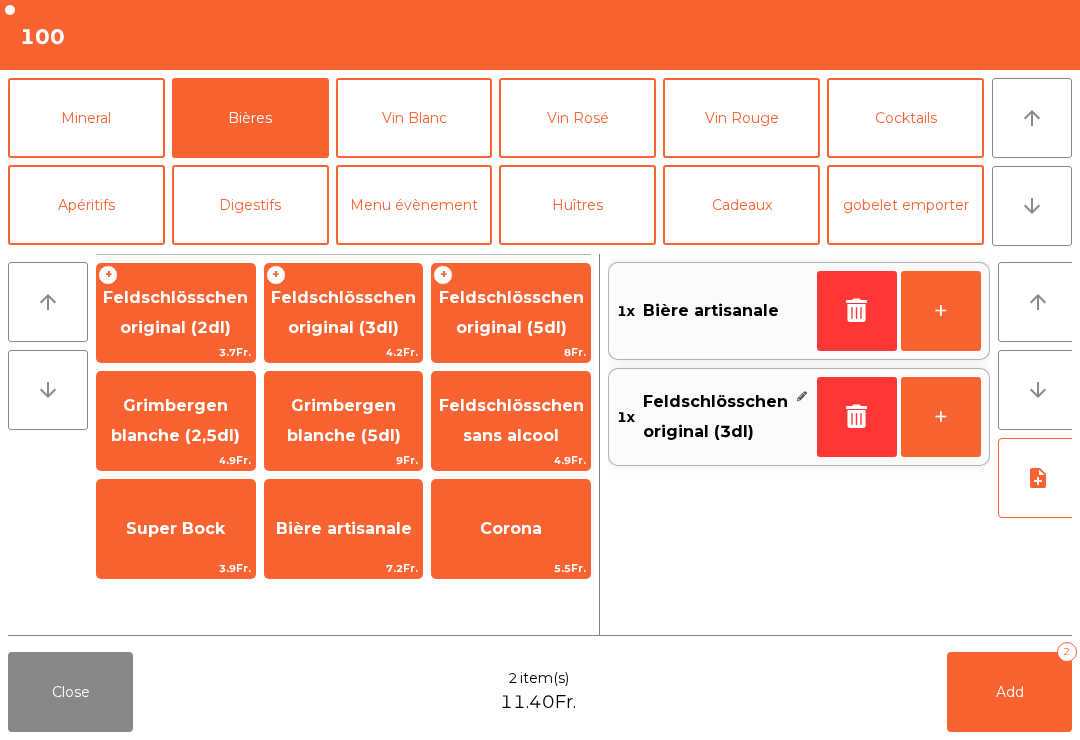 click on "Add" 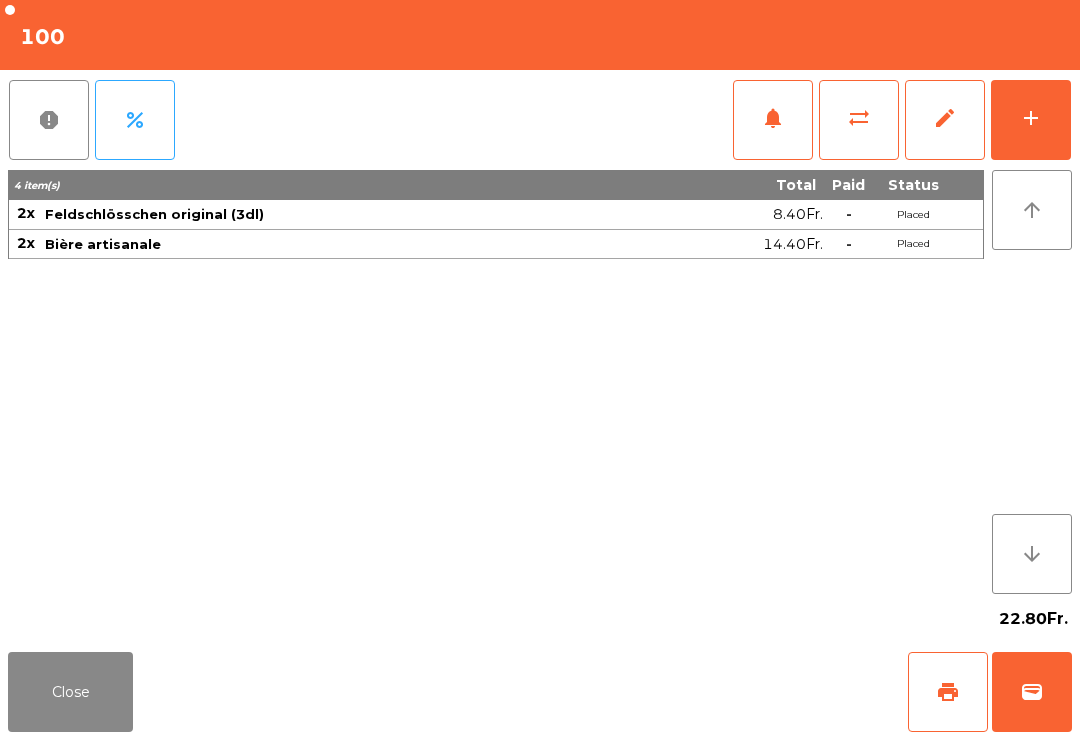 click on "Close" 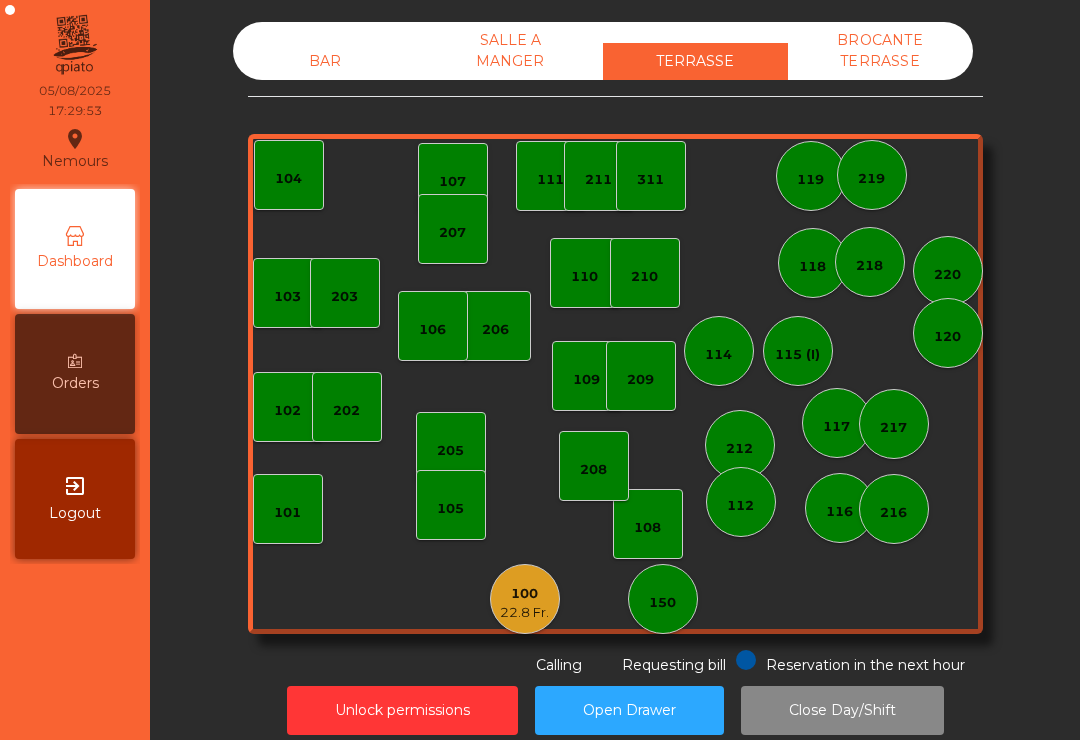 click on "108" 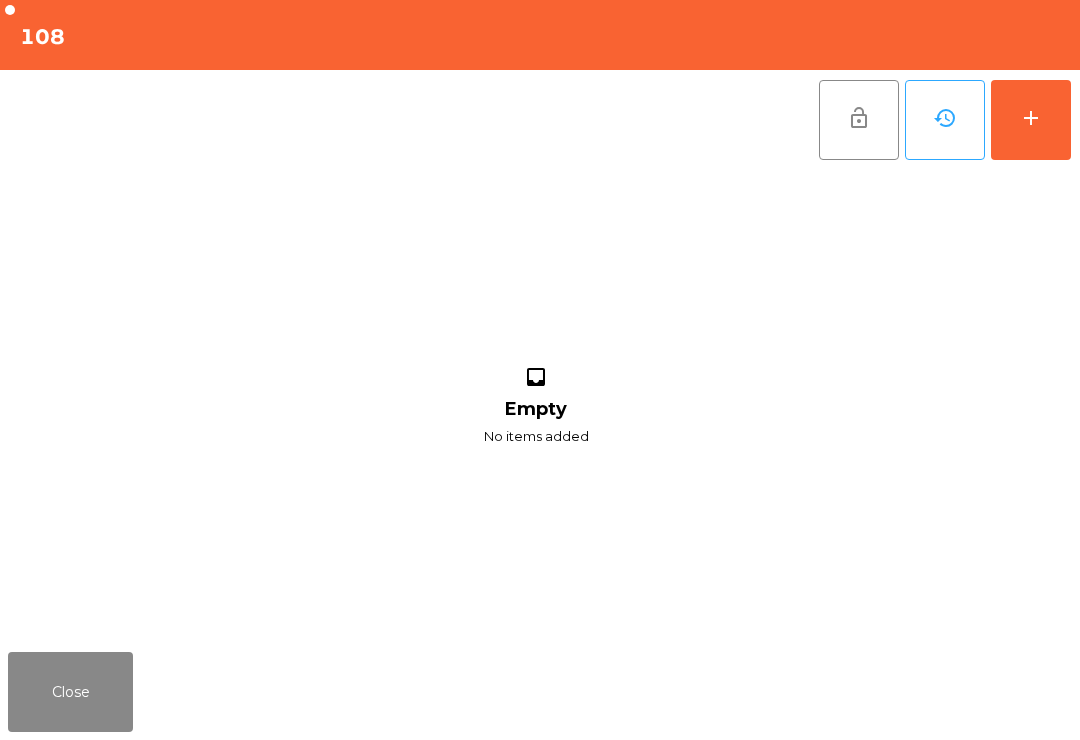 click on "add" 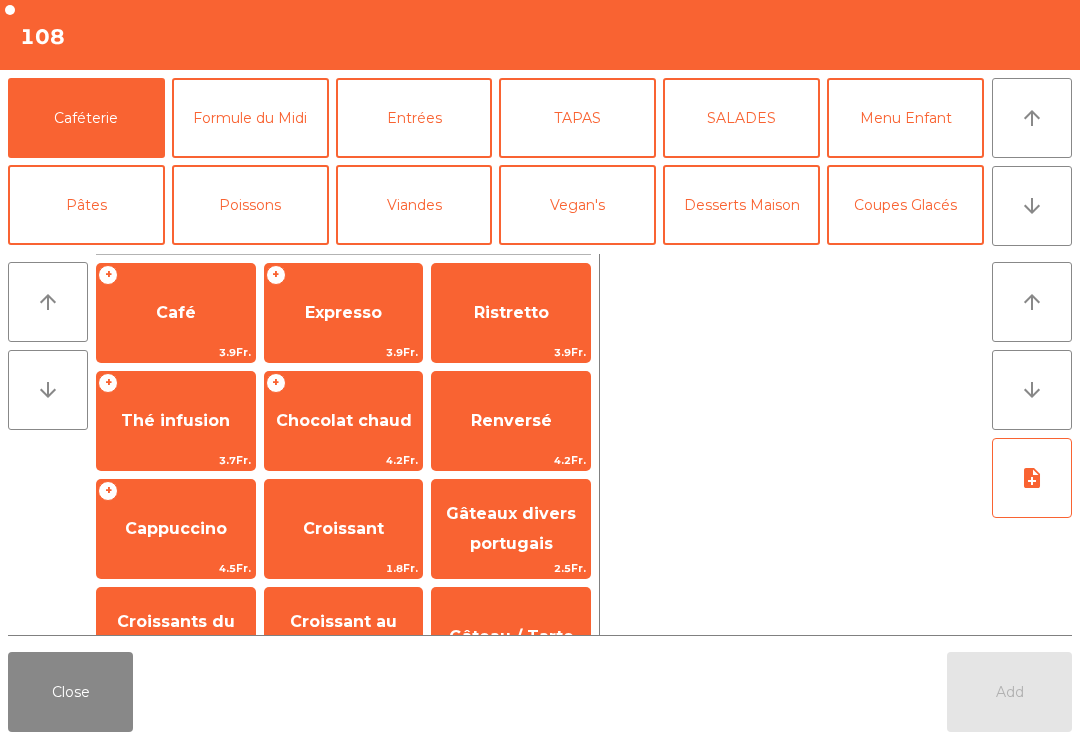 click on "Croissant" 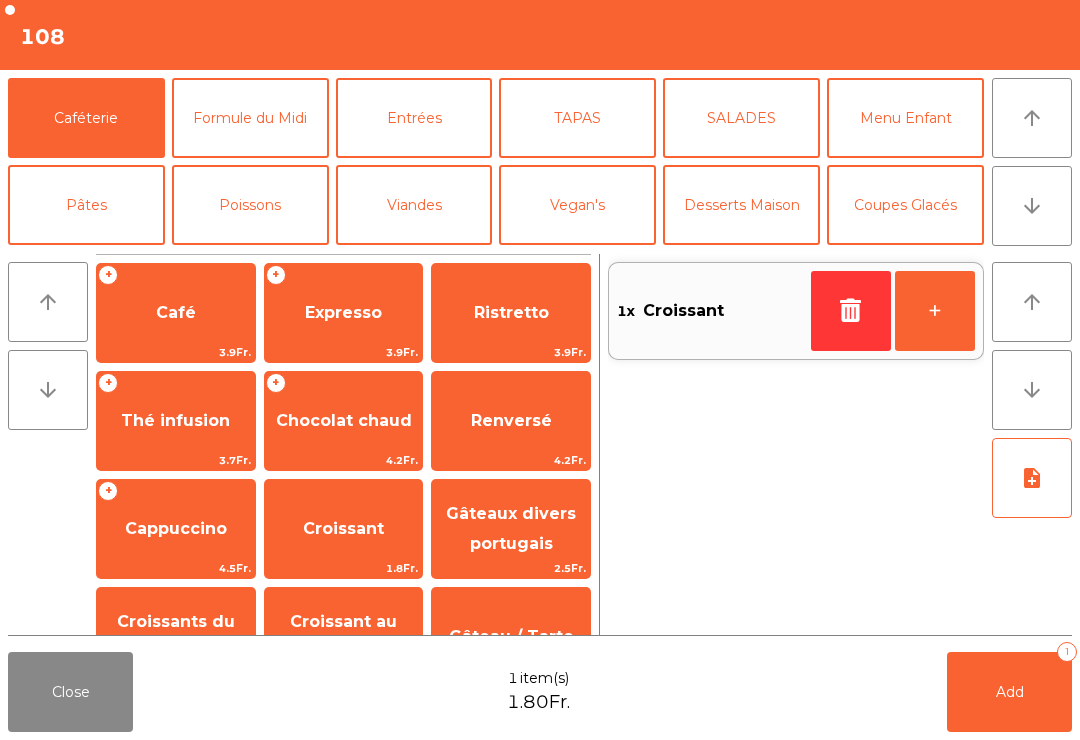 scroll, scrollTop: 13, scrollLeft: 0, axis: vertical 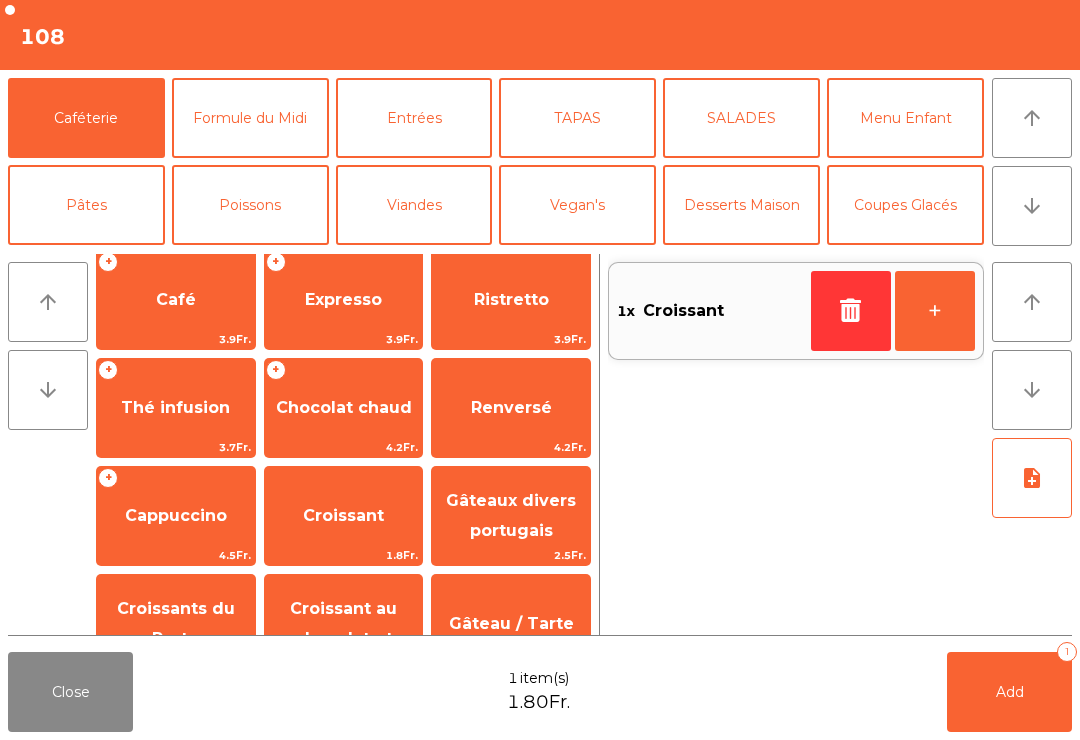 click on "+" 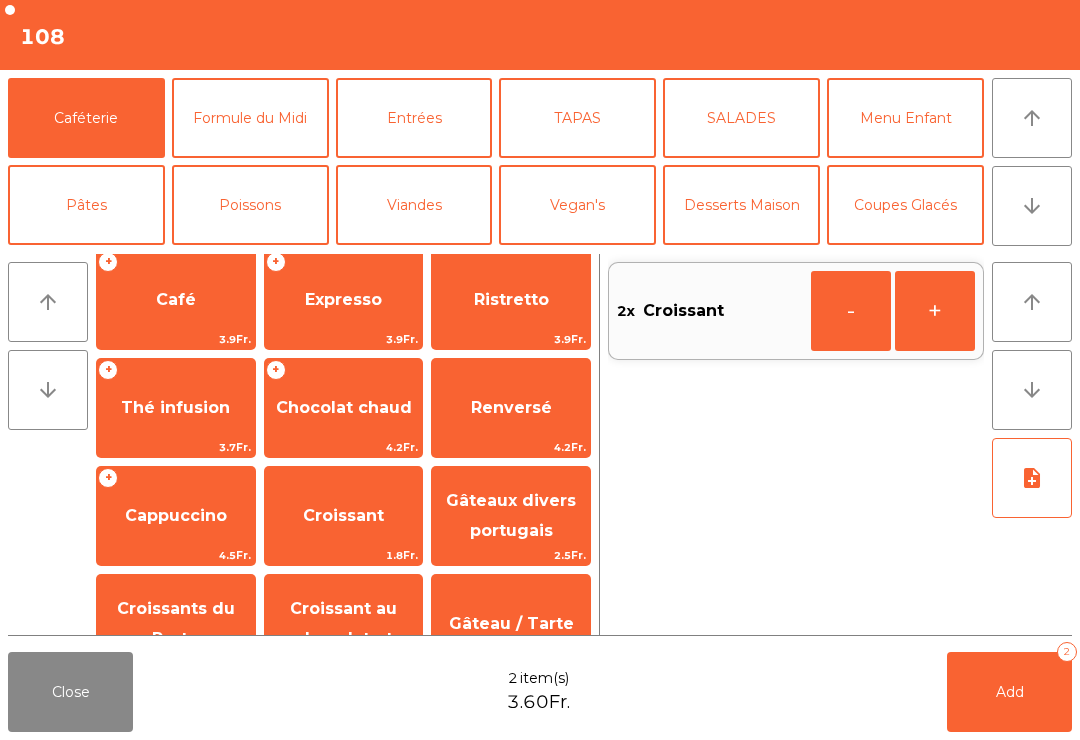 click on "Add   2" 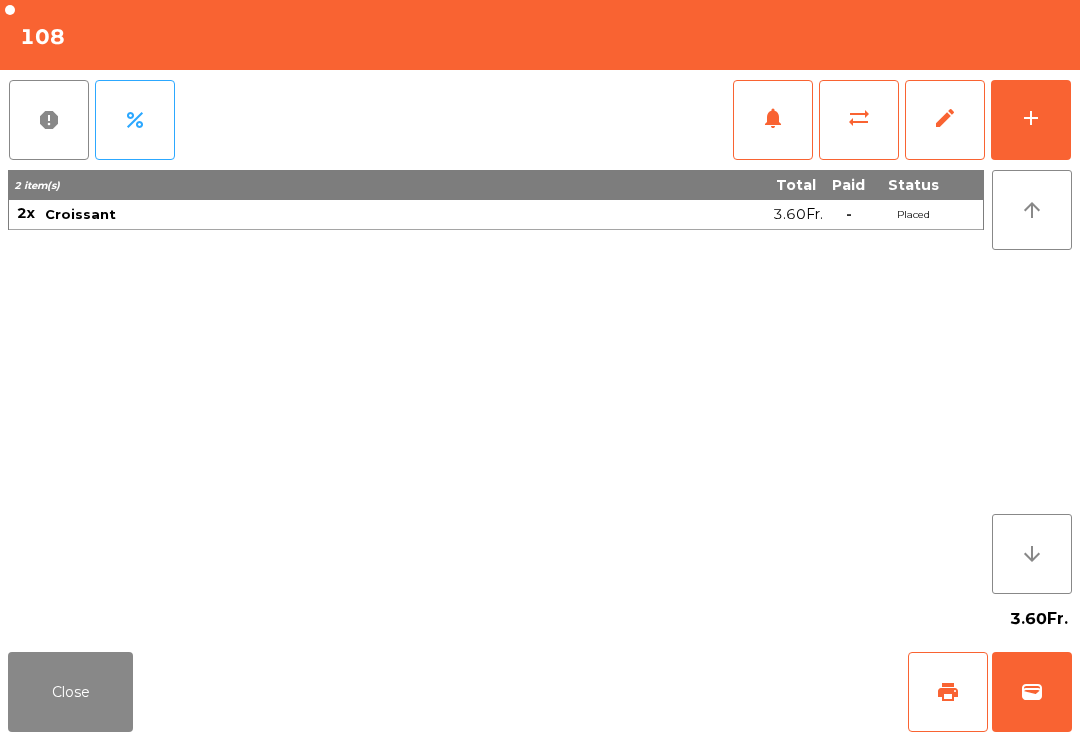 click on "wallet" 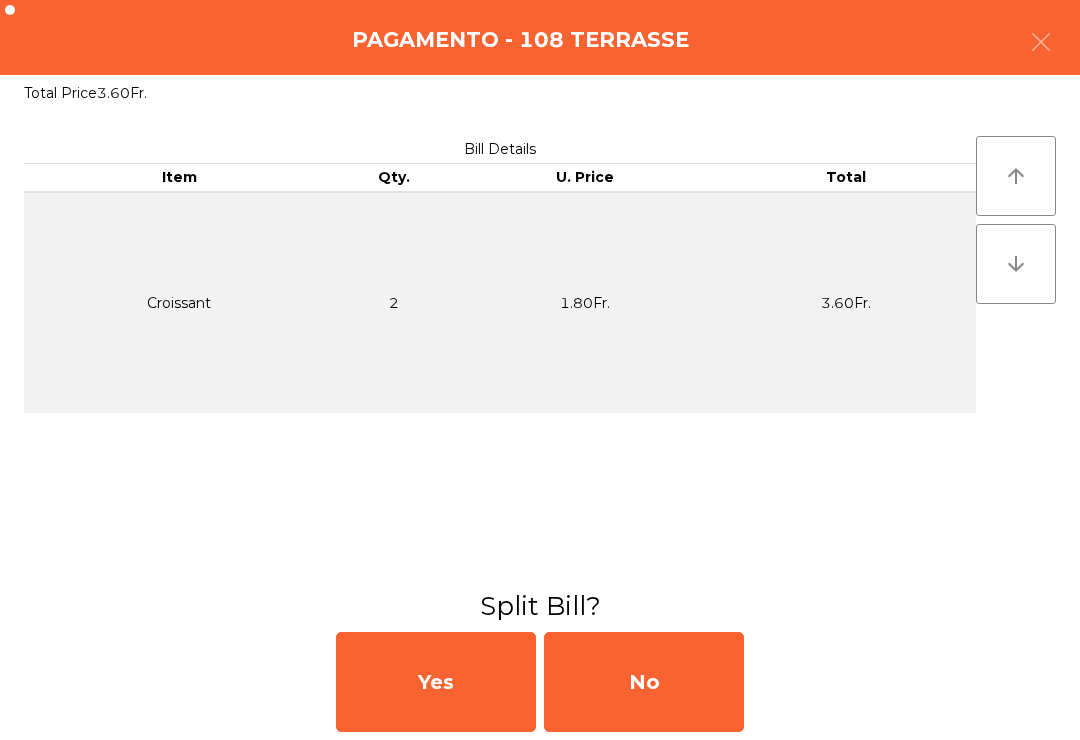 click on "No" 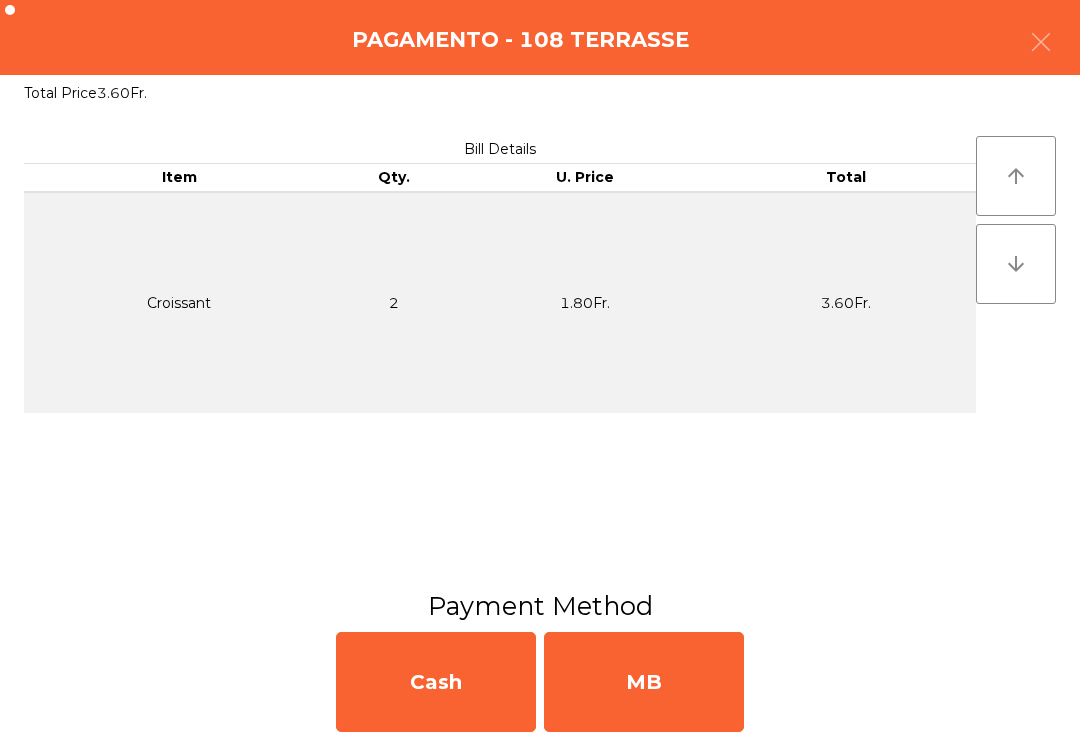 click on "MB" 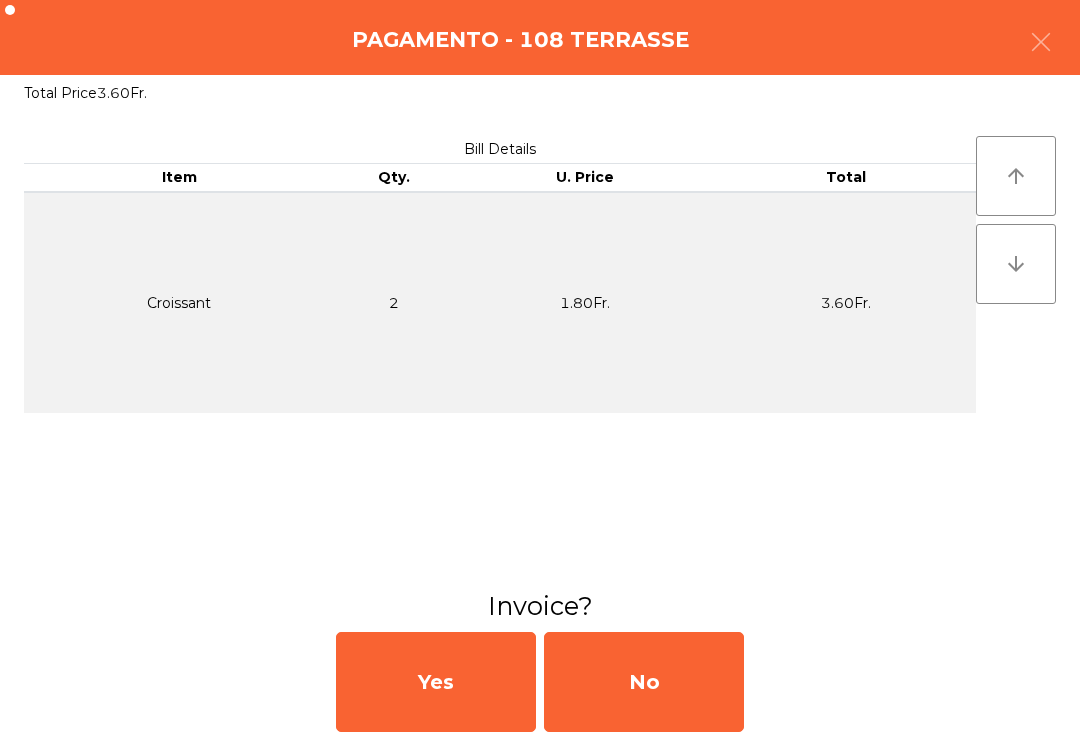 click on "No" 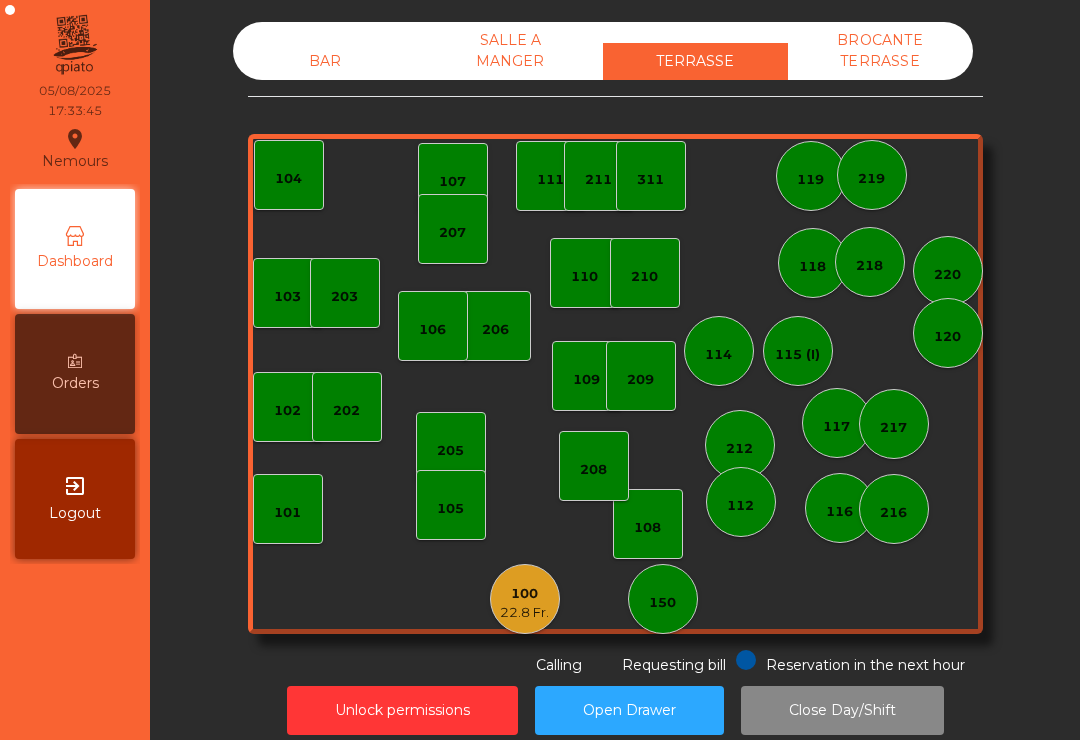 click on "BAR   SALLE A MANGER   TERRASSE   BROCANTE TERRASSE" 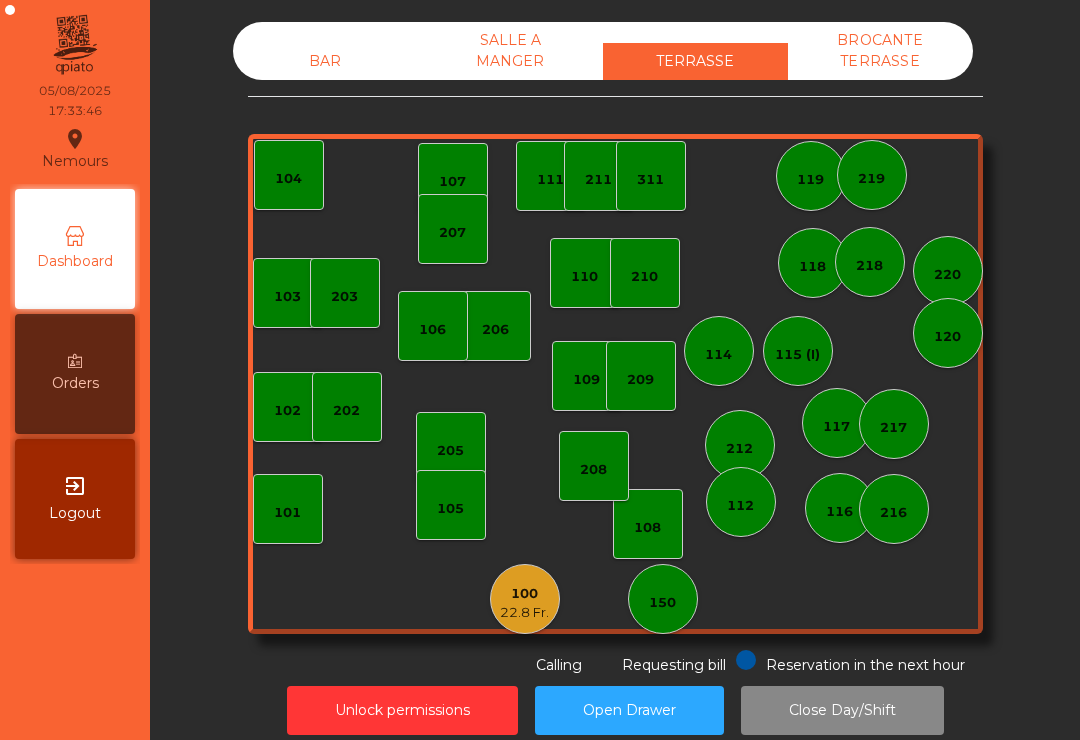 click on "BAR" 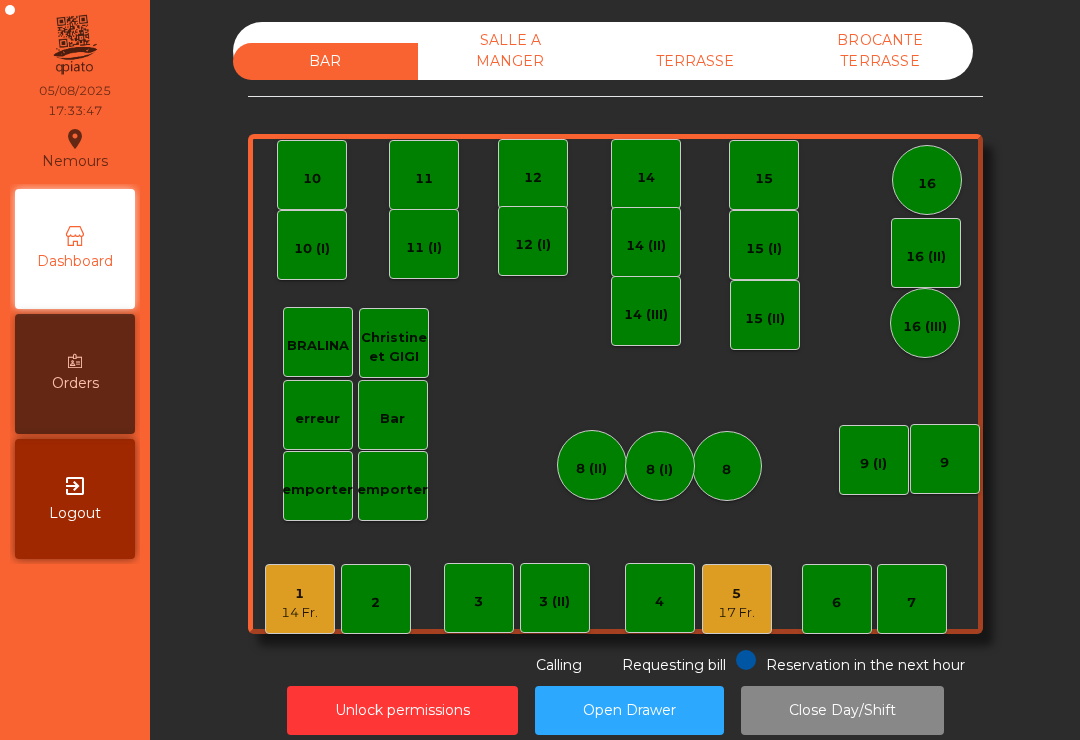 click on "BAR   SALLE A MANGER   TERRASSE   BROCANTE TERRASSE    1   14 Fr.   2    3   4    5   17 Fr.    6    7    8   9   10    11    12    14   15    16   Bar   3 (II)   14 (II)   15 (I)   erreur    emporter   16 (II)   8 (II)   BRALINA    14 (III)   15 (II)   16 (III)   9 (I)   10 (I)   11 (I)   12 (I)   8 (I)   Christine et GIGI   emporter  Reservation in the next hour Requesting bill Calling" 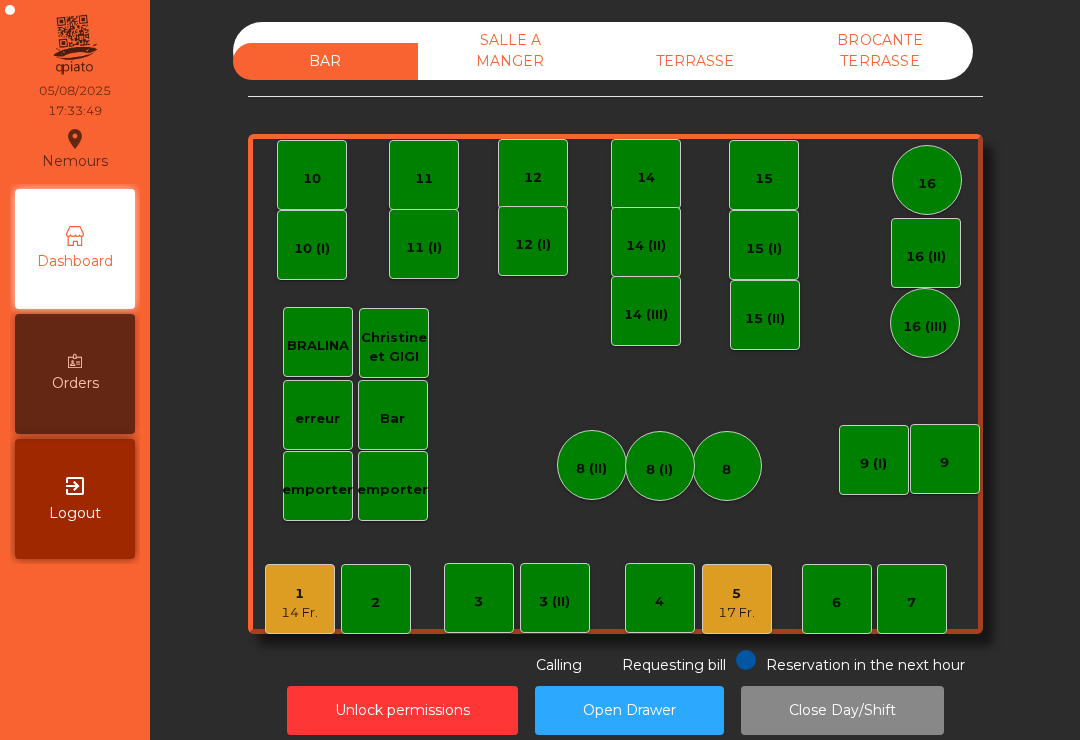 click on "14 Fr." 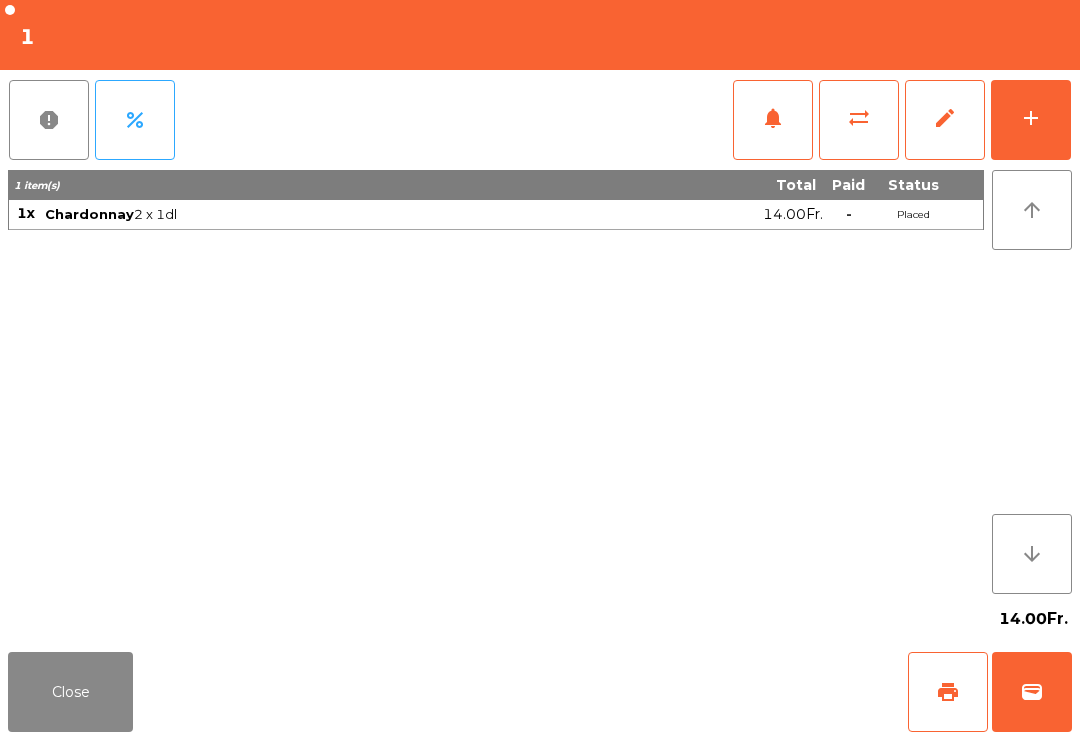 click on "wallet" 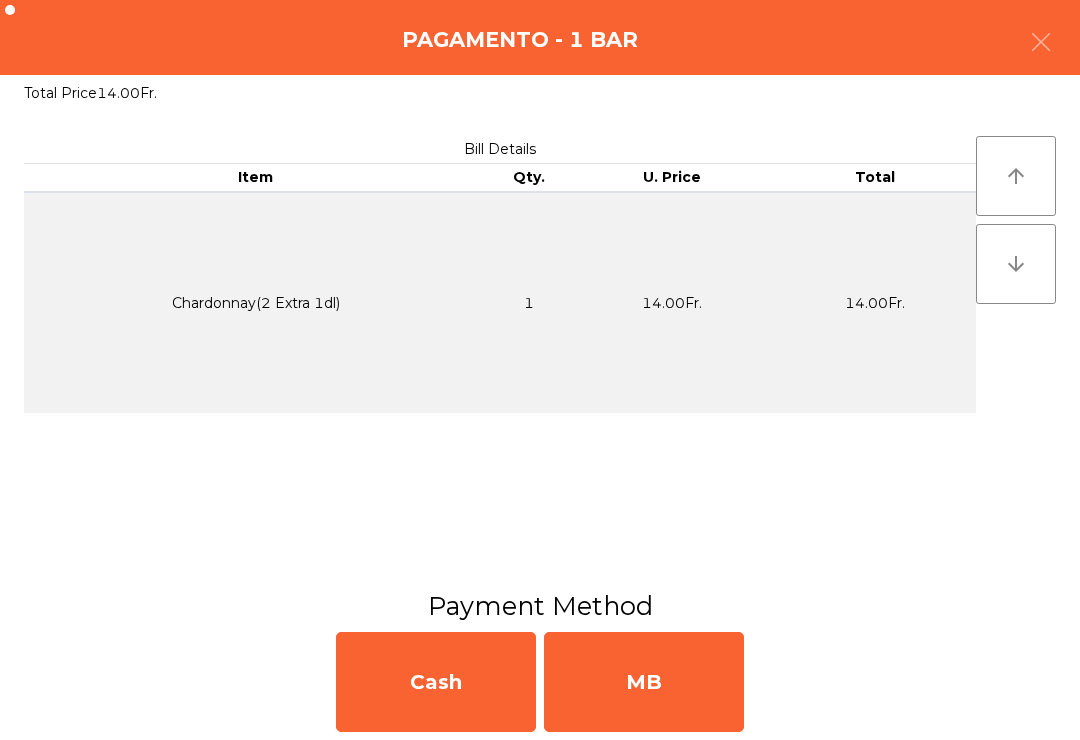 click on "MB" 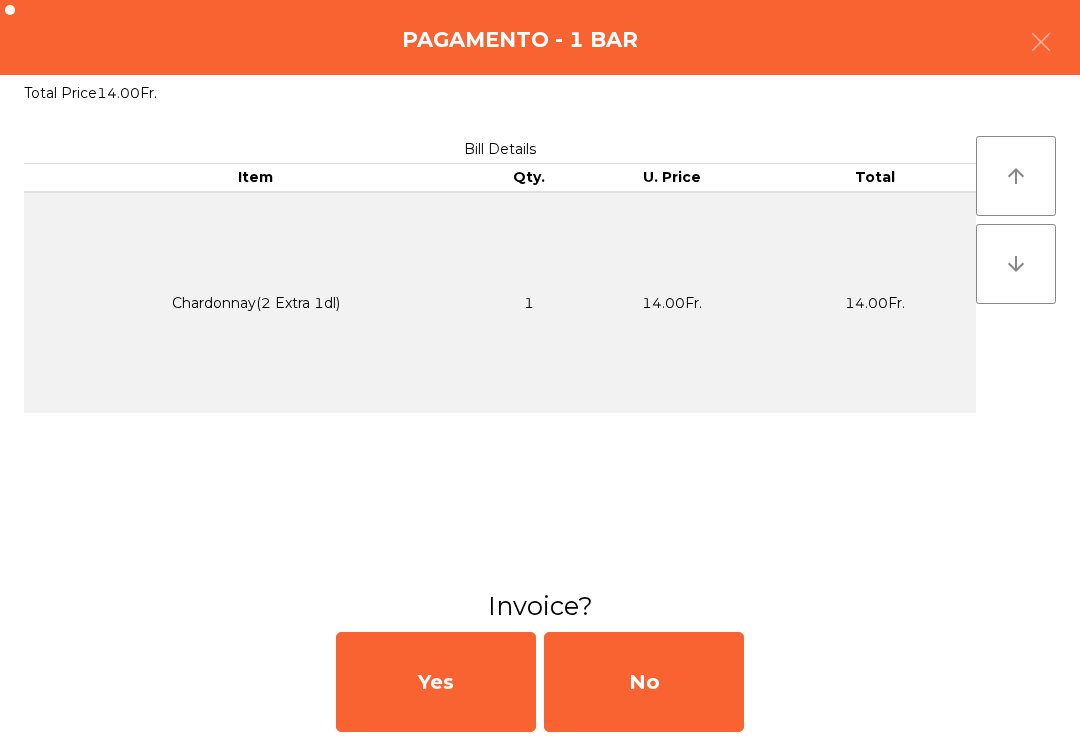 click on "No" 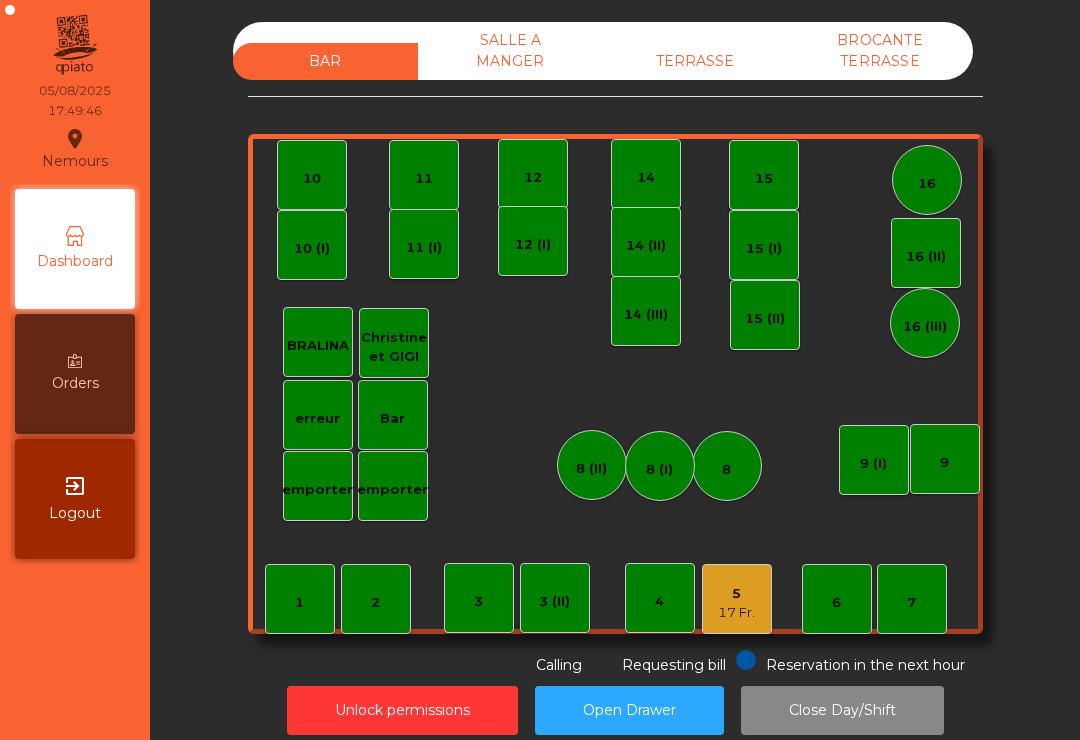 click on "TERRASSE" 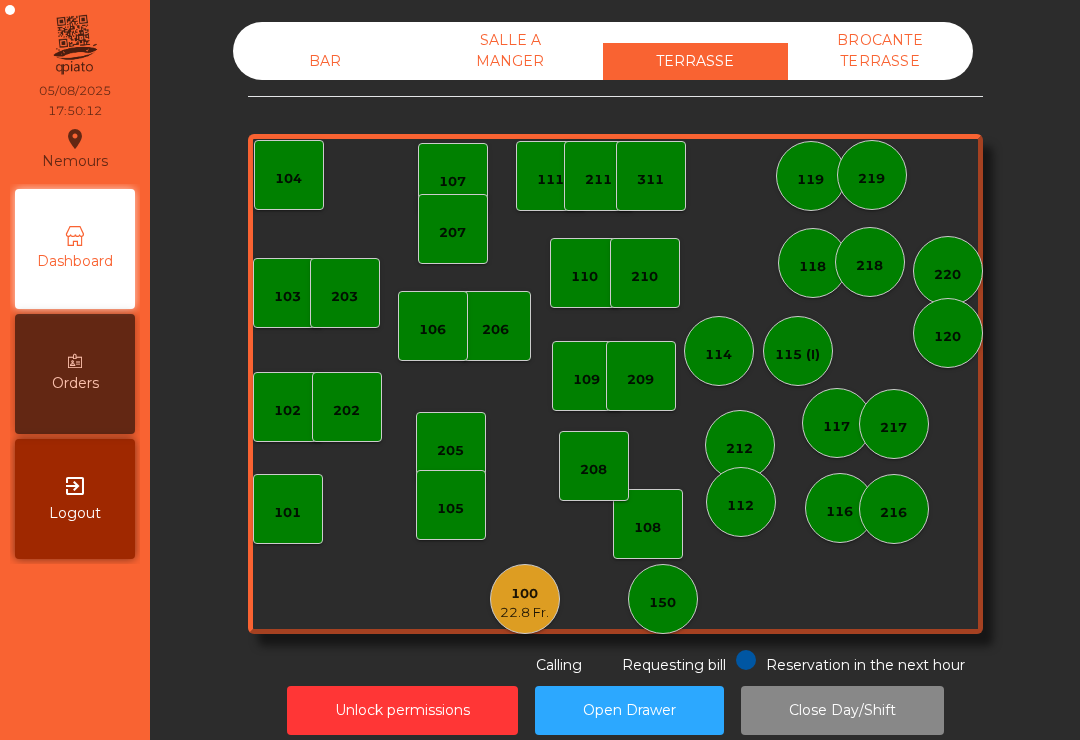 click on "22.8 Fr." 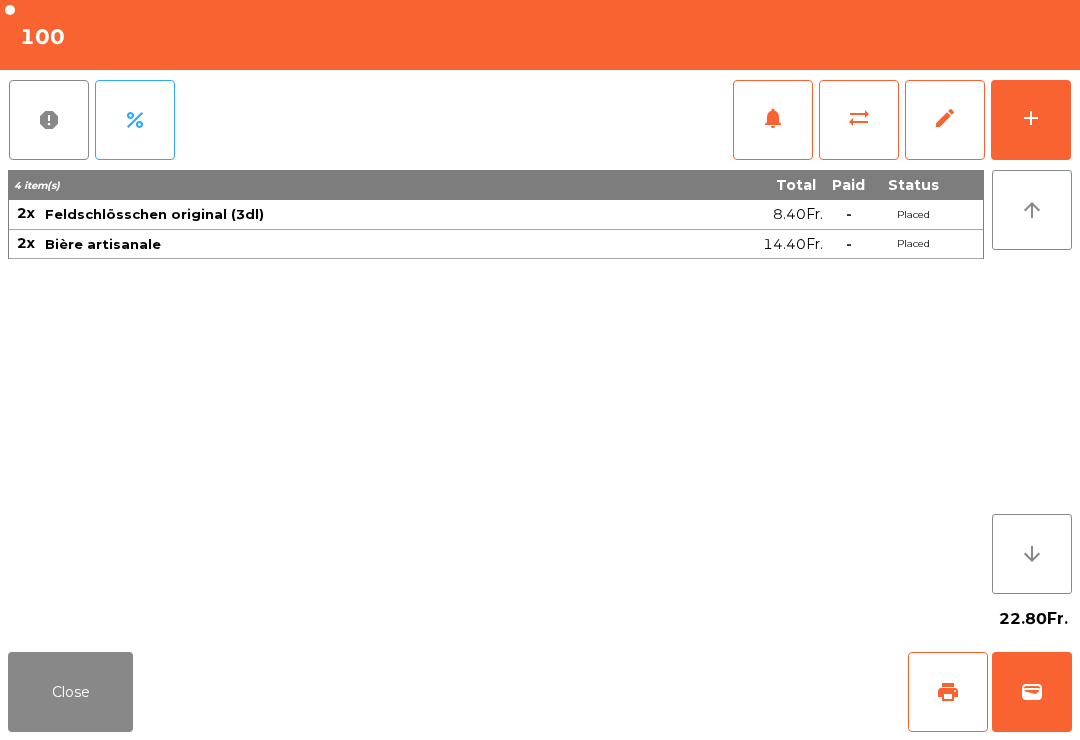 click on "add" 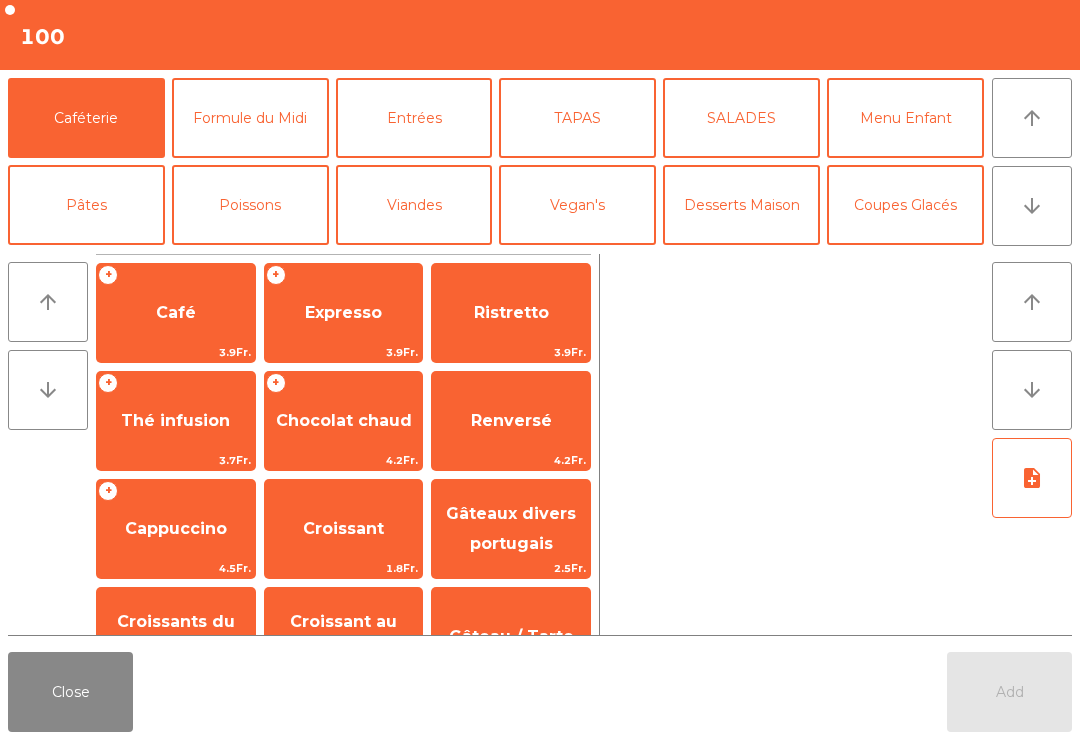 click on "arrow_downward" 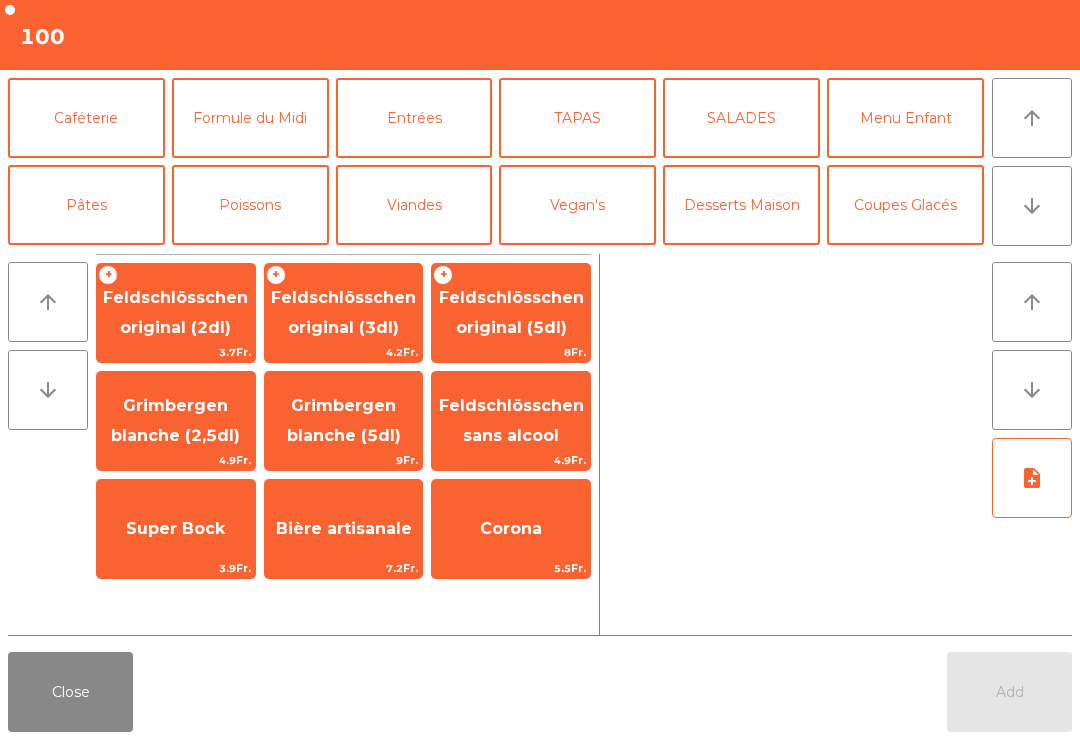 scroll, scrollTop: 174, scrollLeft: 0, axis: vertical 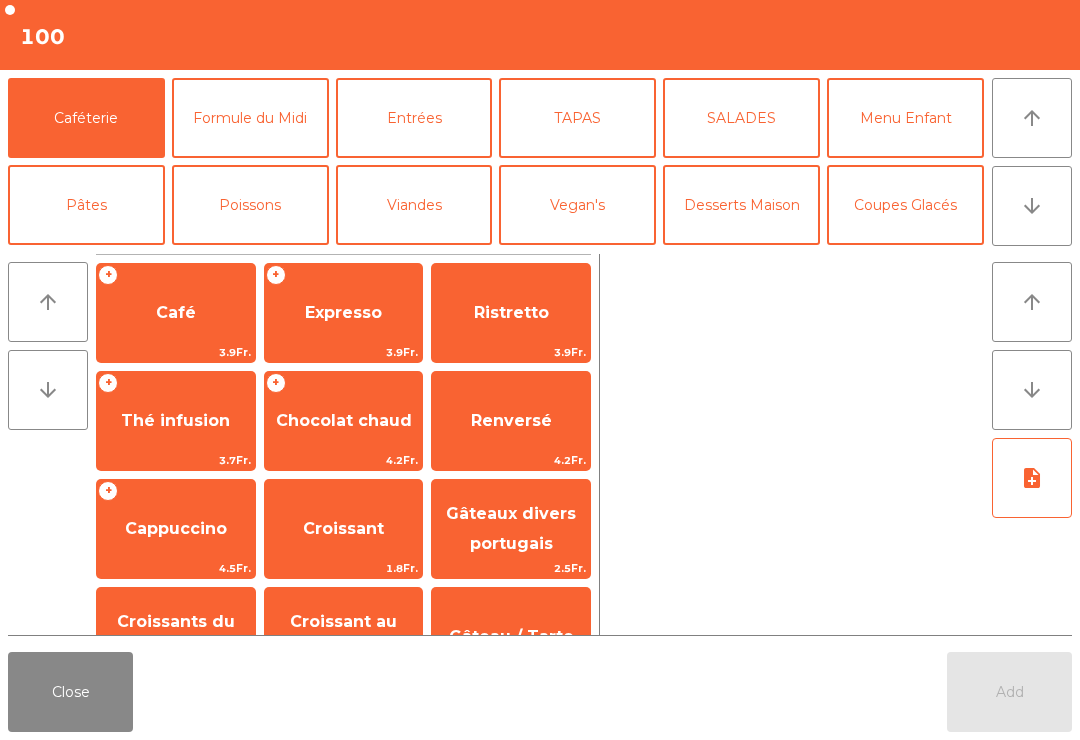 click on "Formule du Midi" 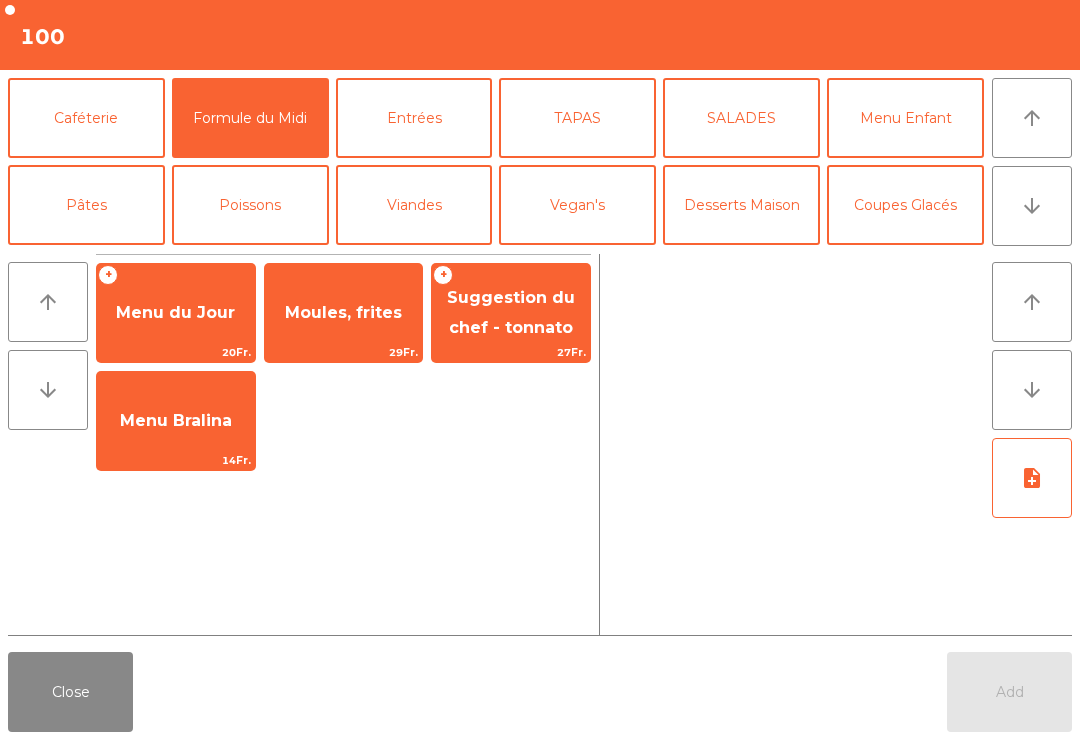 click on "arrow_downward" 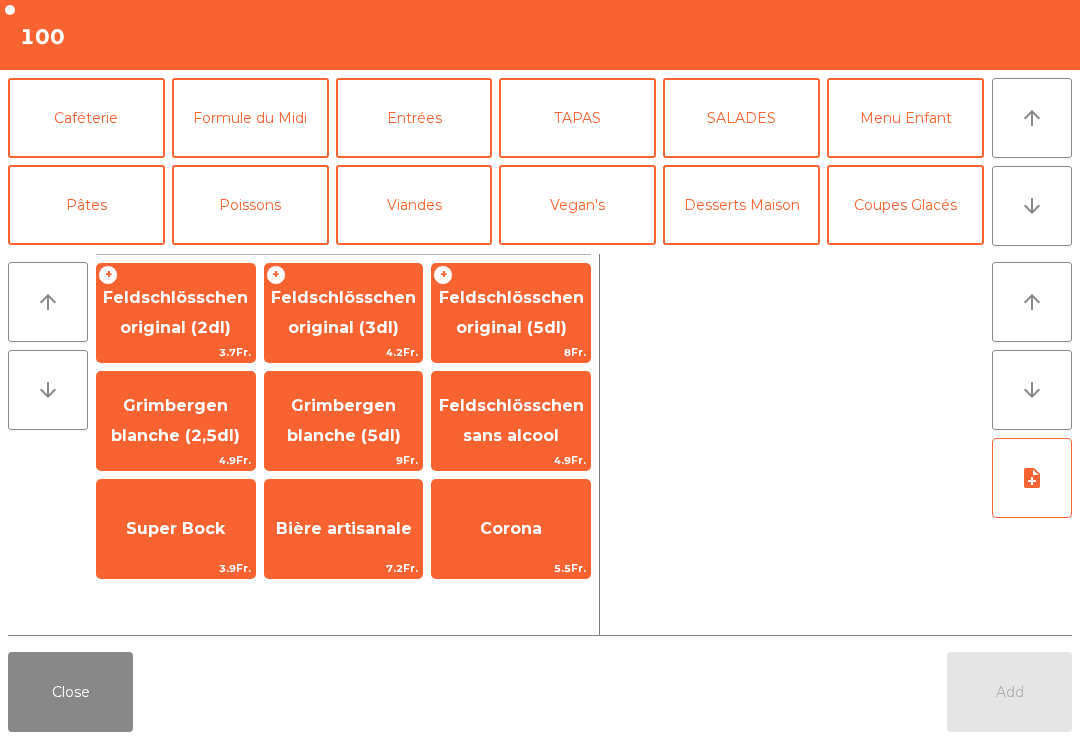 click on "Feldschlösschen original (3dl)" 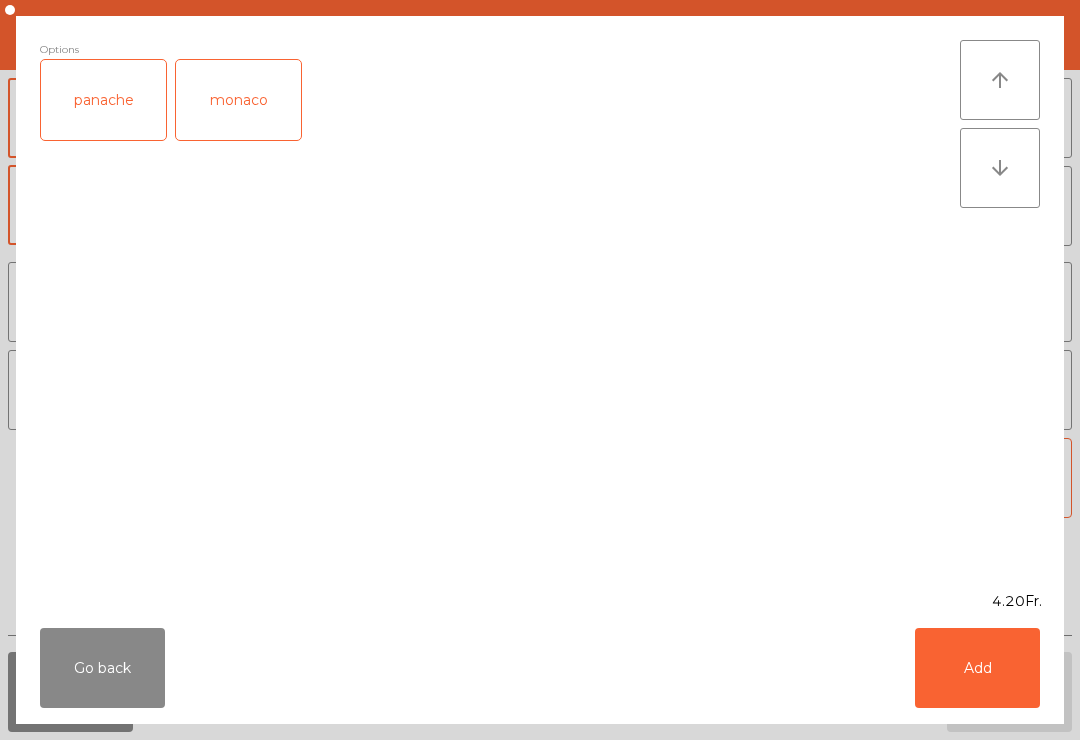 click on "Add" 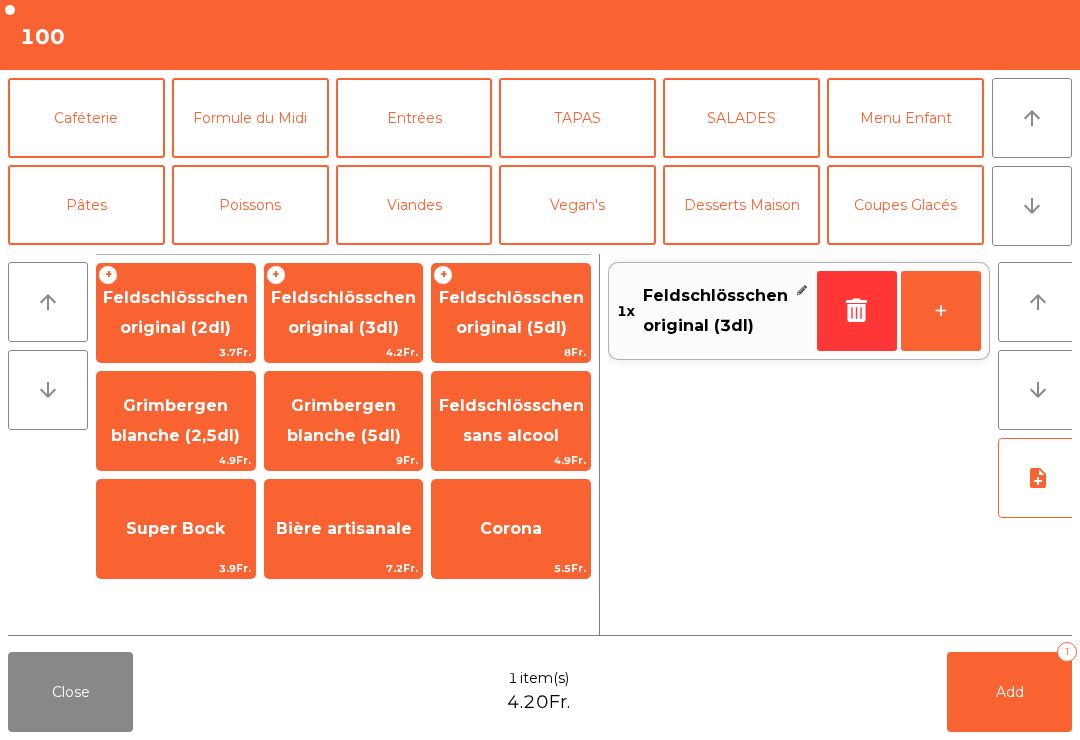 click on "Bière artisanale" 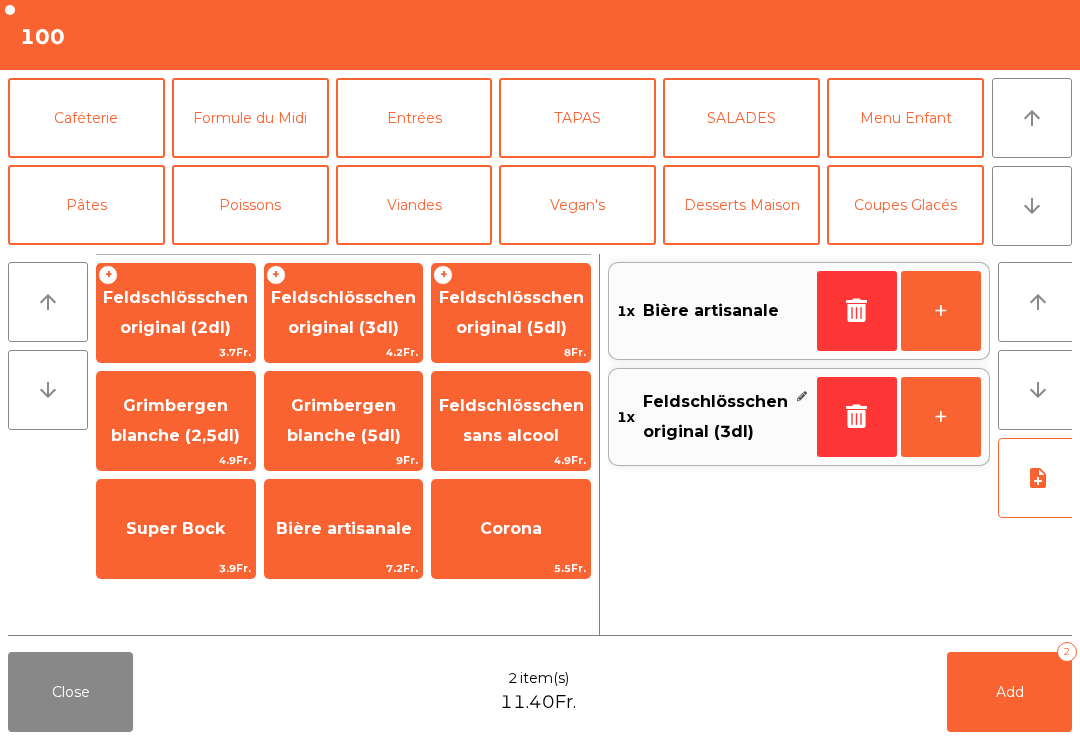 click on "Add" 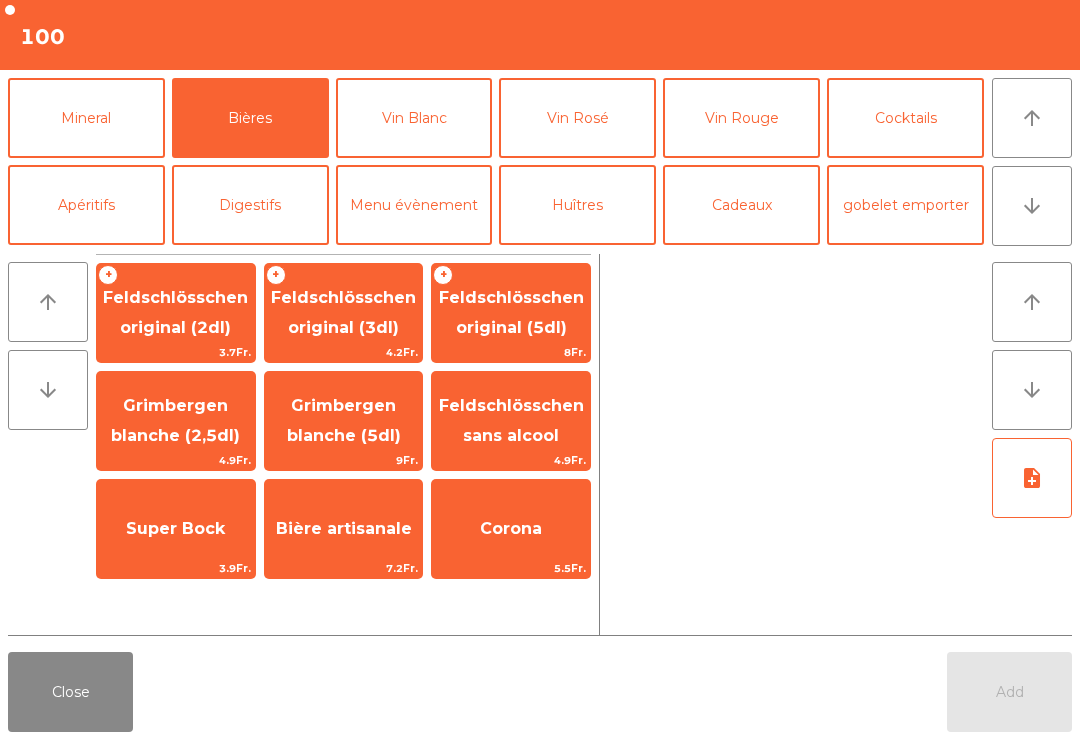 scroll, scrollTop: 174, scrollLeft: 0, axis: vertical 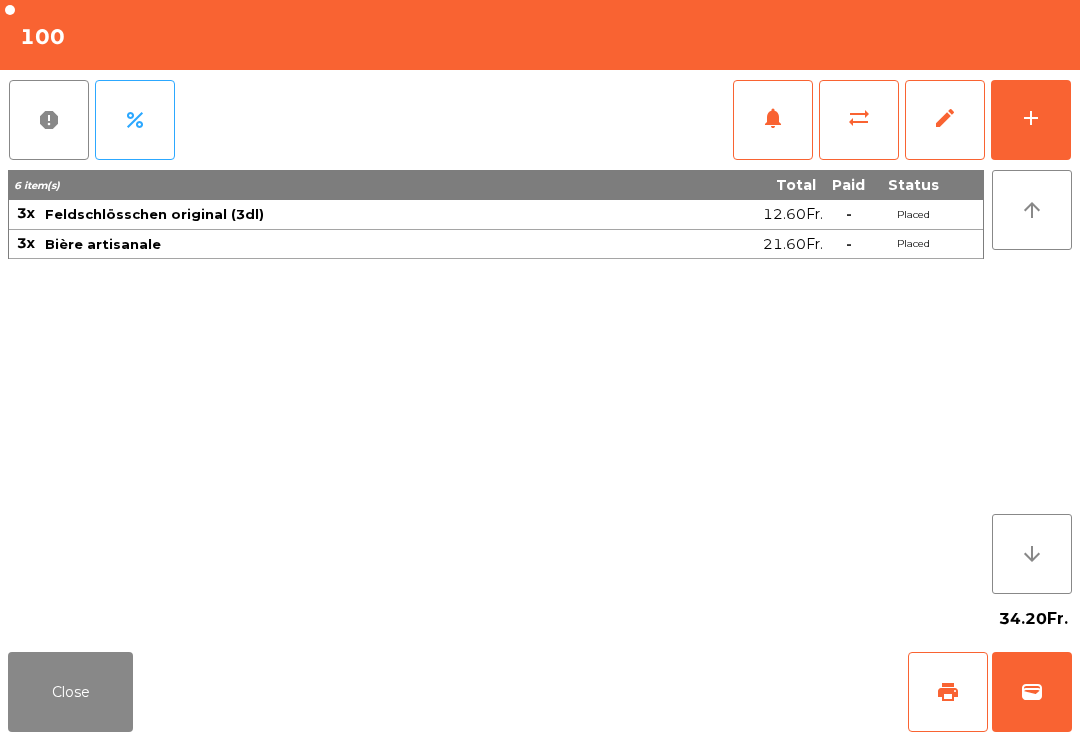click on "Close" 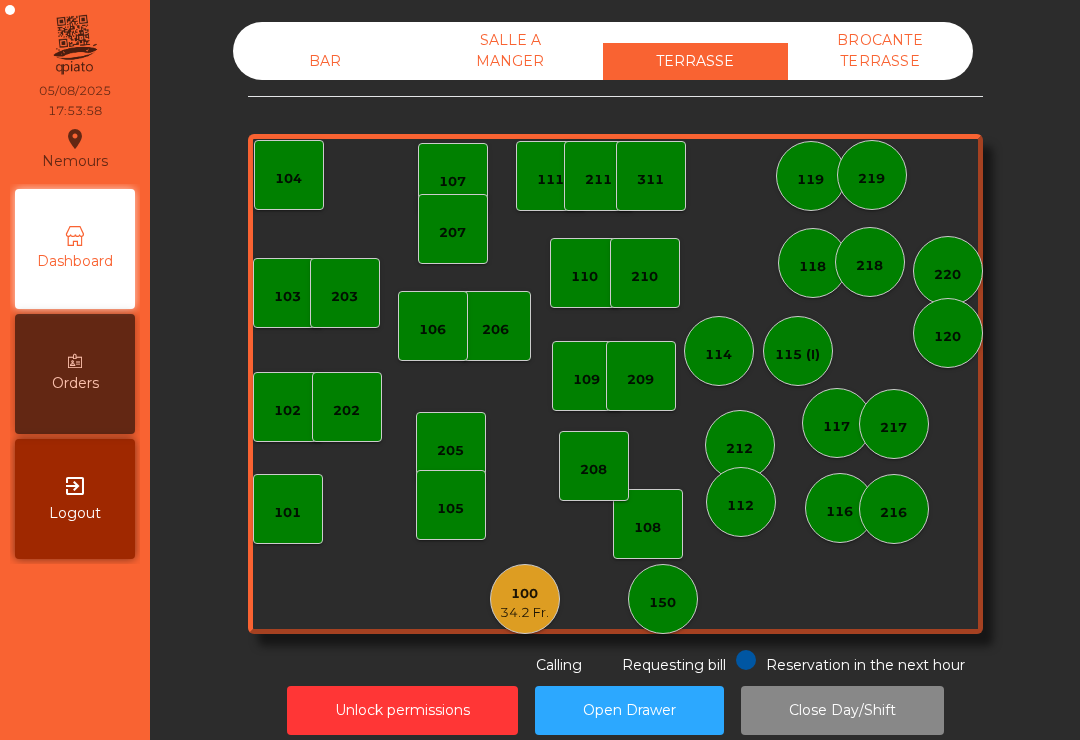 click on "BAR" 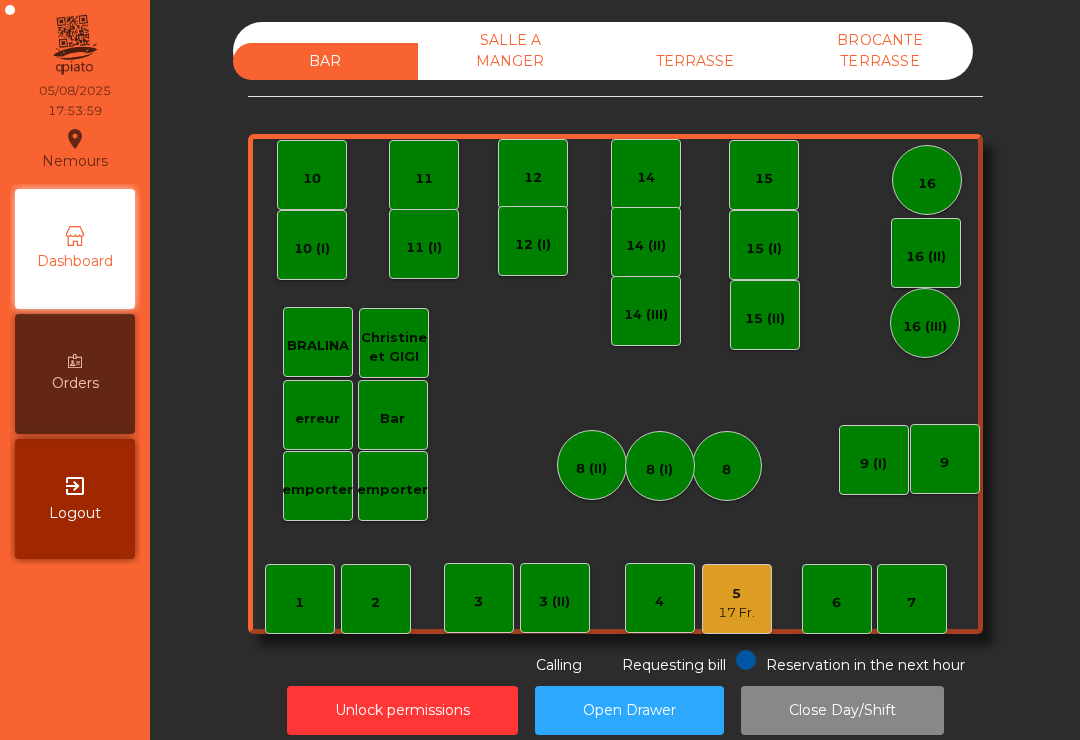 click on "[PRICE] Fr." 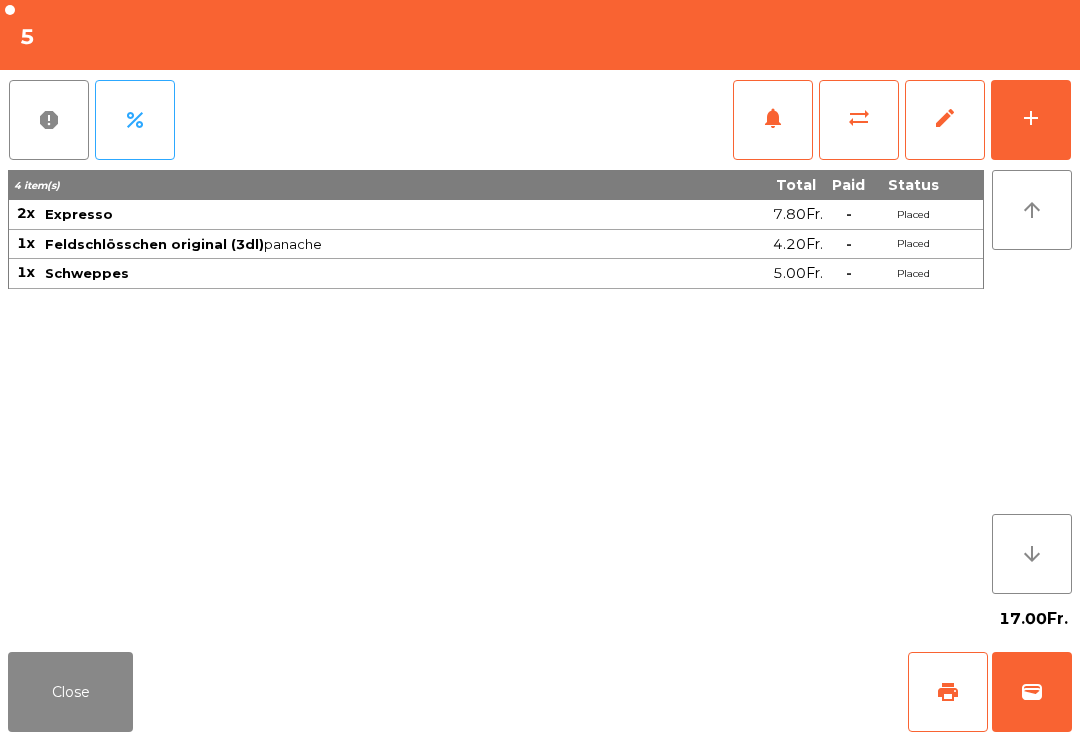 click on "print" 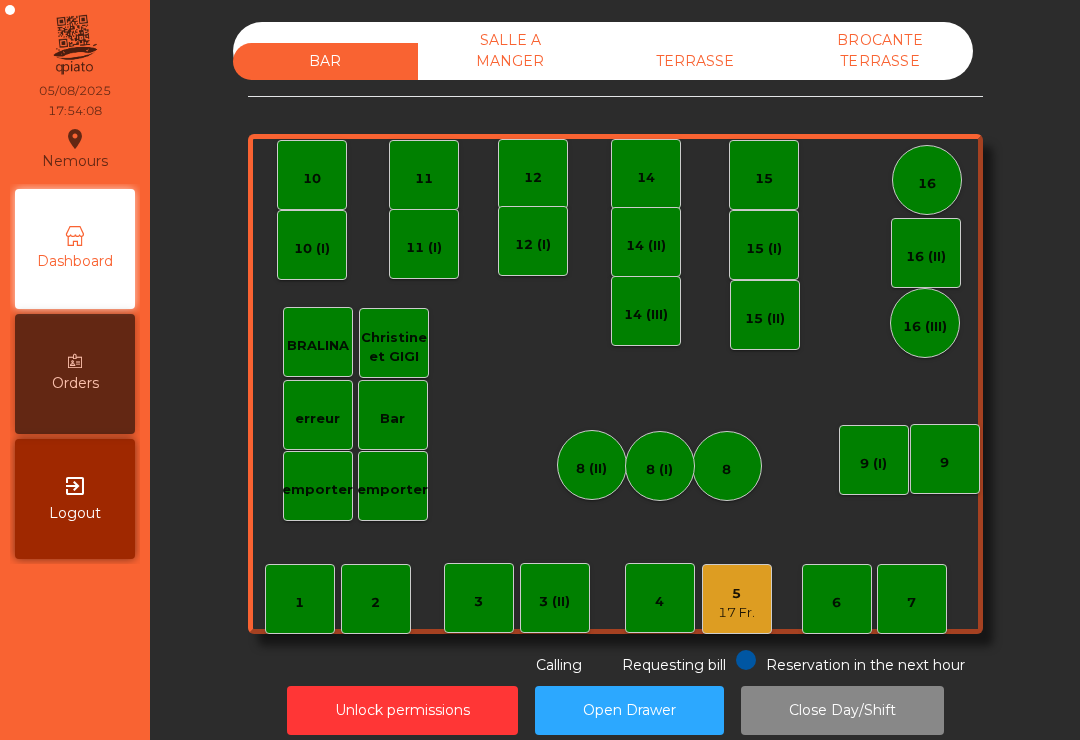 click on "Nemours  location_on  05/08/2025   17:54:08   Dashboard   Orders  exit_to_app  Logout" 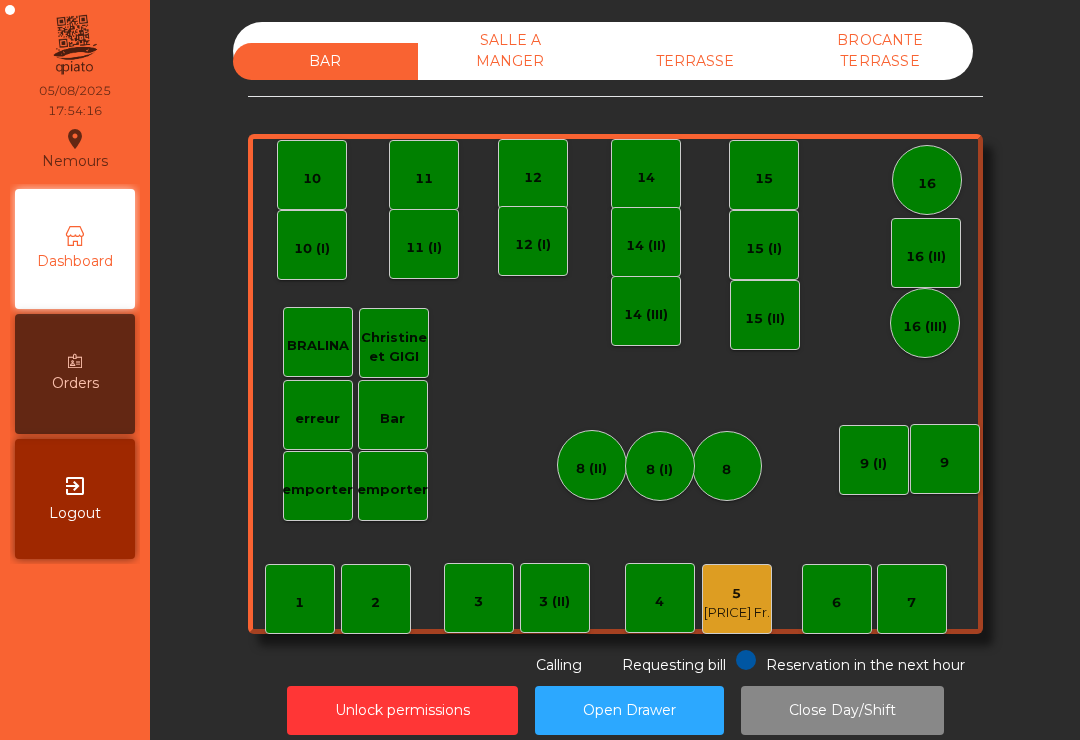 scroll, scrollTop: 0, scrollLeft: 0, axis: both 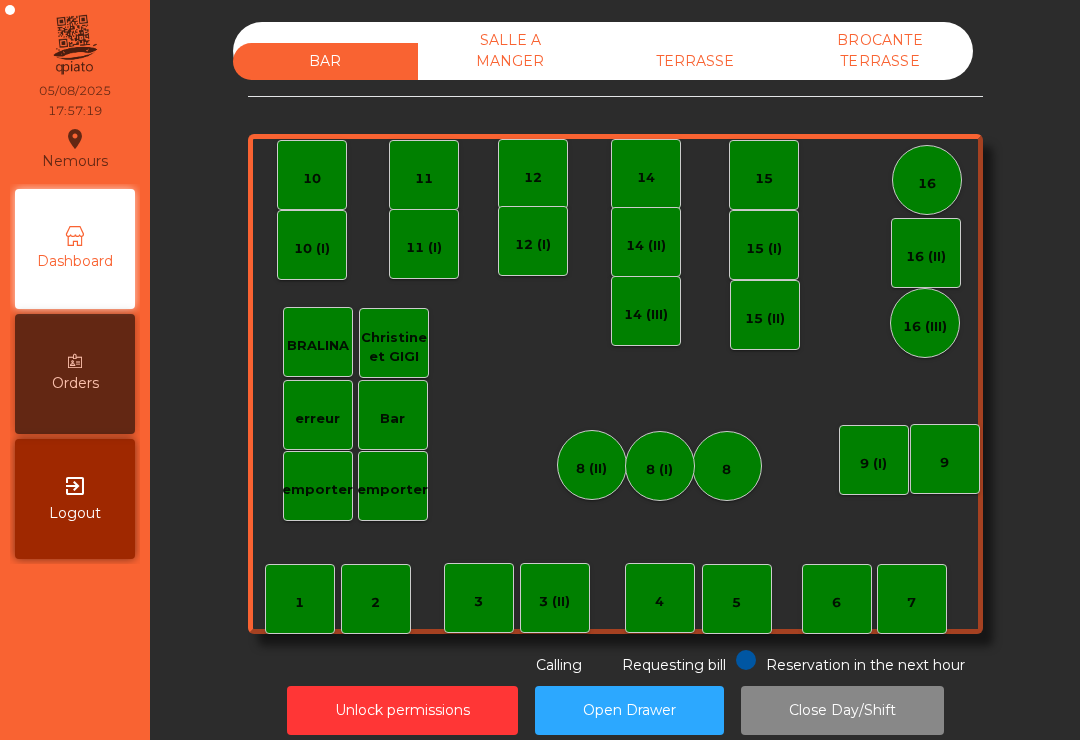 click on "TERRASSE" 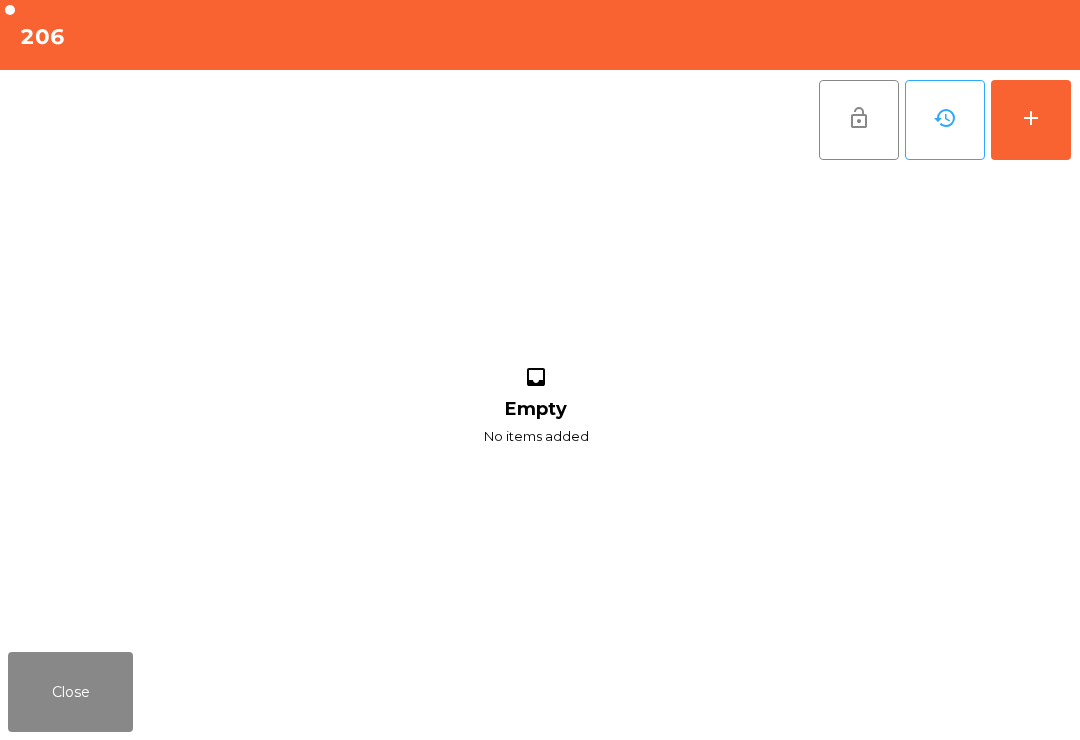 click on "add" 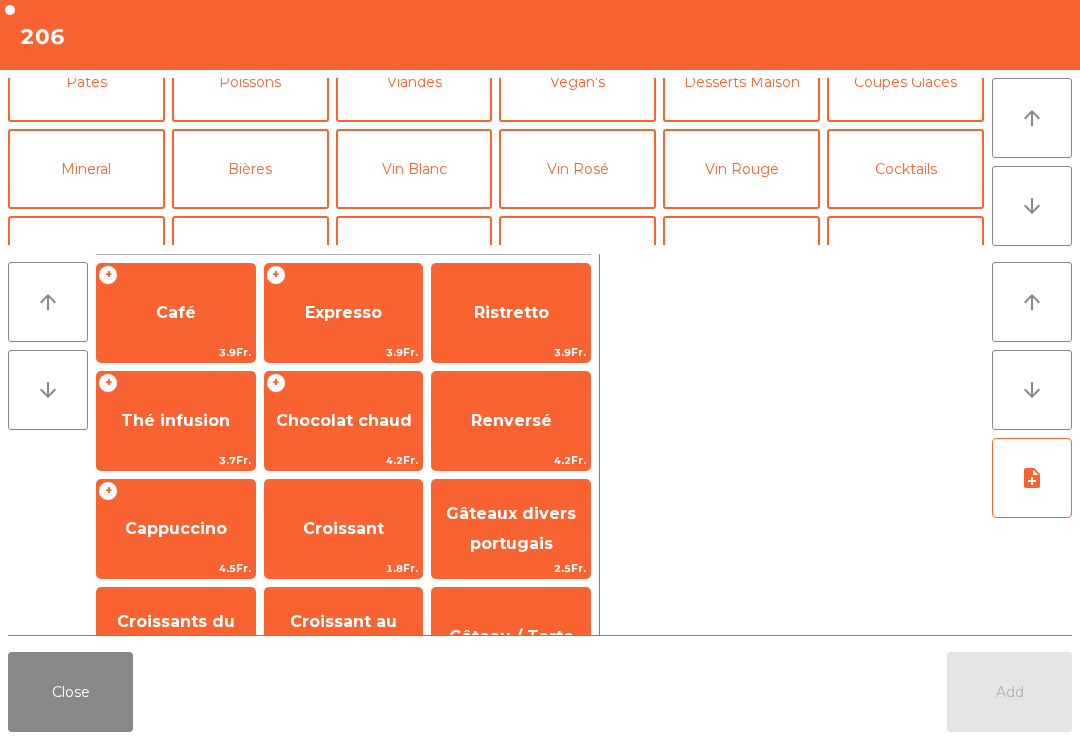 scroll, scrollTop: 121, scrollLeft: 0, axis: vertical 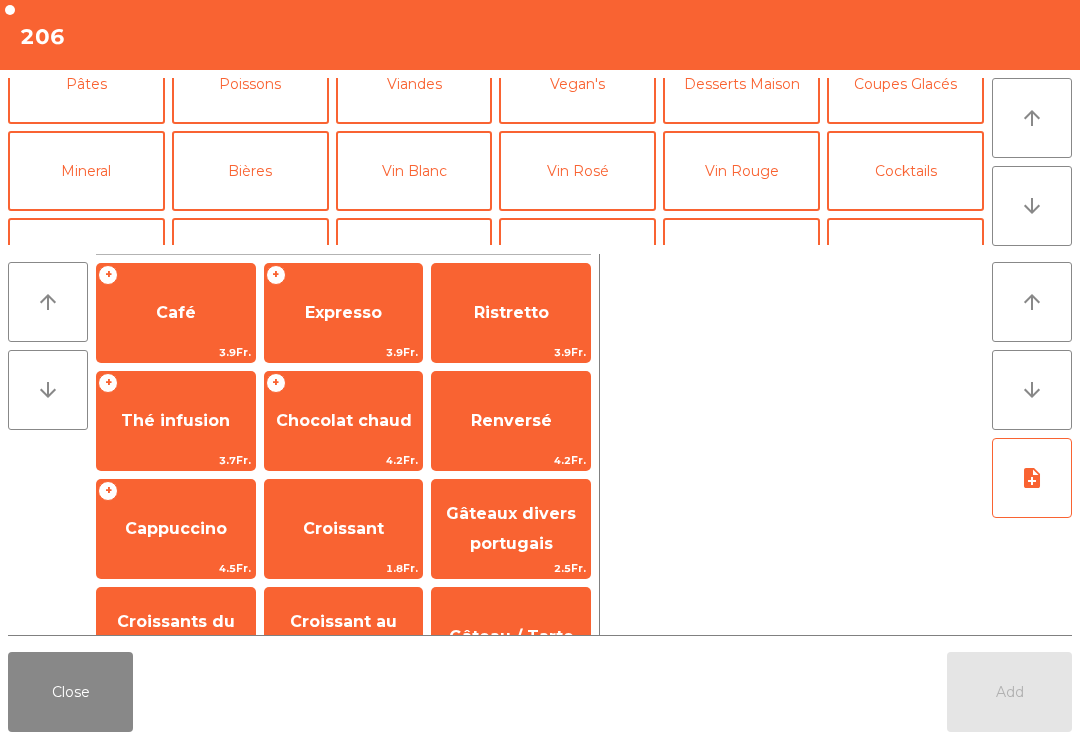 click on "Mineral" 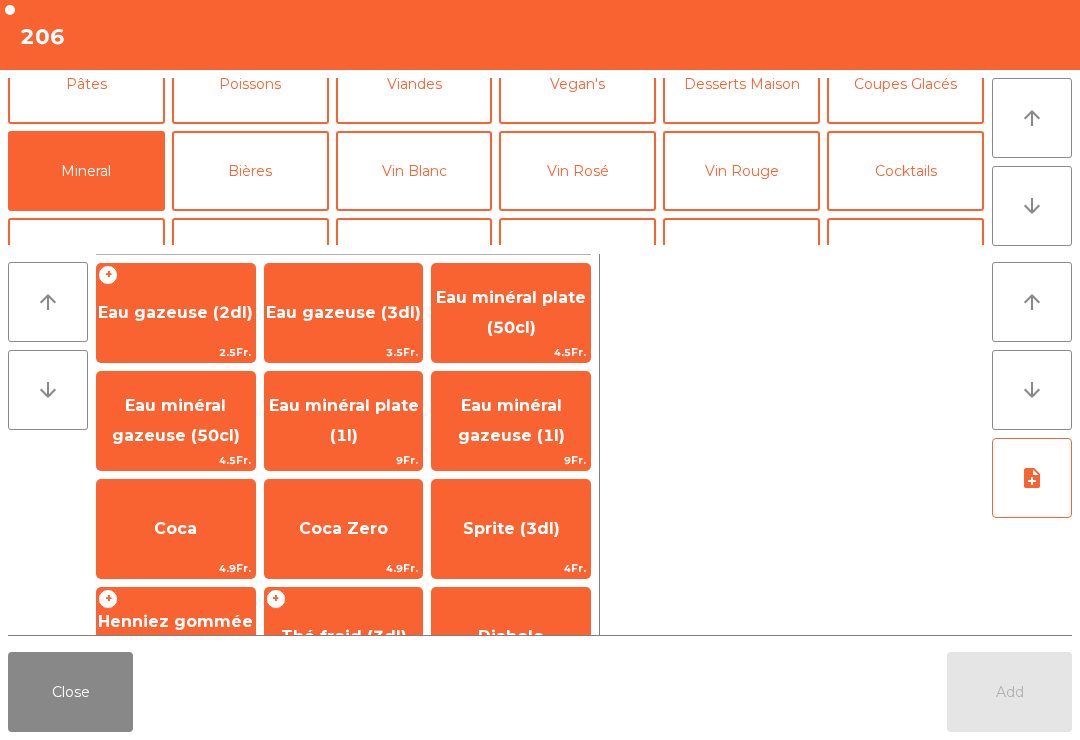 click on "Eau minéral plate (50cl)" 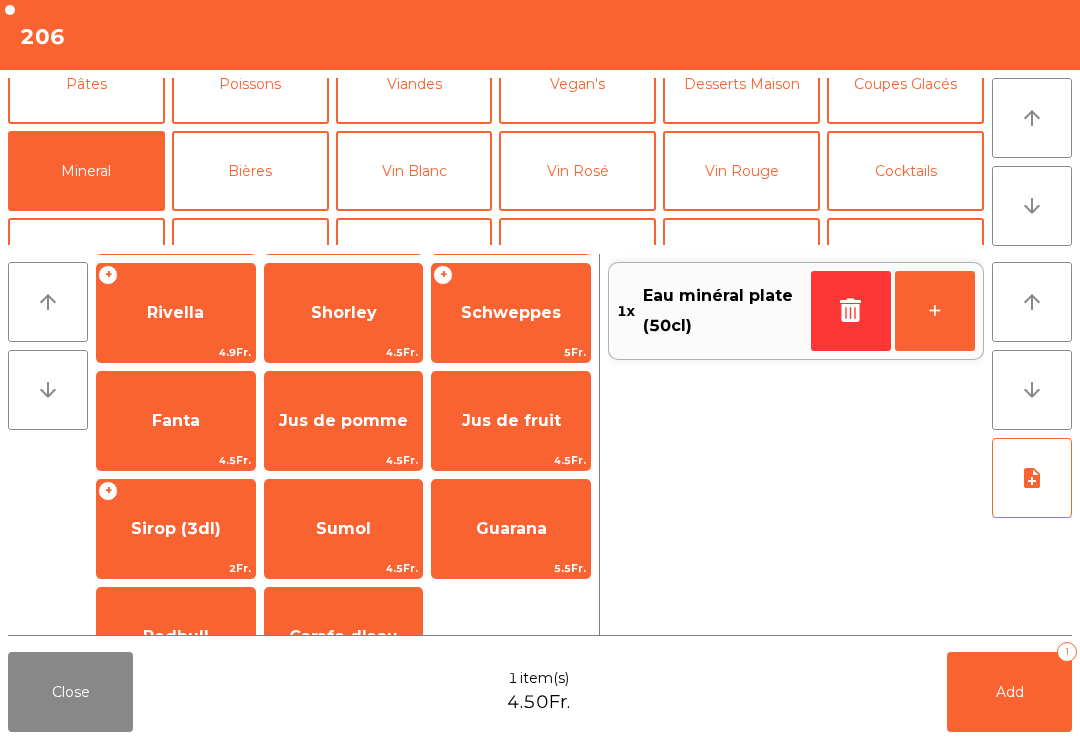 scroll, scrollTop: 431, scrollLeft: 0, axis: vertical 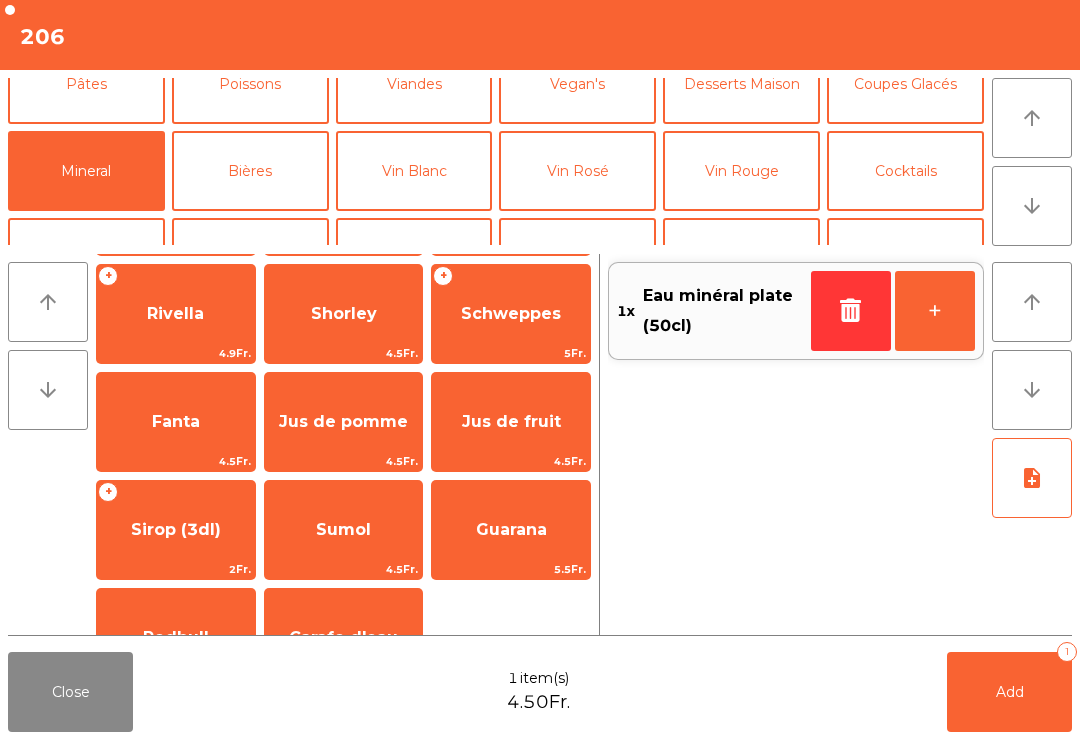 click on "Schweppes" 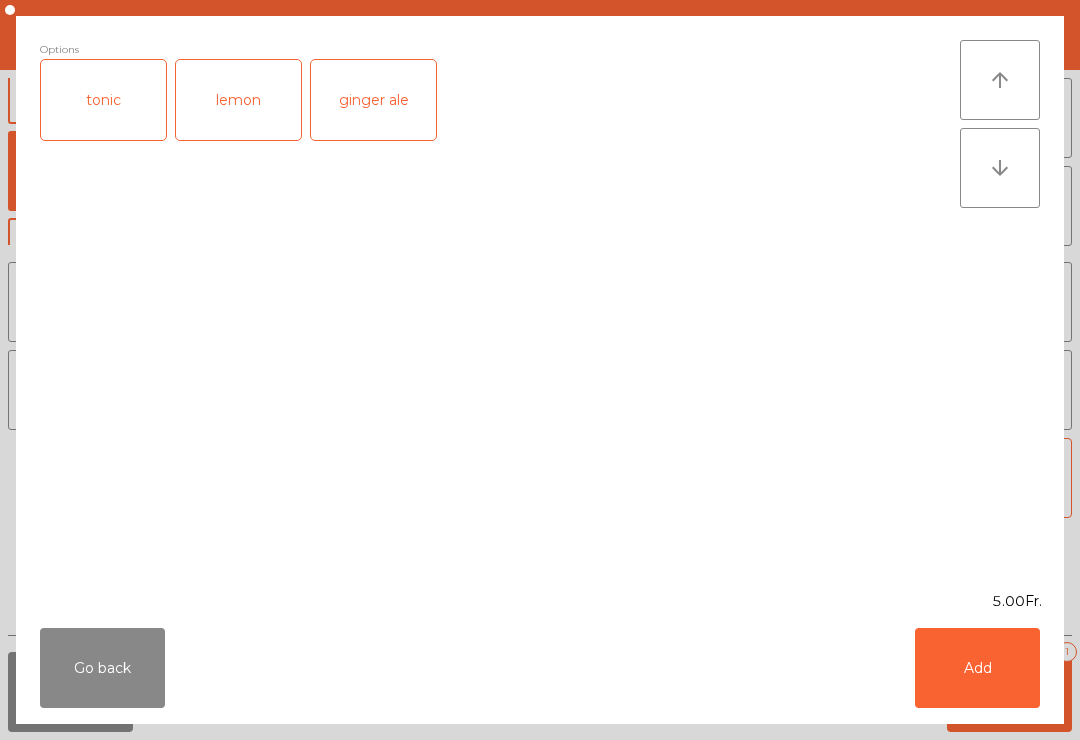click on "Add" 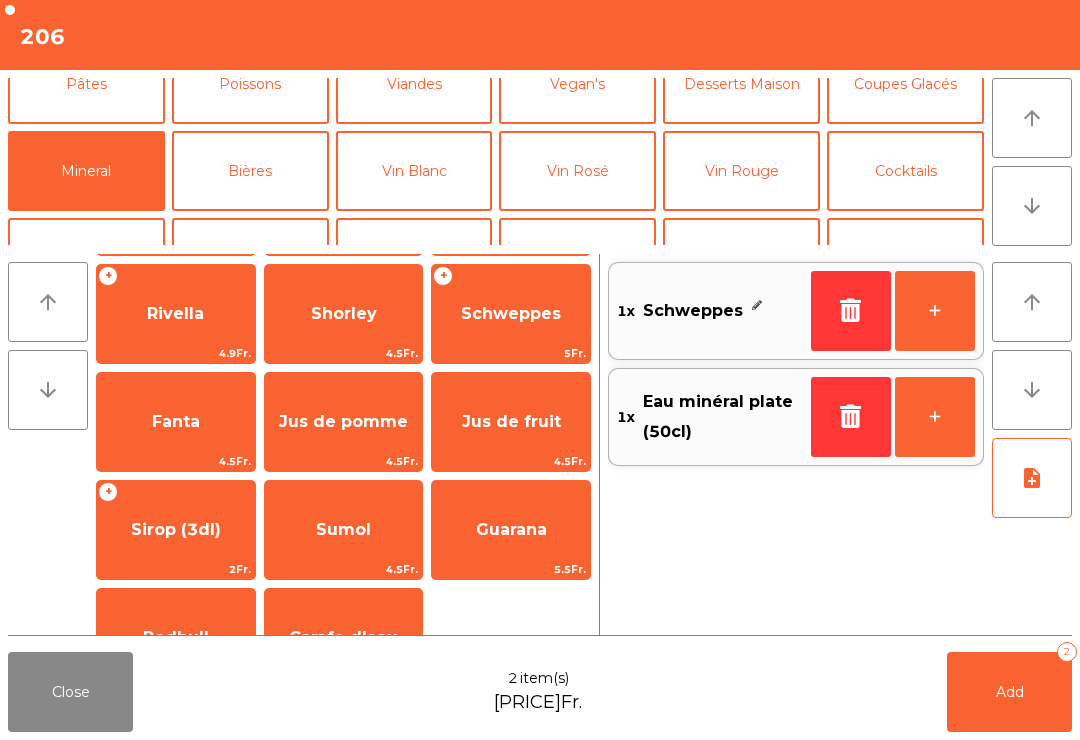 click on "Add   2" 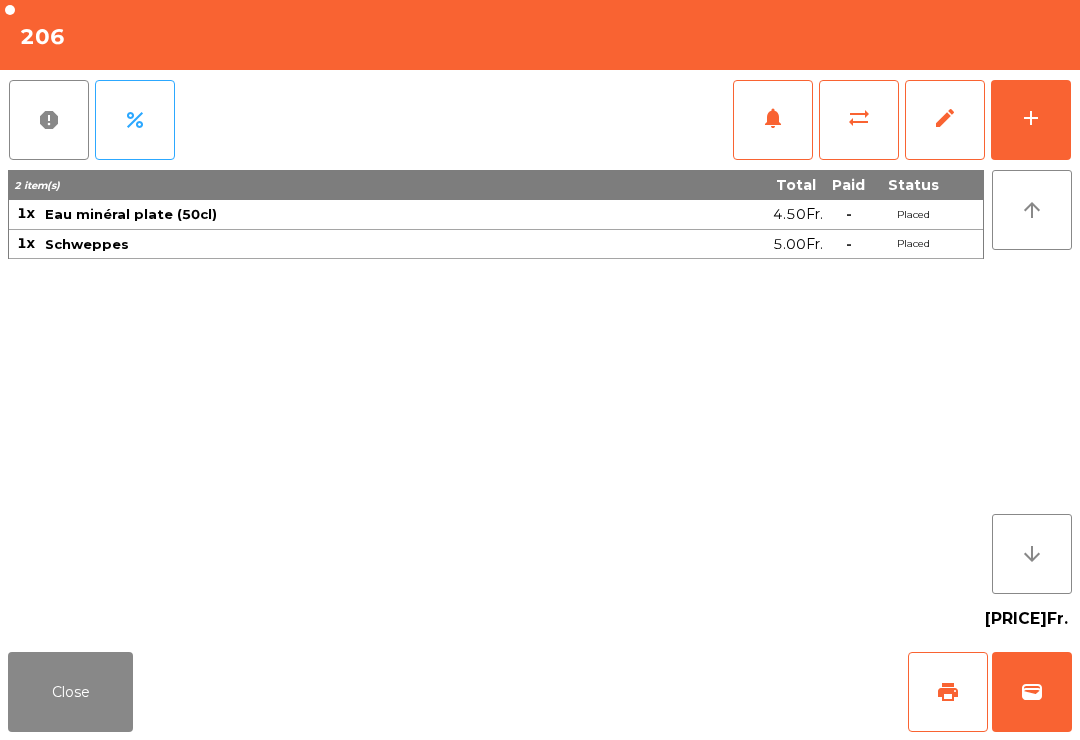 click on "Close" 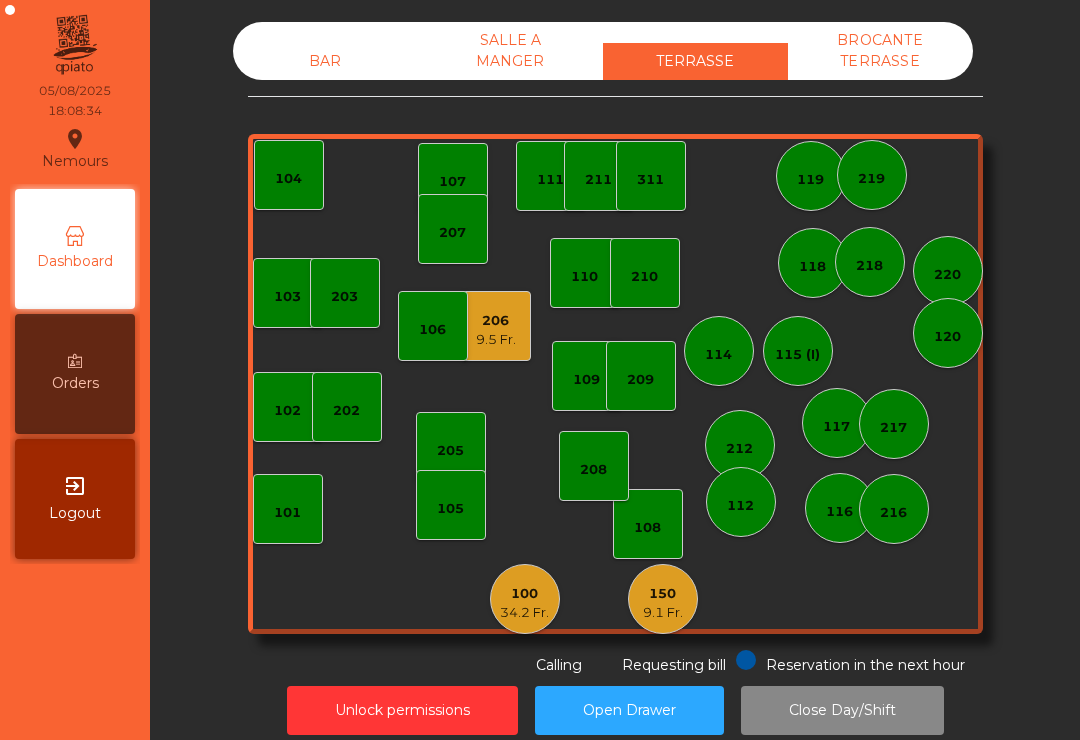 click on "BAR" 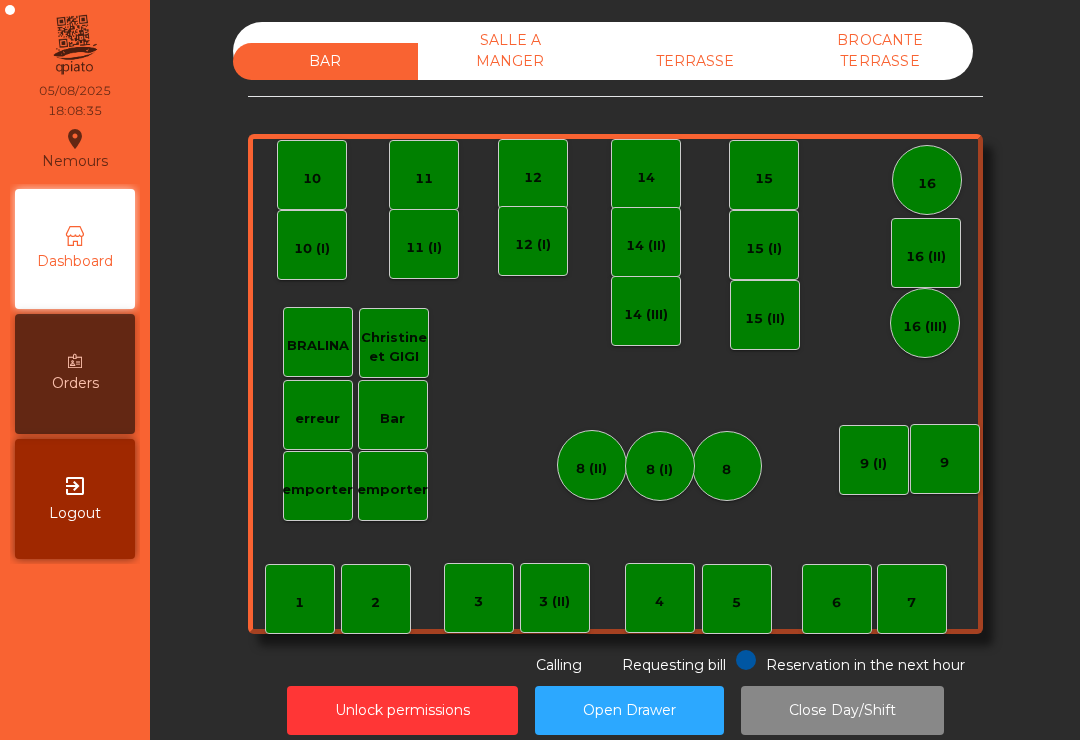 click on "7" 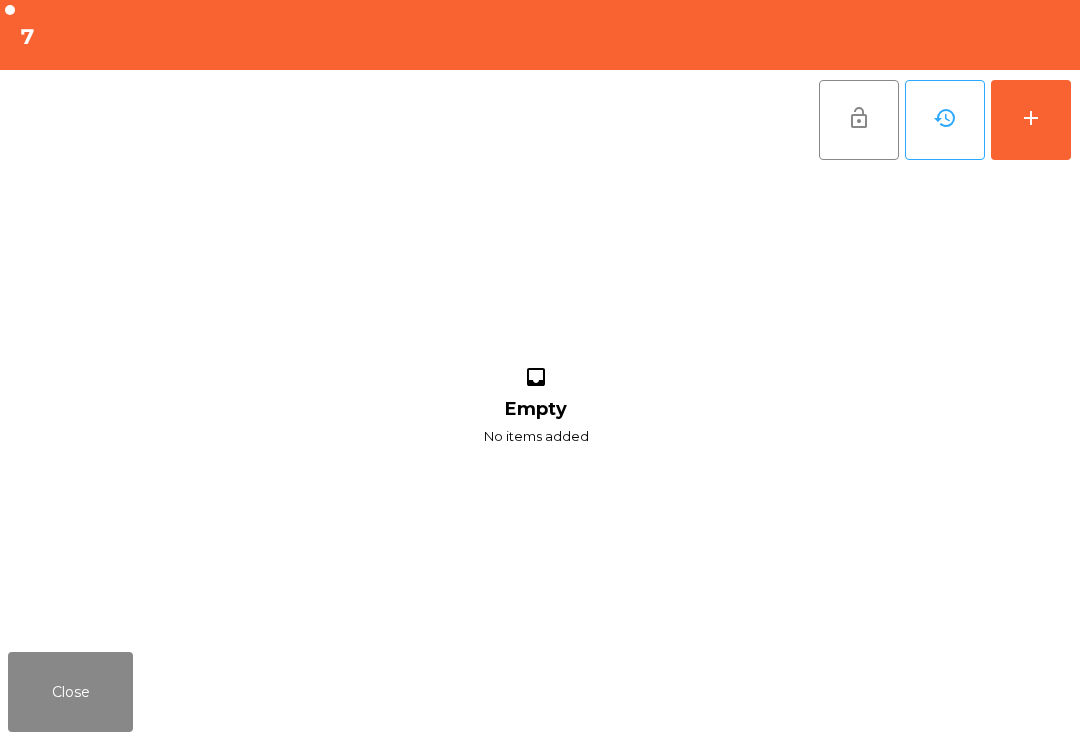 click on "add" 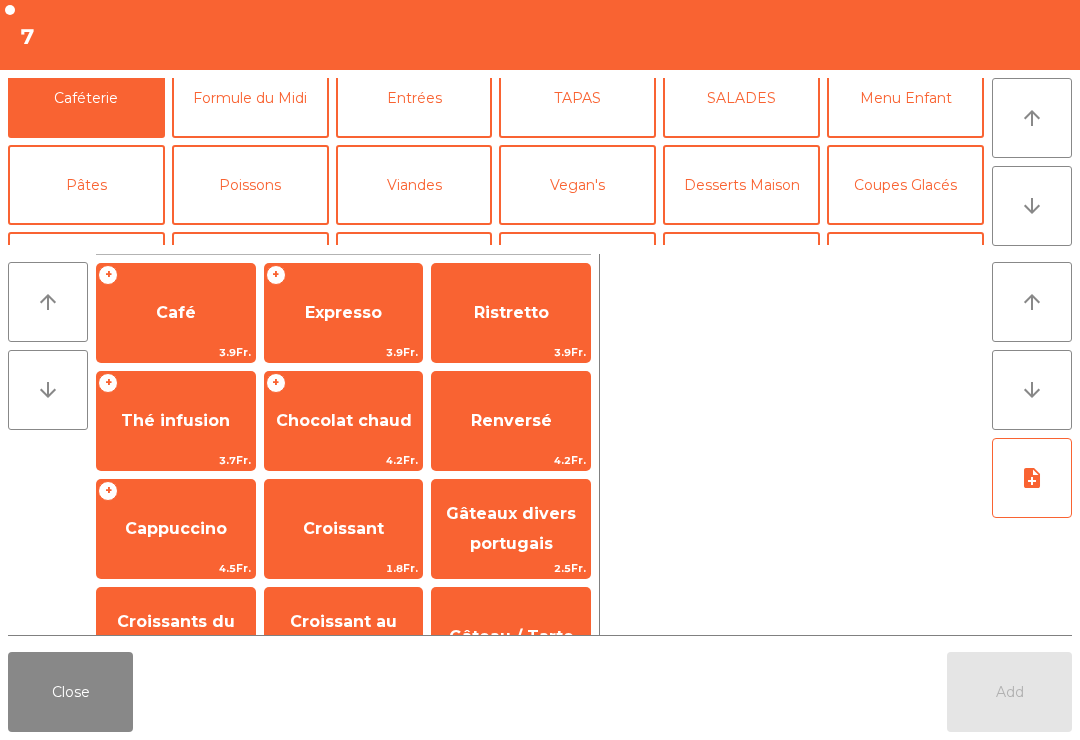 click on "Bières" 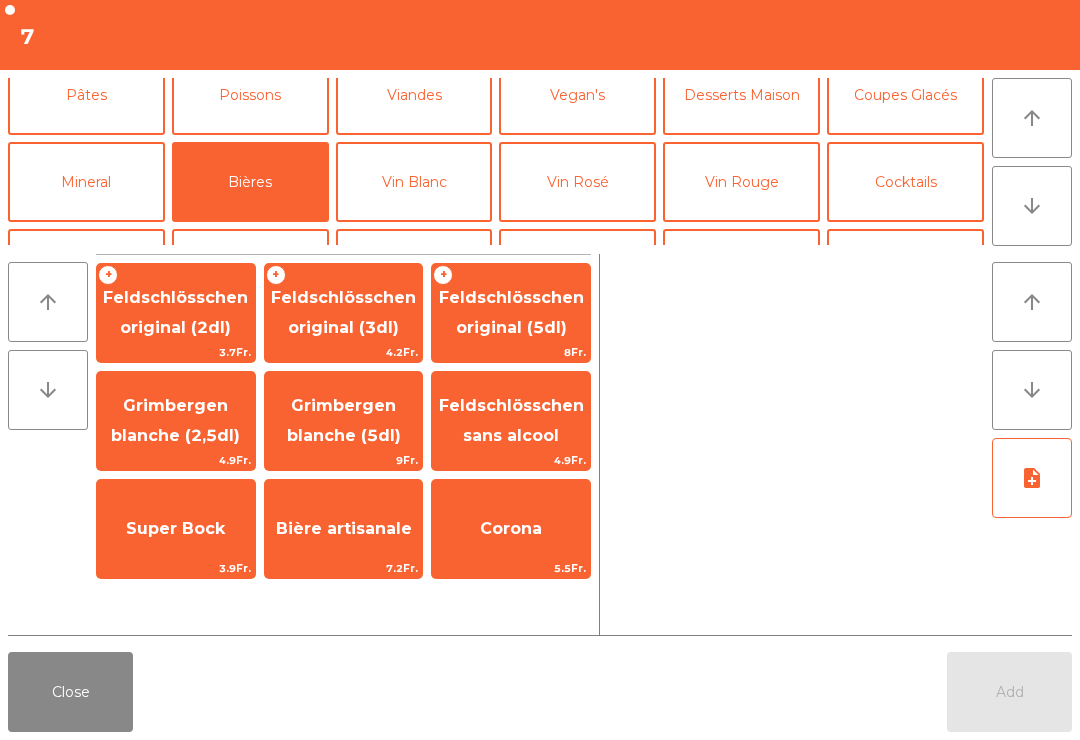 click on "Feldschlösschen sans alcool" 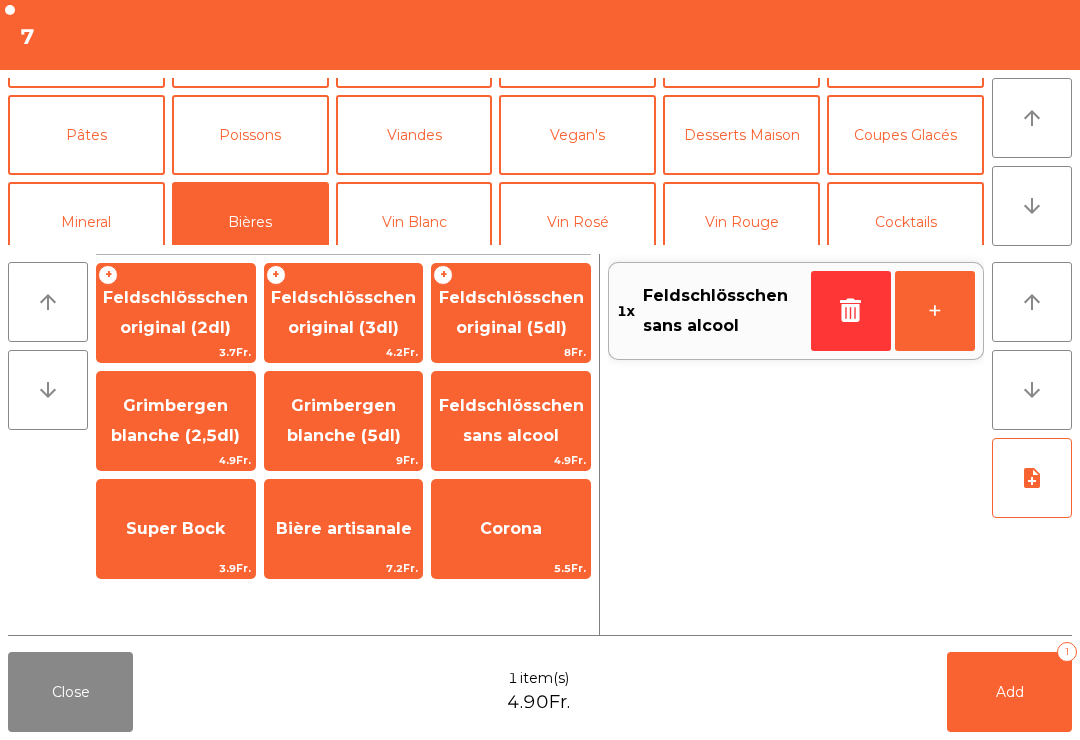 scroll, scrollTop: 72, scrollLeft: 0, axis: vertical 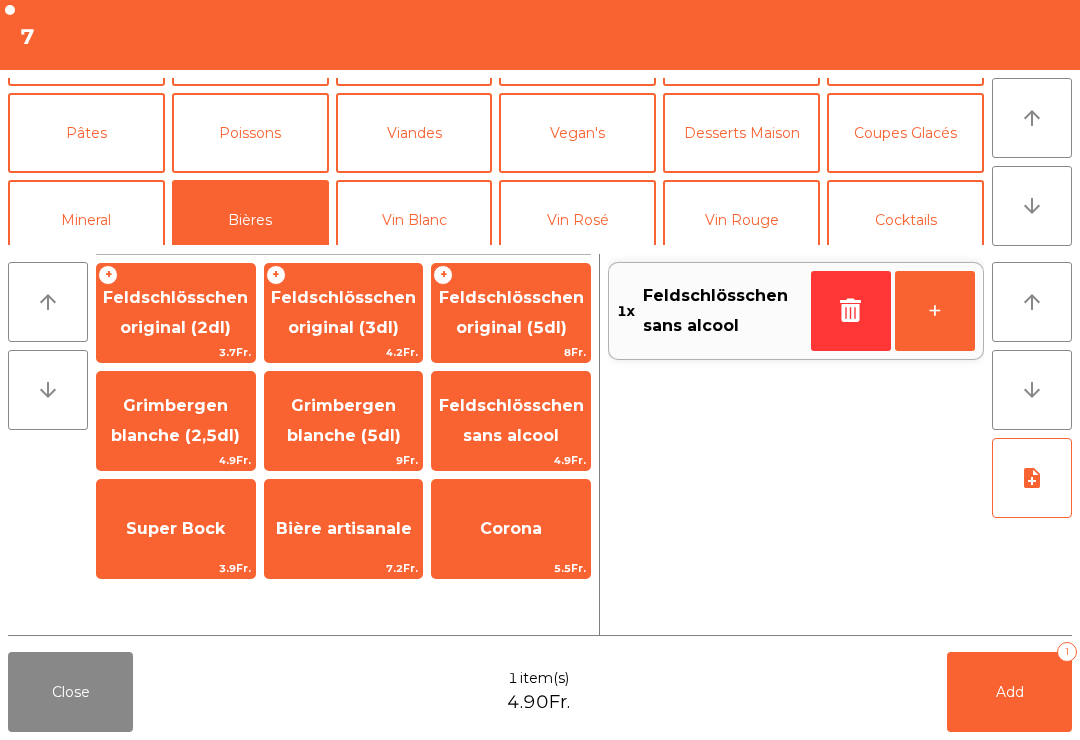 click on "Mineral" 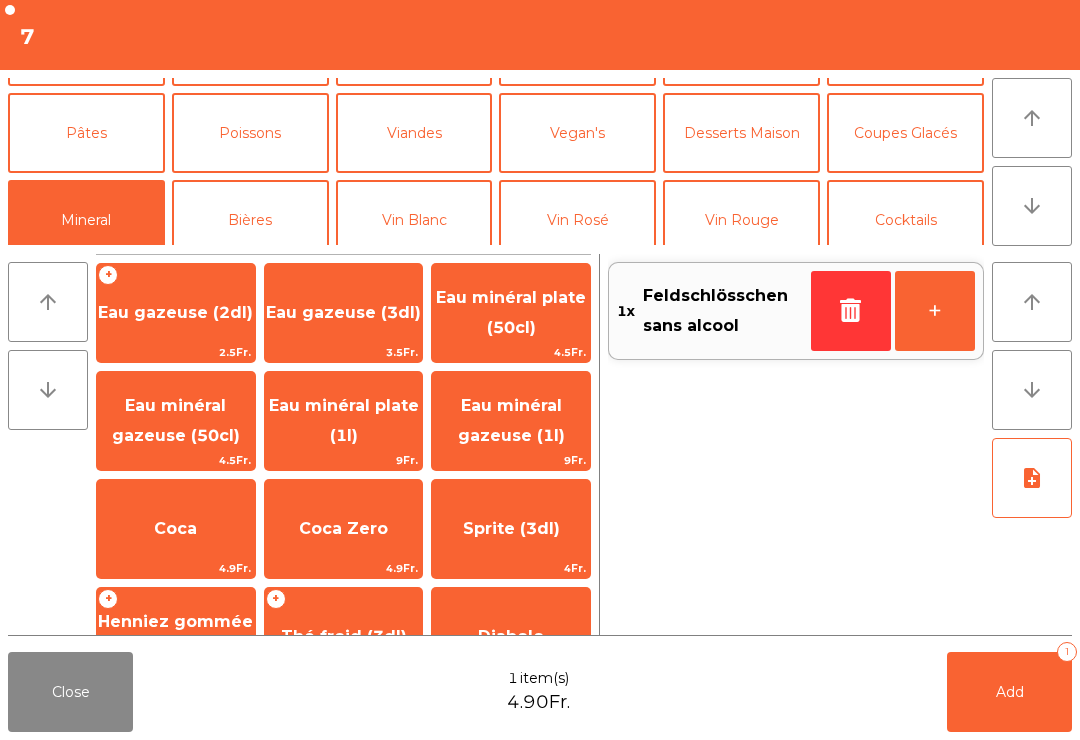 click on "4.5Fr." 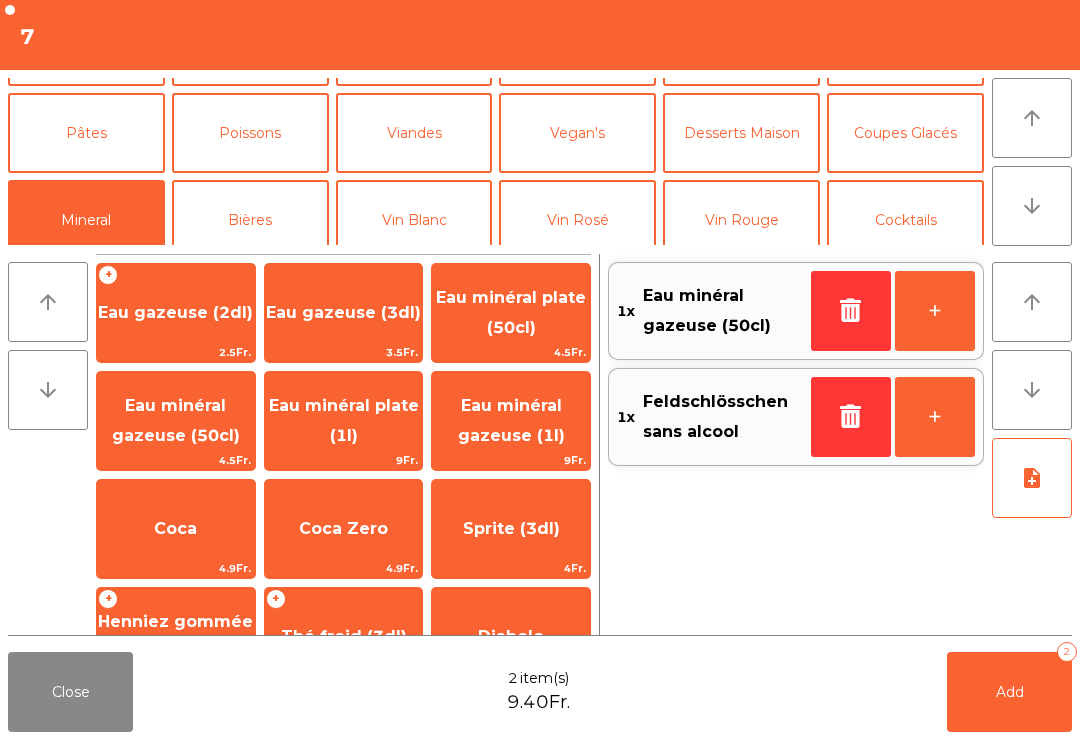click on "Add   2" 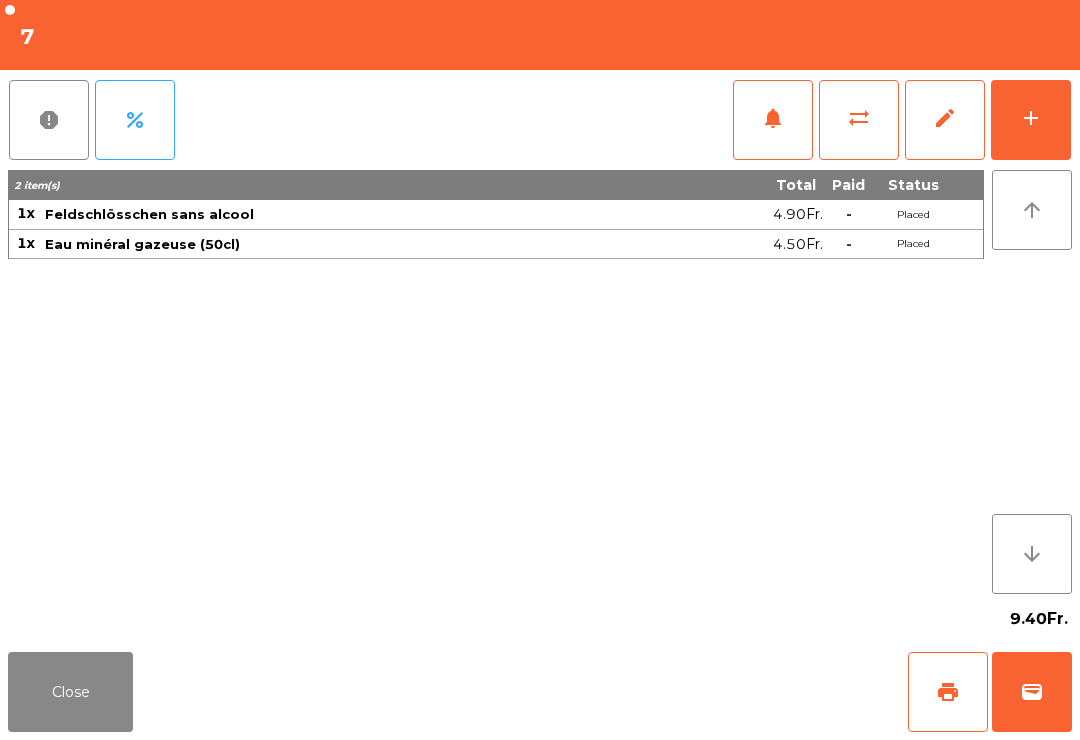 click on "Close" 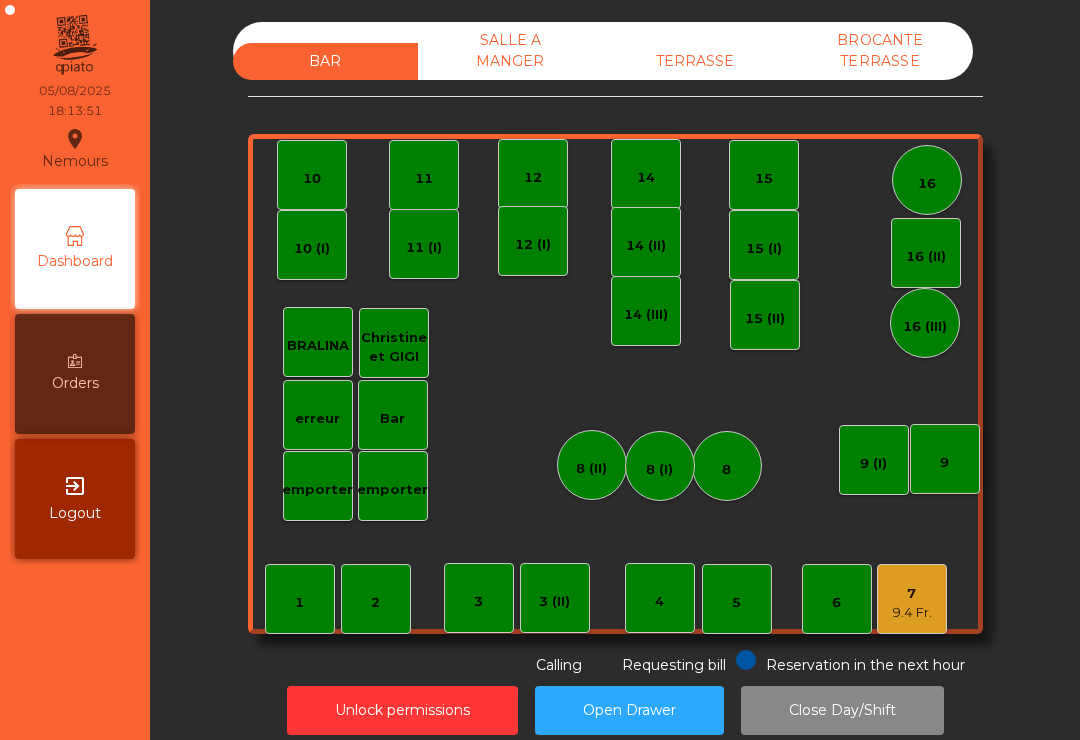 click on "TERRASSE" 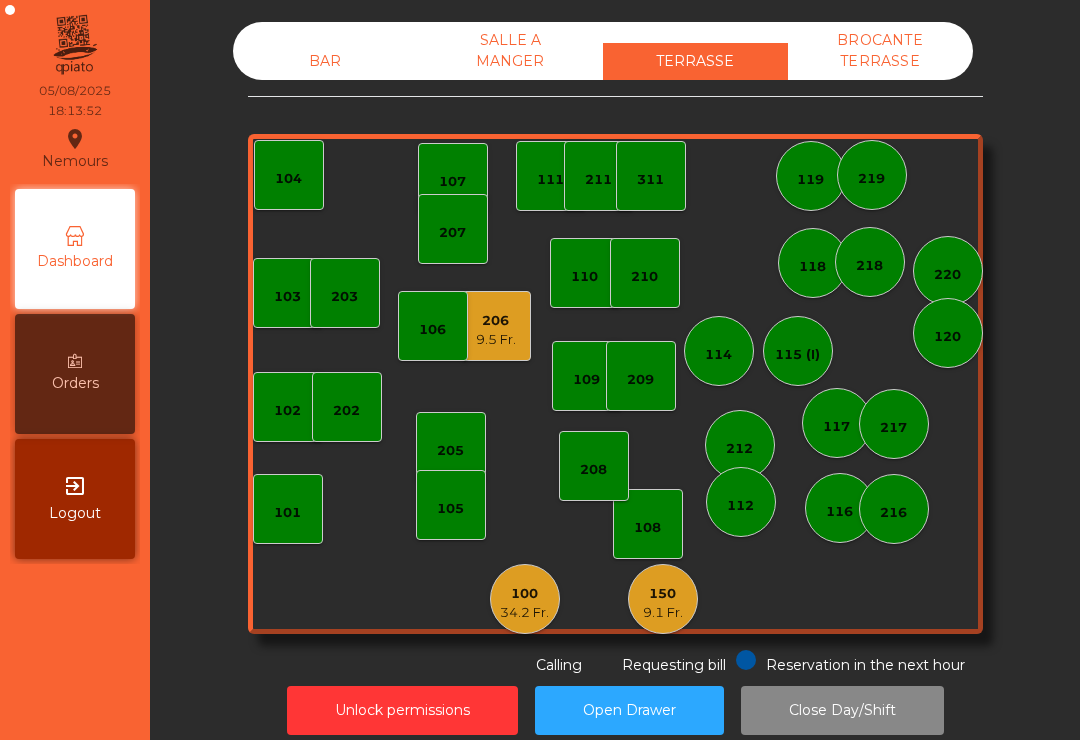 click on "9.1 Fr." 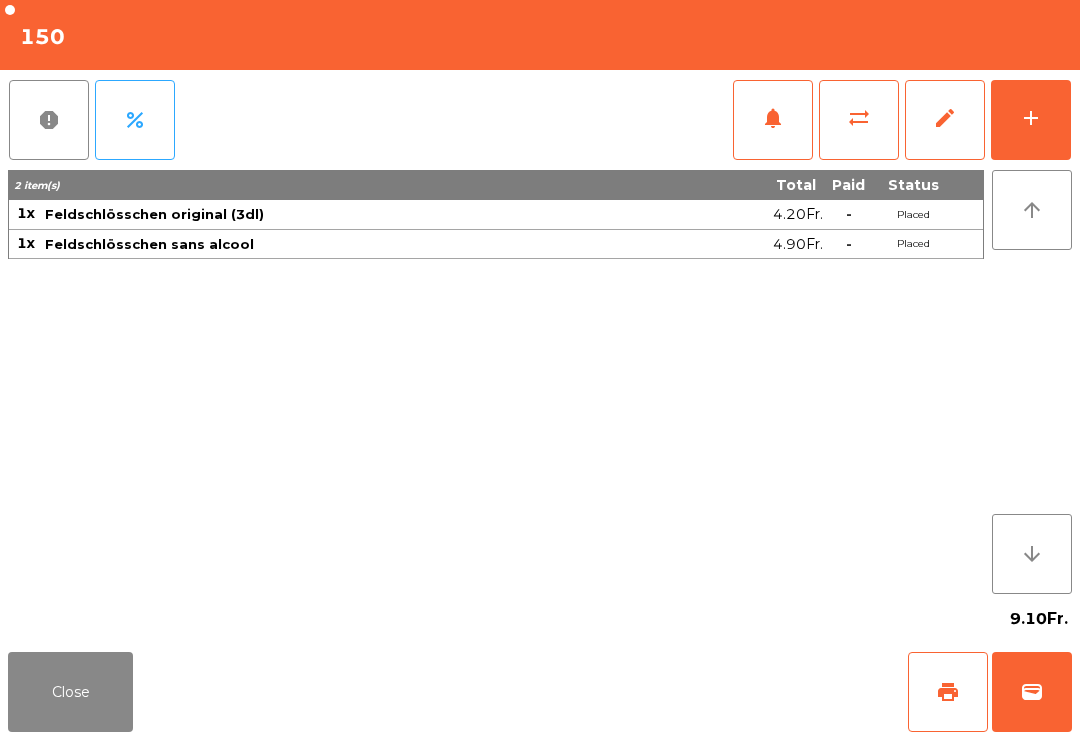 click on "print" 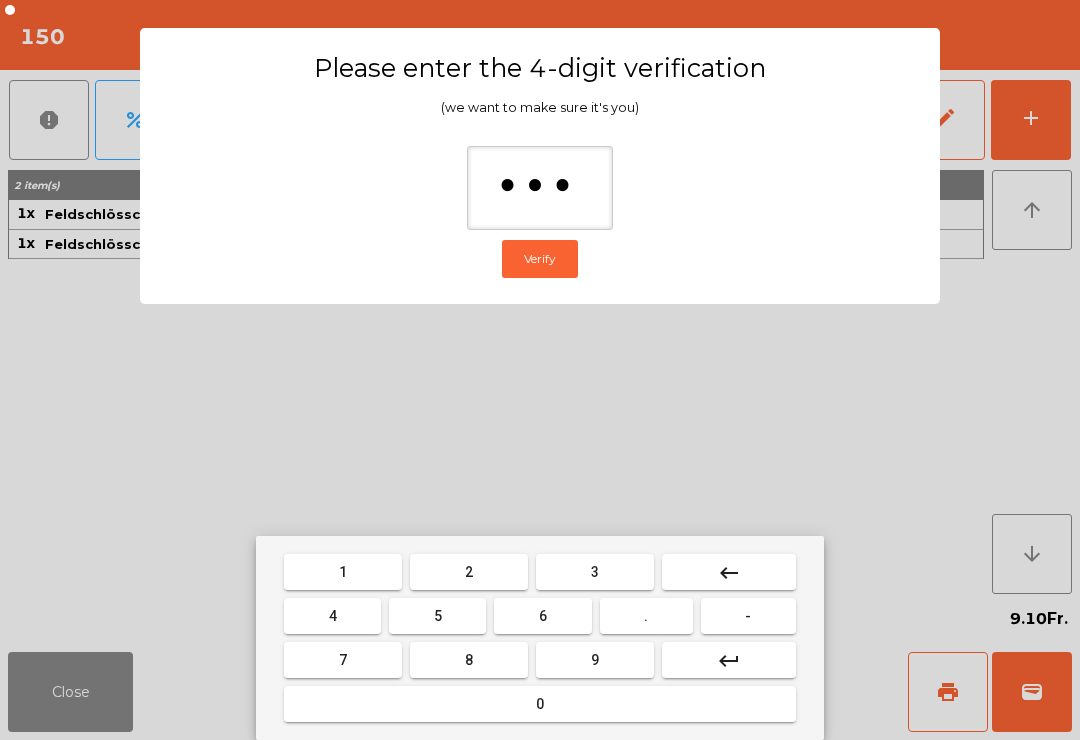 type on "****" 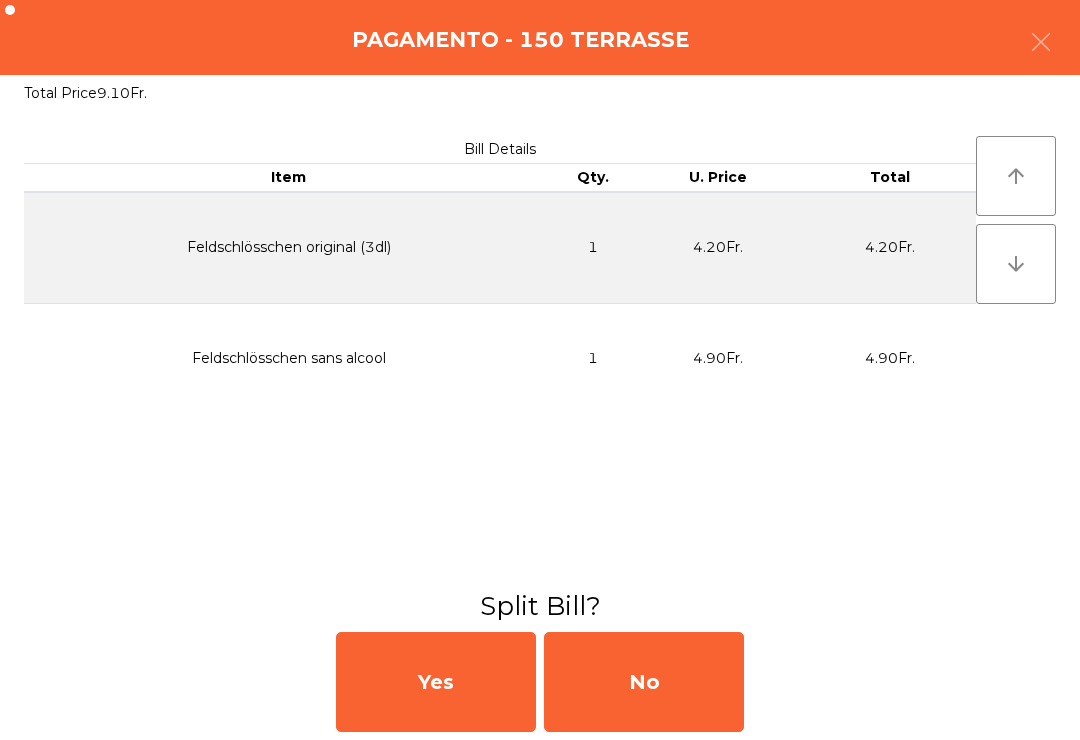 click on "No" 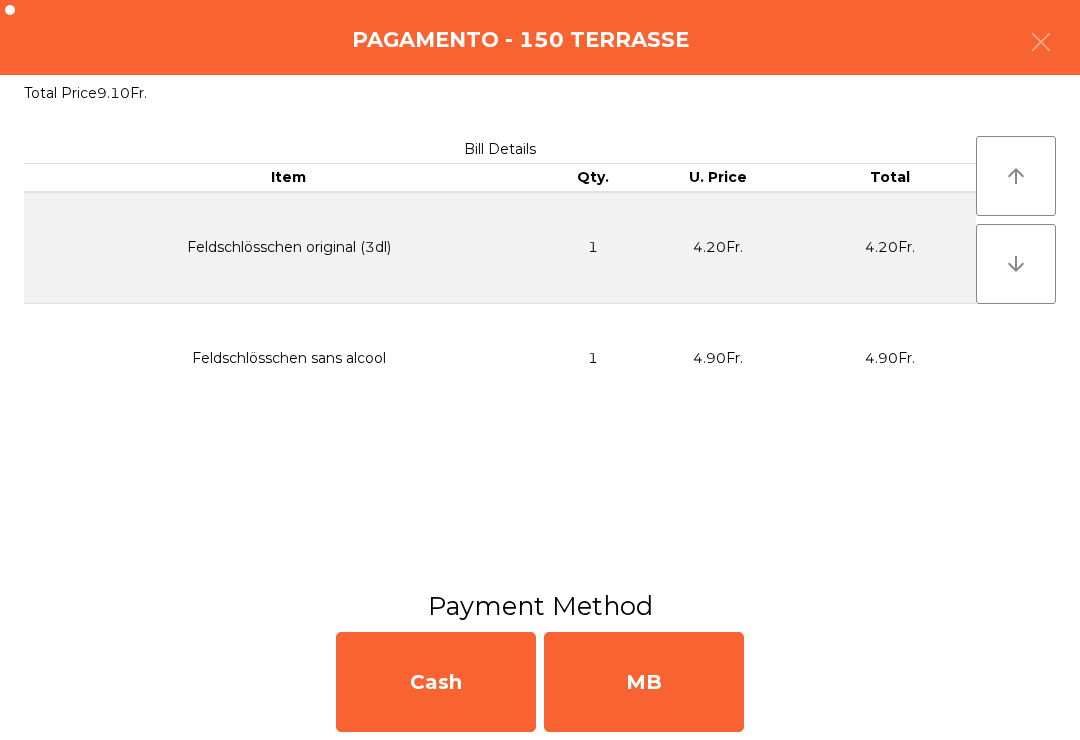 click on "MB" 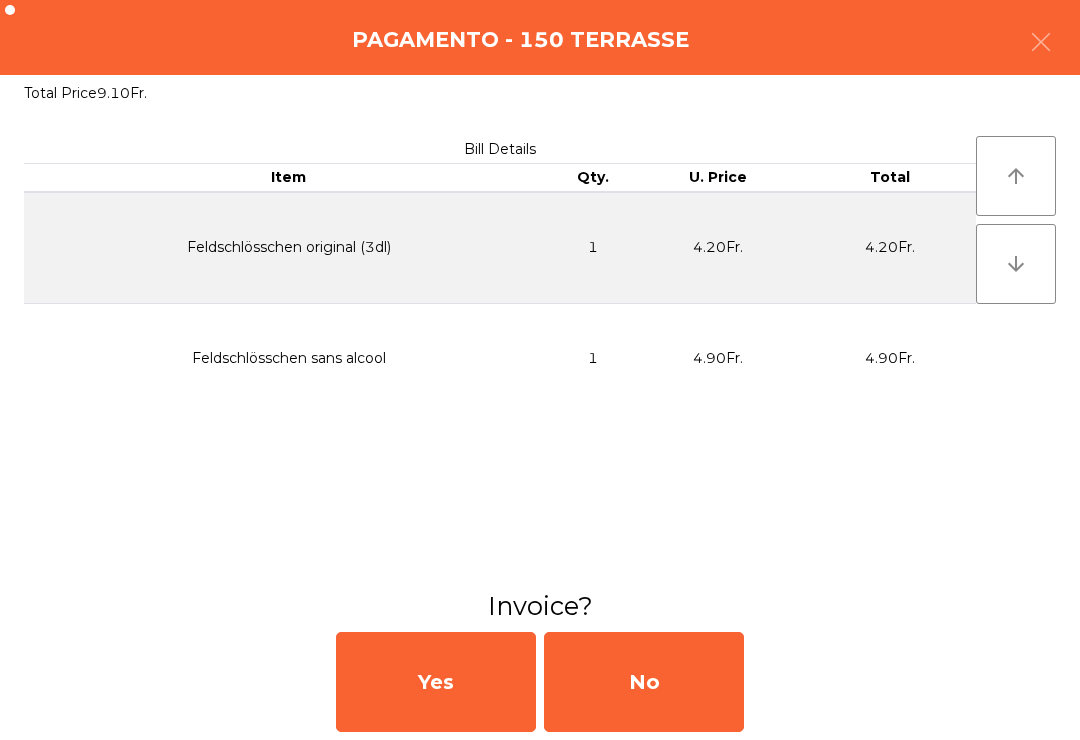 click on "No" 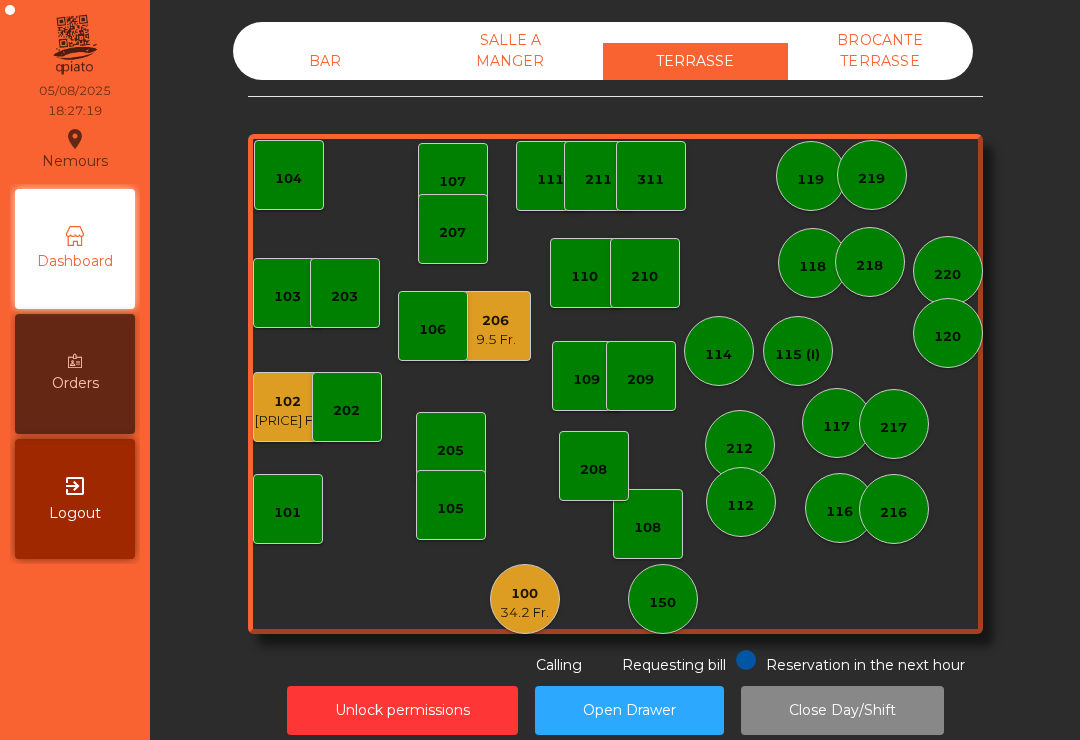 click on "106" 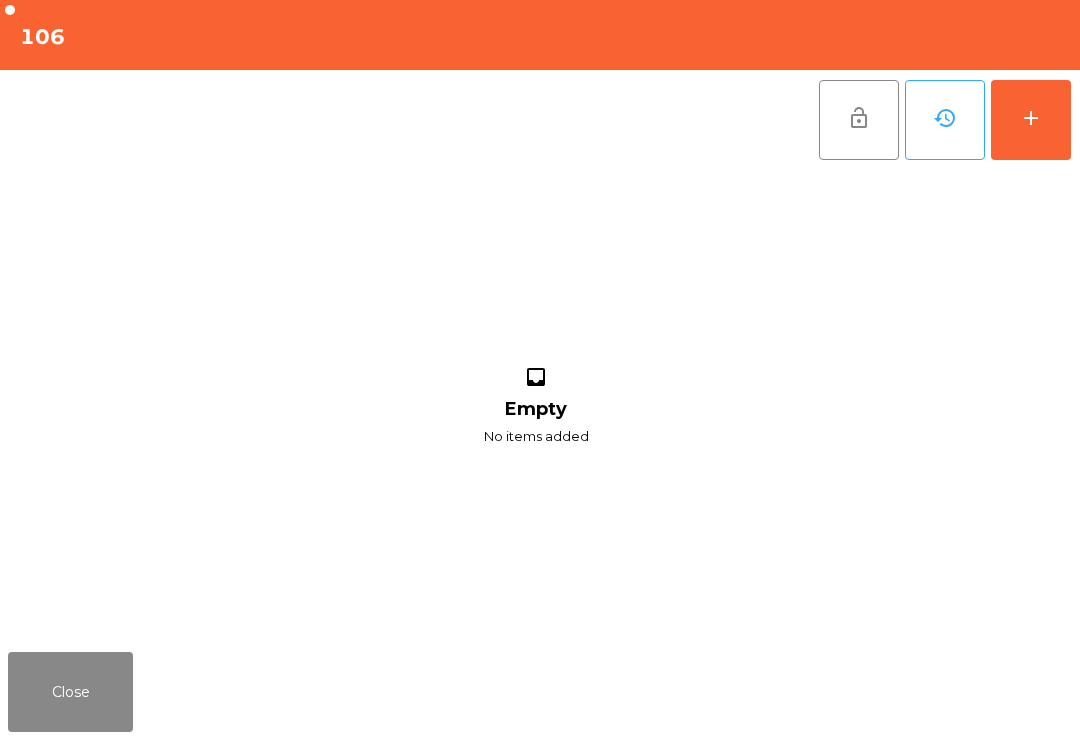click on "Close" 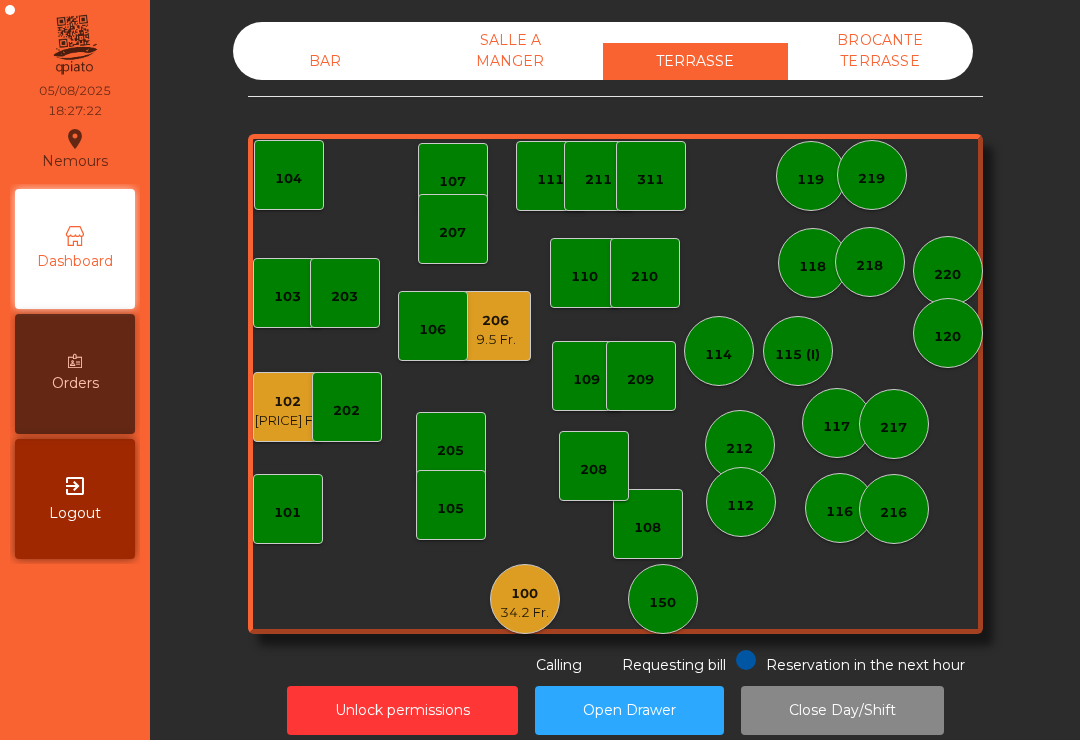 click on "9.5 Fr." 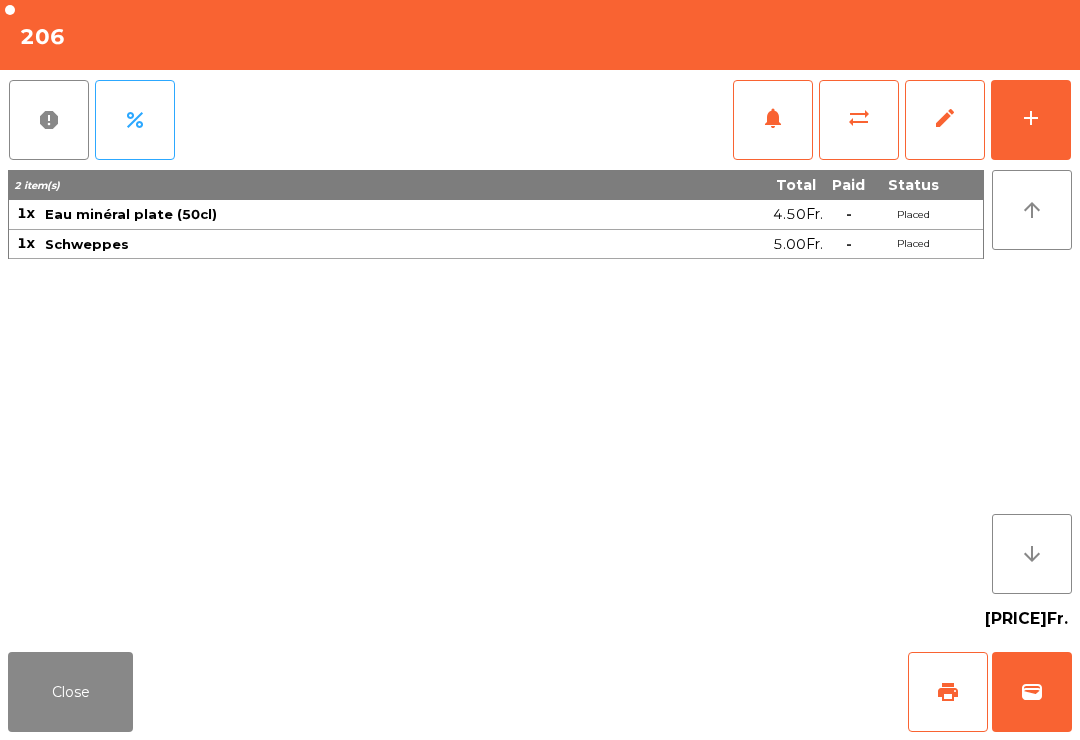 click on "sync_alt" 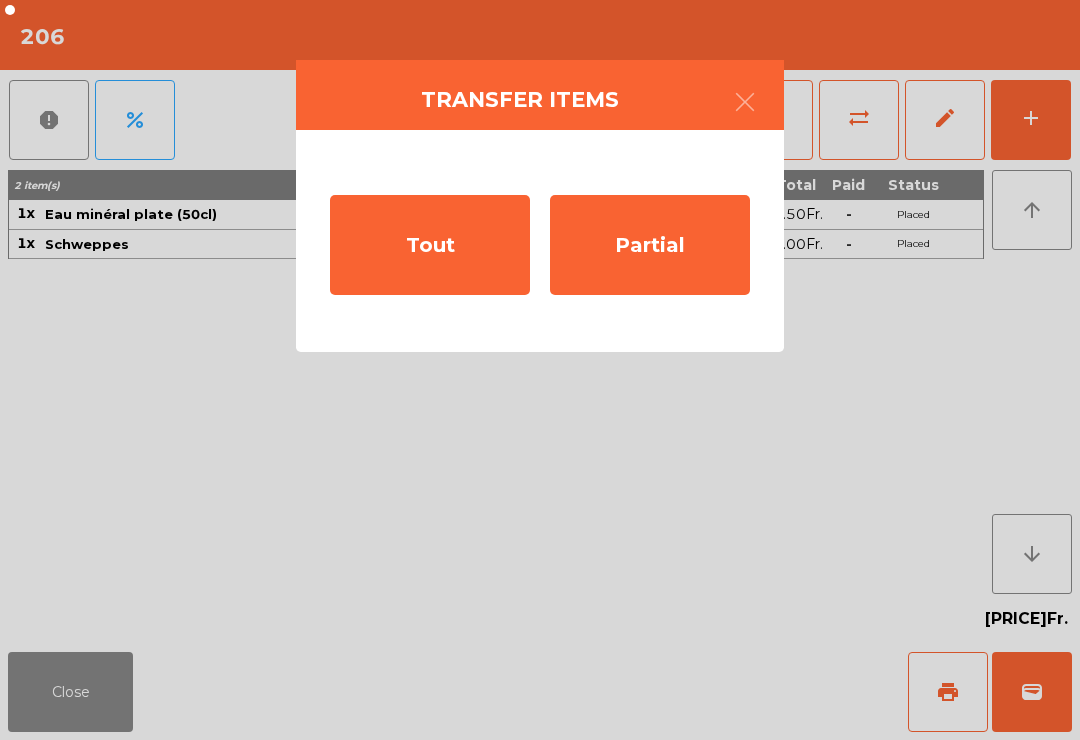 click on "Tout" 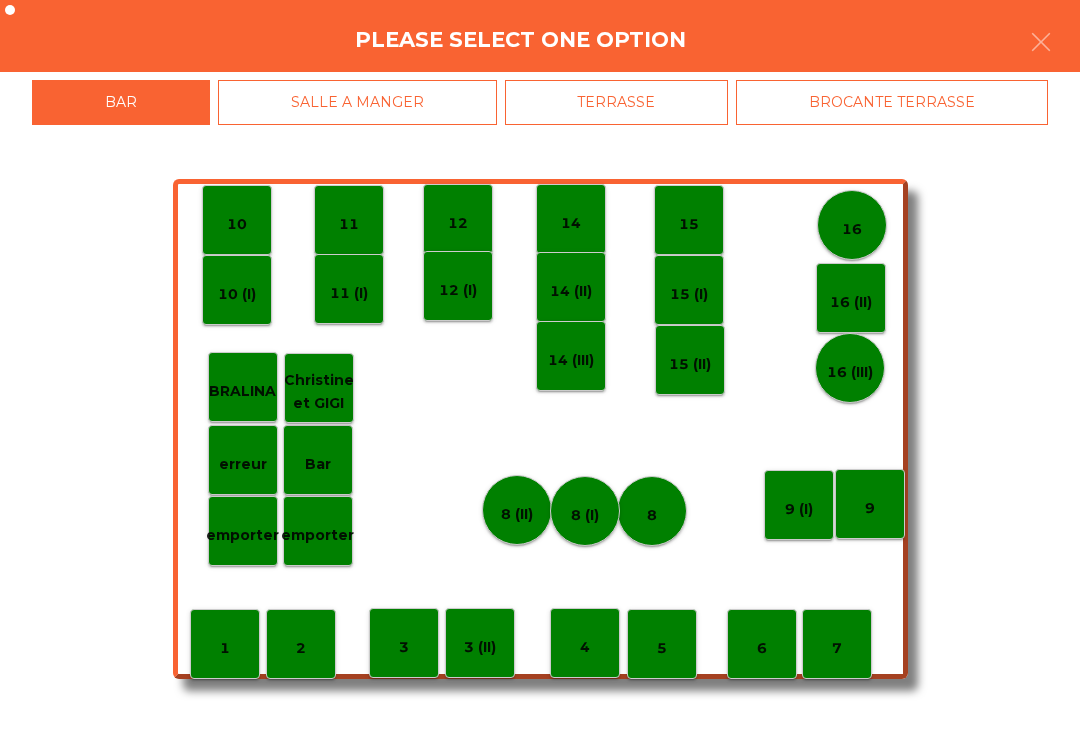 click on "12 (I)" 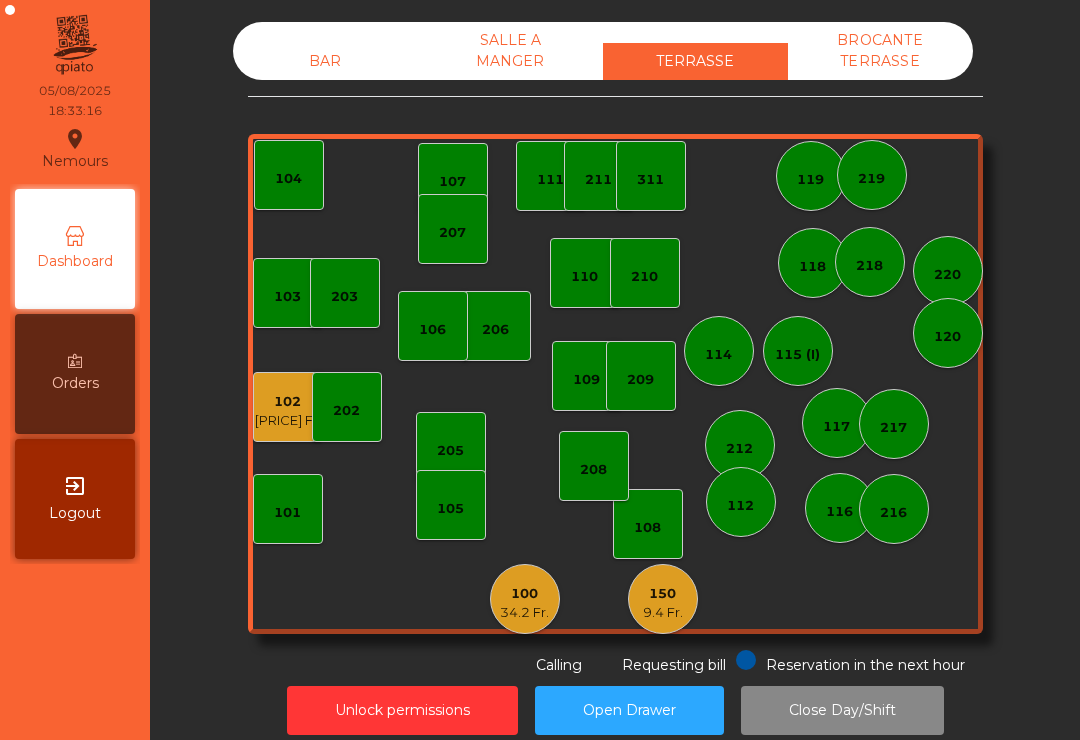 click on "100" 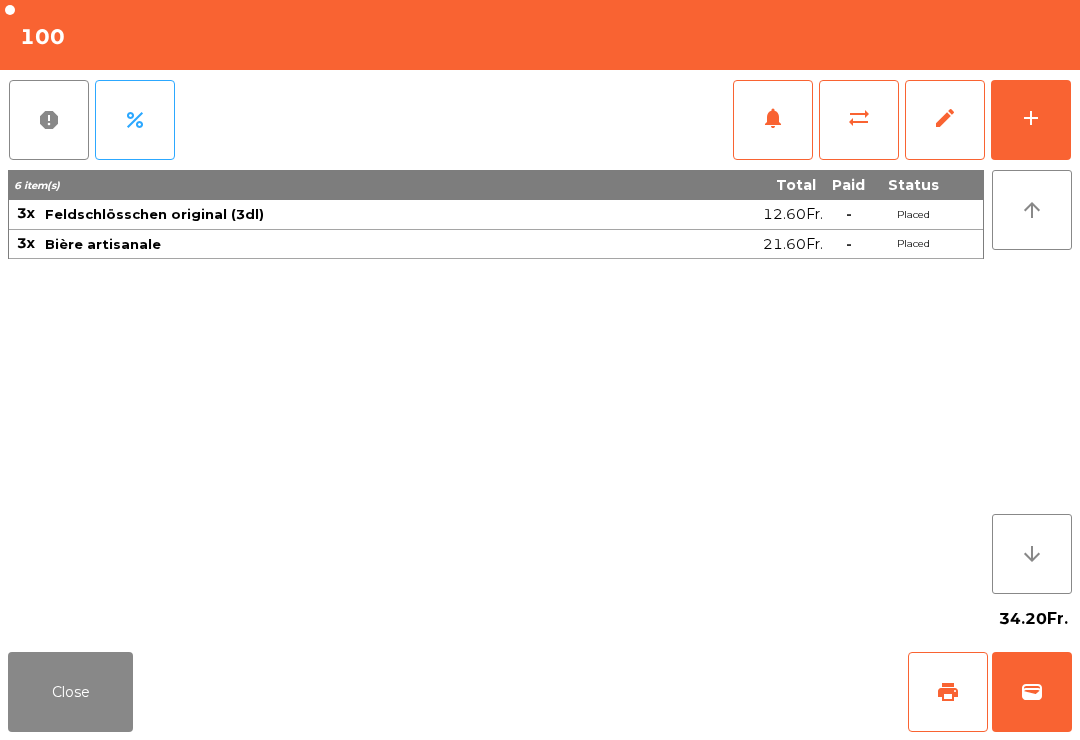click on "print" 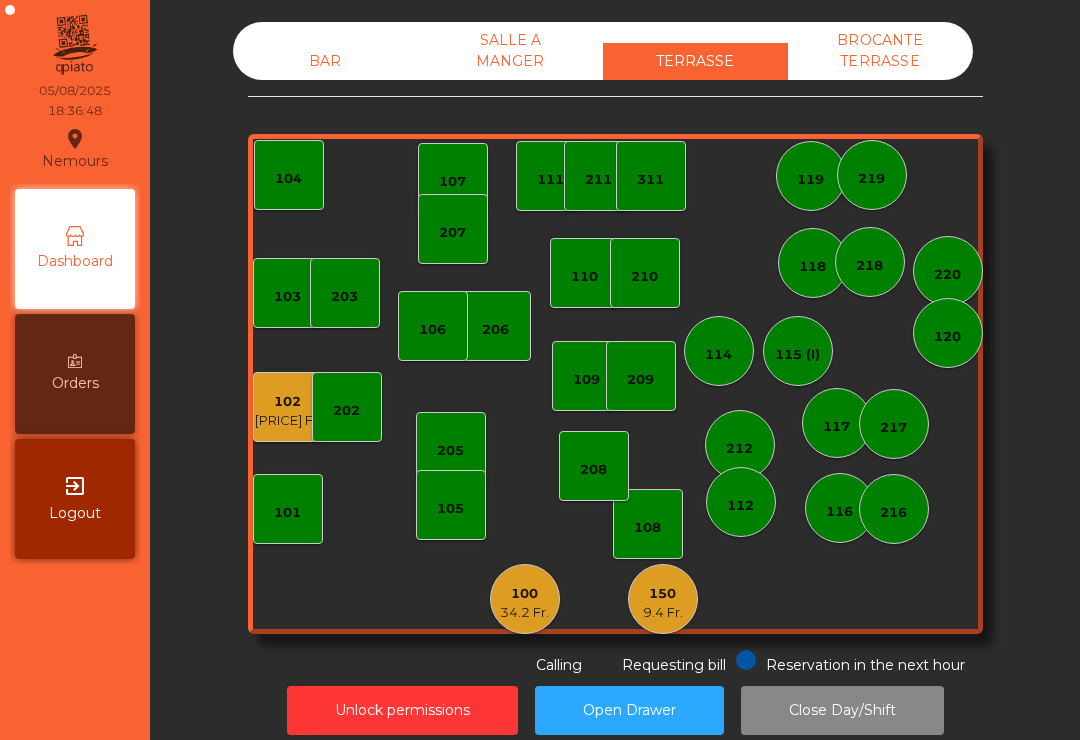 click on "[PRICE] Fr." 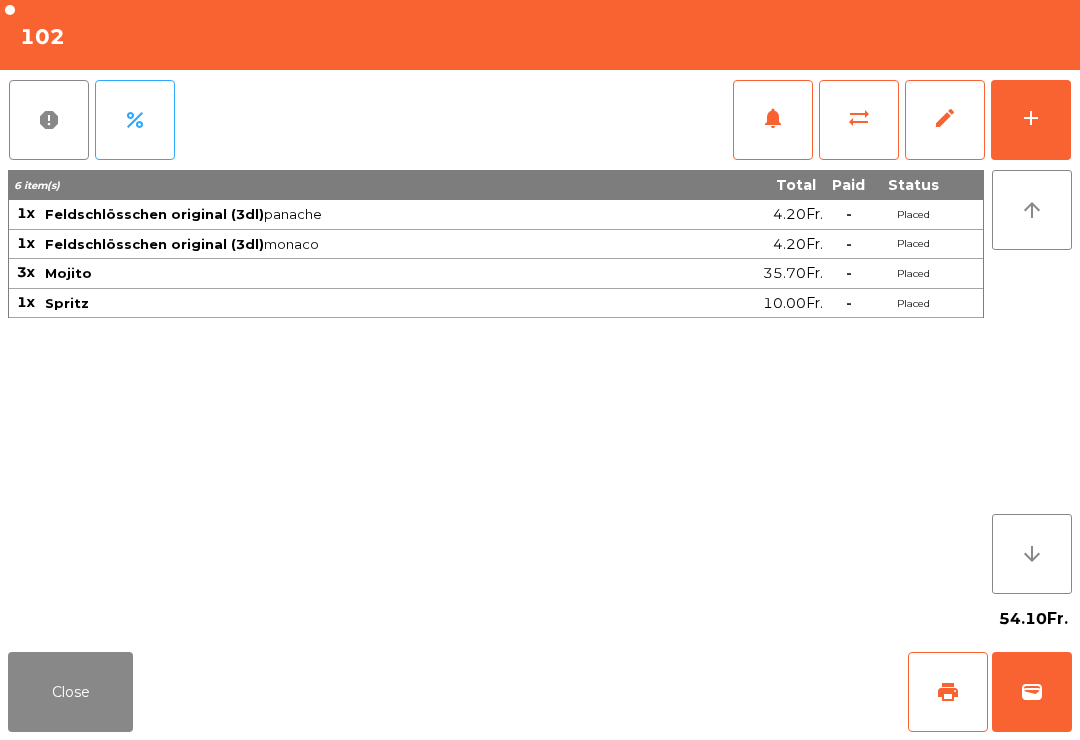 click on "add" 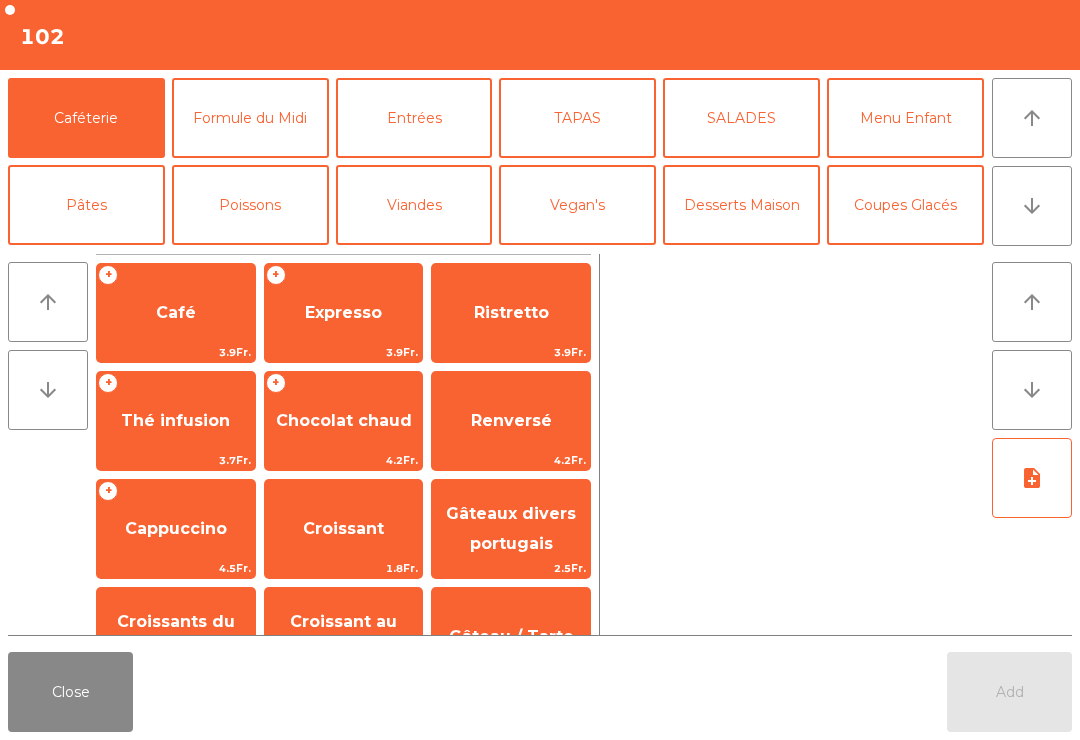 click on "arrow_downward" 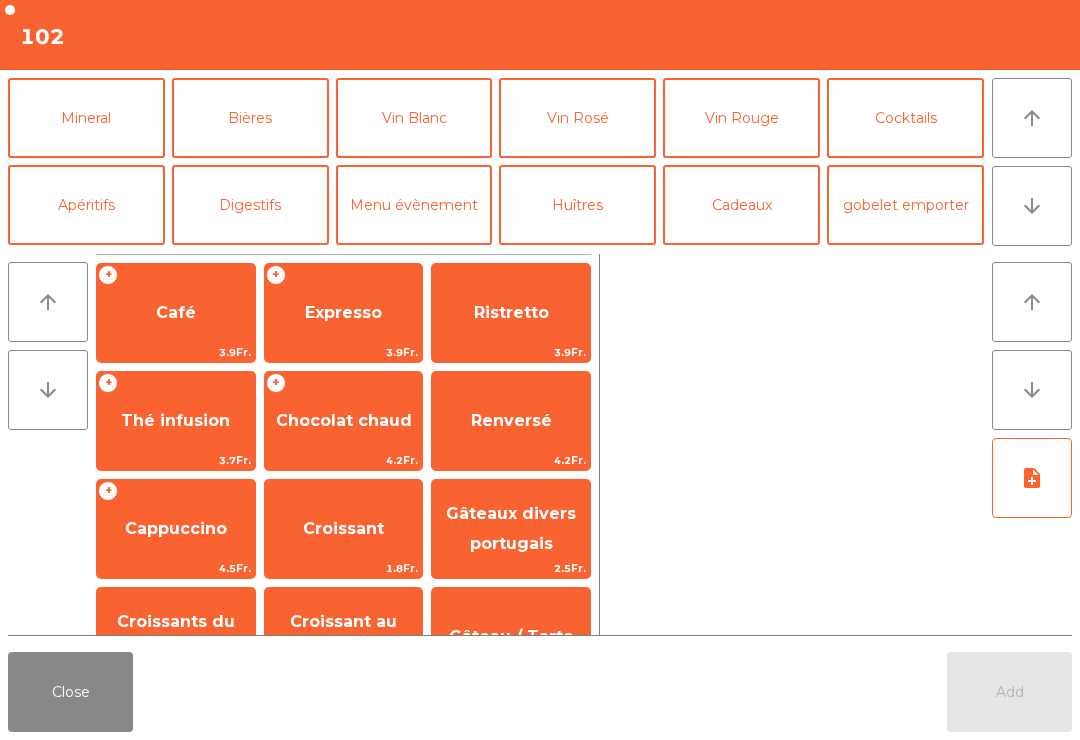 click on "Bières" 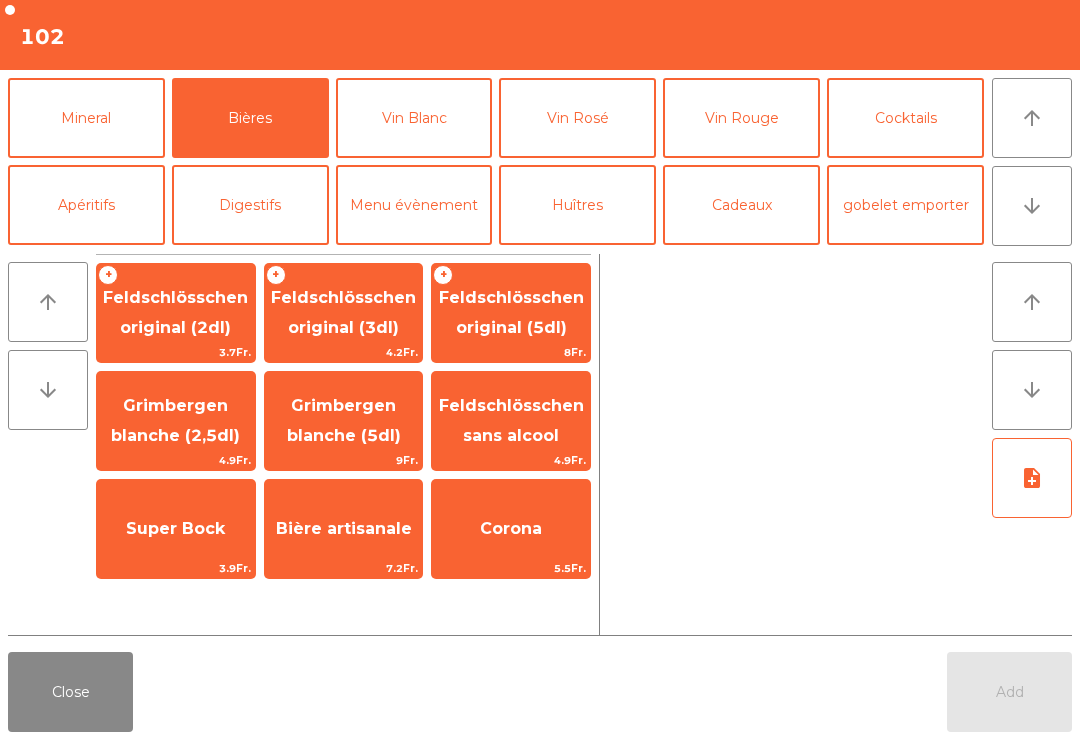 click on "Feldschlösschen original (3dl)" 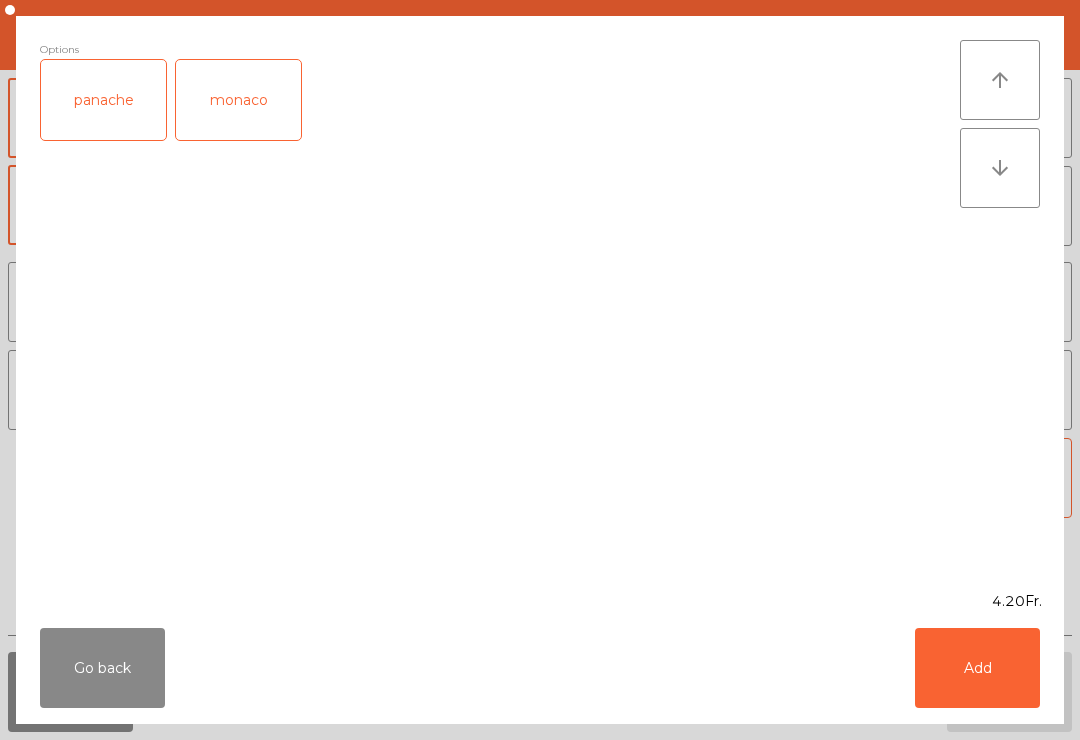 click on "Add" 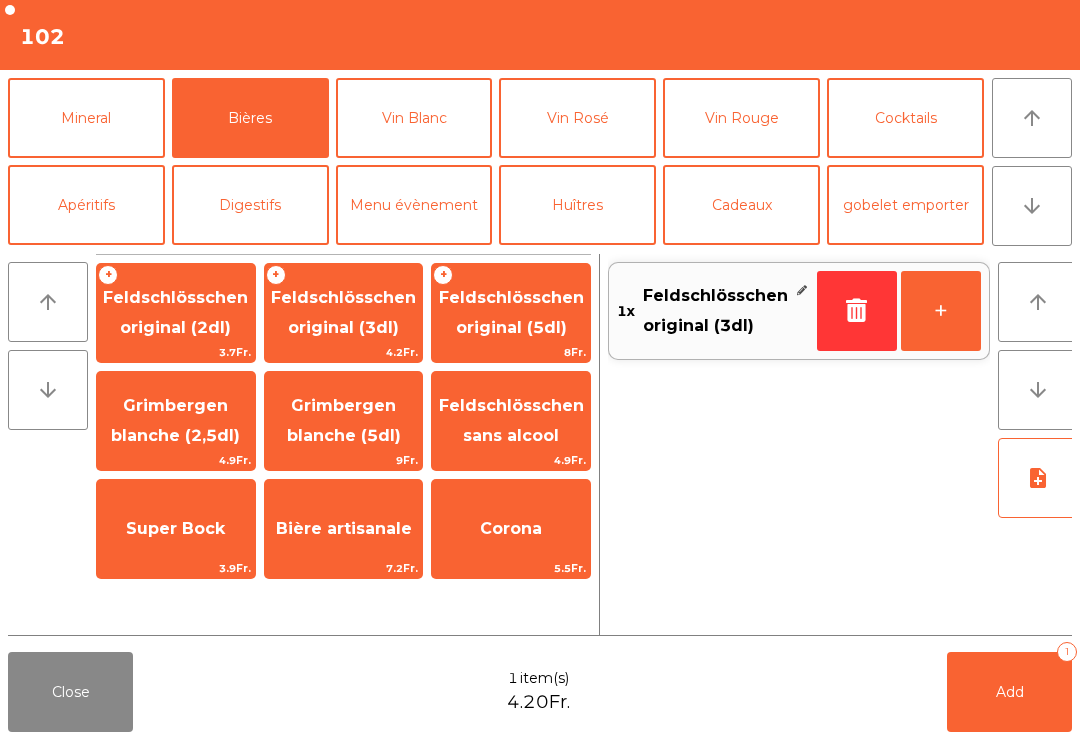 click on "Add" 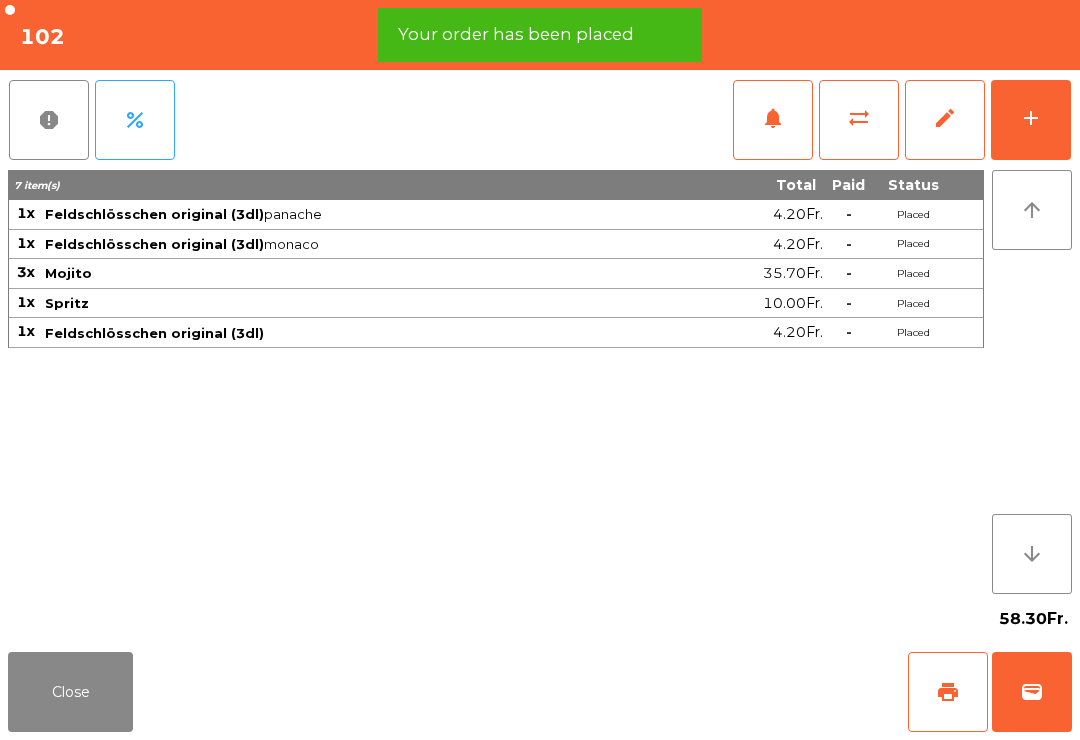 click on "print" 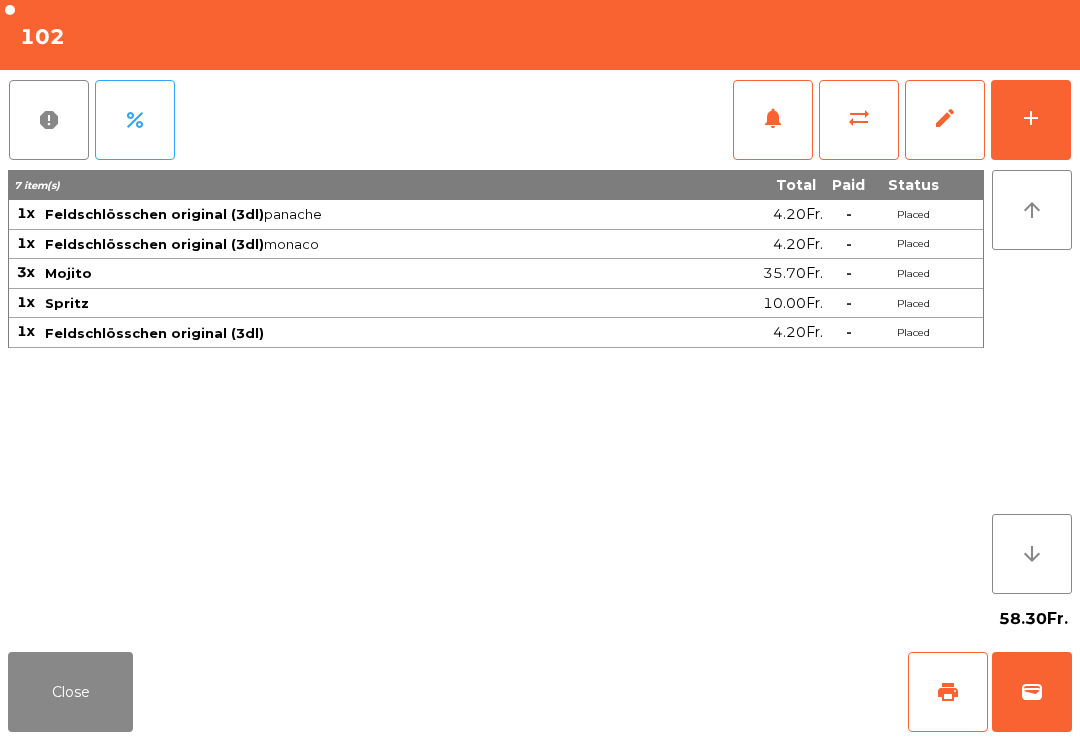 click on "wallet" 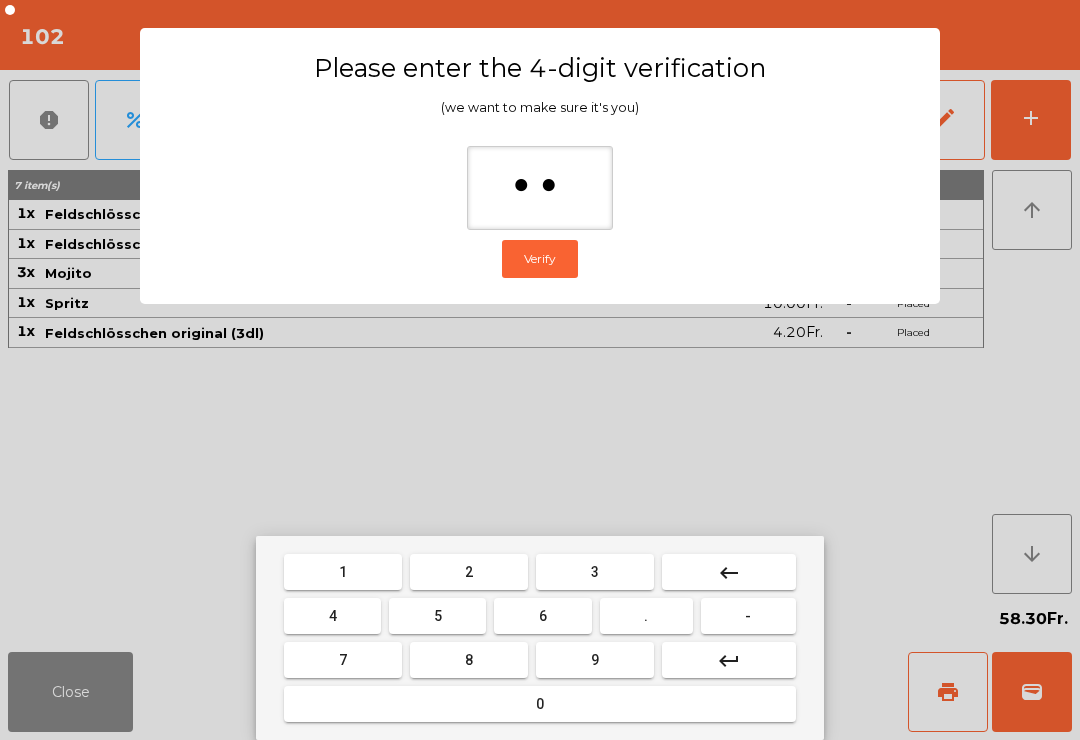 type on "***" 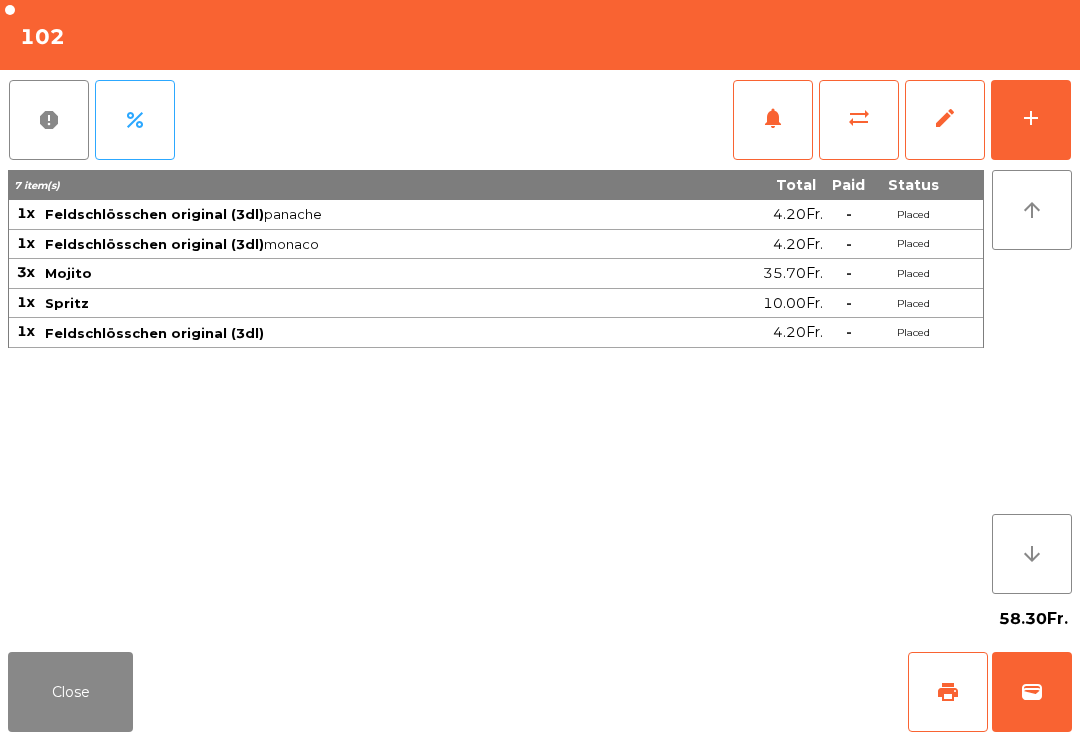 click on "print" 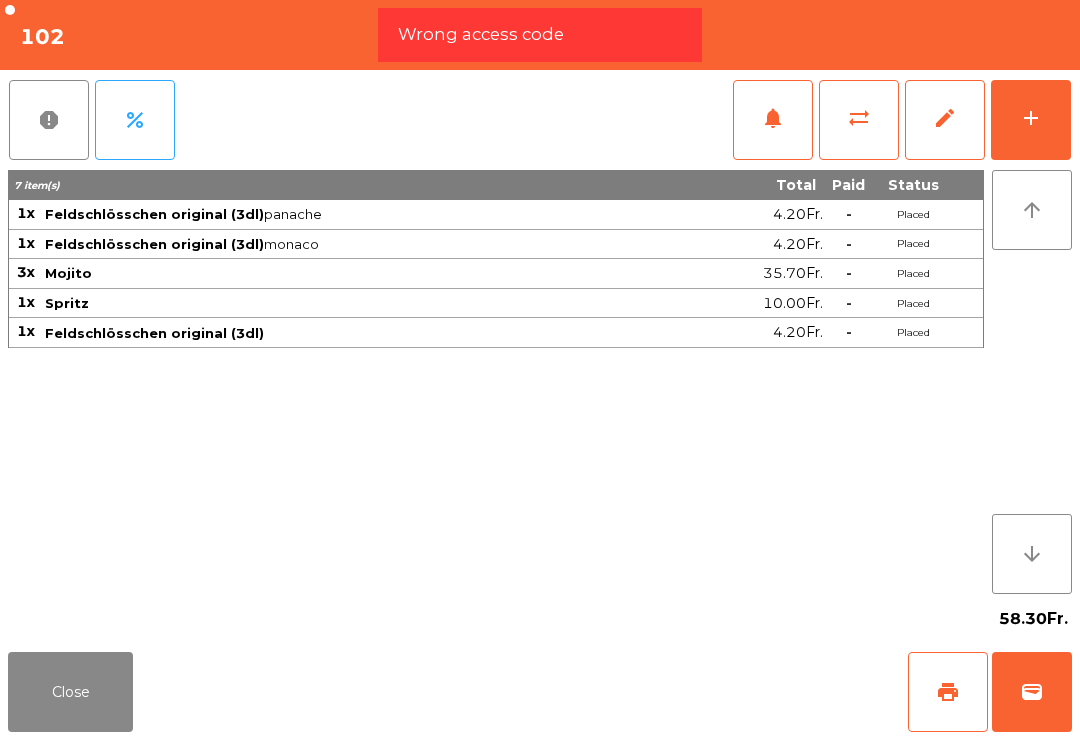 click on "wallet" 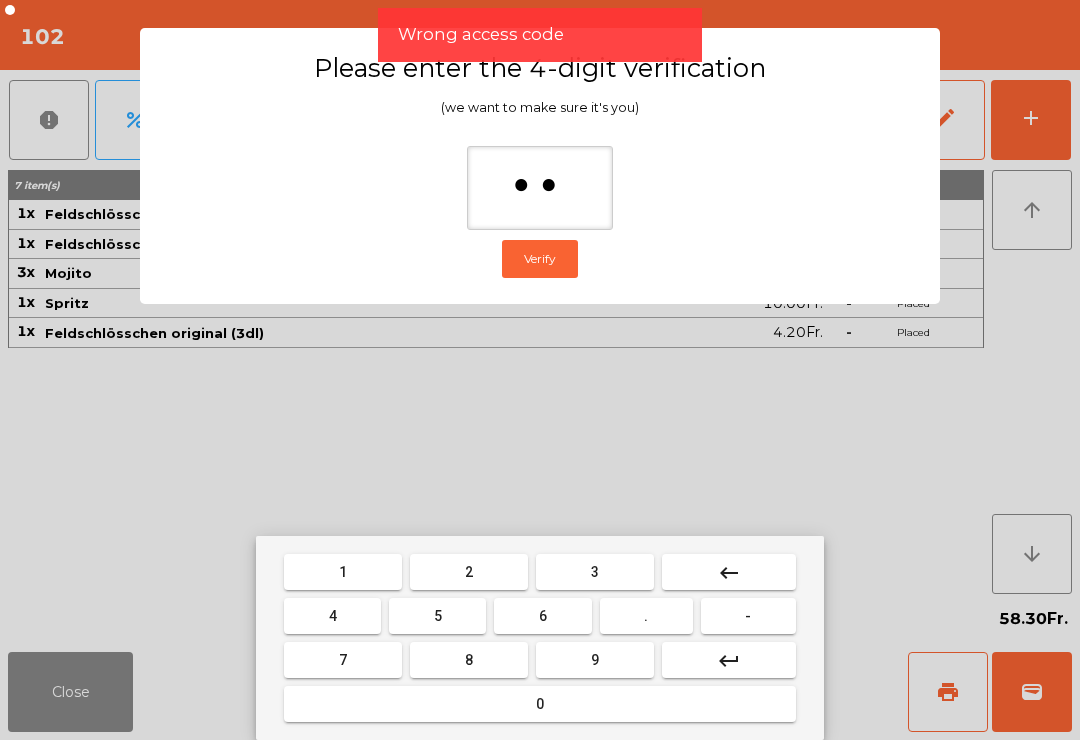 type on "***" 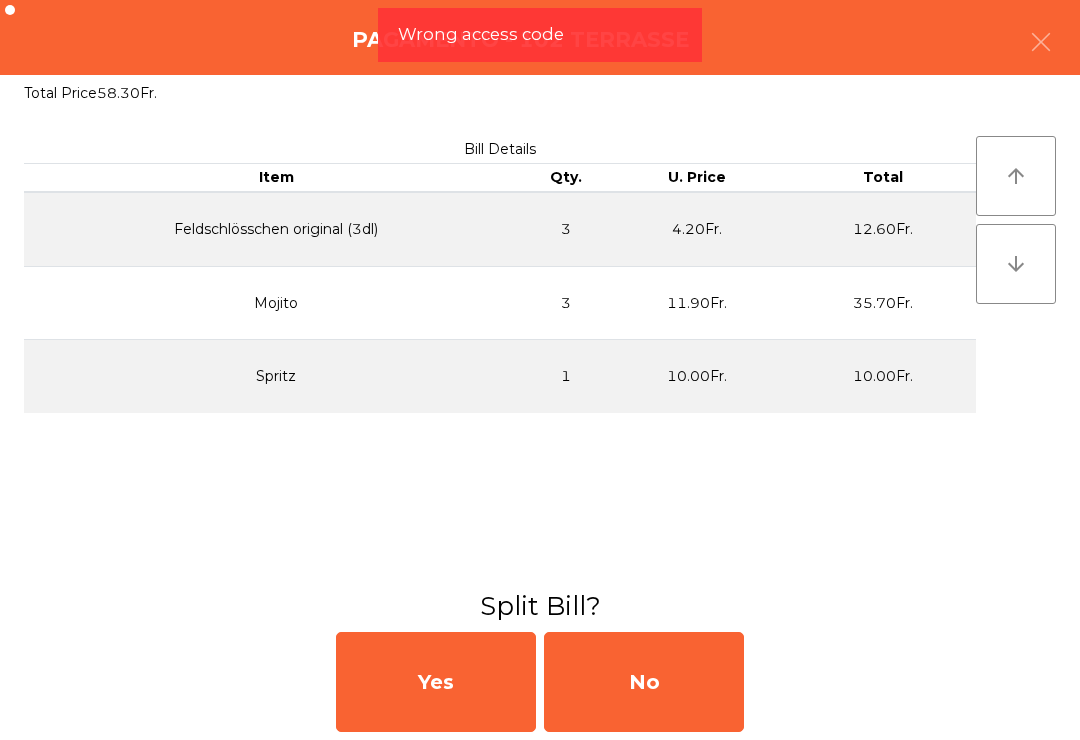 click on "No" 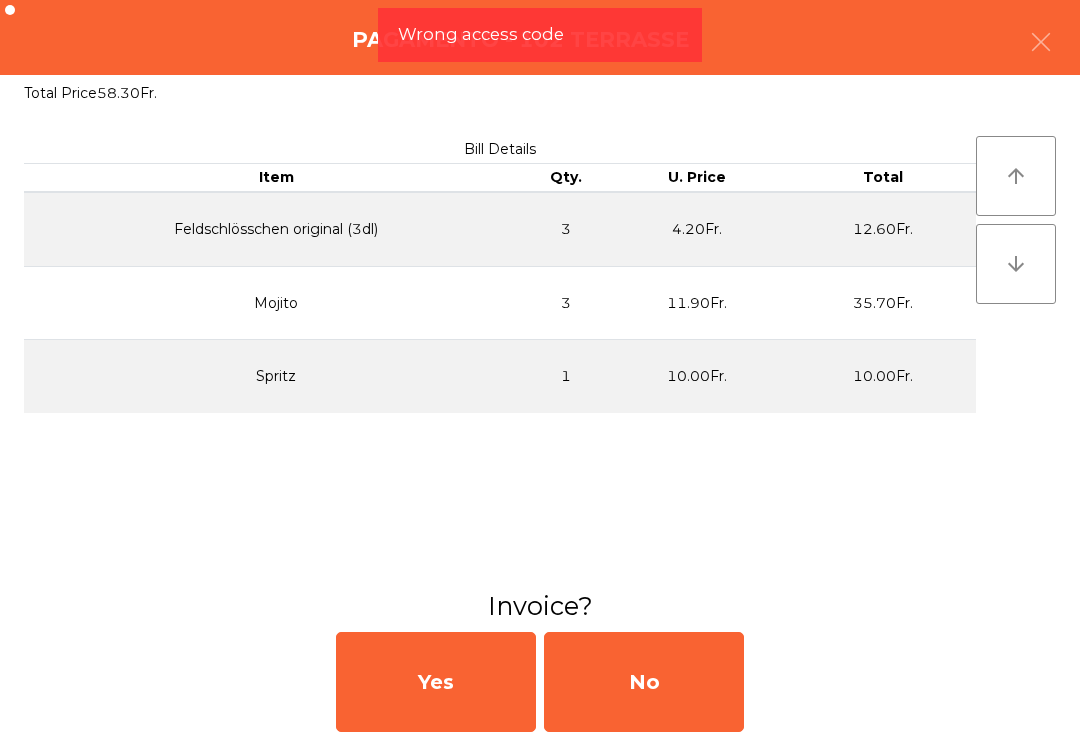 click on "No" 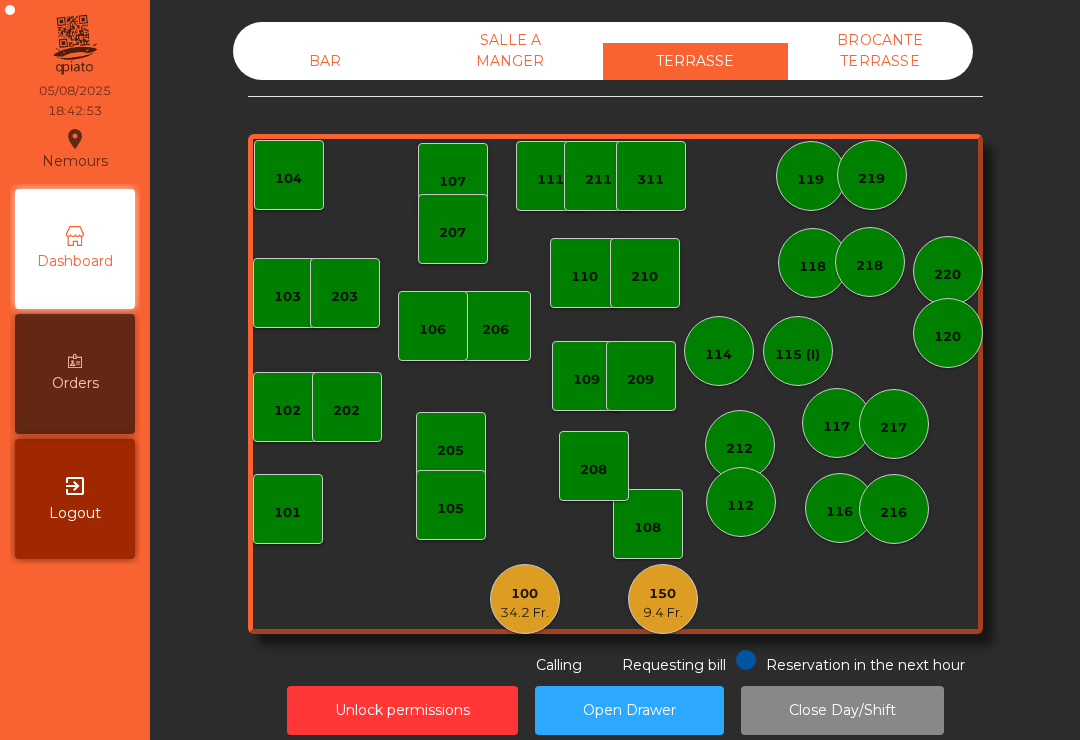 click on "BAR" 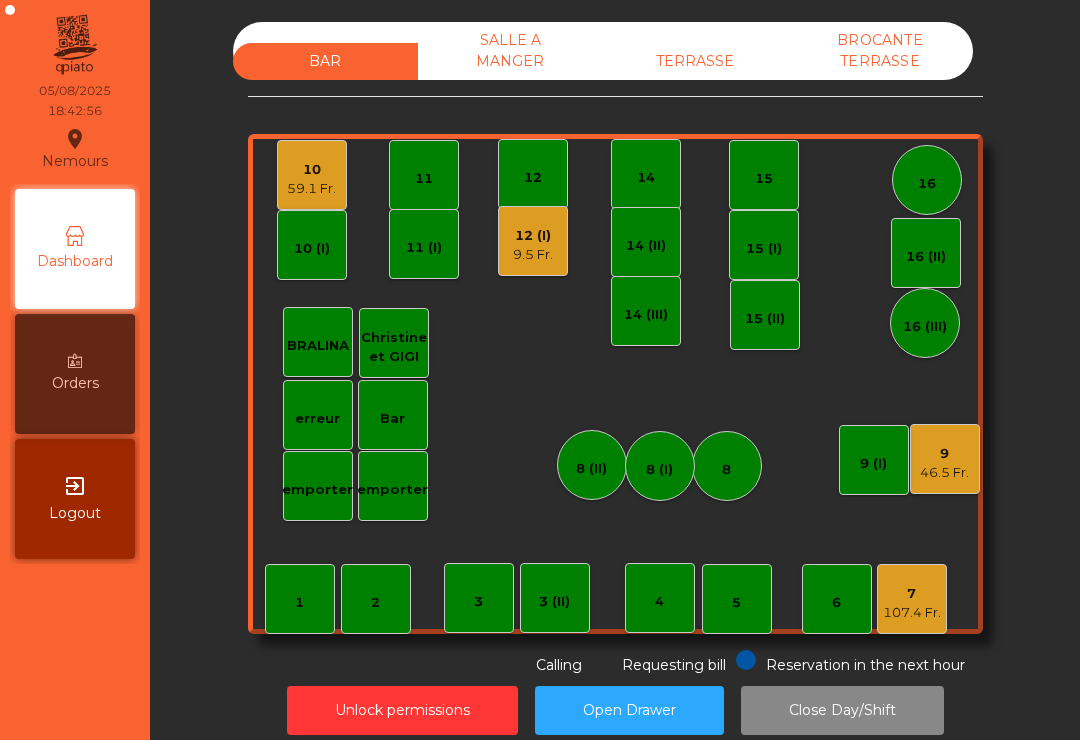click on "4" 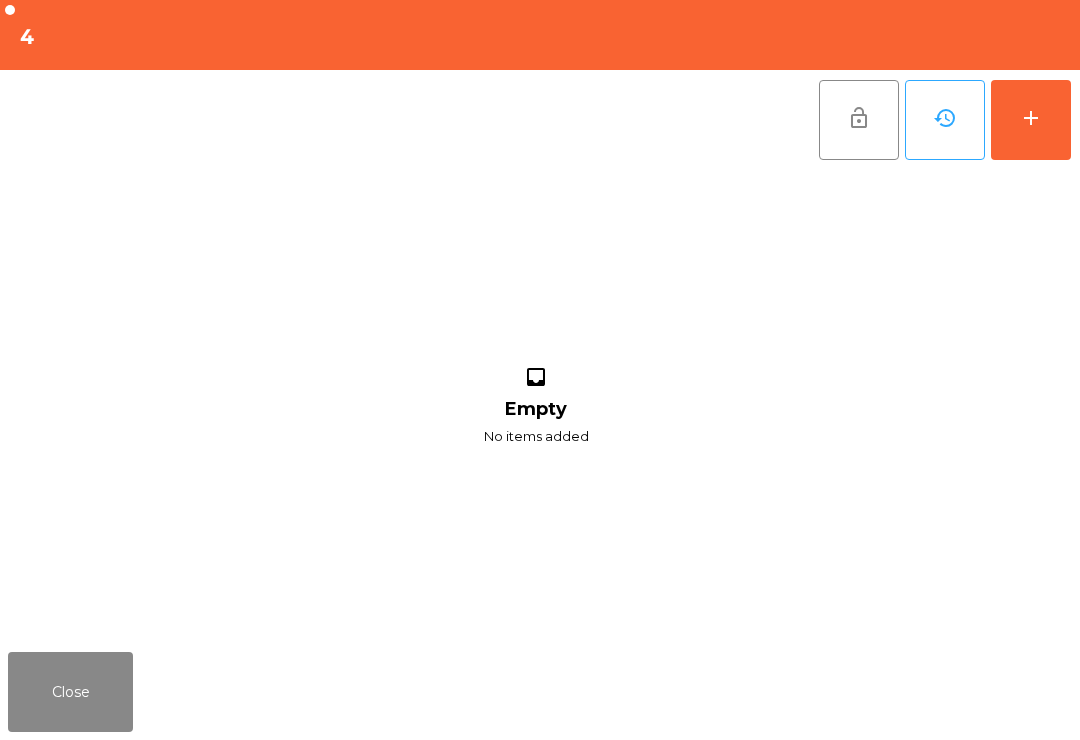 click on "add" 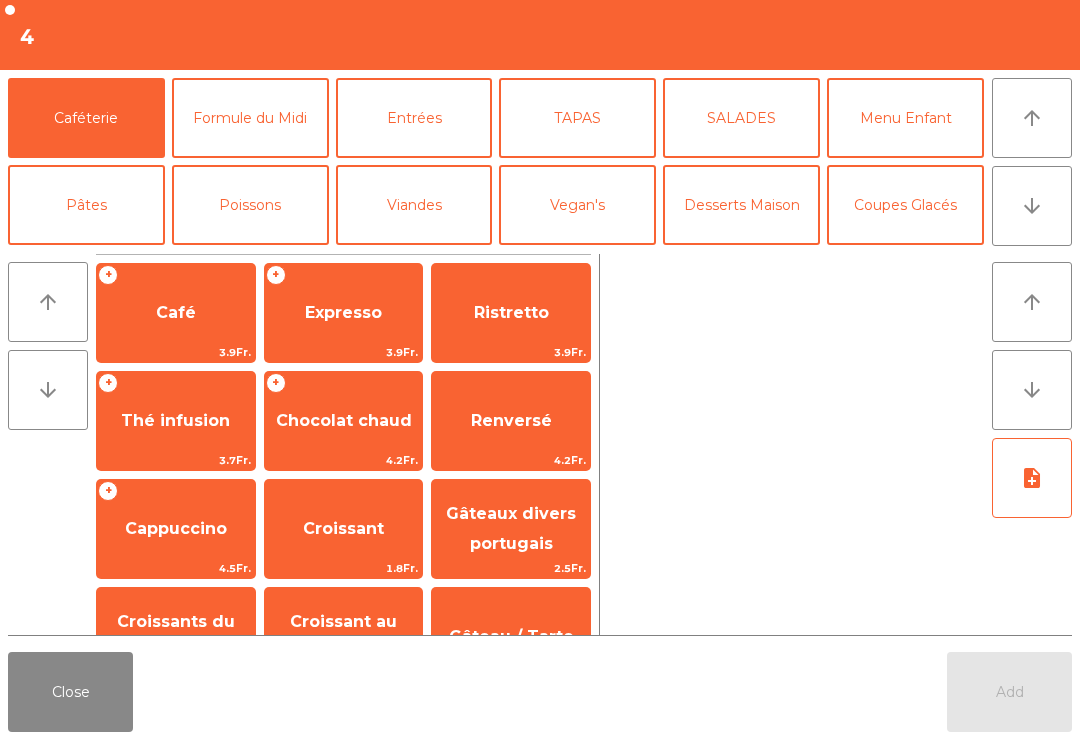 click on "arrow_downward" 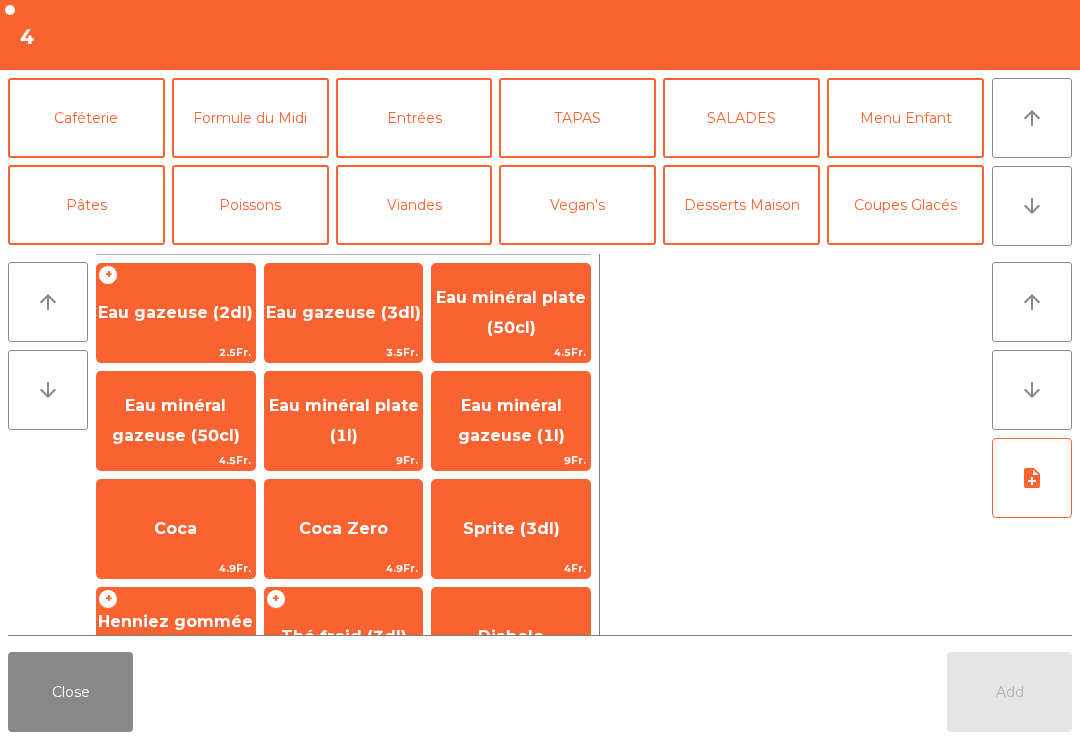 scroll, scrollTop: 174, scrollLeft: 0, axis: vertical 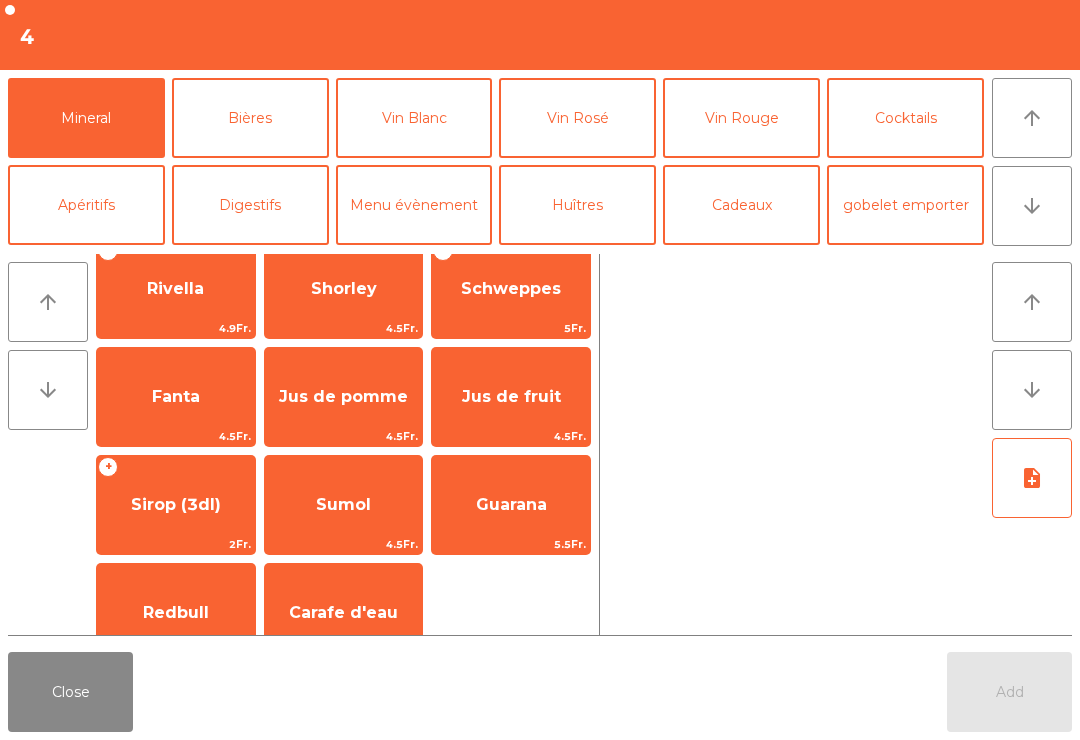 click on "Sumol [PRICE]Fr." 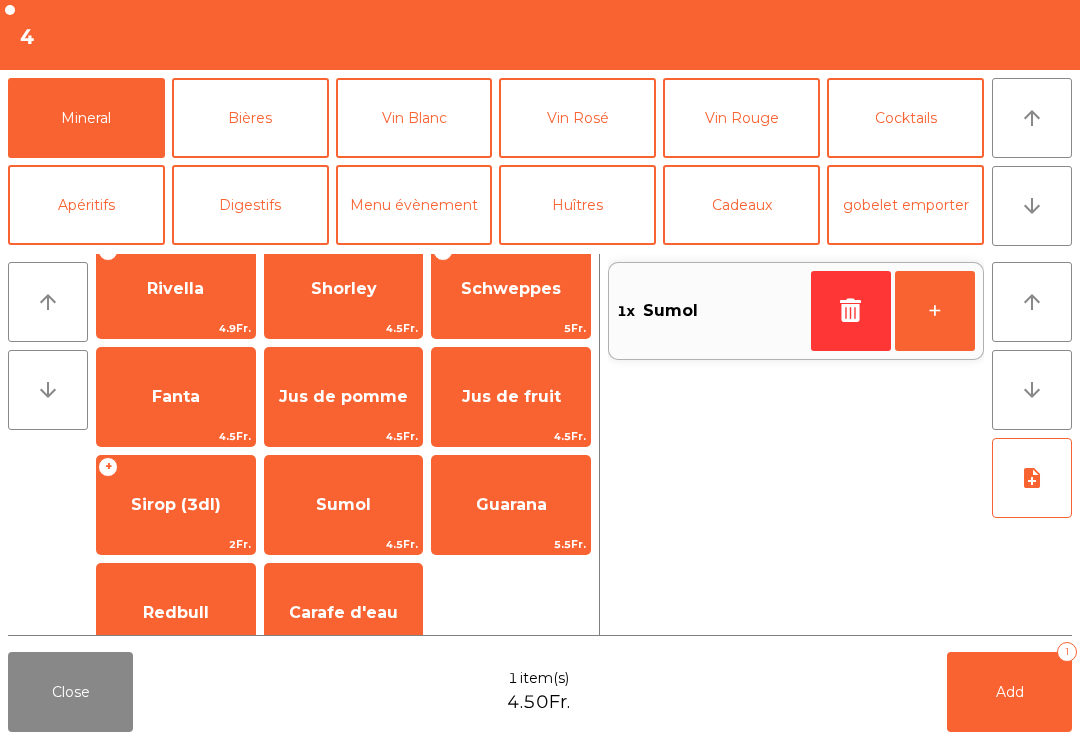 click on "Sumol" 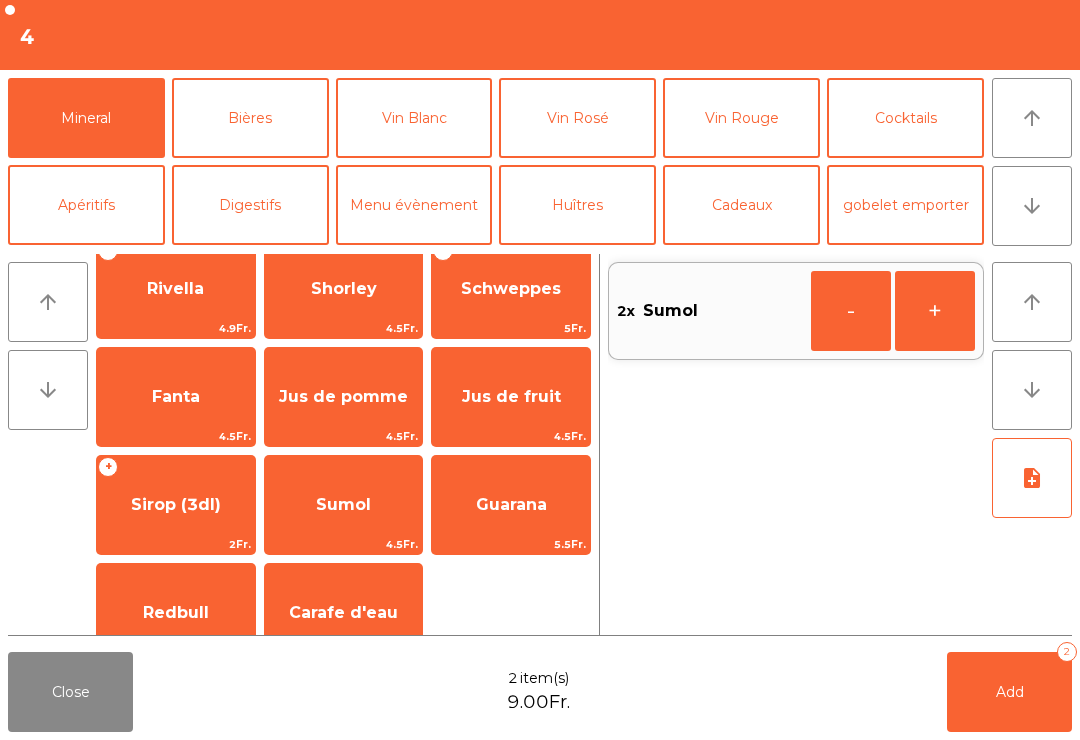 click on "-" 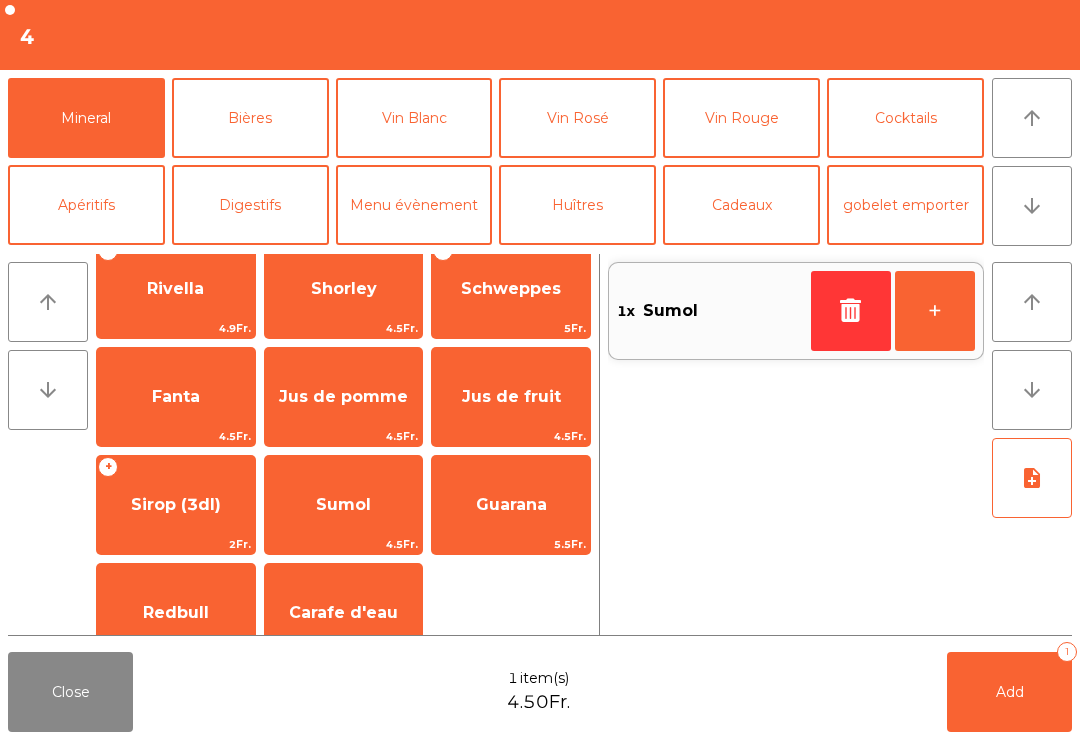 click on "Apéritifs" 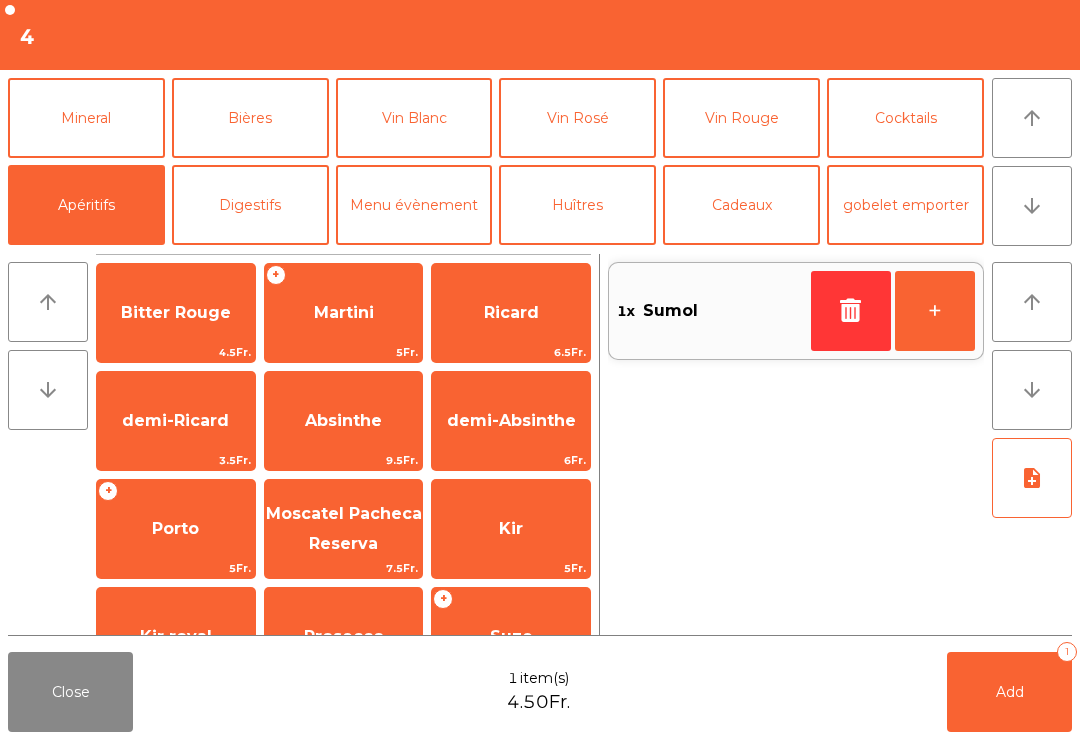 scroll, scrollTop: 0, scrollLeft: 0, axis: both 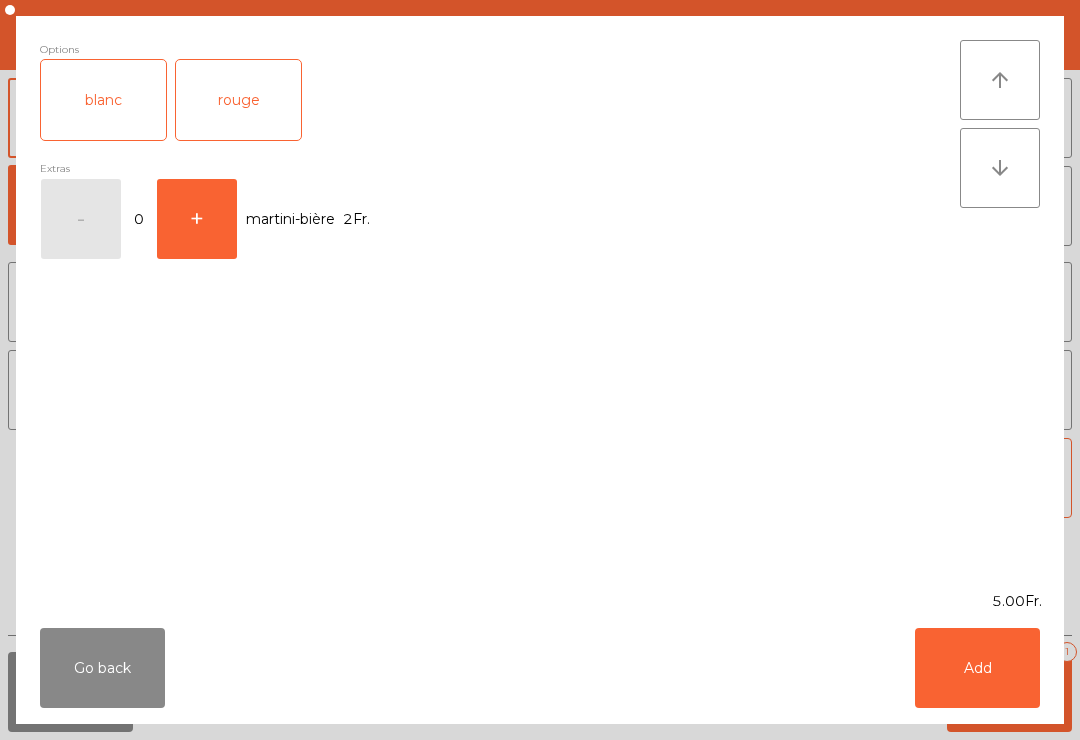 click on "blanc" 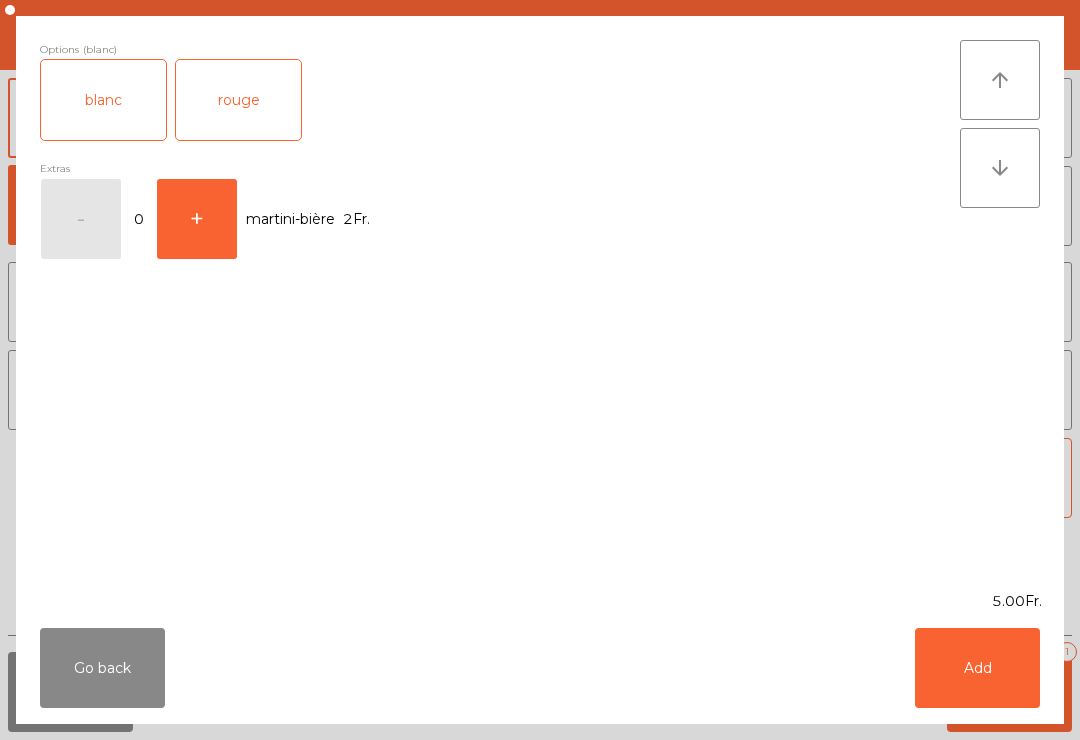 click on "Add" 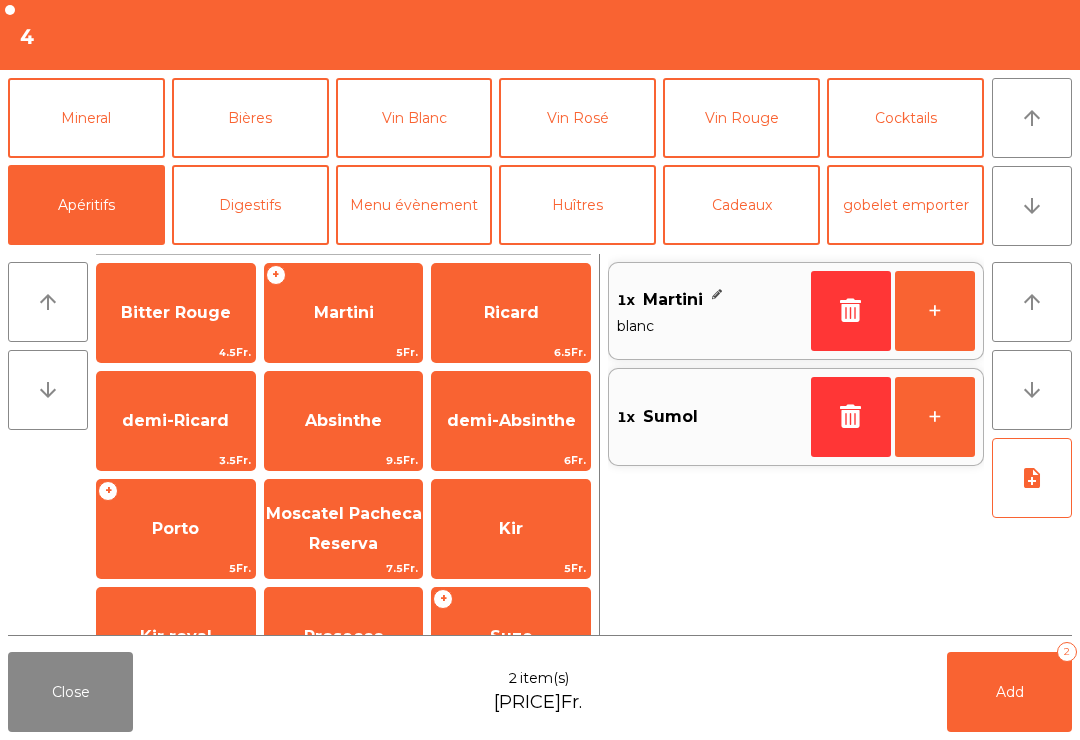 click on "5Fr." 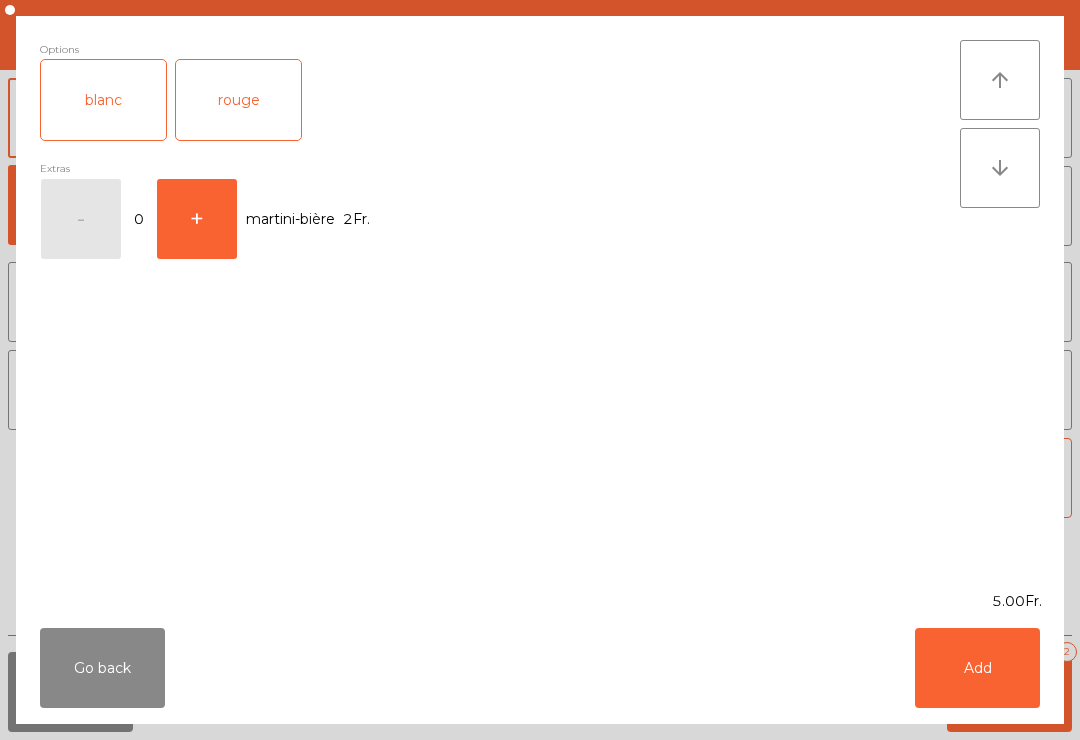 click on "rouge" 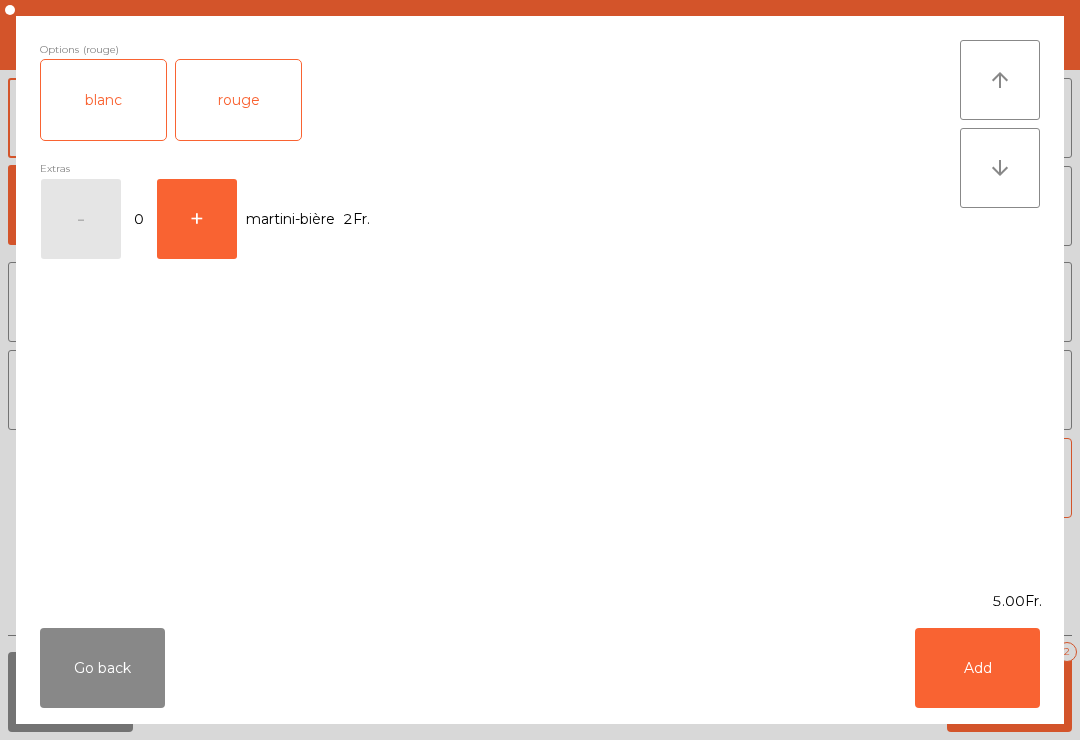 click on "Add" 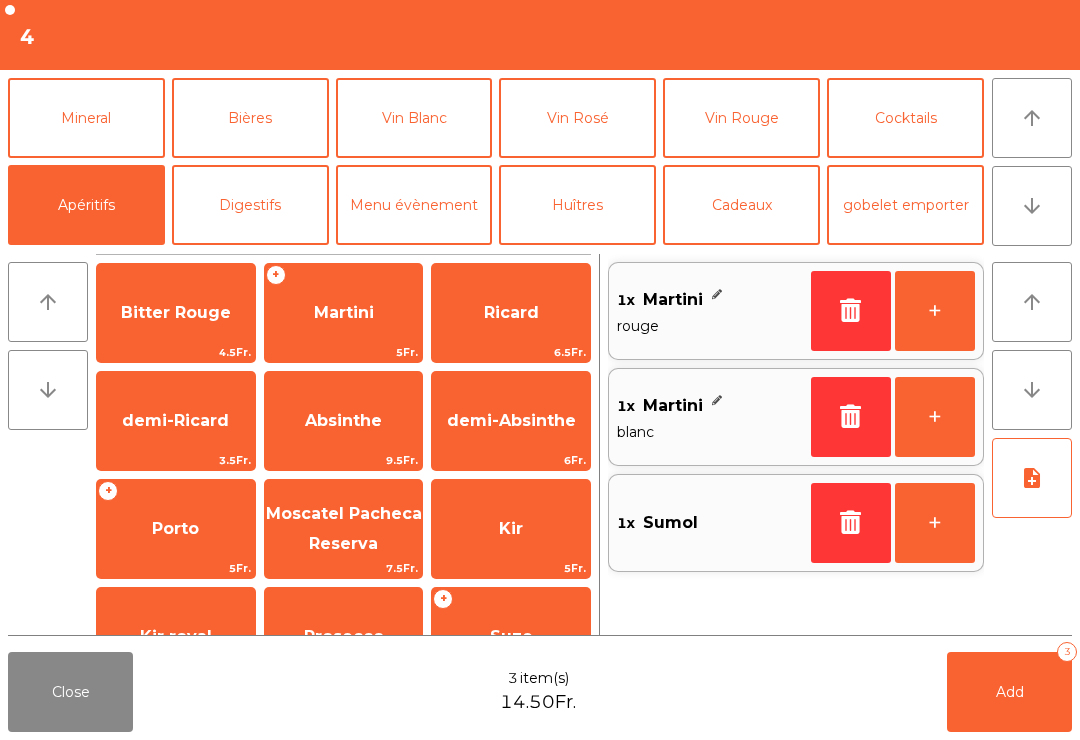 click on "Mineral" 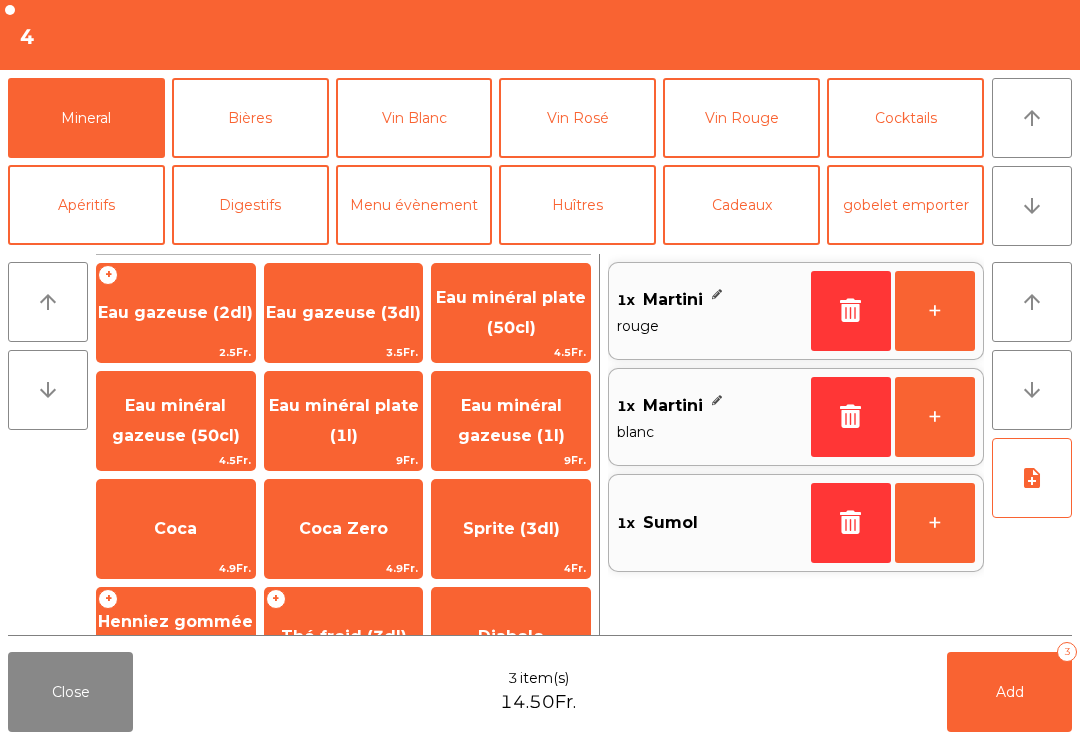 click on "Coca" 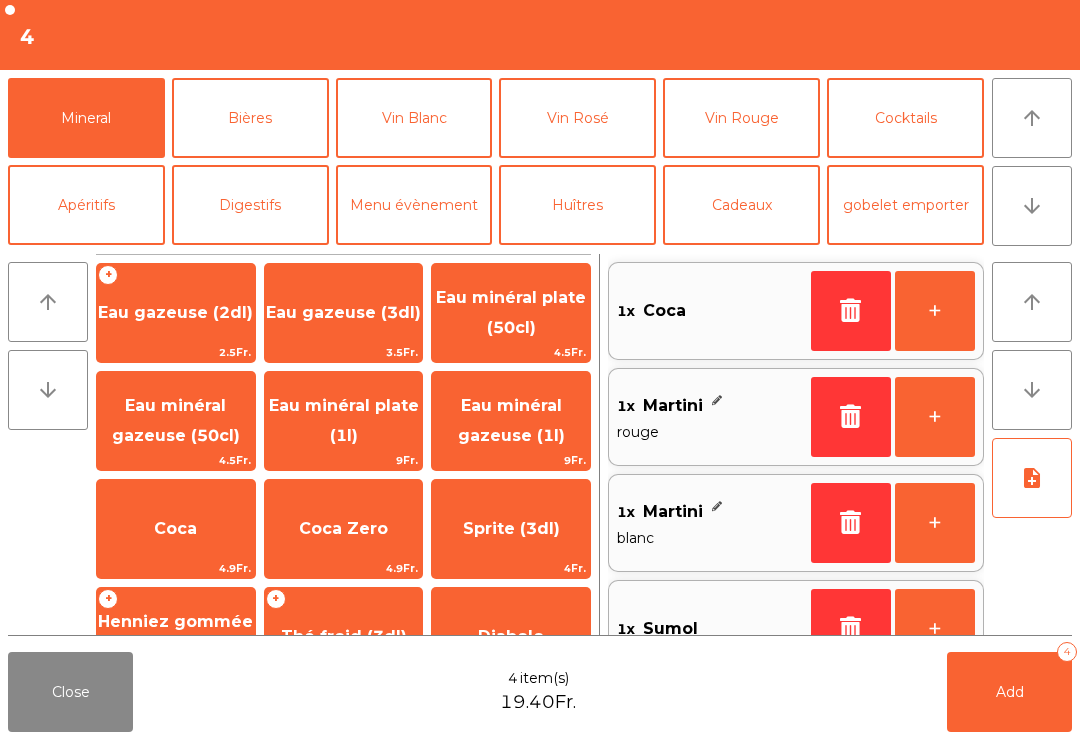 click on "Add   4" 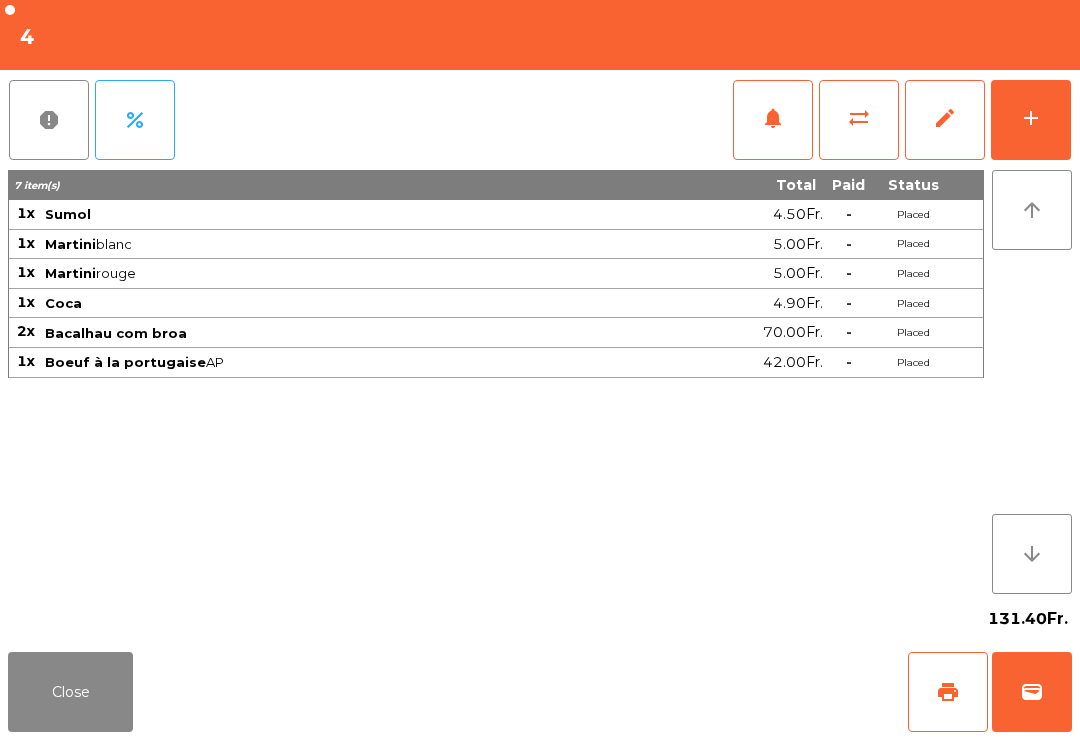 click on "Close" 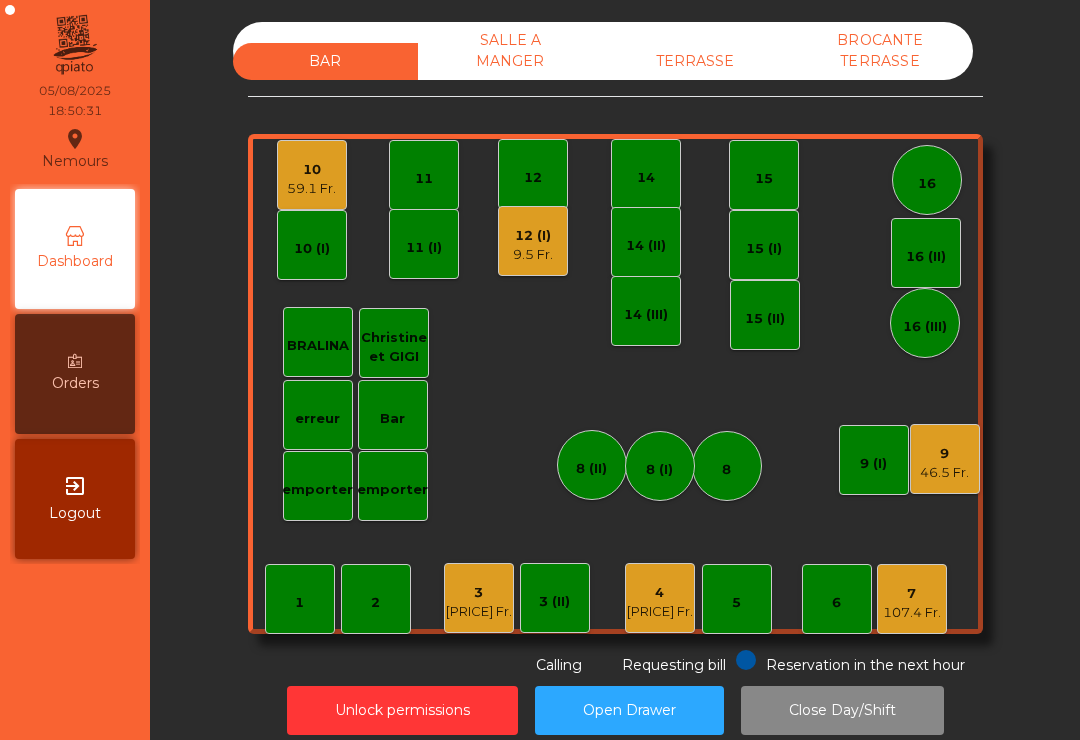 click on "9.5 Fr." 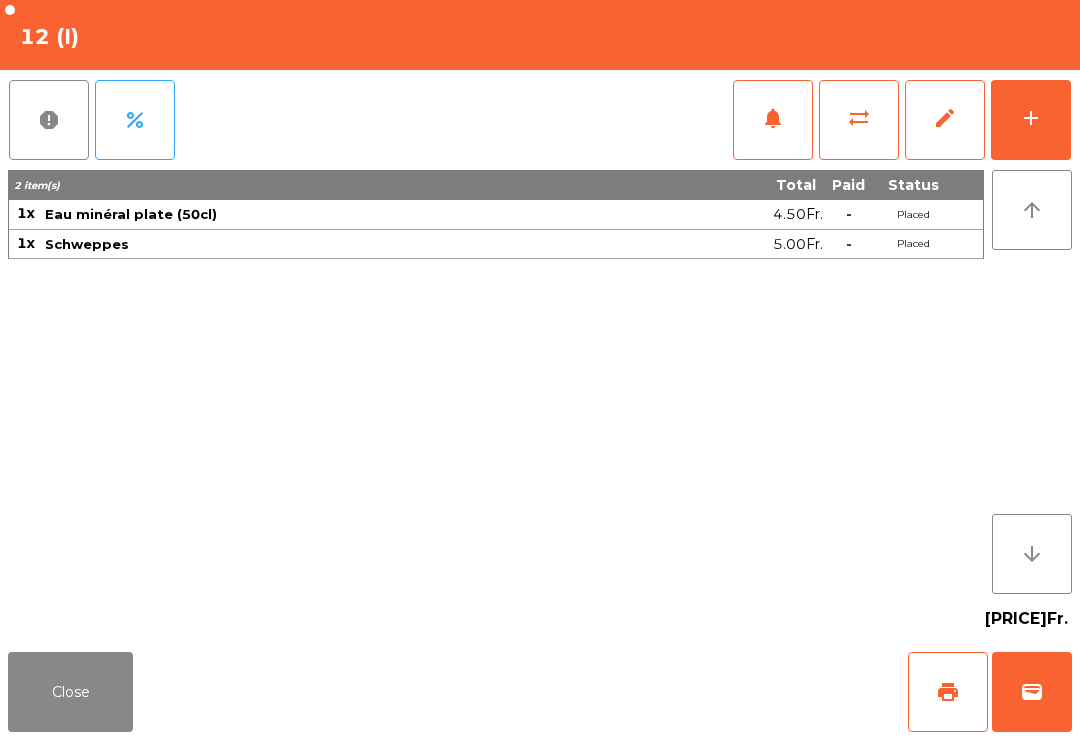 click on "add" 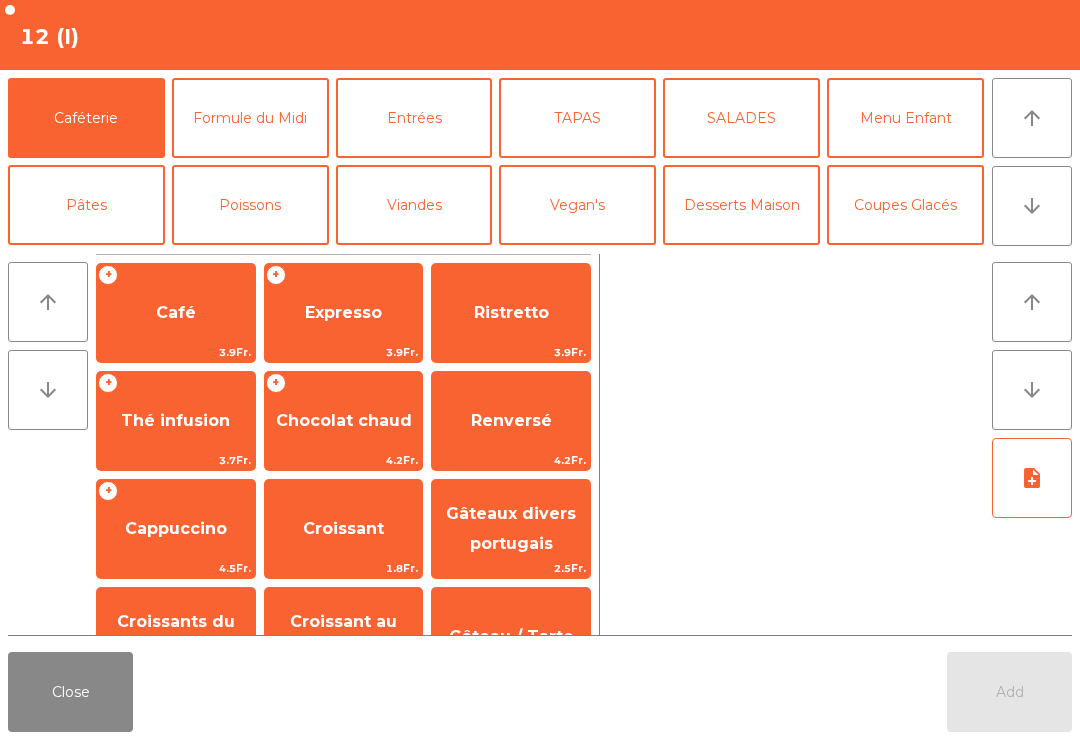 click on "arrow_upward" 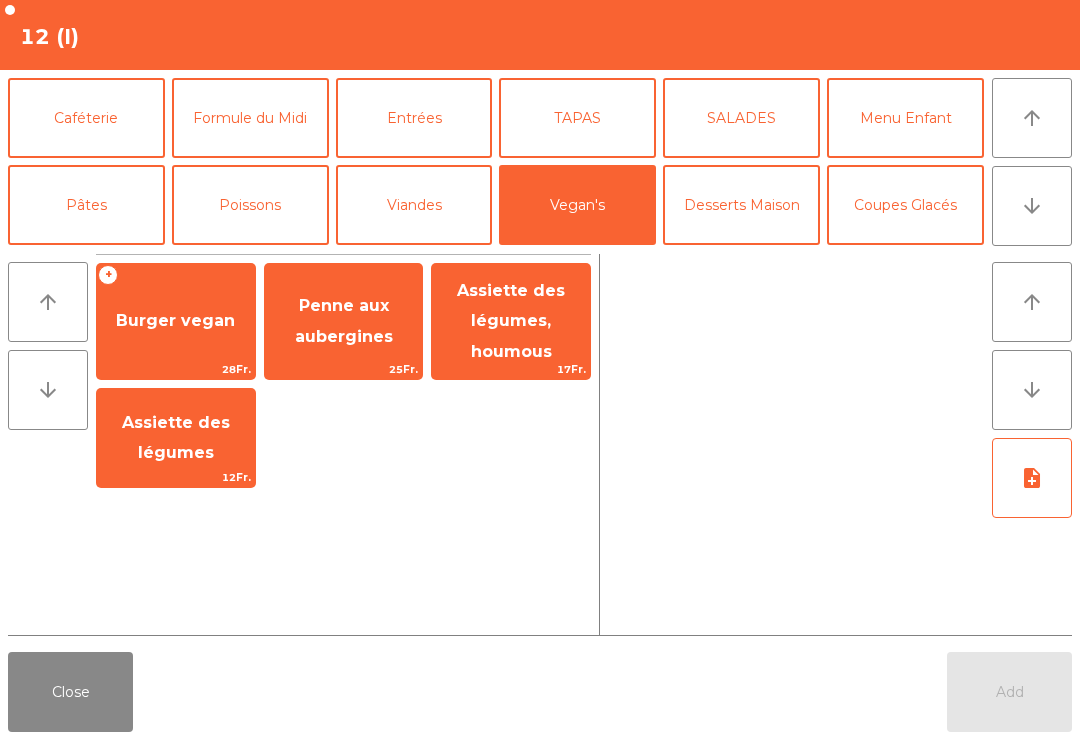 click on "Assiette des légumes" 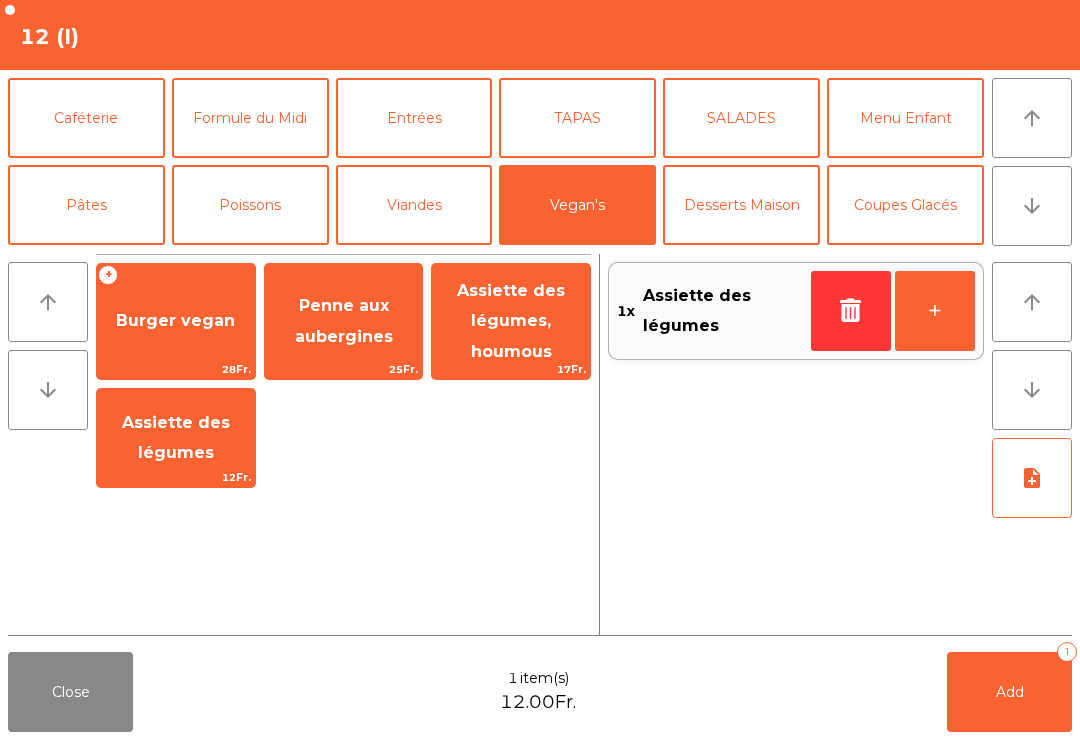 click on "TAPAS" 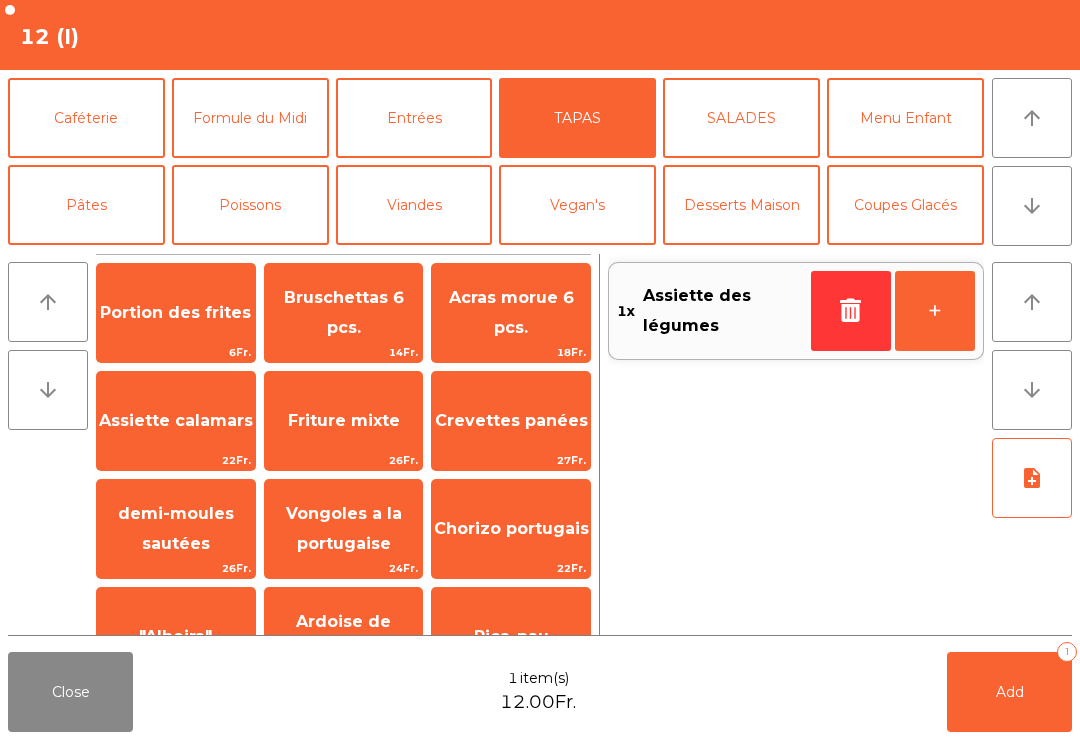 click on "Portion des frites" 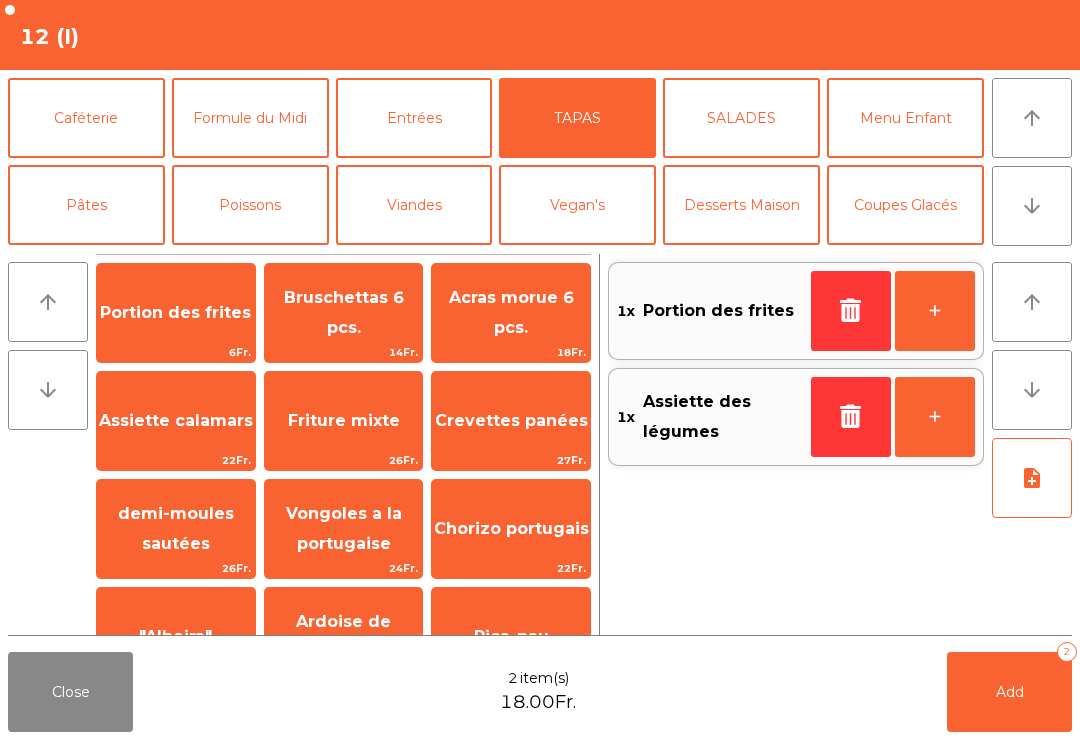 click on "SALADES" 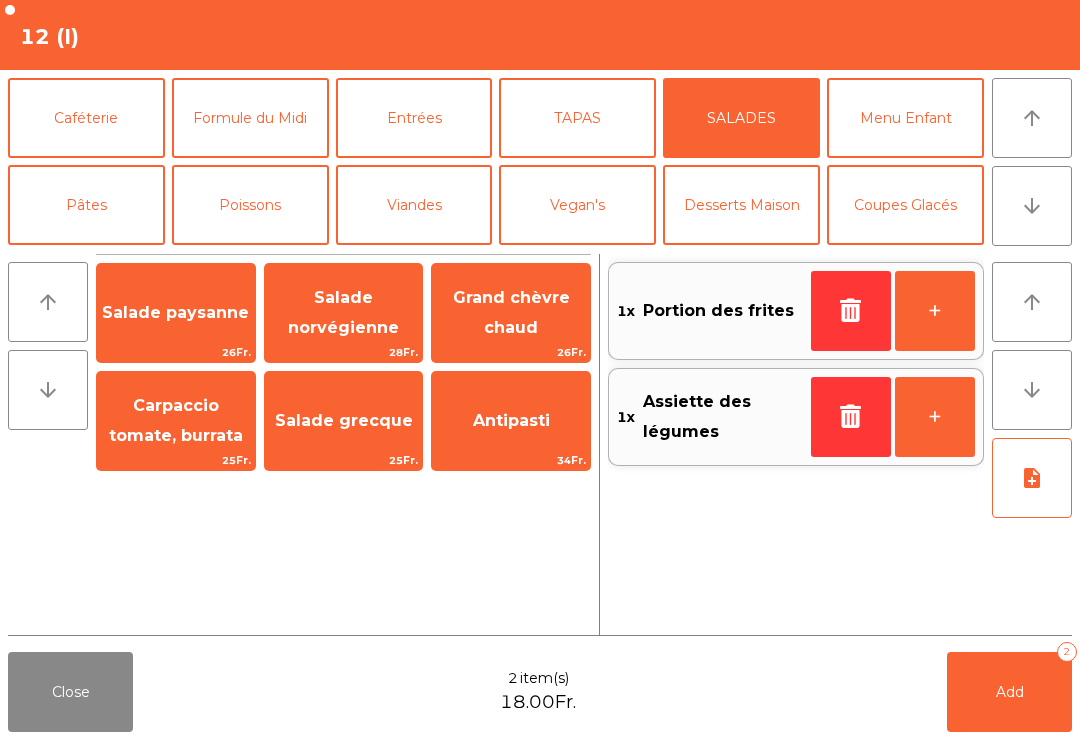 click on "Grand chèvre chaud" 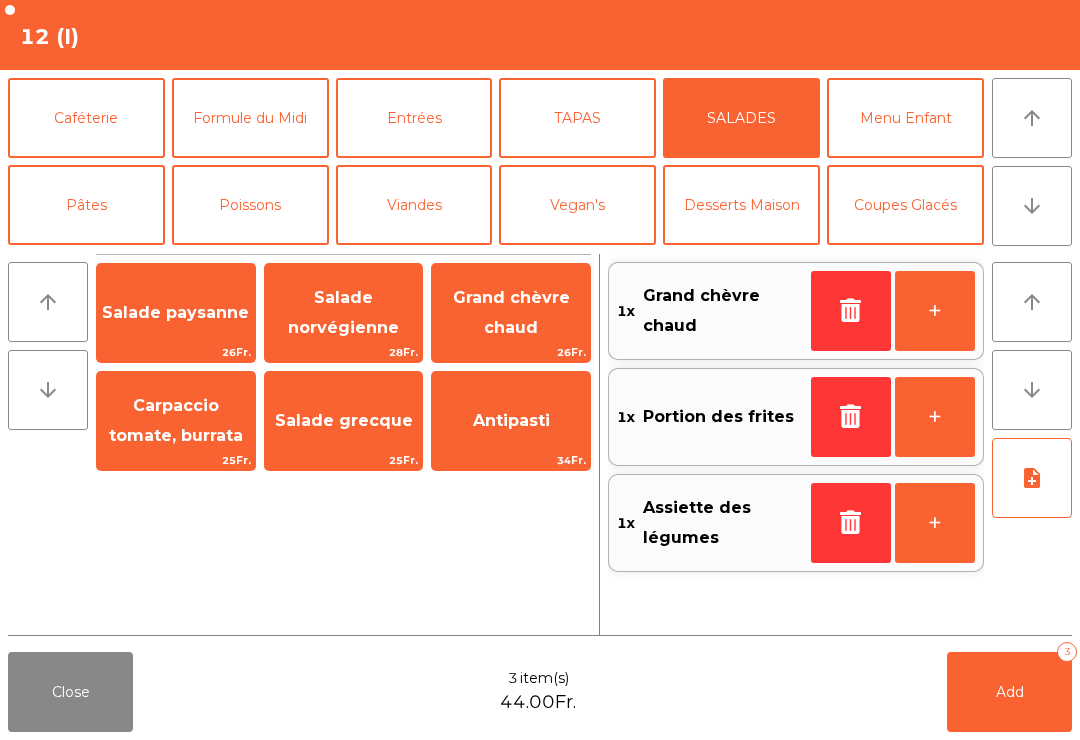 click on "note_add" 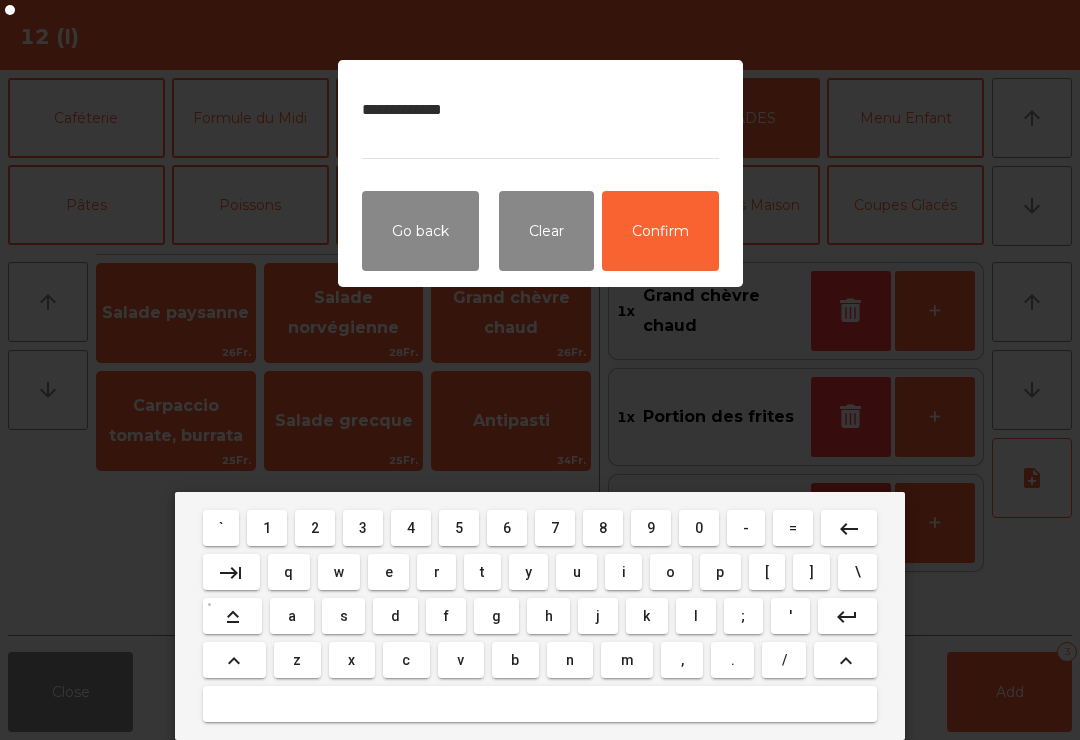 type on "**********" 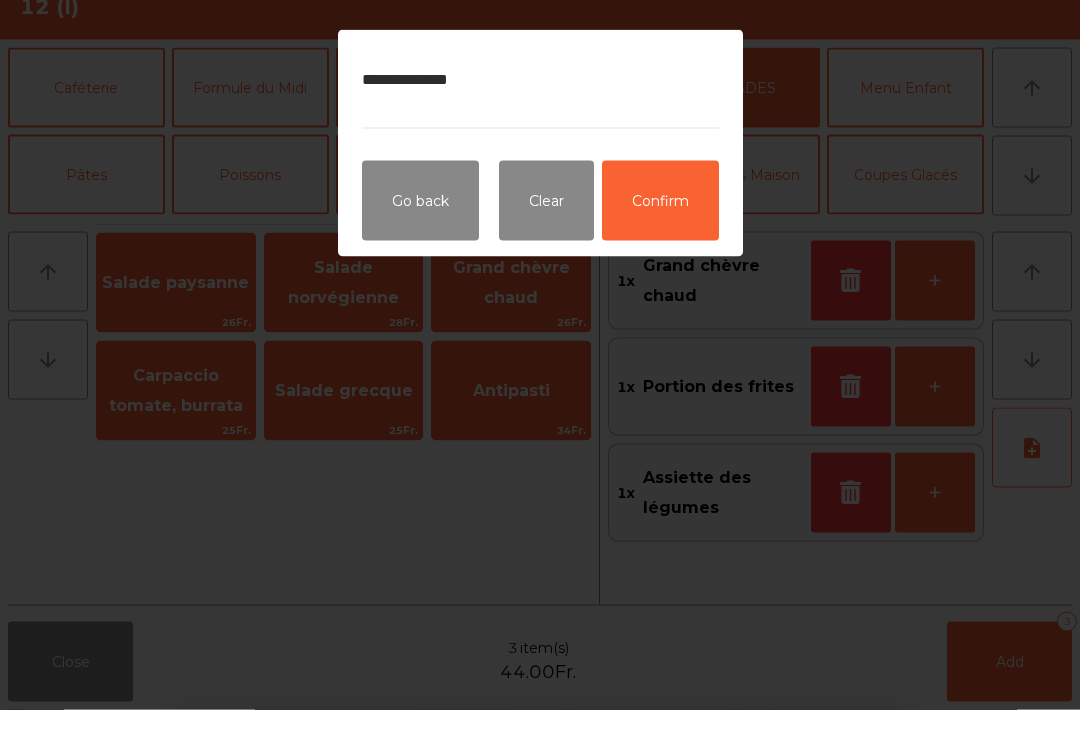 click on "Confirm" 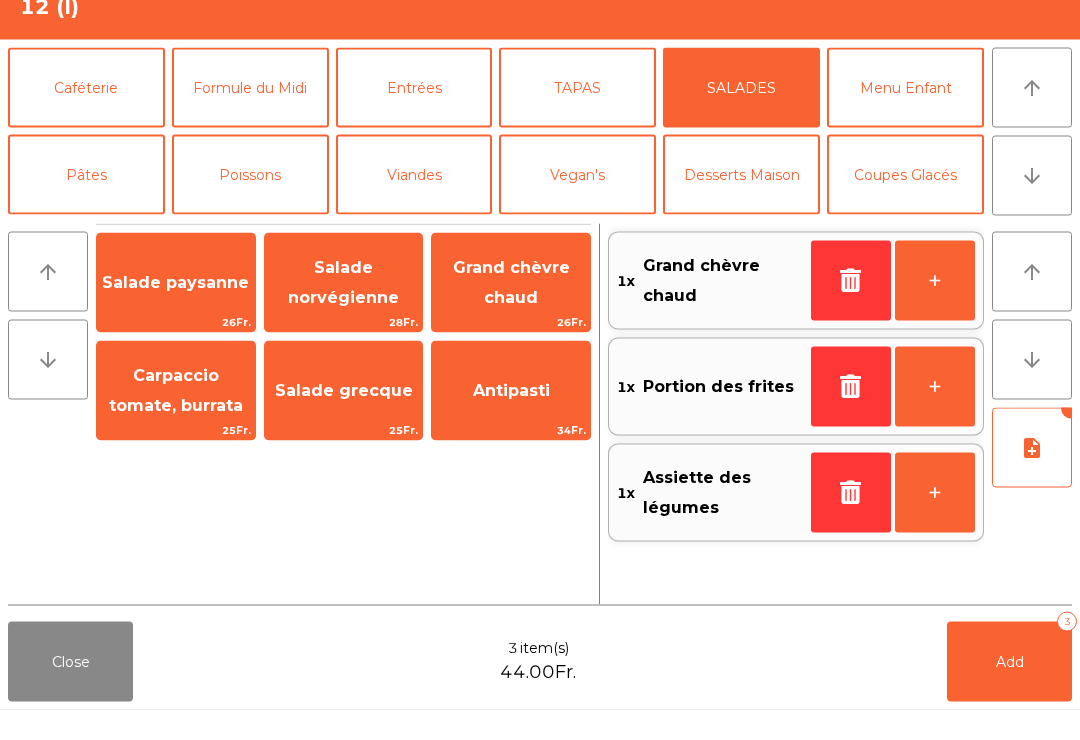 click on "Add   3" 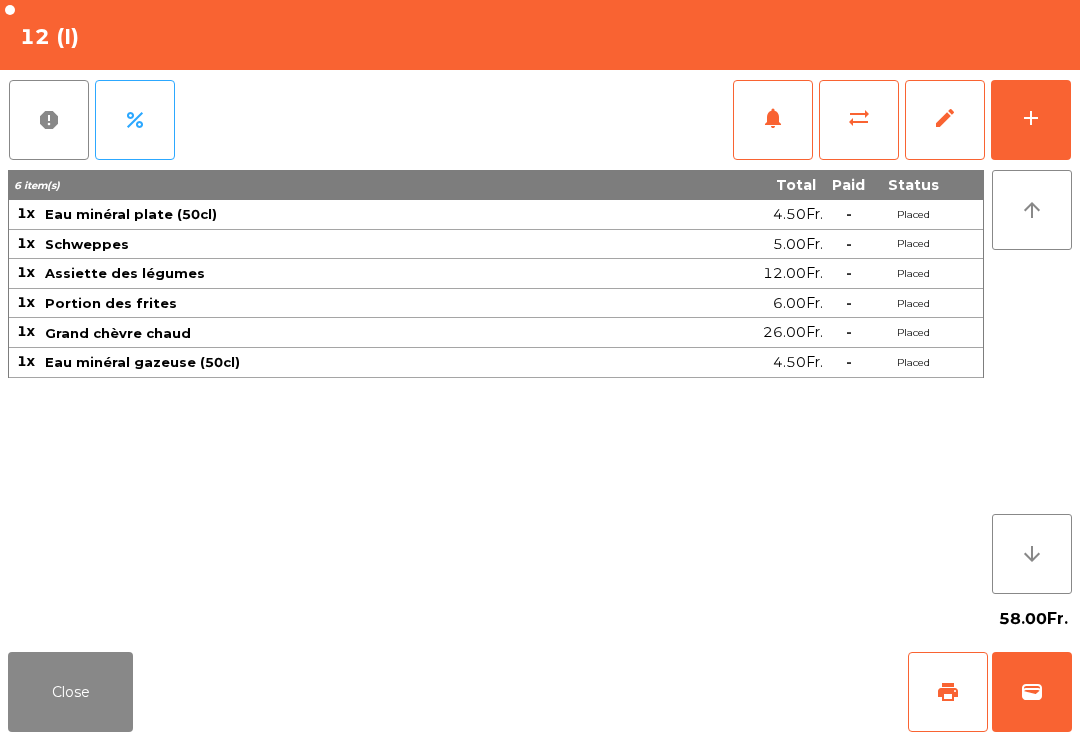 click on "Close" 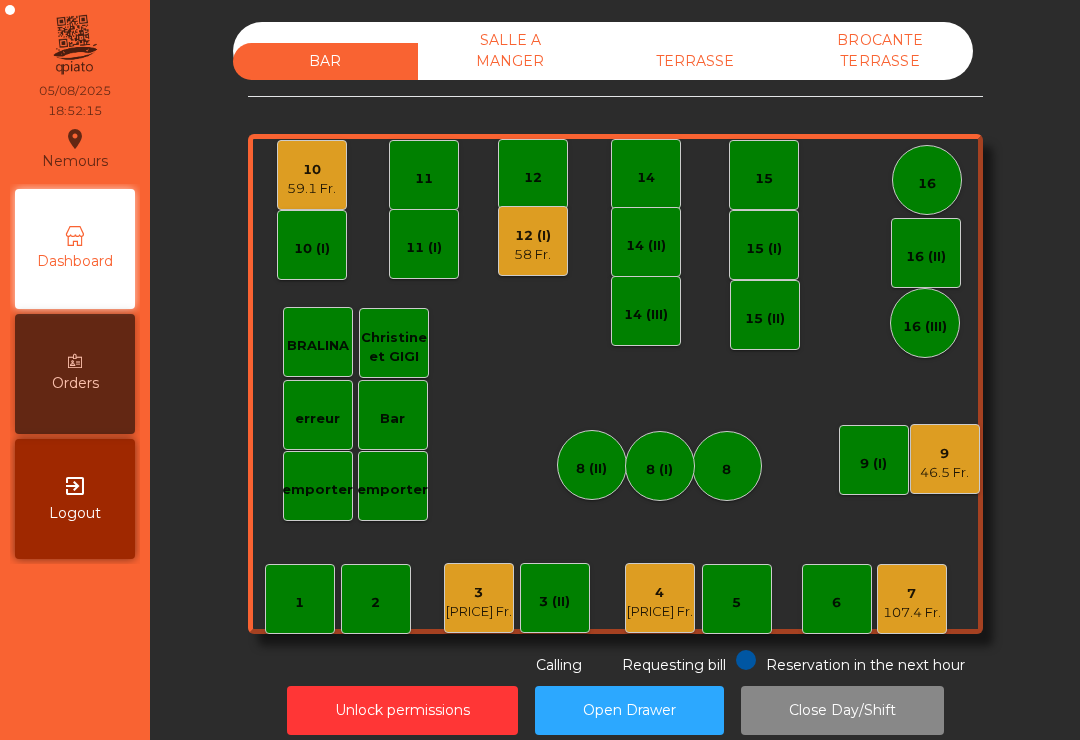click on "BAR   SALLE A MANGER   TERRASSE   BROCANTE TERRASSE" 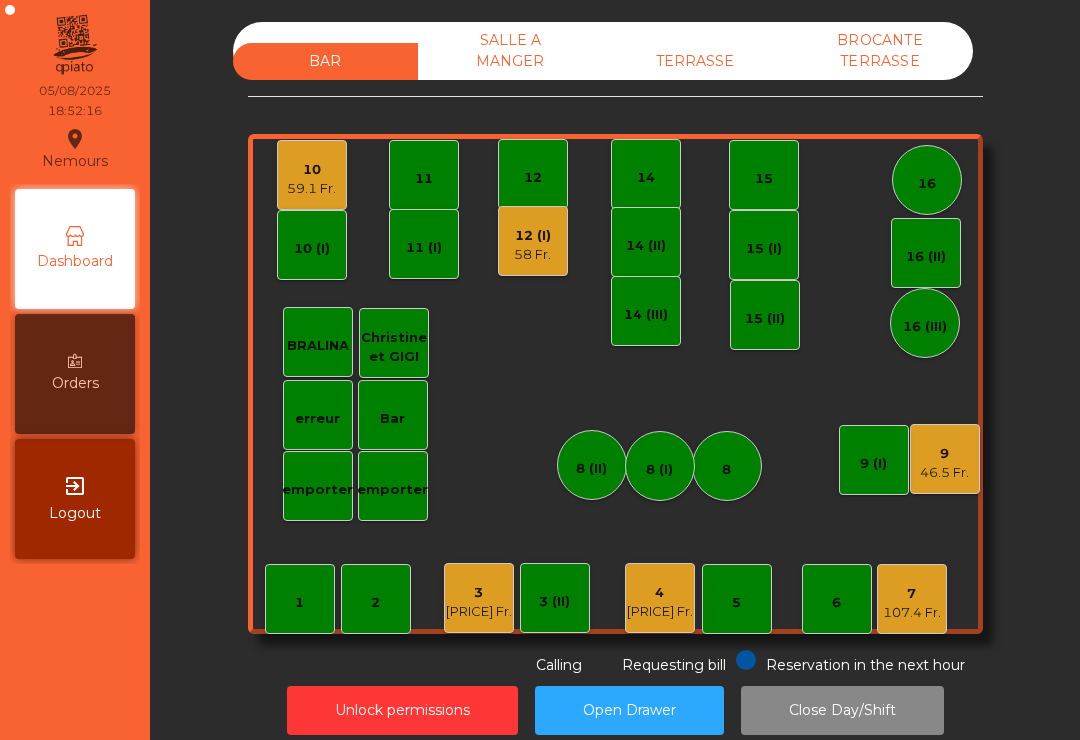 click on "TERRASSE" 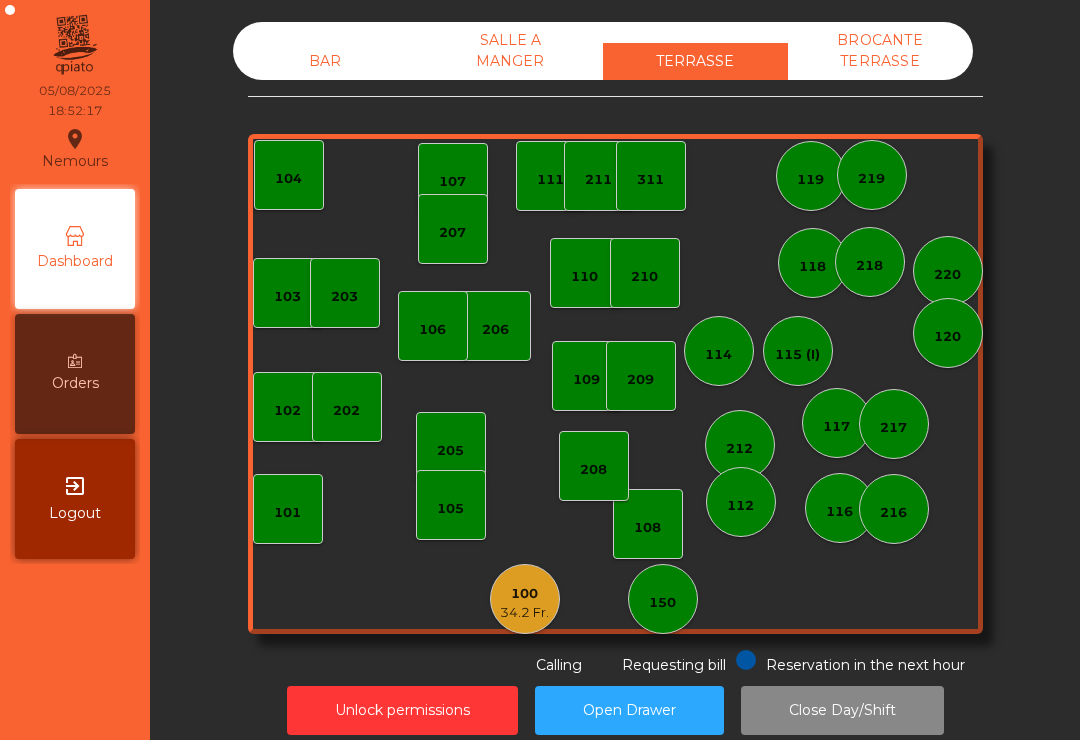 click on "109" 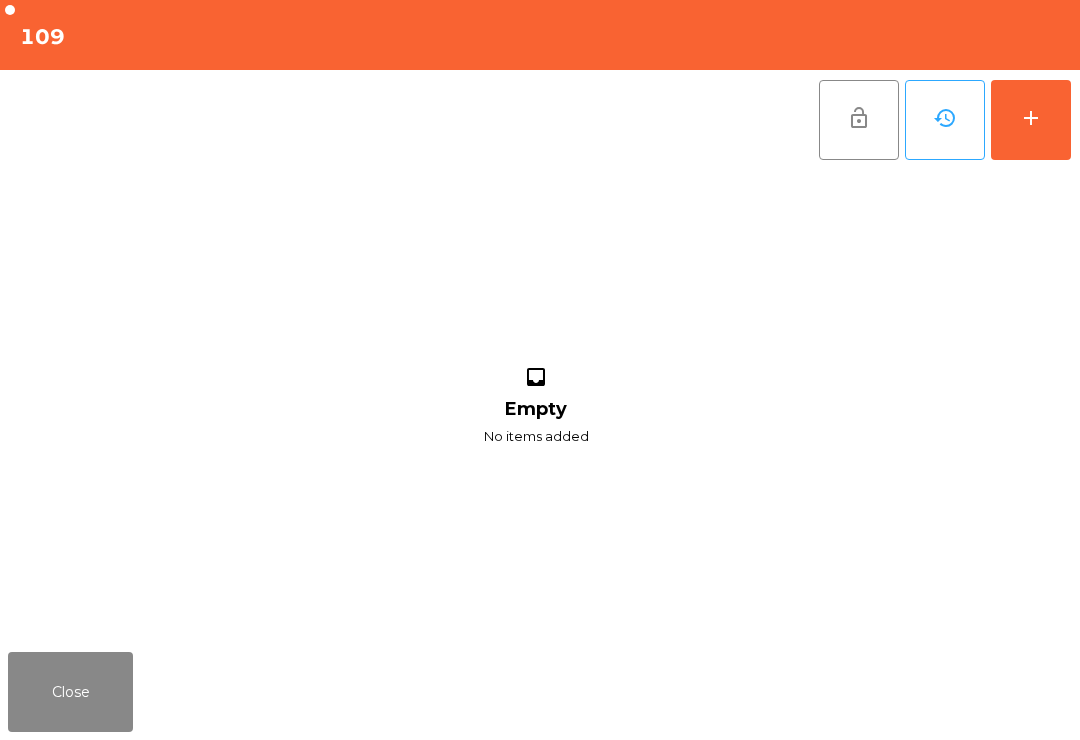 click on "add" 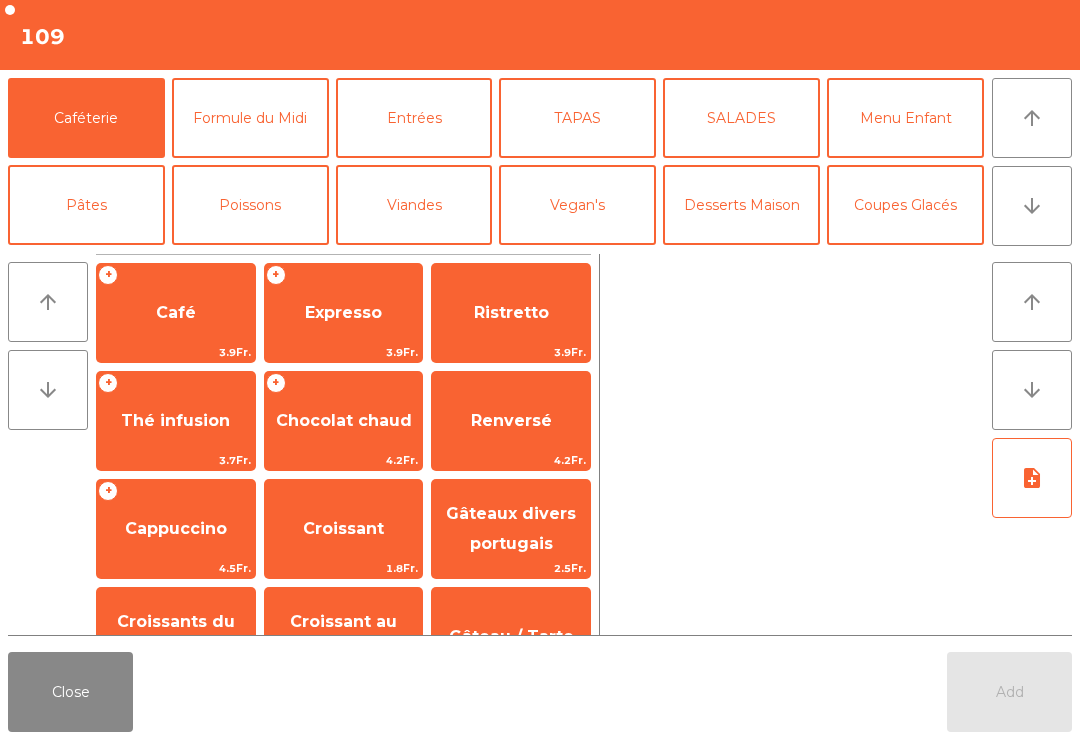 scroll, scrollTop: 14, scrollLeft: 0, axis: vertical 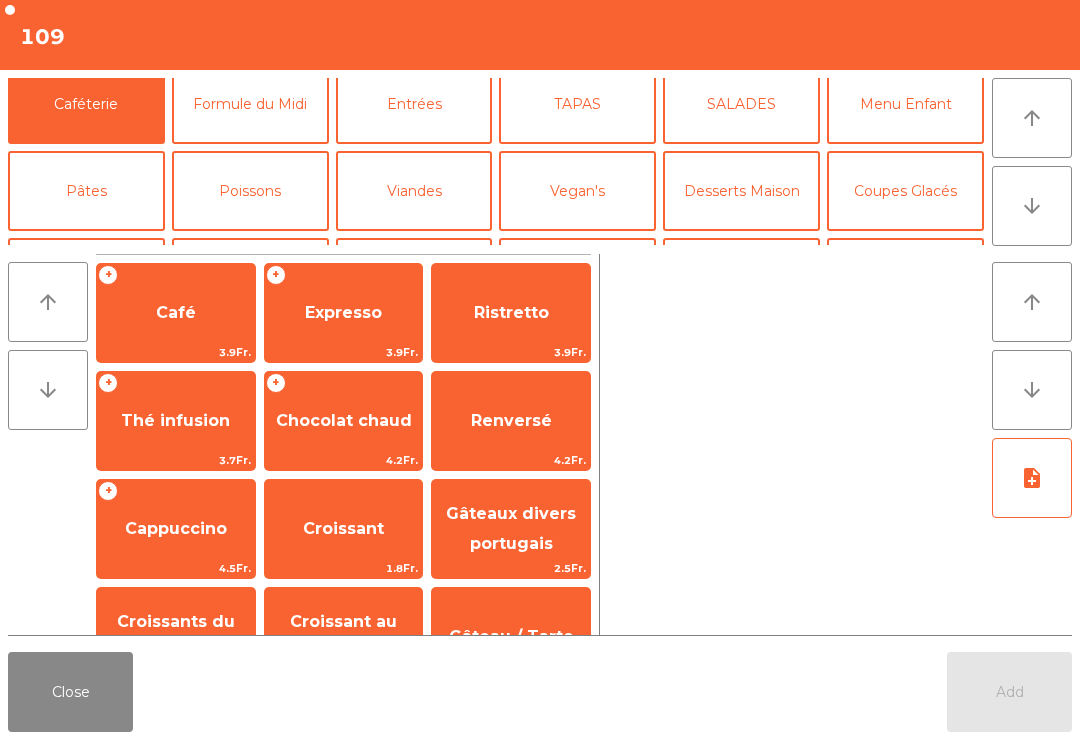 click on "Bières" 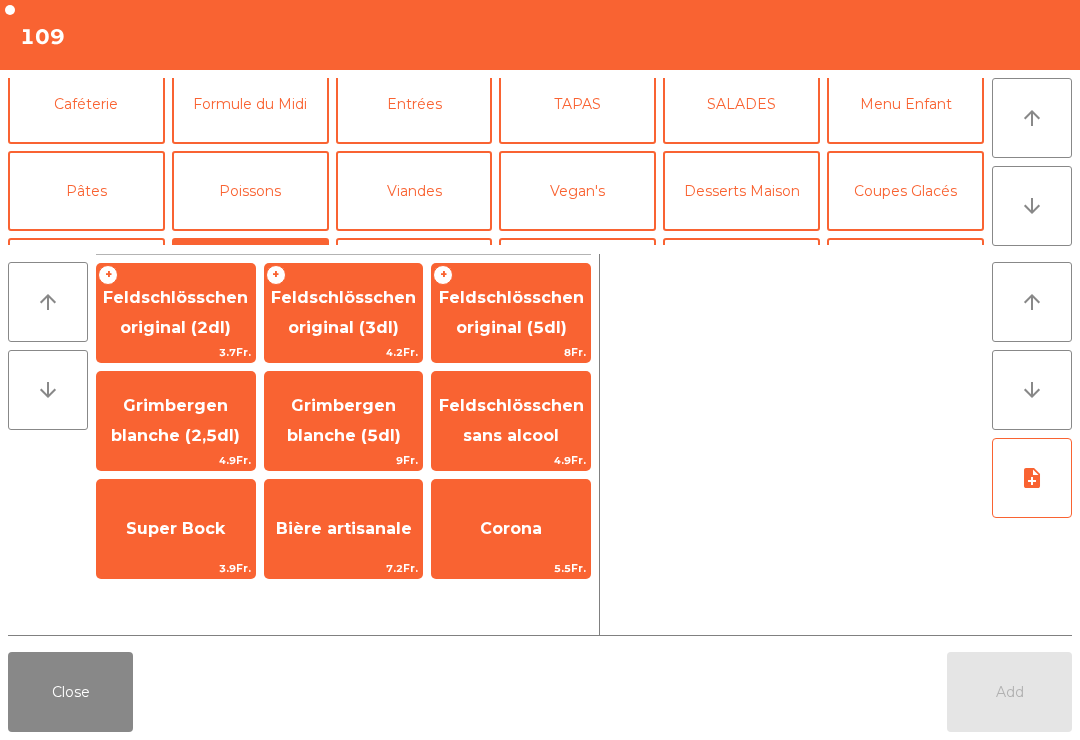 click on "Grimbergen blanche (5dl)" 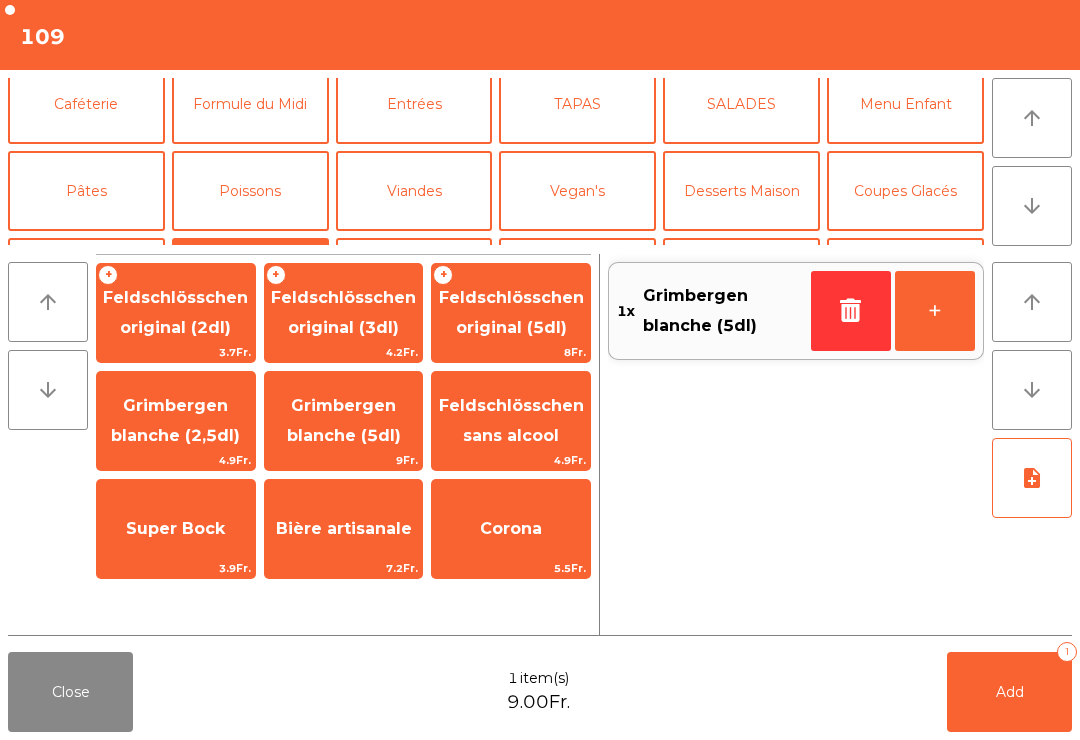 click on "Grimbergen blanche (5dl)" 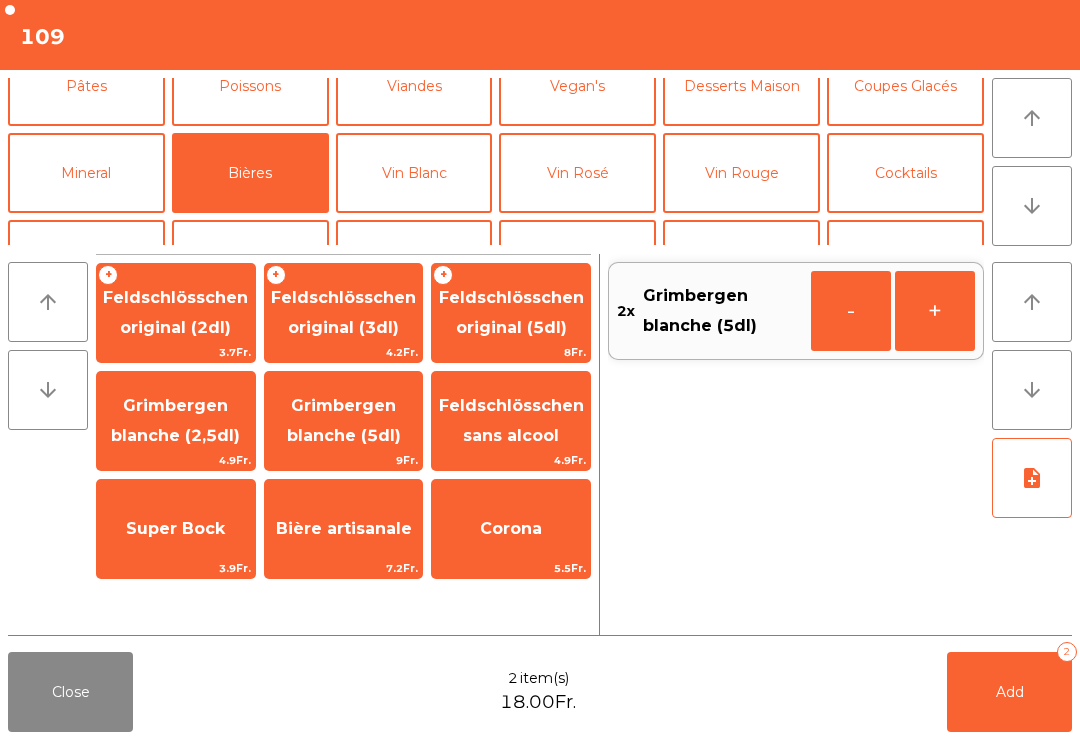 click on "Add" 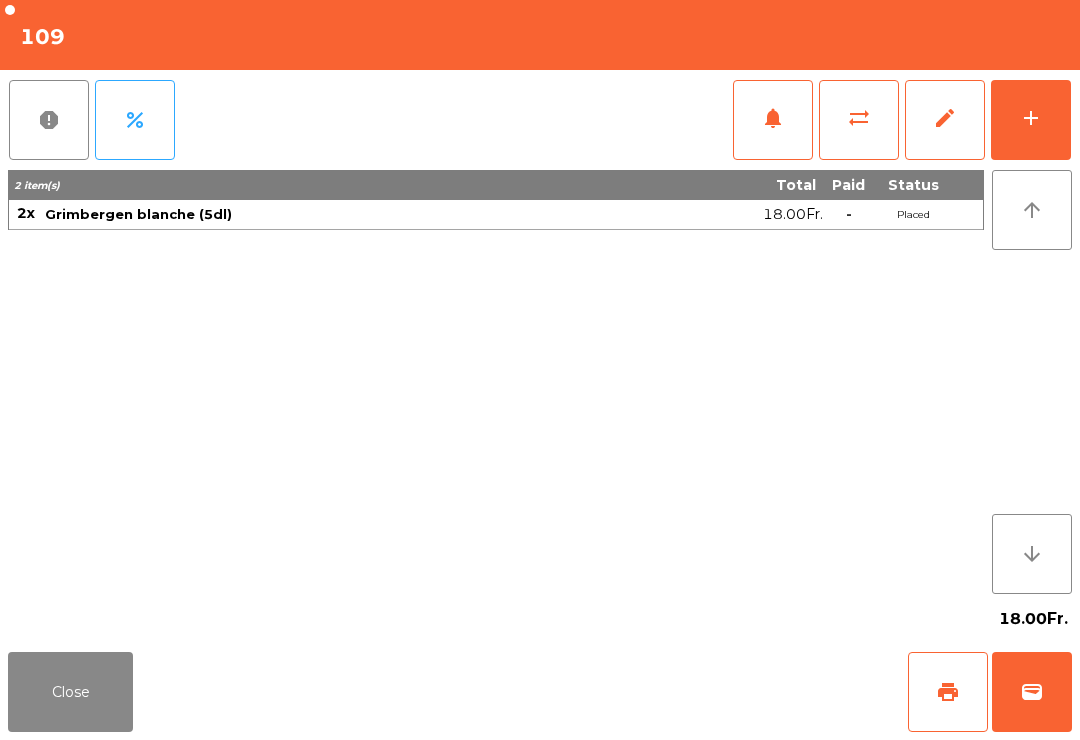 click on "Close" 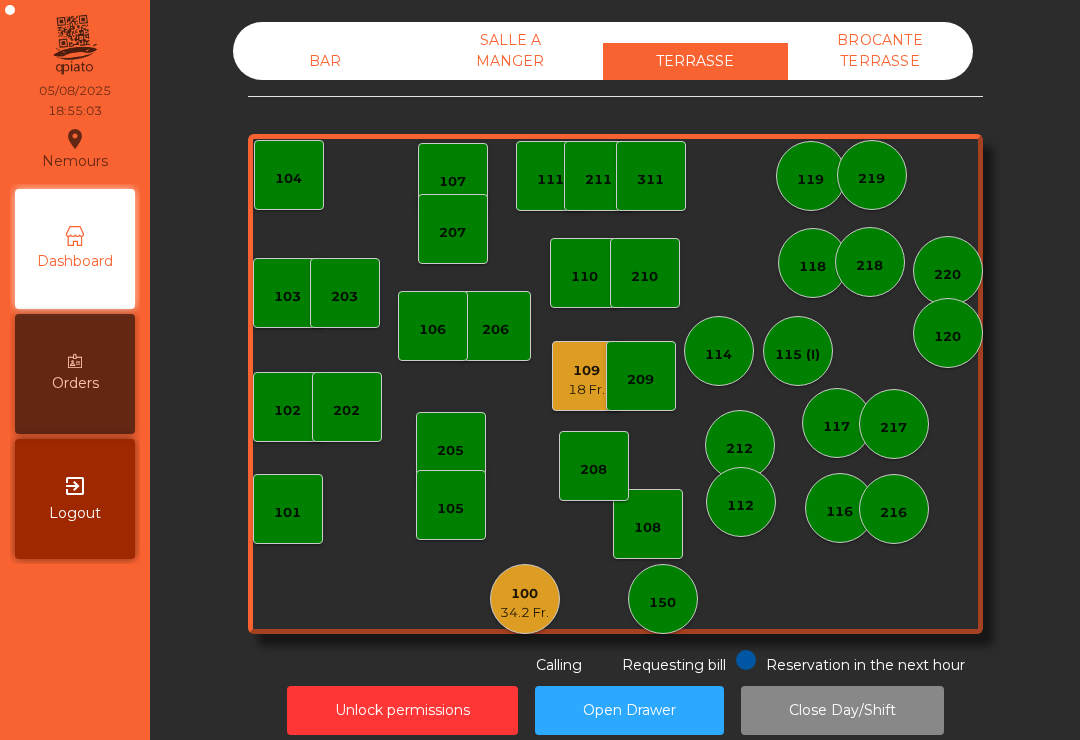 click on "BAR" 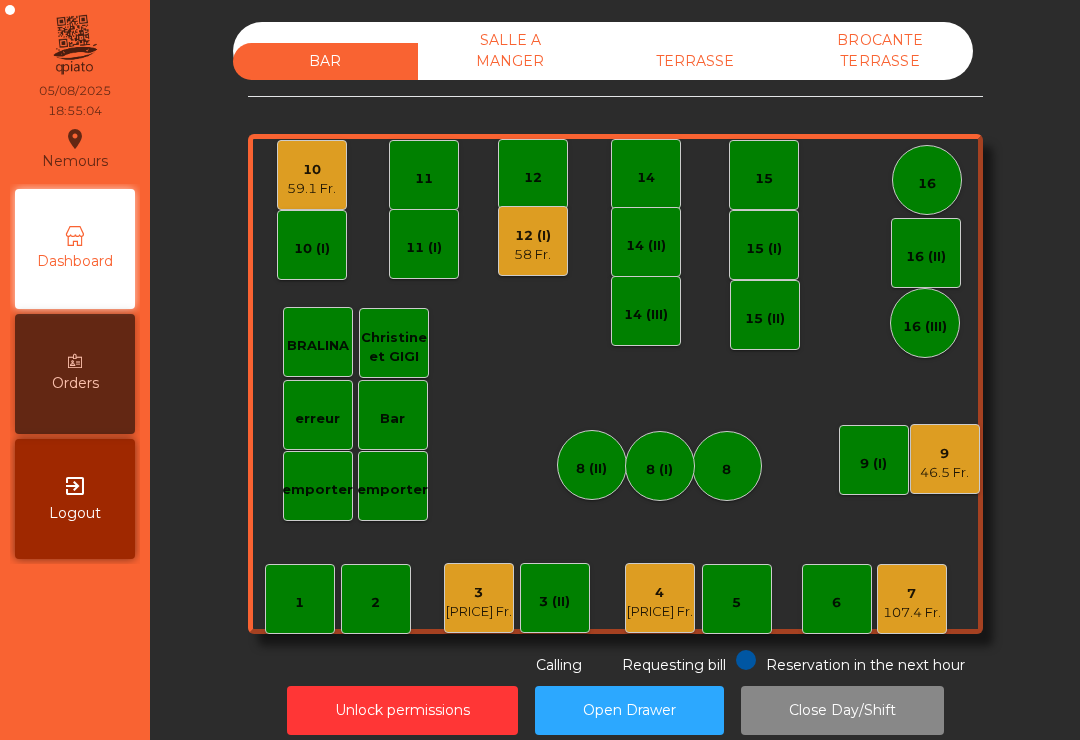 click on "11" 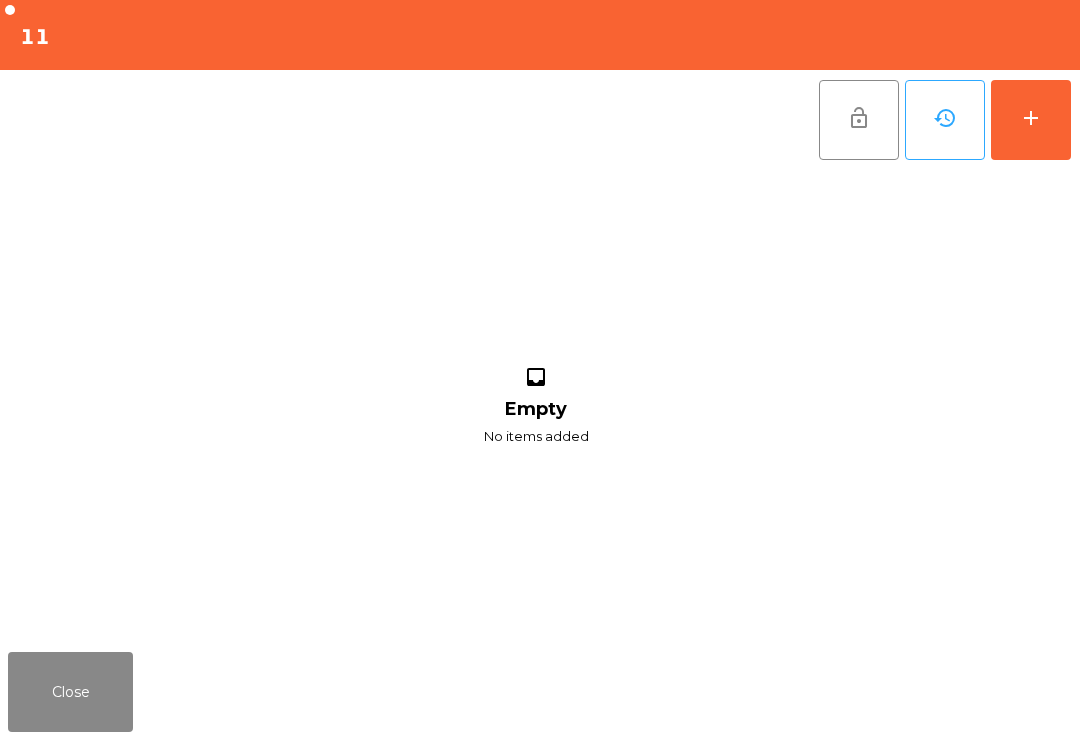click on "add" 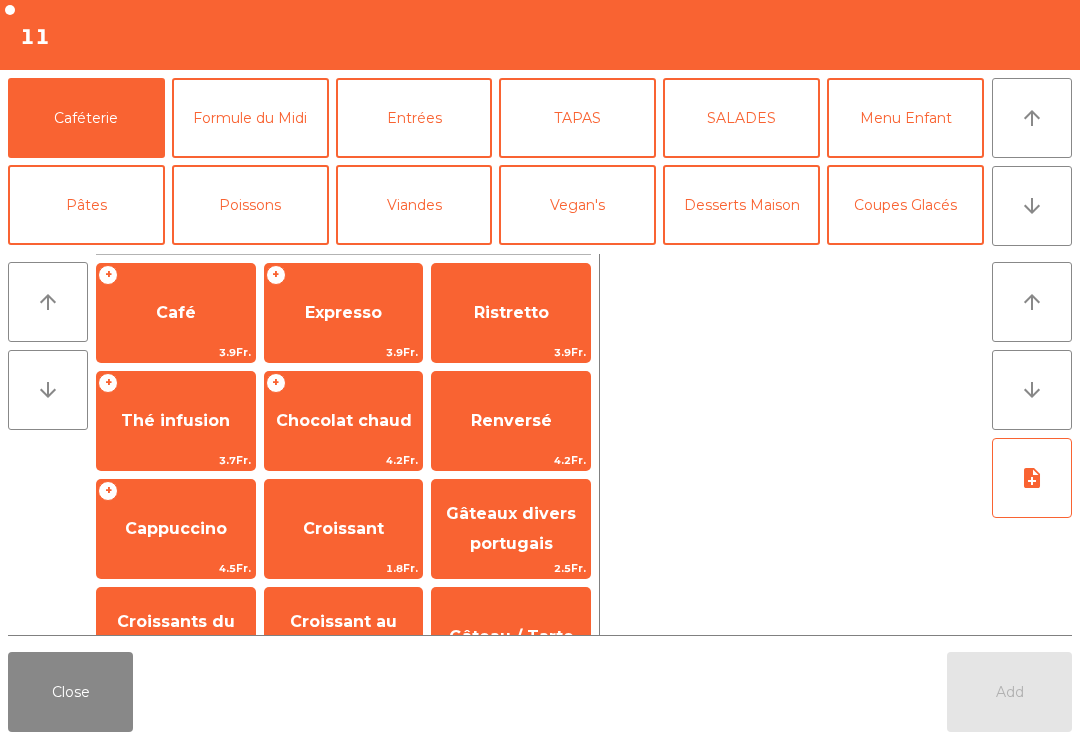 click on "arrow_downward" 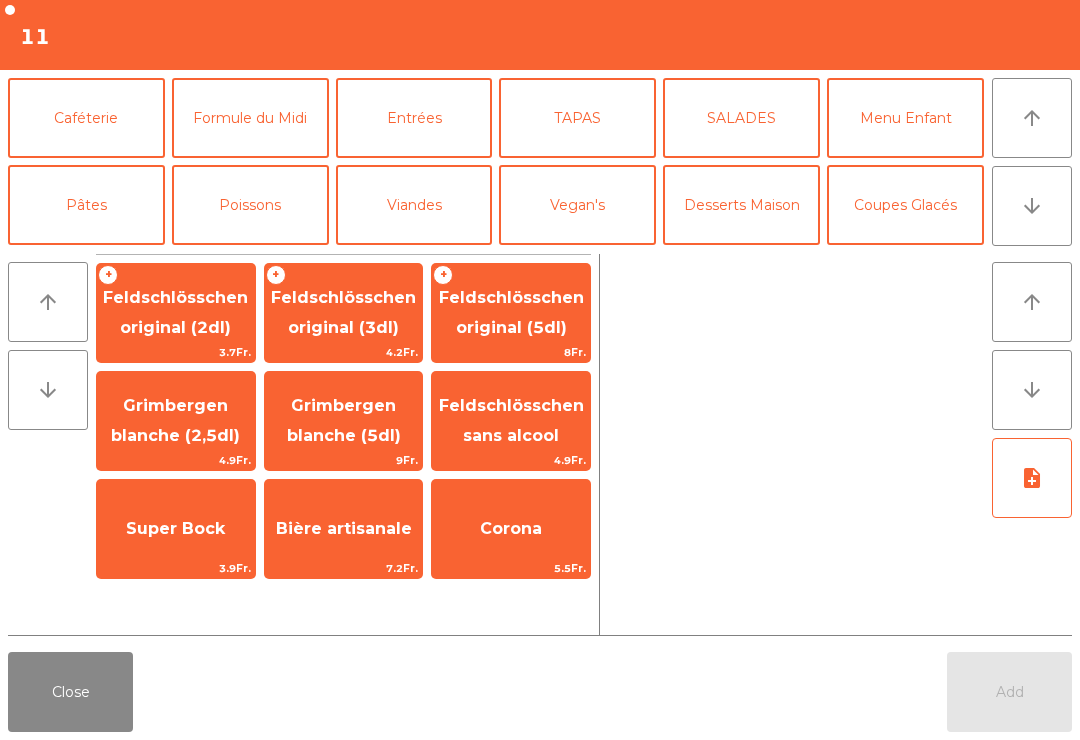 scroll, scrollTop: 174, scrollLeft: 0, axis: vertical 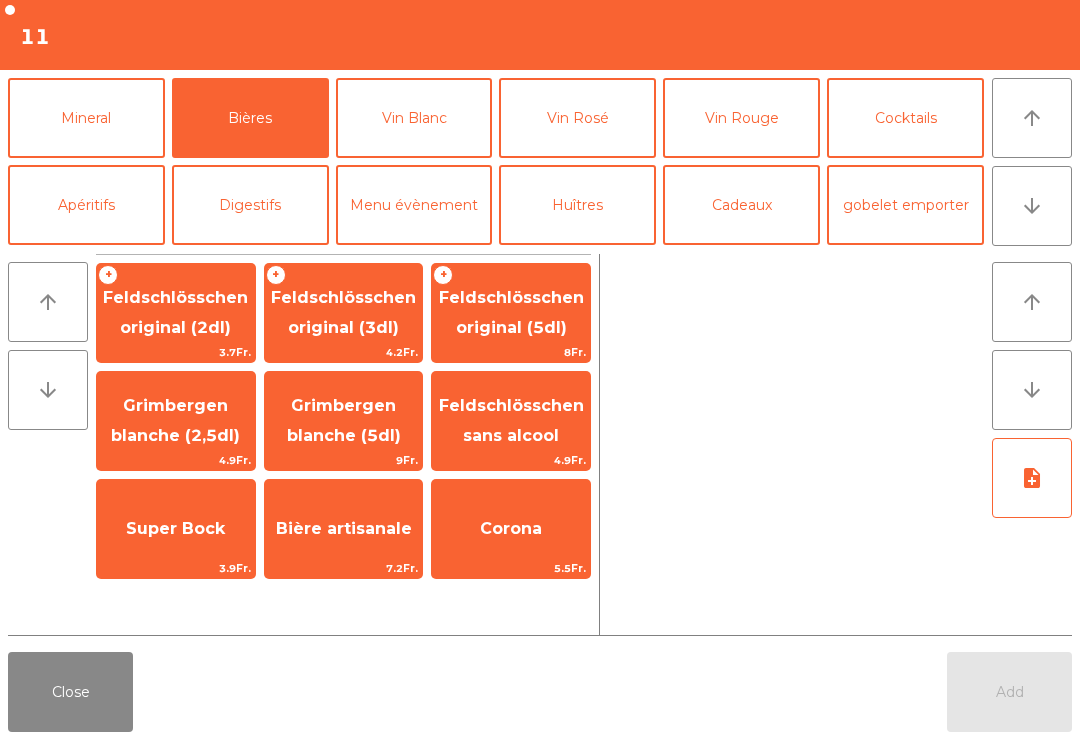 click on "Feldschlösschen original (3dl)" 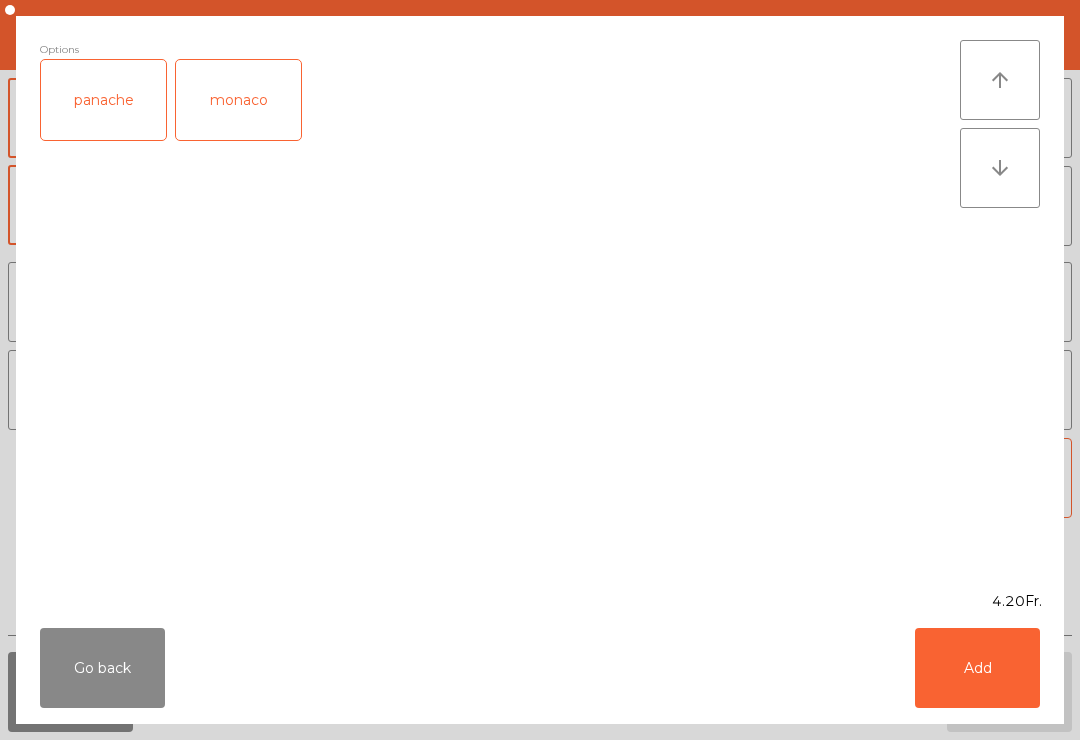 click on "Add" 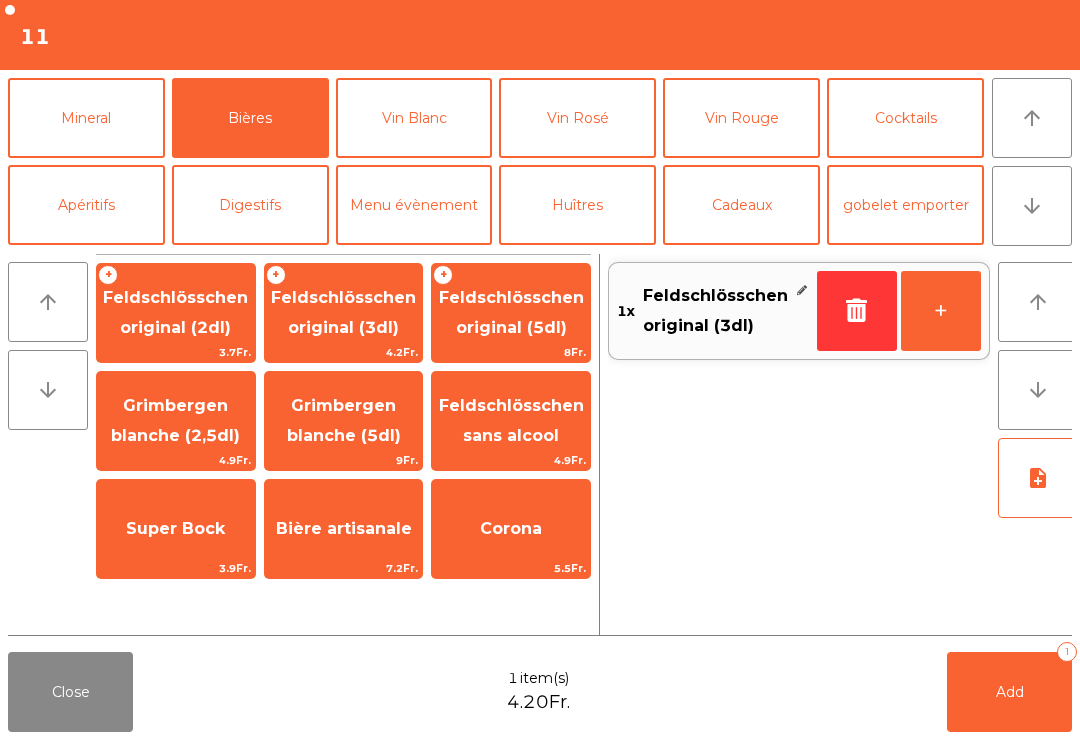 click on "Vin Rosé" 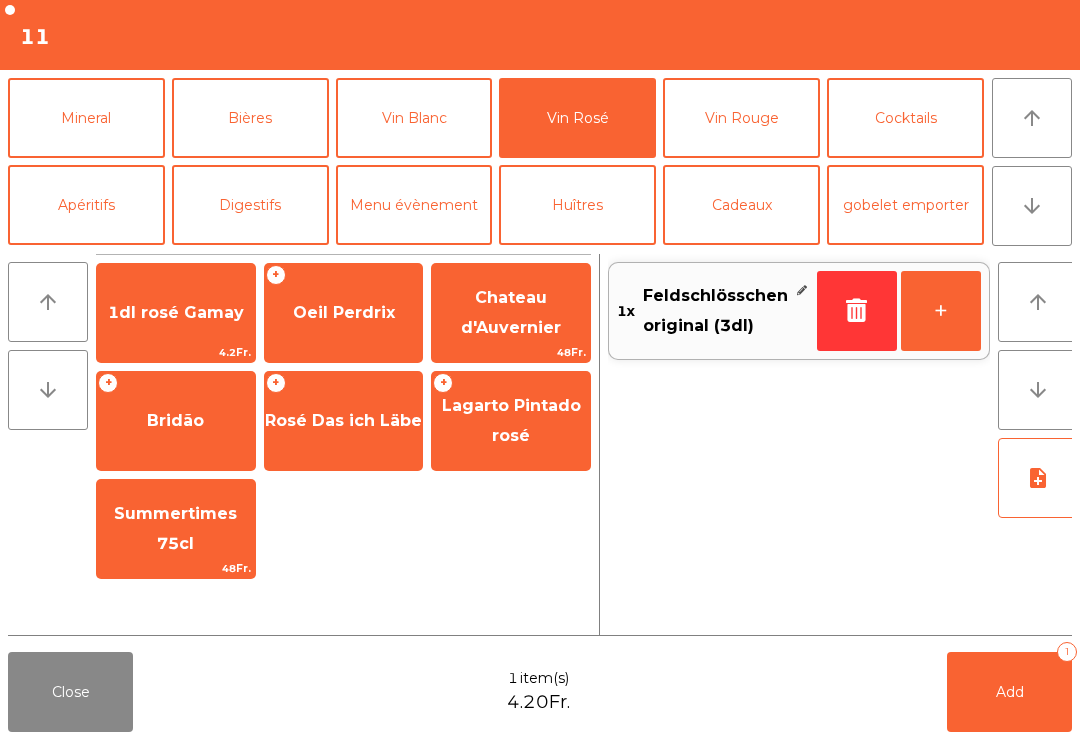 click on "+   Oeil Perdrix" 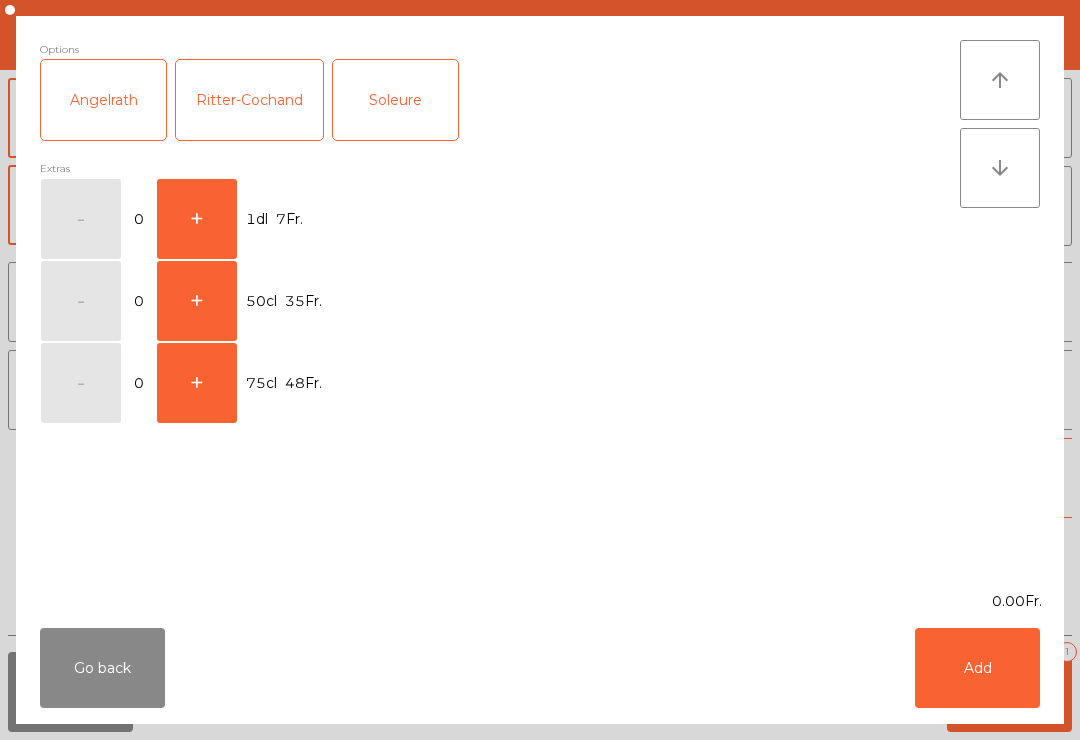 click on "+" 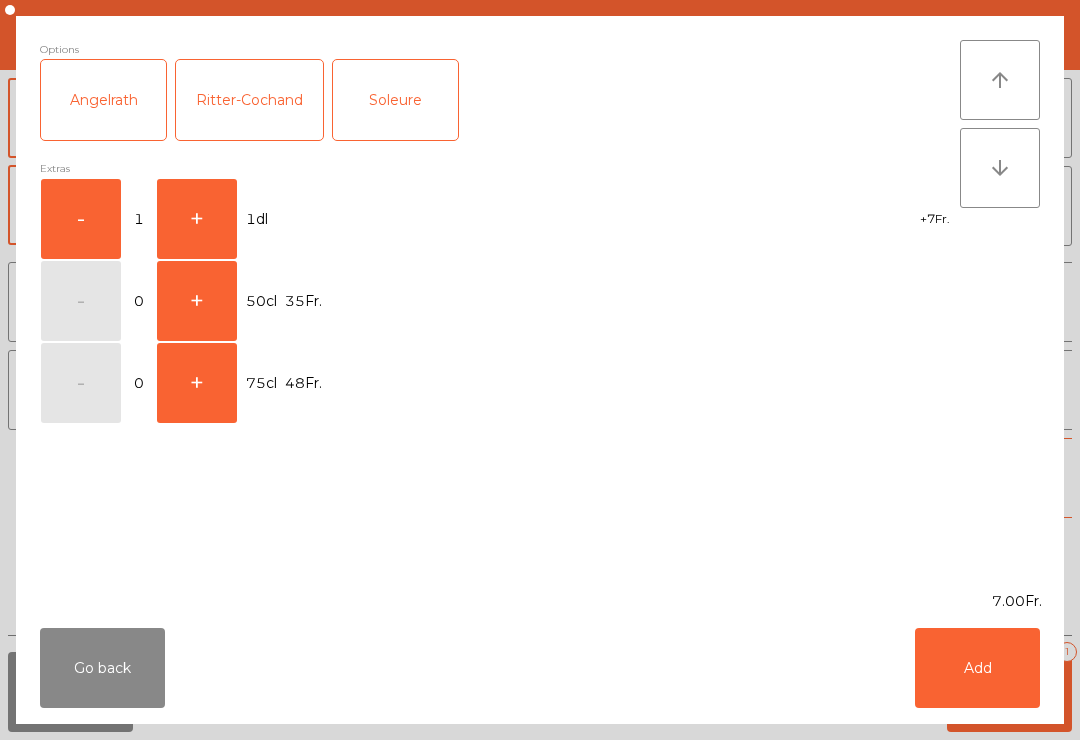 click on "Add" 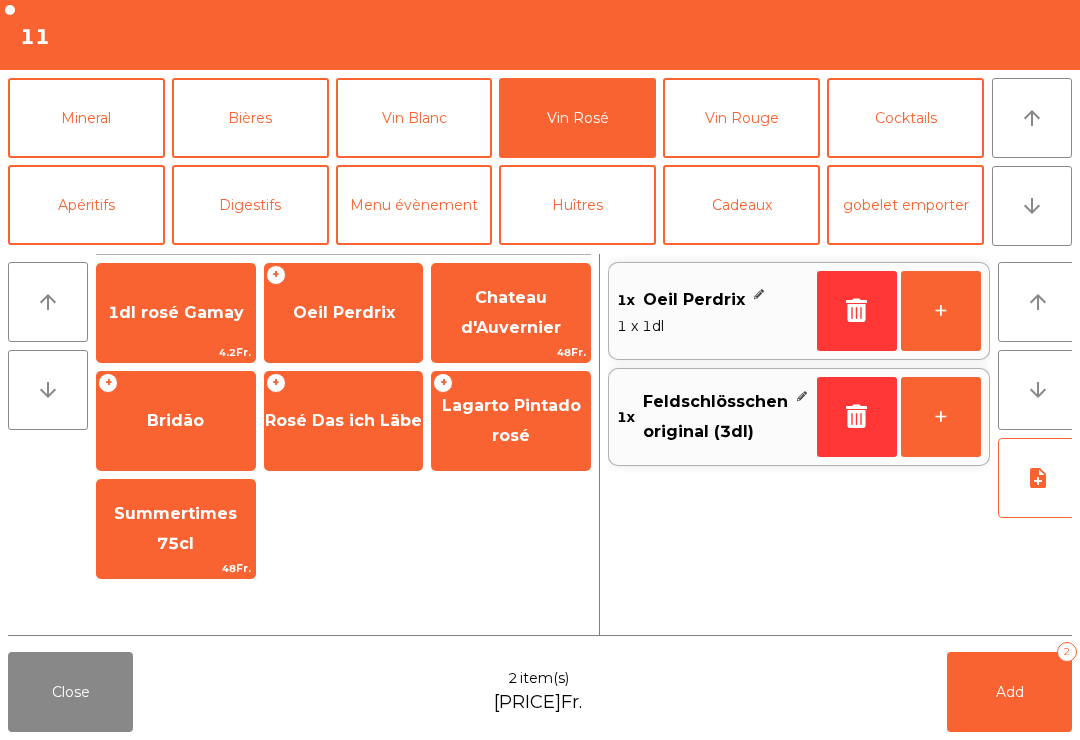 click on "Add   2" 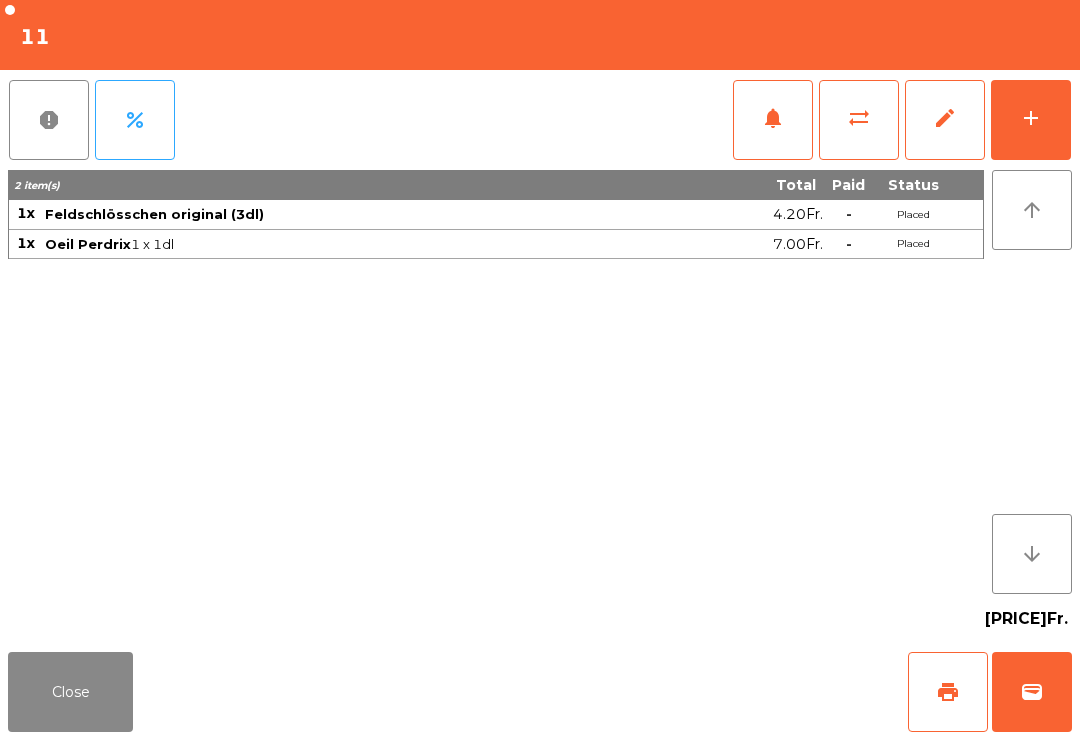 click on "[PRICE]Fr." 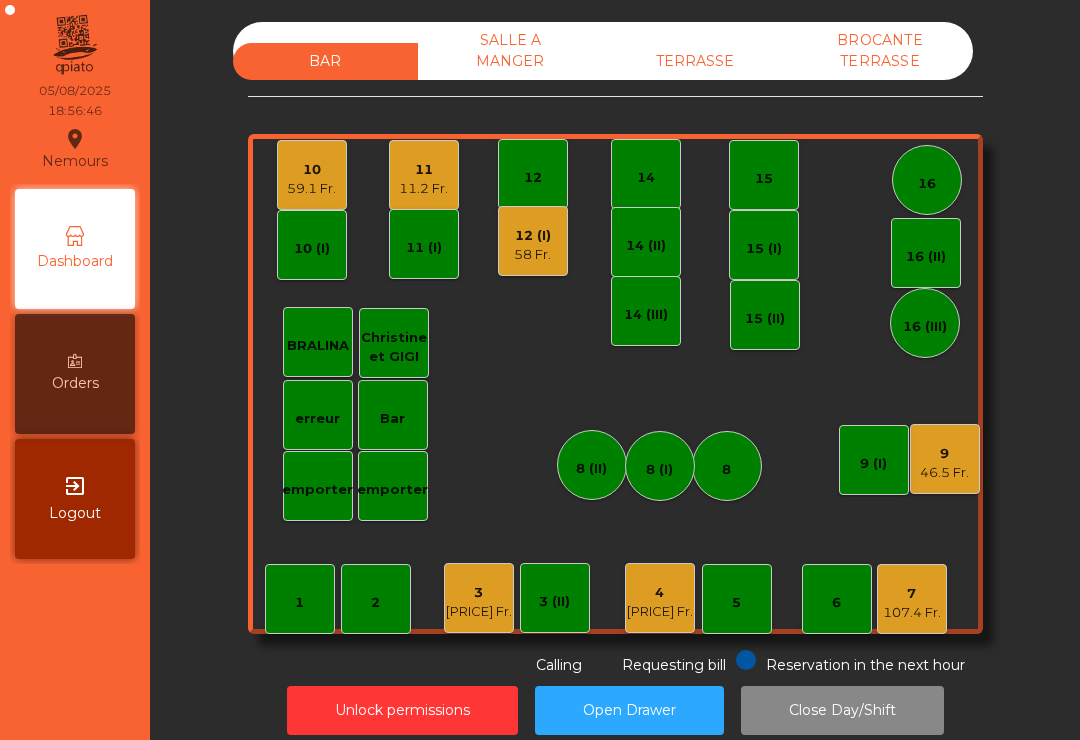 click on "[PRICE] Fr." 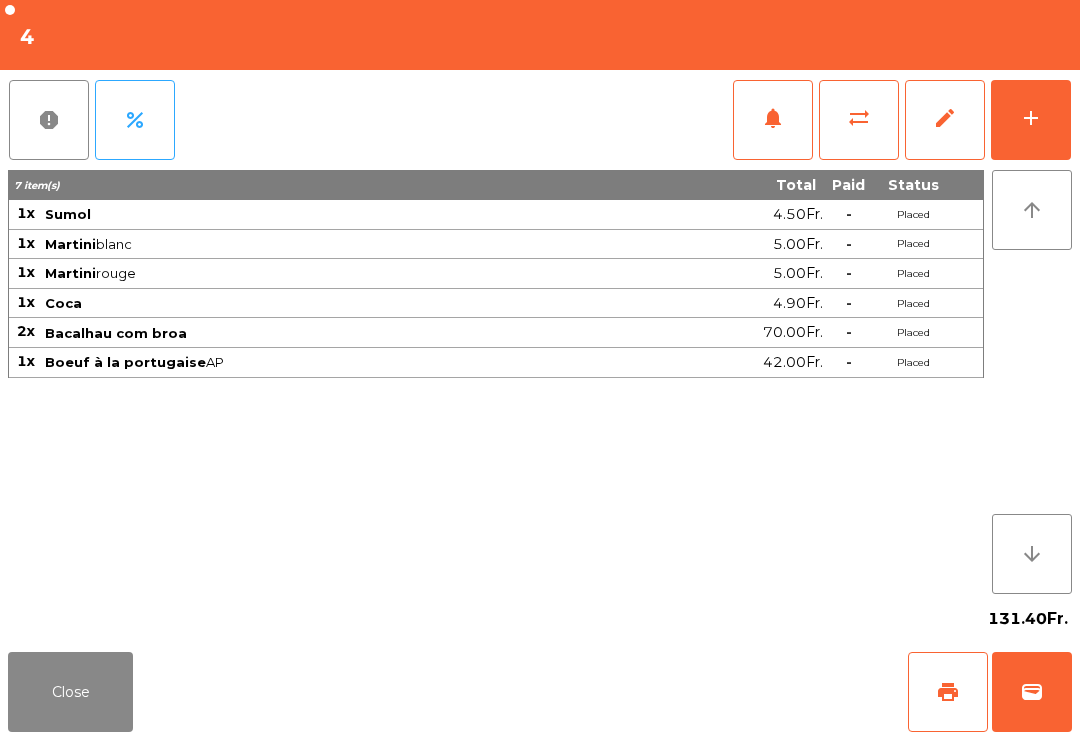 click on "Close" 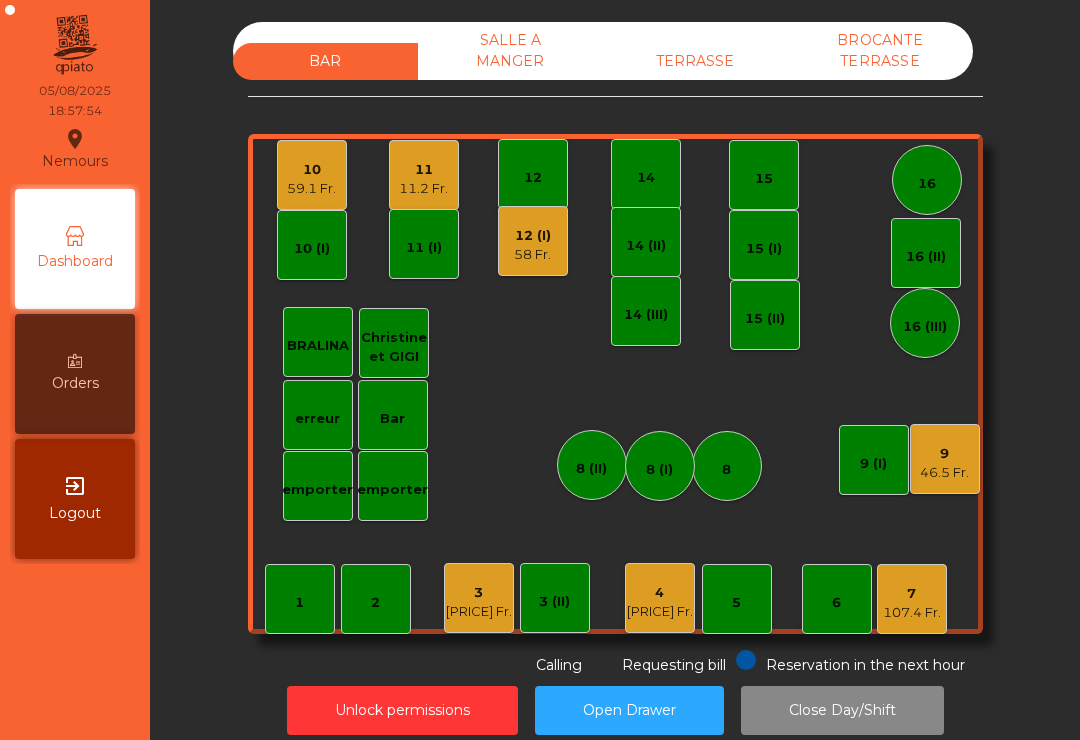 click on "4" 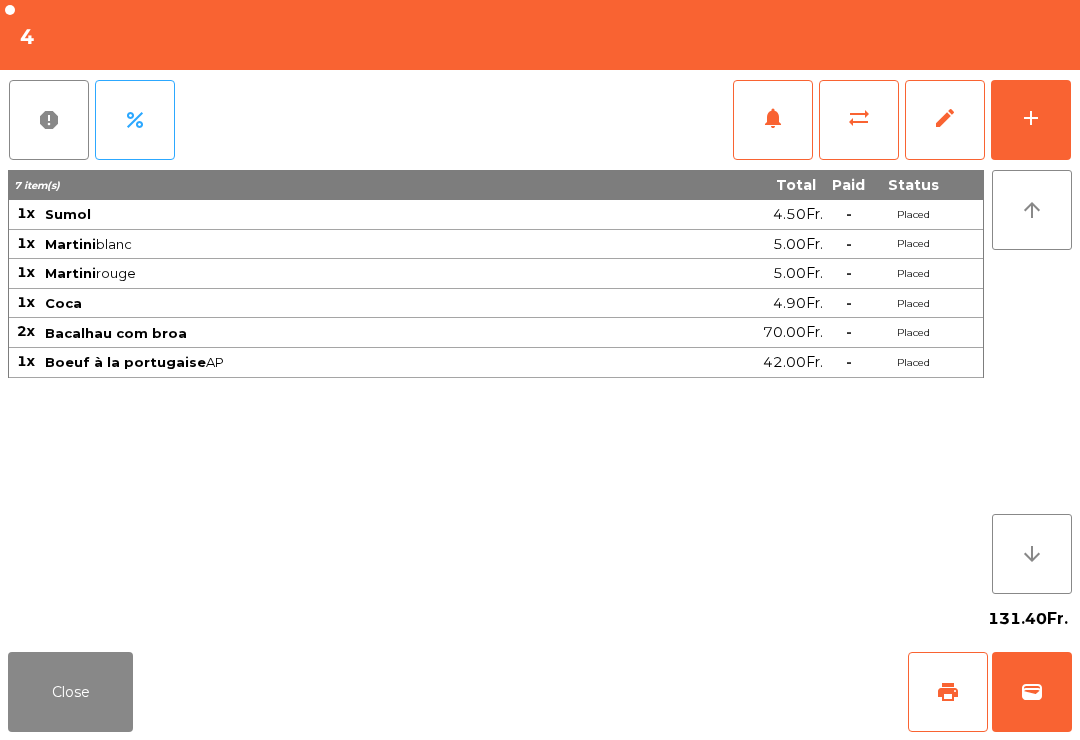 click on "add" 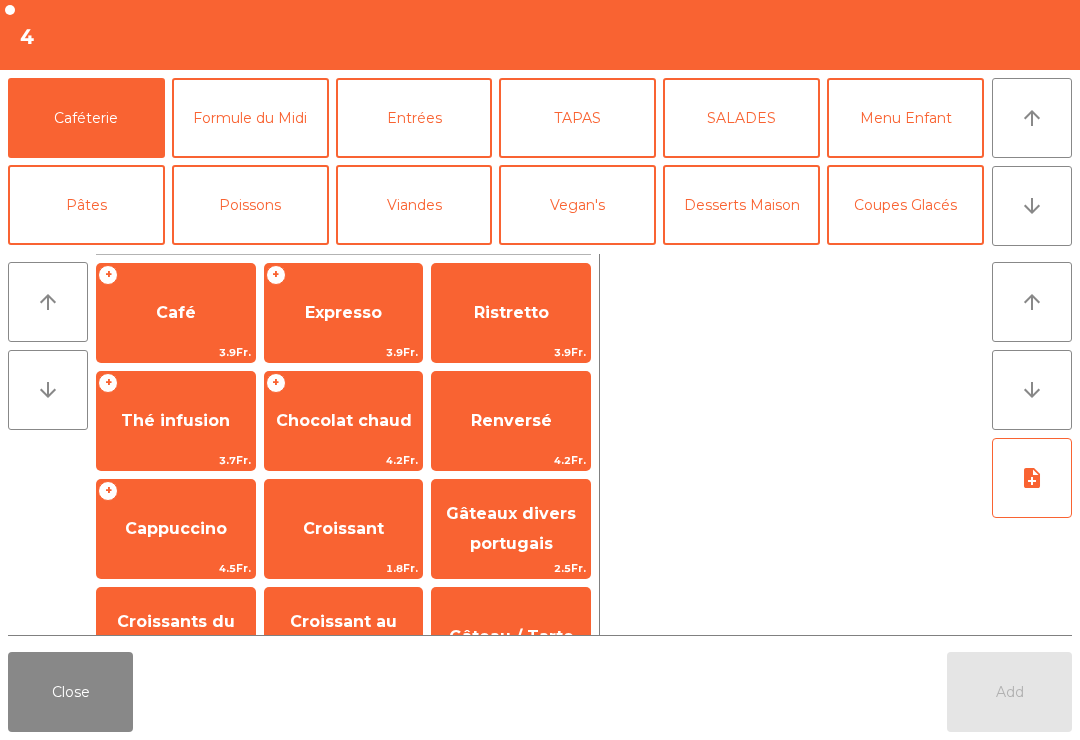 click on "arrow_downward" 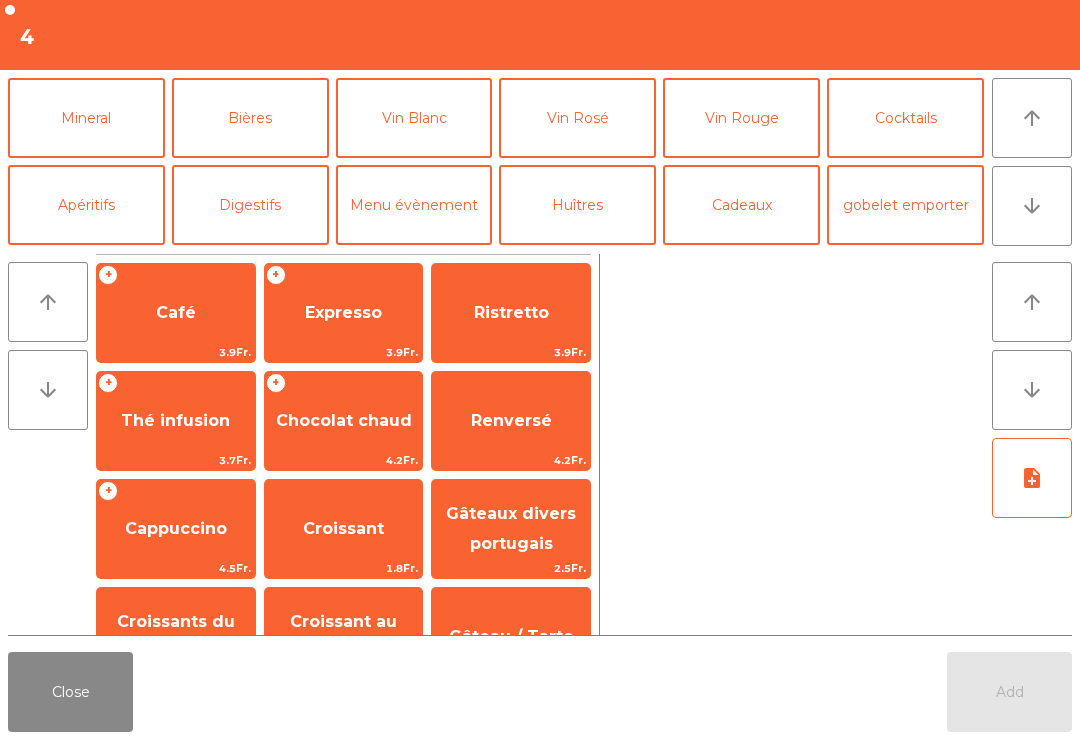 click on "Vin Rosé" 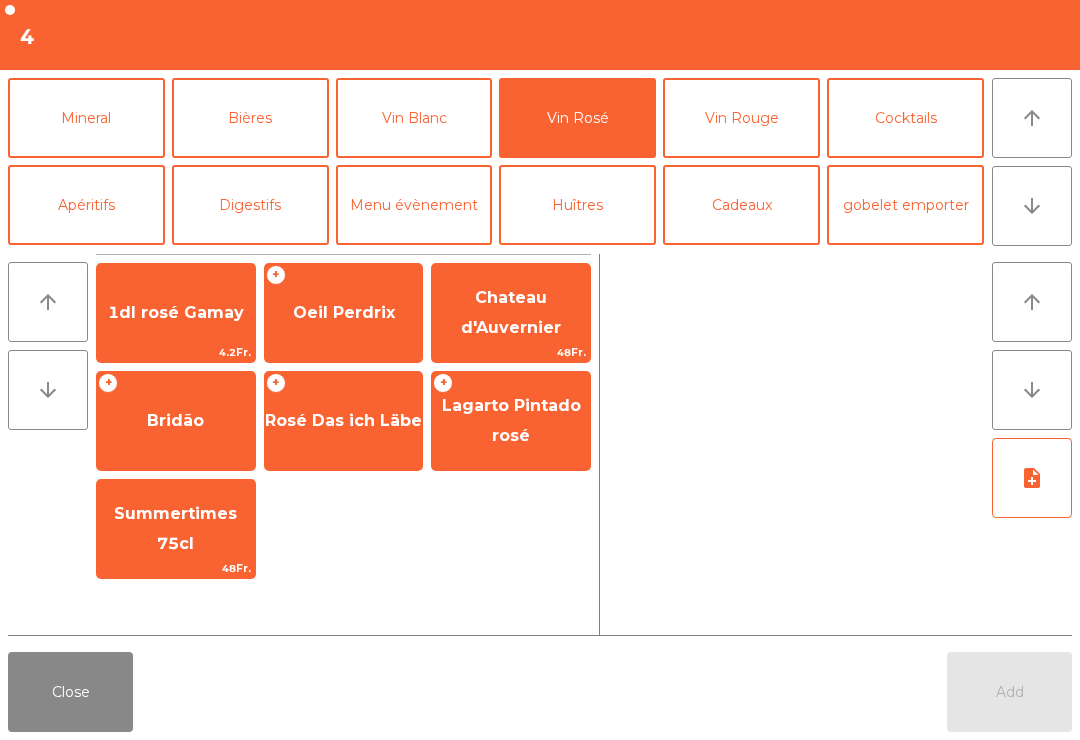 click on "Oeil Perdrix" 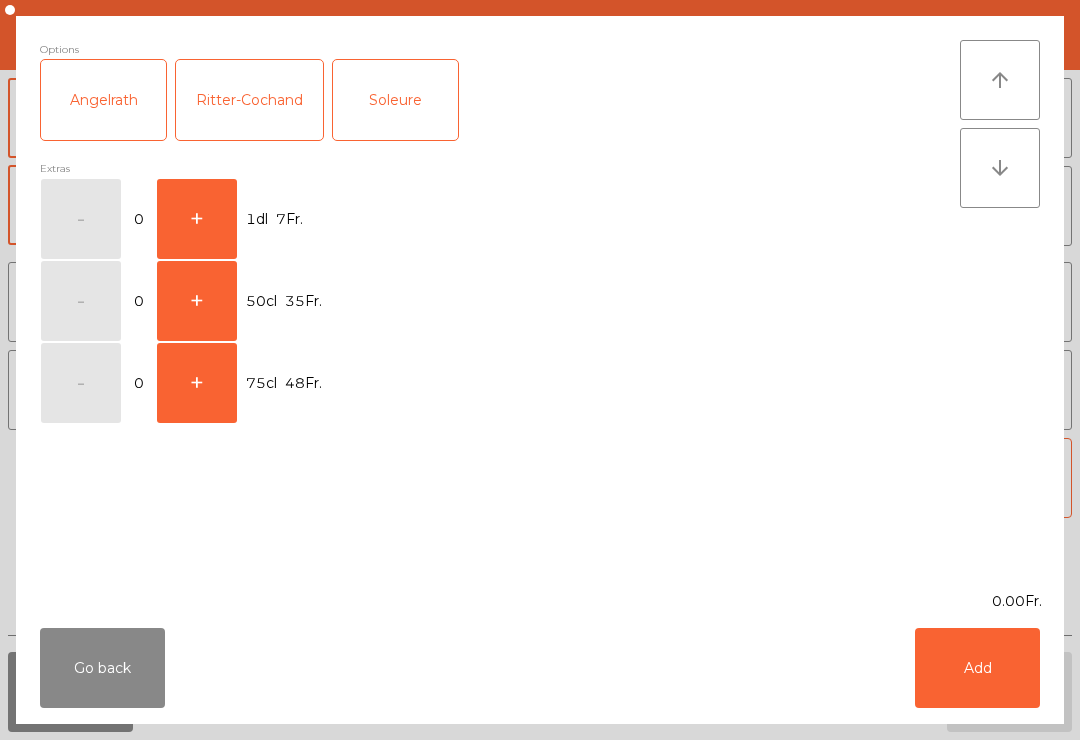click on "+" 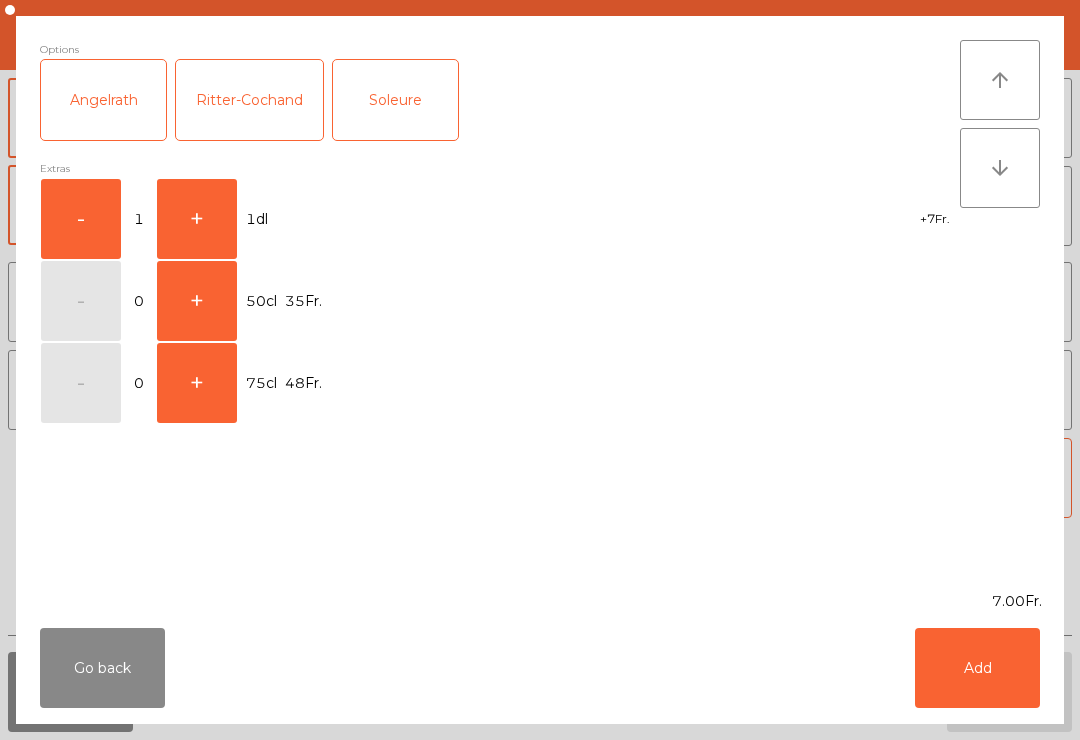 click on "Add" 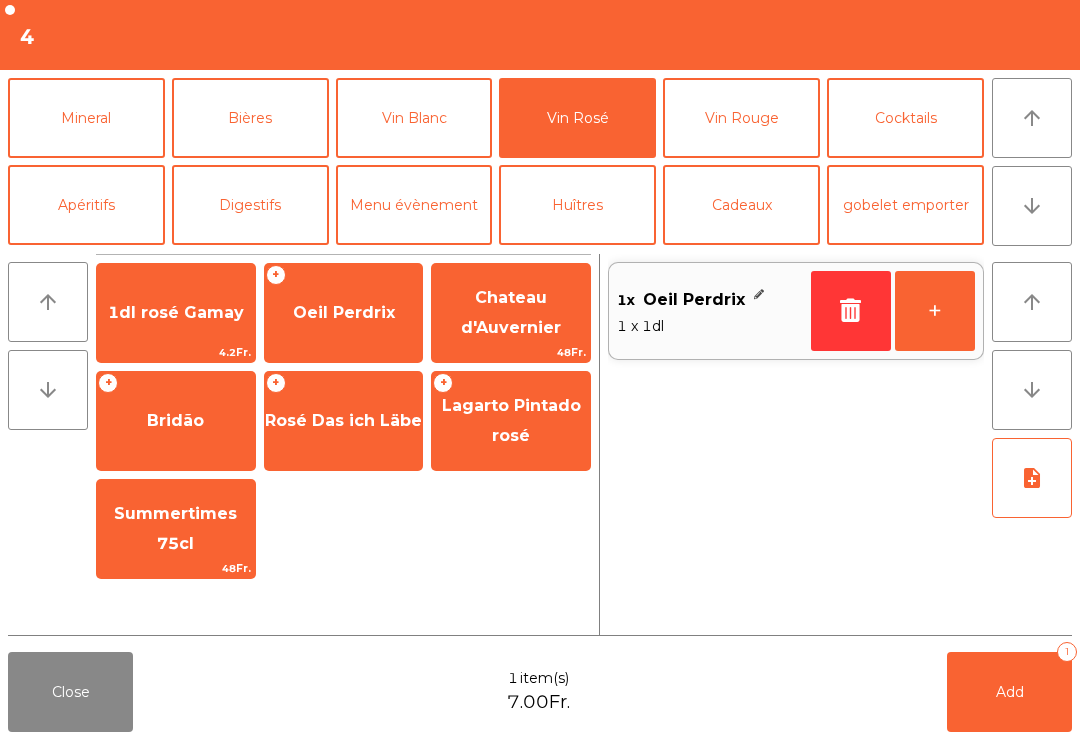 click on "Add   1" 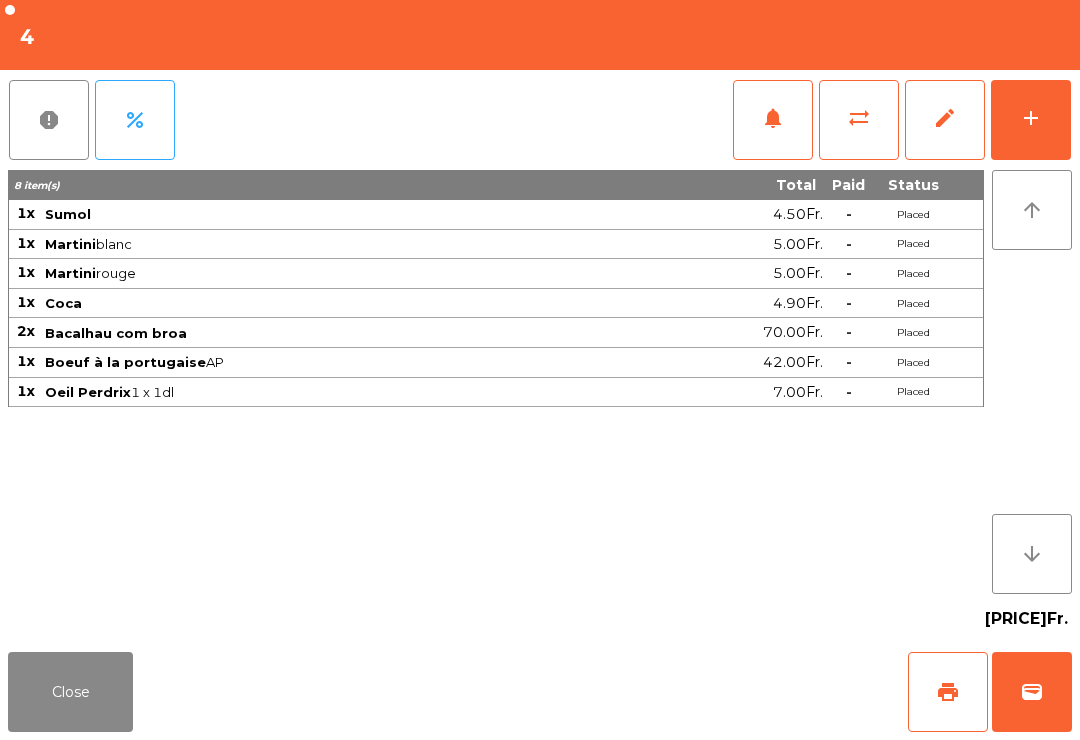 click on "Close" 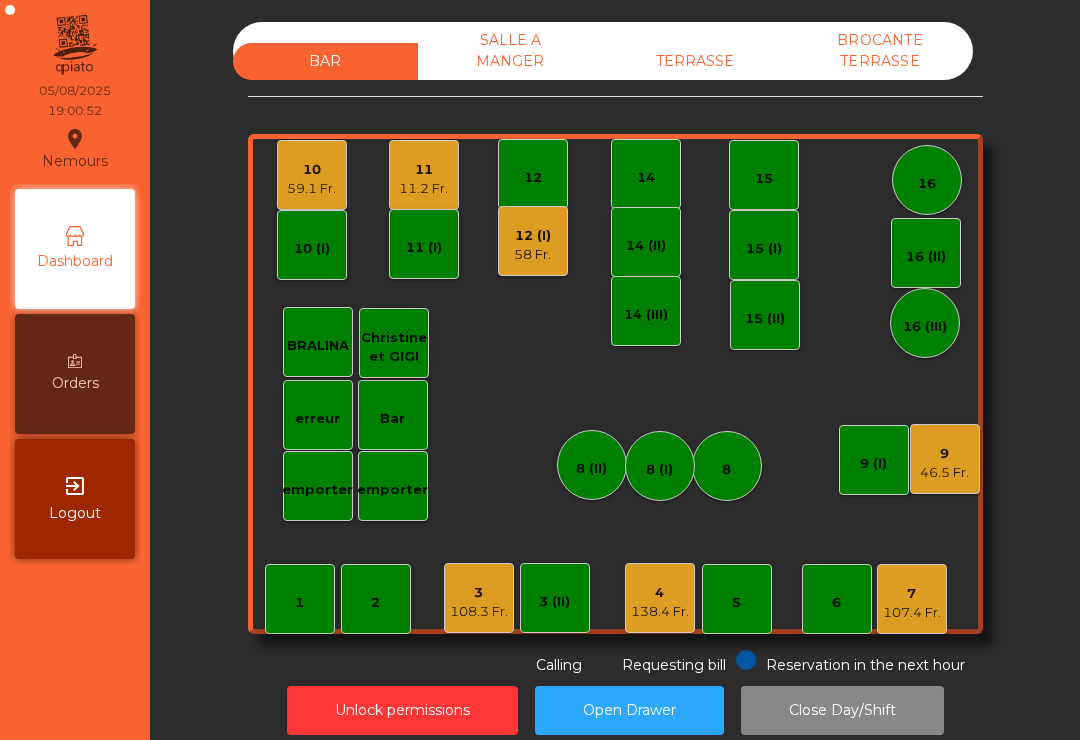 click on "7" 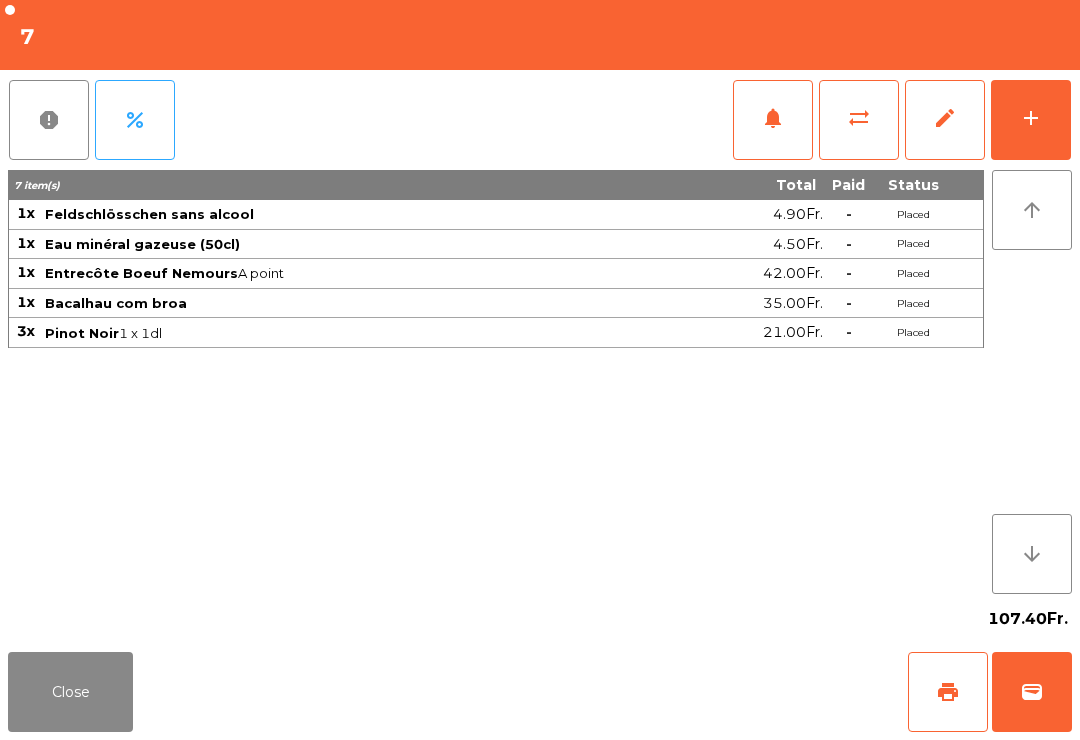 click on "print" 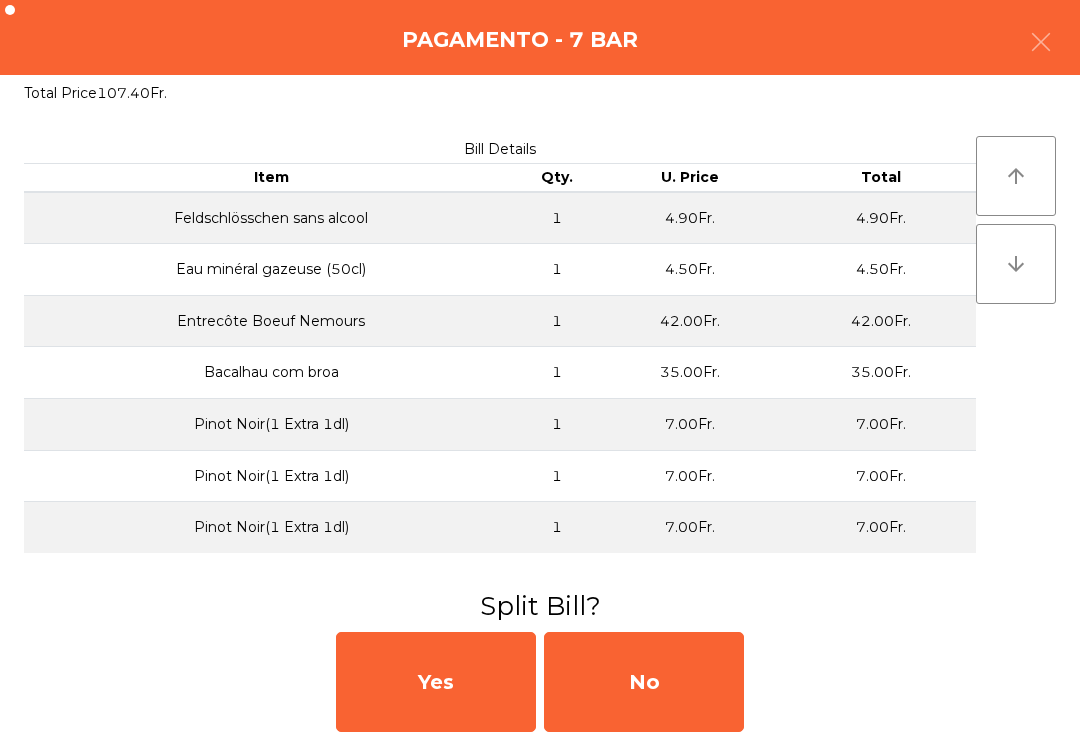 click on "No" 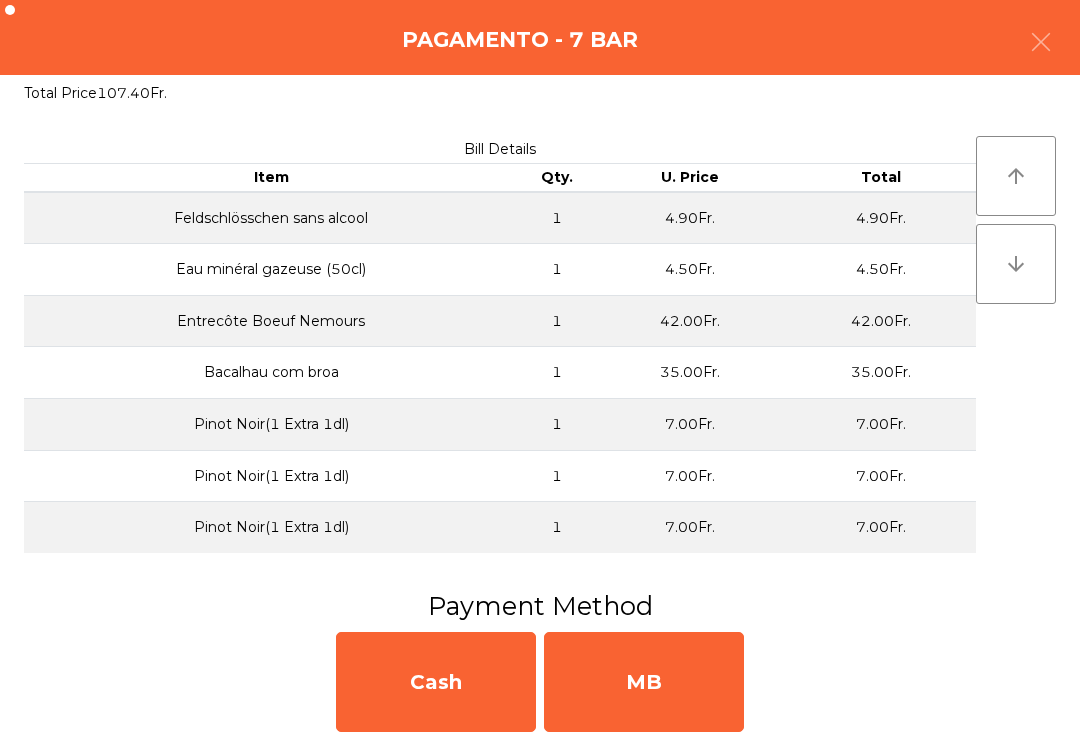 click on "MB" 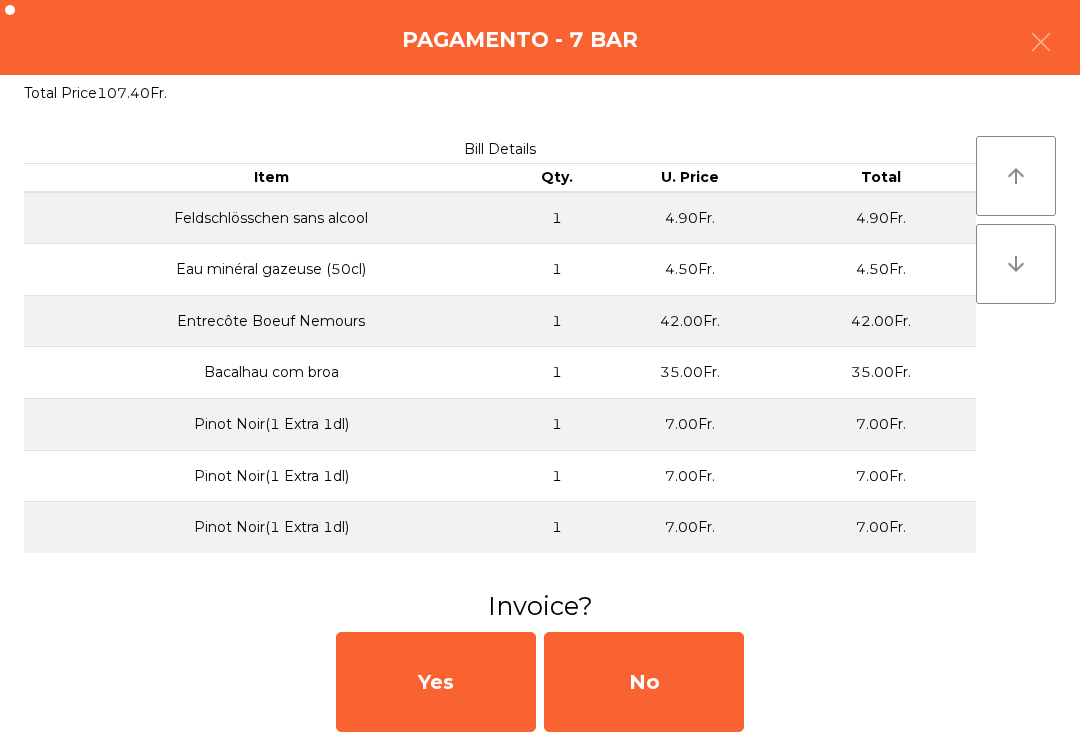 click on "No" 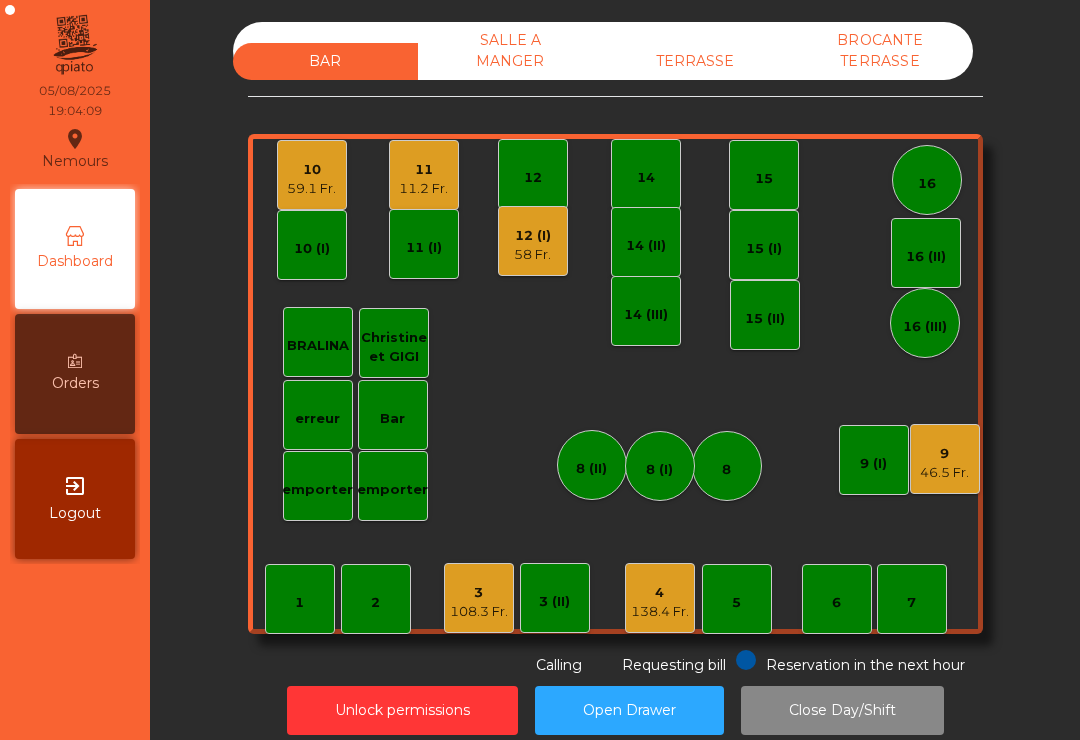 click on "11.2 Fr." 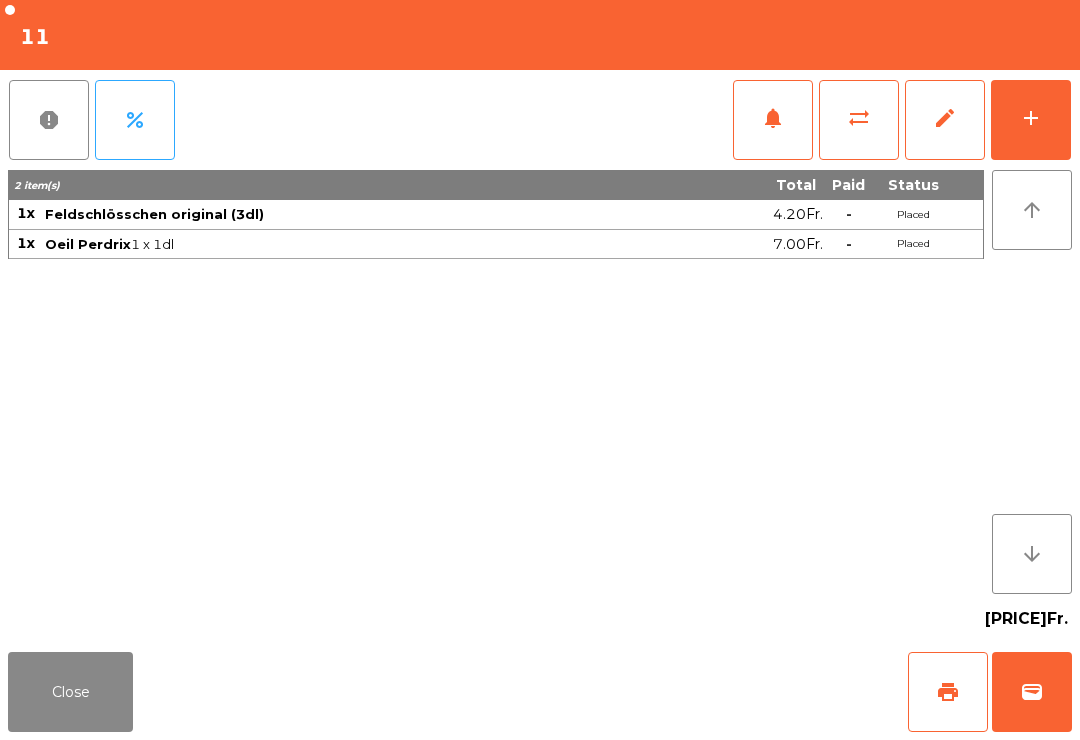 click on "add" 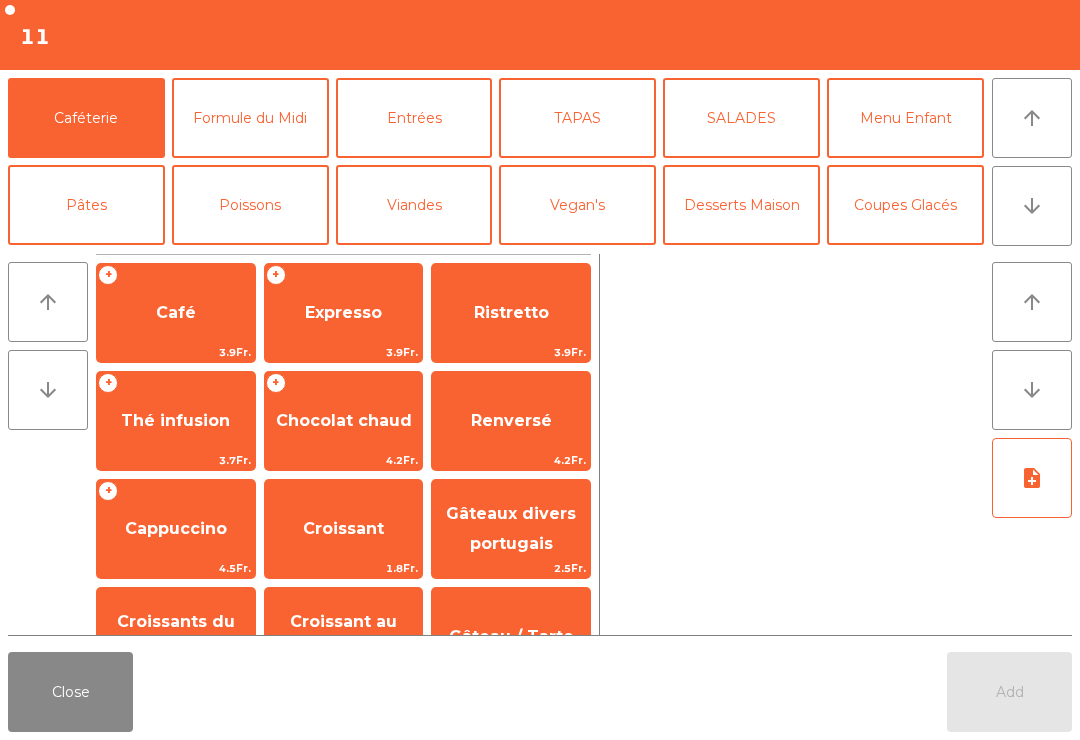click on "Menu Enfant" 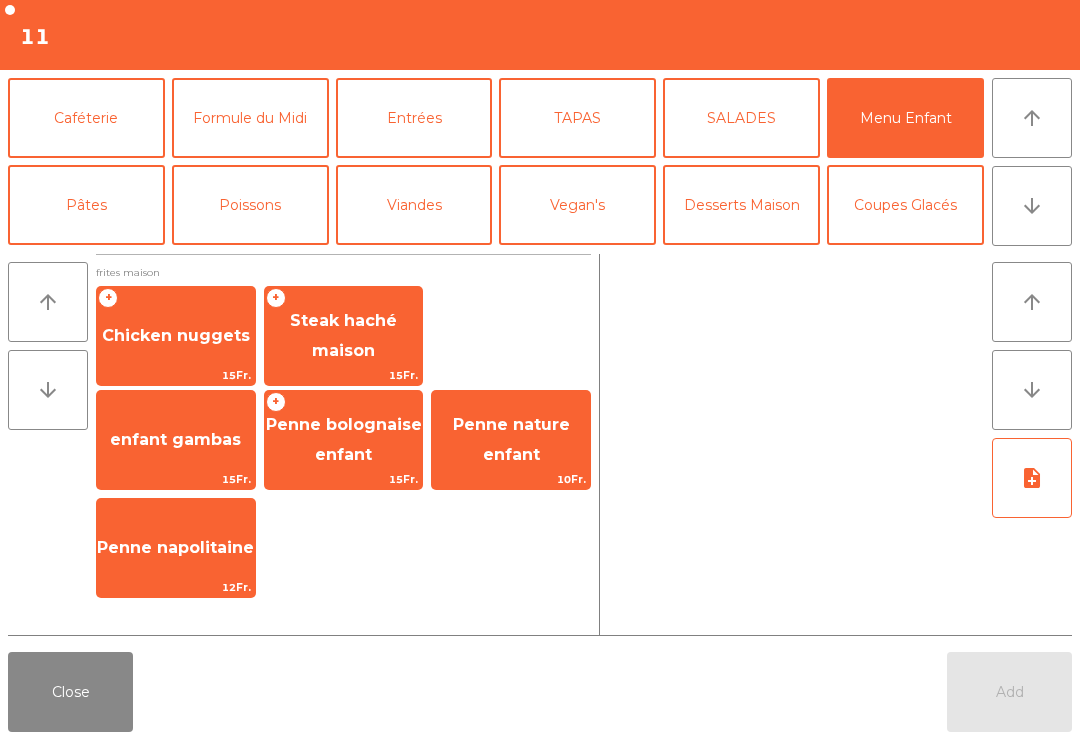 click on "Steak haché maison" 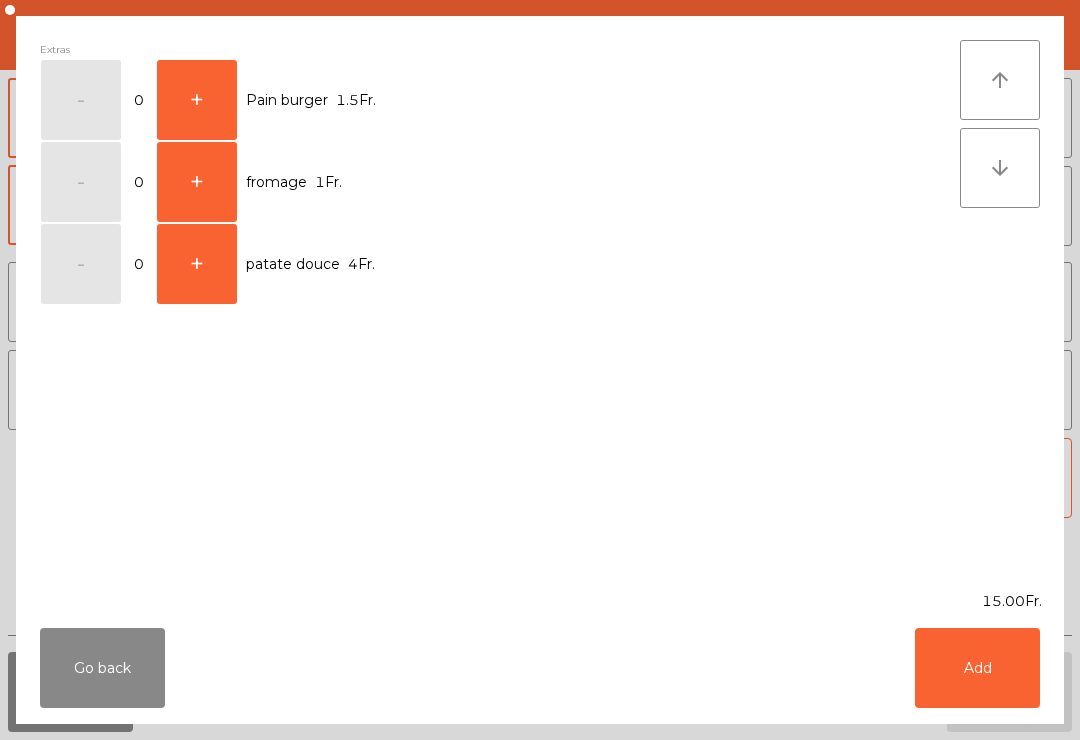 click on "Add" 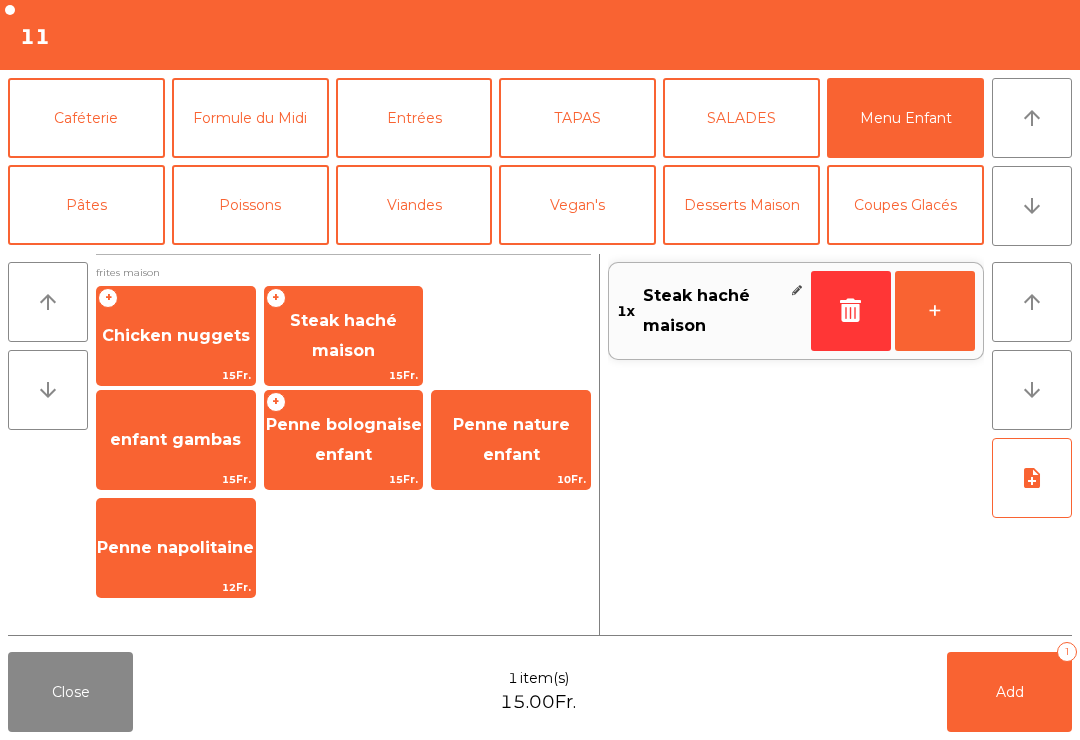 click on "note_add" 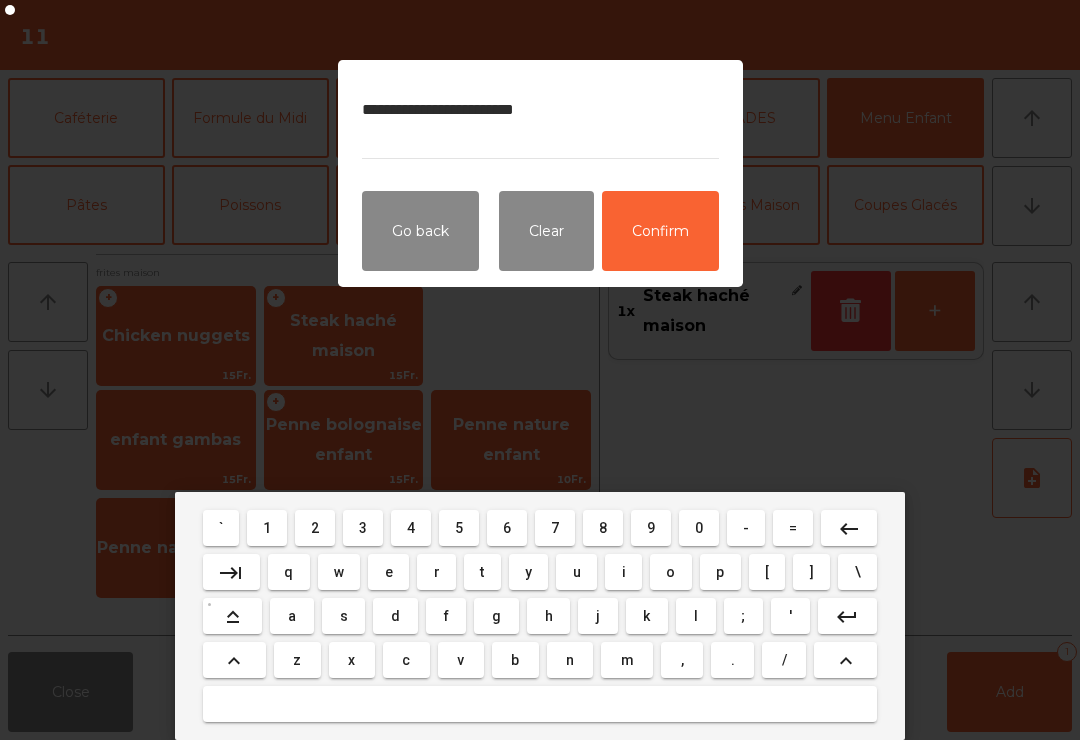 type on "**********" 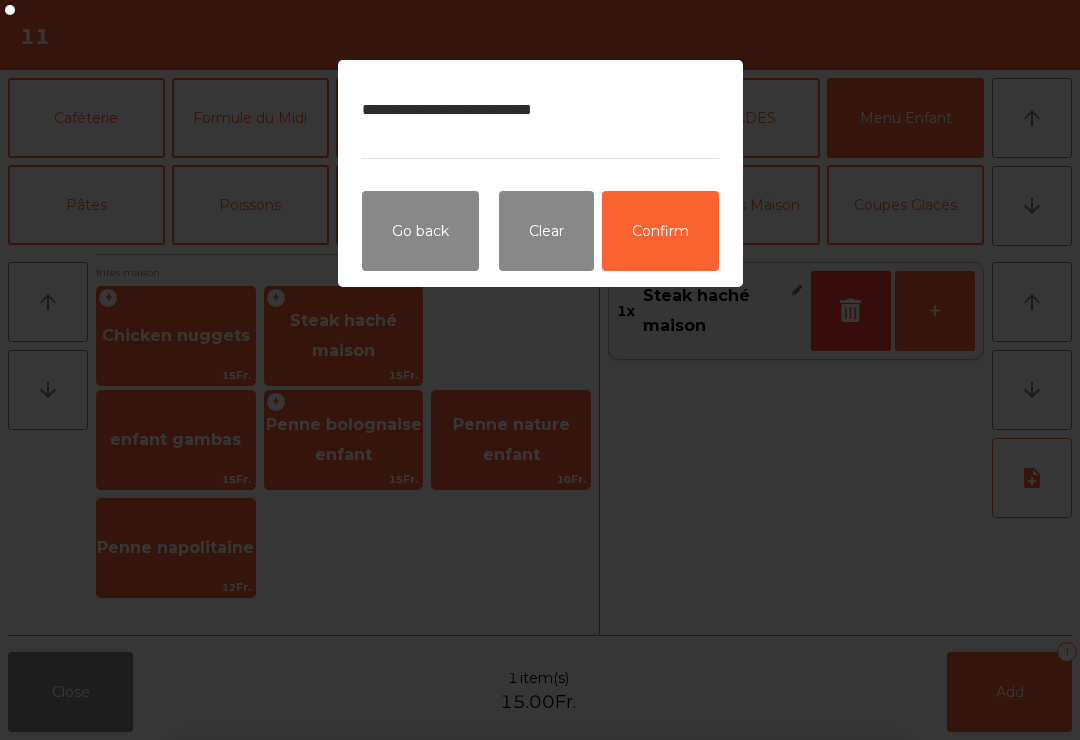 click on "Confirm" 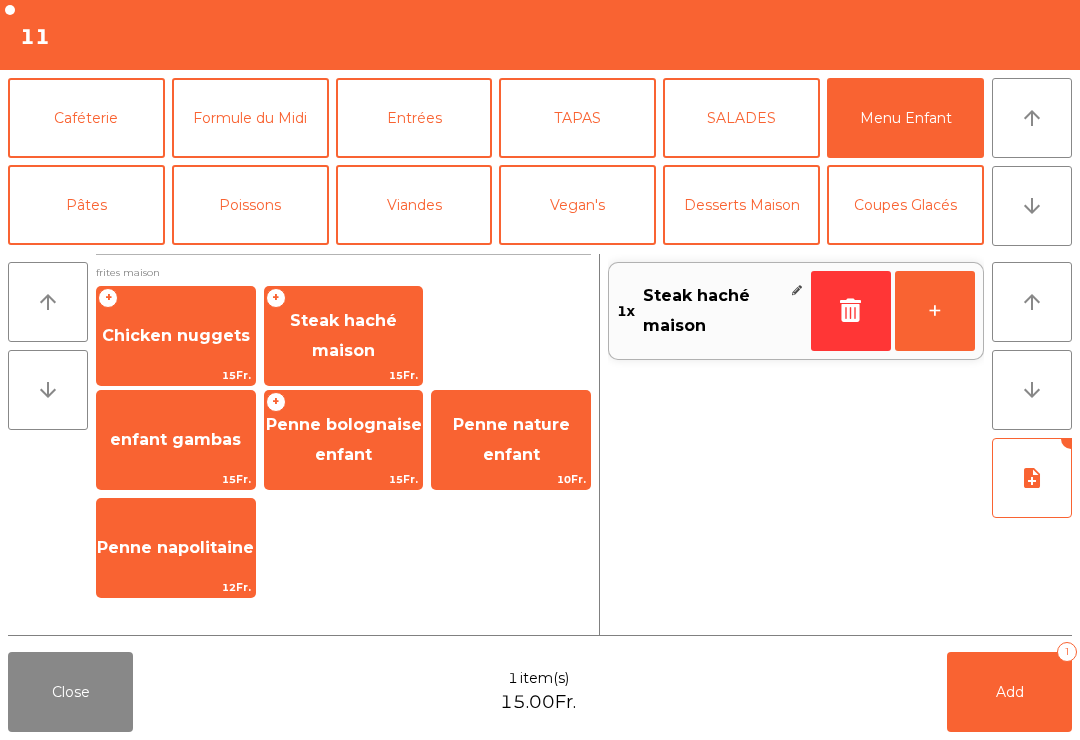 click on "Viandes" 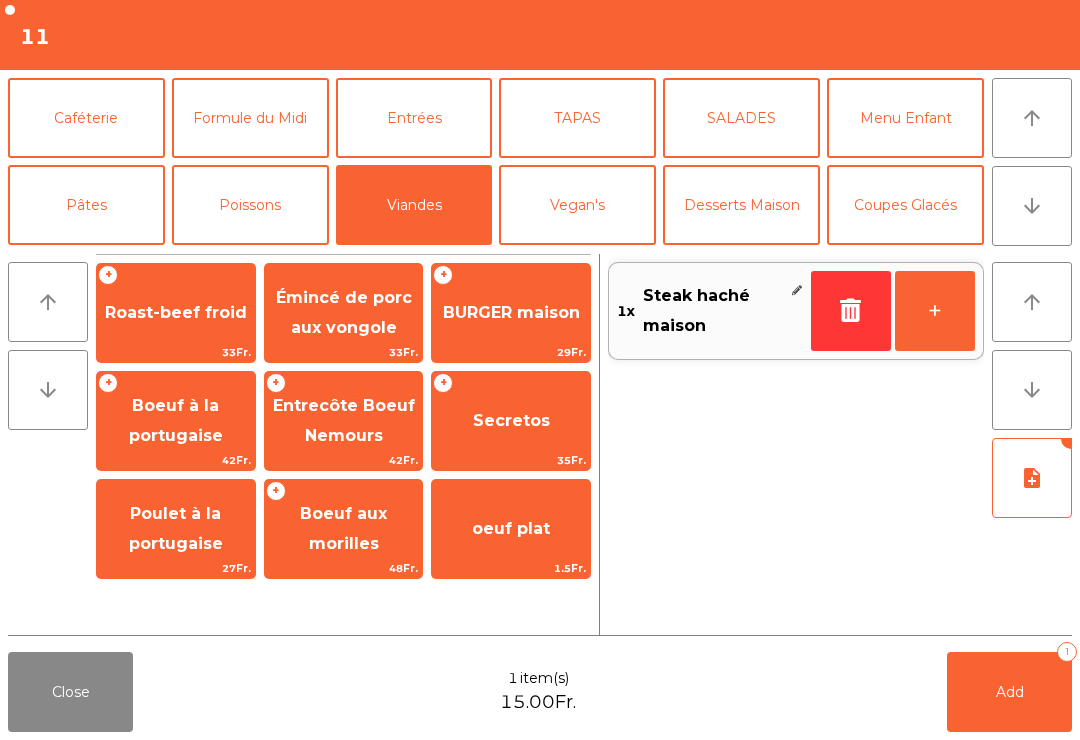 click on "Secretos" 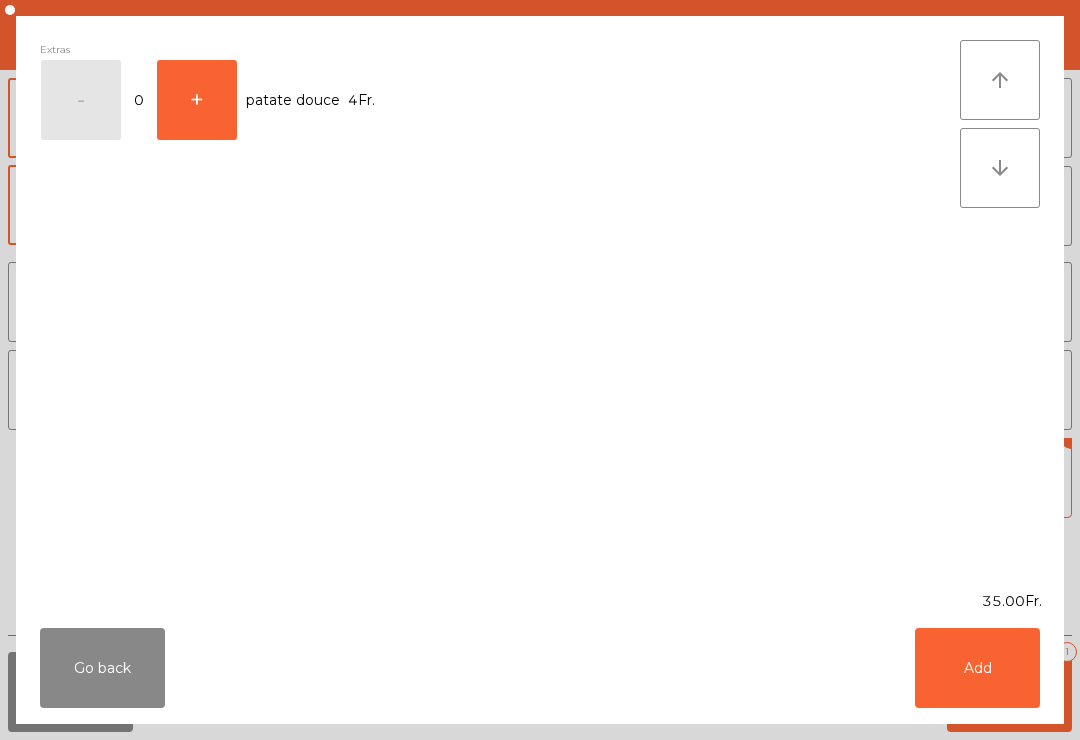 click on "Add" 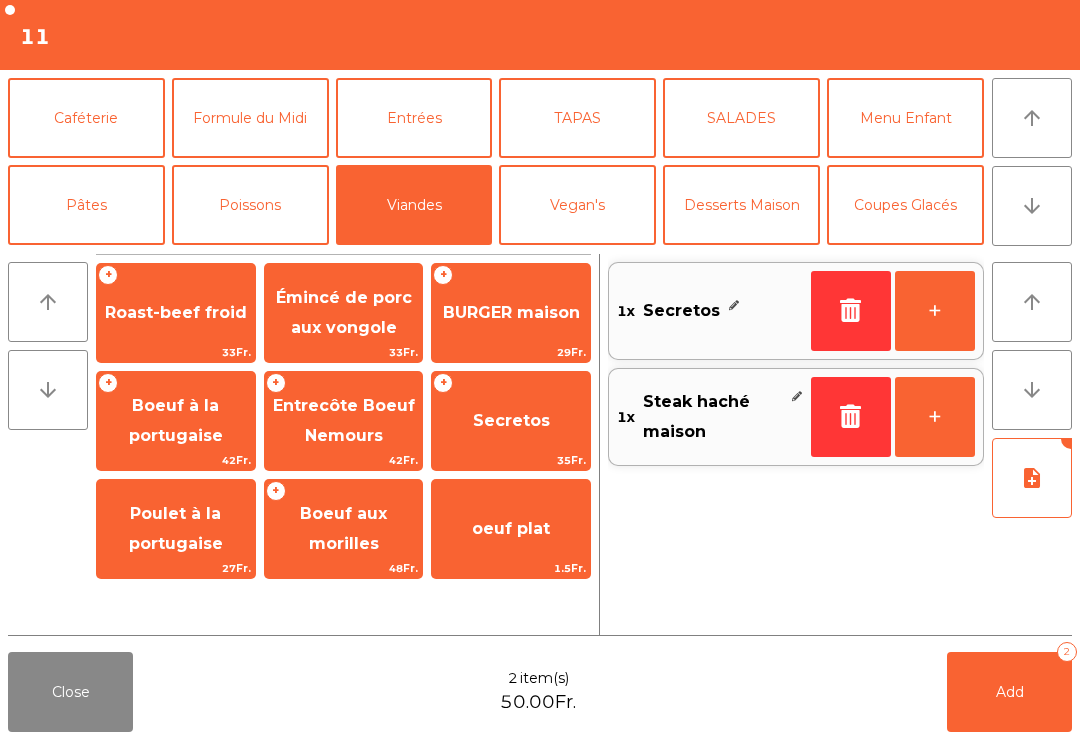 click on "Add   2" 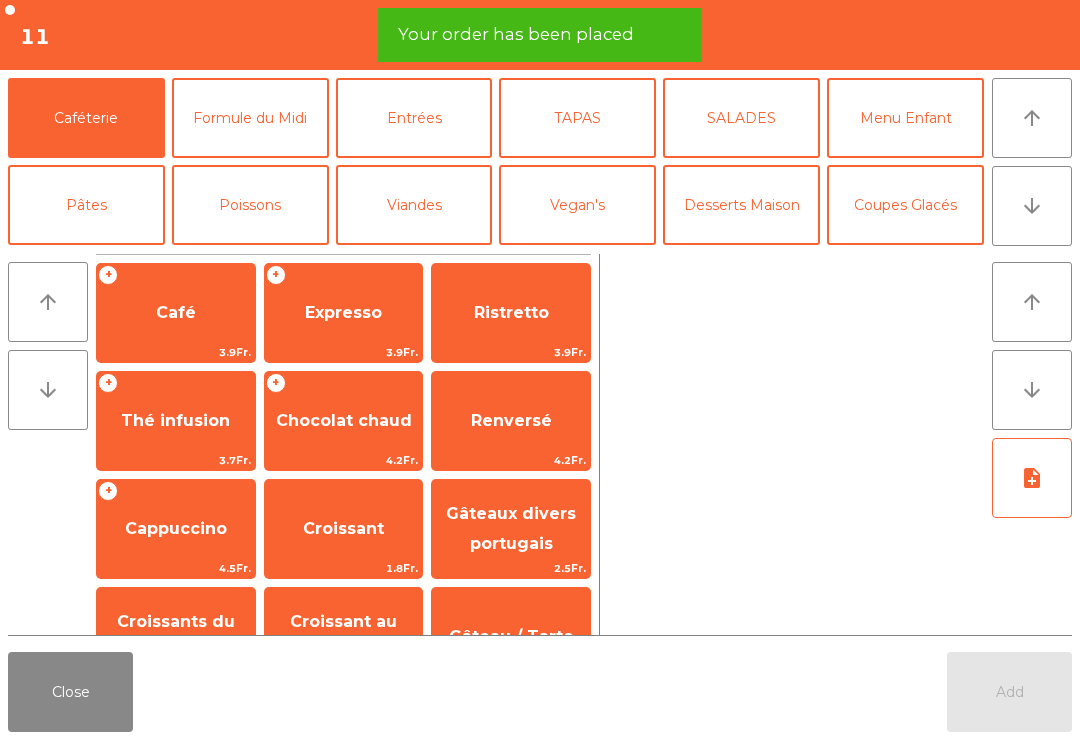 click on "Poissons" 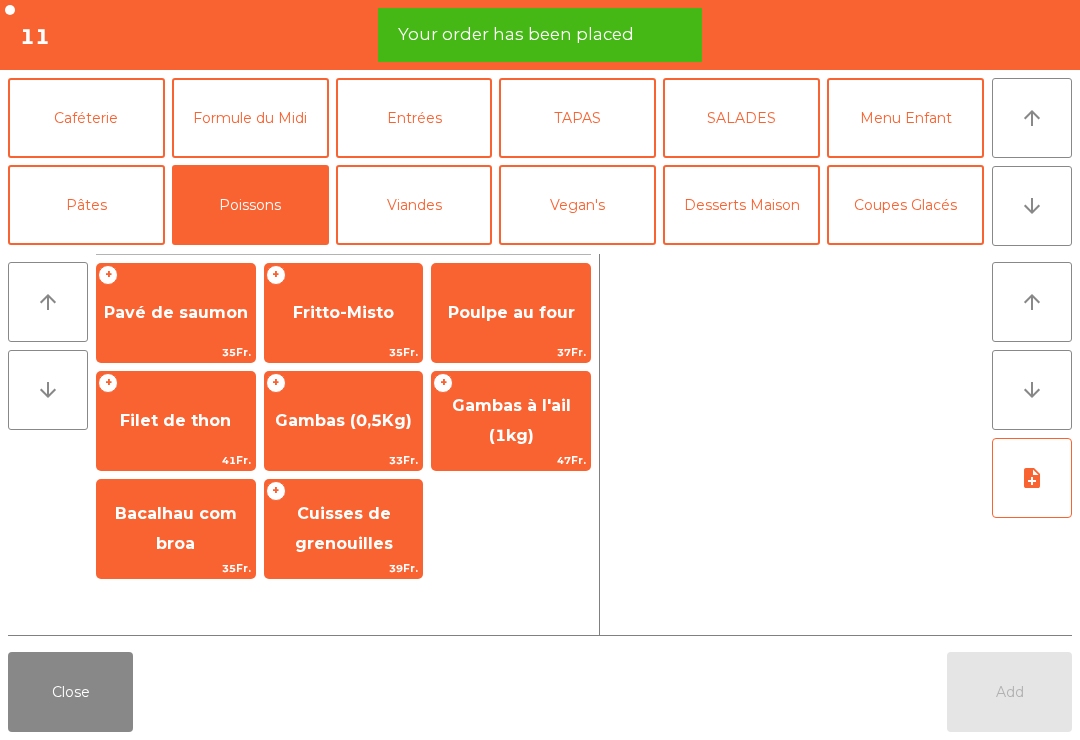 click on "Cuisses de grenouilles" 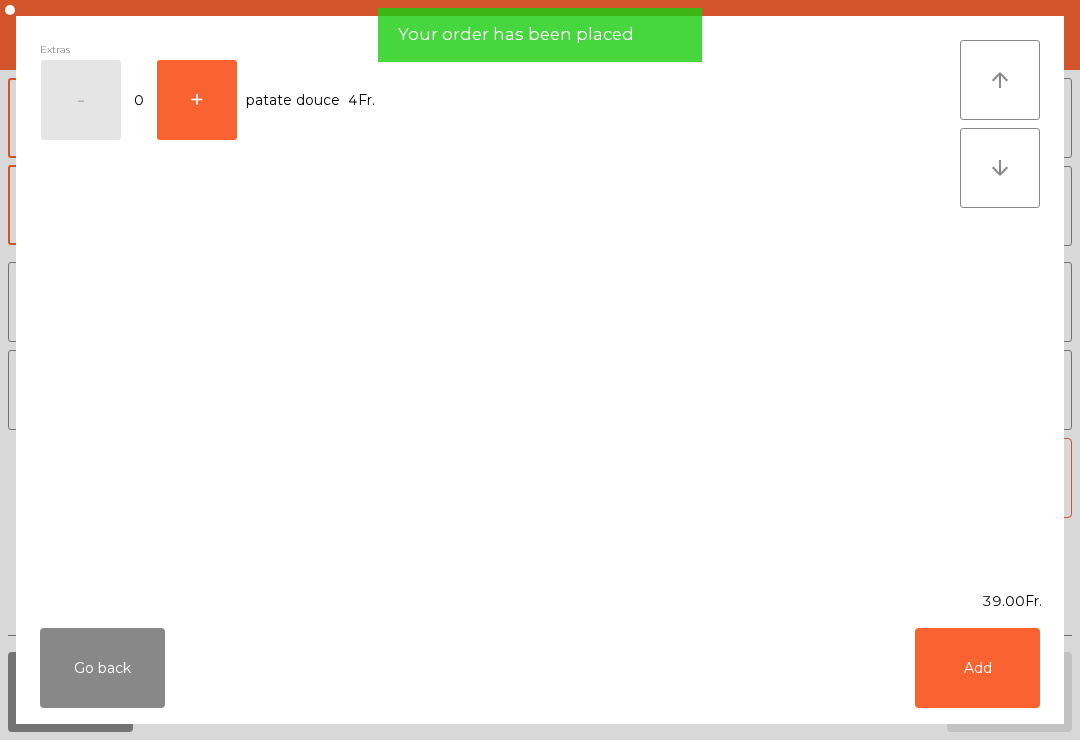 click on "Add" 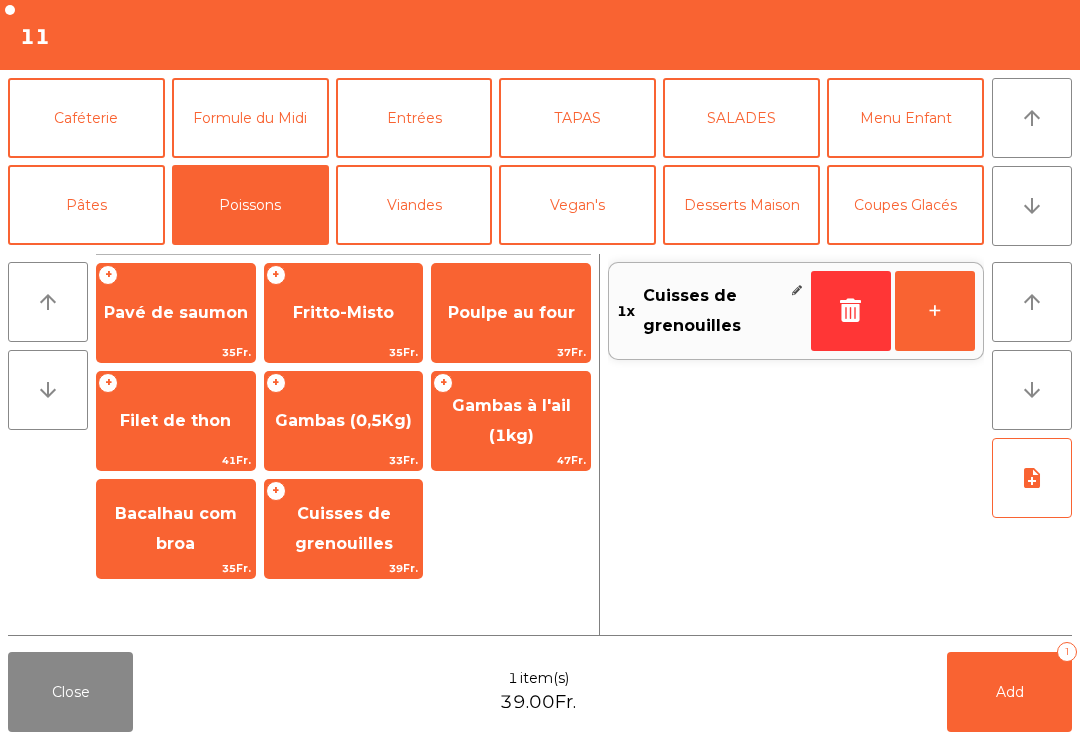 click on "Add   1" 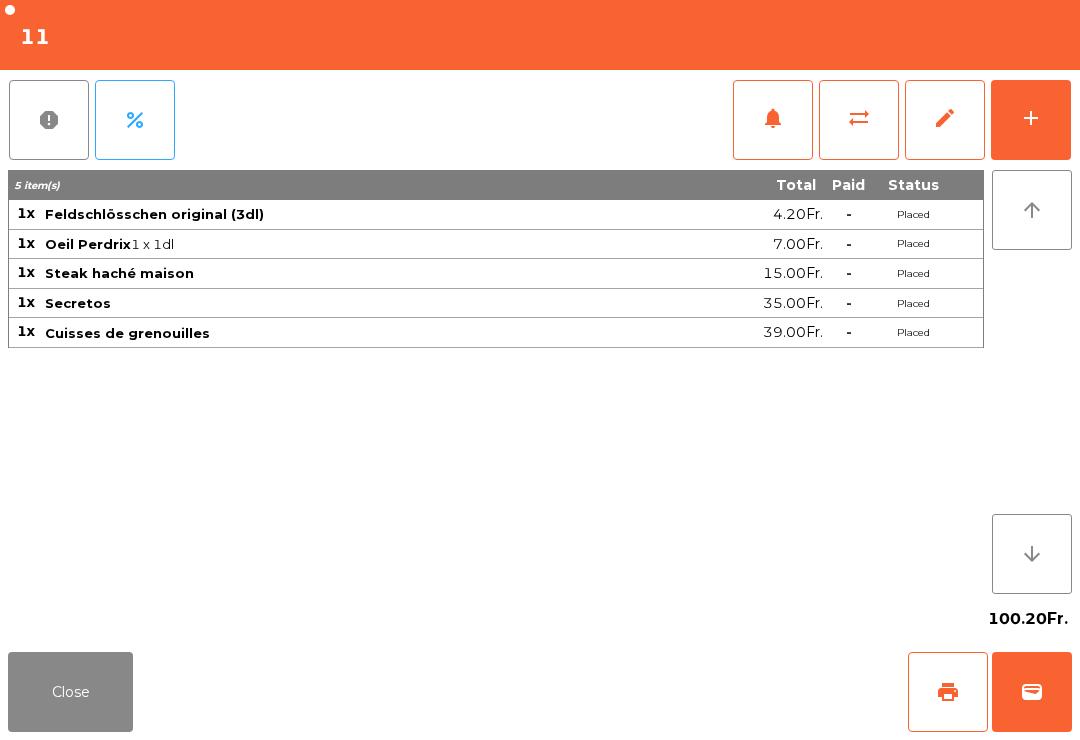 click on "Close" 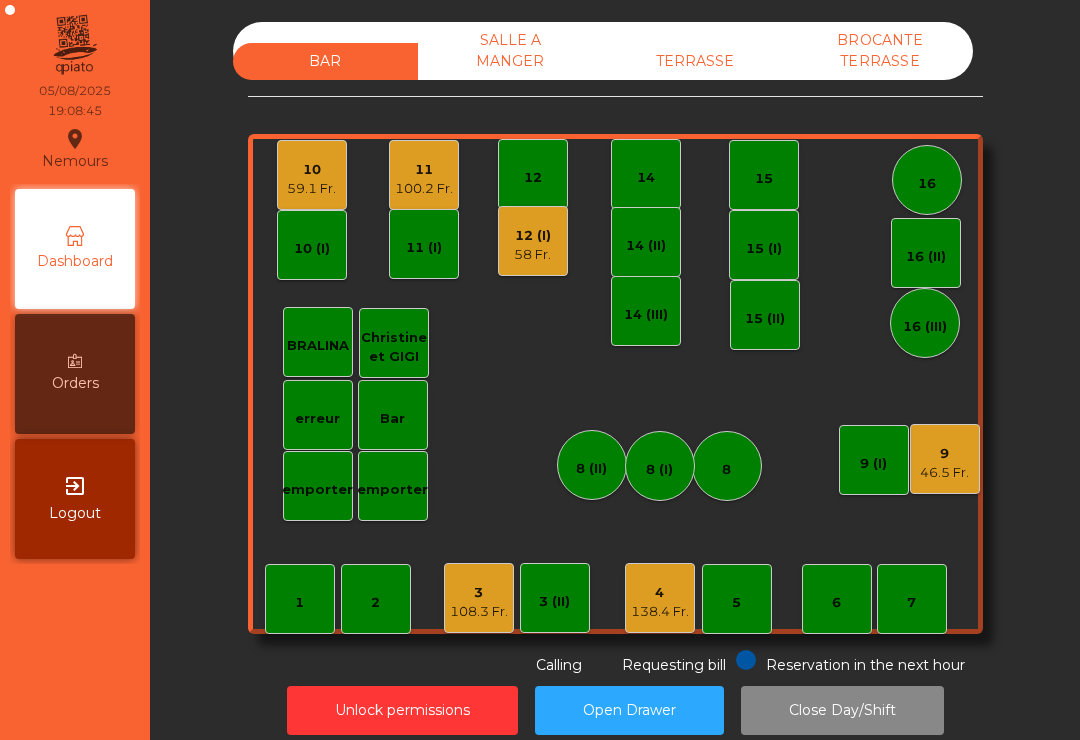 click on "59.1 Fr." 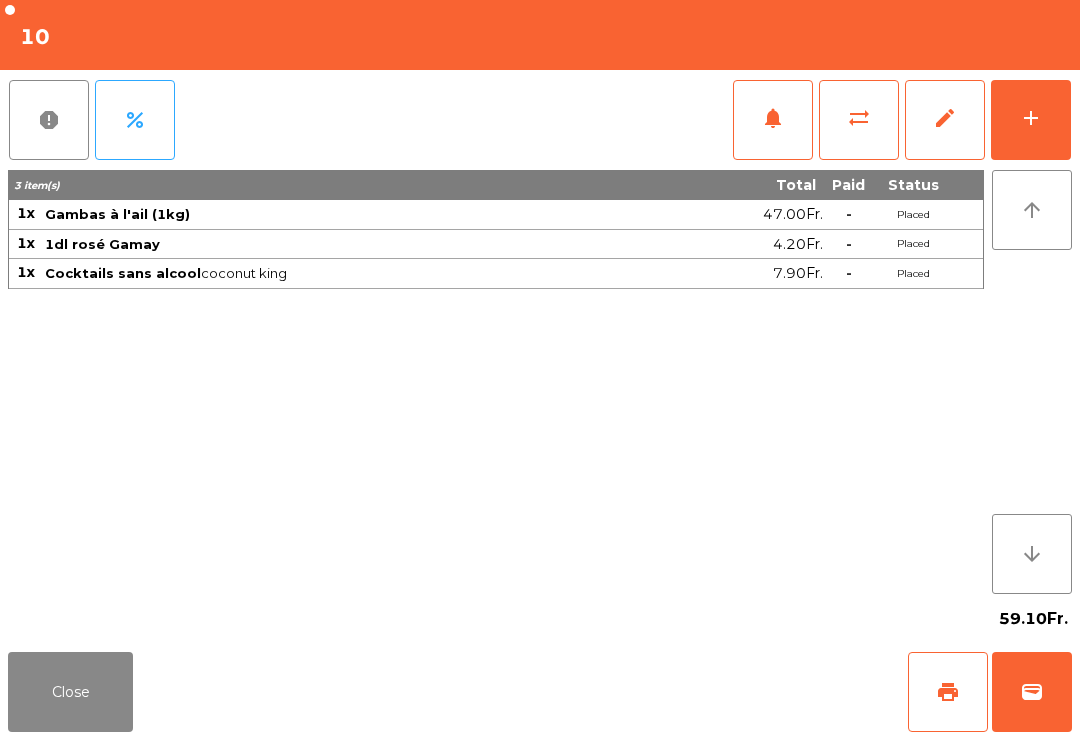 click on "add" 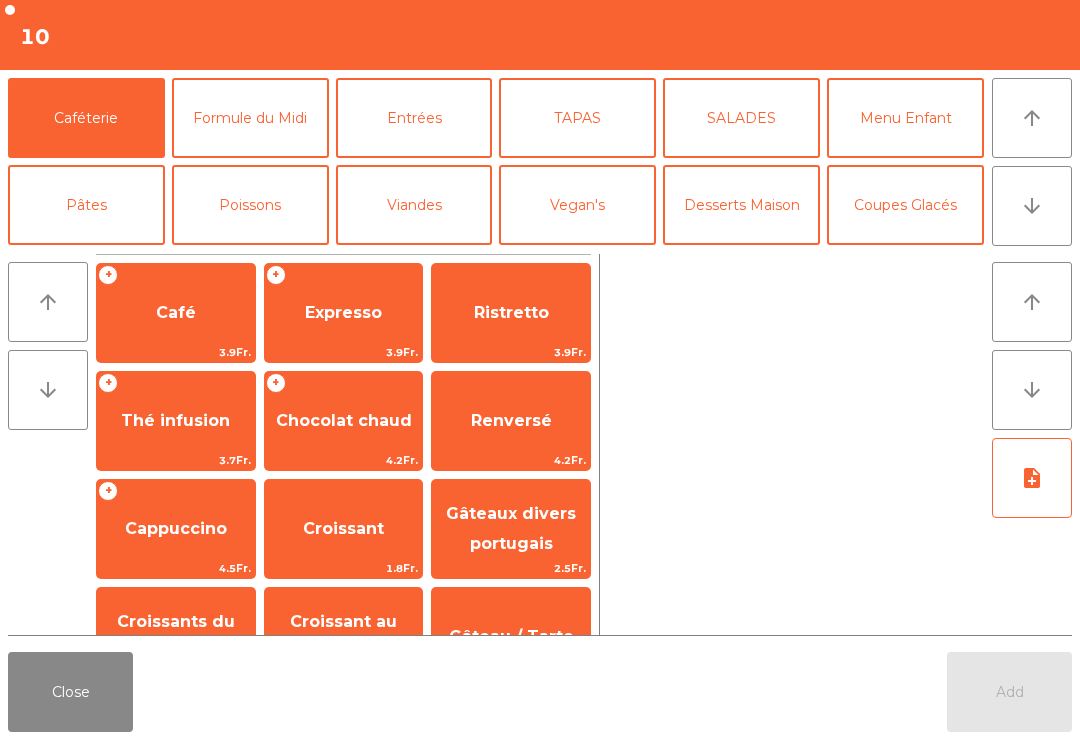 click on "arrow_downward" 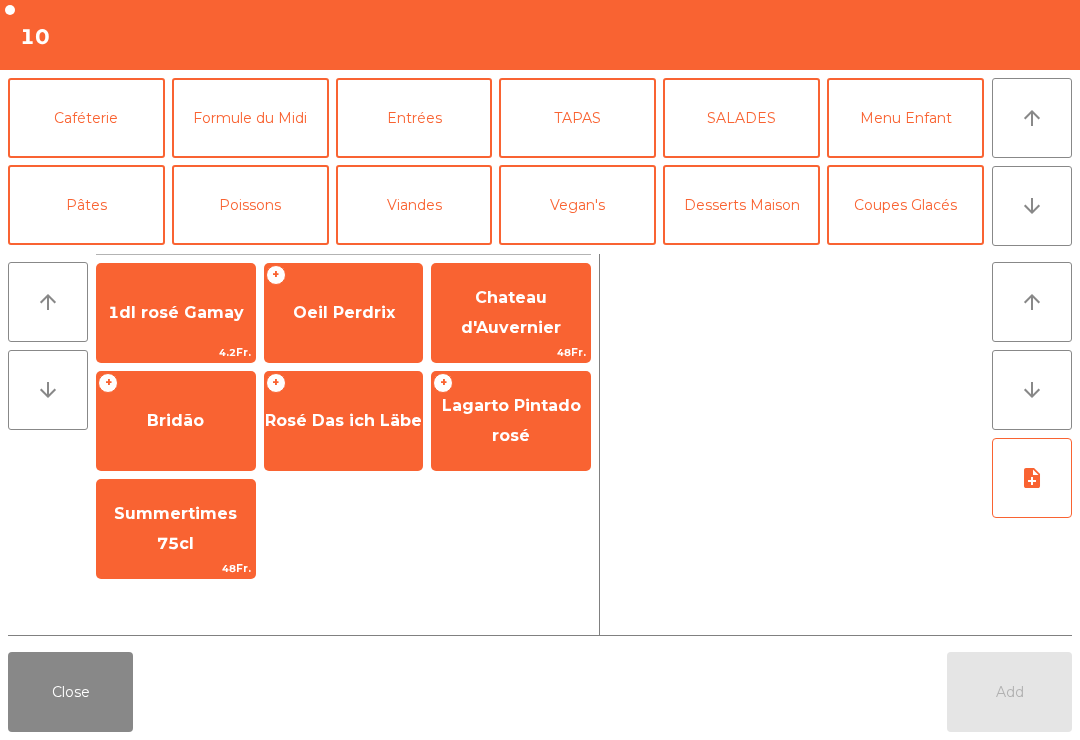 scroll, scrollTop: 174, scrollLeft: 0, axis: vertical 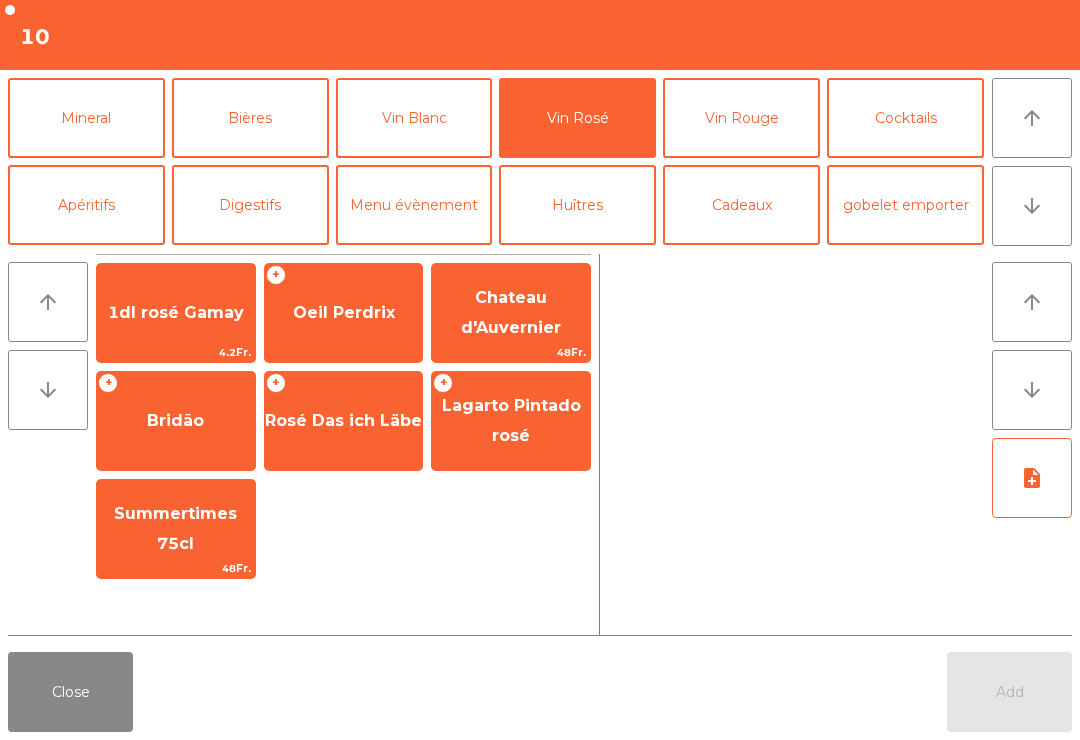 click on "1dl rosé Gamay" 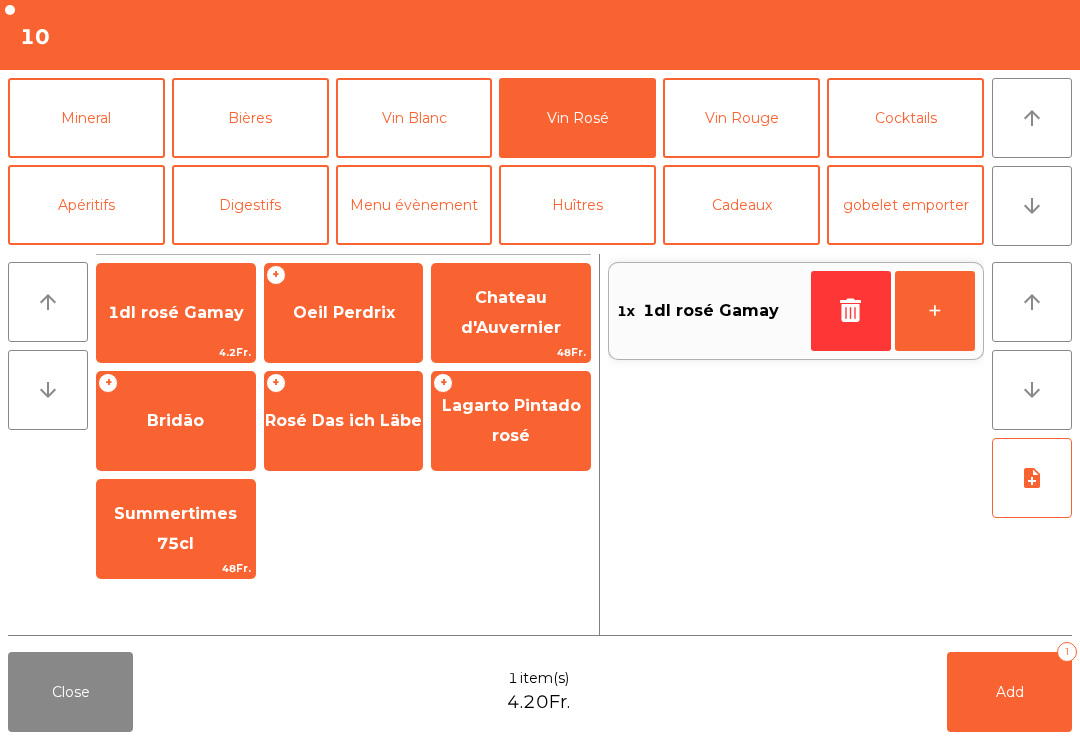 click on "+" 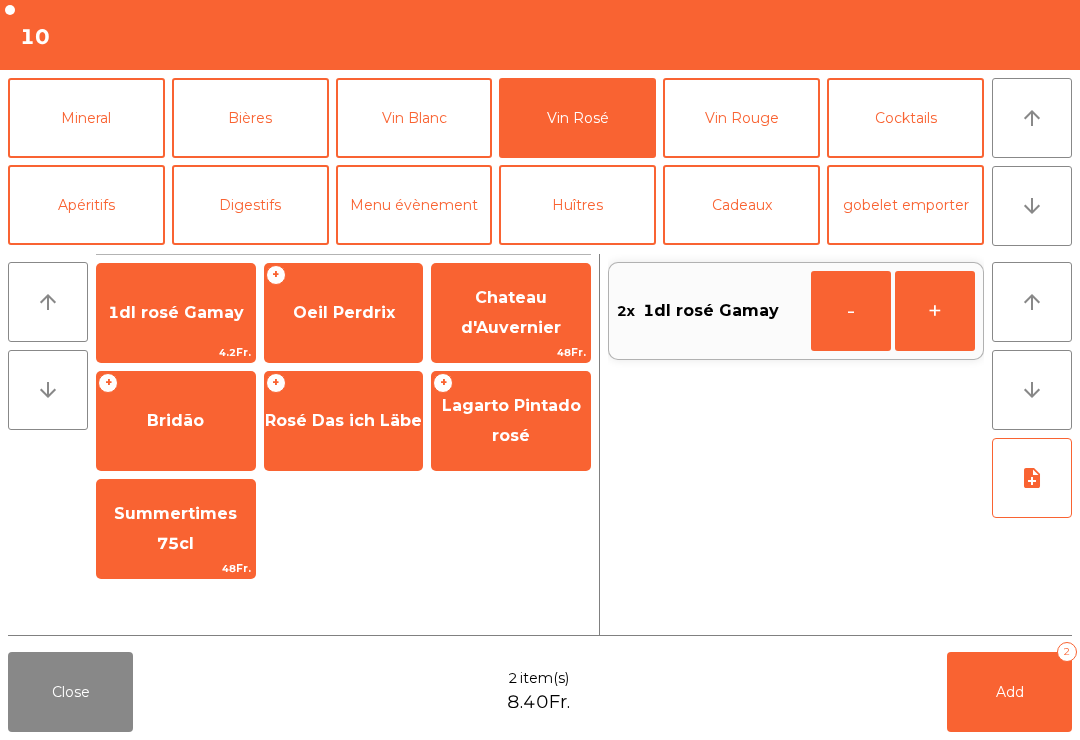 click on "Add   2" 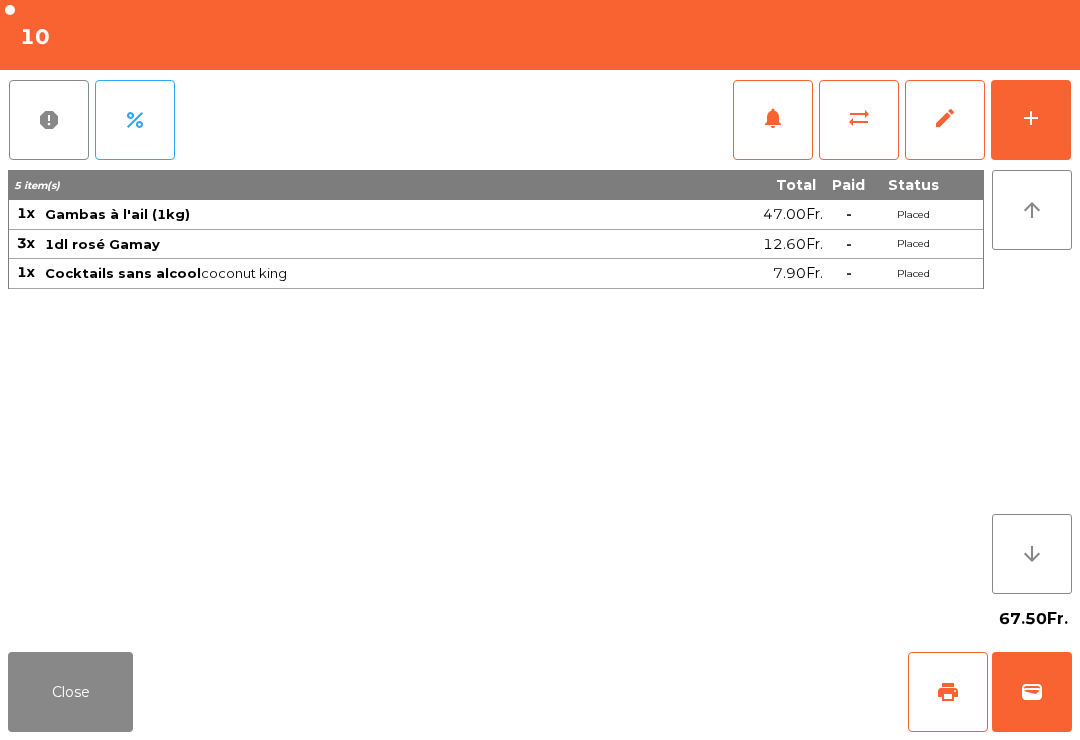 click on "Close" 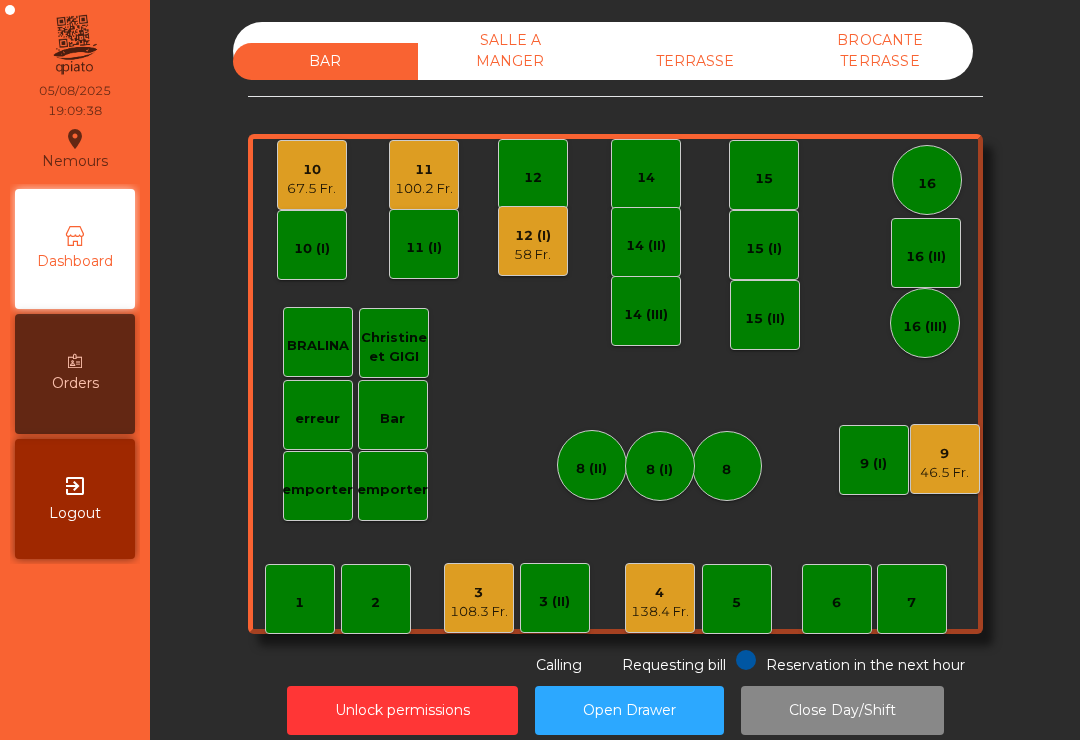 click on "TERRASSE" 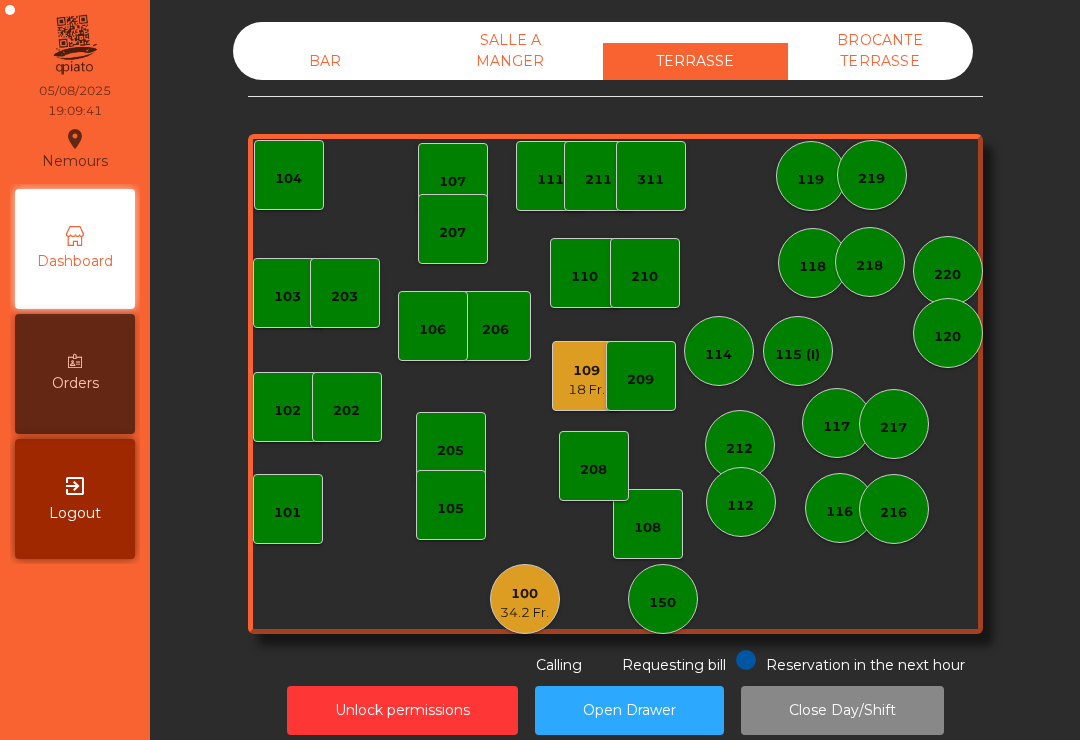 click on "34.2 Fr." 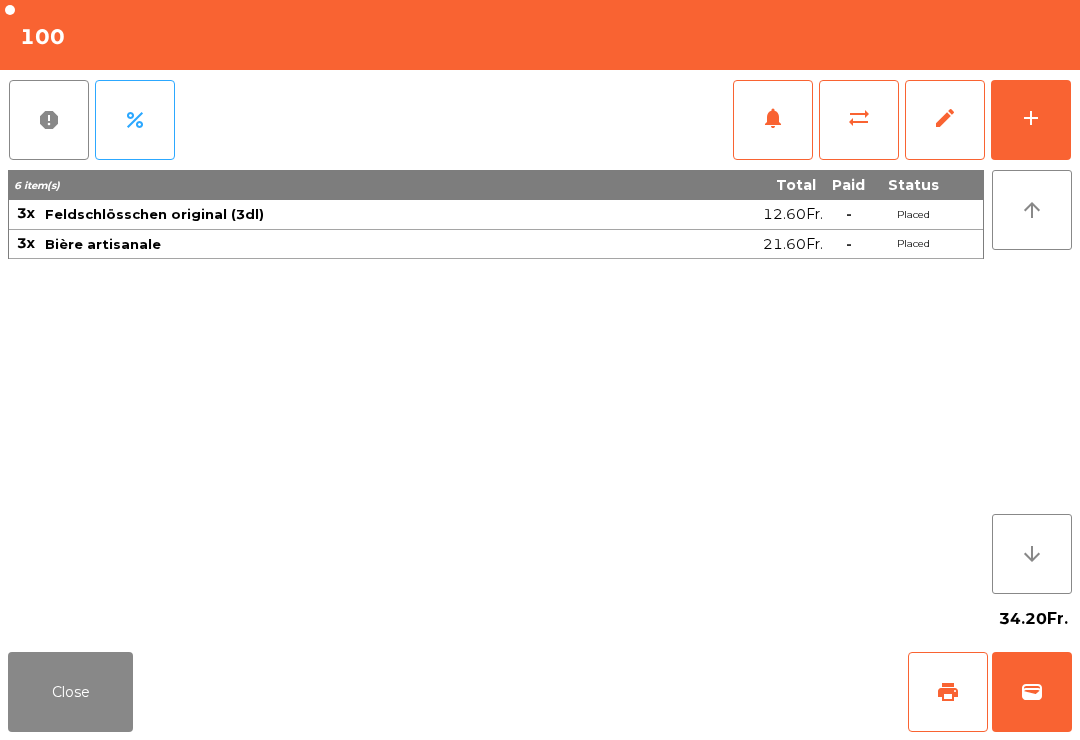 click on "Close" 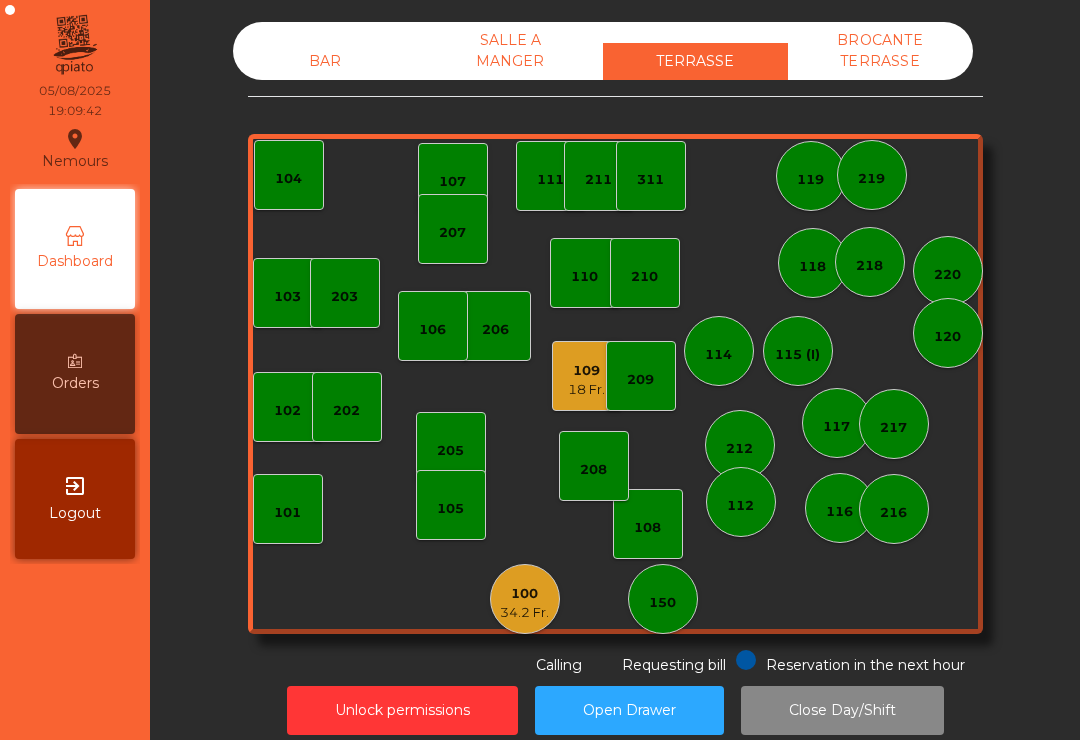 click on "18 Fr." 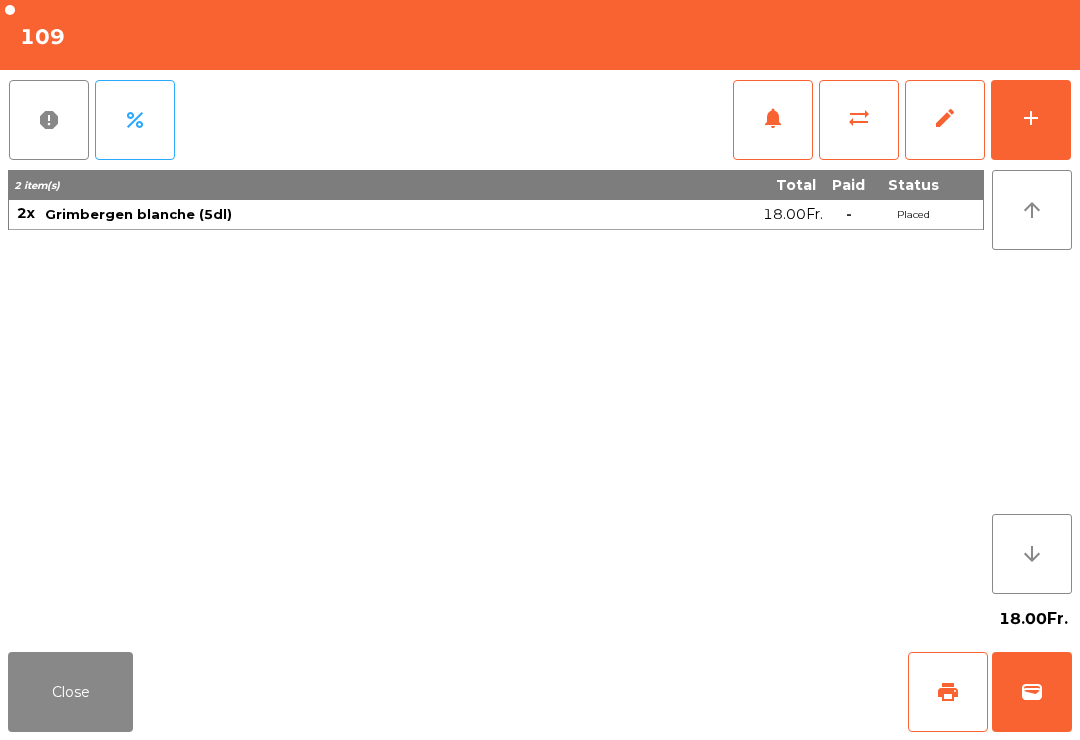click on "Close" 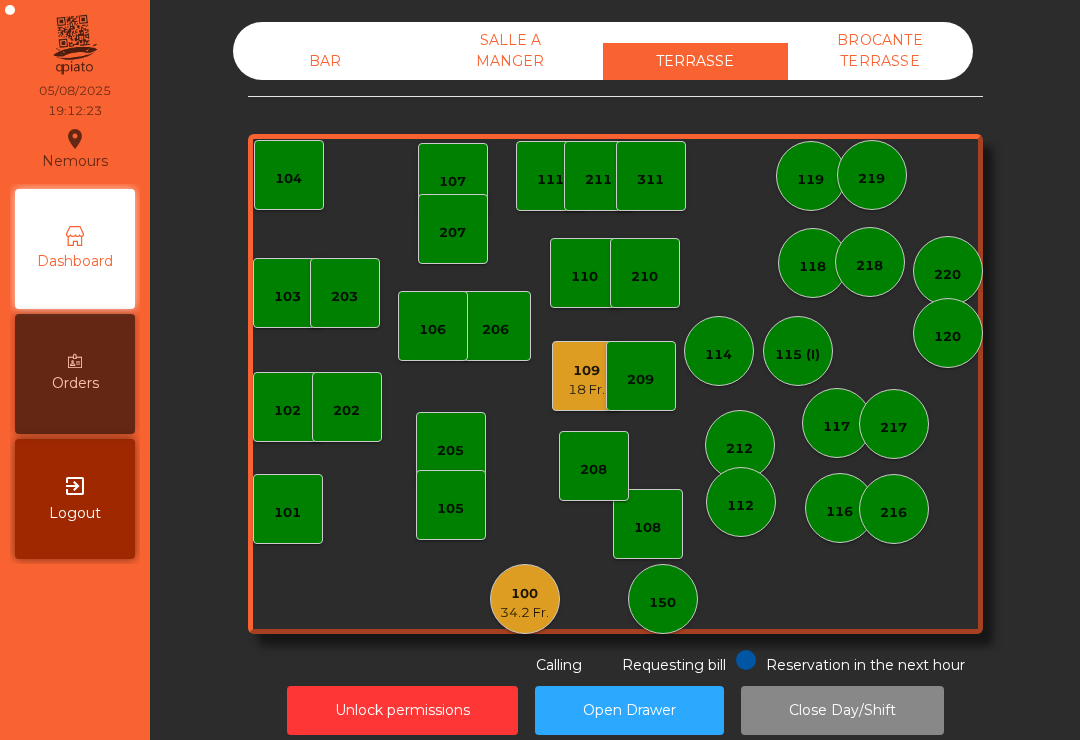 click on "BAR" 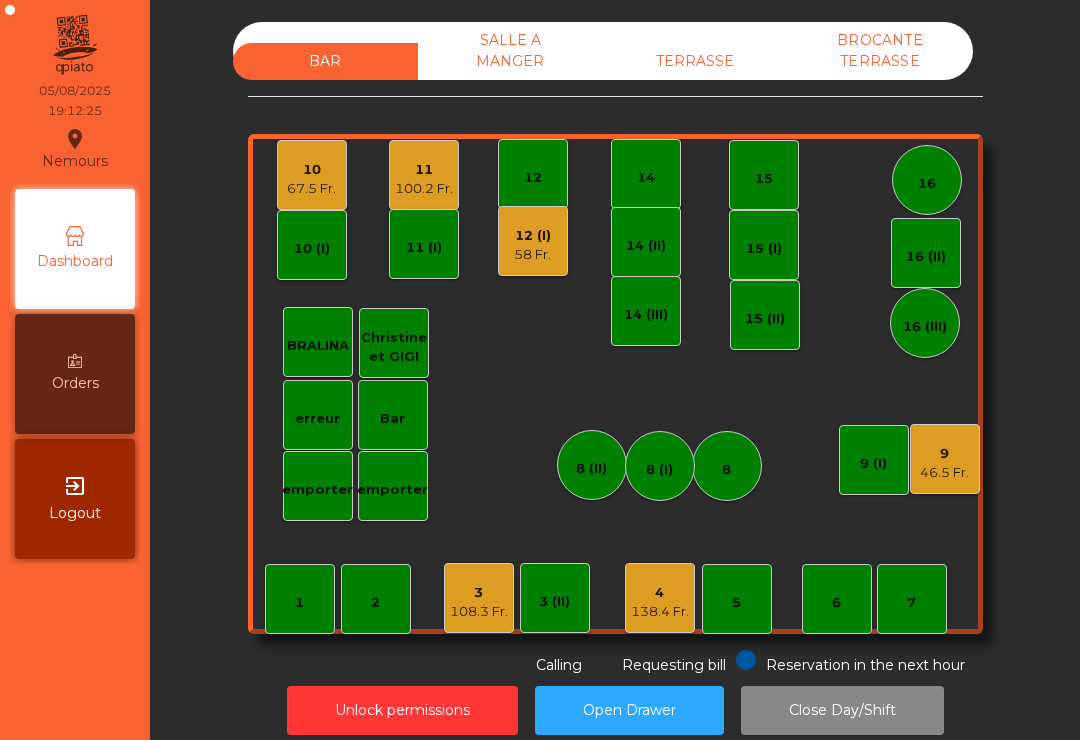 click on "100.2 Fr." 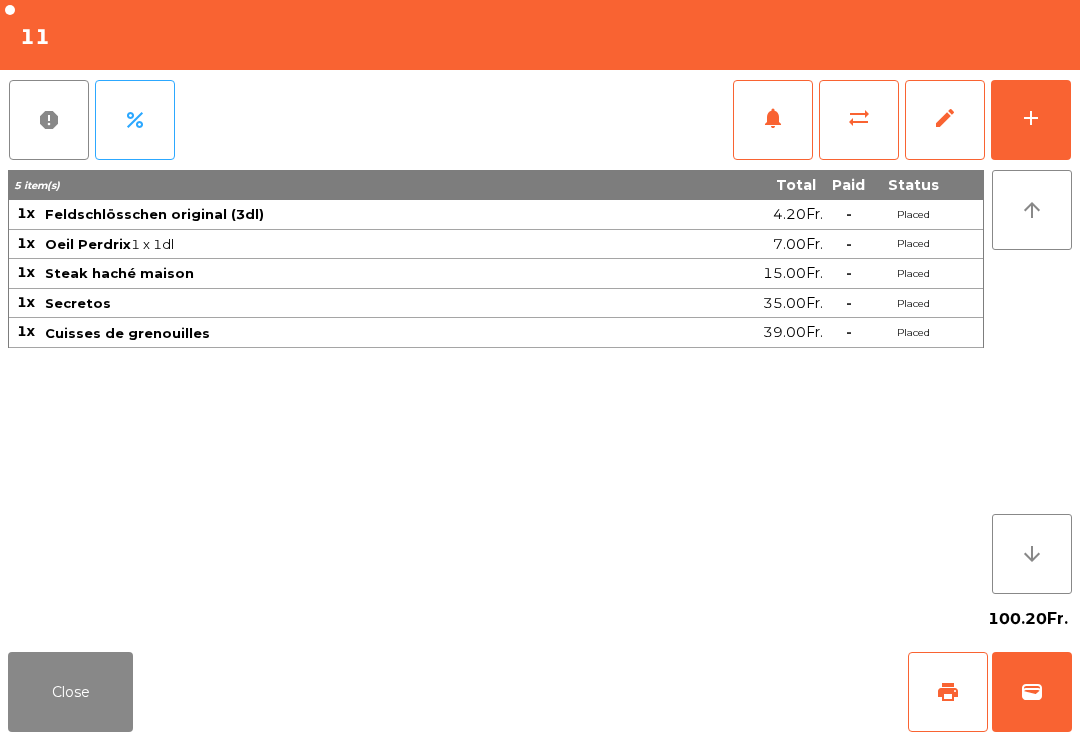 click on "Close" 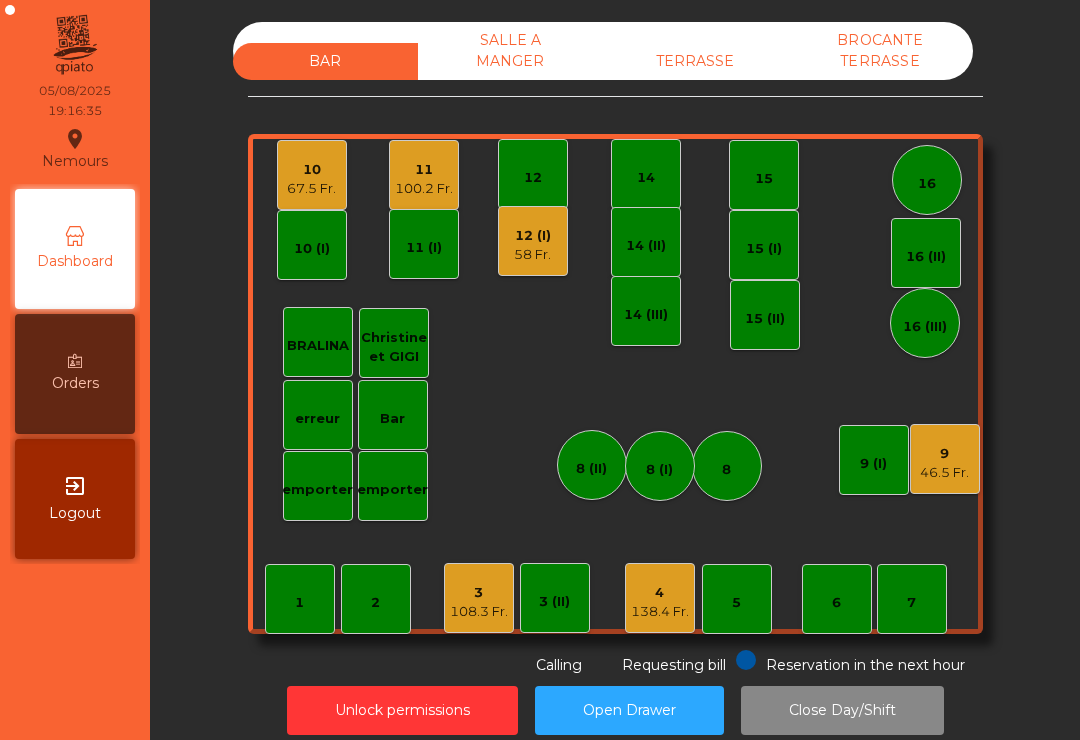 click on "[NUMBER] [NUMBER] [NUMBER] [PRICE] Fr. [NUMBER] [PRICE] Fr. [NUMBER] [NUMBER] [NUMBER] [NUMBER] [PRICE] Fr. [NUMBER] [PRICE] Fr. [NUMBER] [NUMBER] [NUMBER] [NUMBER] [PRICE] Fr. [NUMBER] [NUMBER] [NUMBER] [NUMBER] [PRICE] Fr. [NUMBER] [NUMBER] [NUMBER] [NUMBER] [PRICE] Fr. [NUMBER] [NUMBER] Christine et GIGI emporter" 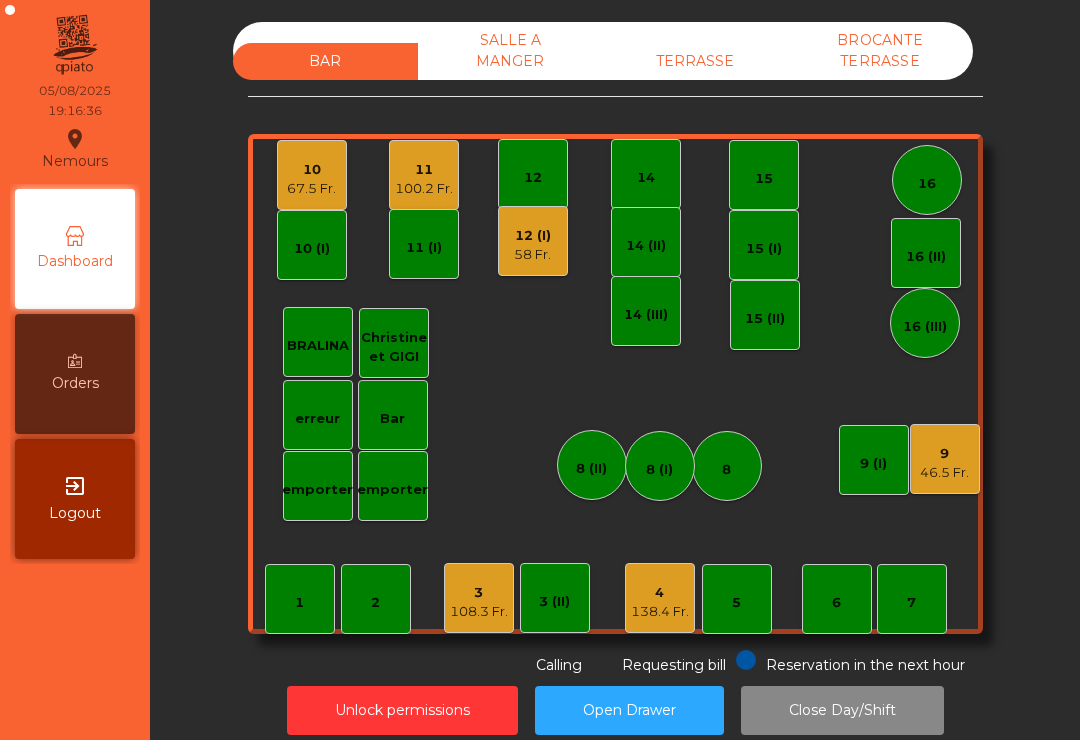 click on "46.5 Fr." 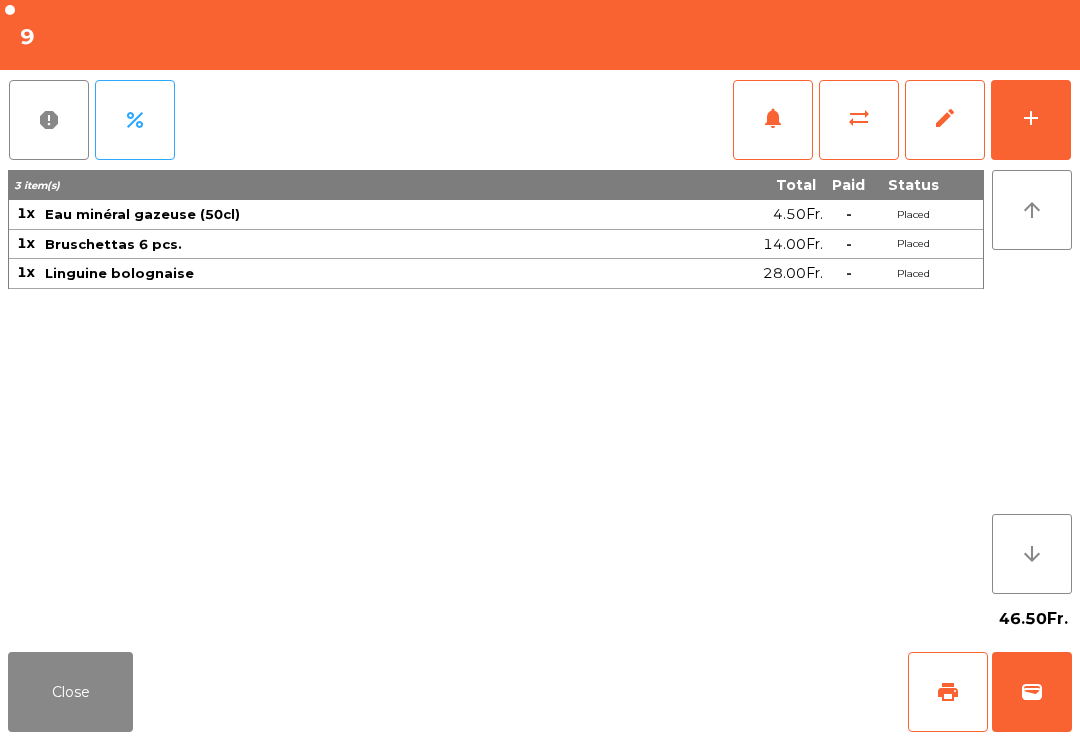 scroll, scrollTop: 16, scrollLeft: 0, axis: vertical 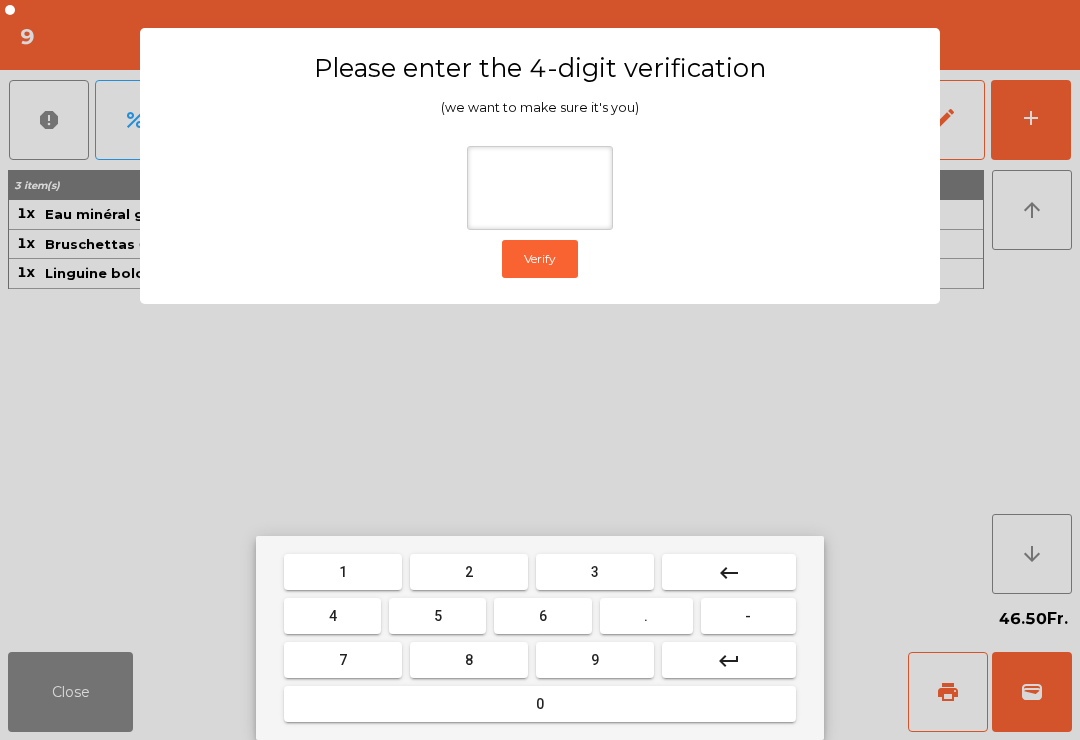 type on "*" 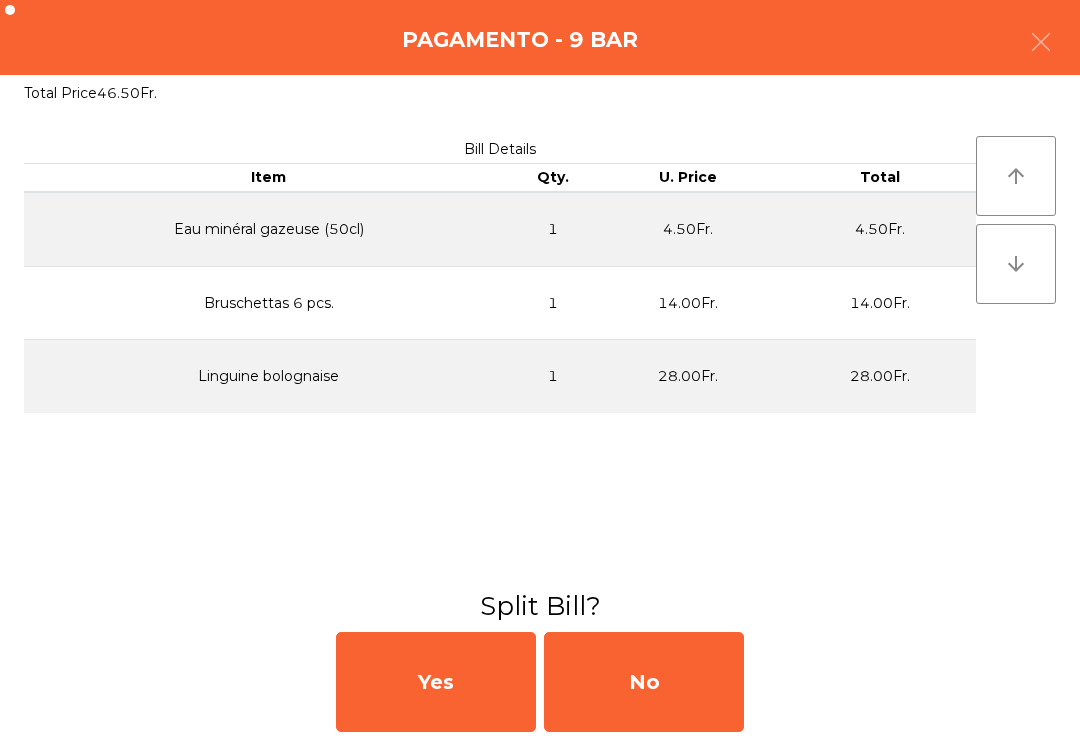 click on "No" 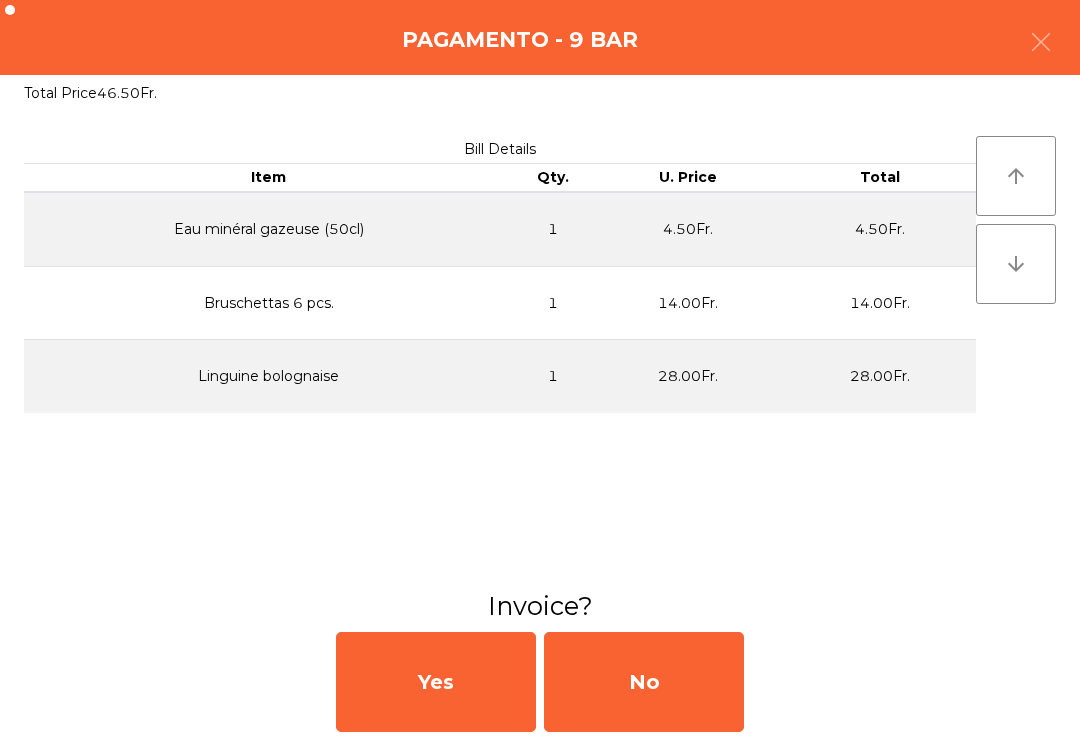 click on "No" 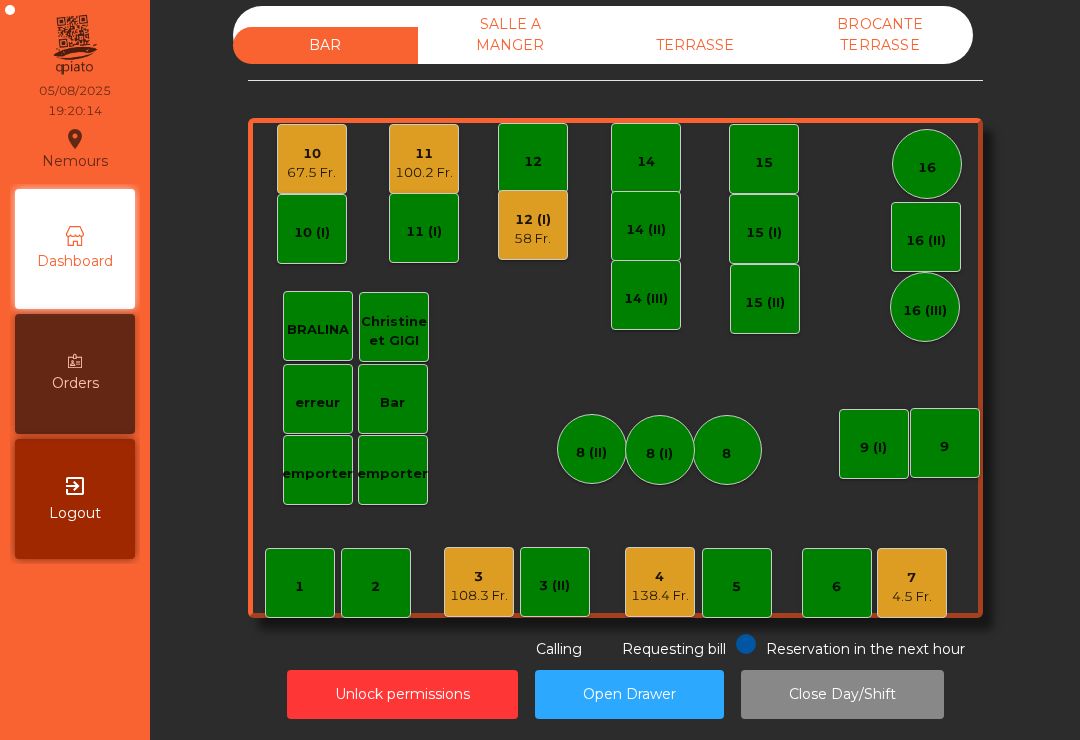 click on "4.5 Fr." 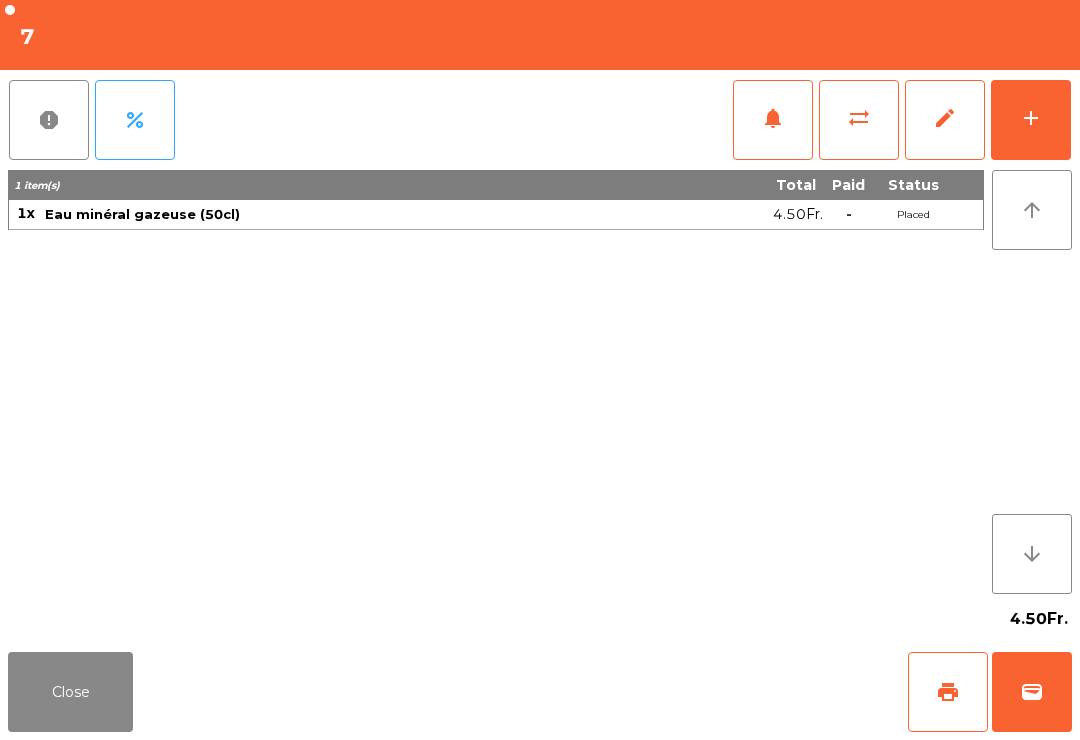 click on "add" 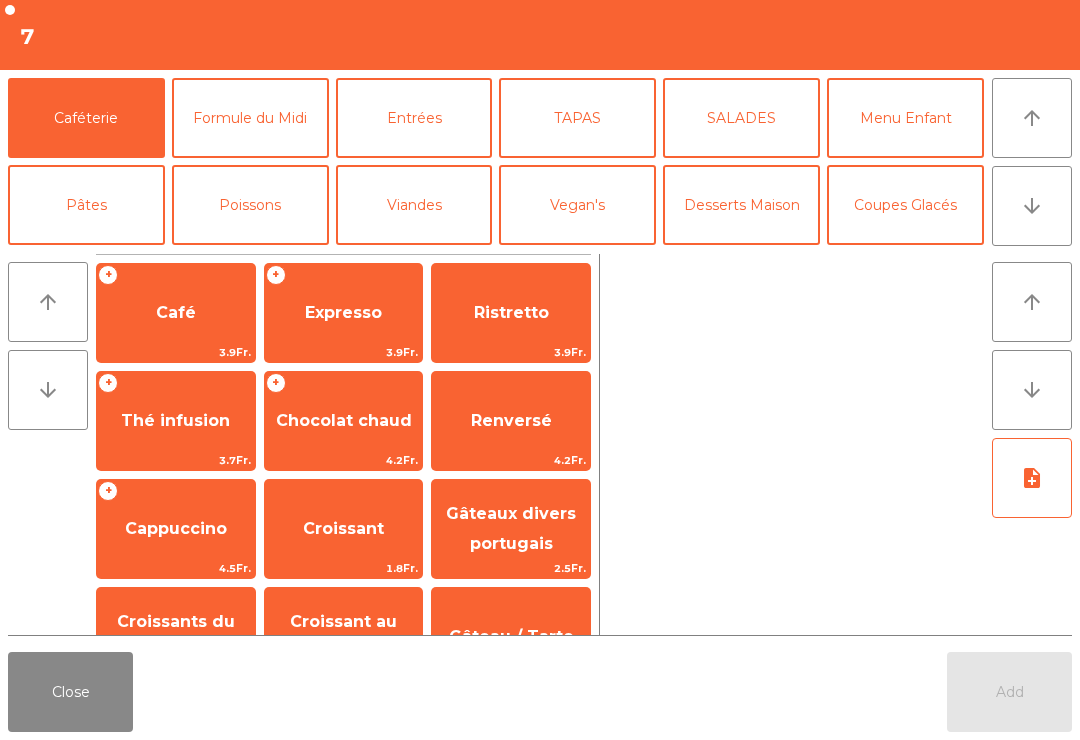 click on "TAPAS" 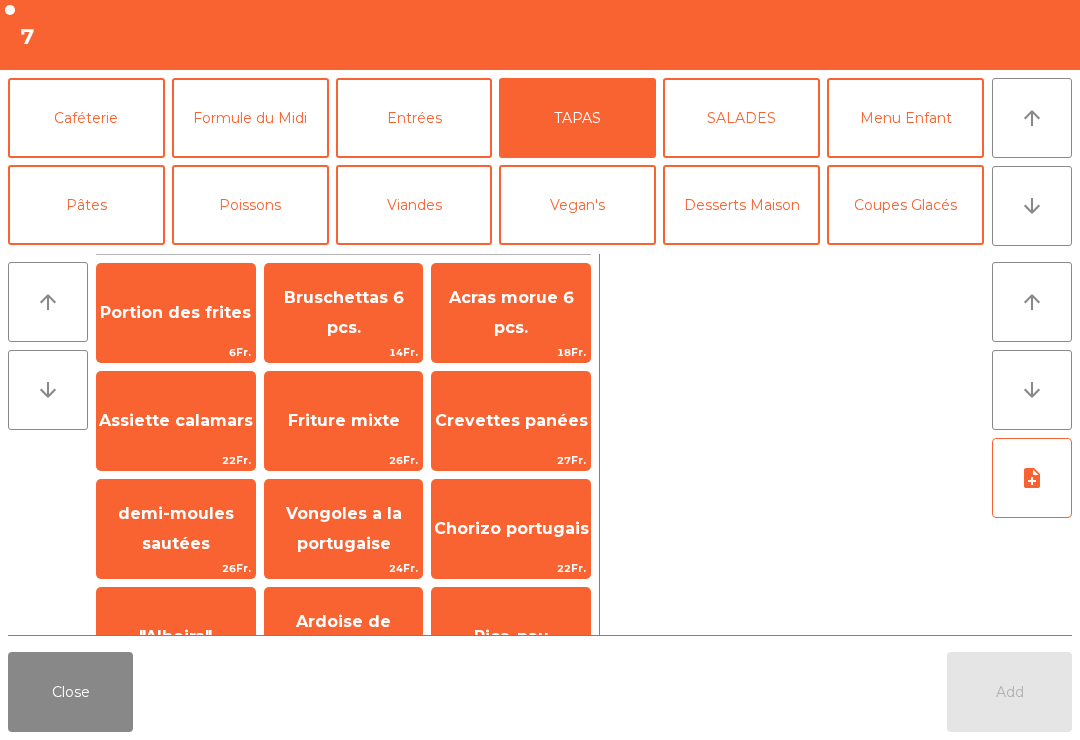 click on "Bruschettas 6 pcs." 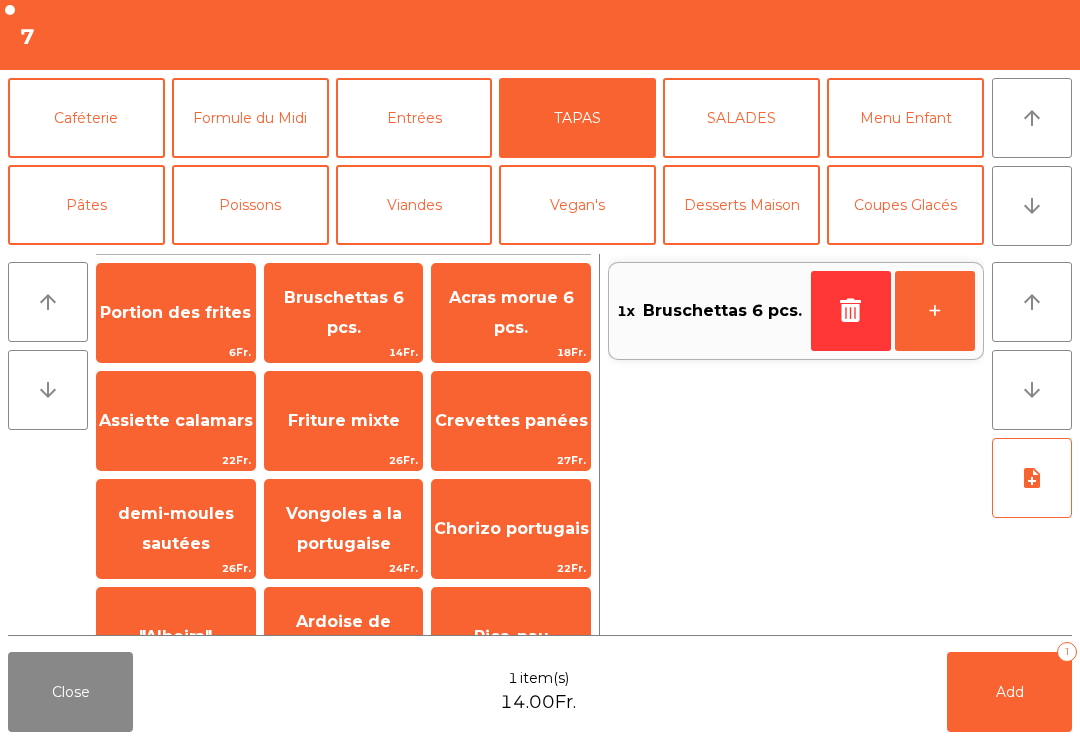 click on "Poissons" 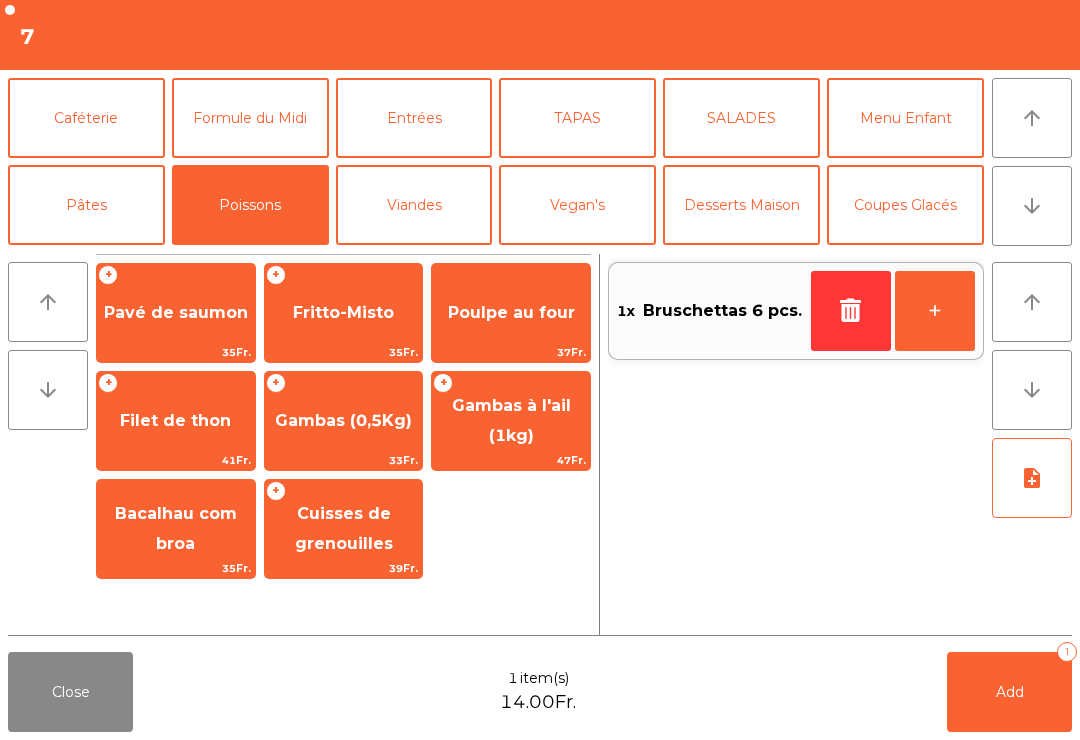 click on "Poulpe au four" 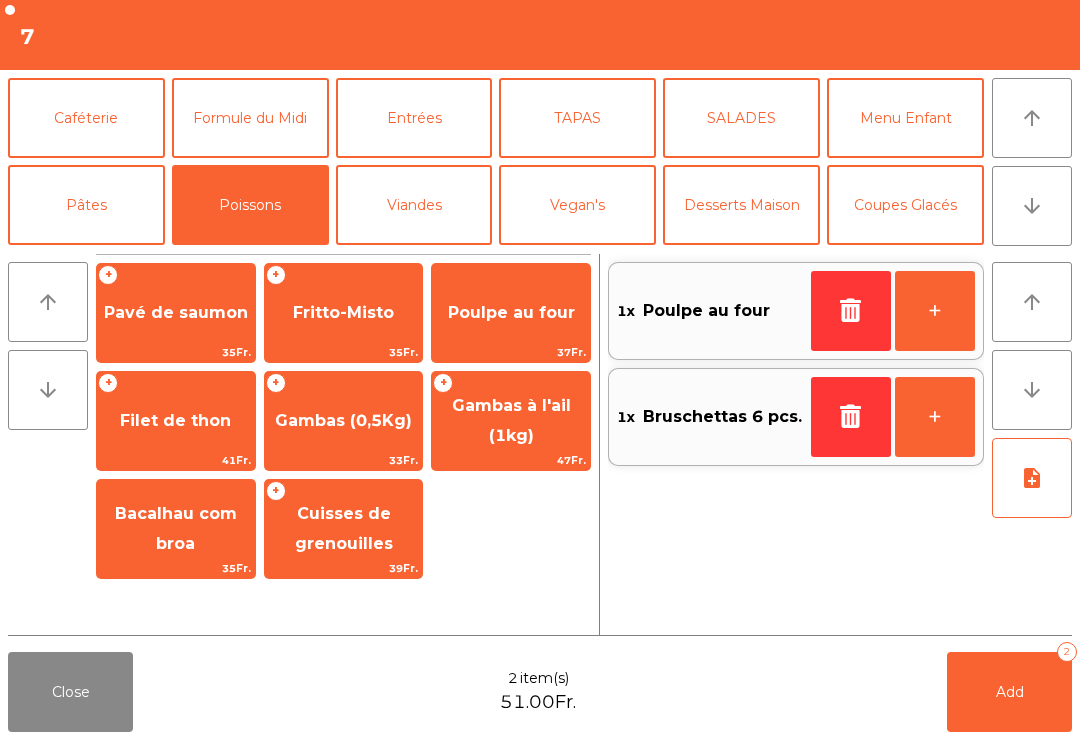 click on "Filet de thon" 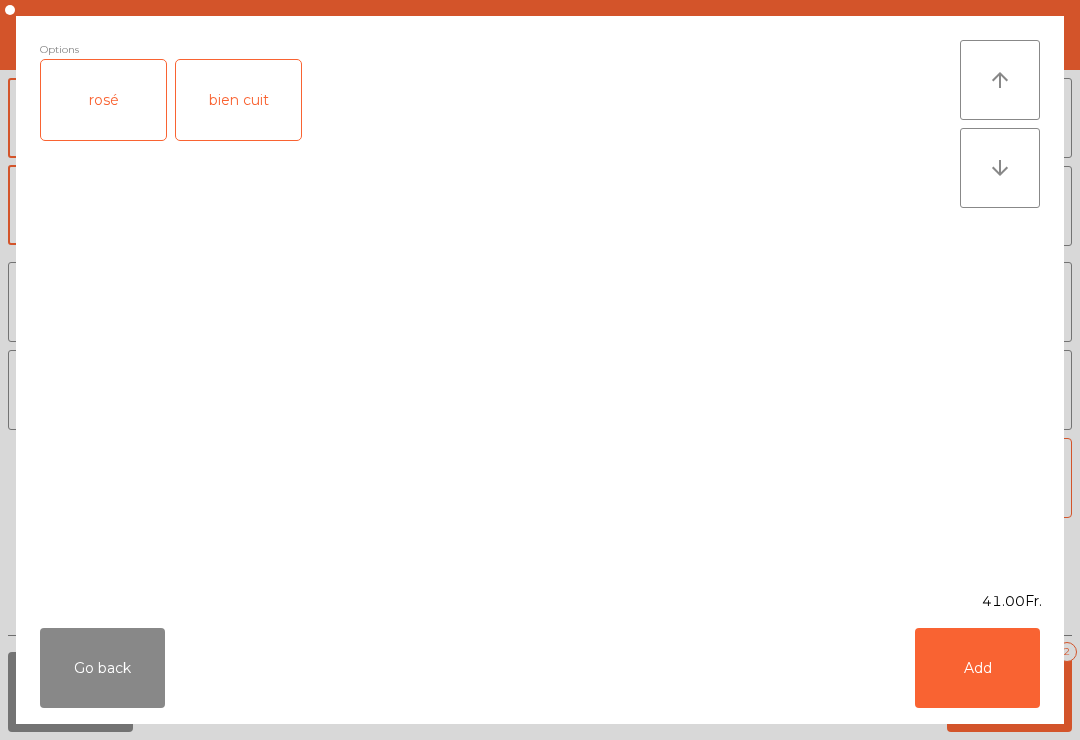 click on "bien cuit" 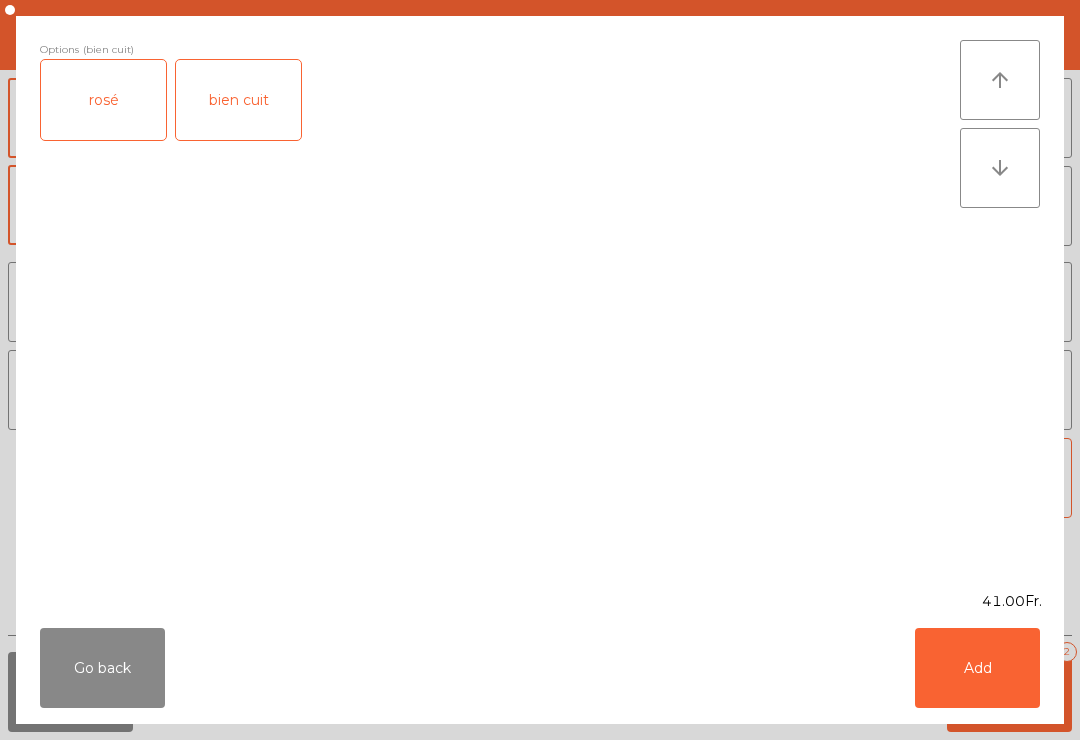 click on "Add" 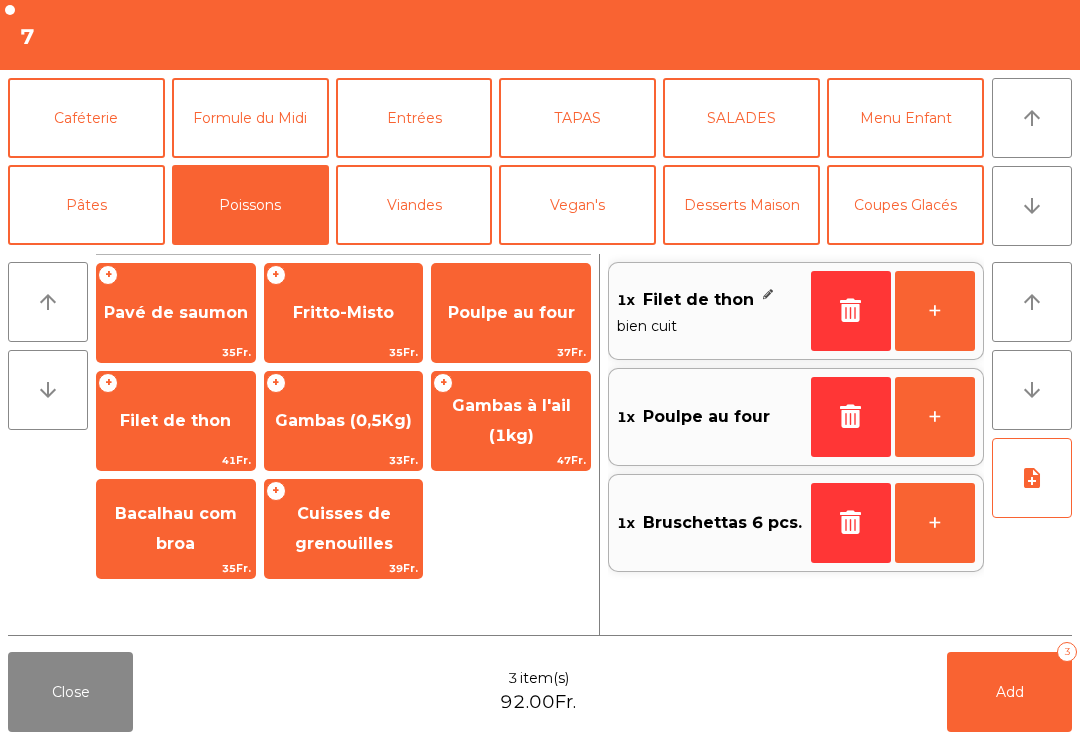 click on "note_add" 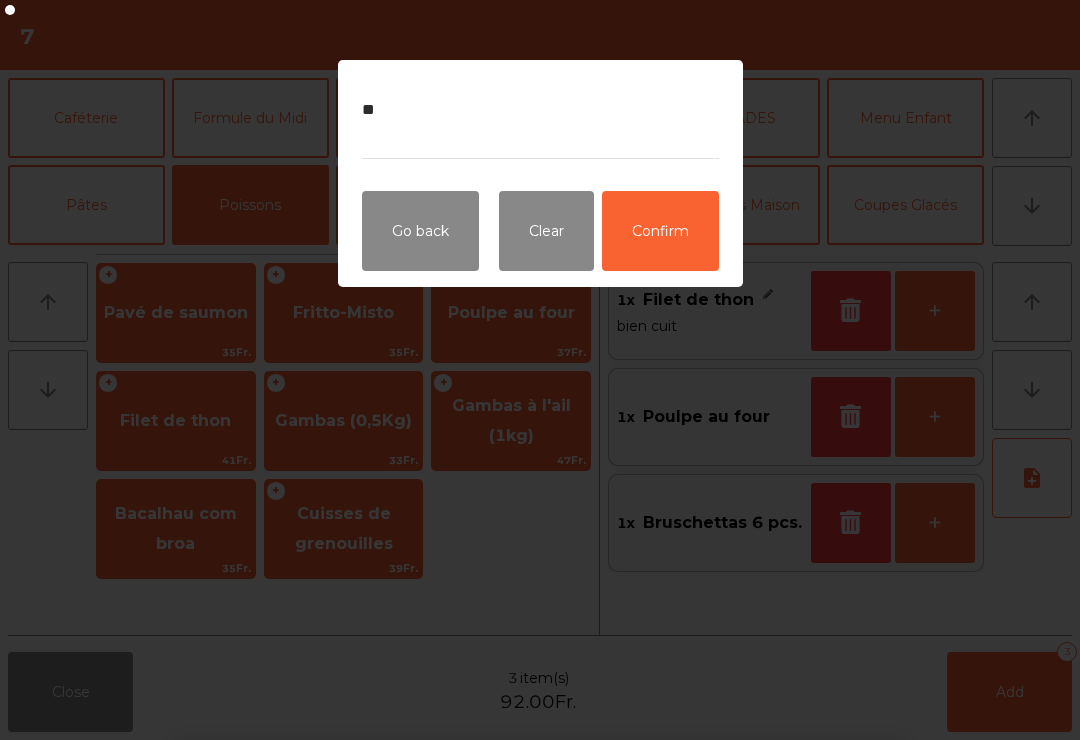 click on "Confirm" 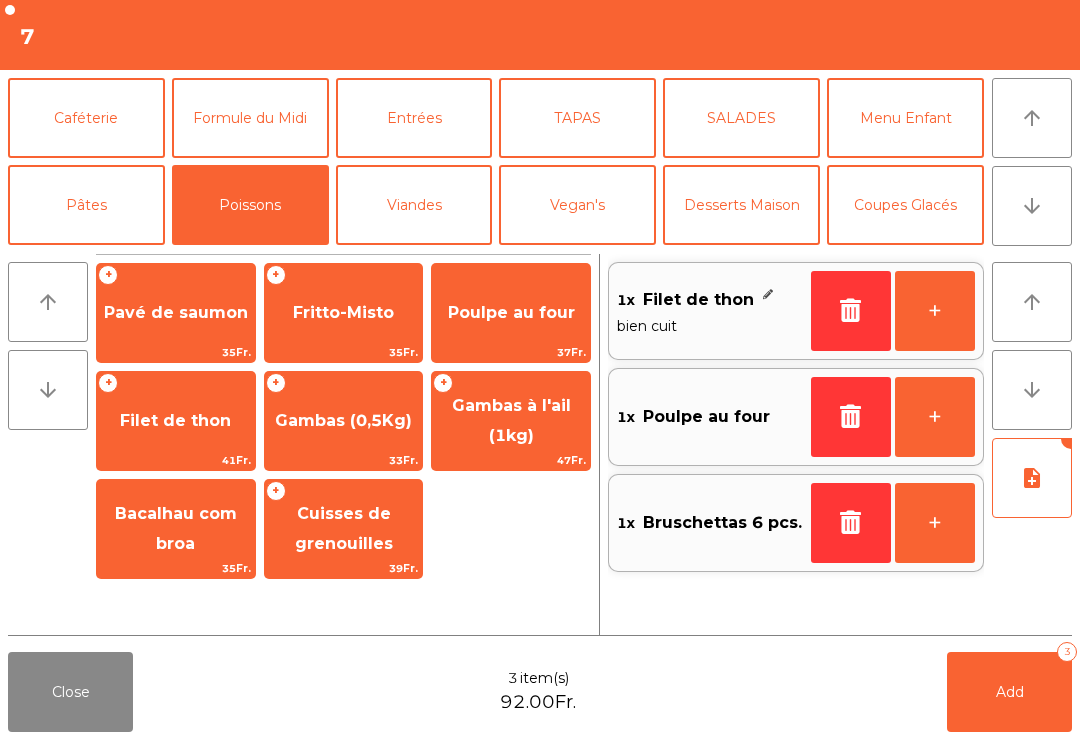 click on "Add   3" 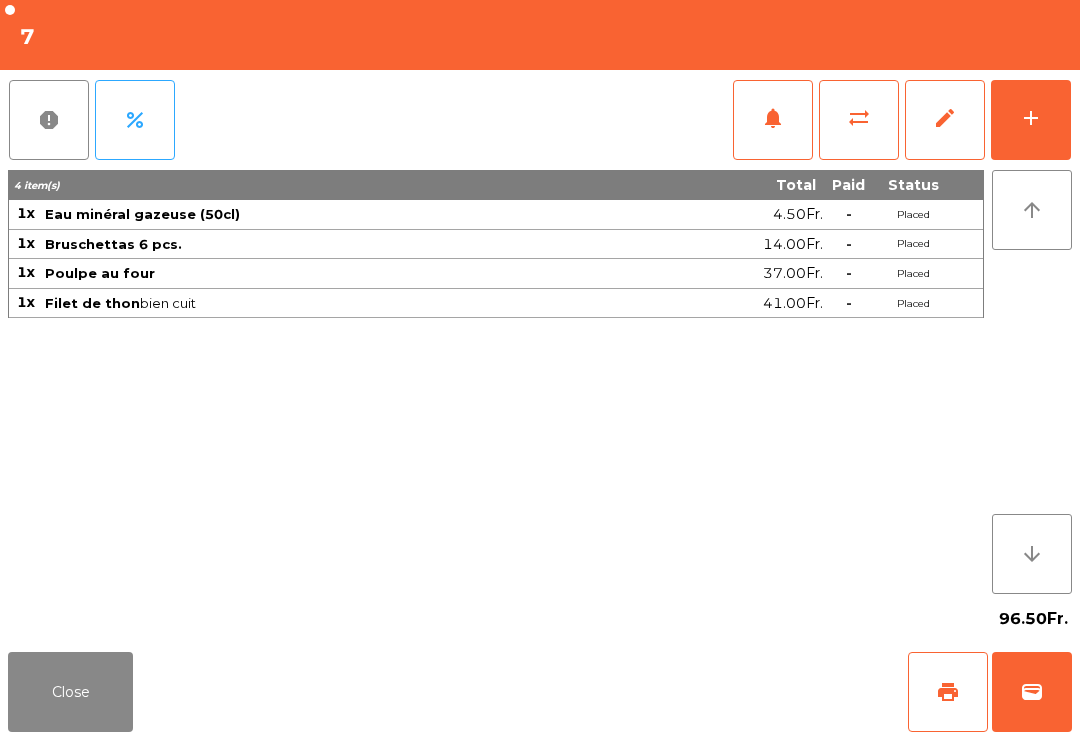 click on "Close" 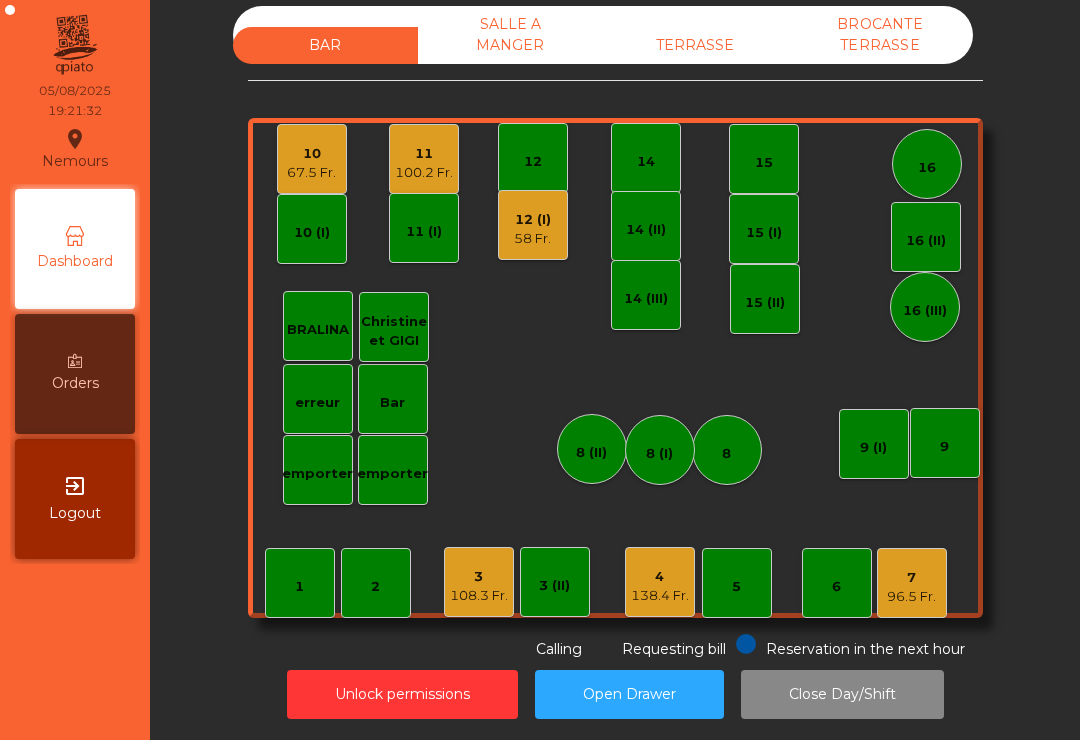 click on "TERRASSE" 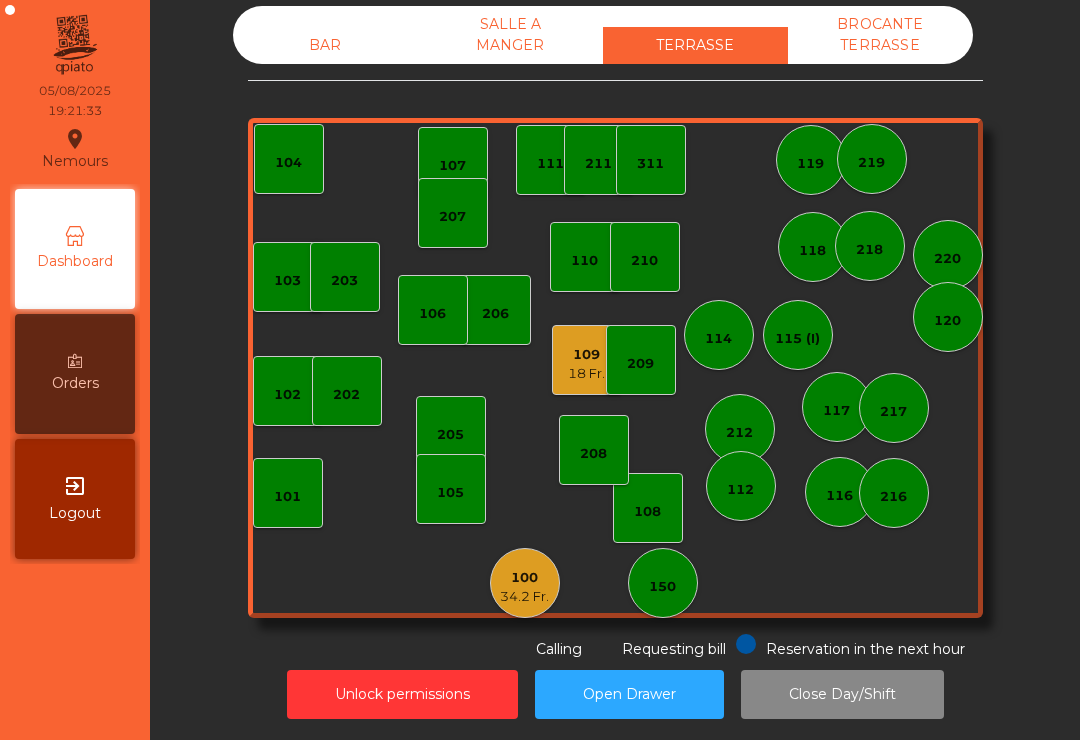 click on "18 Fr." 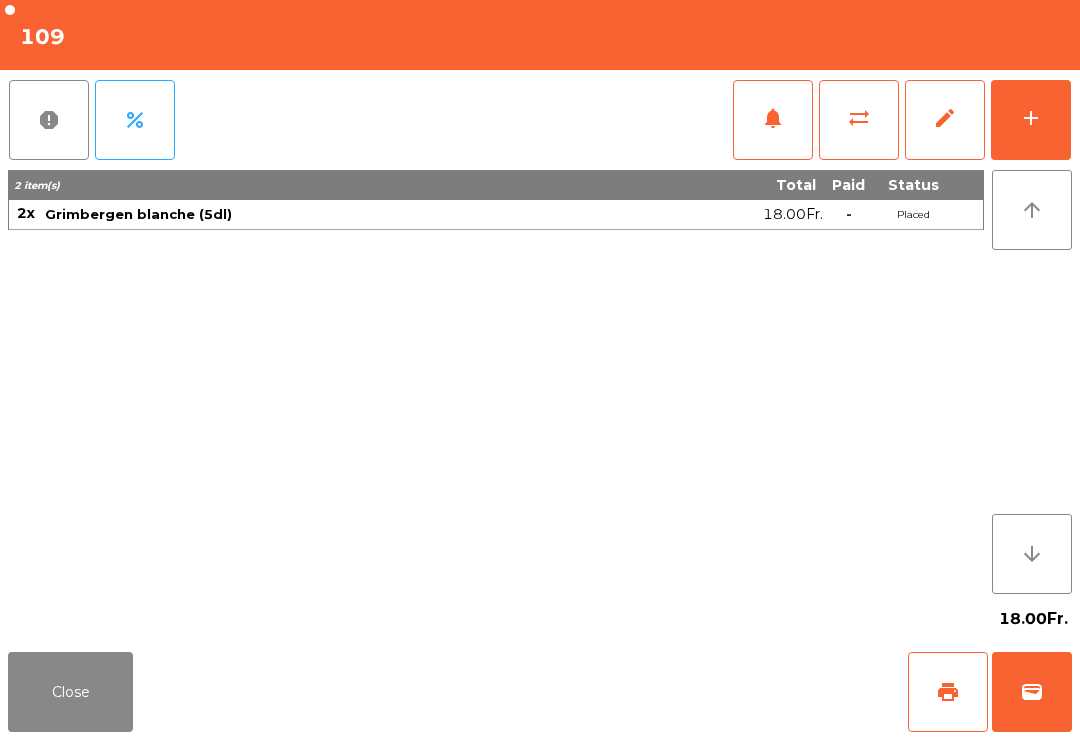 click on "print" 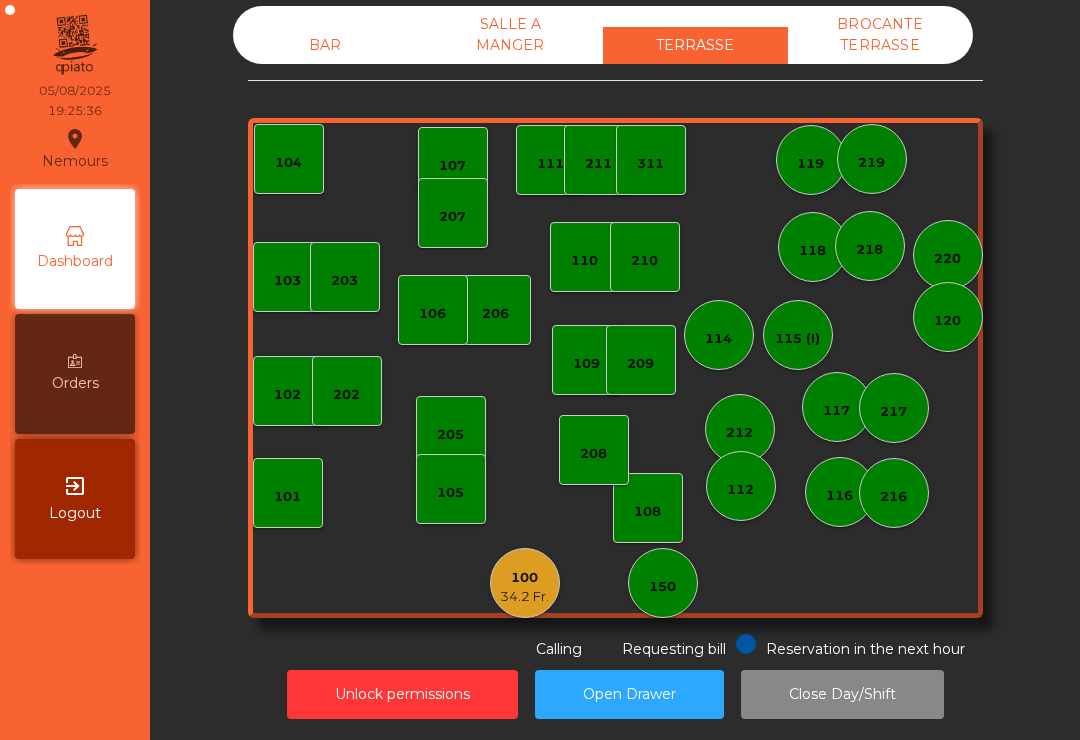 click on "BAR   SALLE A MANGER   TERRASSE   BROCANTE TERRASSE" 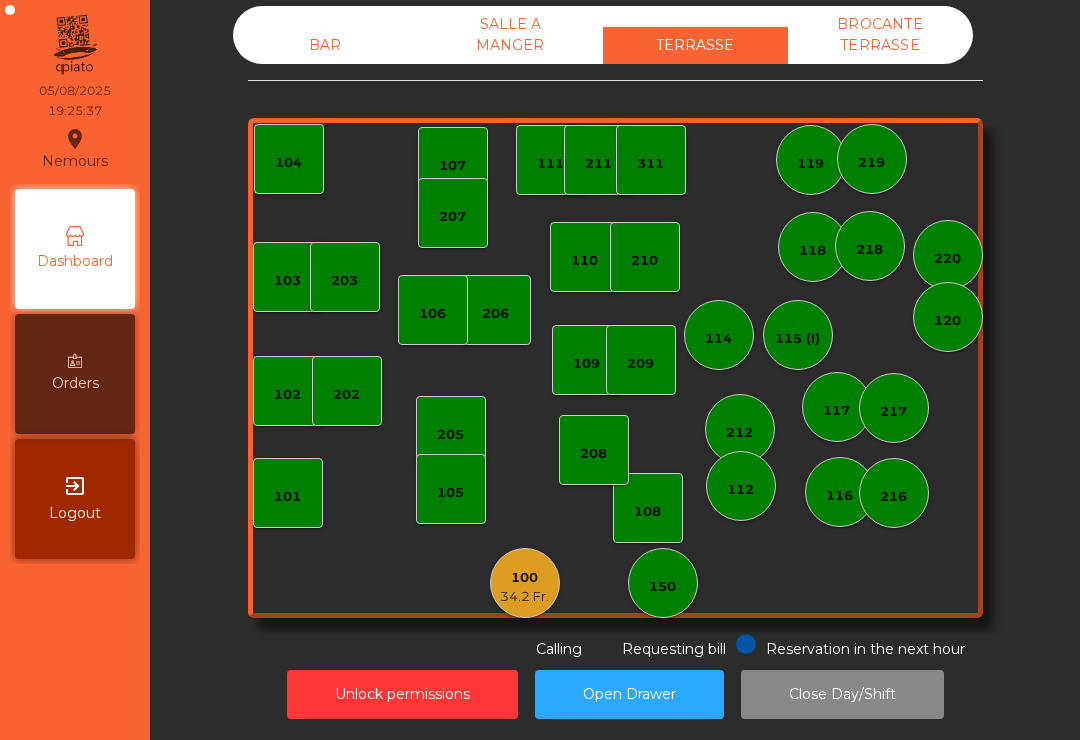click on "BAR" 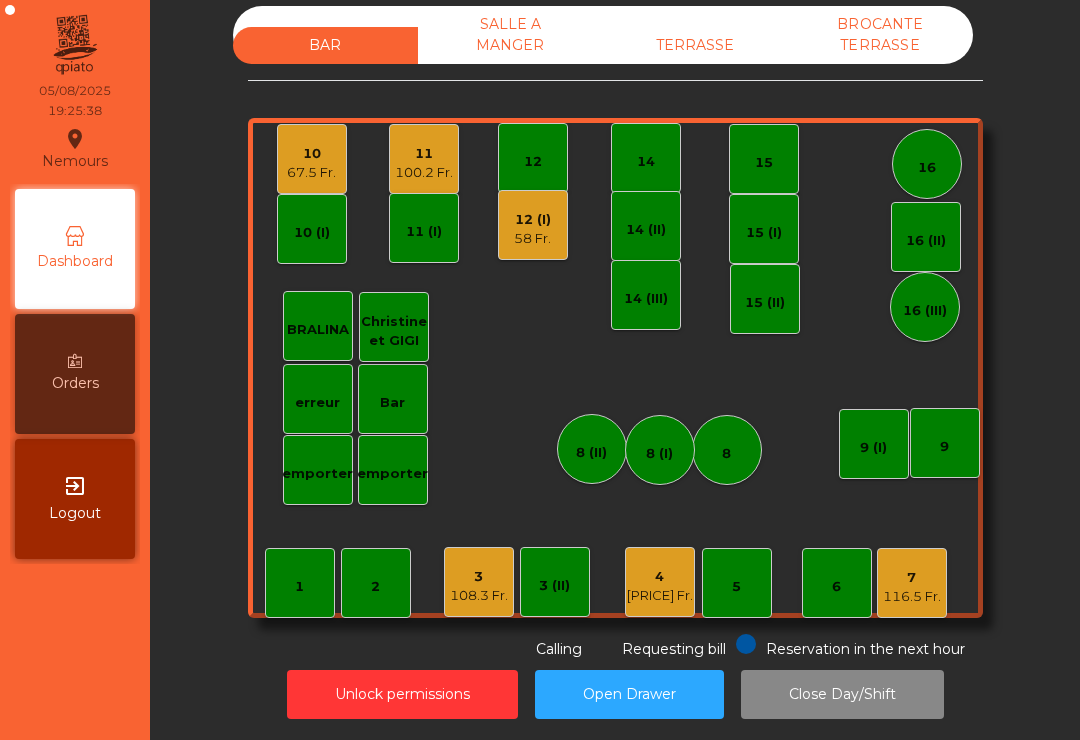 click on "67.5 Fr." 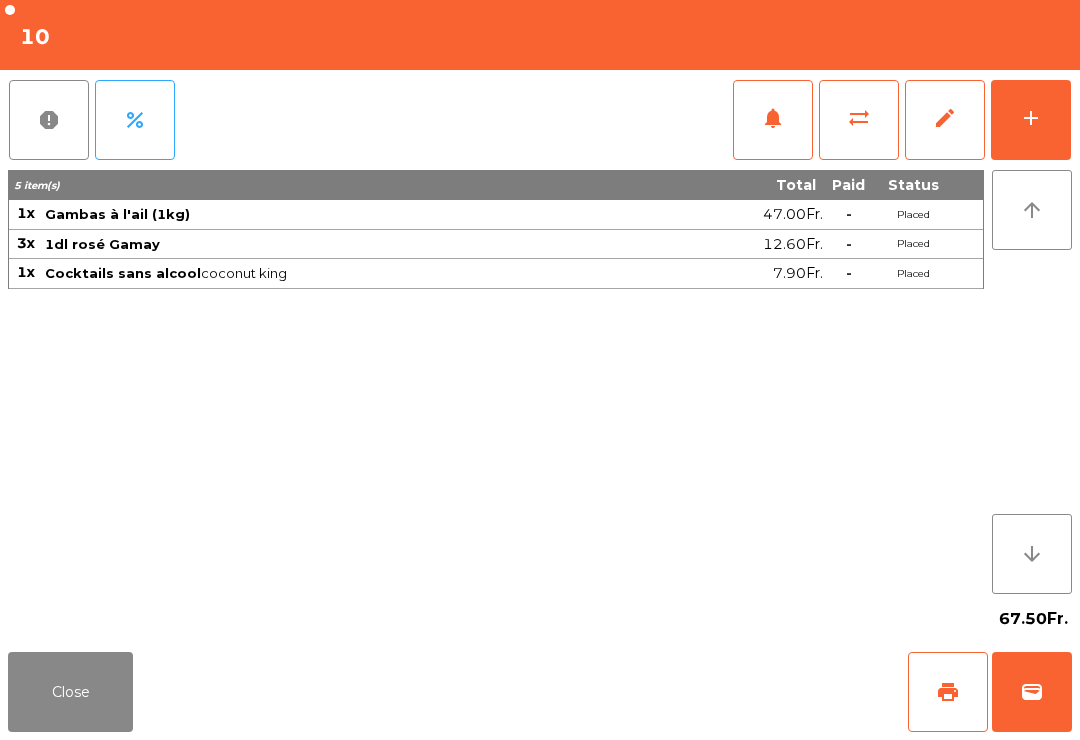 click on "add" 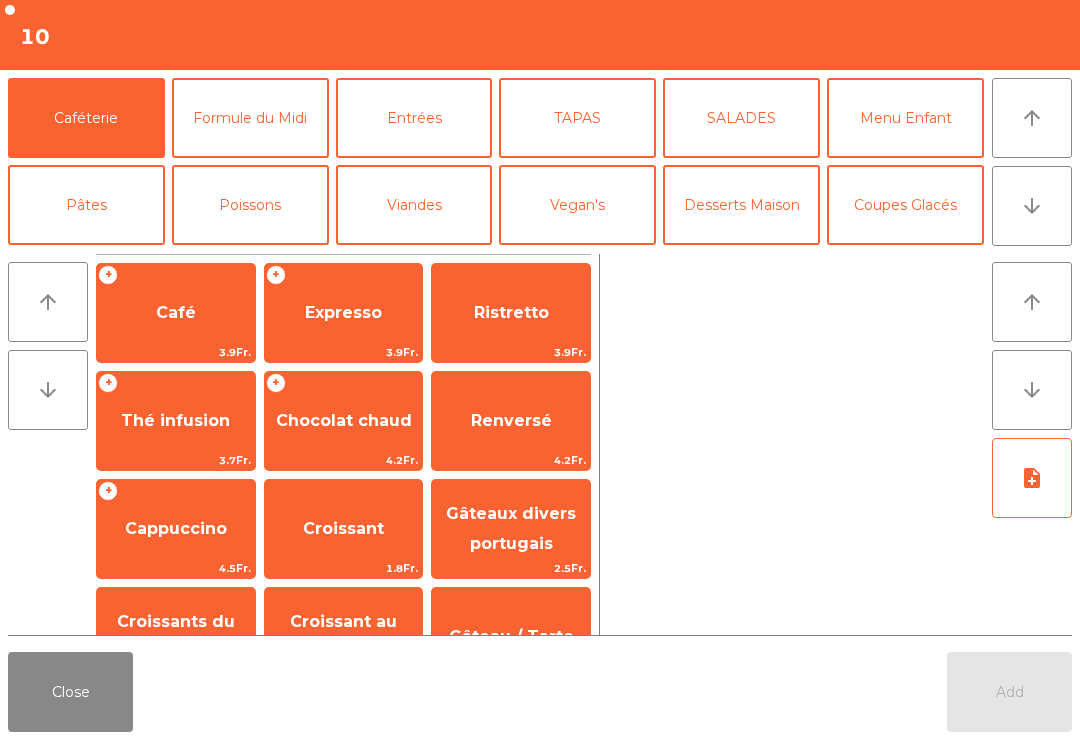 click on "Ristretto" 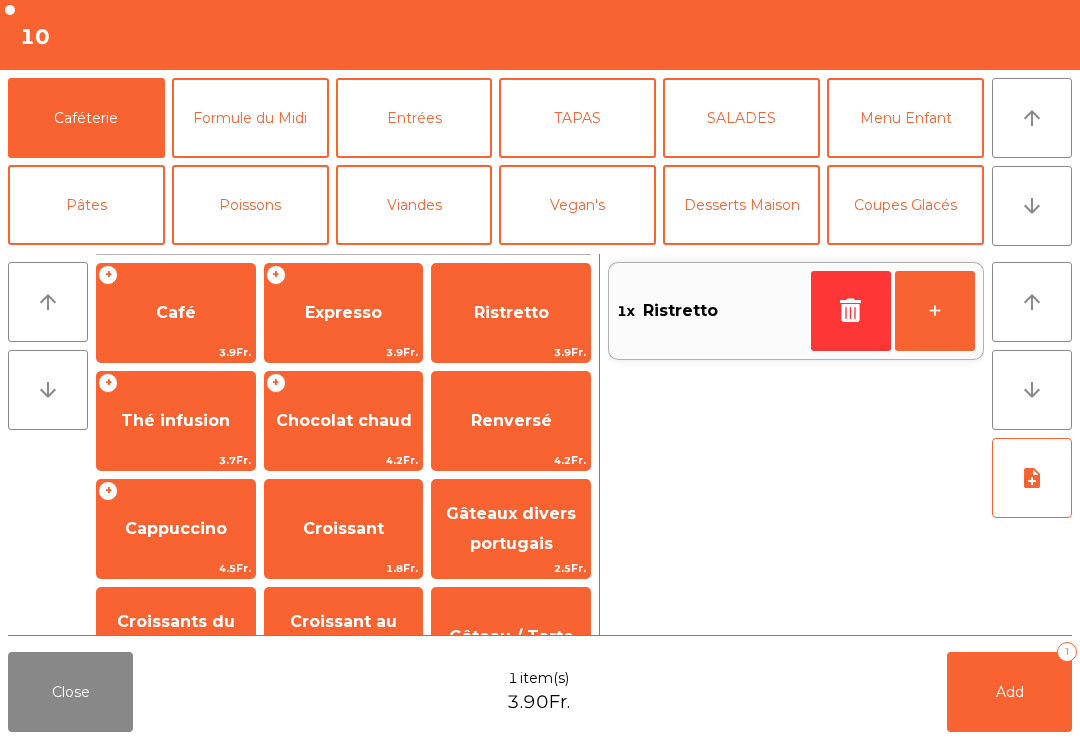 click on "Add   1" 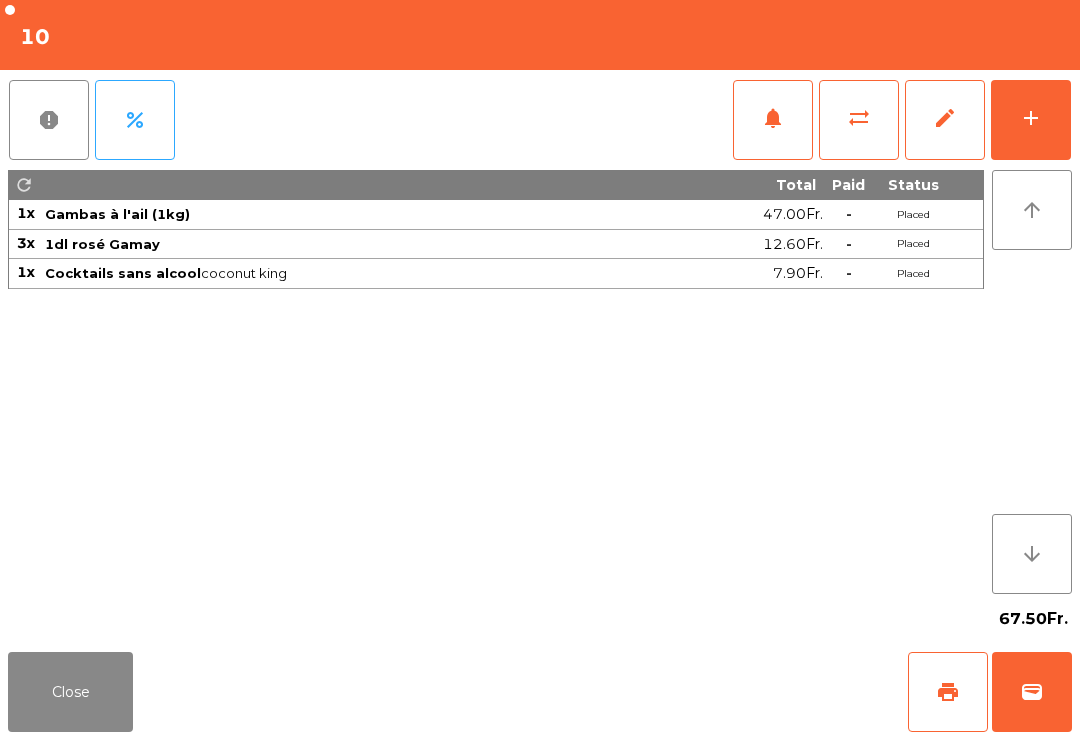 click on "wallet" 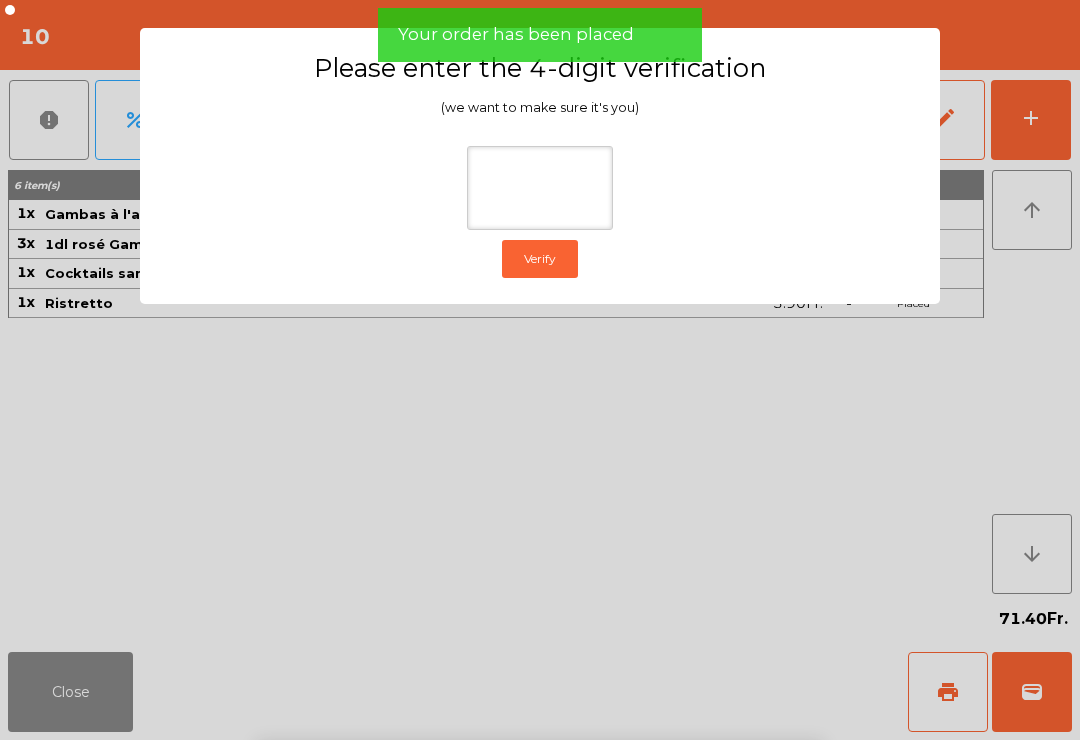 click on "Please enter the 4-digit verification (we want to make sure it's you)  Verify" 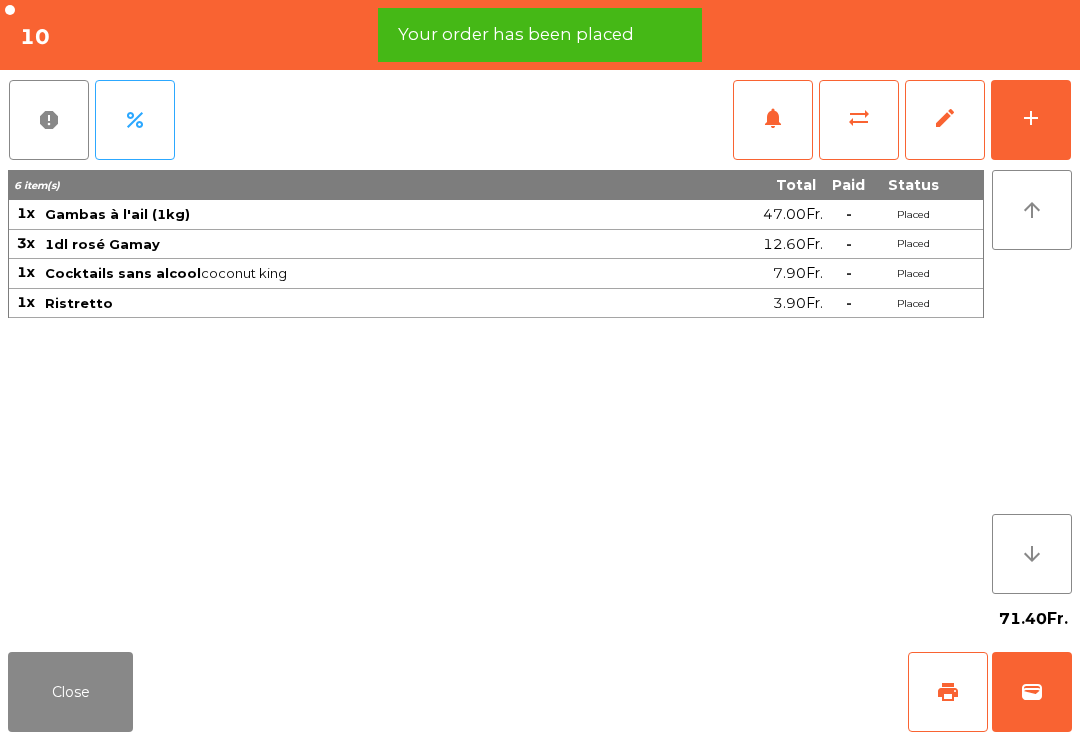 click on "wallet" 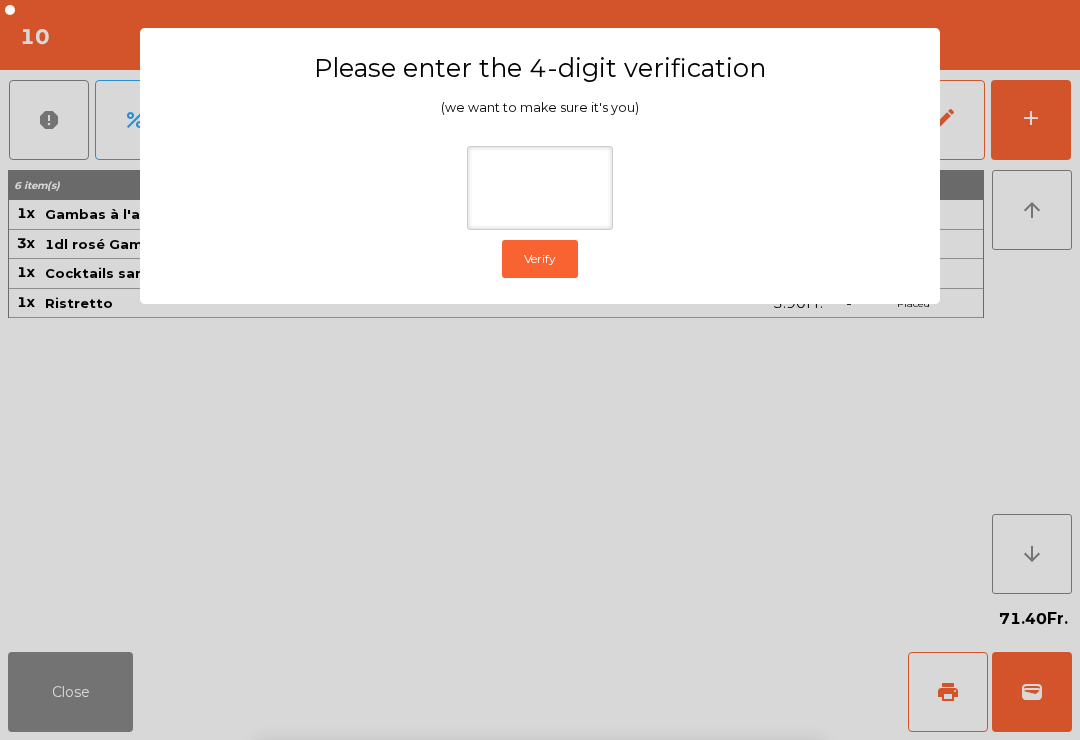 click on "Please enter the 4-digit verification (we want to make sure it's you)  Verify" 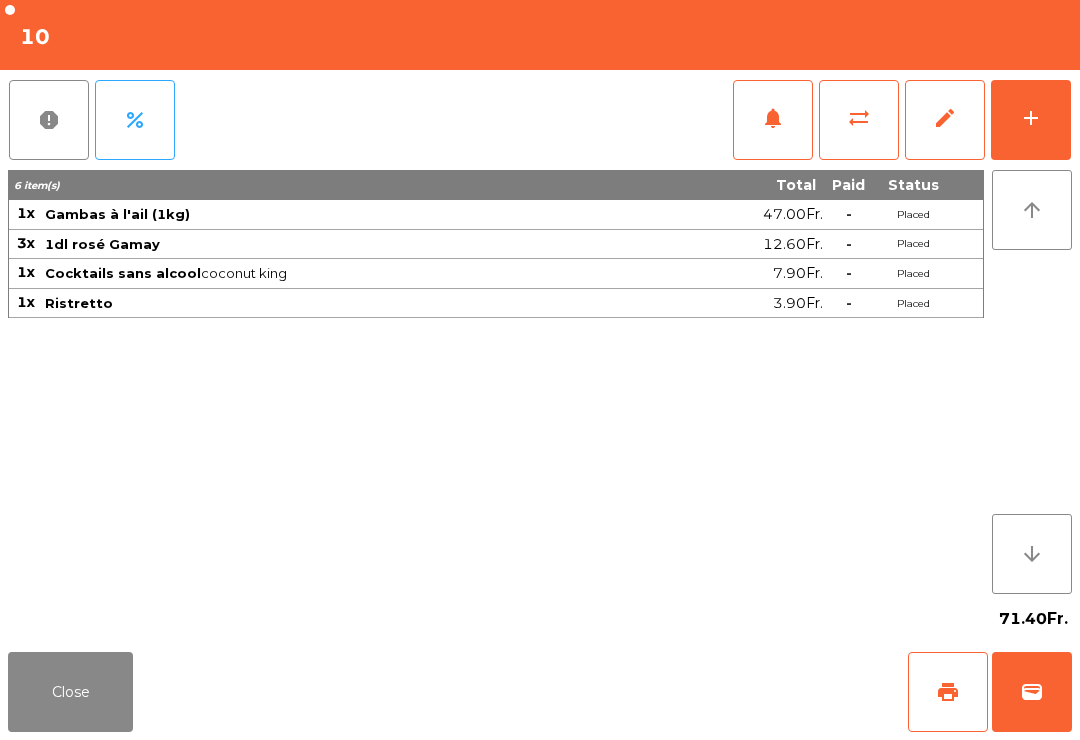 click on "print" 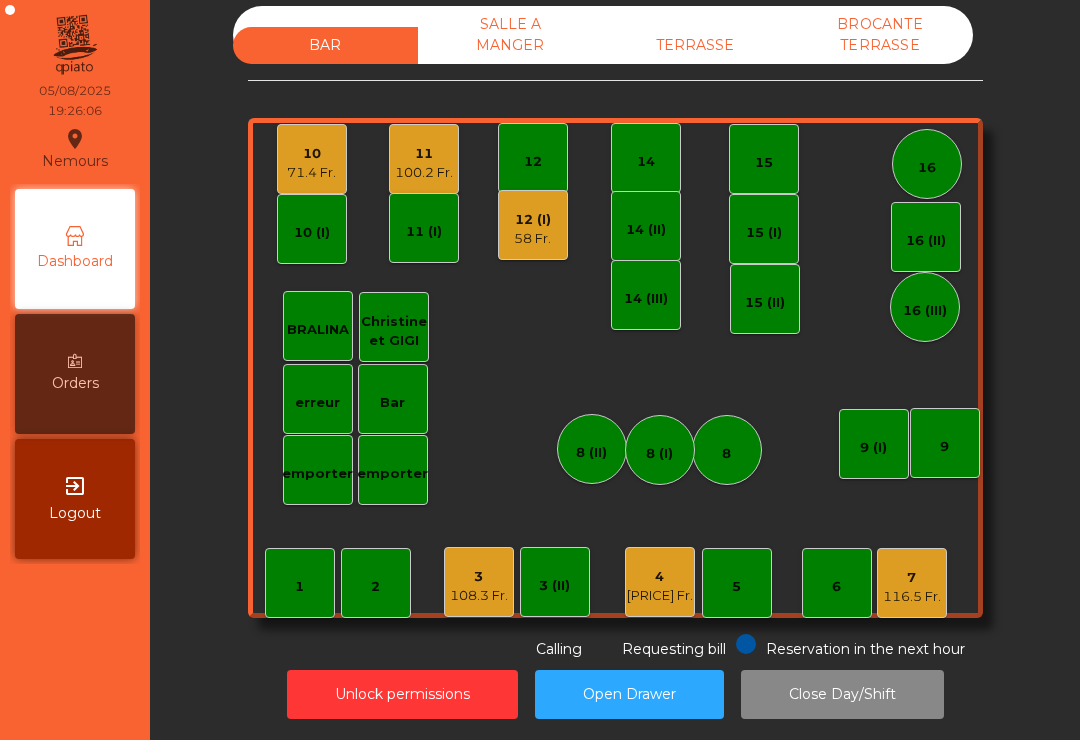 click on "[NUMBER] [NUMBER] [NUMBER] [PRICE] Fr. [NUMBER] [PRICE] Fr. [NUMBER] [NUMBER] [NUMBER] [PRICE] Fr. [NUMBER] [PRICE] Fr. [NUMBER] [NUMBER] [NUMBER] [NUMBER] [PRICE] Fr. [NUMBER] [NUMBER] [NUMBER] [NUMBER] [PRICE] Fr. [NUMBER] [NUMBER] [NUMBER] [NUMBER] [PRICE] Fr. [NUMBER] [NUMBER] Christine et GIGI emporter" 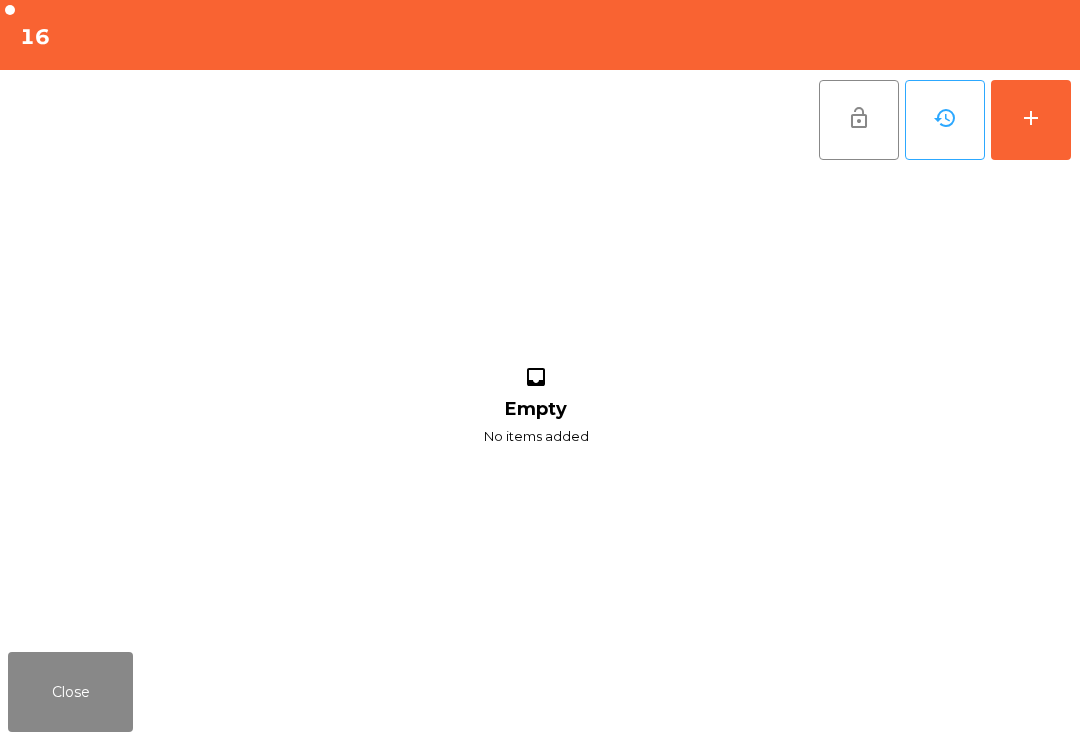 click on "add" 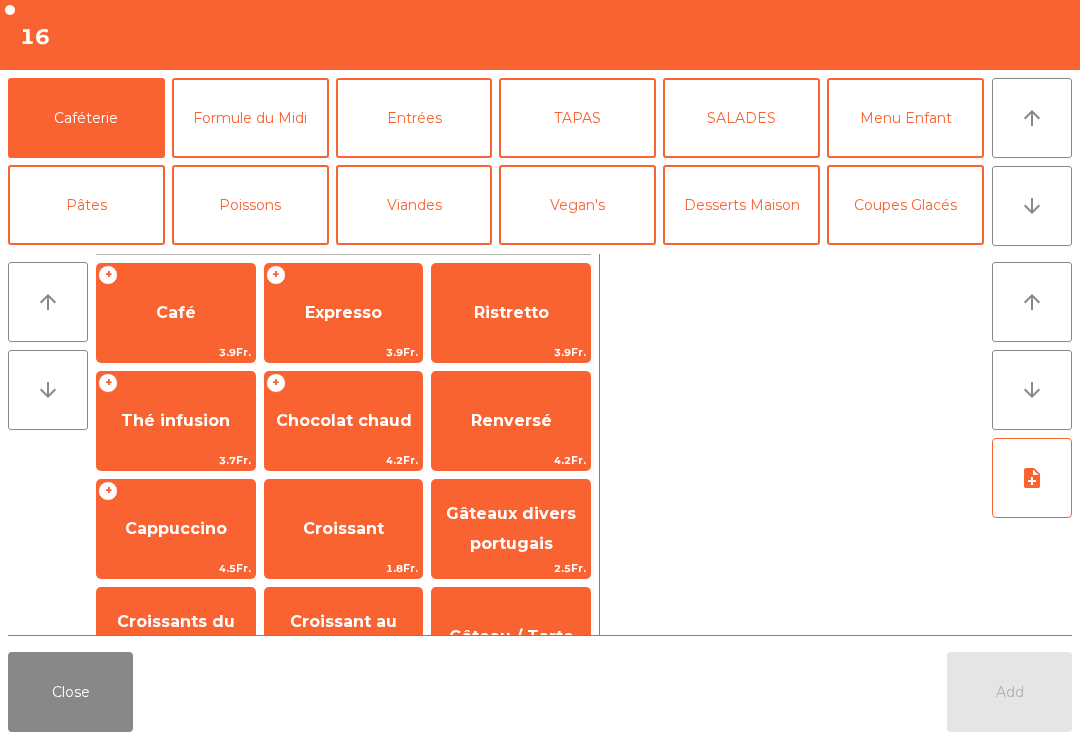 click on "Cocktails" 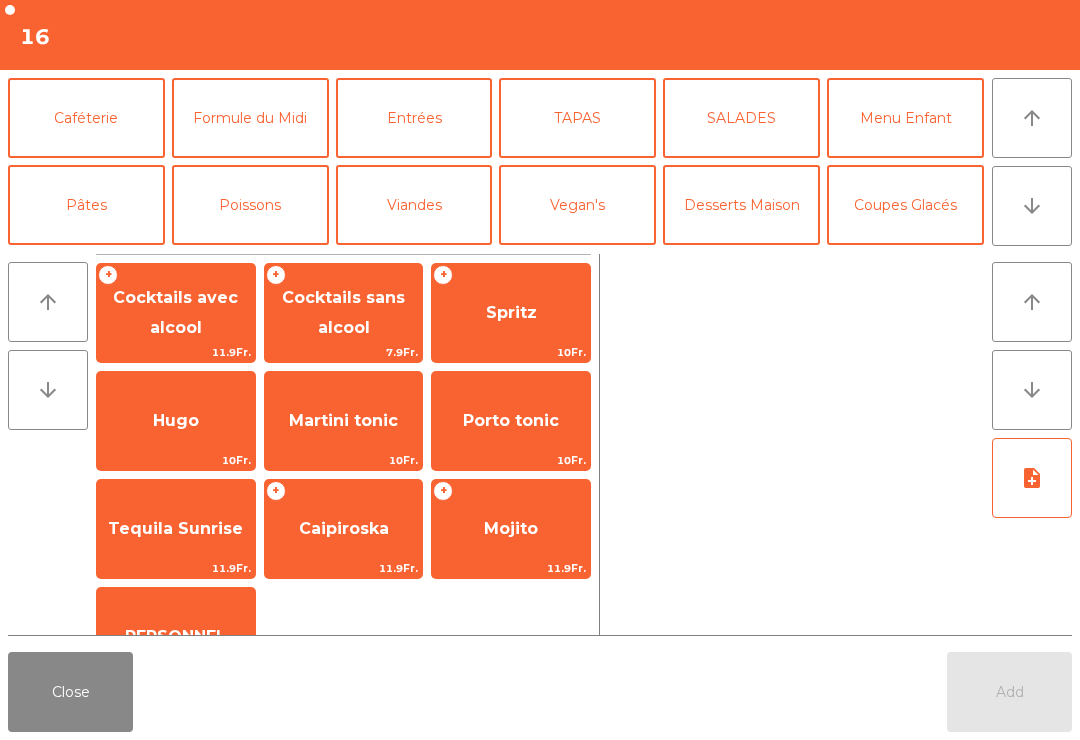 click on "Cocktails avec alcool" 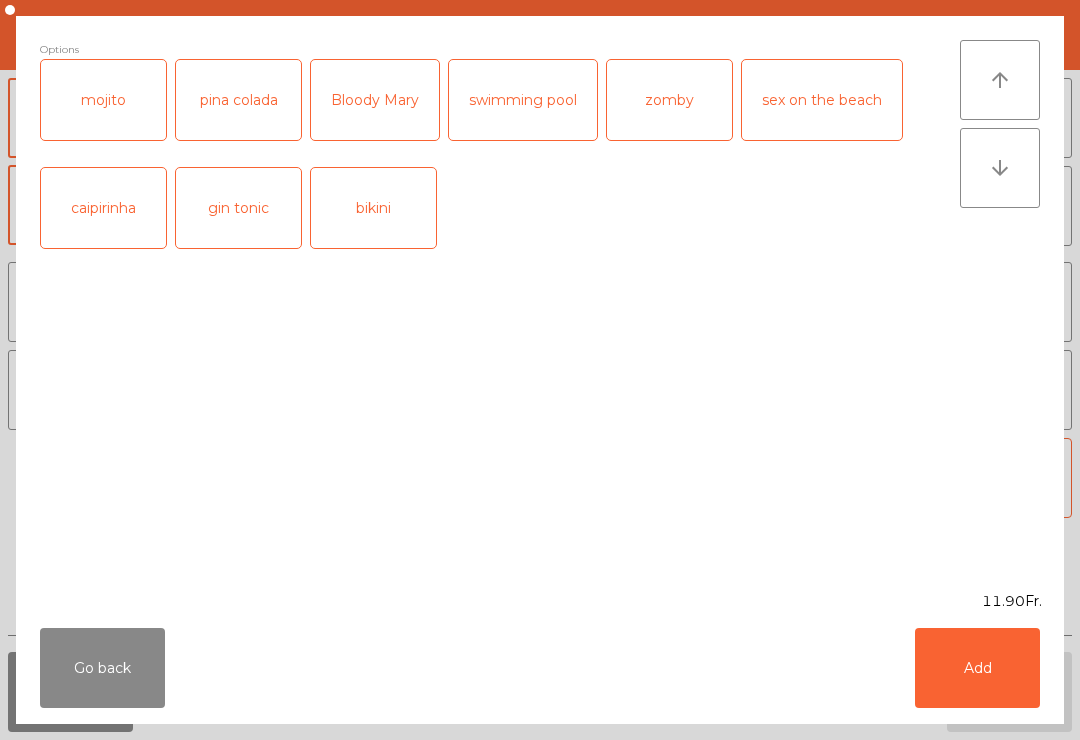 scroll, scrollTop: 117, scrollLeft: 0, axis: vertical 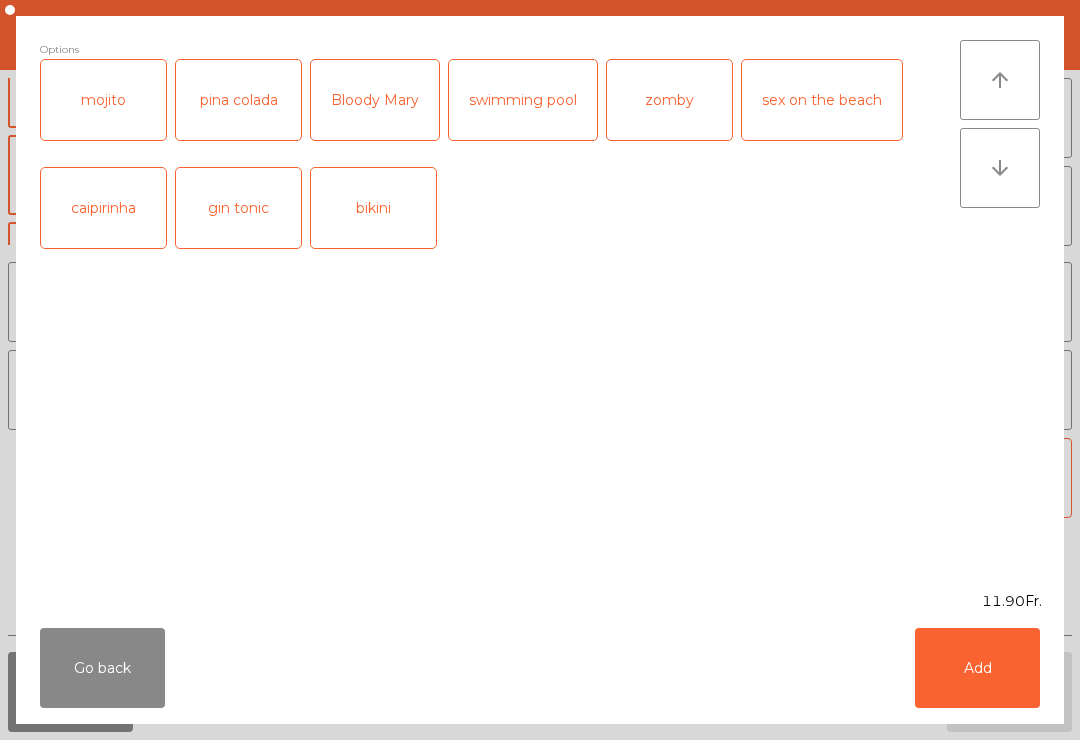 click on "caipirinha" 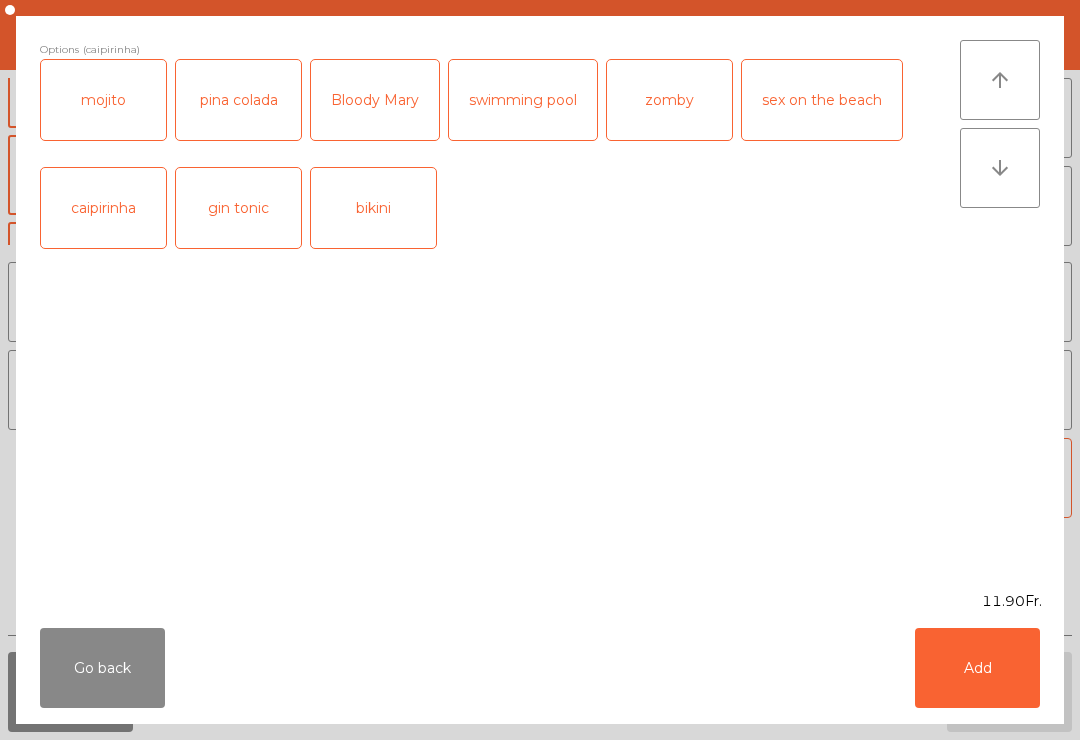 click on "Go back   Add" 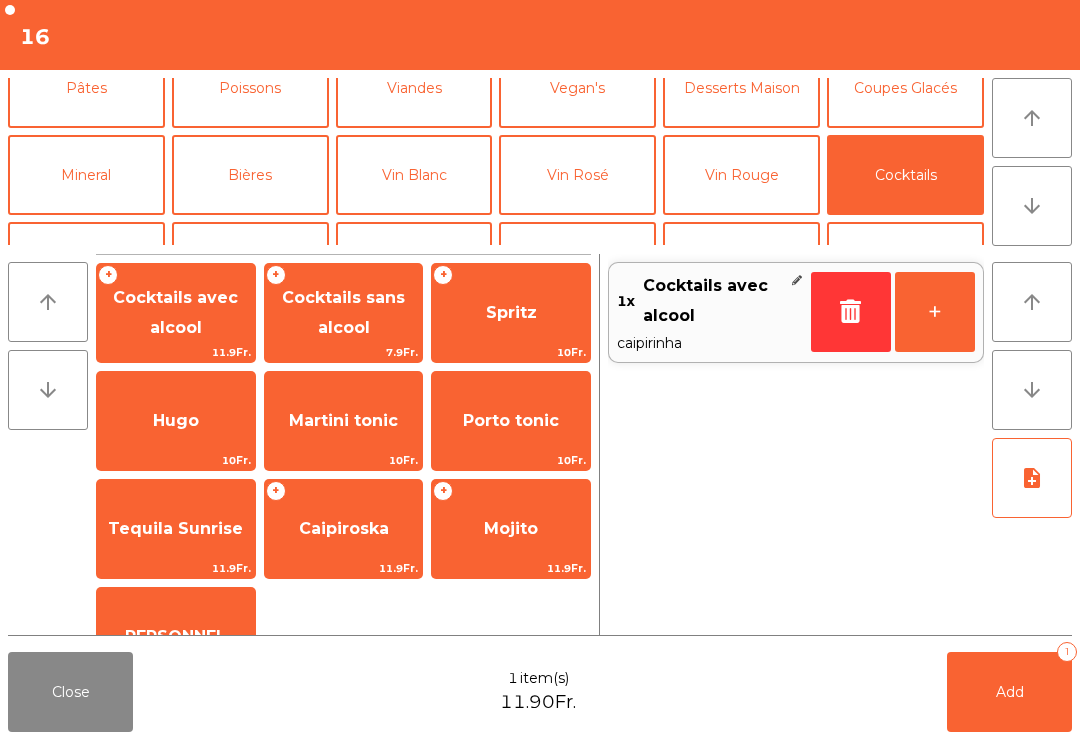 click on "+" 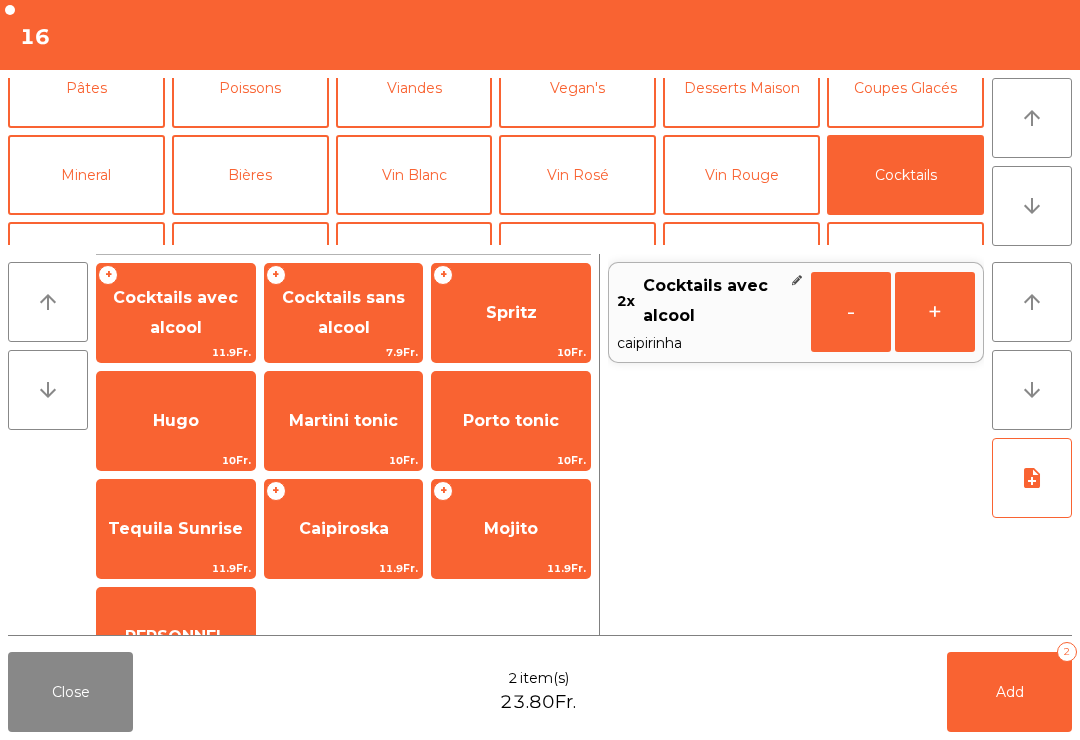 click on "+" 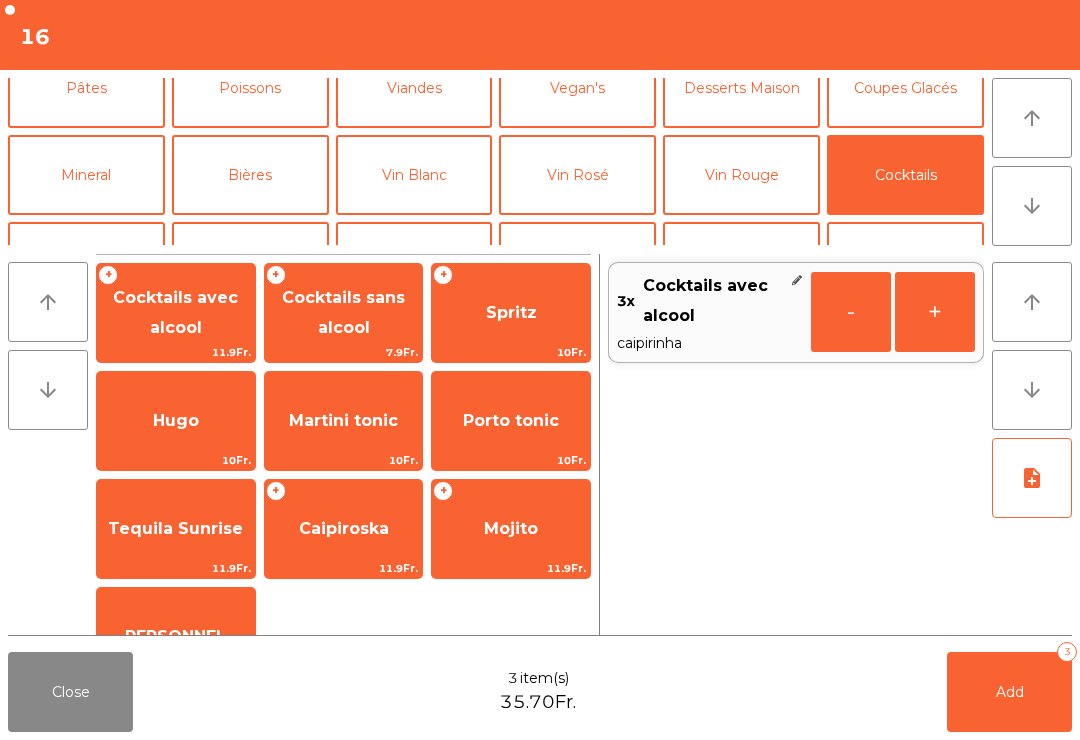 click on "+" 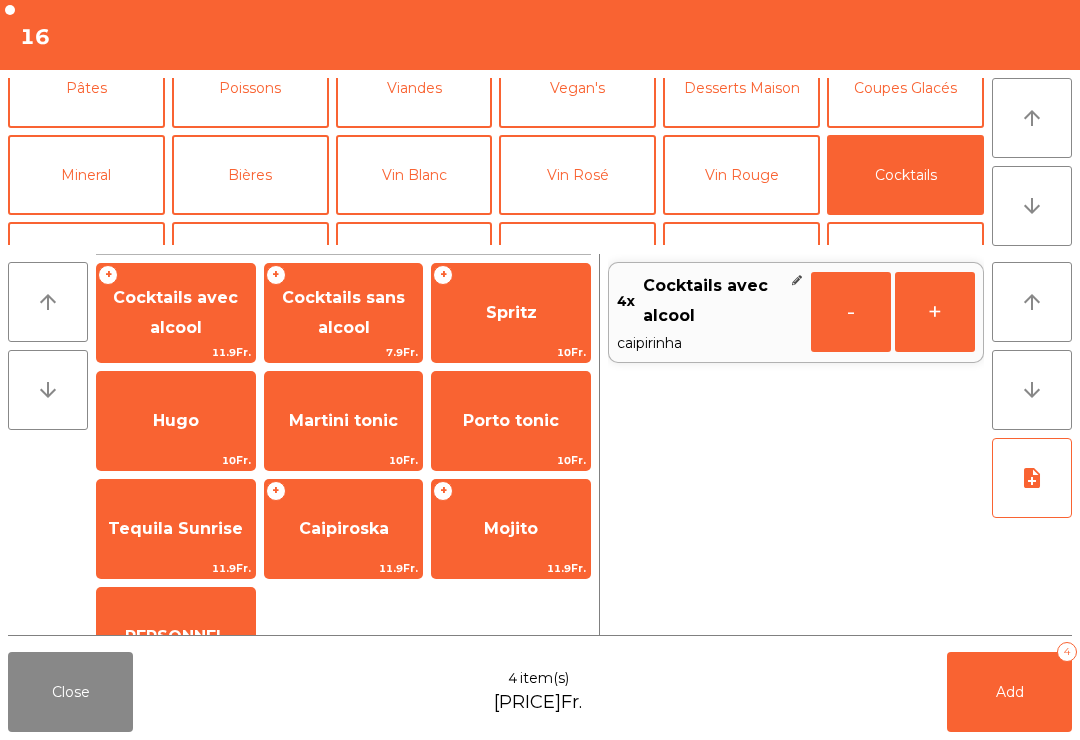 click on "Mineral" 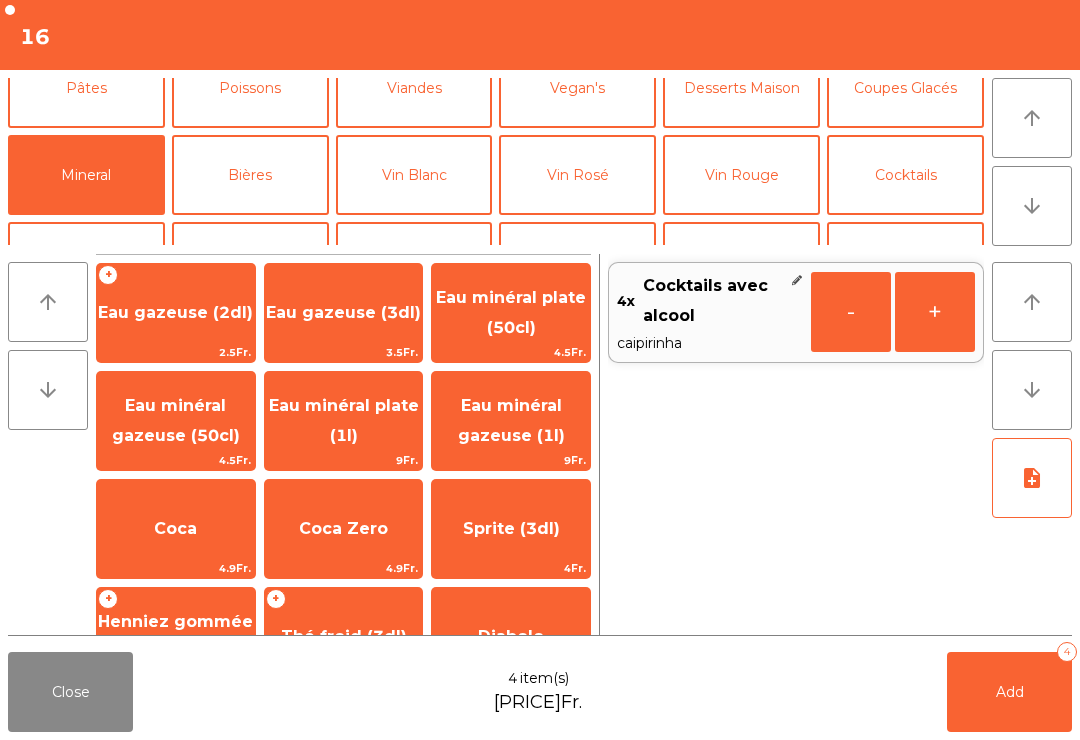 click on "Eau minéral plate (50cl)" 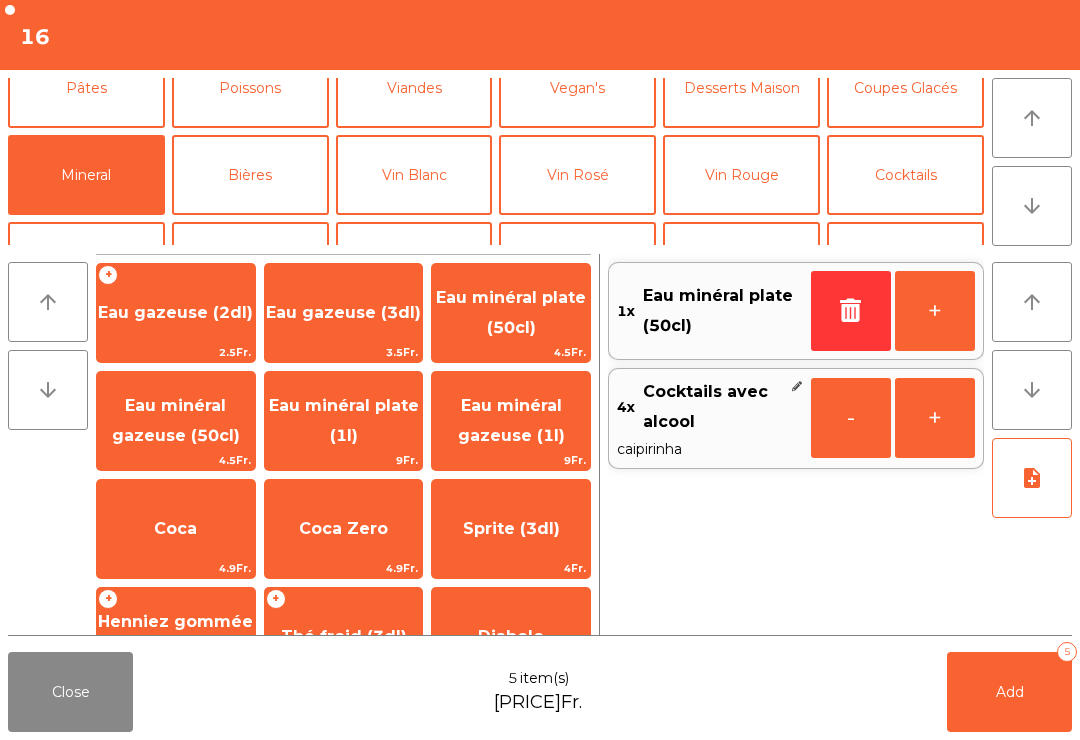 click on "Eau minéral gazeuse (50cl)" 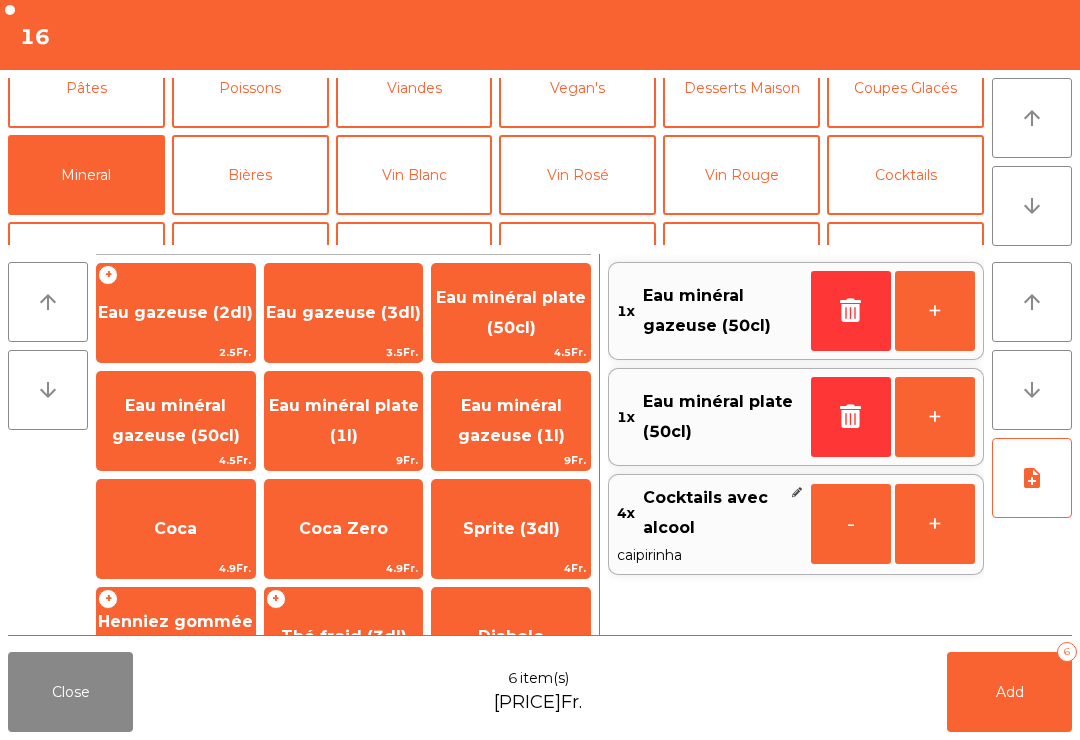 click on "Add   6" 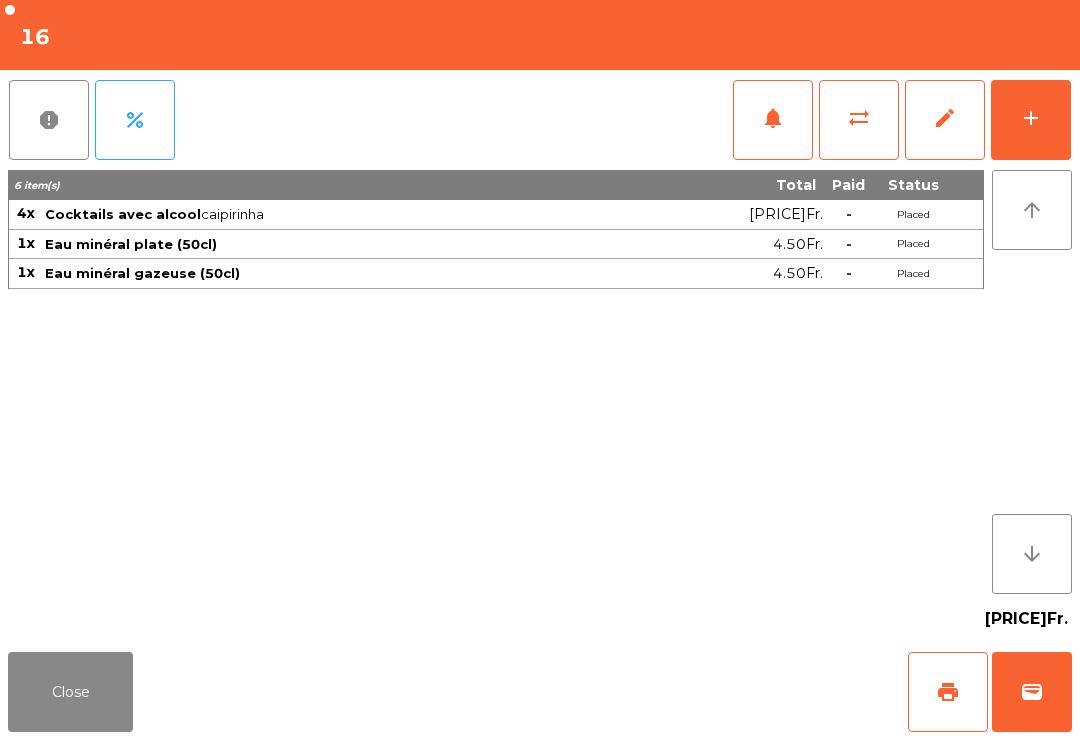 click on "Close" 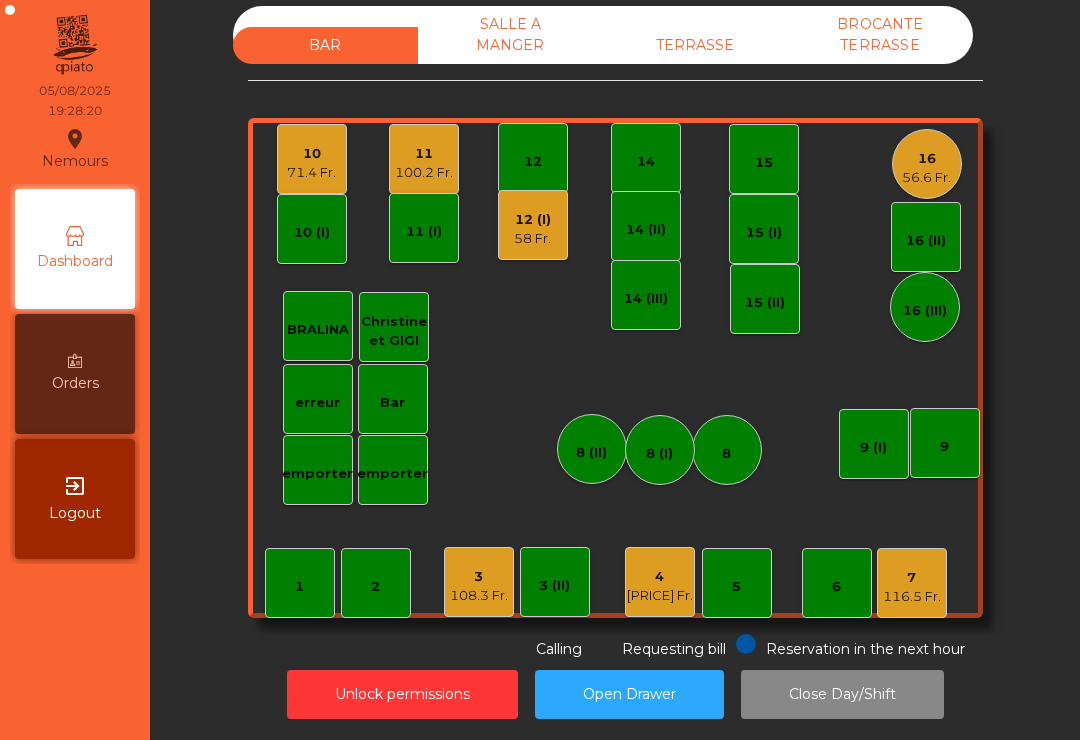 click on "15" 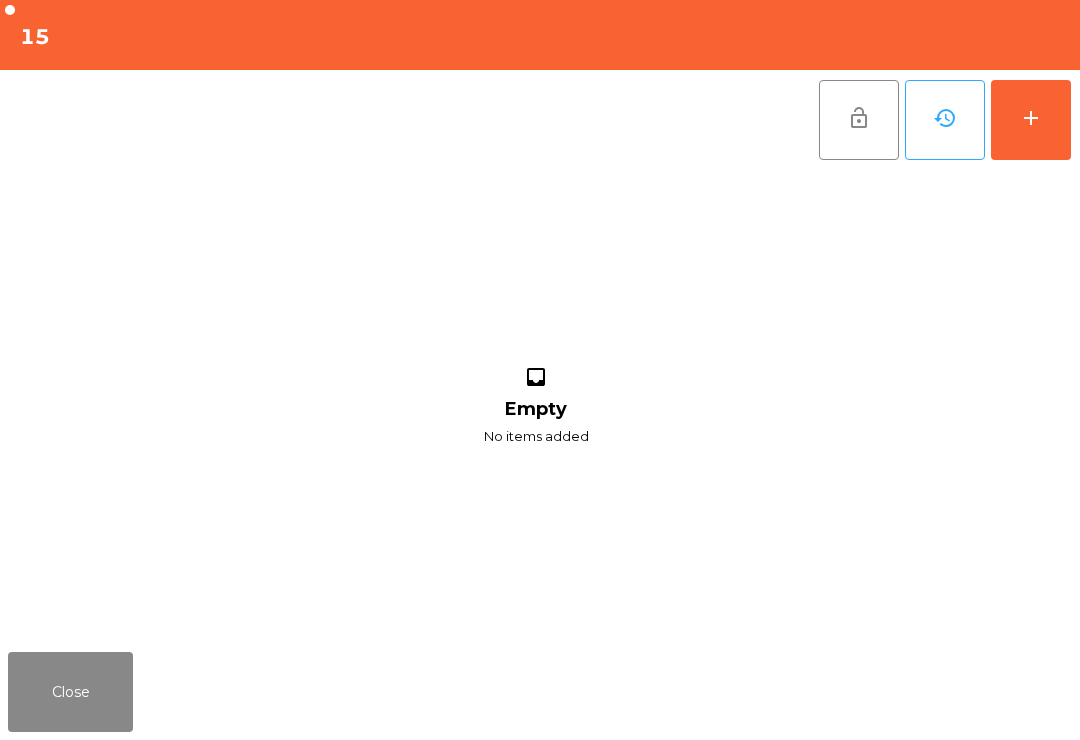 click on "add" 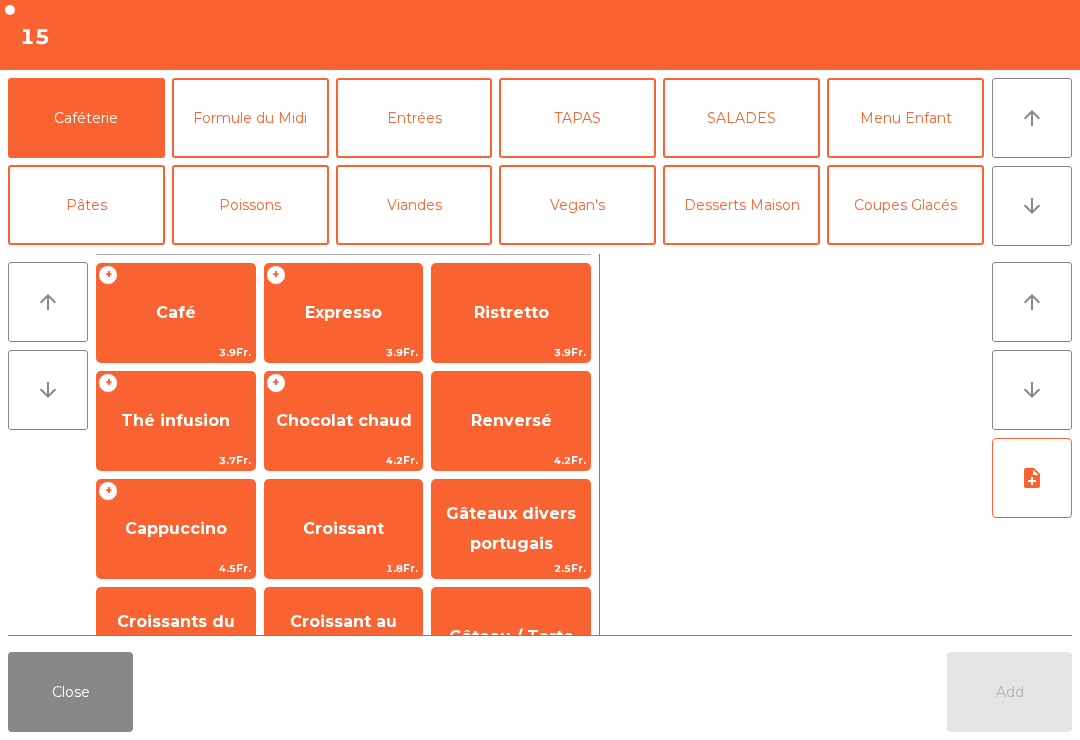 click on "arrow_downward" 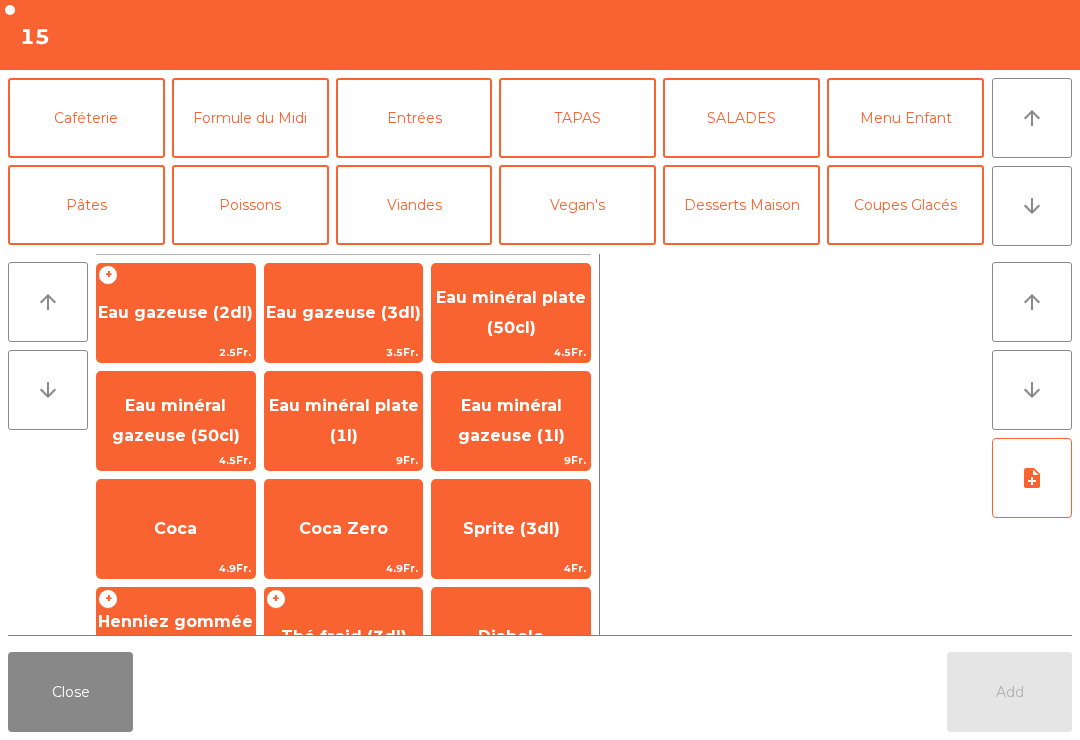 scroll, scrollTop: 174, scrollLeft: 0, axis: vertical 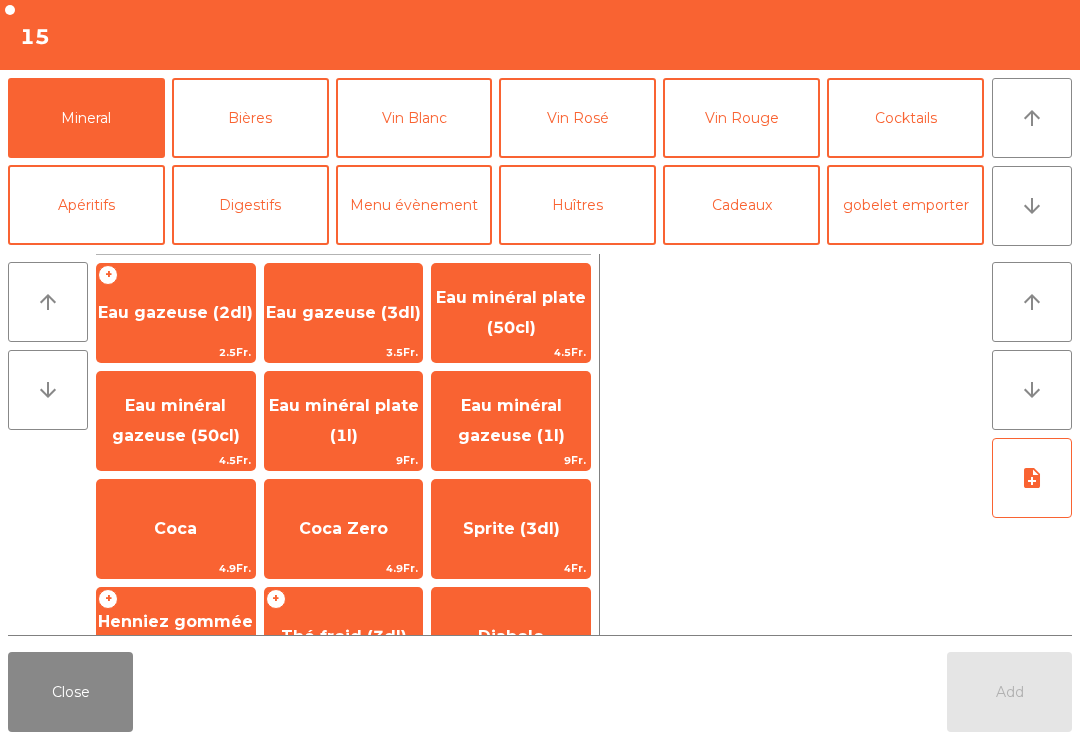 click on "Eau minéral gazeuse (1l)" 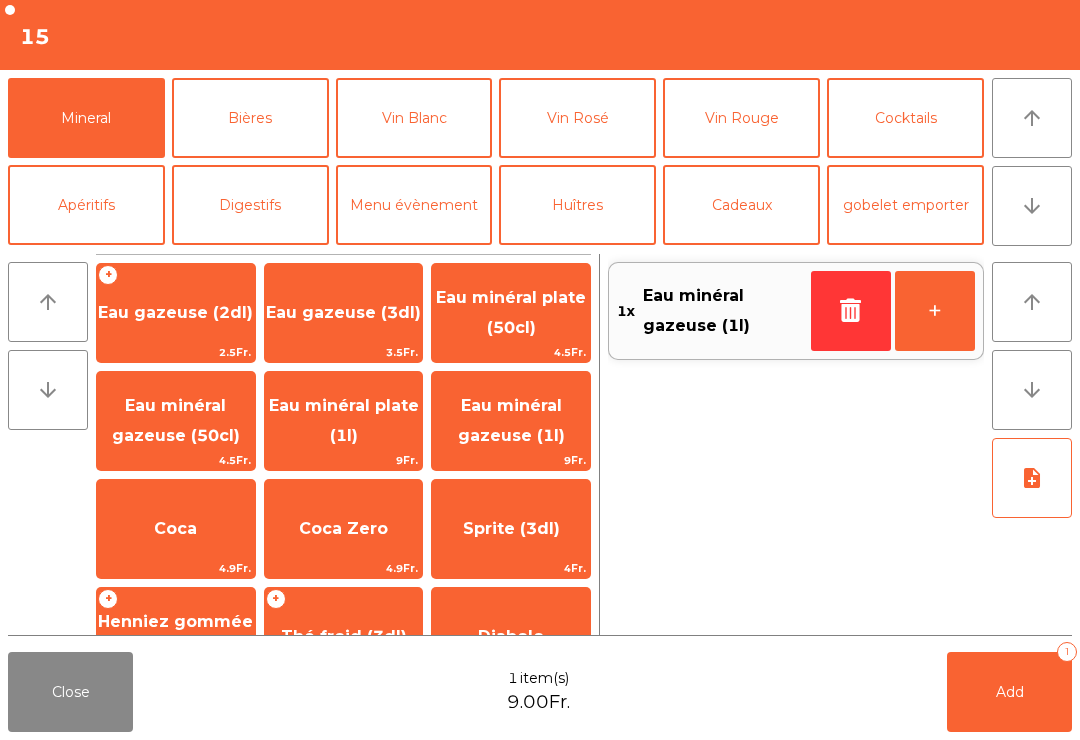 click on "Add   1" 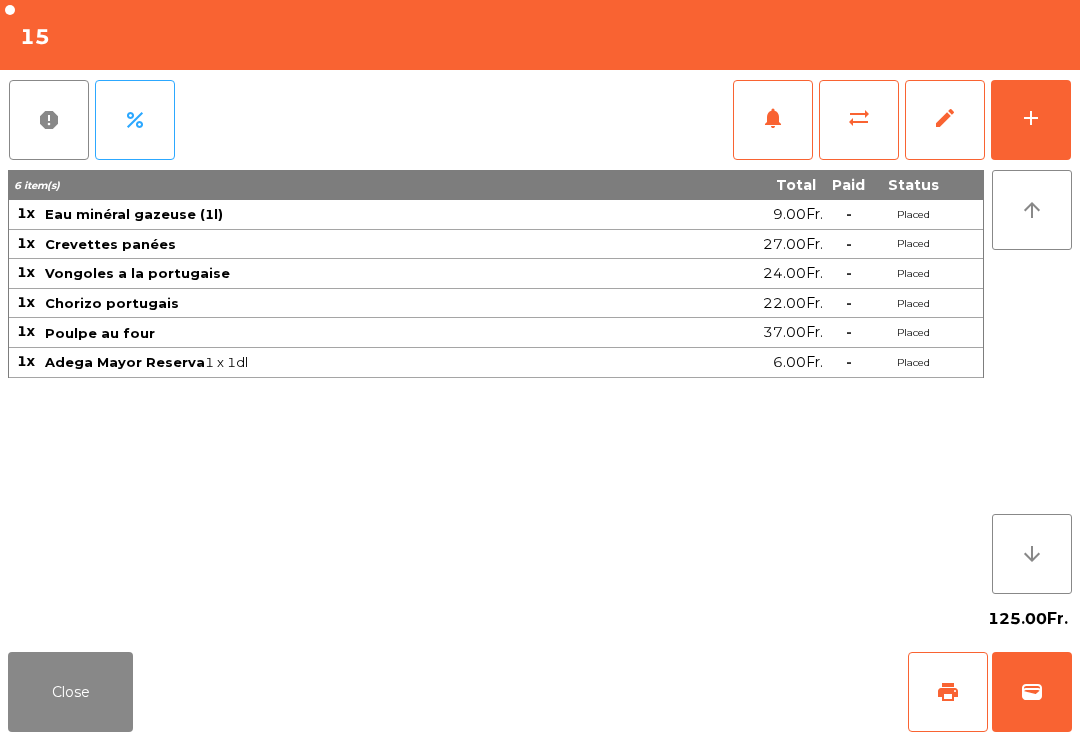 click on "Close" 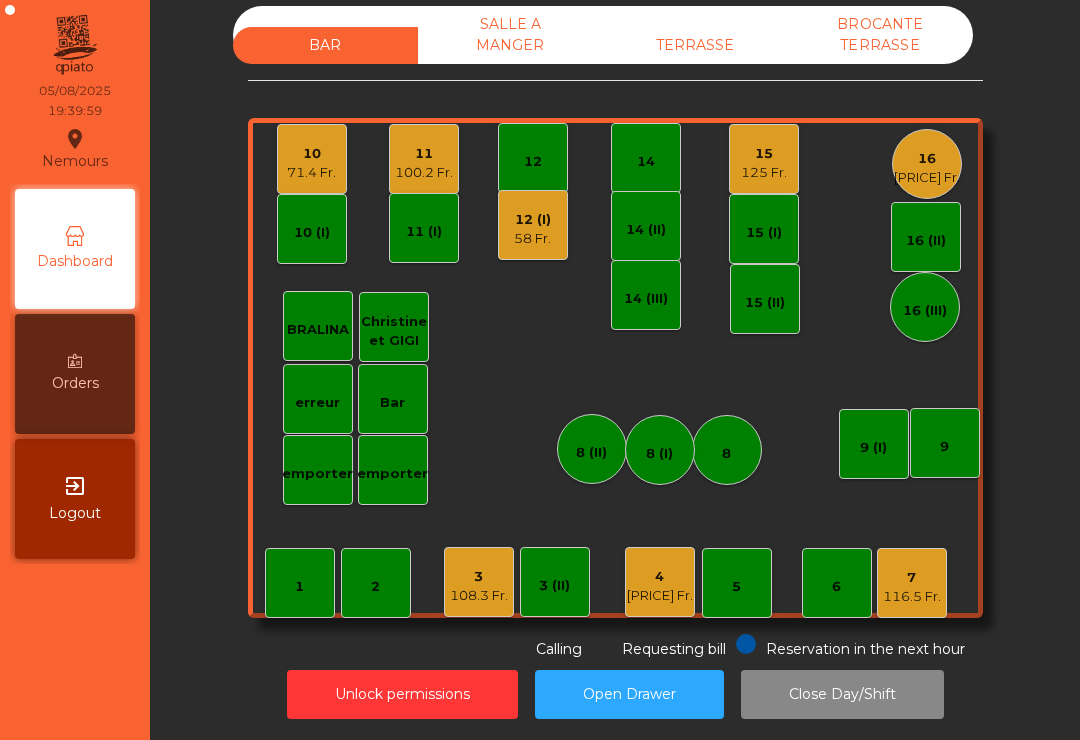 click on "108.3 Fr." 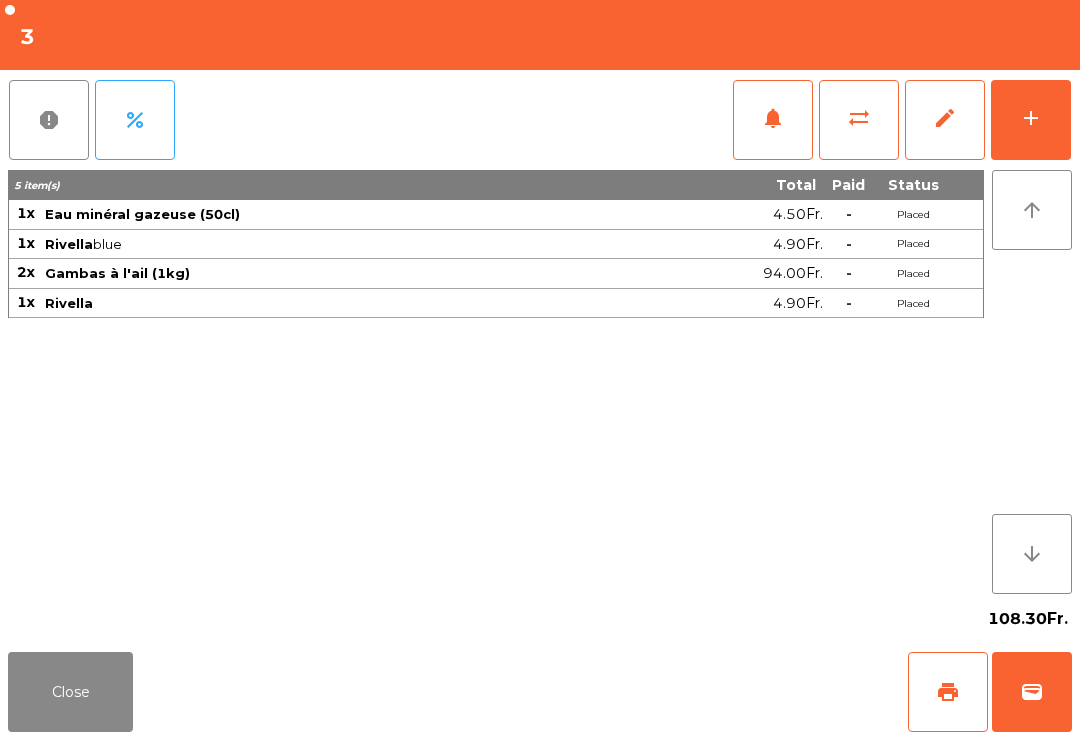 click on "add" 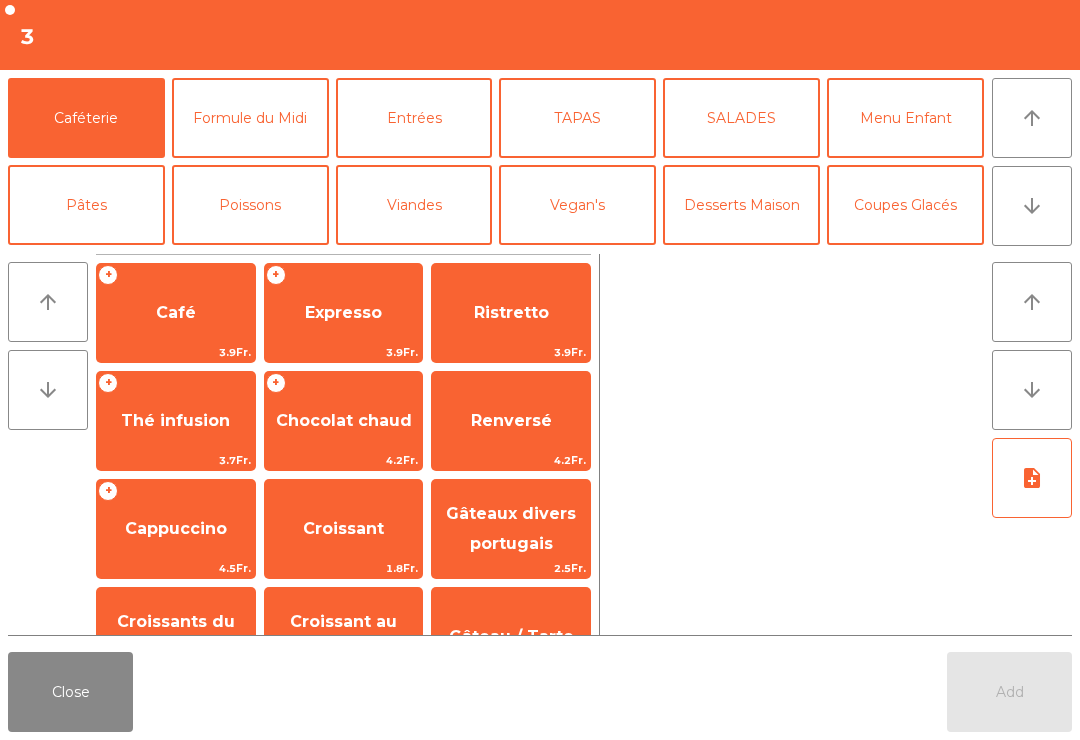 click on "arrow_upward" 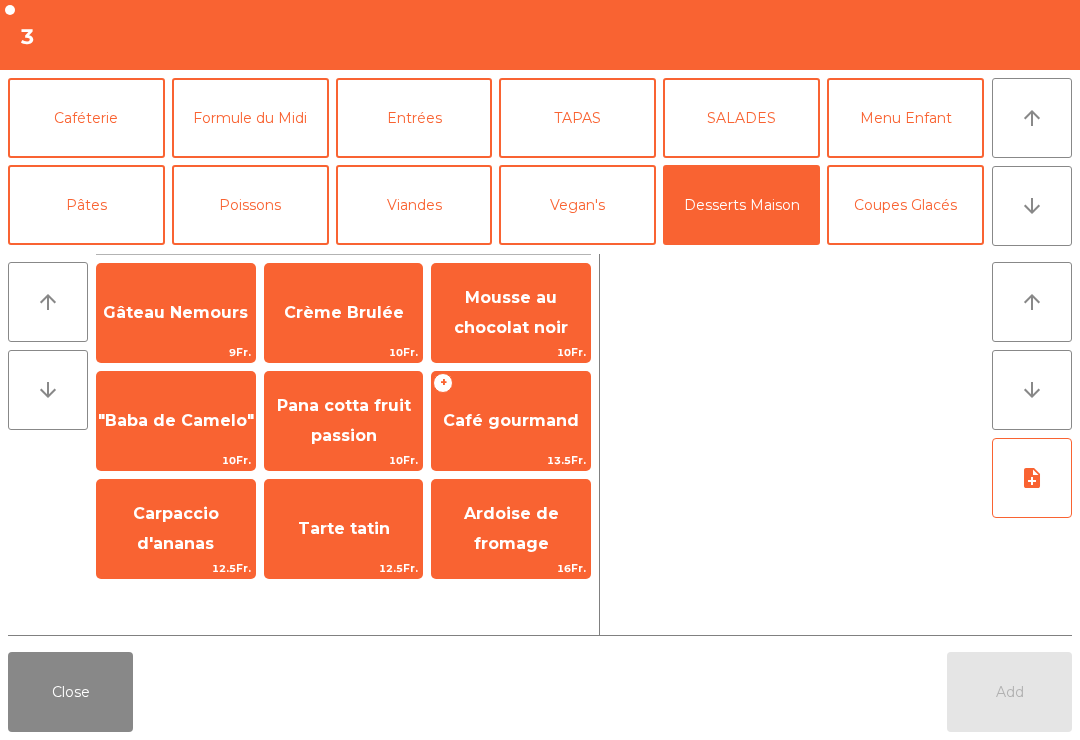click on "Gâteau Nemours" 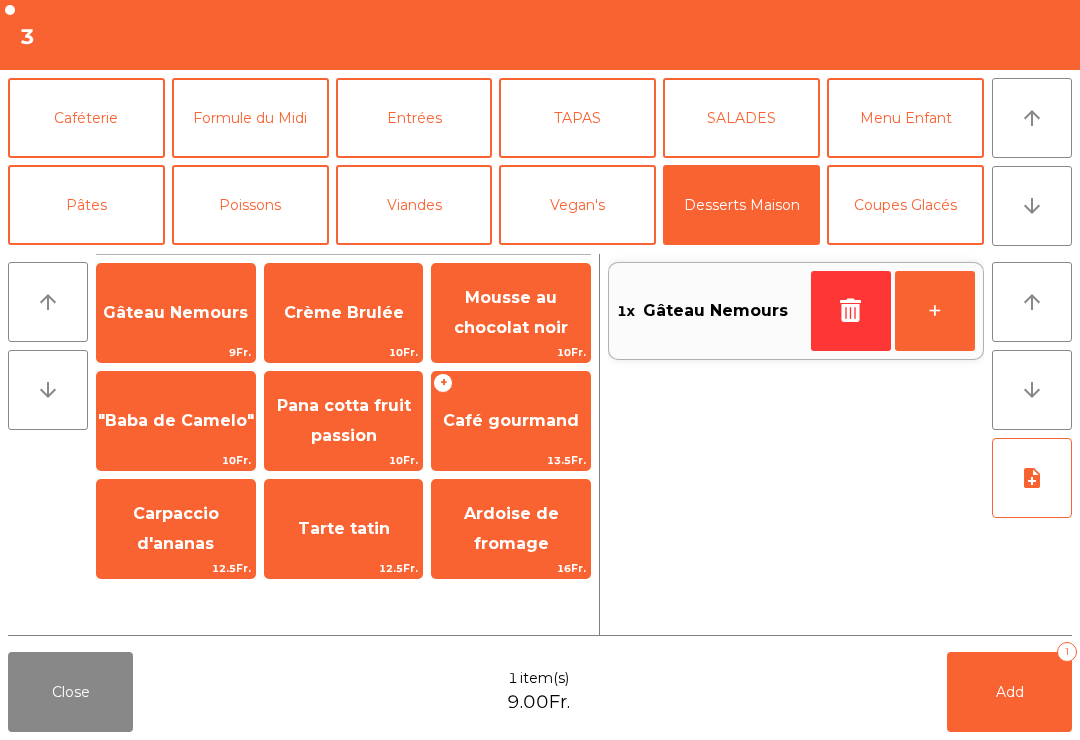 click 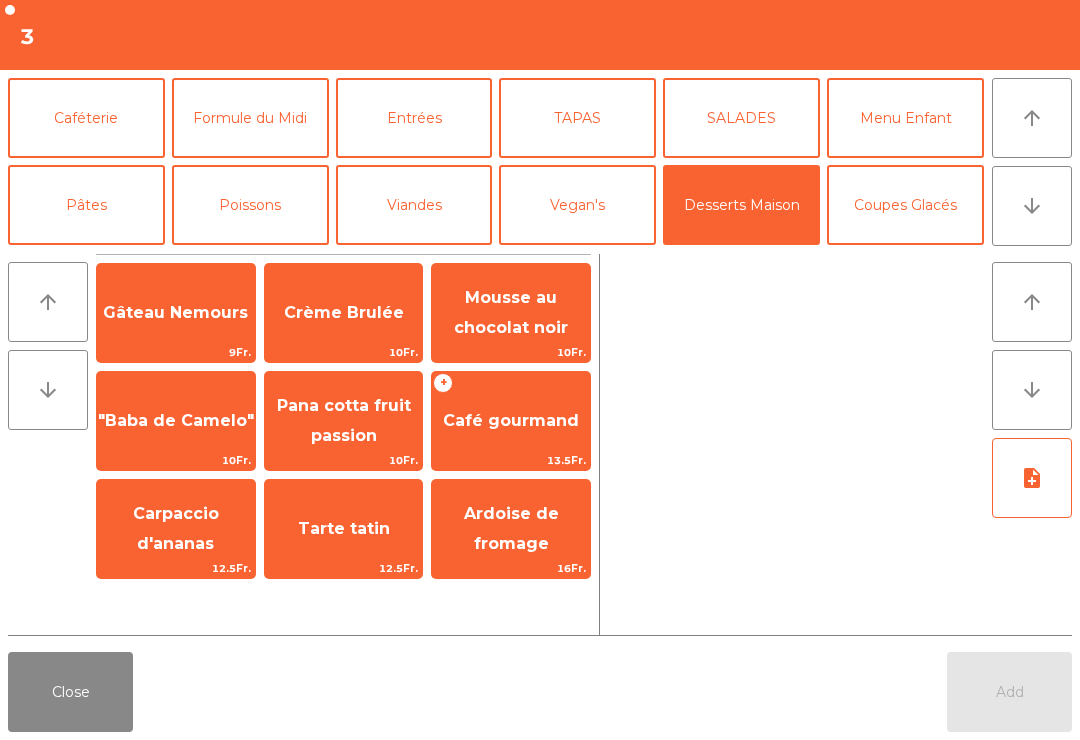 click on "Crème Brulée" 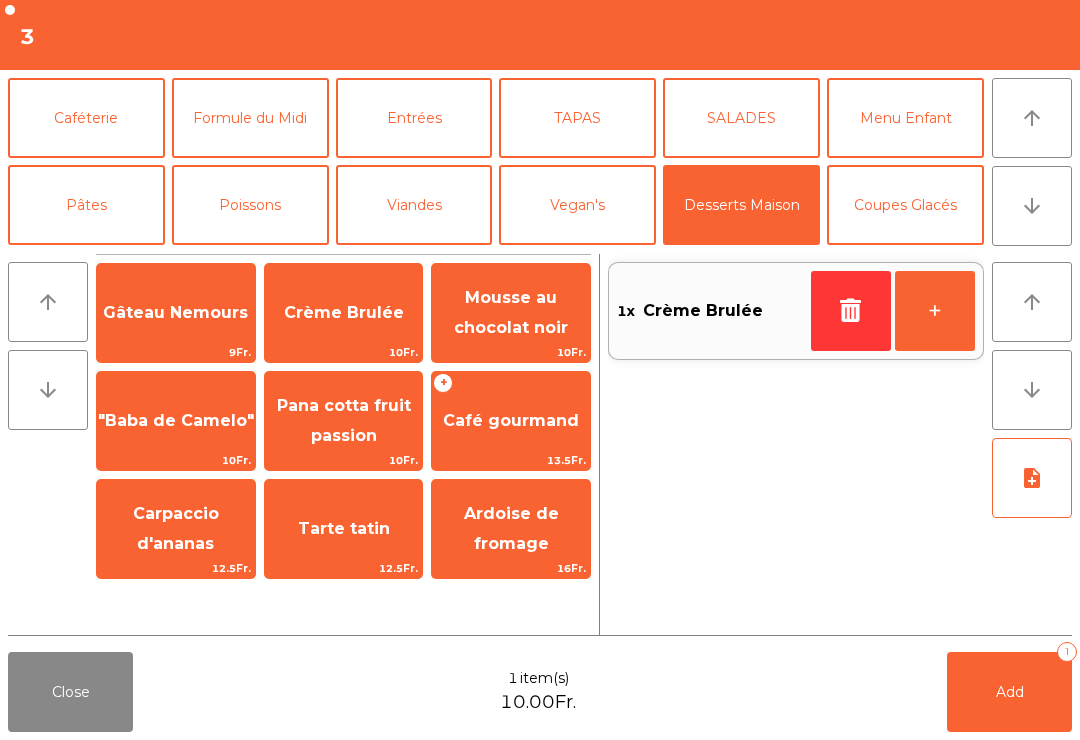 click on "Coupes Glacés" 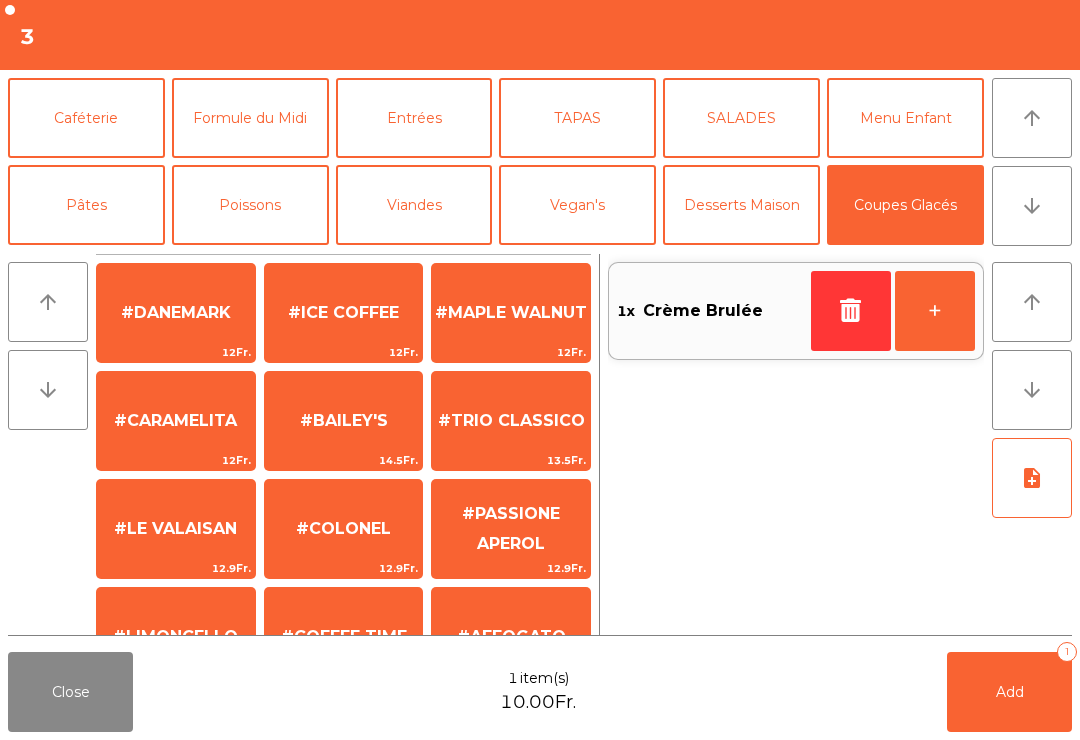 click on "#DANEMARK" 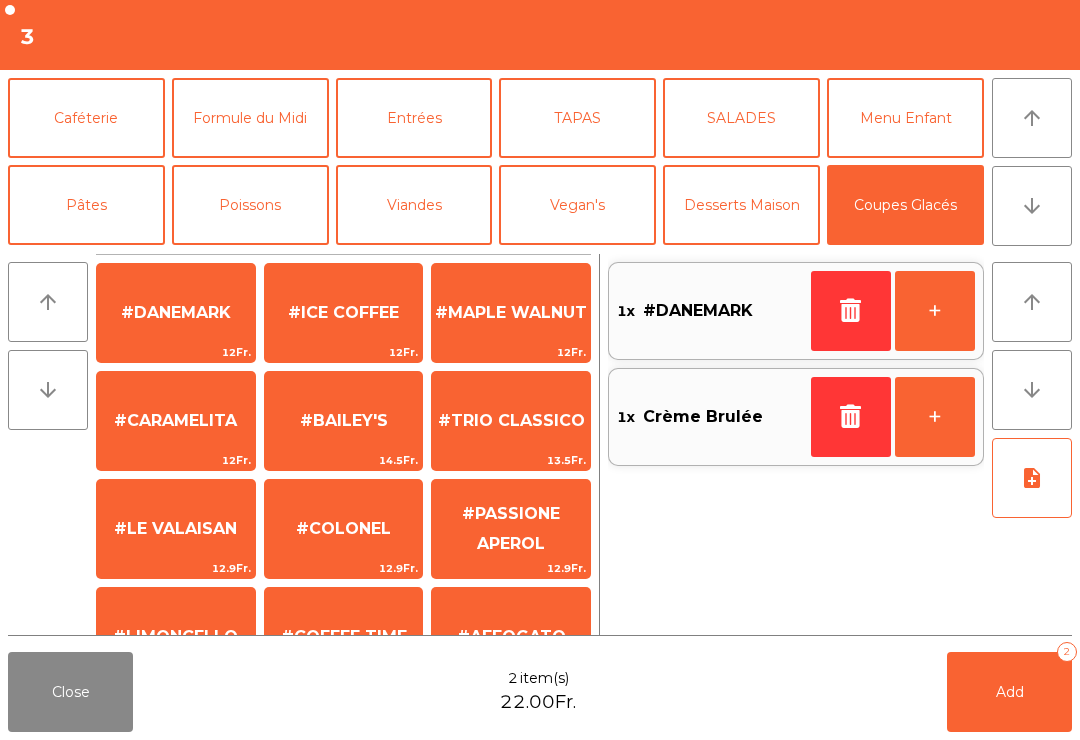 click on "Caféterie" 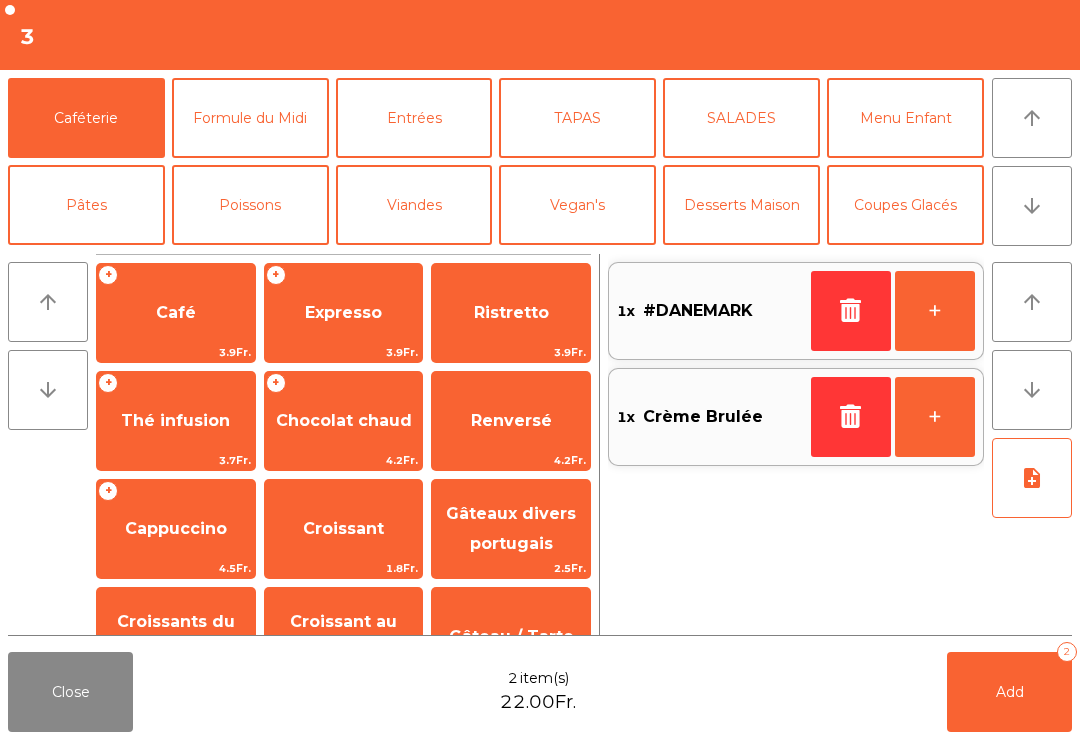 click on "Thé infusion" 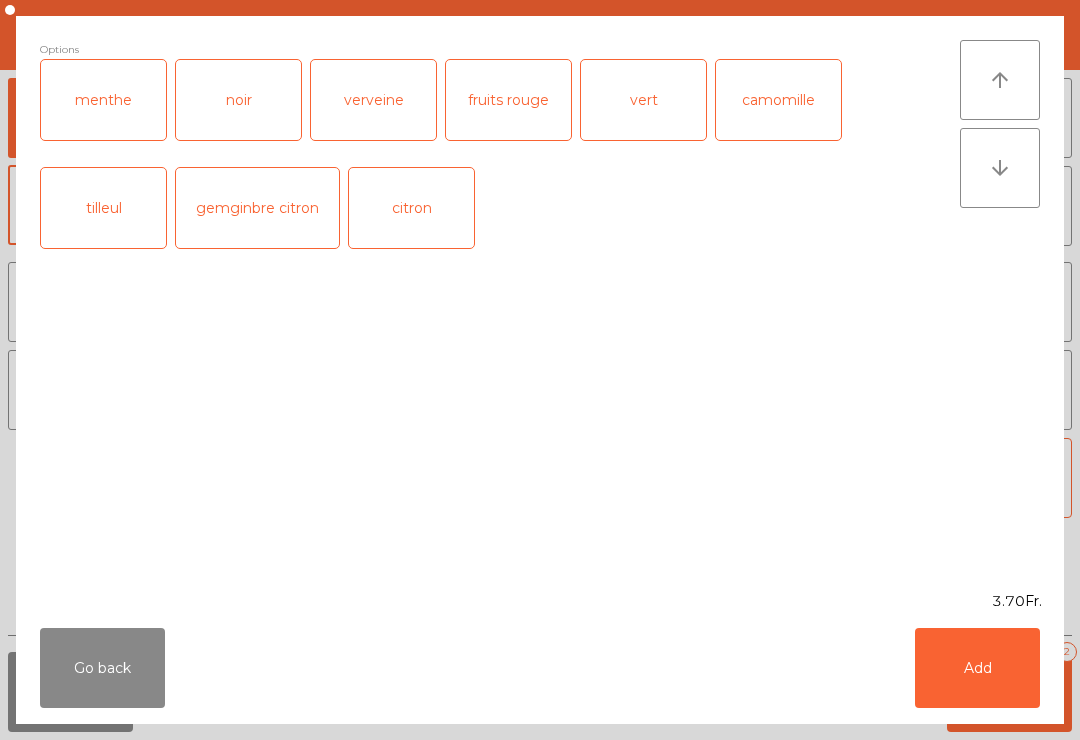 click on "menthe" 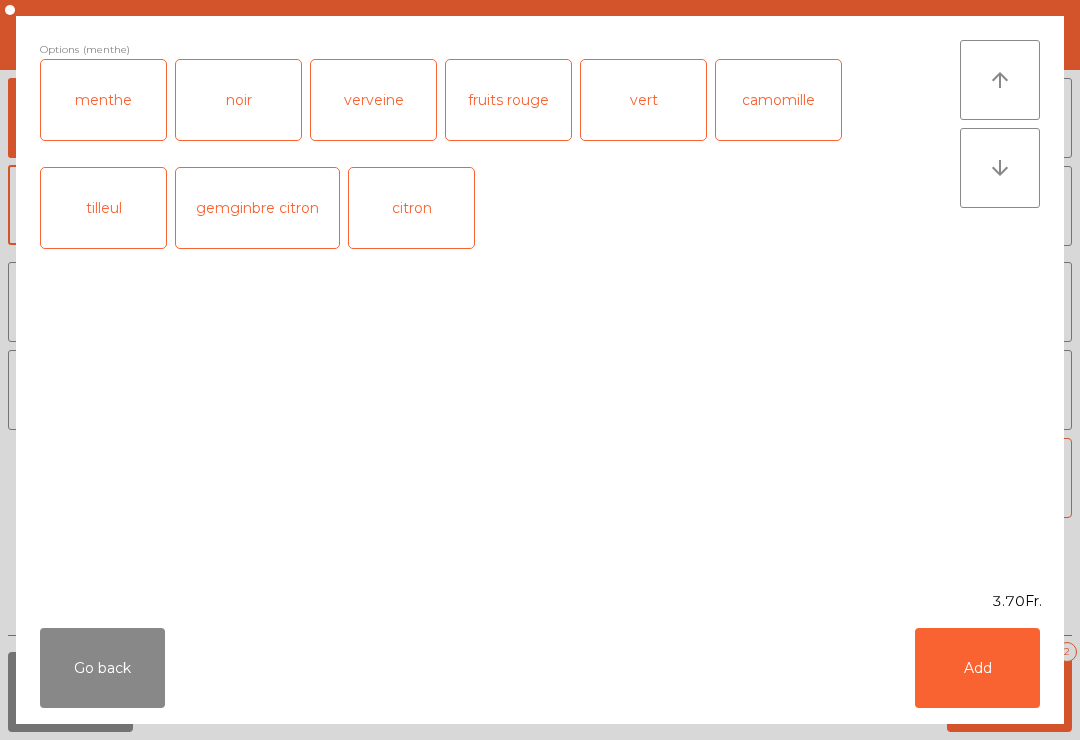 click on "Add" 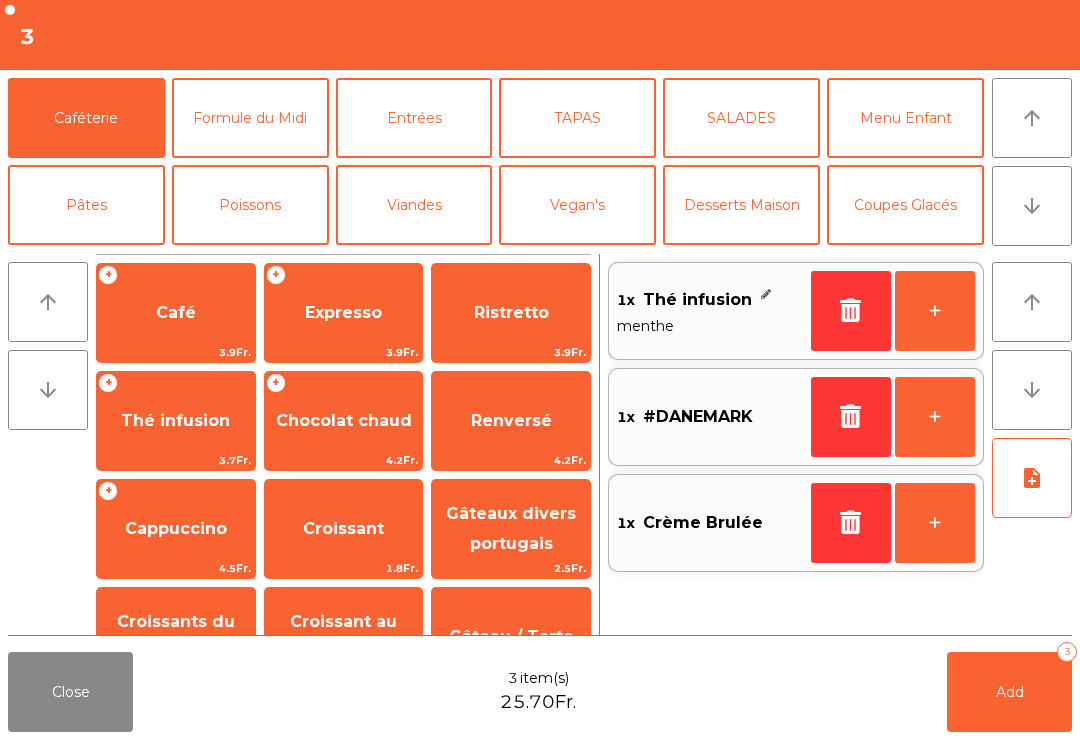 click on "Add   3" 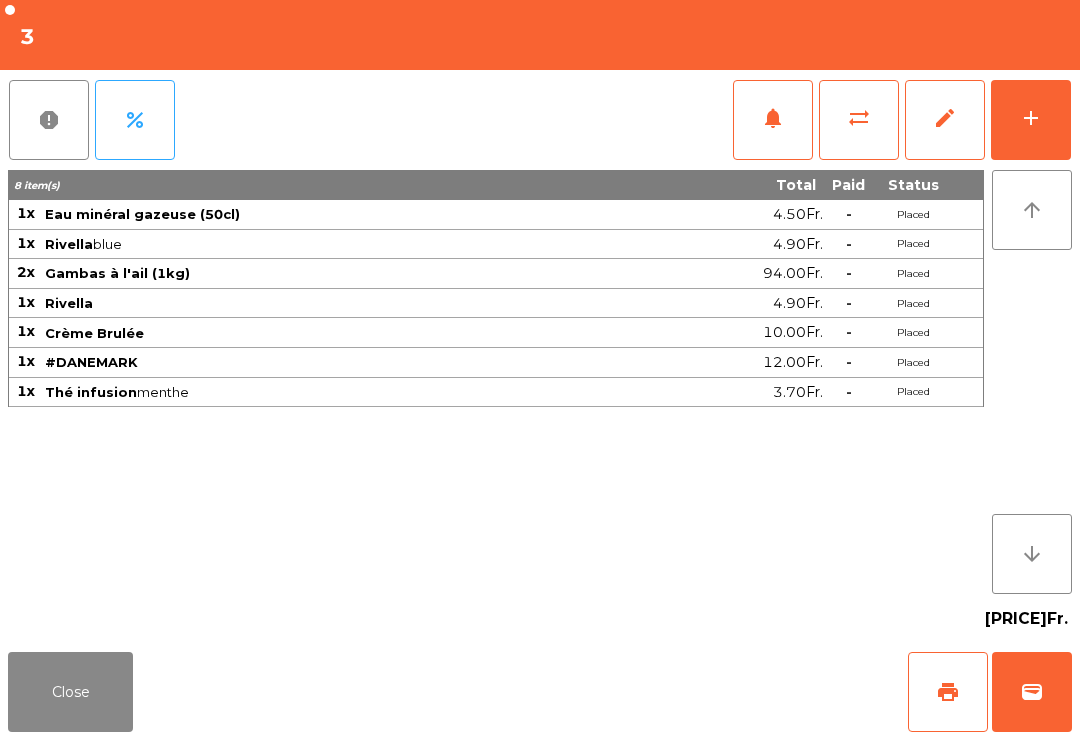 click on "Close" 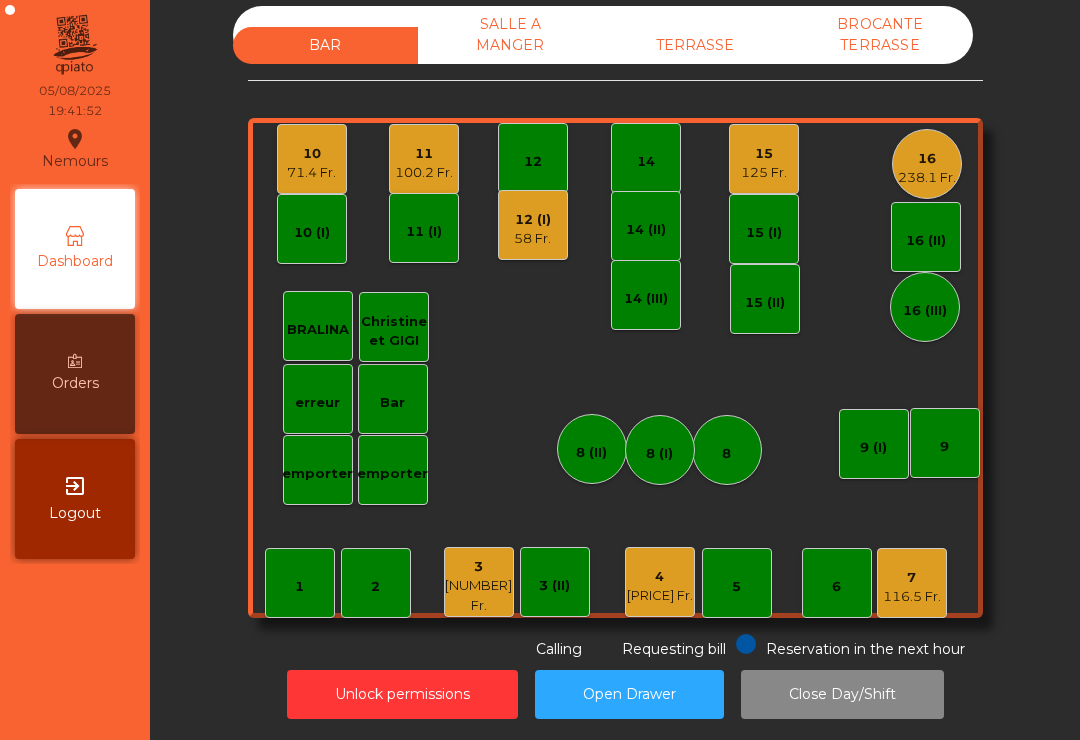 click on "10" 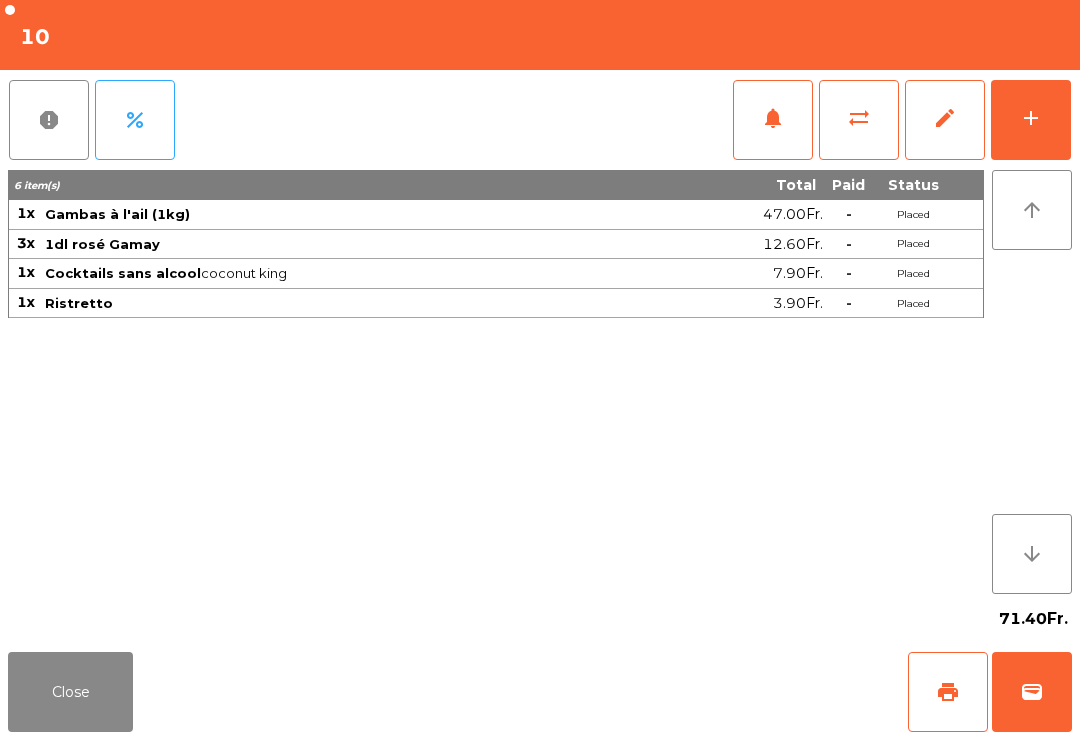 click on "add" 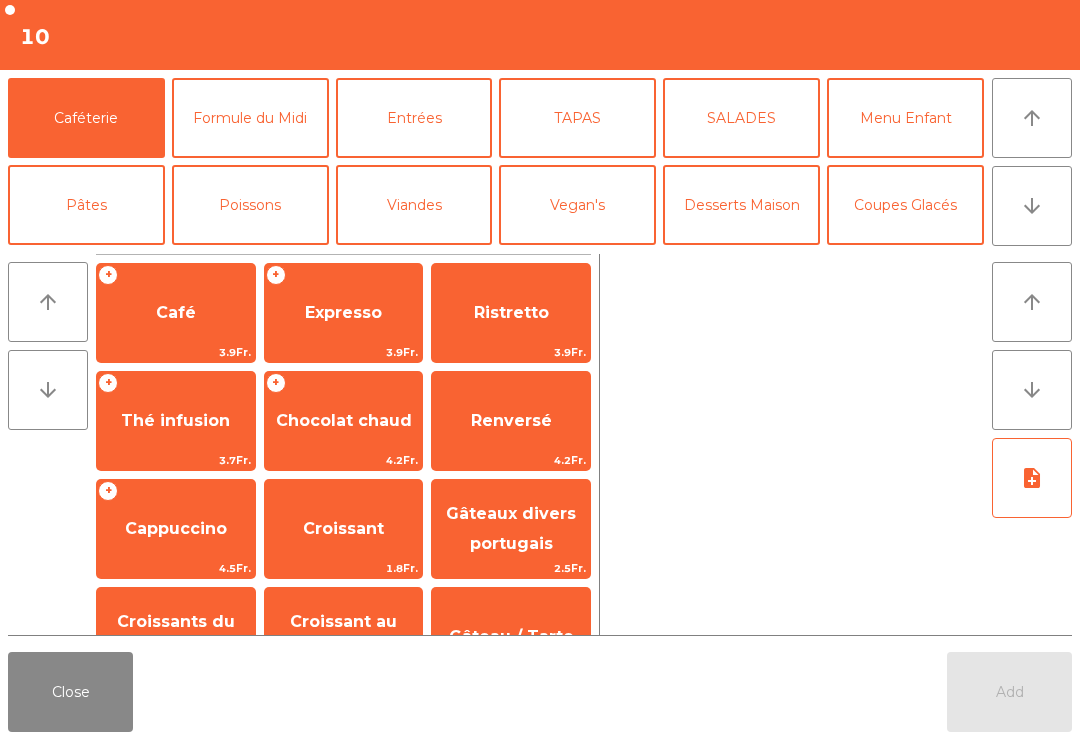 click on "arrow_downward" 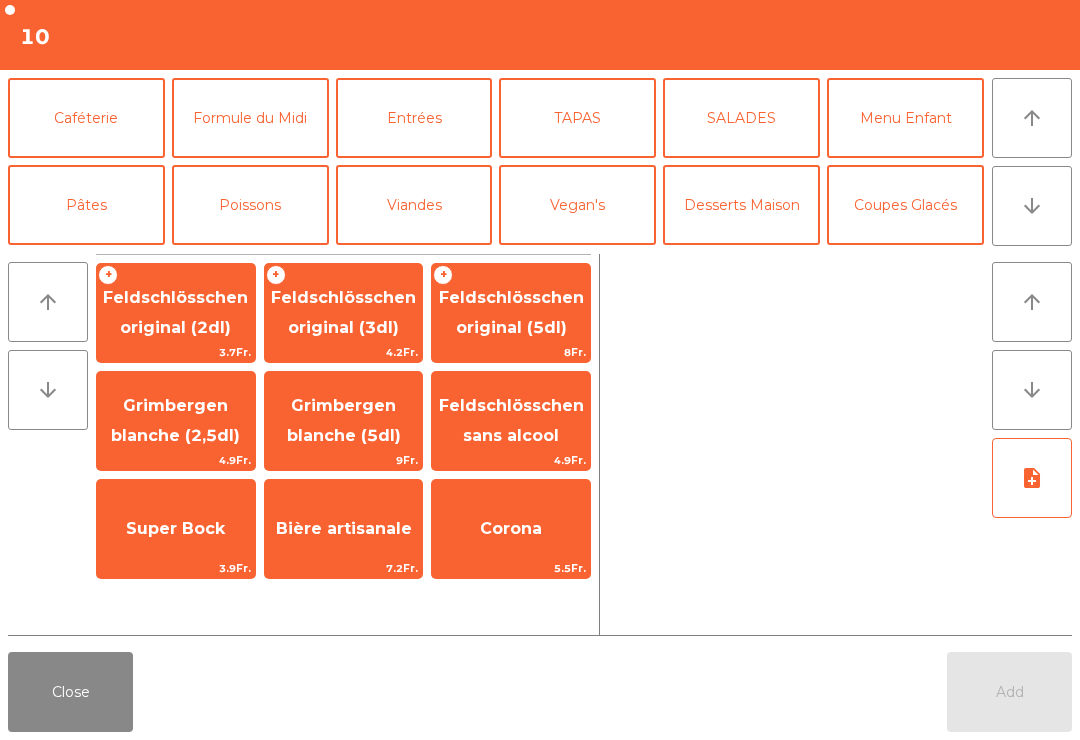 scroll, scrollTop: 174, scrollLeft: 0, axis: vertical 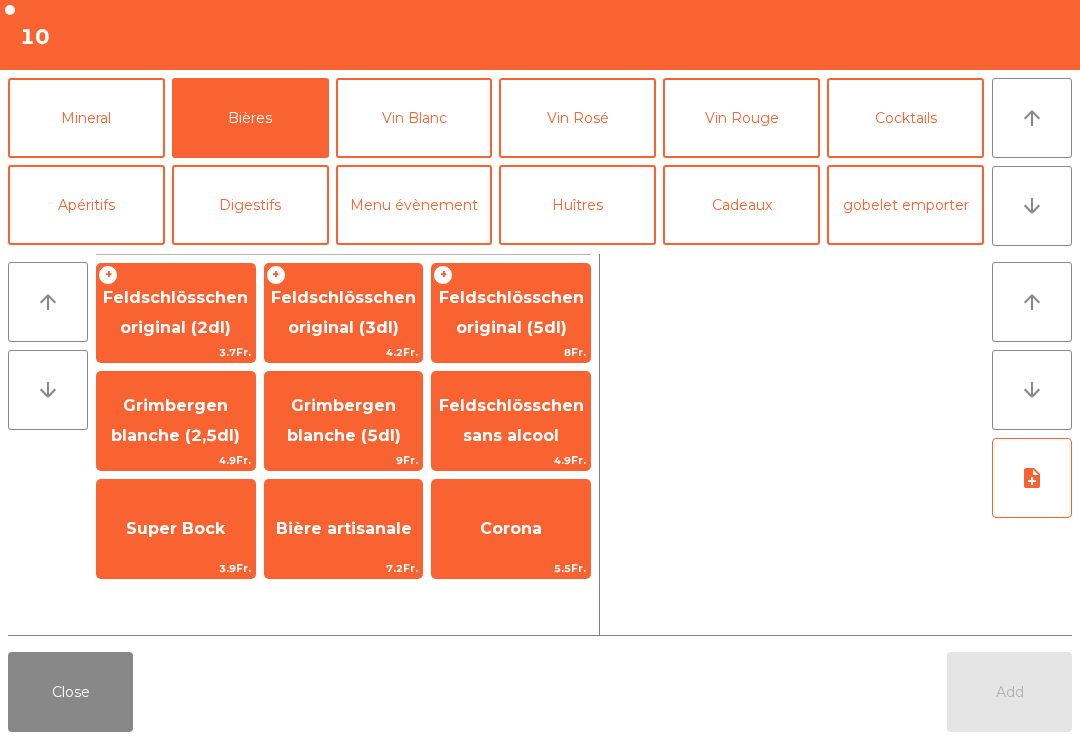 click on "Feldschlösschen original (3dl)" 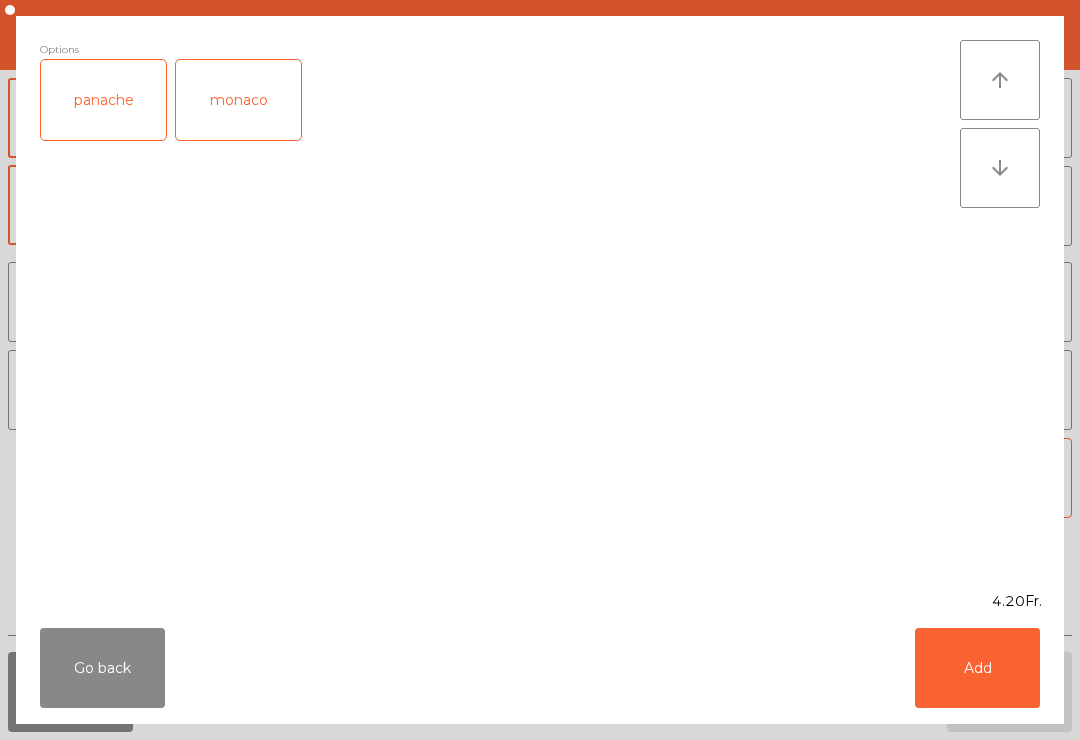 click on "Add" 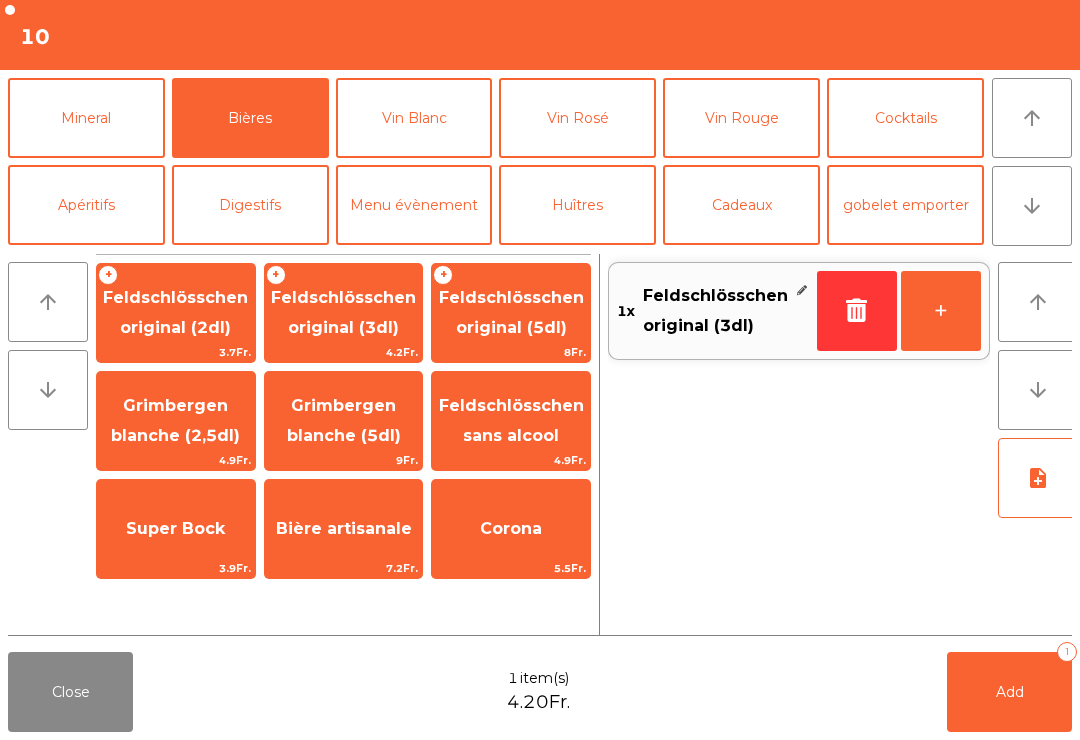 click on "Mineral" 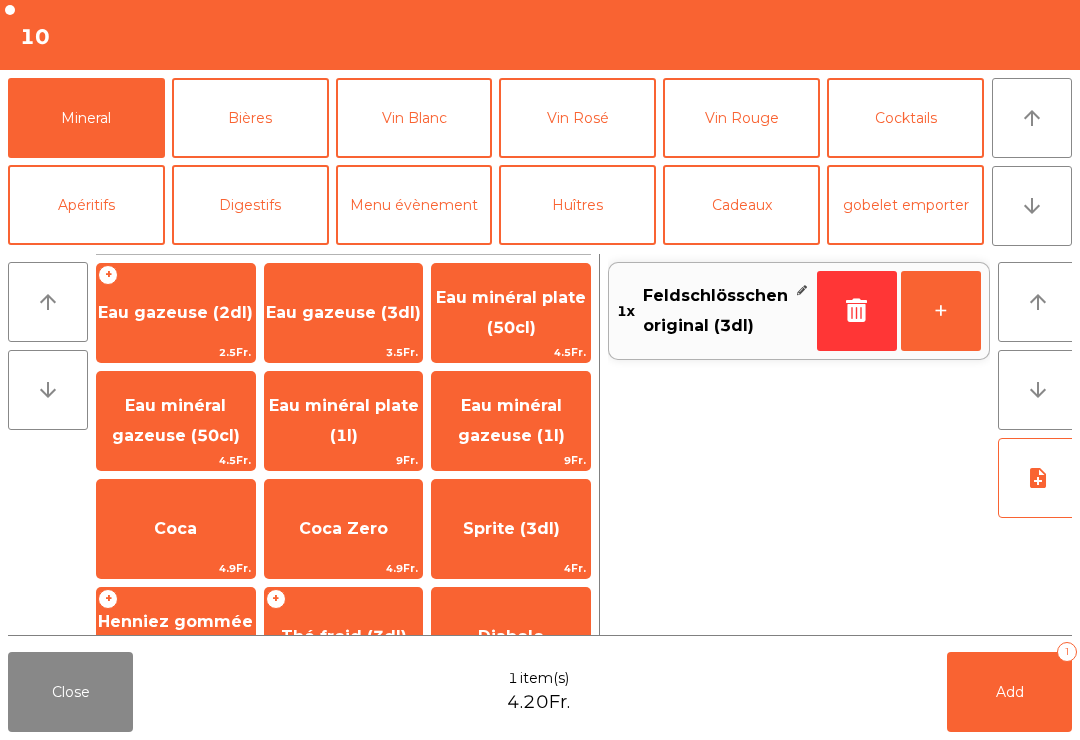 click on "Eau minéral gazeuse (50cl)" 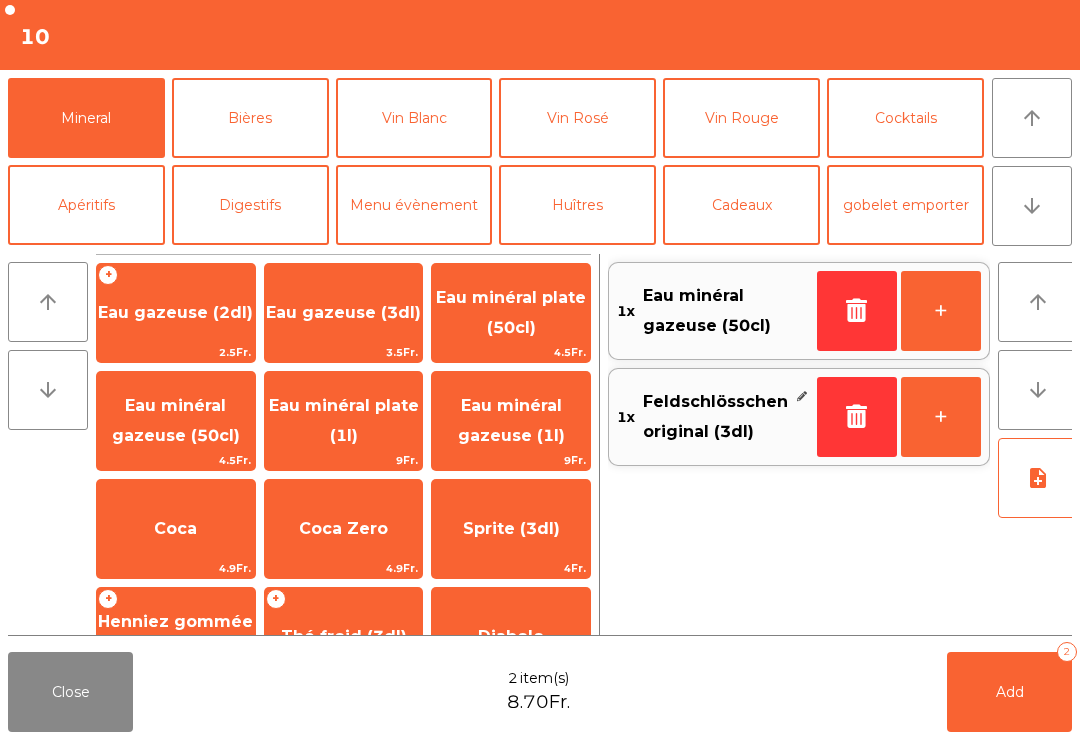 scroll, scrollTop: 174, scrollLeft: 0, axis: vertical 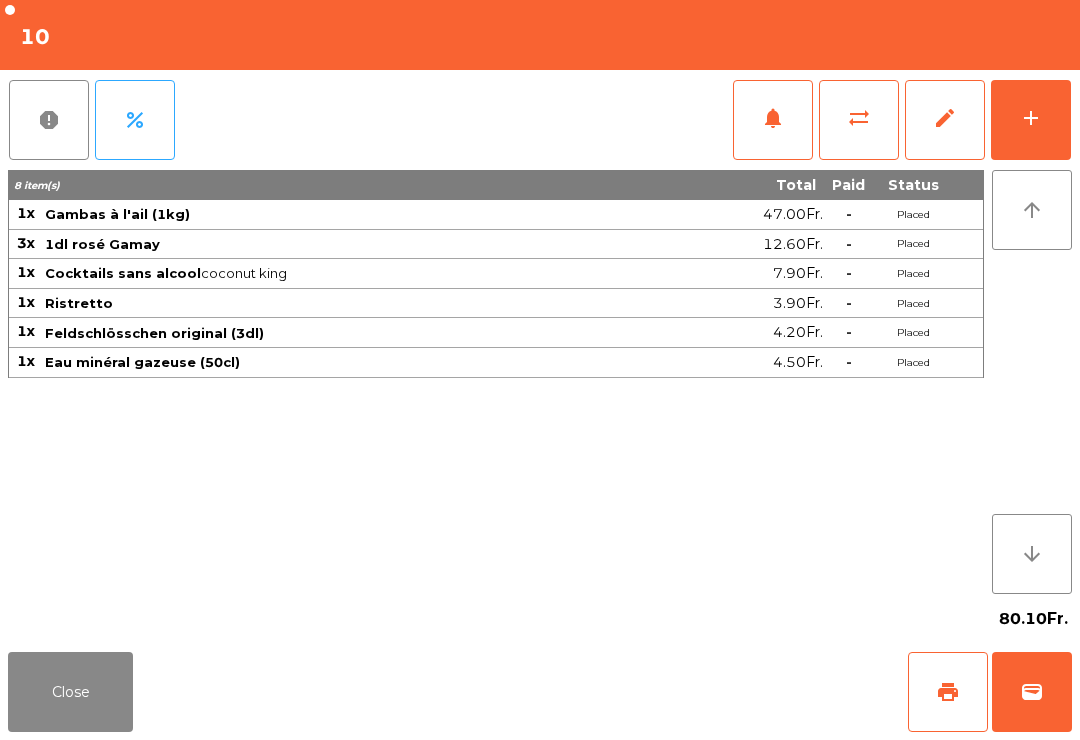click on "Close" 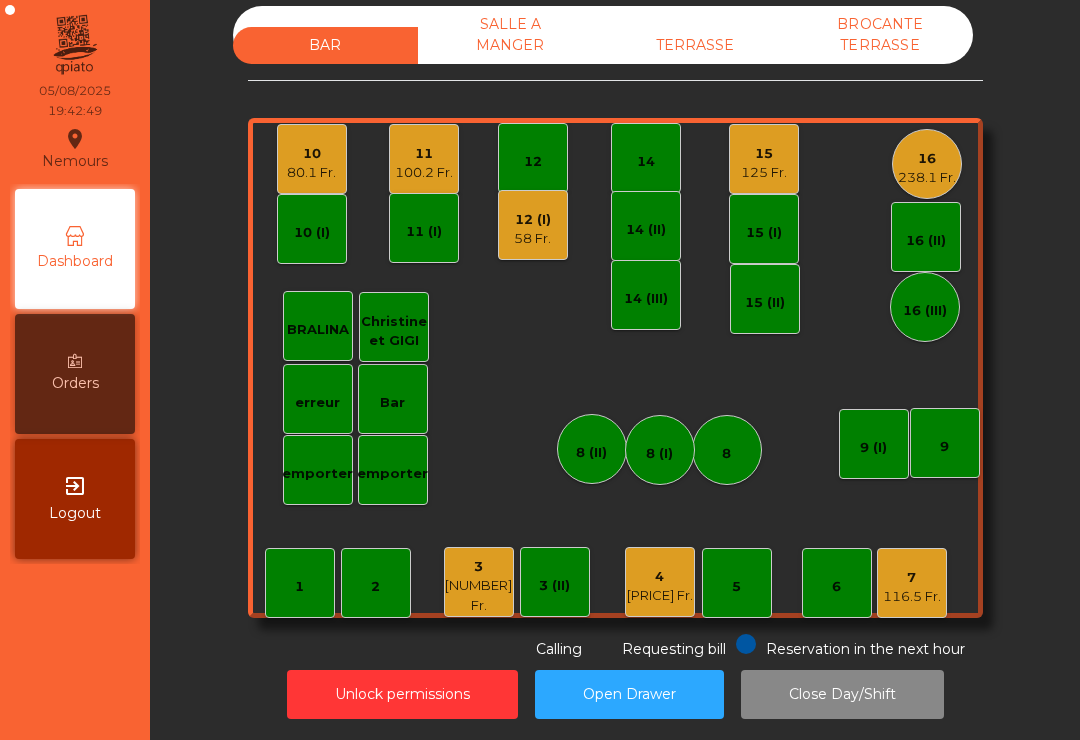 click on "4" 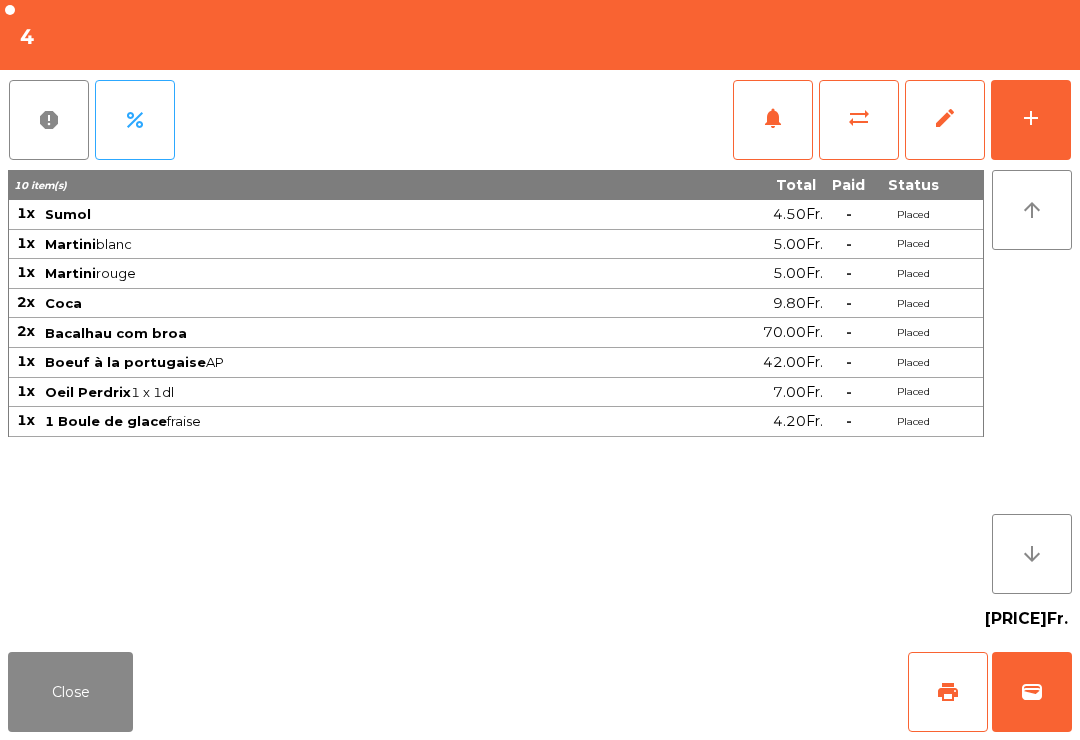 click on "add" 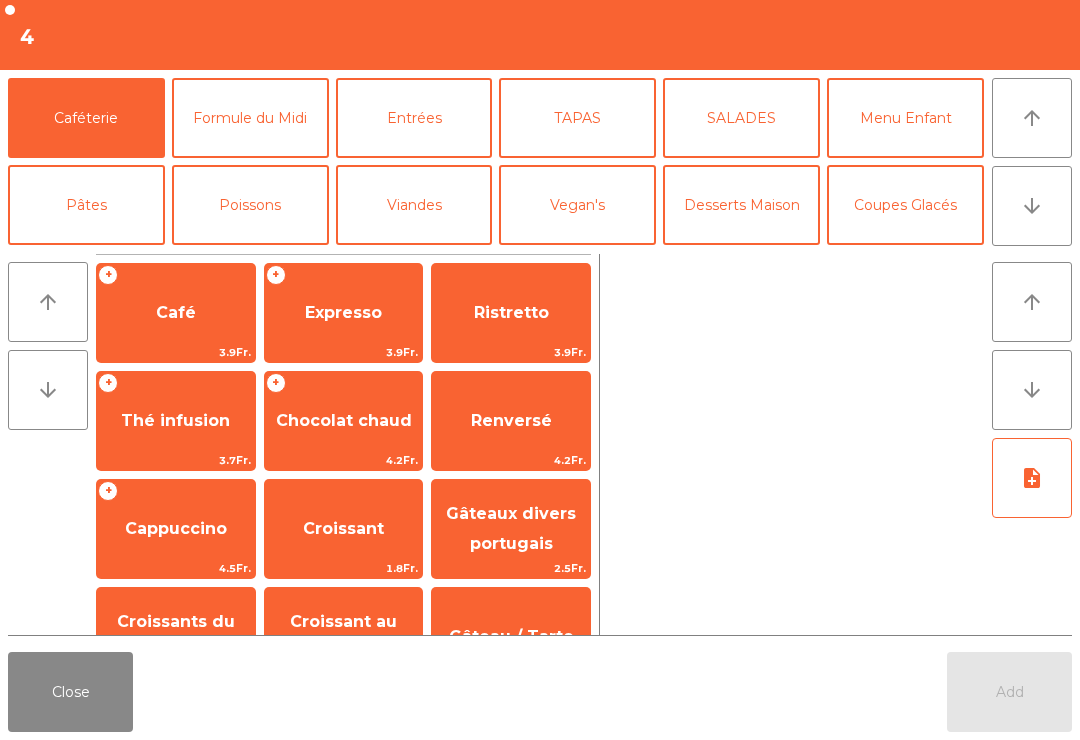 click on "Coupes Glacés" 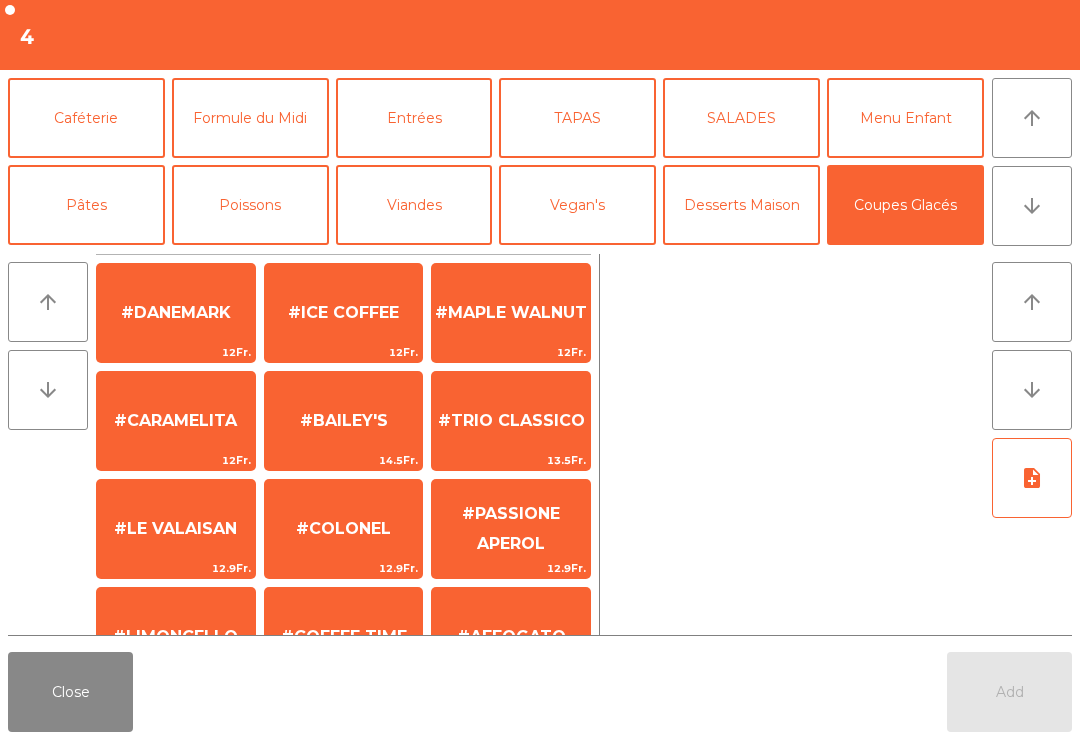 click on "1 Boule de glace" 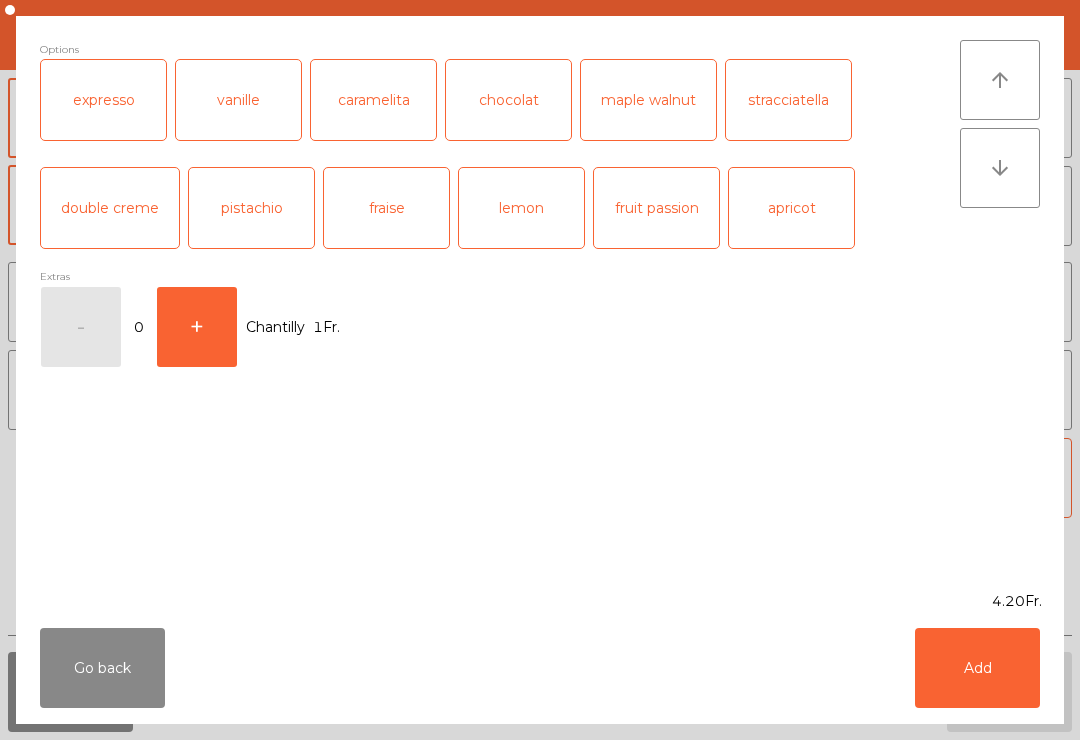scroll, scrollTop: 288, scrollLeft: 0, axis: vertical 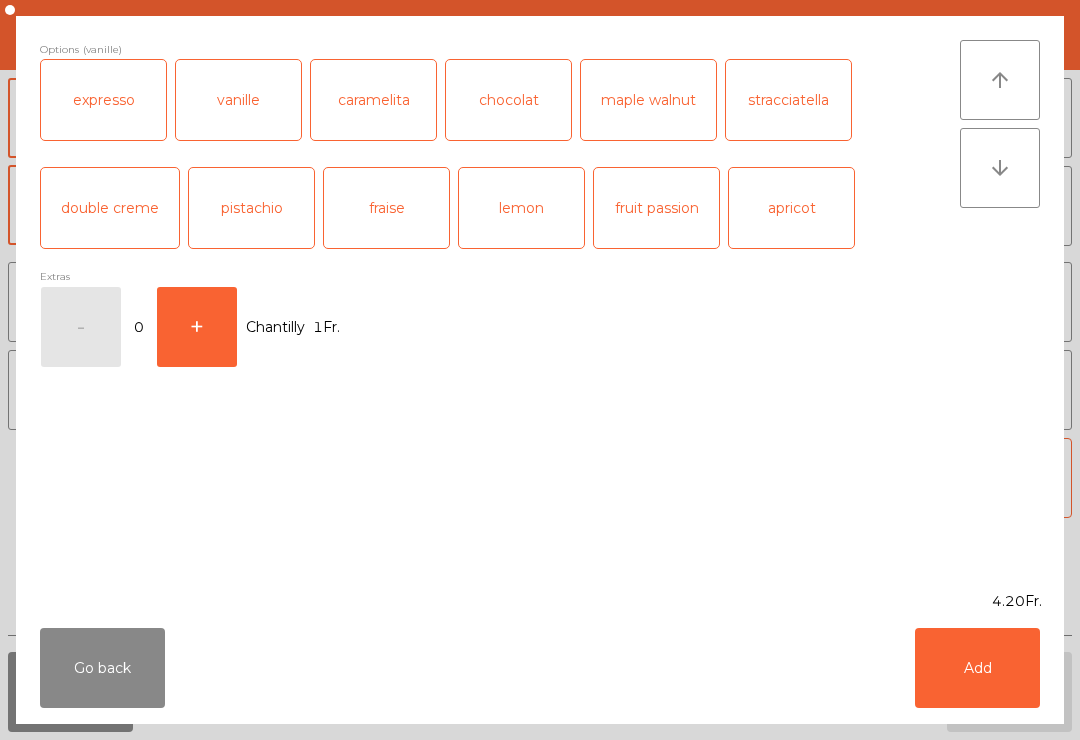 click on "fraise" 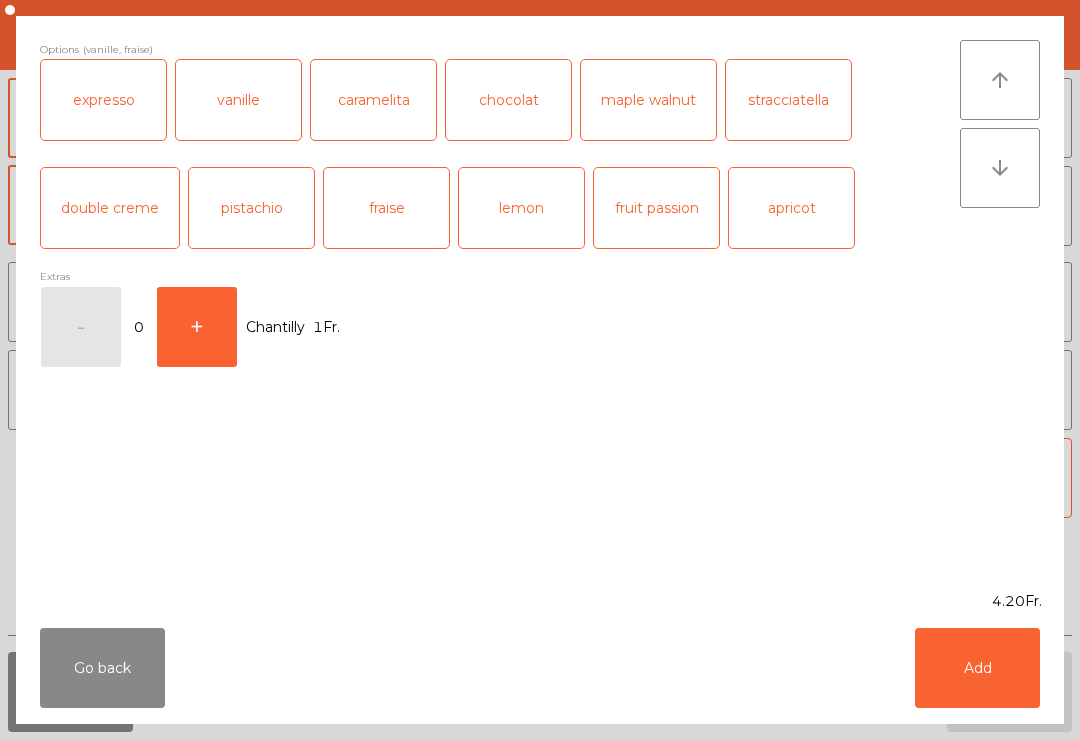 click on "vanille" 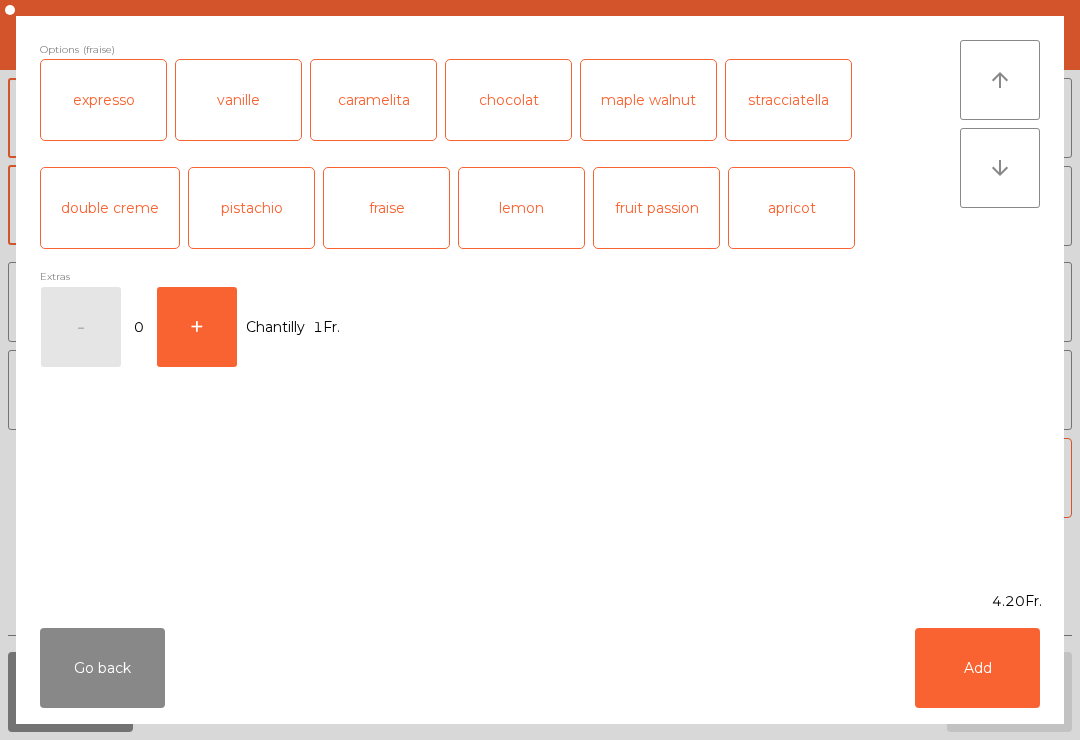 click on "Add" 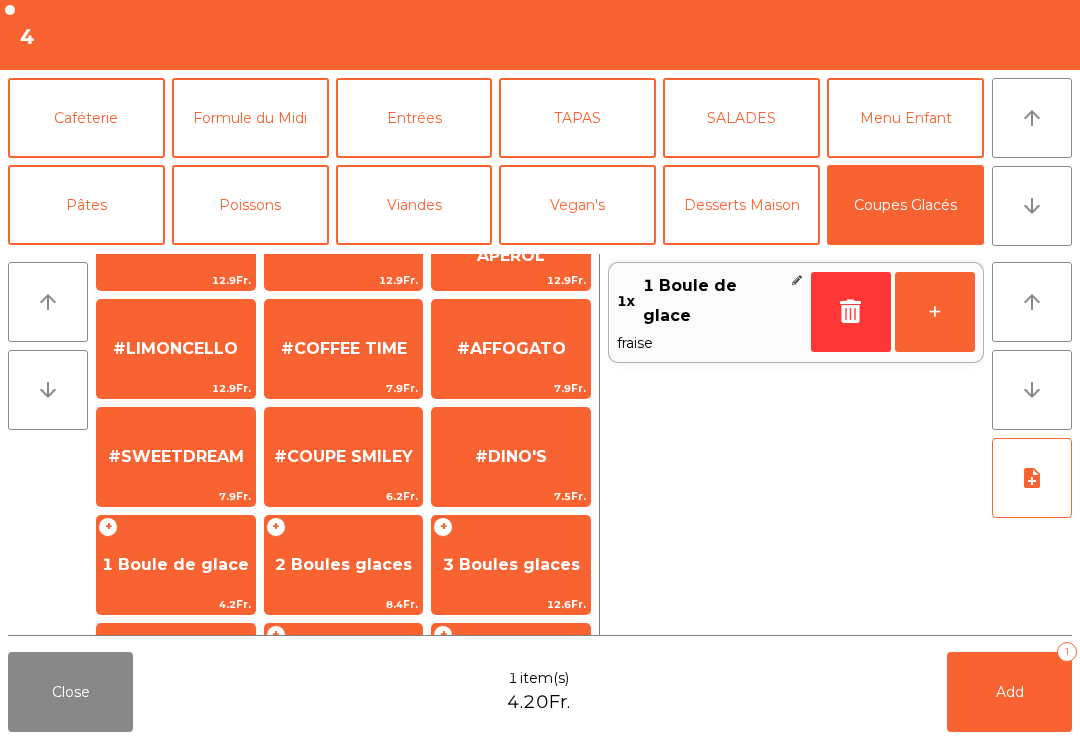 click on "Add   1" 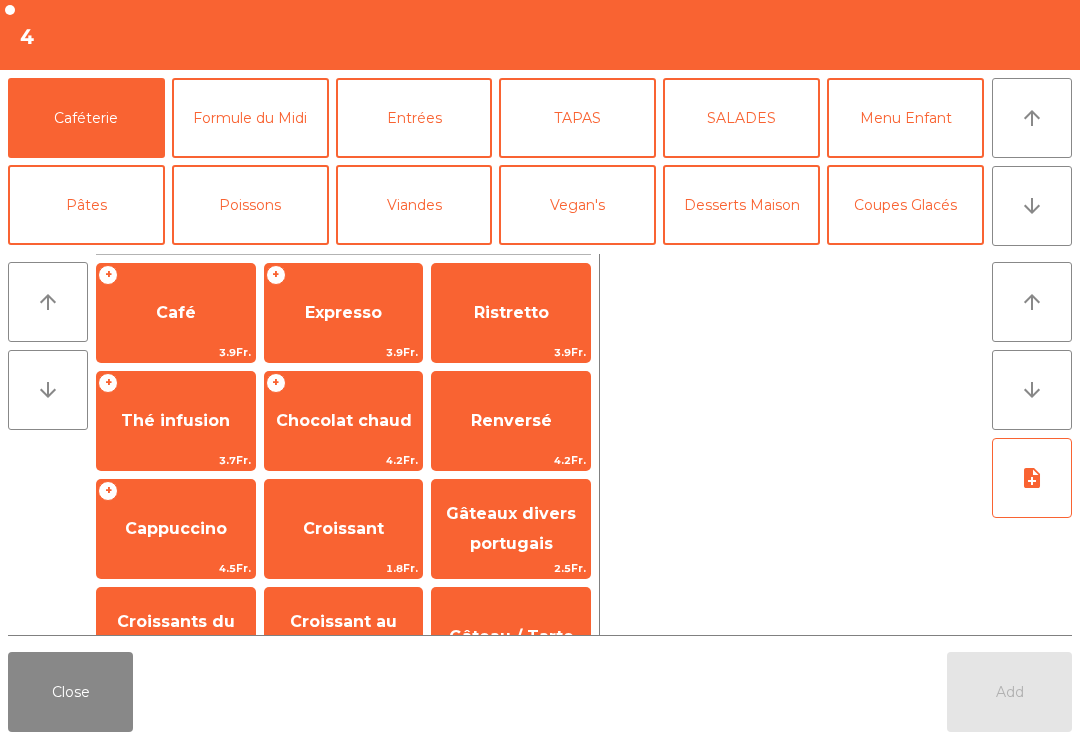 click on "Close" 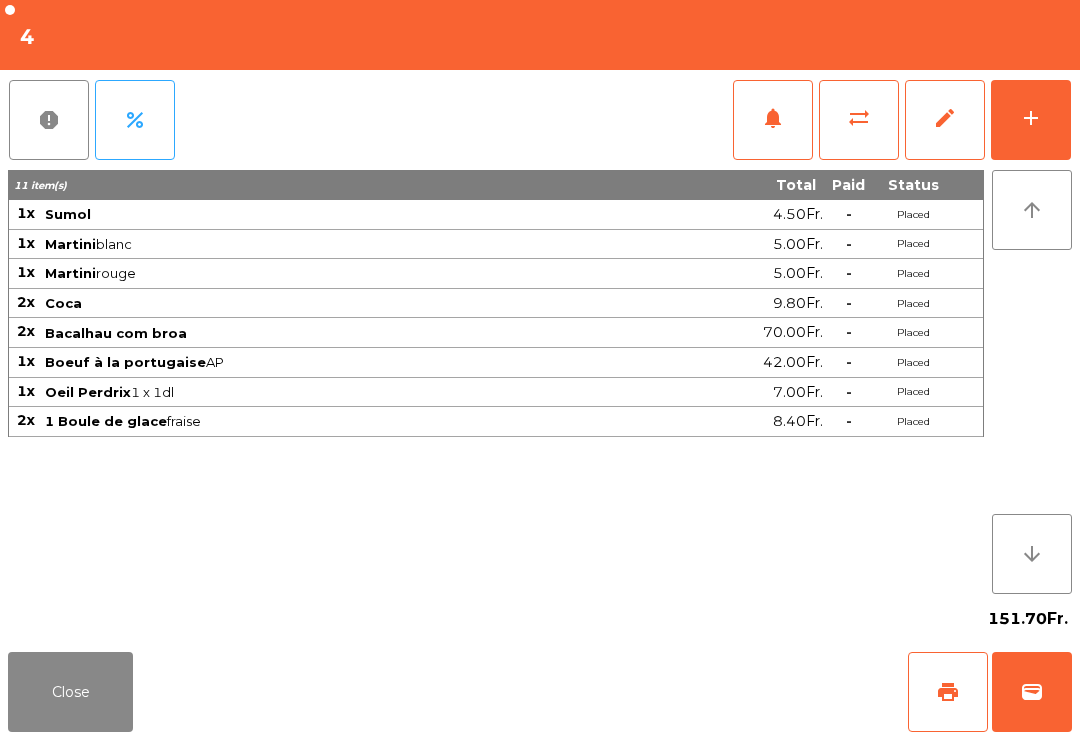 click on "Close" 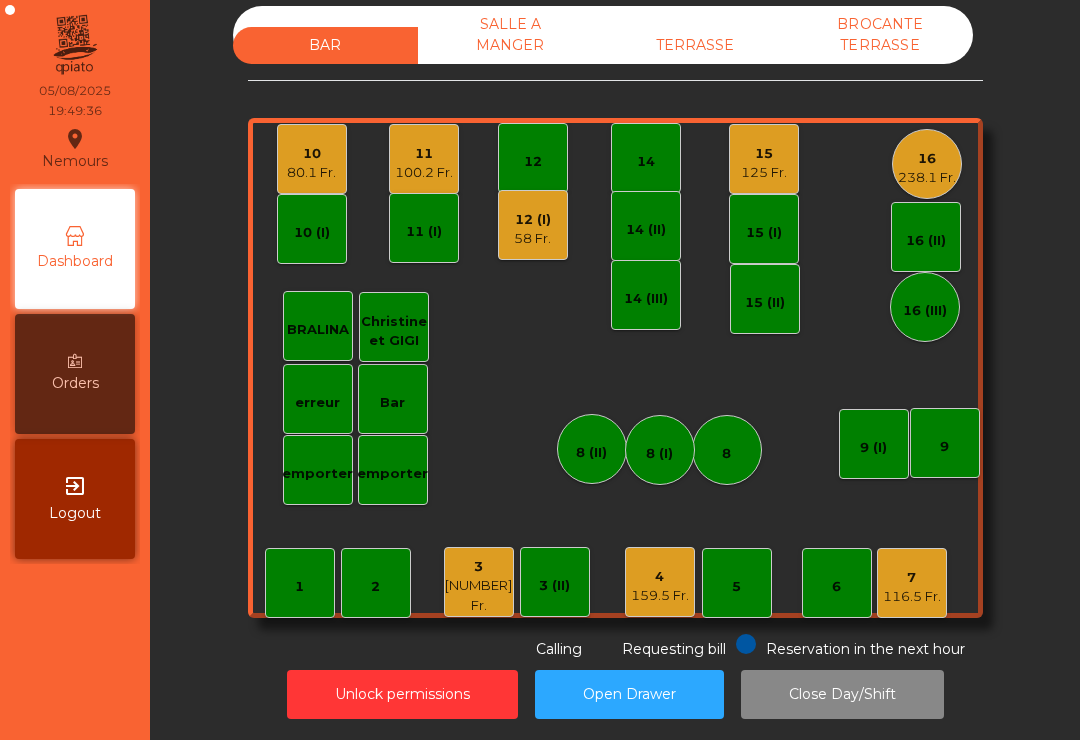 click on "14" 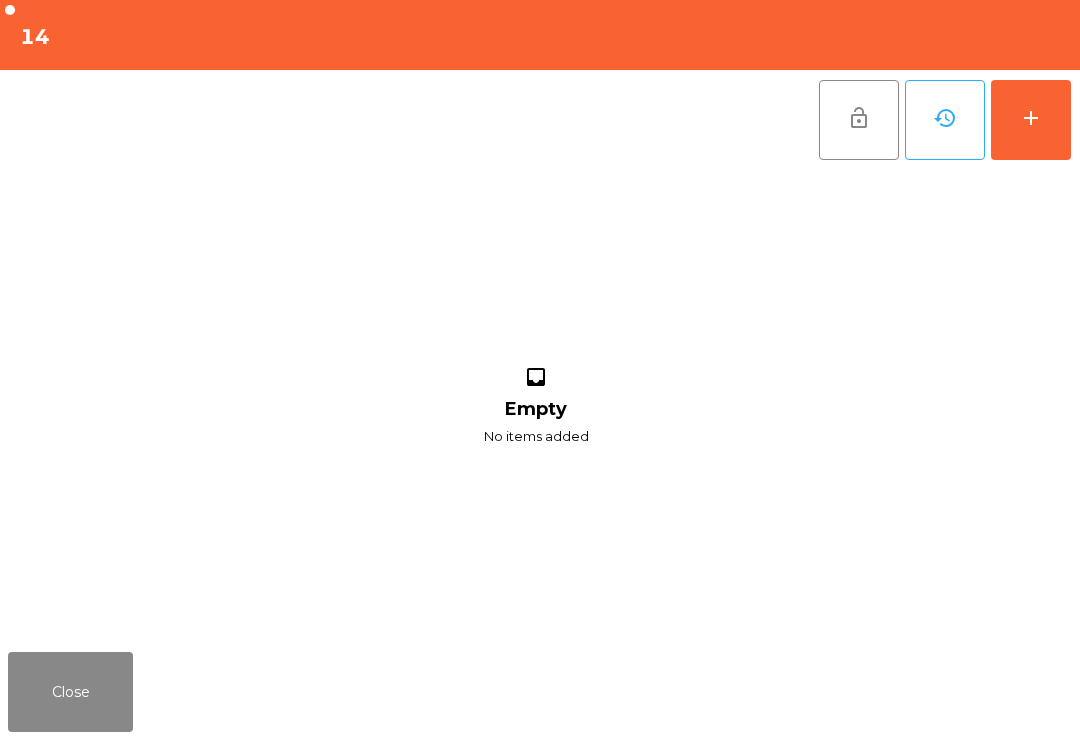 click on "add" 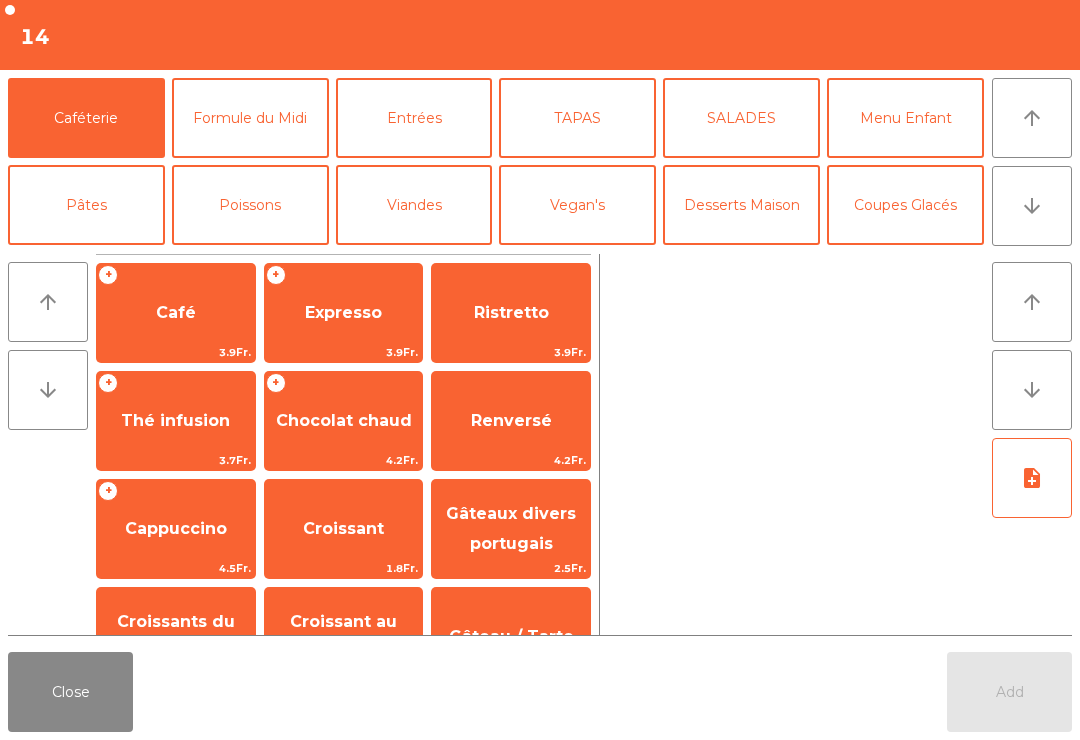 click on "Apéritifs" 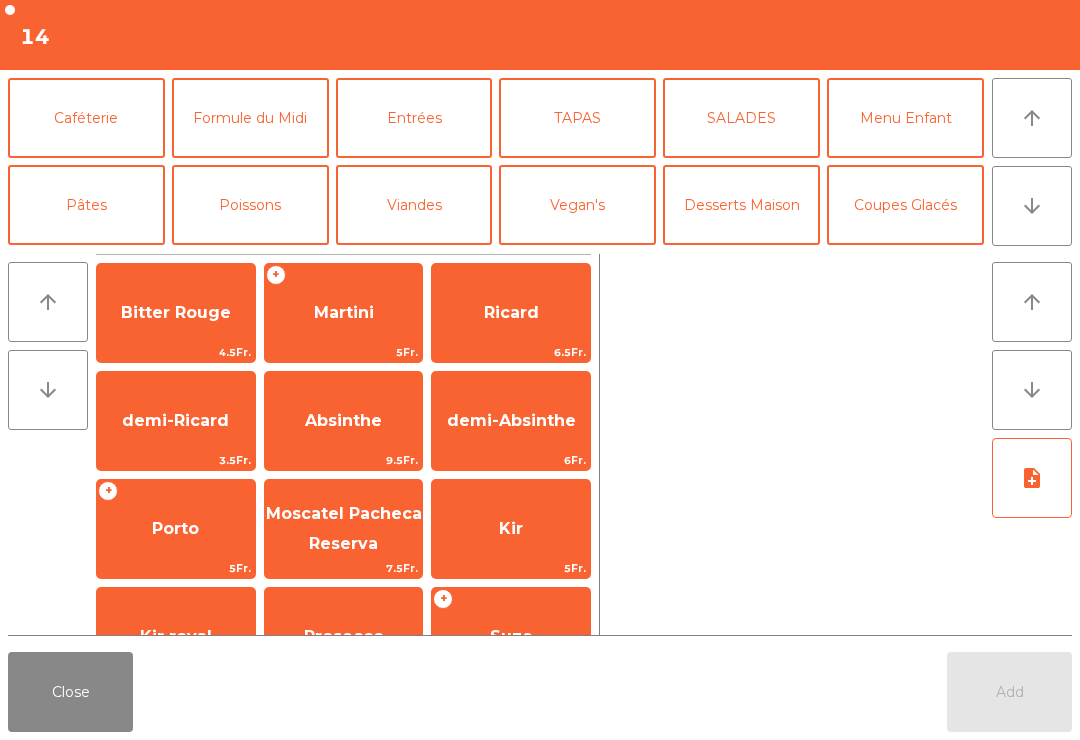 scroll, scrollTop: 162, scrollLeft: 0, axis: vertical 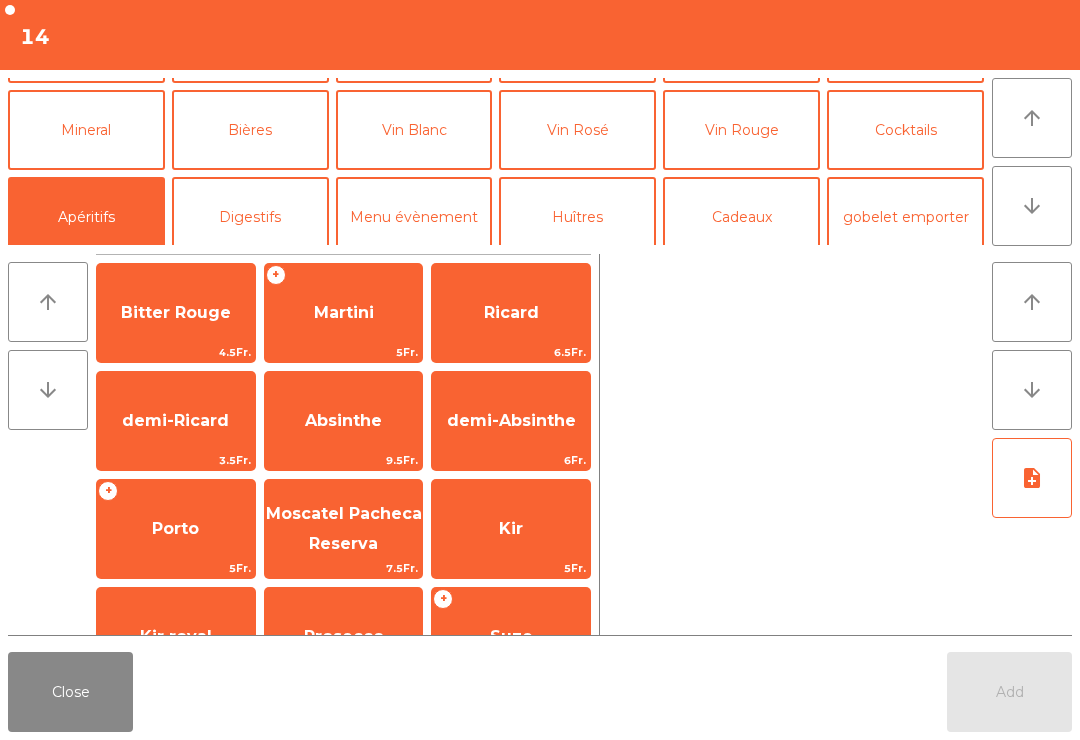 click on "Martini" 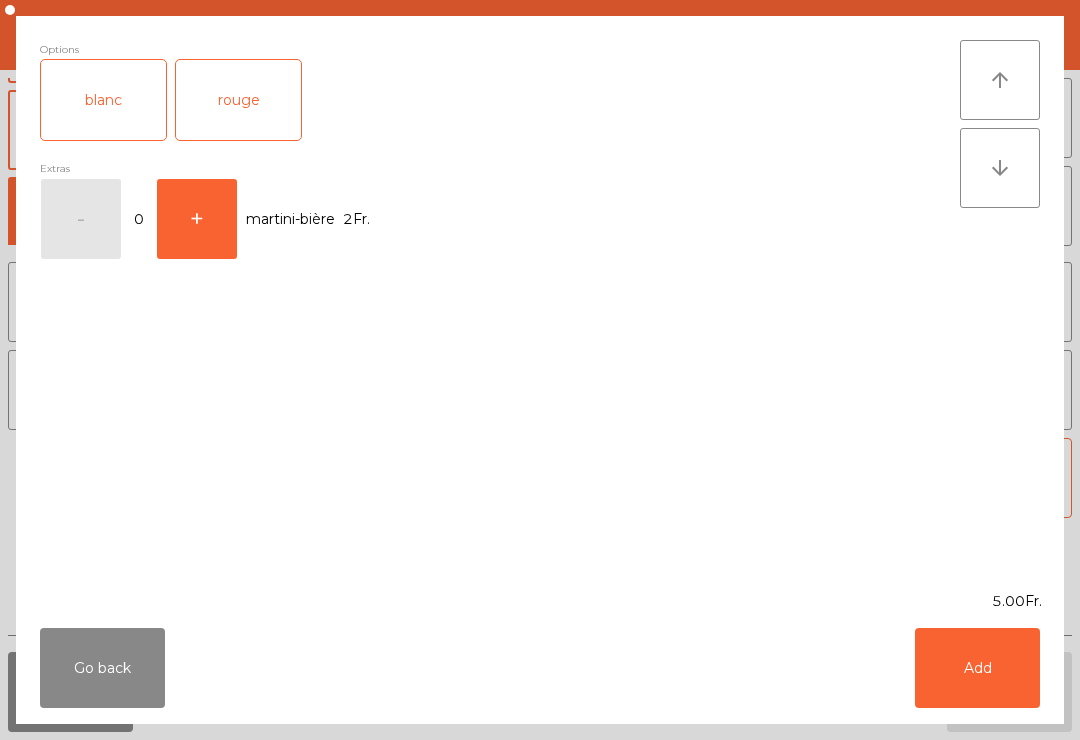 click on "+" 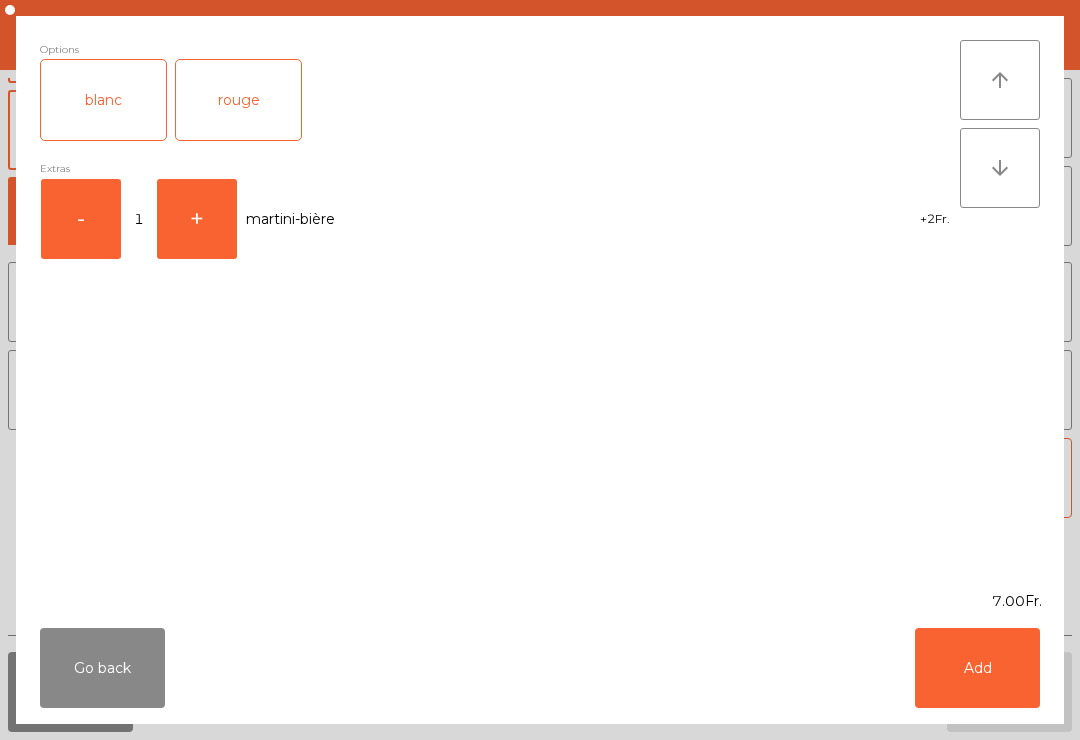 click on "Add" 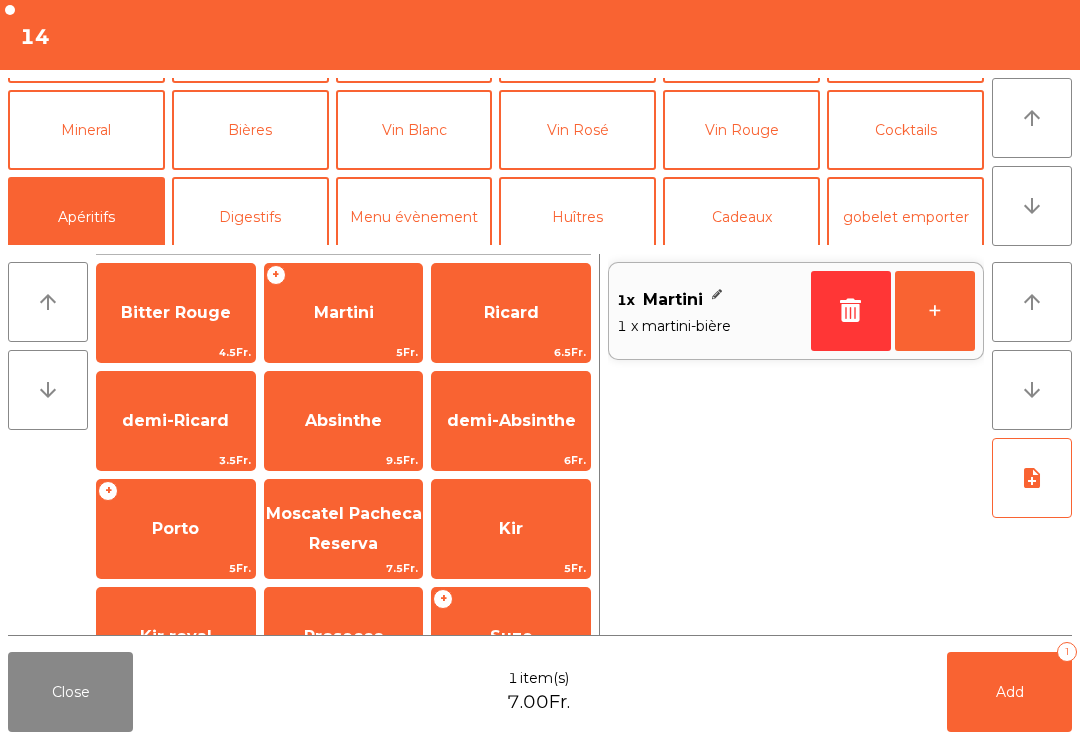 click on "+" 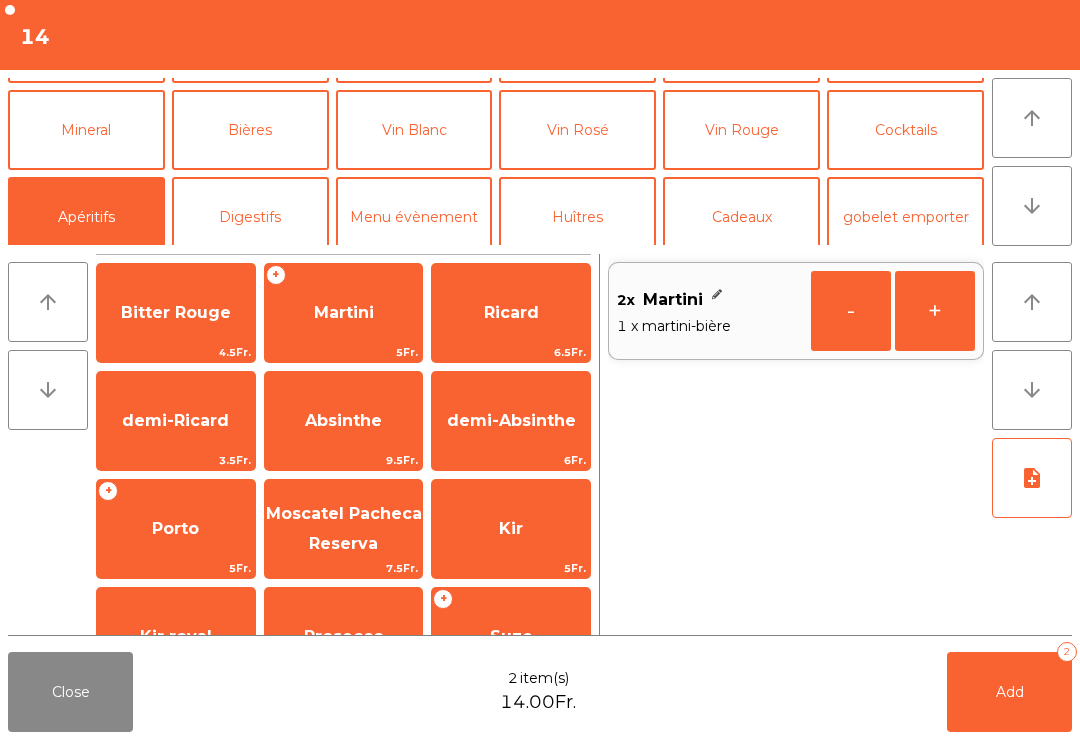click on "Add   2" 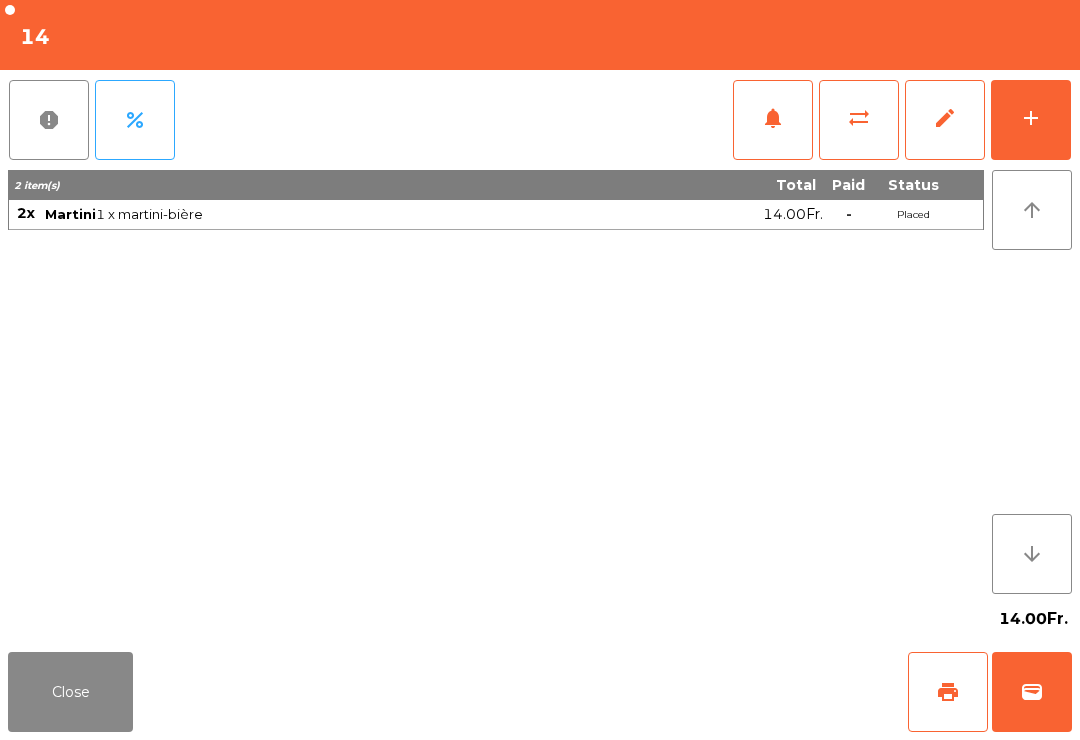 click on "Close" 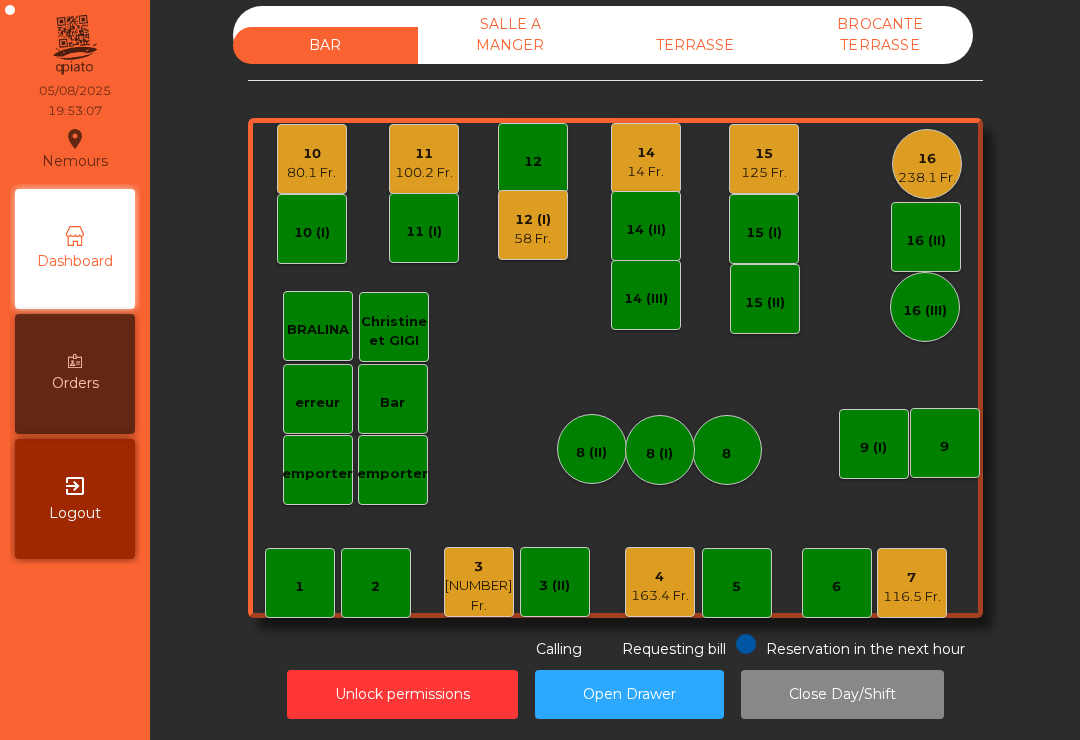 click on "[NUMBER] Fr." 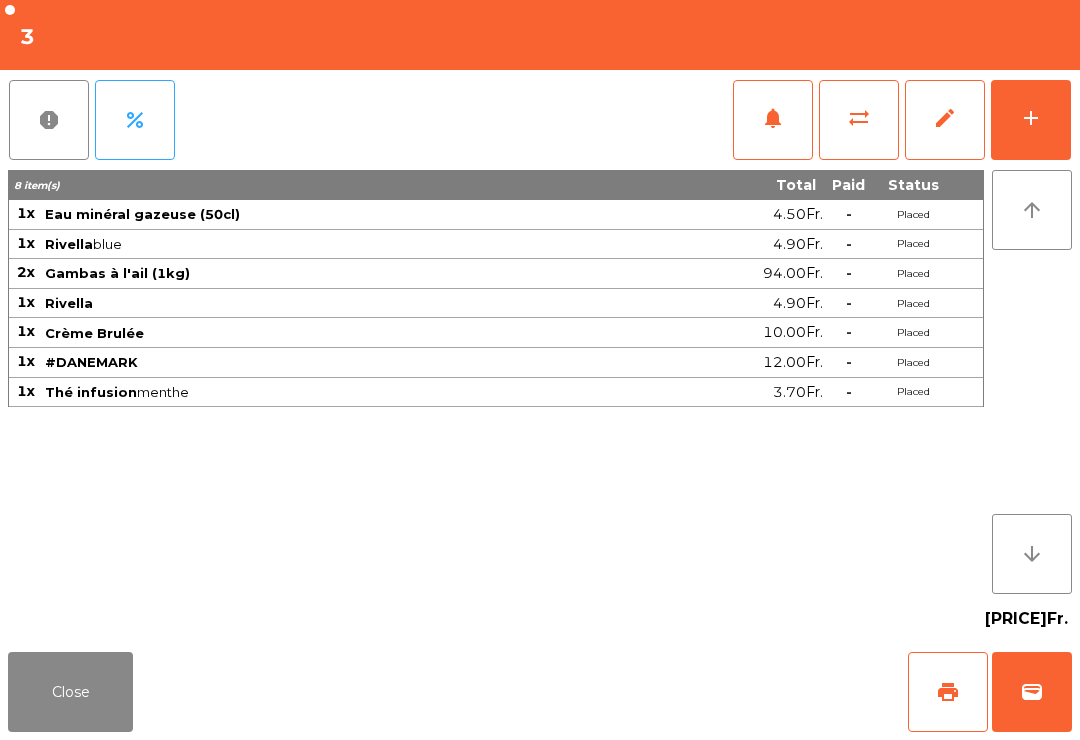 click on "wallet" 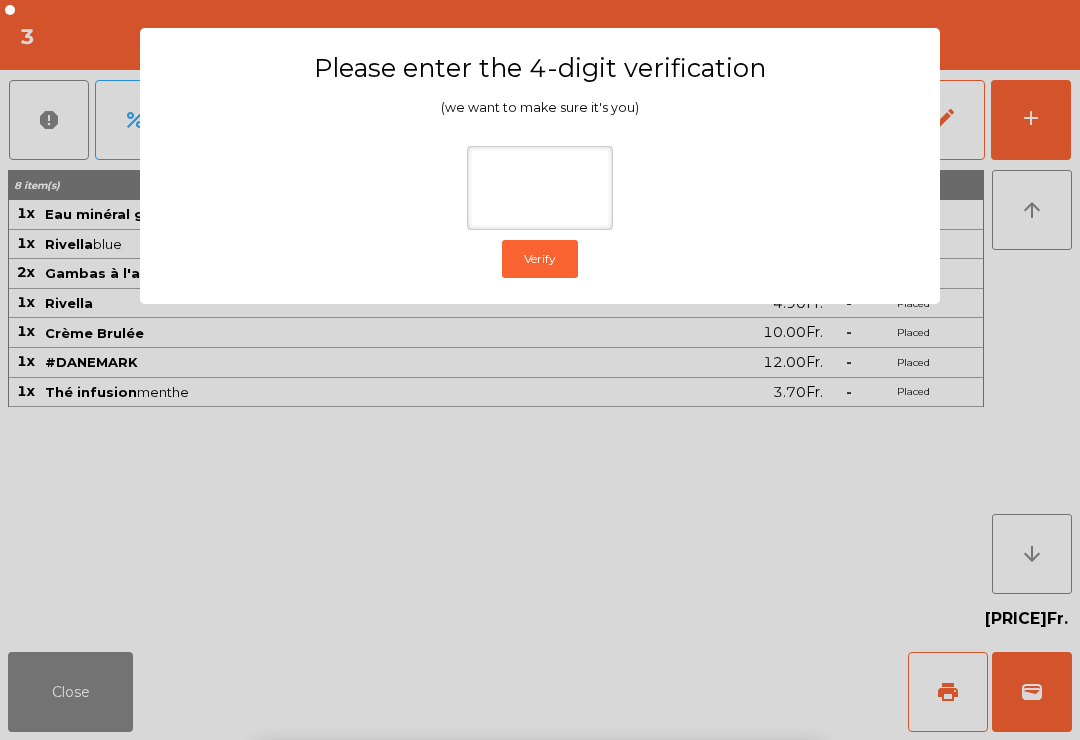 click on "Please enter the 4-digit verification (we want to make sure it's you)  Verify" 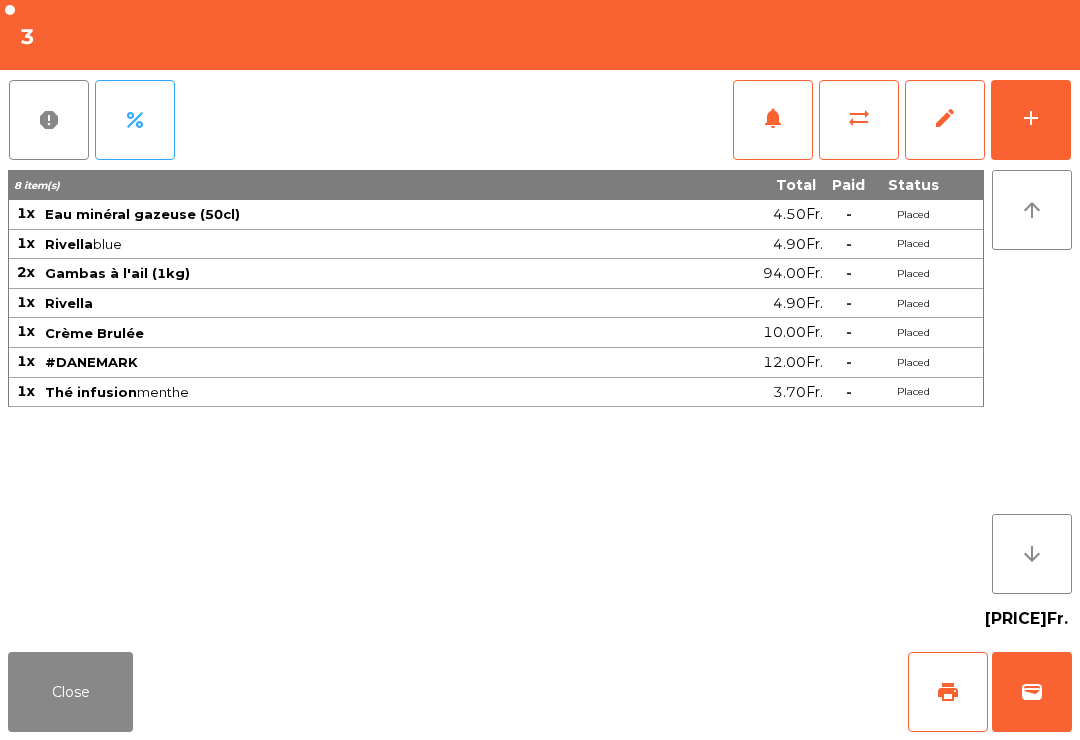 click on "print" 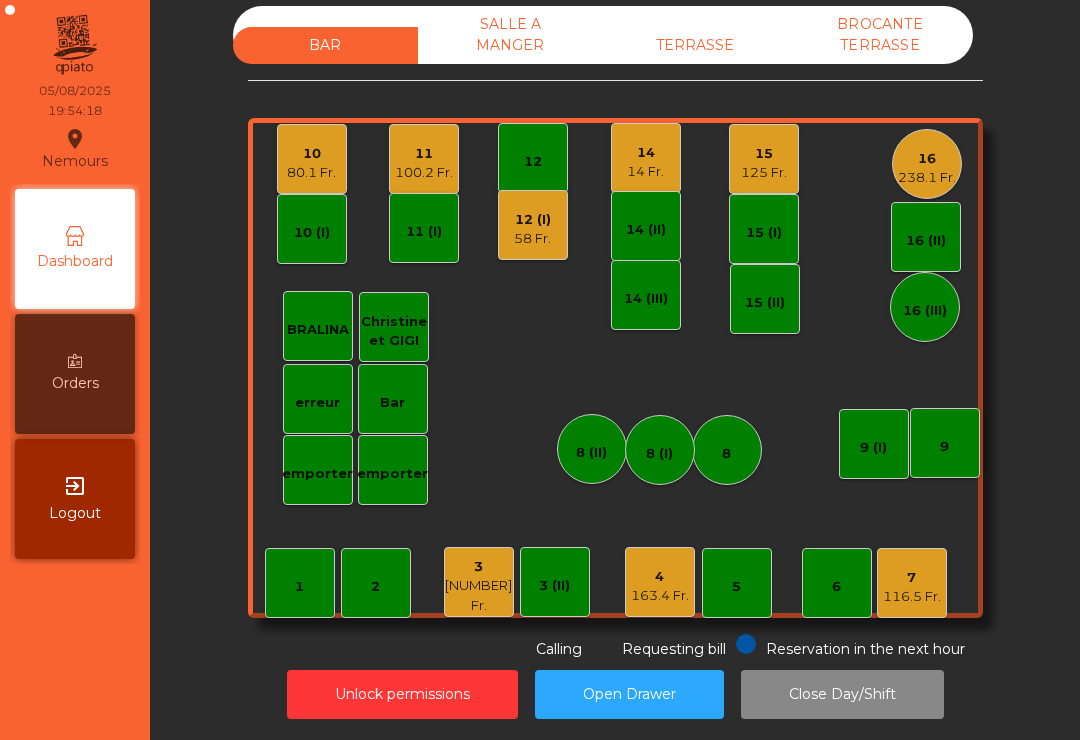 click on "14   14 Fr." 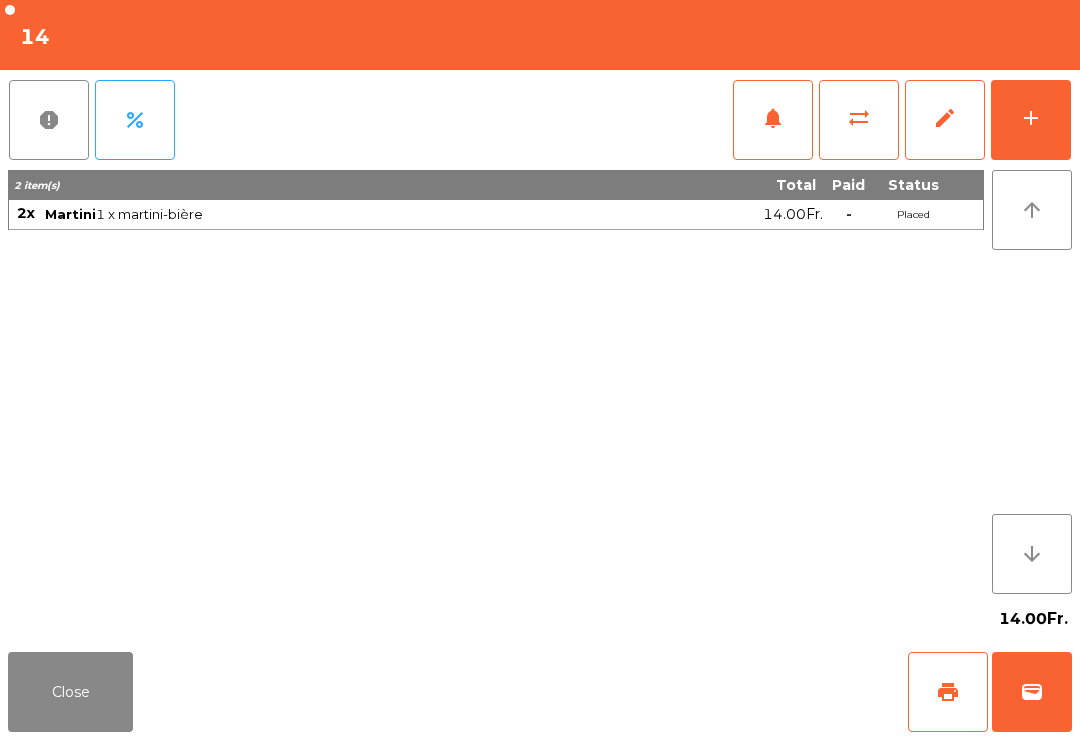 click on "arrow_upward" 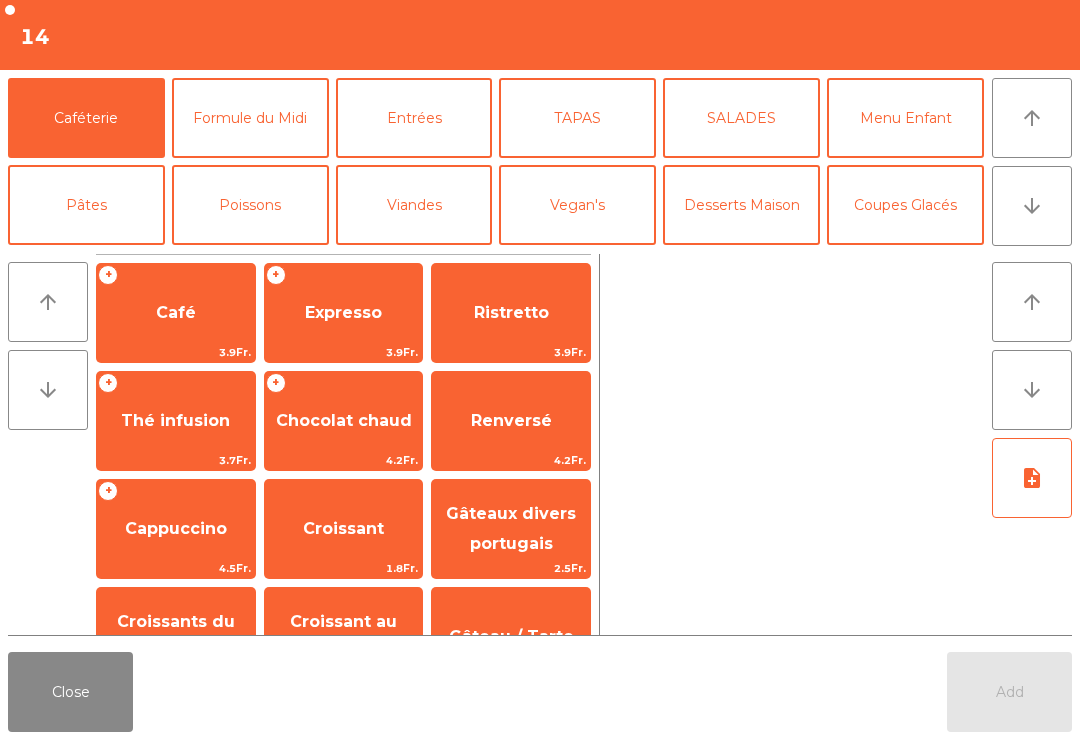 click on "arrow_upward" 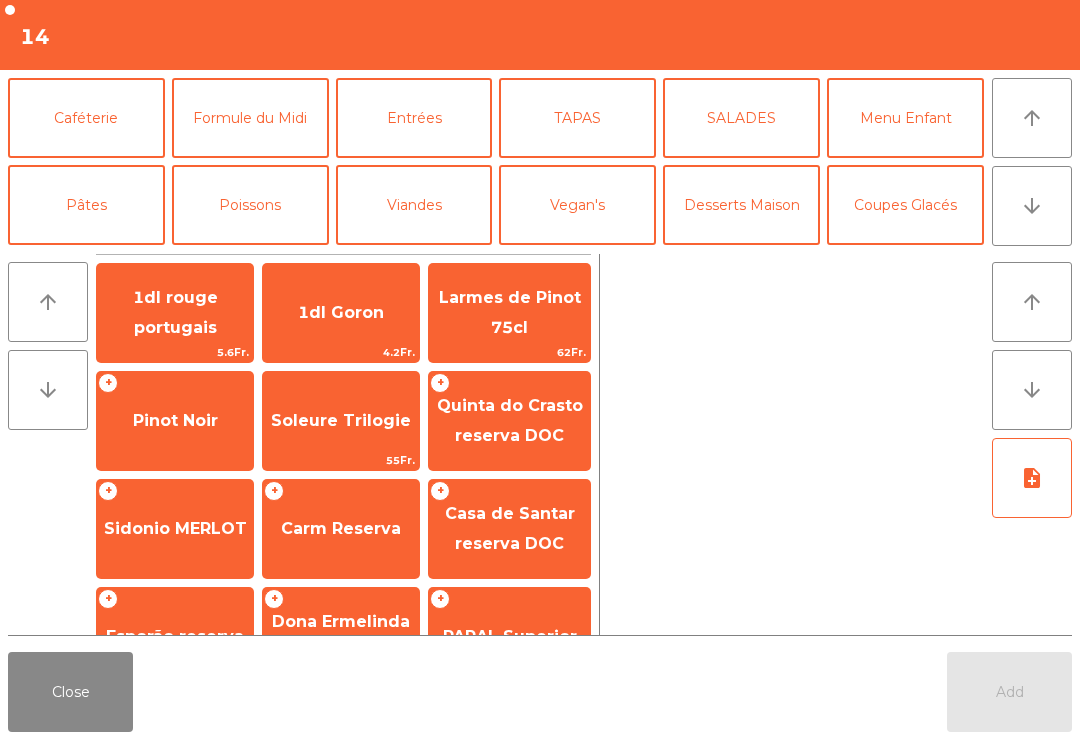 scroll, scrollTop: 174, scrollLeft: 0, axis: vertical 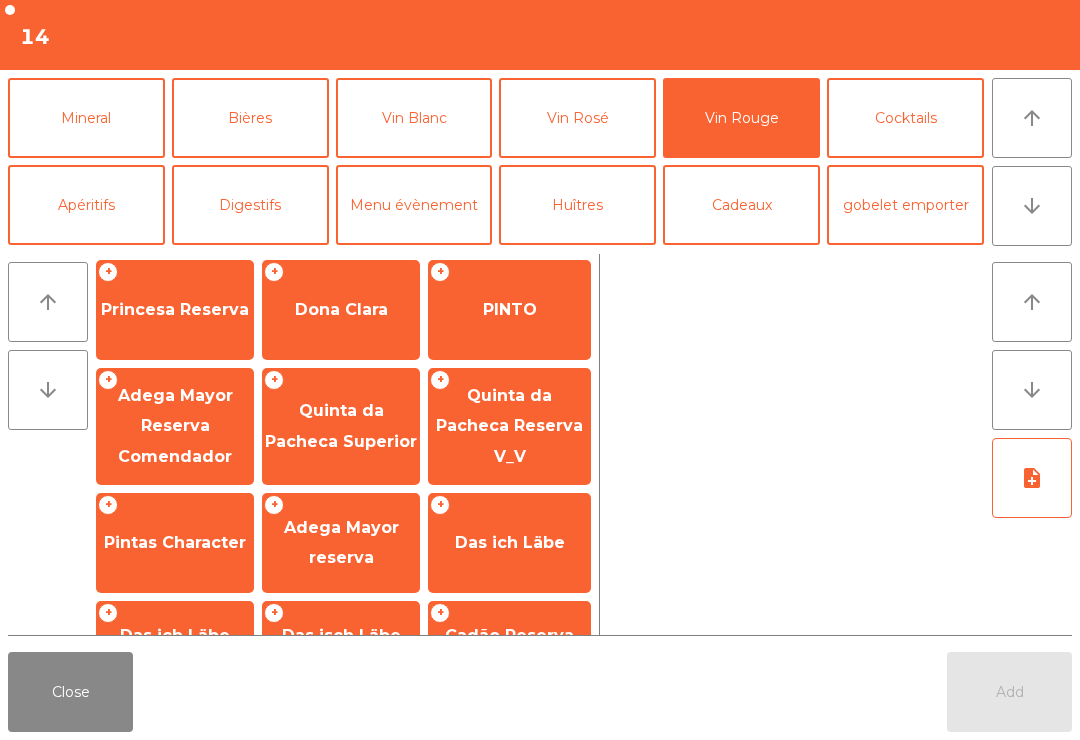 click on "Adega Mayor reserva" 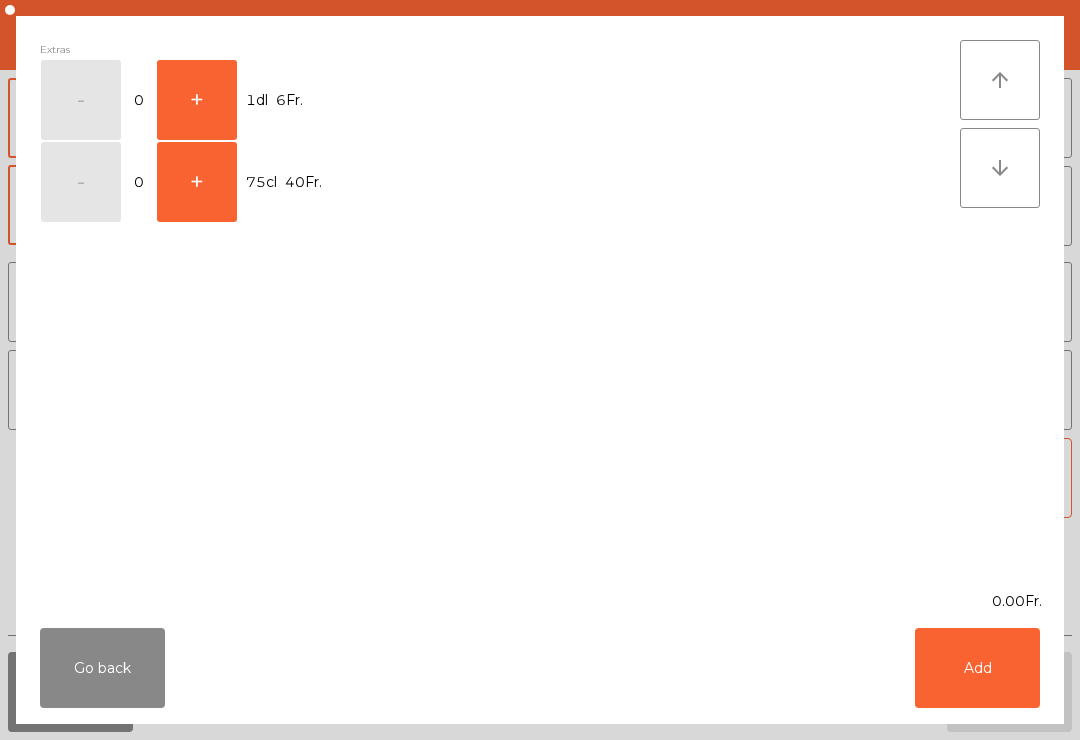 click on "+" 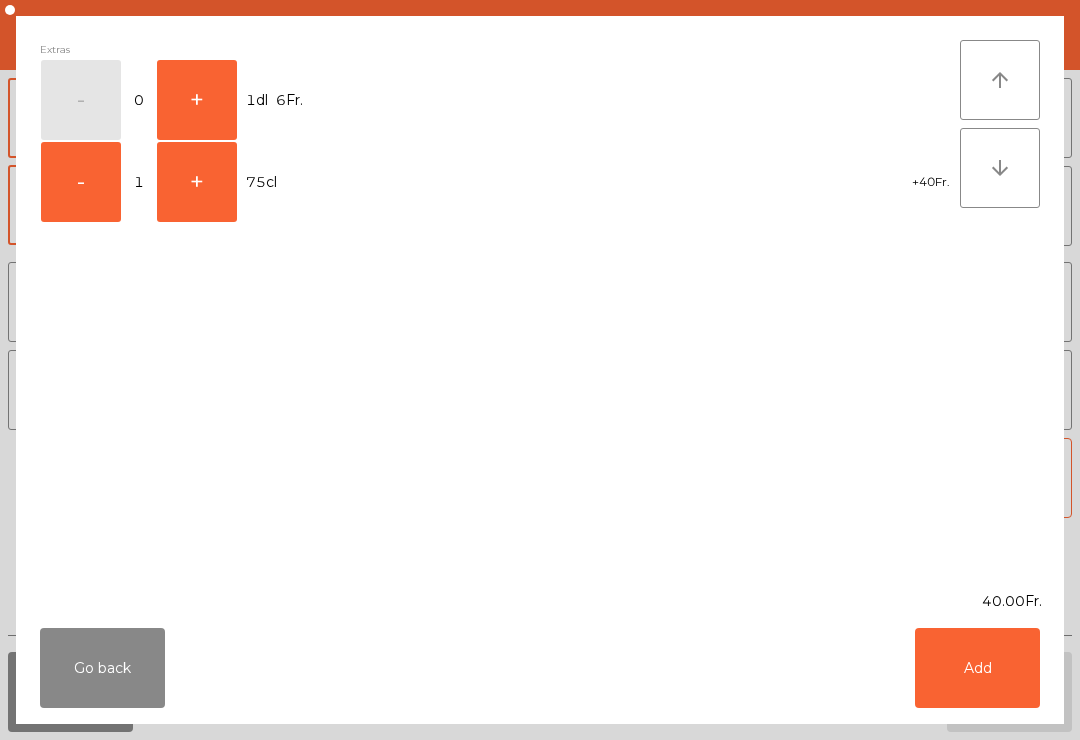 click on "Add" 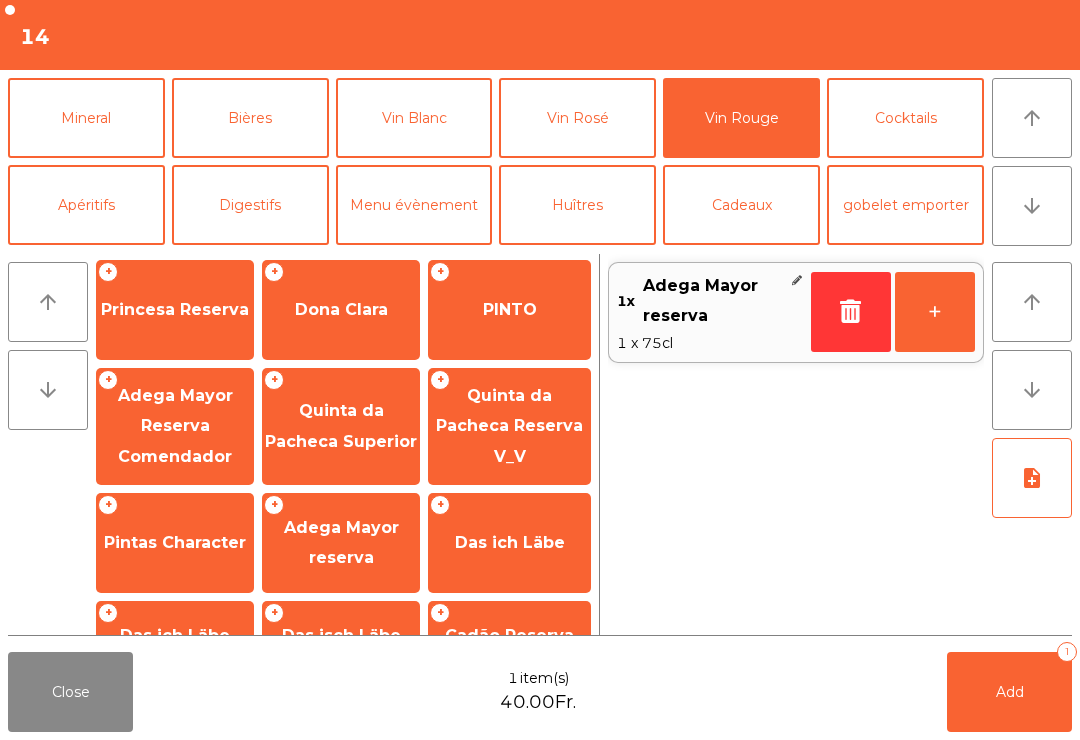 click on "Close" 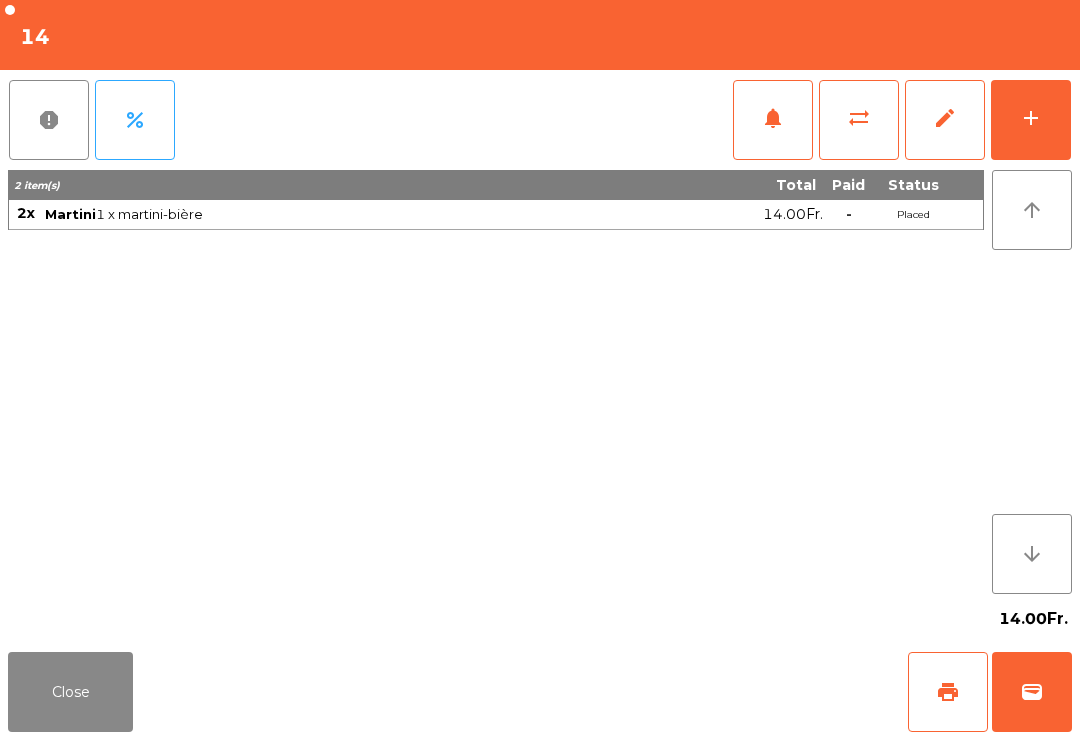 click on "Close" 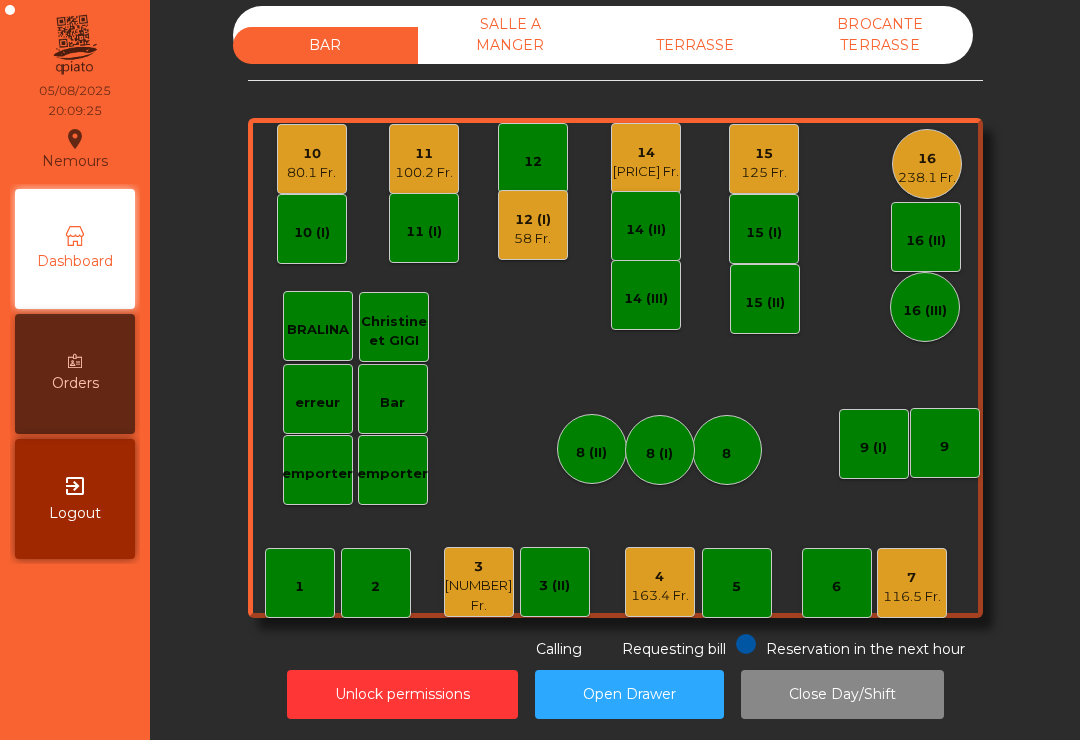 click on "4   163.4 Fr." 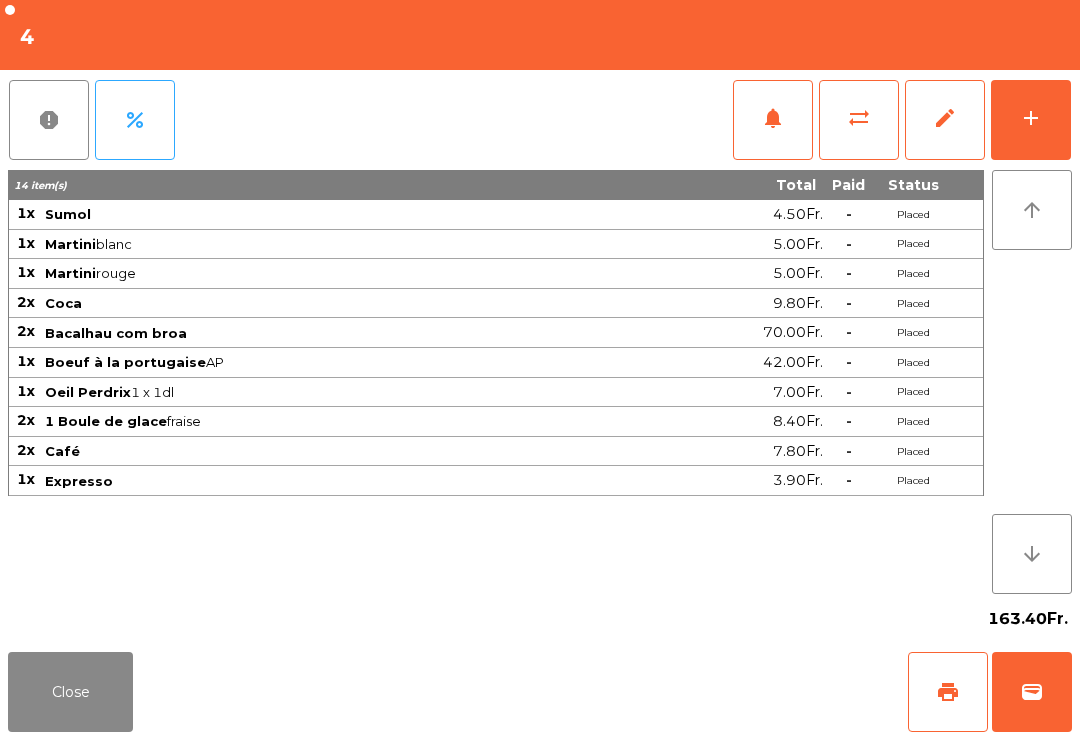 click on "print" 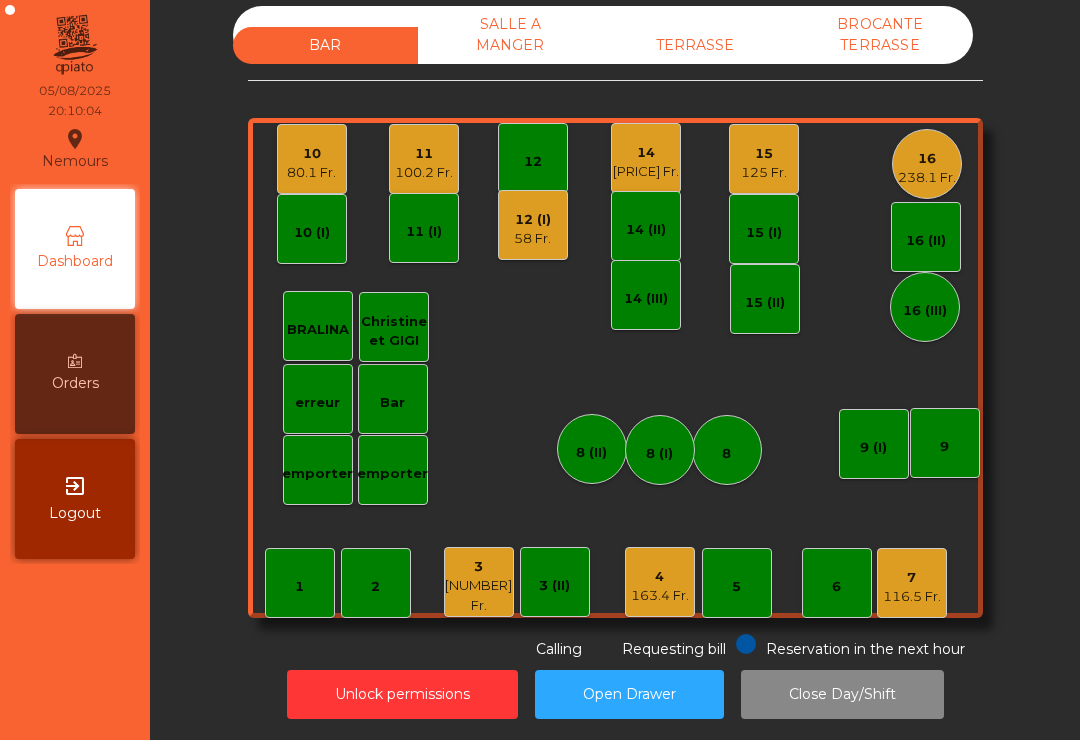 click on "7   116.5 Fr." 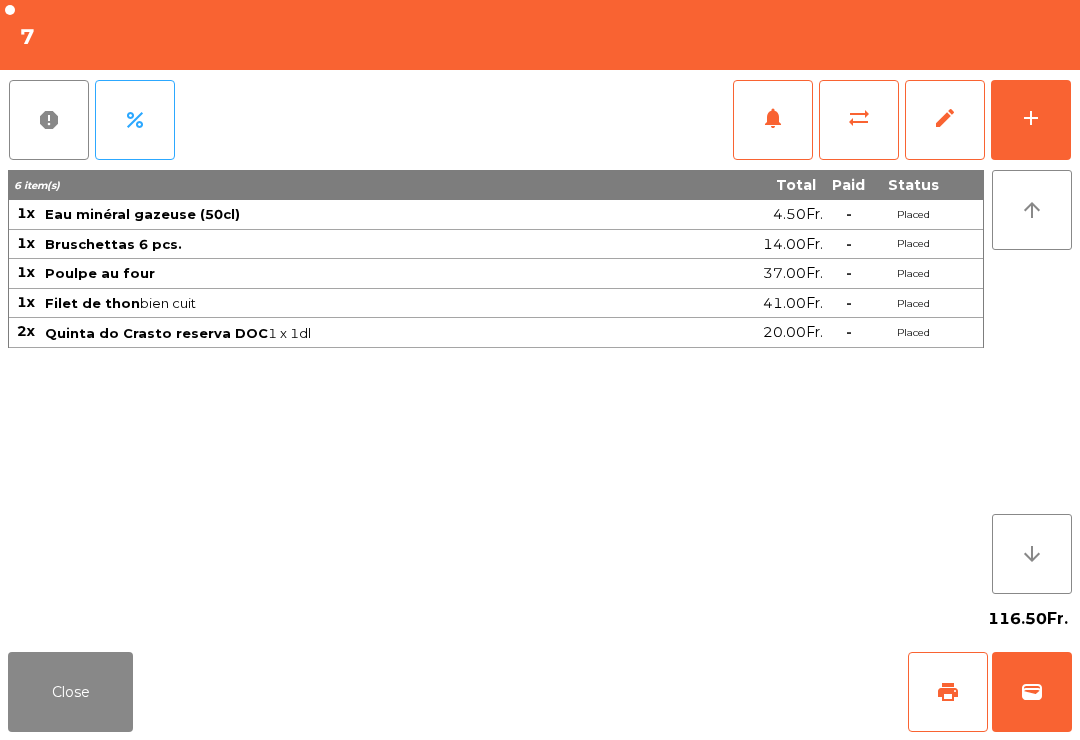 click on "6 item(s) Total Paid Status 1x Eau minéral gazeuse (50cl) 4.50Fr.  -  Placed 1x Bruschettas 6 pcs. 14.00Fr.  -  Placed 1x Poulpe au four 37.00Fr.  -  Placed 1x Filet de thon   bien cuit  41.00Fr.  -  Placed 2x Quinta do Crasto reserva DOC  1 x 1dl  20.00Fr.  -  Placed" 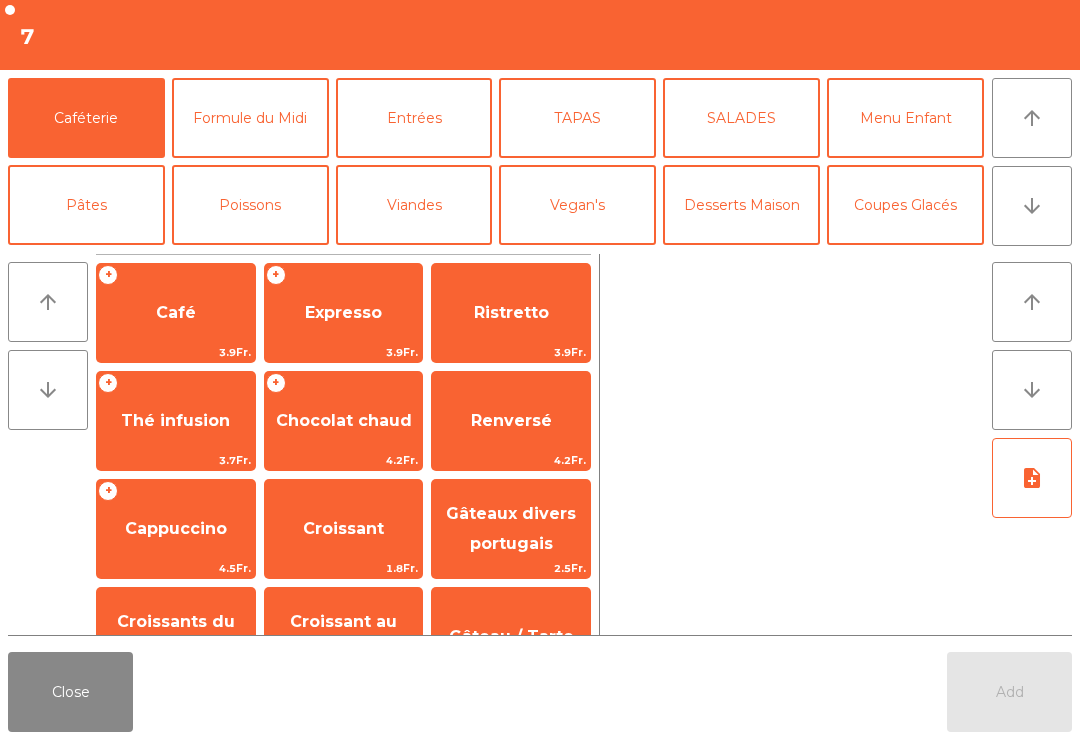 click on "Café" 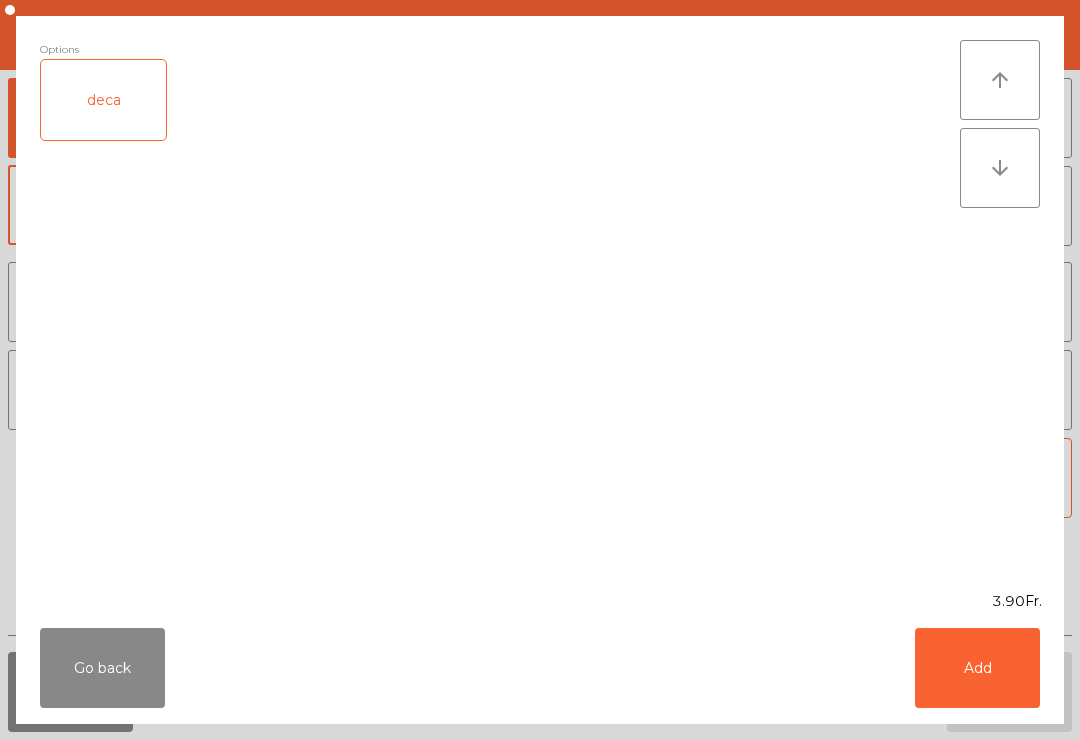 click on "Add" 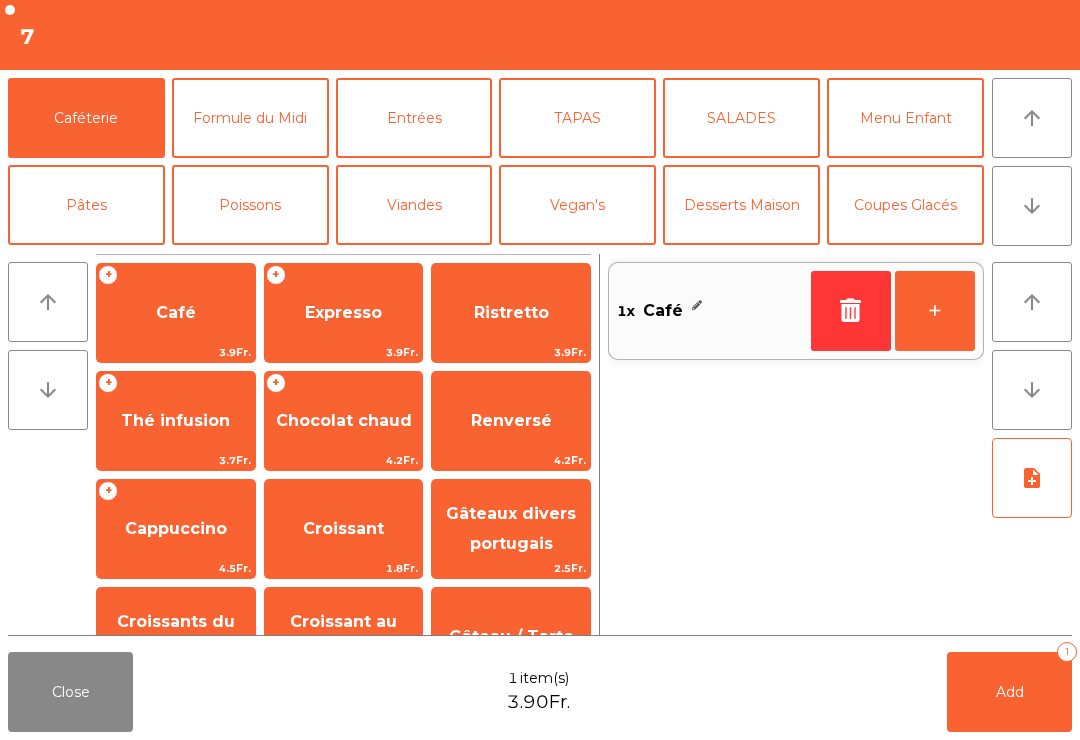 click on "Add   1" 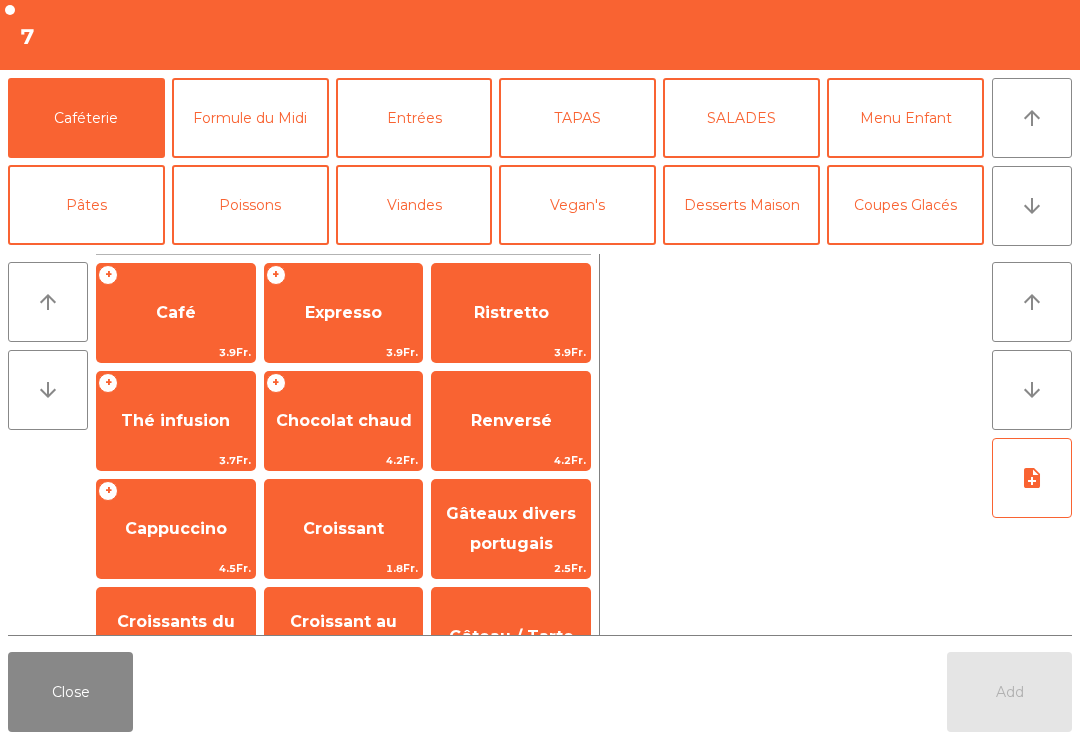 click on "Close" 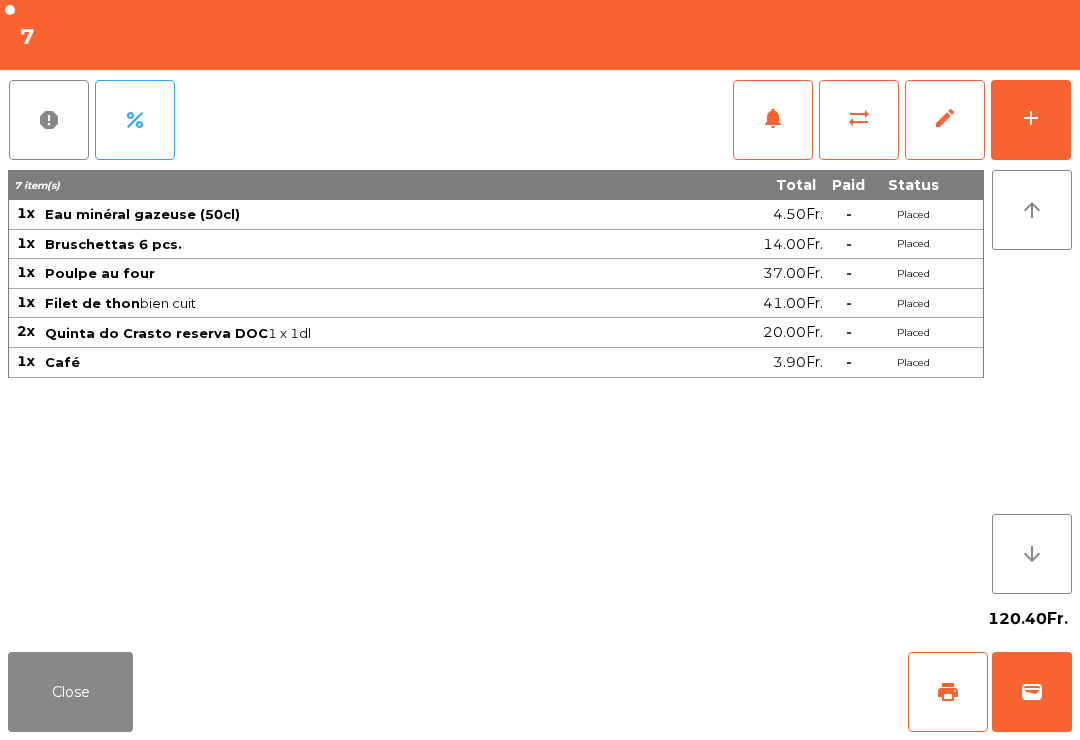 click on "Close" 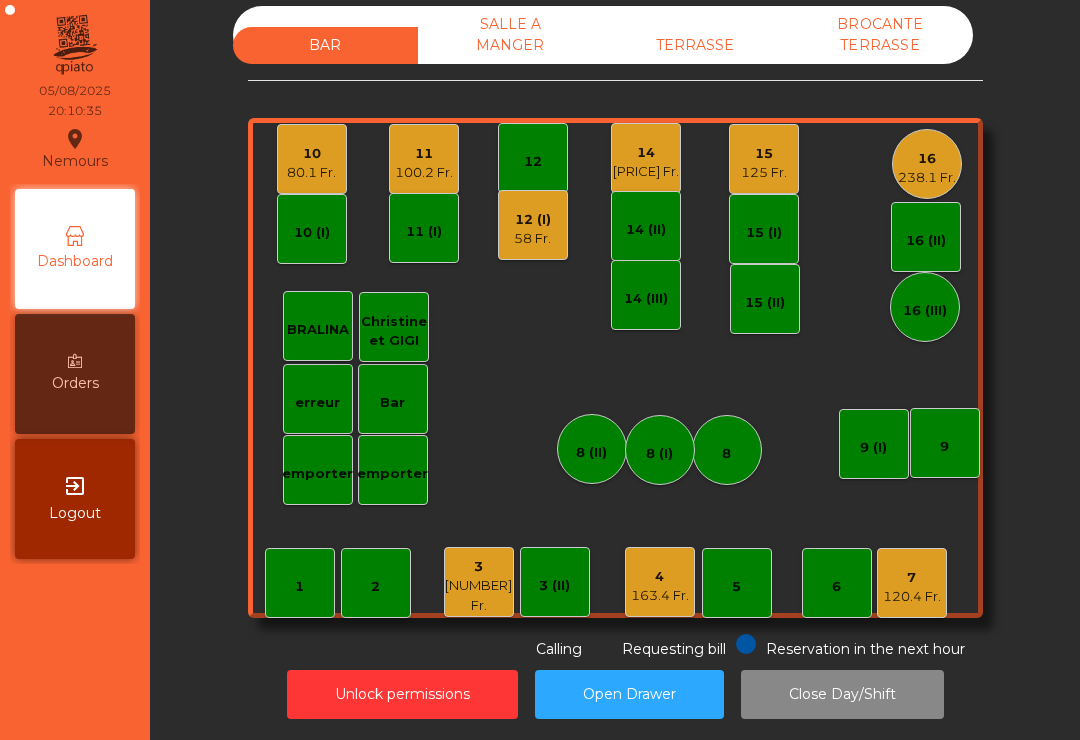 click on "163.4 Fr." 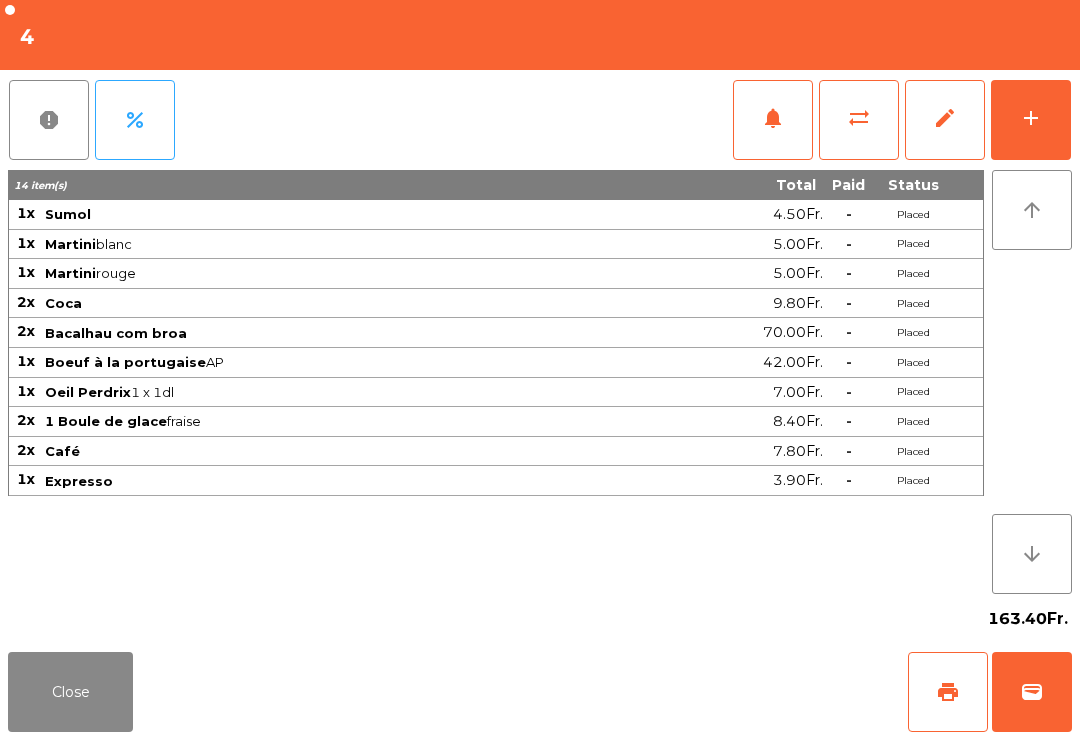 click on "wallet" 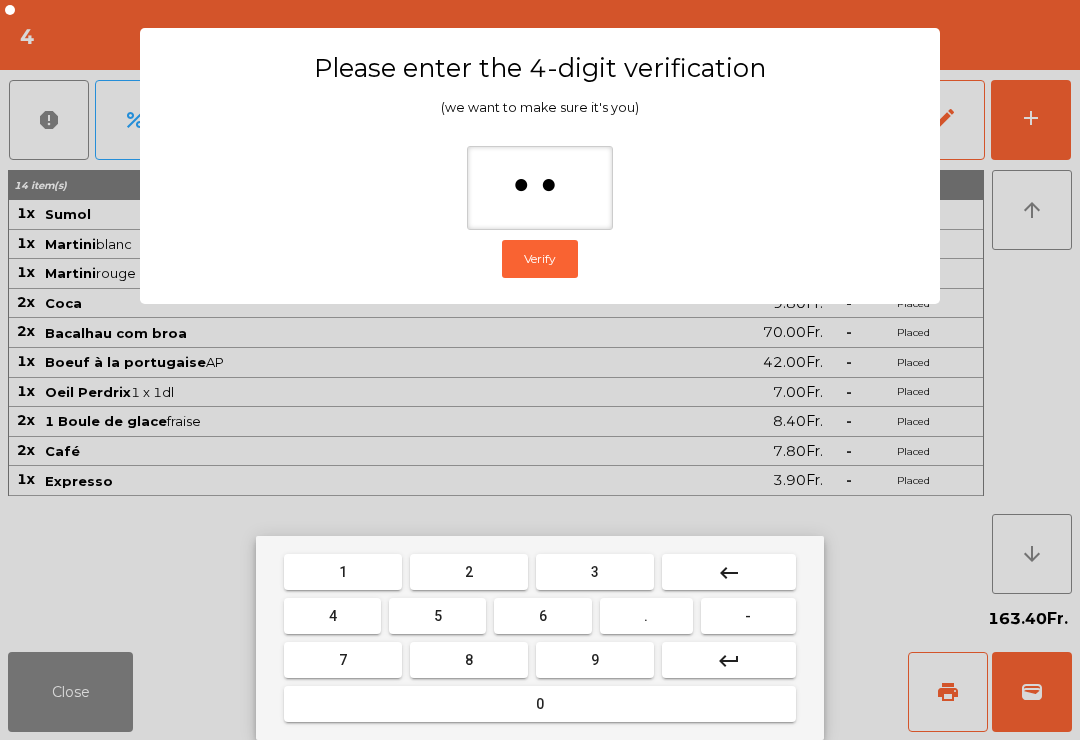 type on "***" 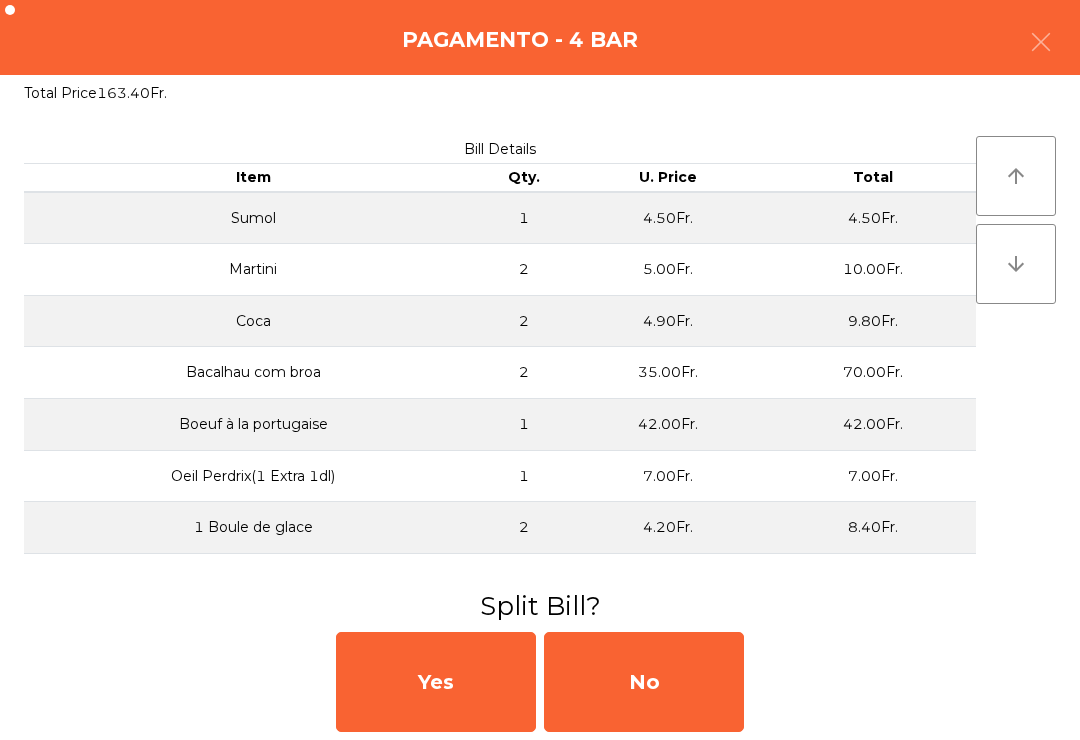 click on "No" 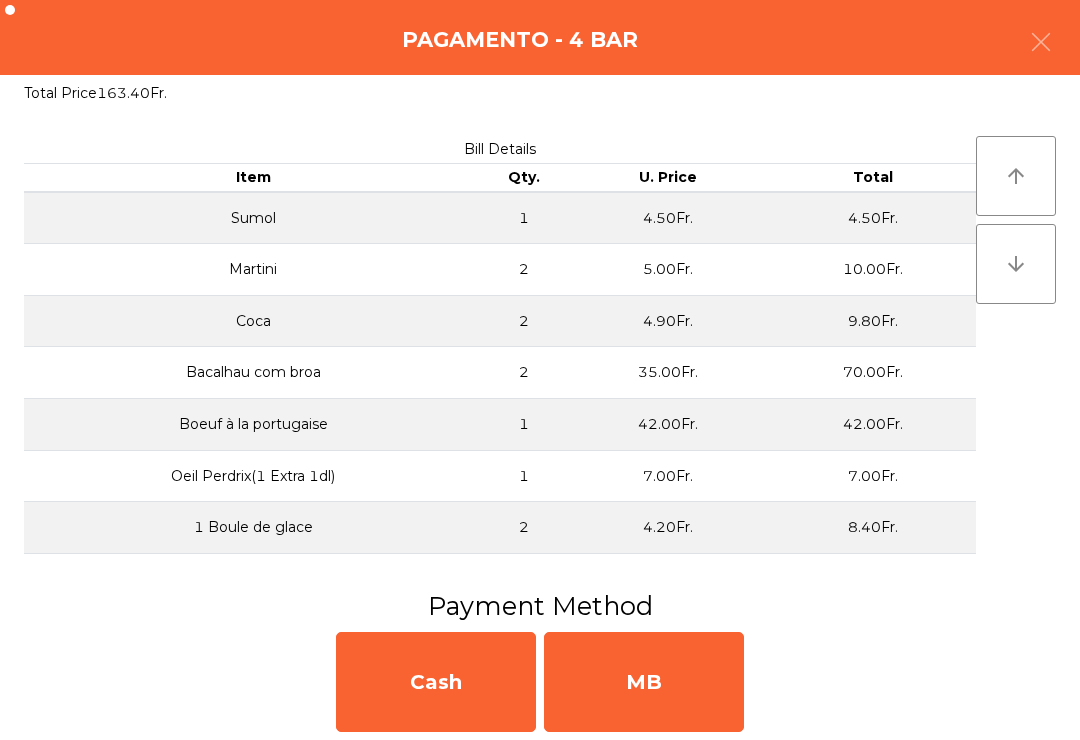 click on "MB" 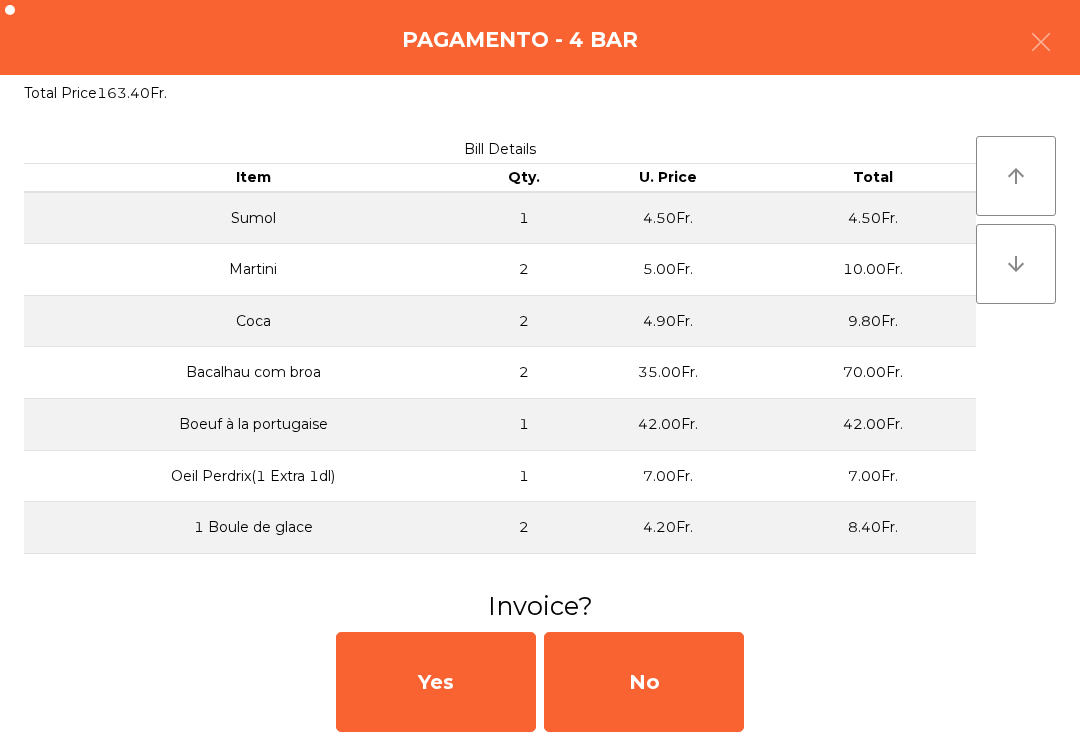 click on "No" 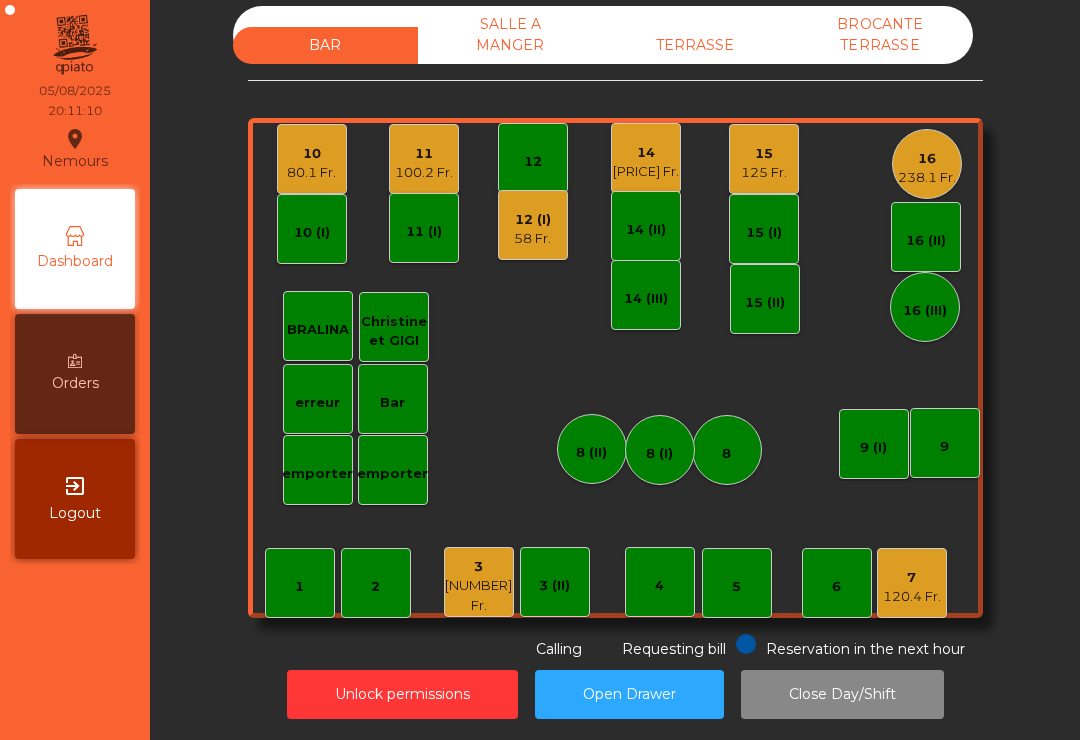 click on "11" 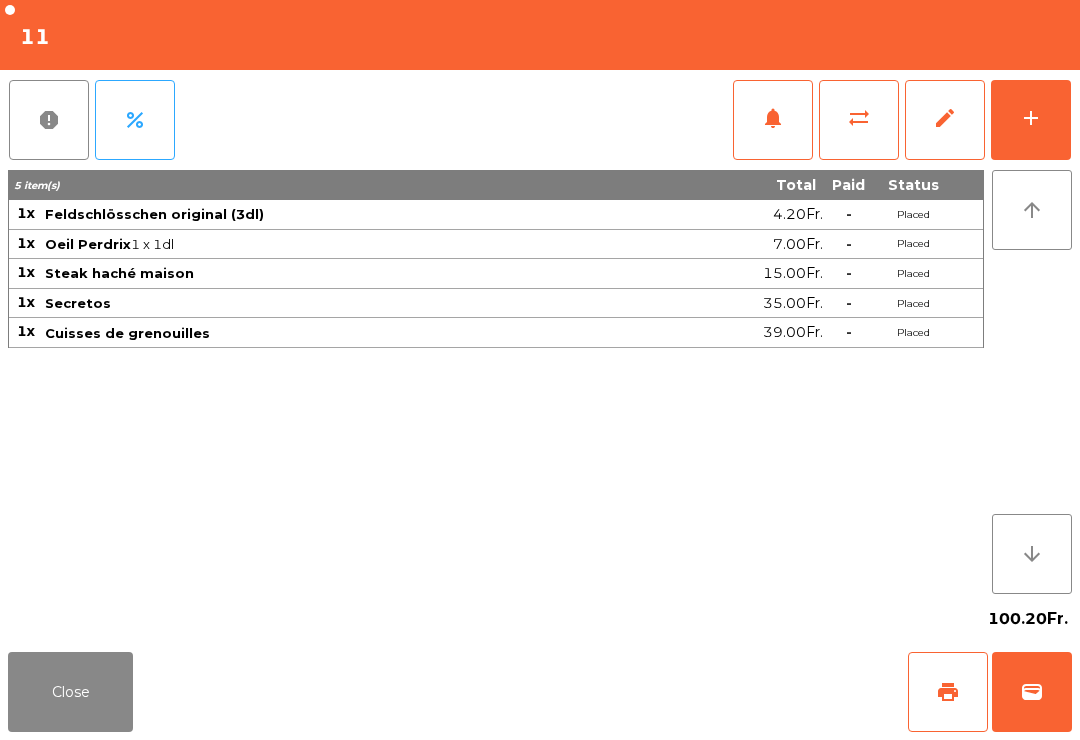 click on "add" 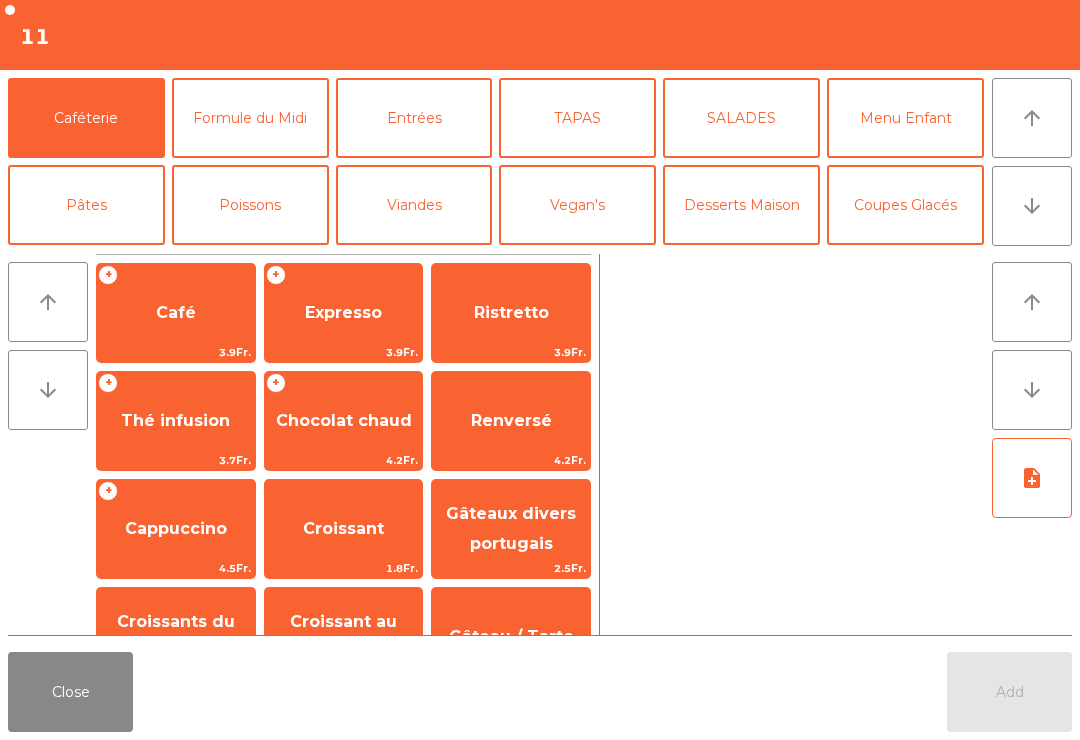 click on "arrow_downward" 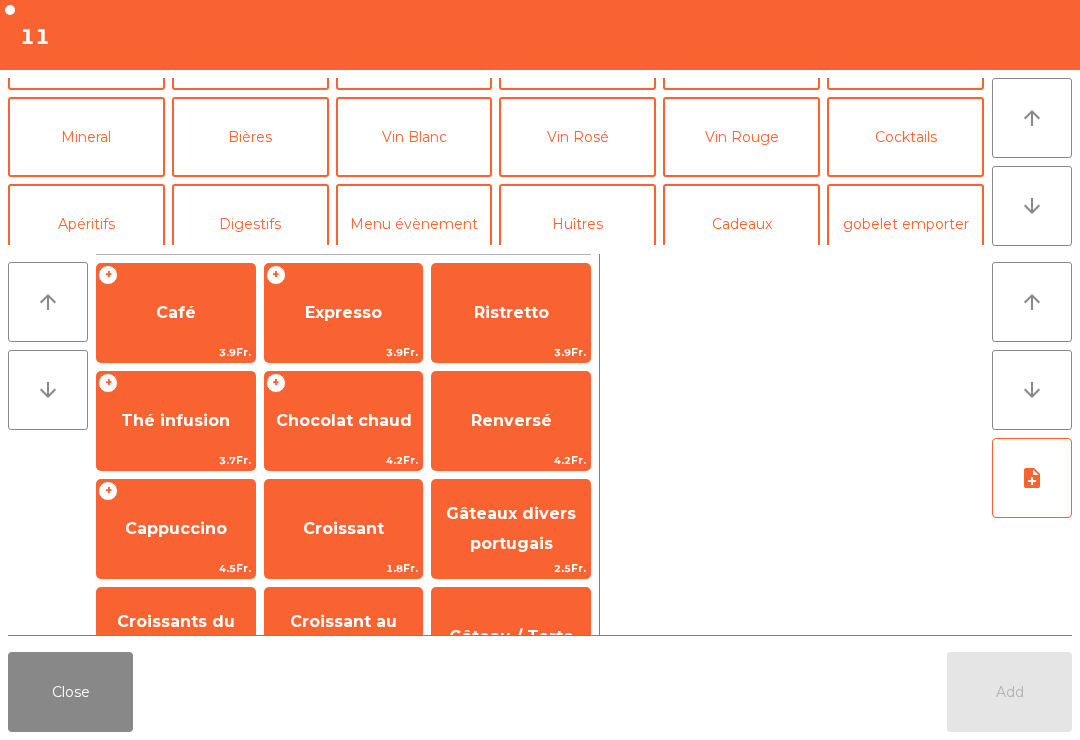 click on "Desserts Maison" 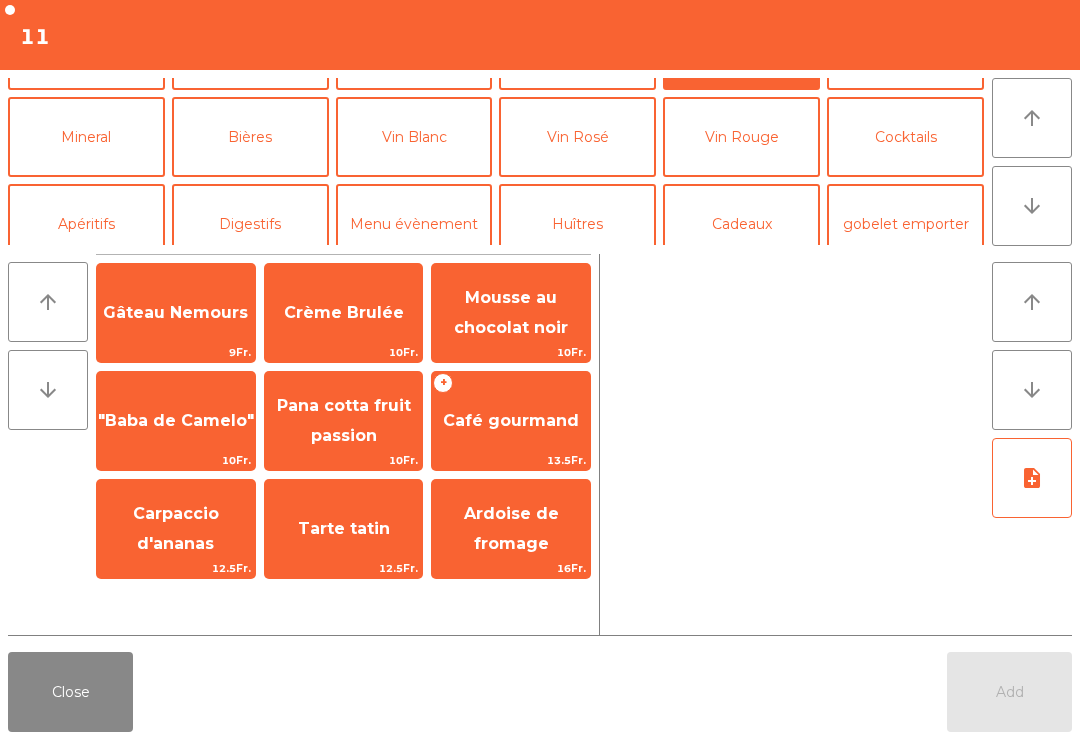 click on "Café gourmand" 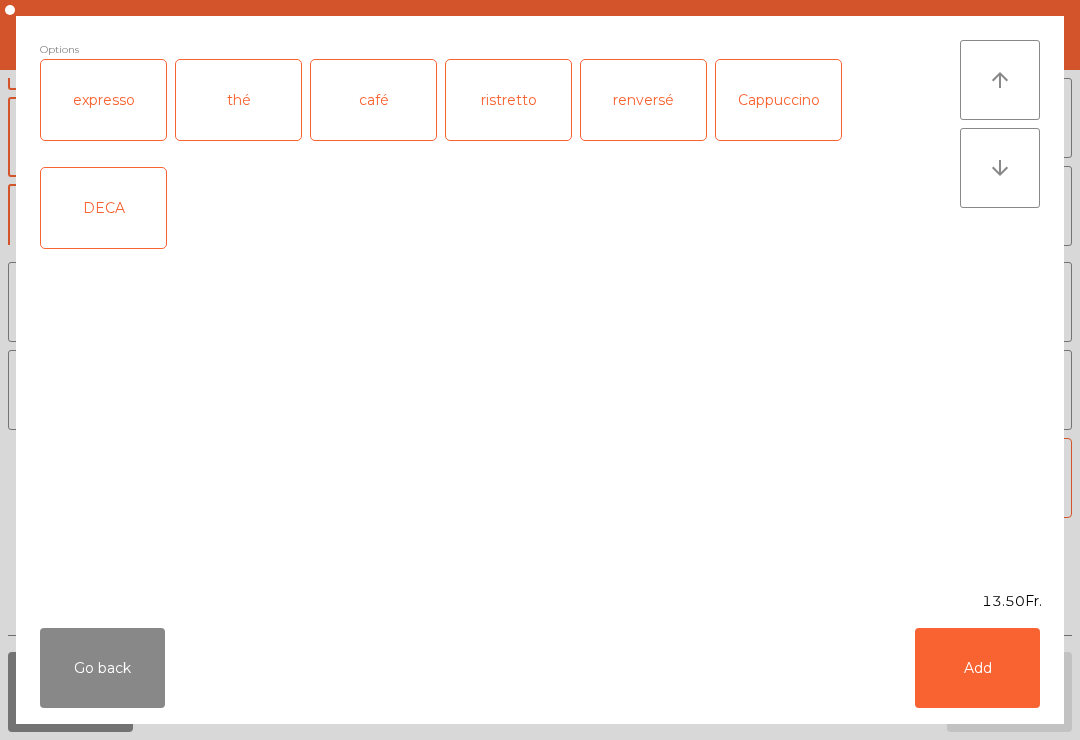 click on "expresso" 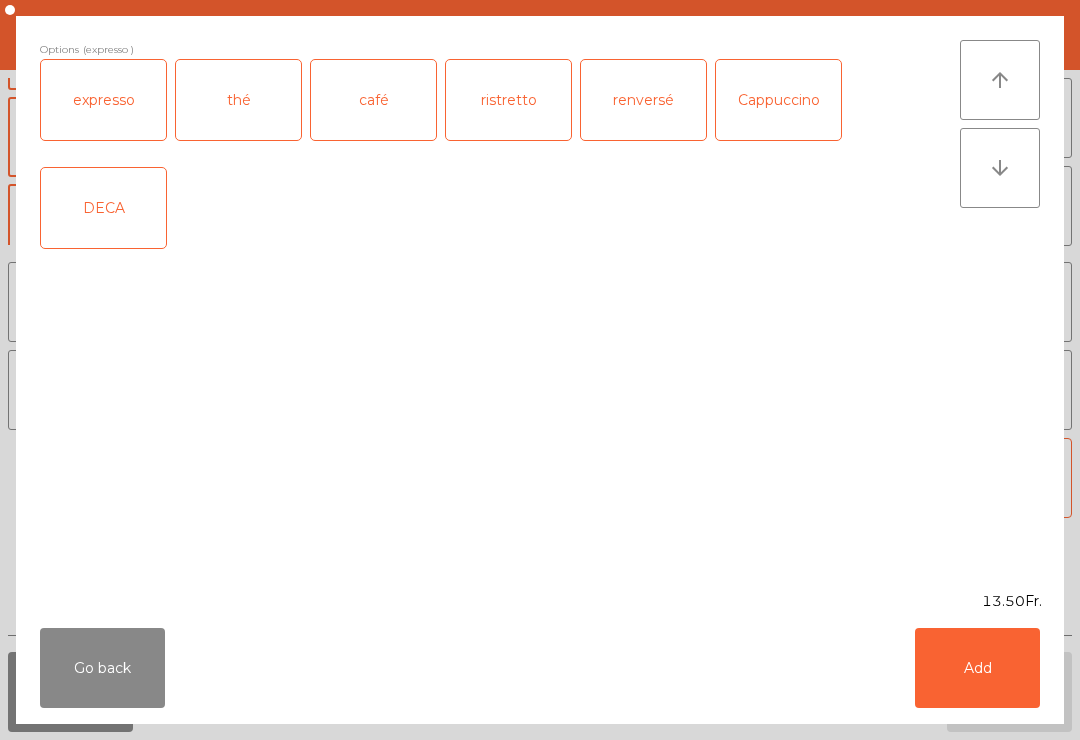 click on "Add" 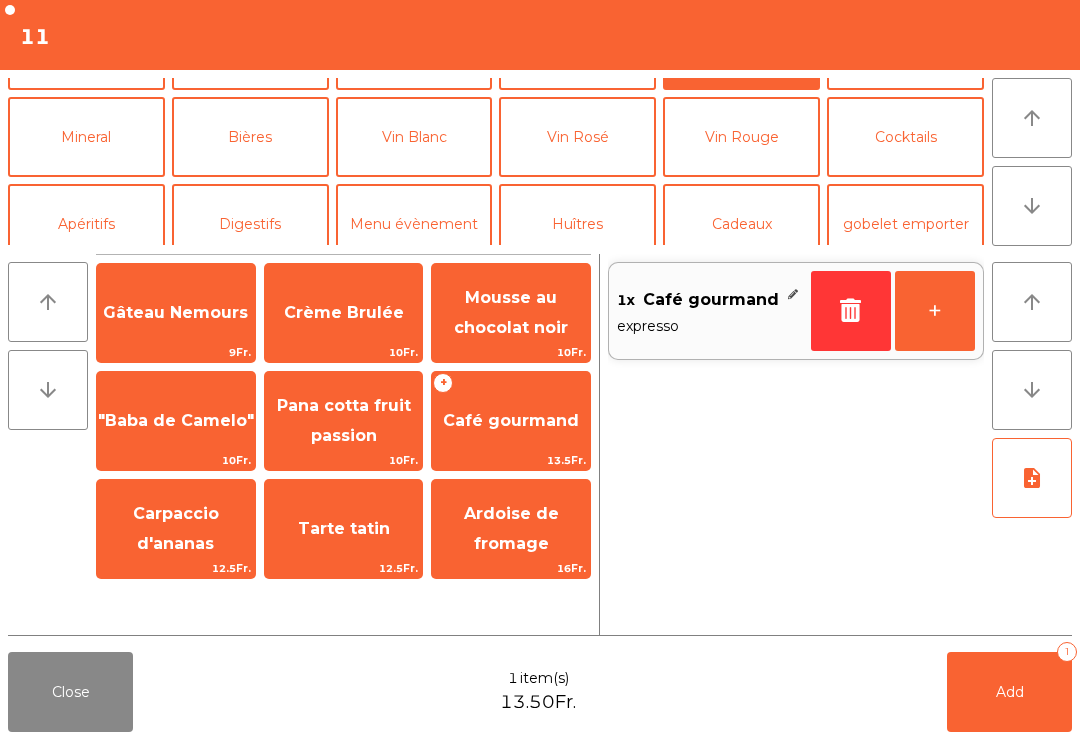 scroll, scrollTop: 0, scrollLeft: 0, axis: both 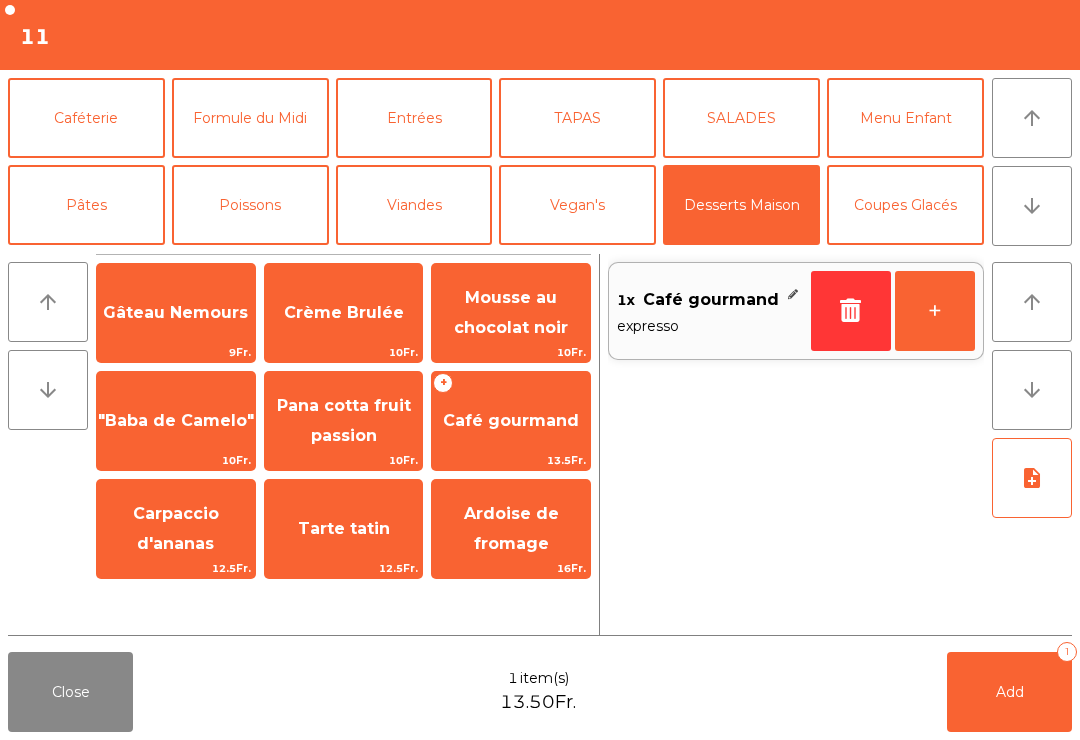 click on "Café gourmand" 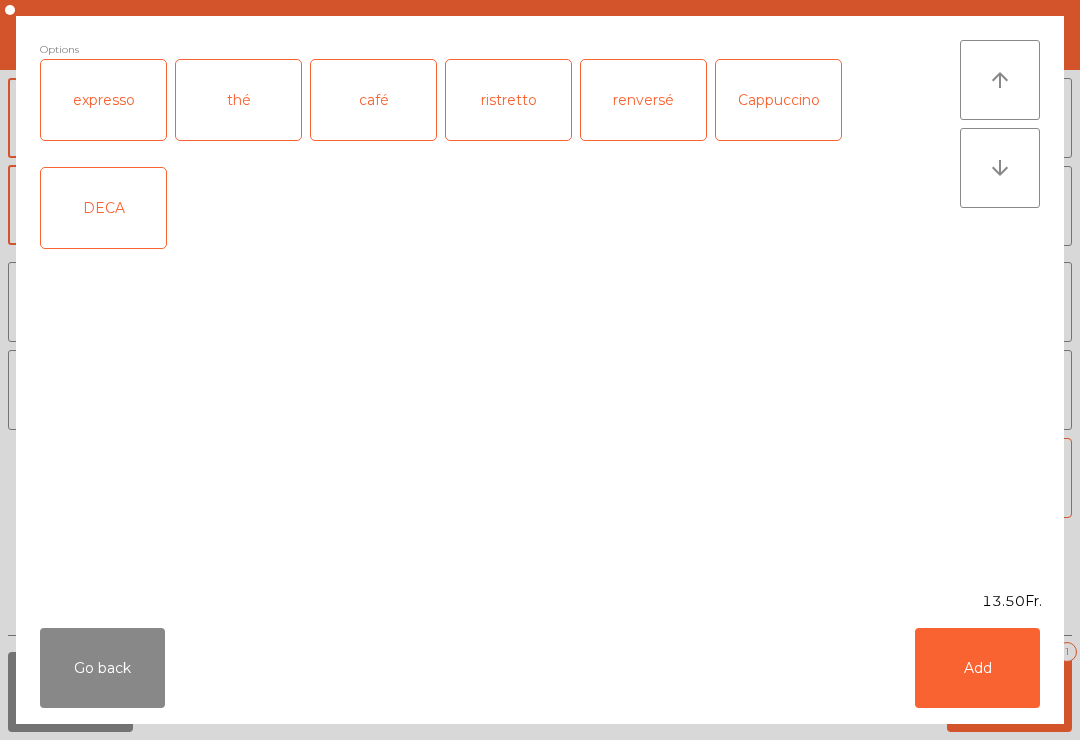 click on "café" 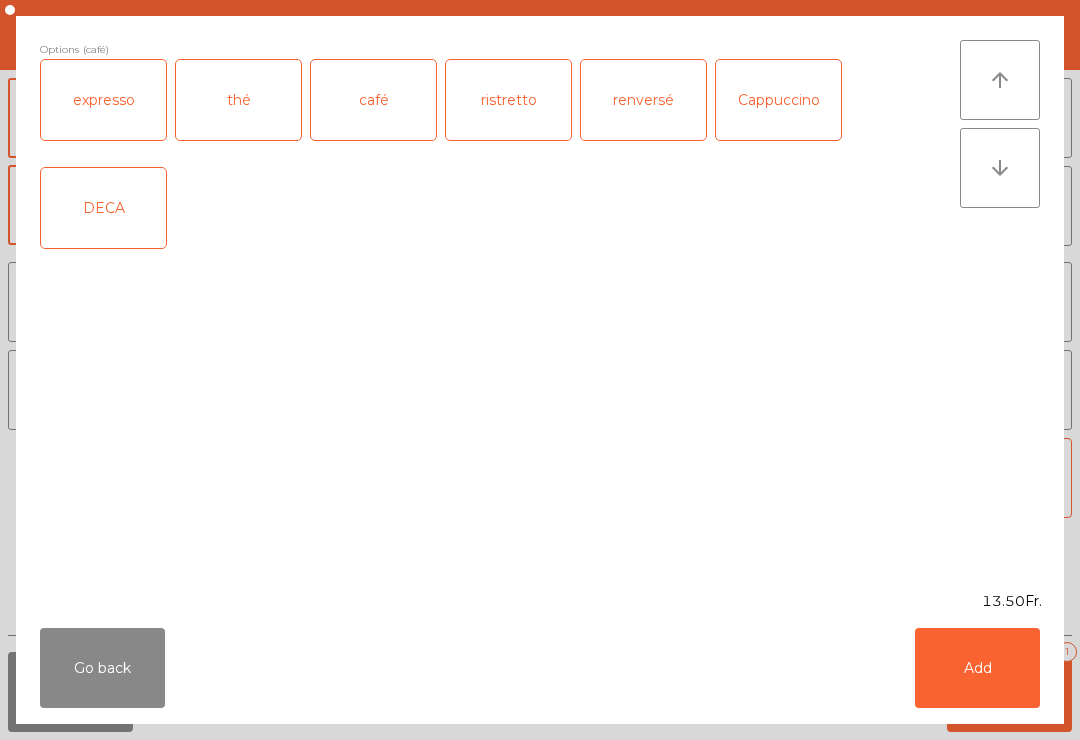 click on "Add" 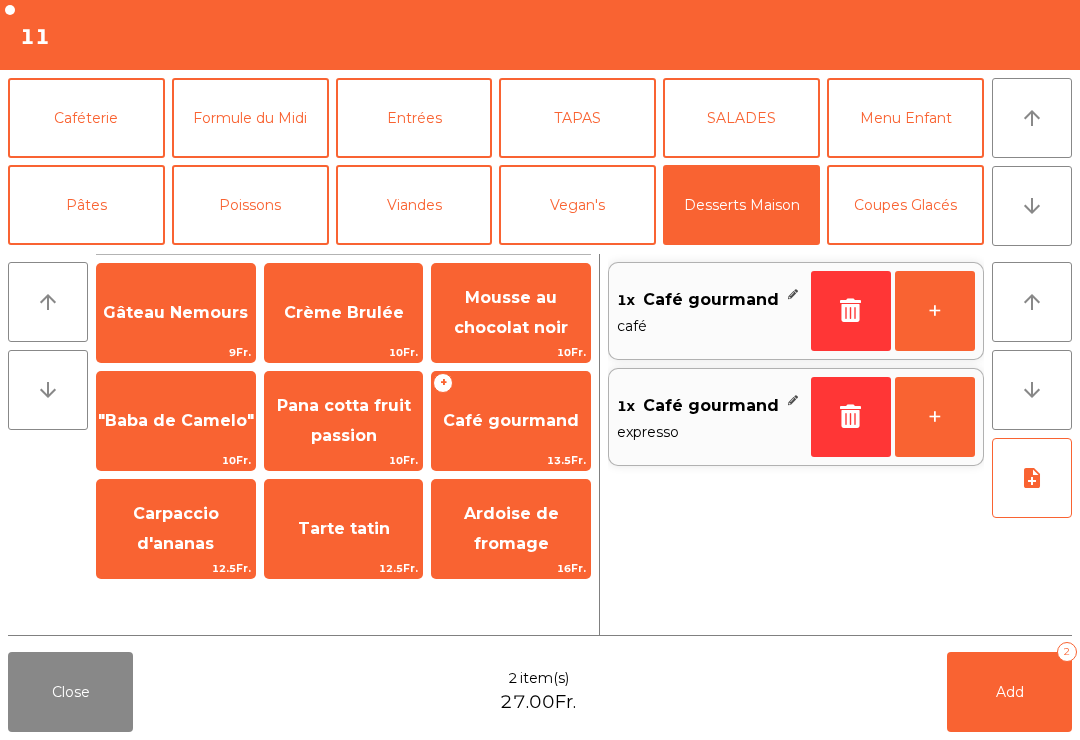 click on "Add   2" 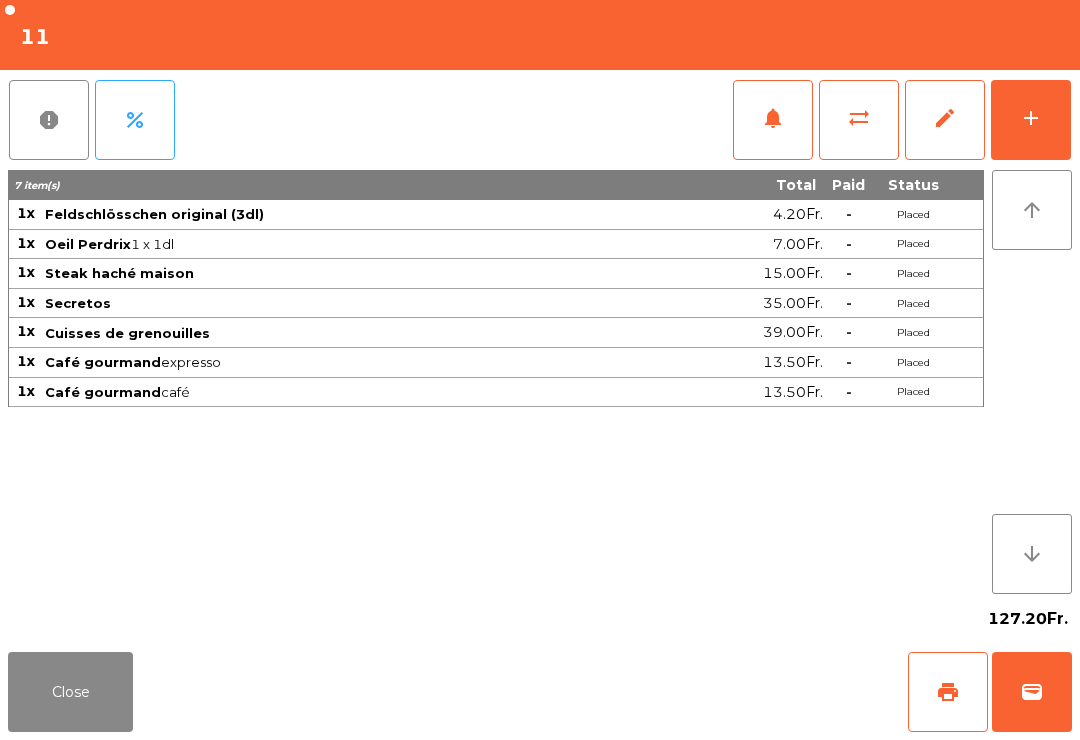 click on "Close" 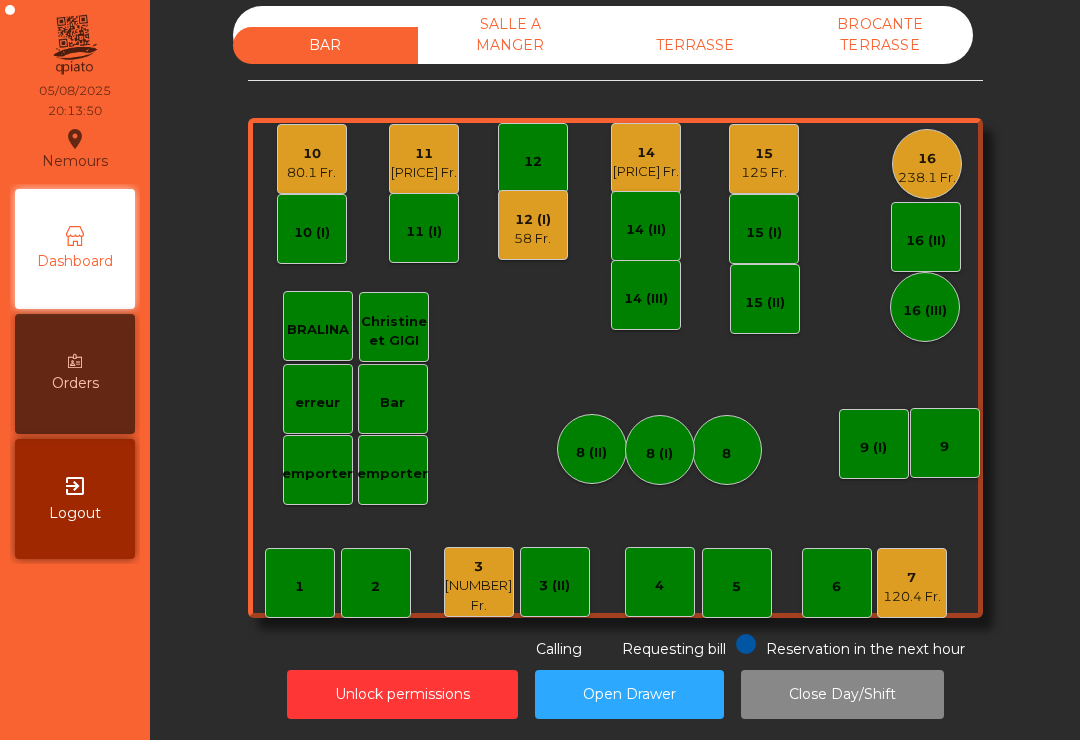 click on "80.1 Fr." 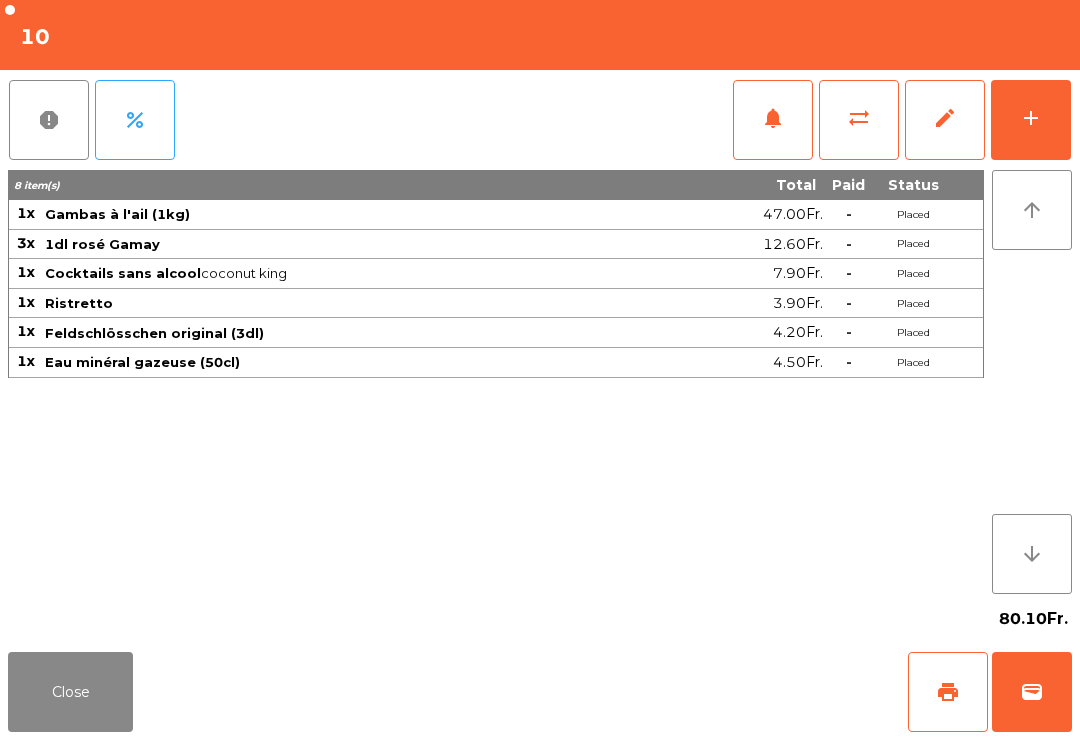click on "wallet" 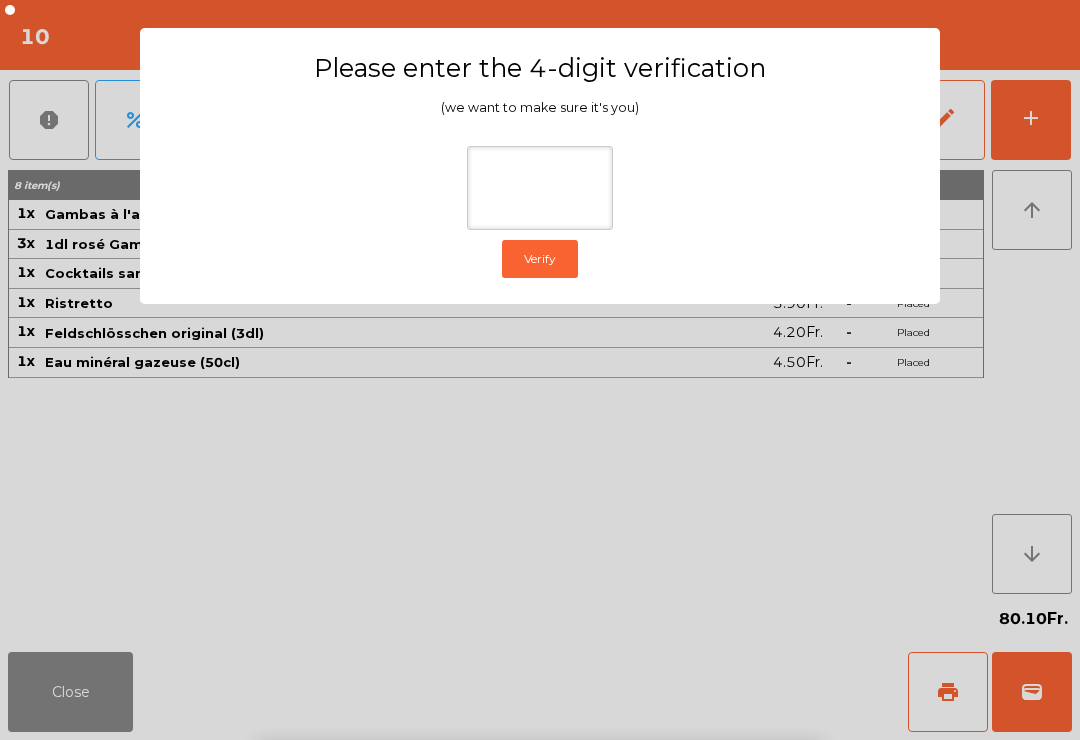 click on "Please enter the 4-digit verification (we want to make sure it's you)  Verify" 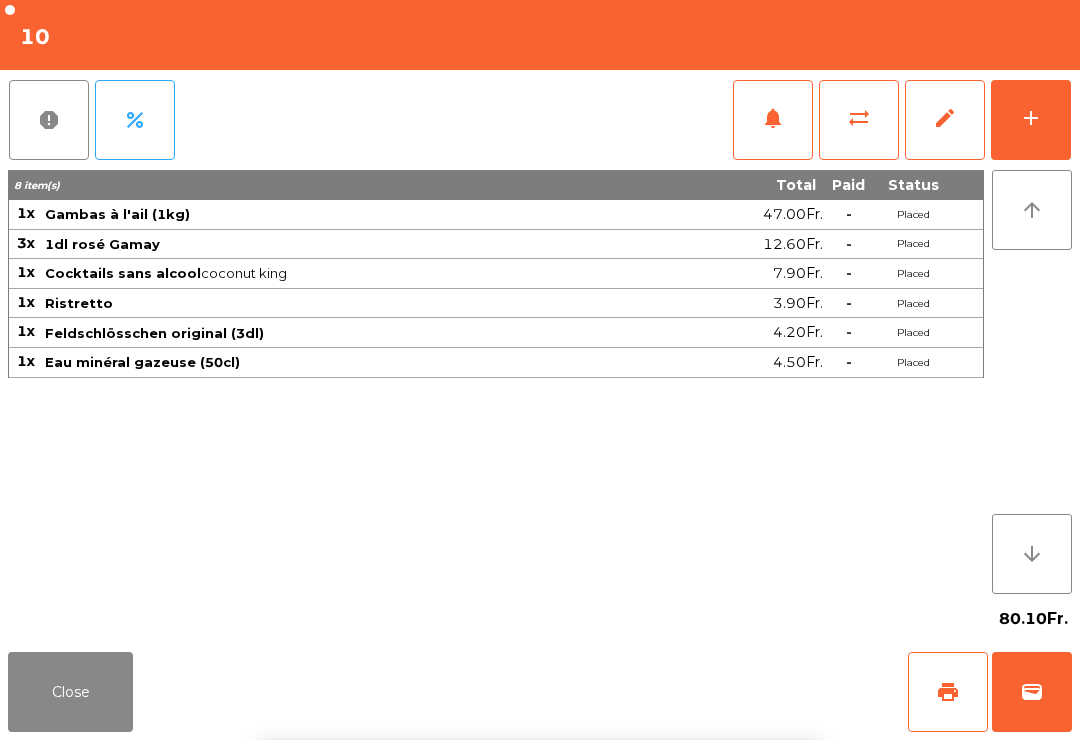 click on "arrow_upward" 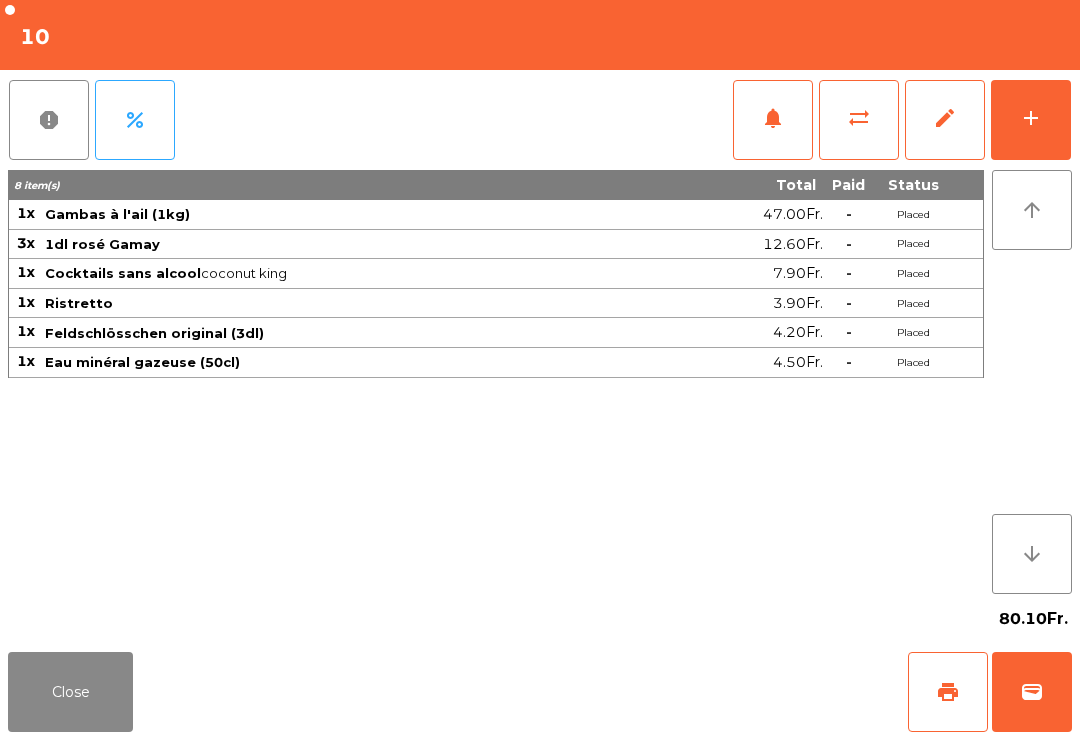 click on "sync_alt" 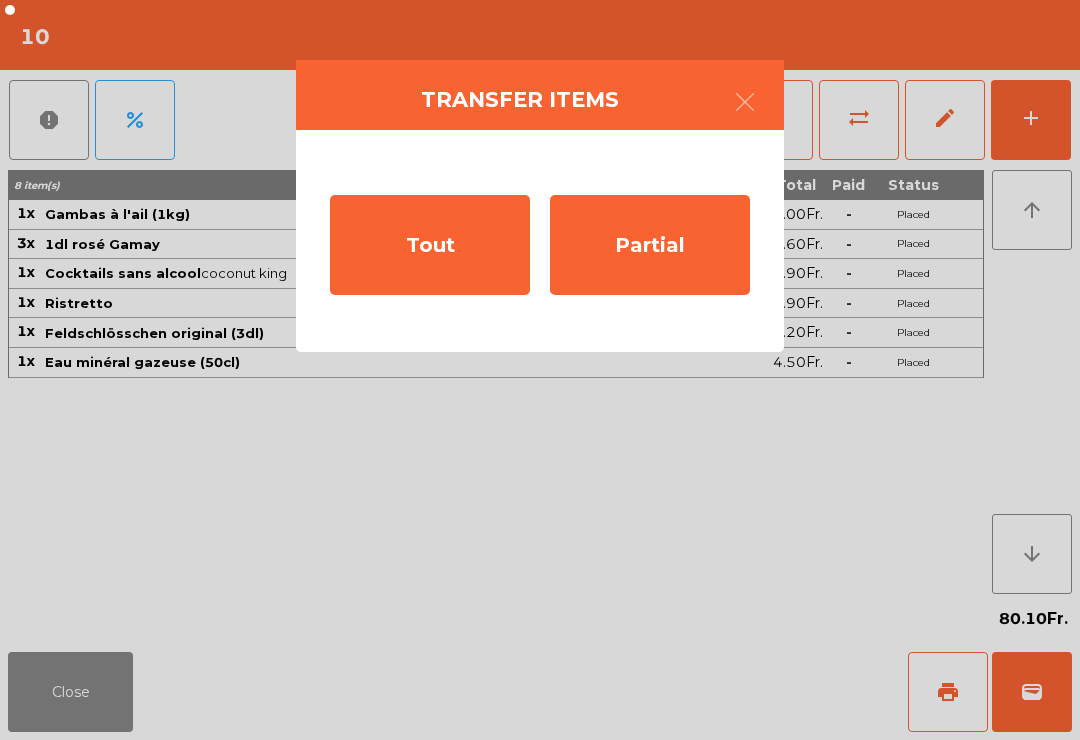 click on "Partial" 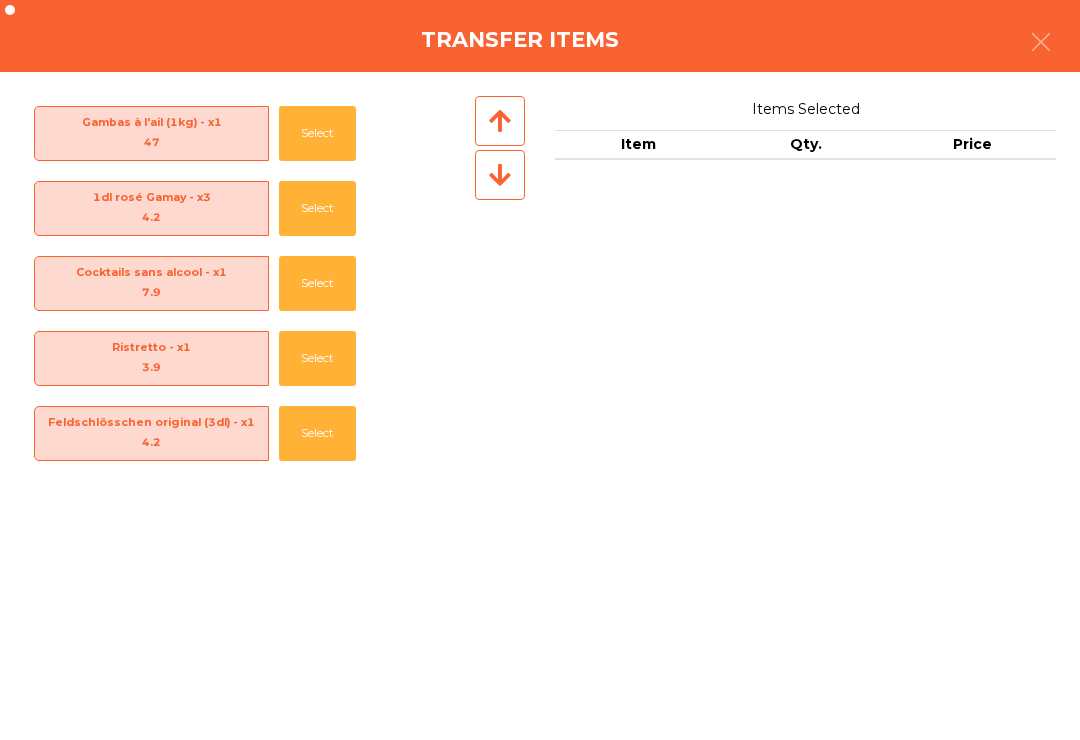 scroll, scrollTop: 71, scrollLeft: 0, axis: vertical 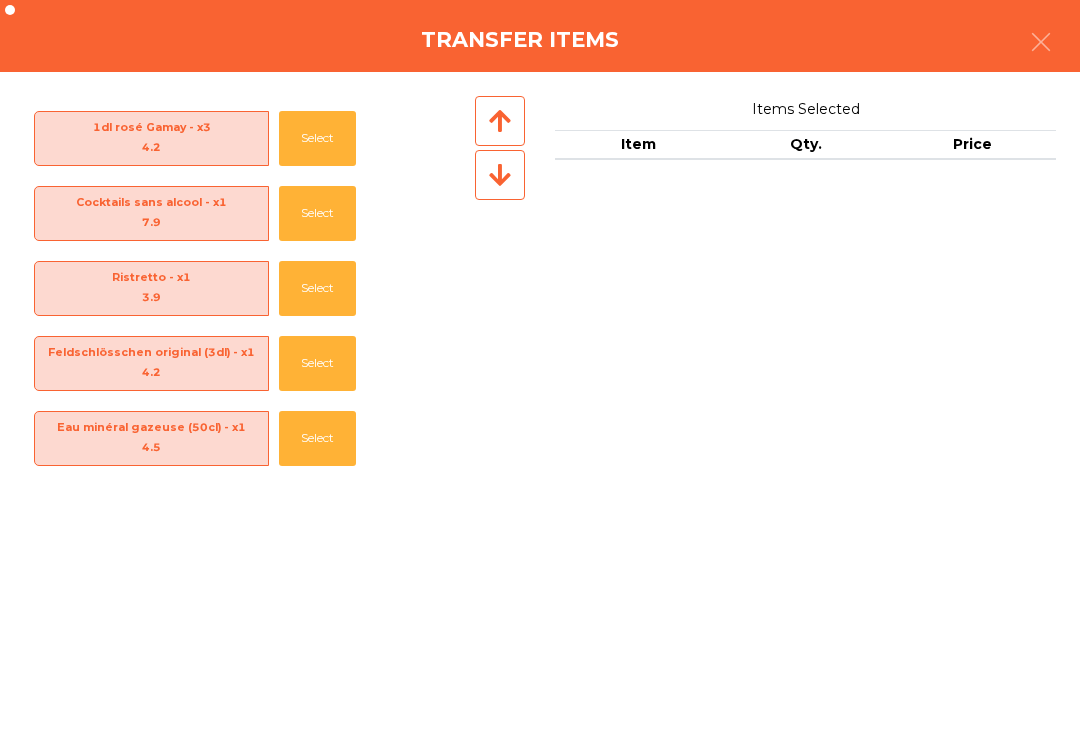 click on "Select" 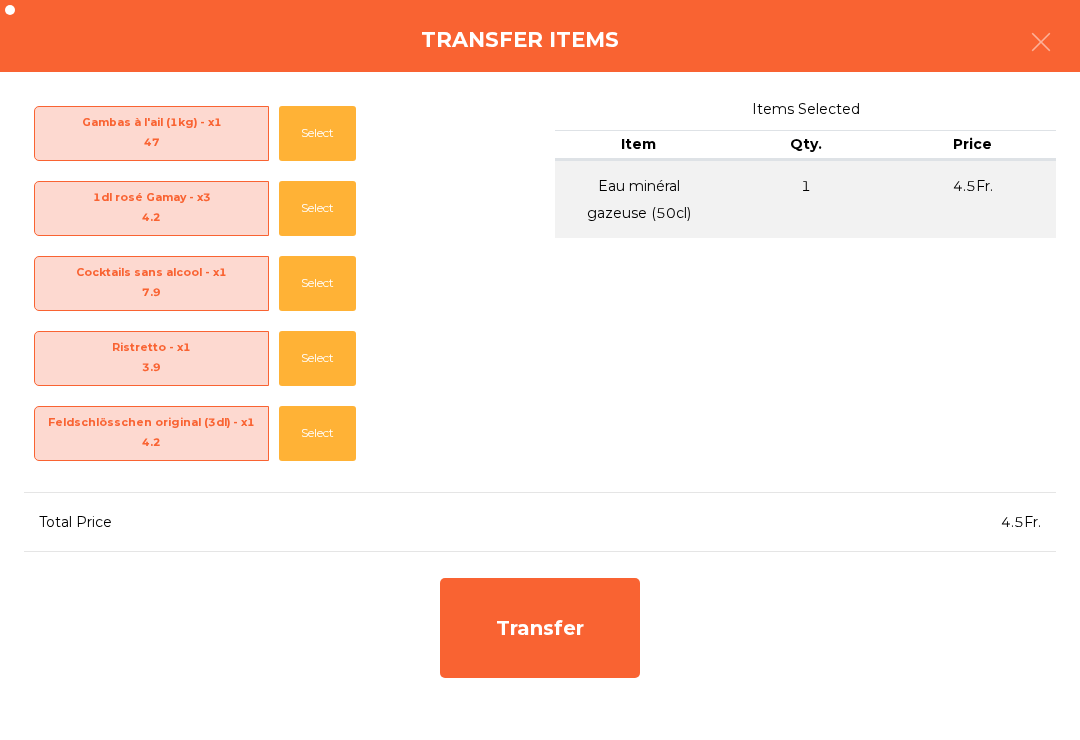 click on "Select" 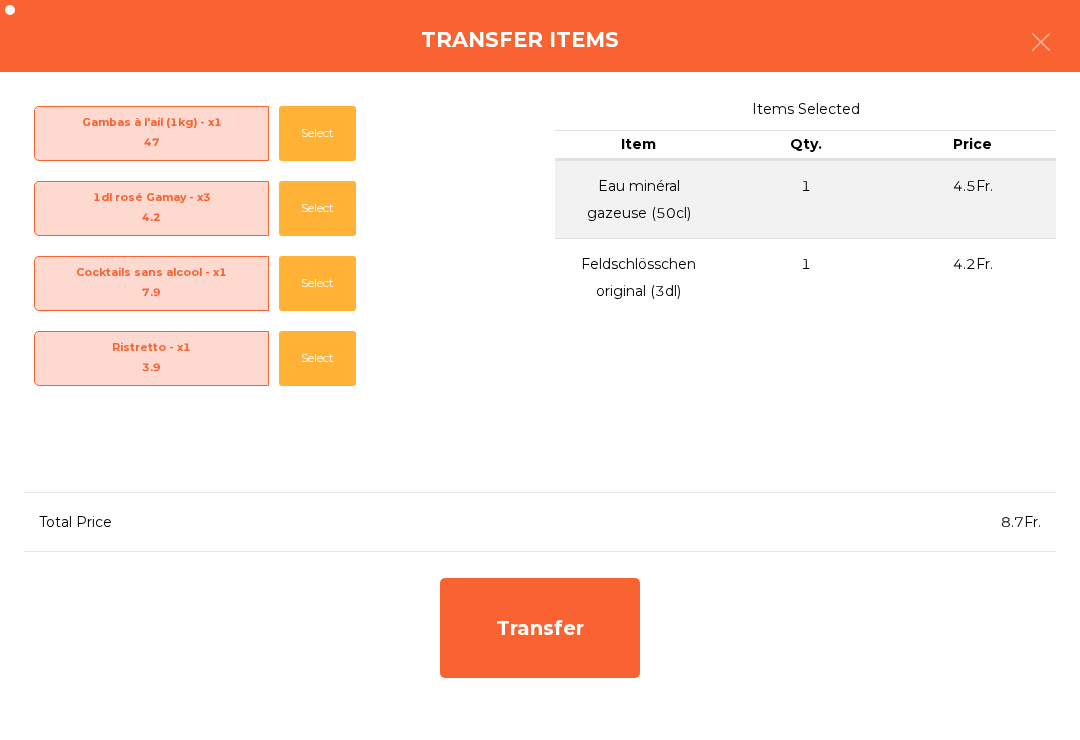 click on "Transfer" 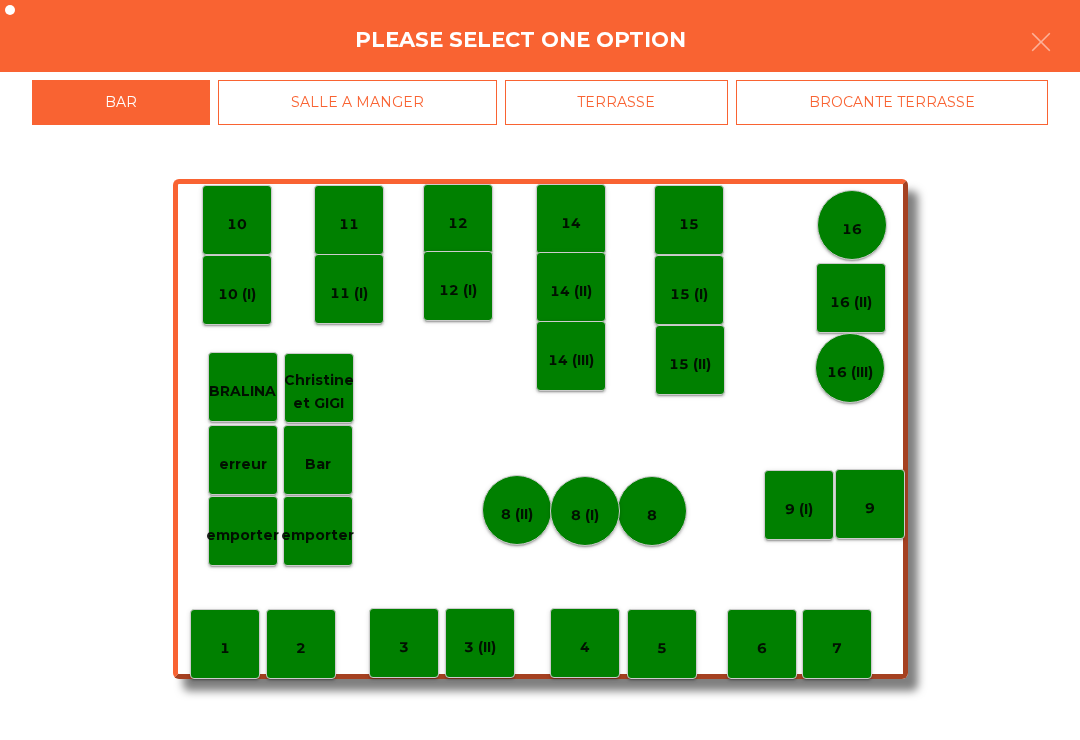 scroll, scrollTop: 0, scrollLeft: 0, axis: both 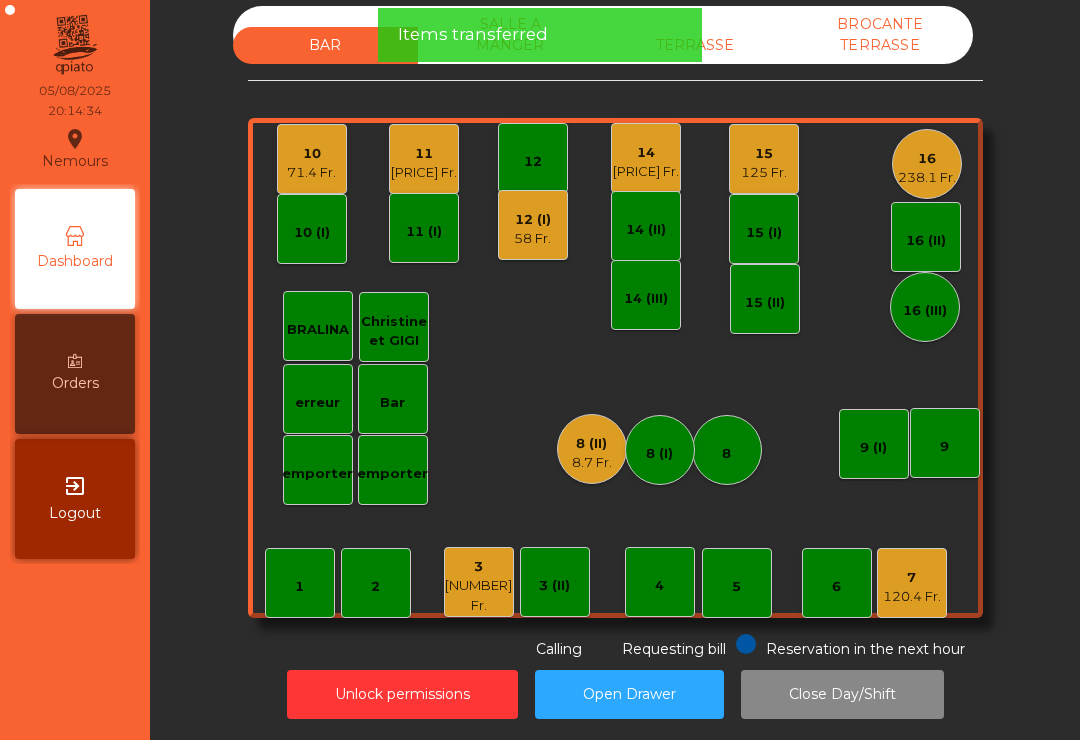 click on "71.4 Fr." 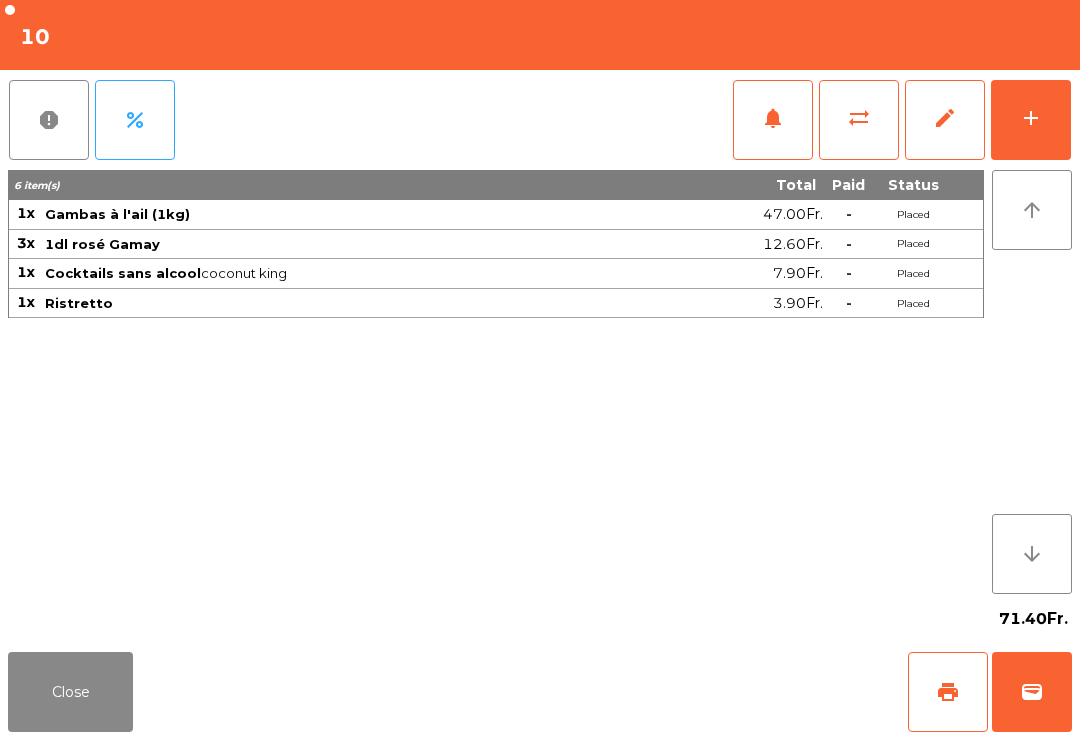 click on "Close" 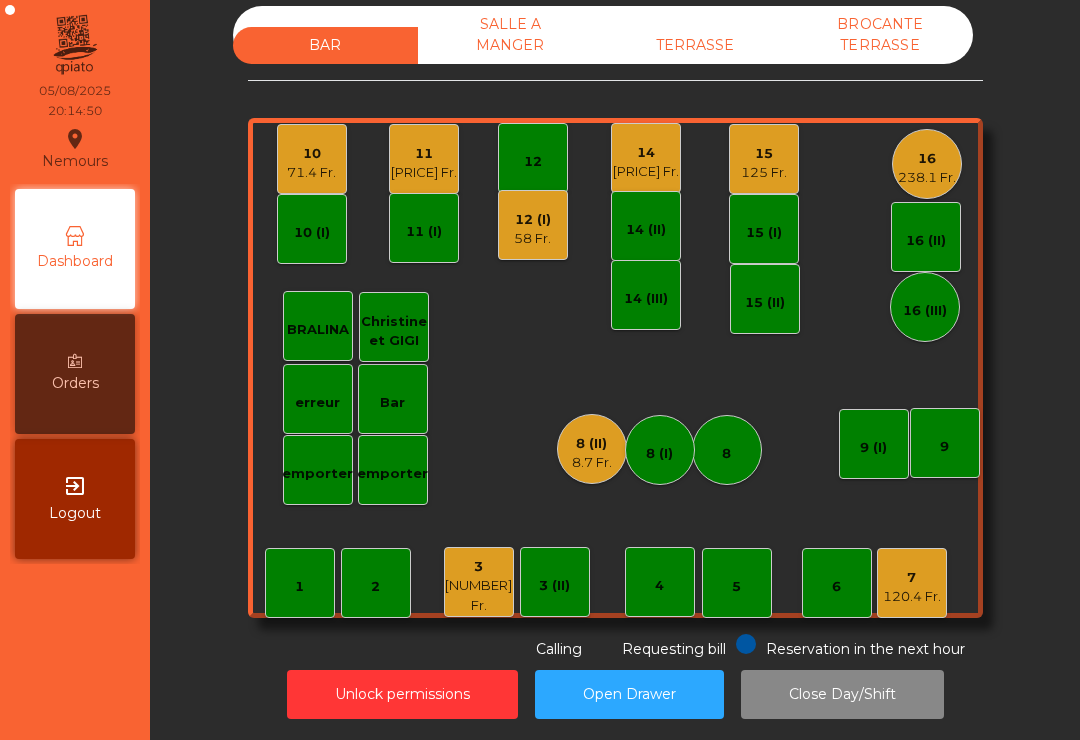 click on "71.4 Fr." 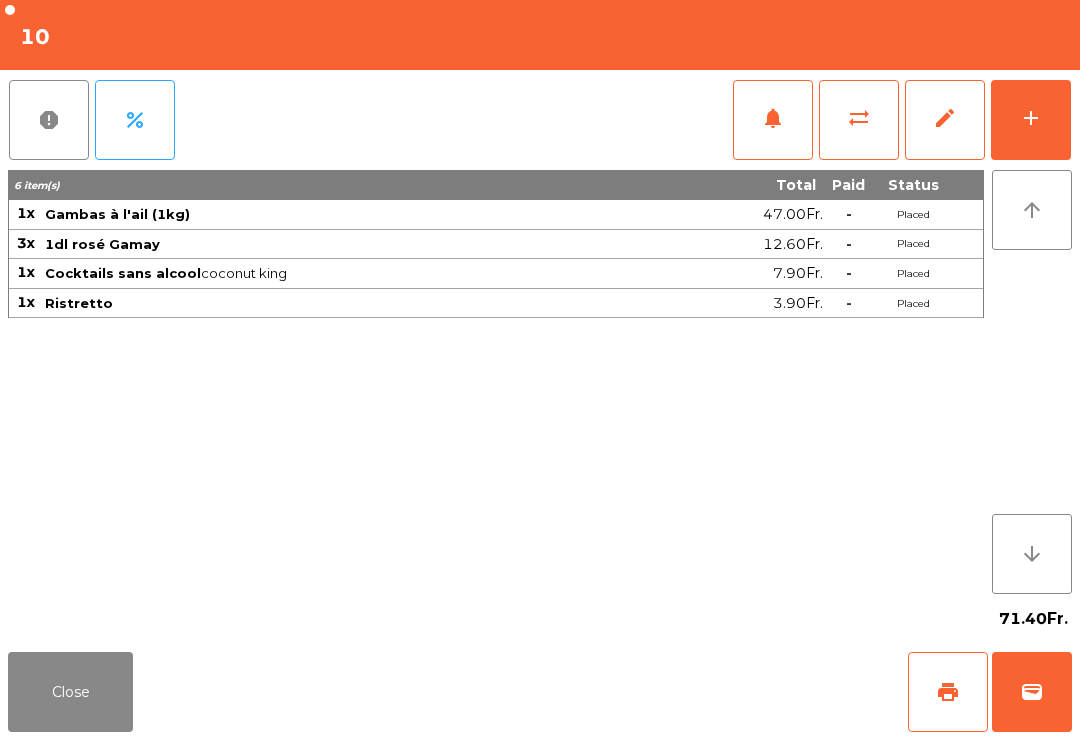 click on "wallet" 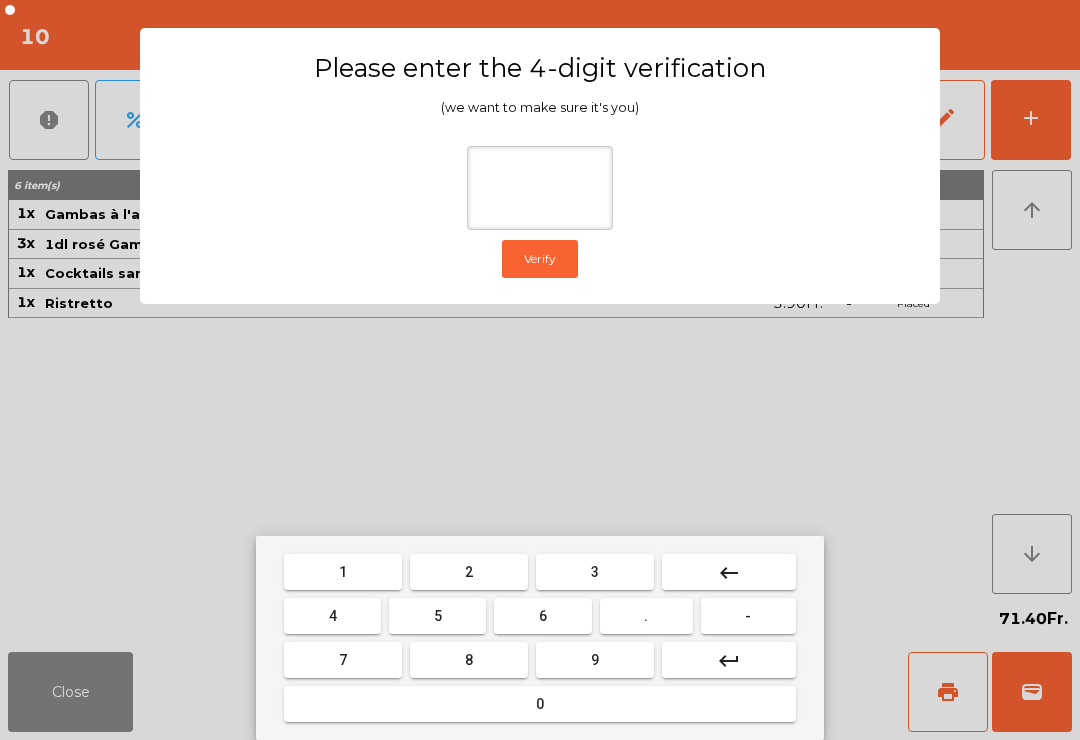 type on "*" 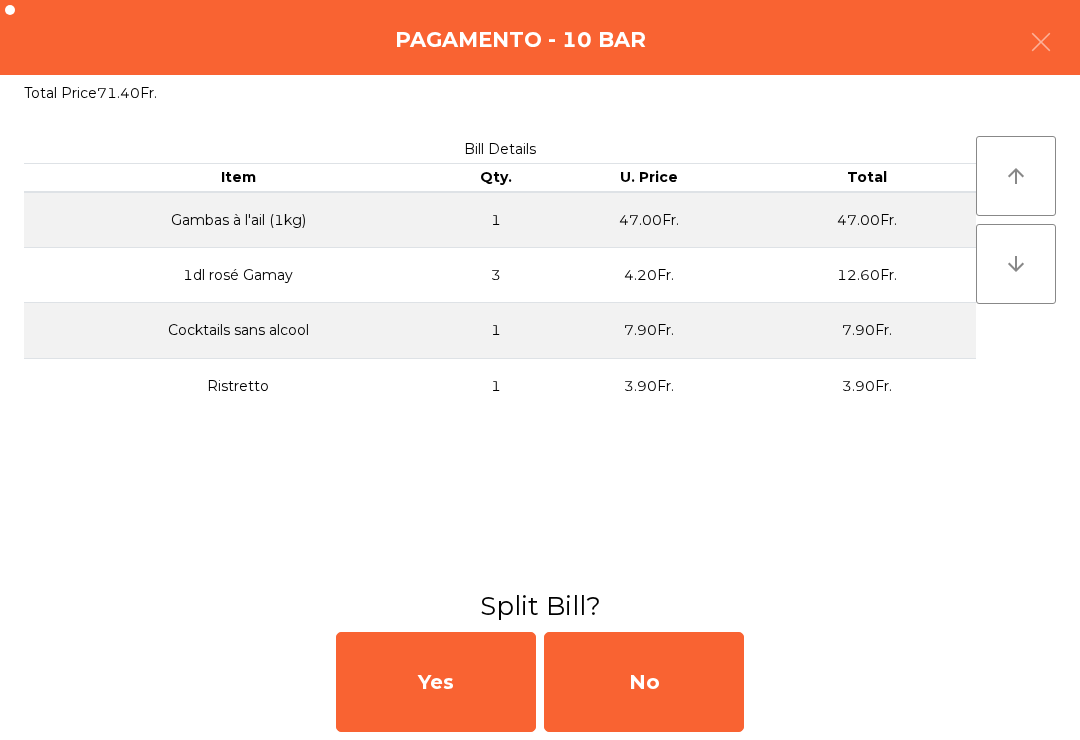 click on "No" 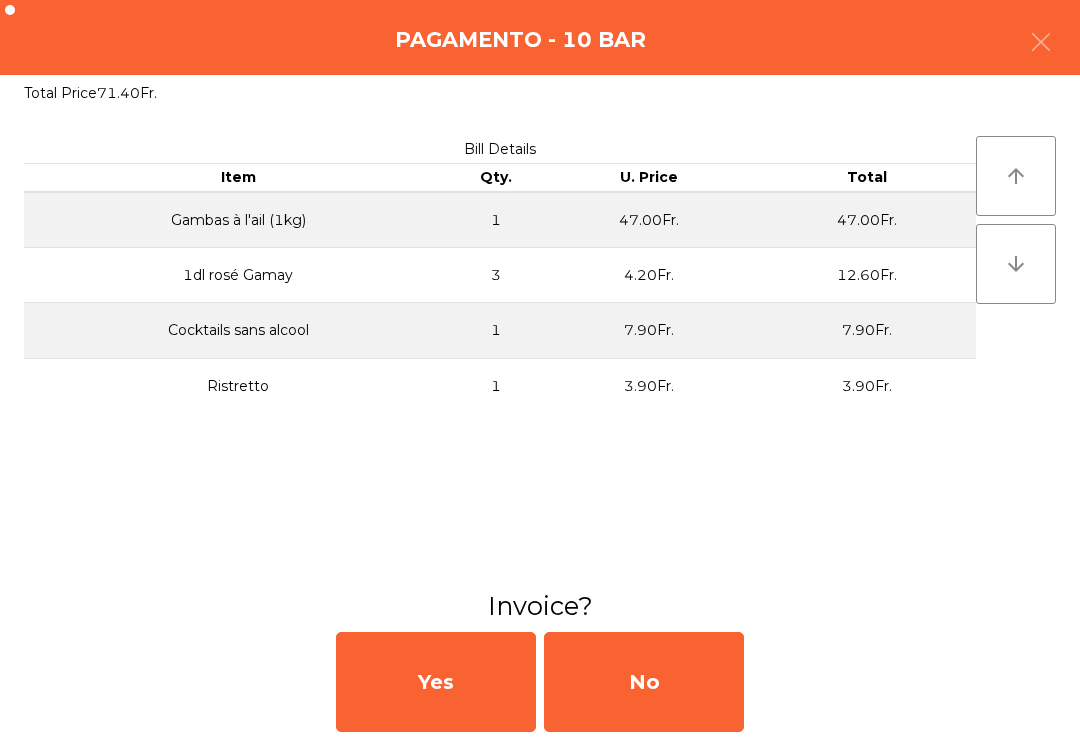 click on "No" 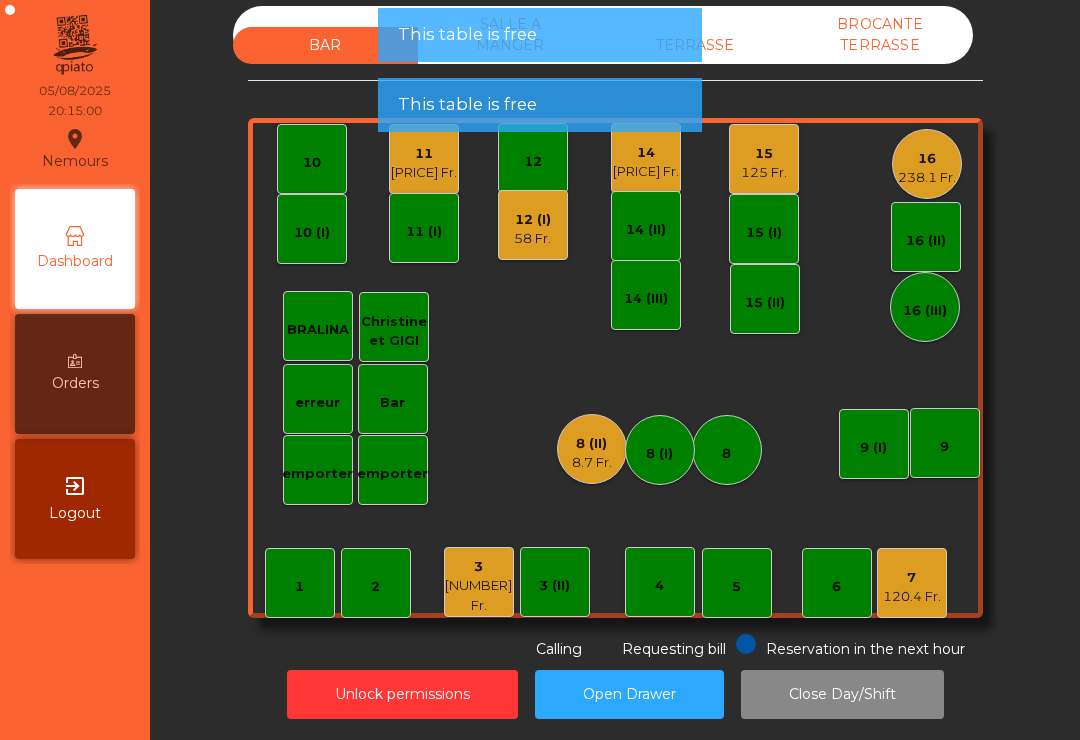click on "Open Drawer" 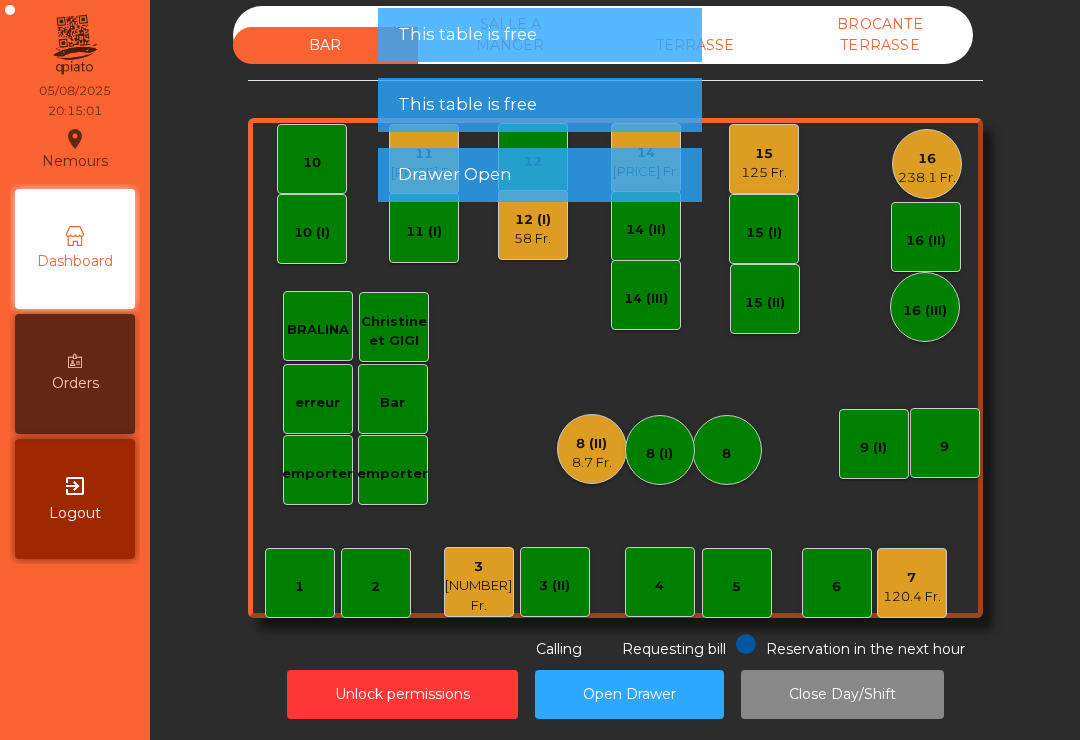 click on "8.7 Fr." 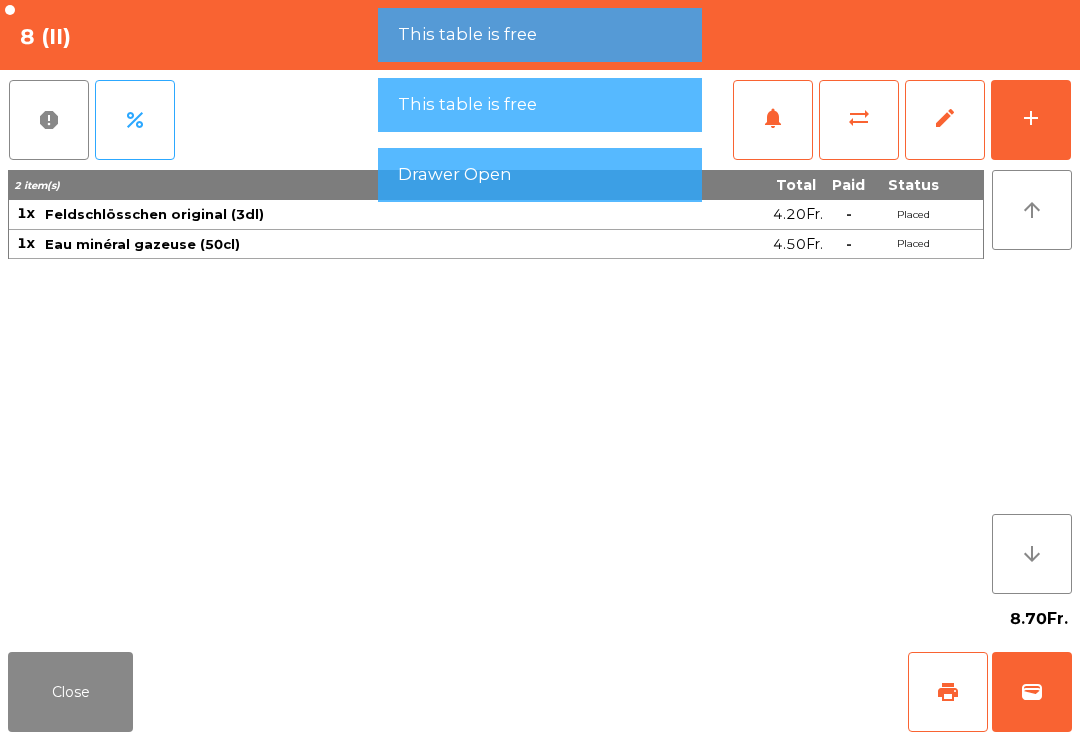 click on "sync_alt" 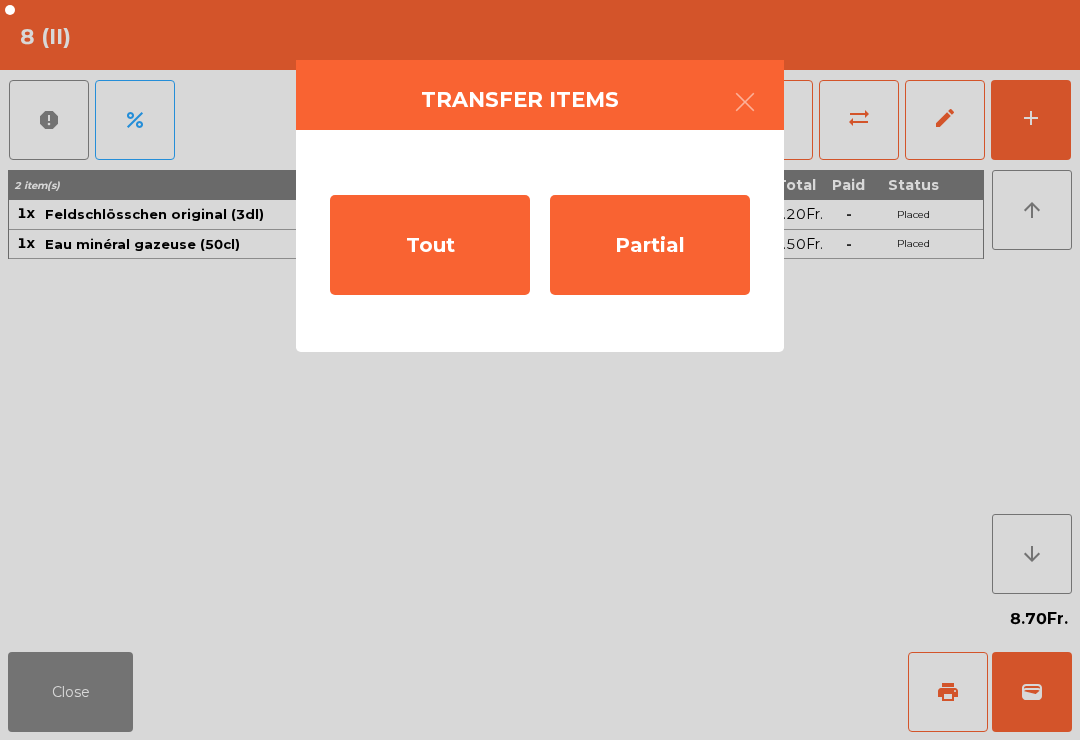 click on "Tout" 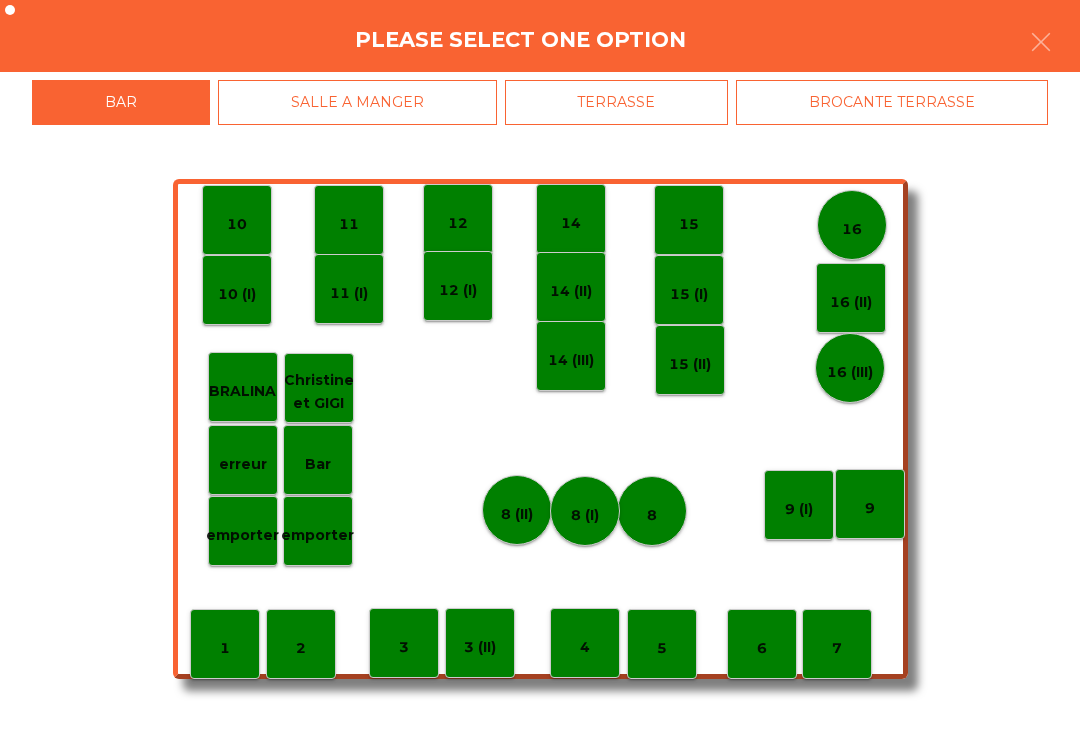 click on "11" 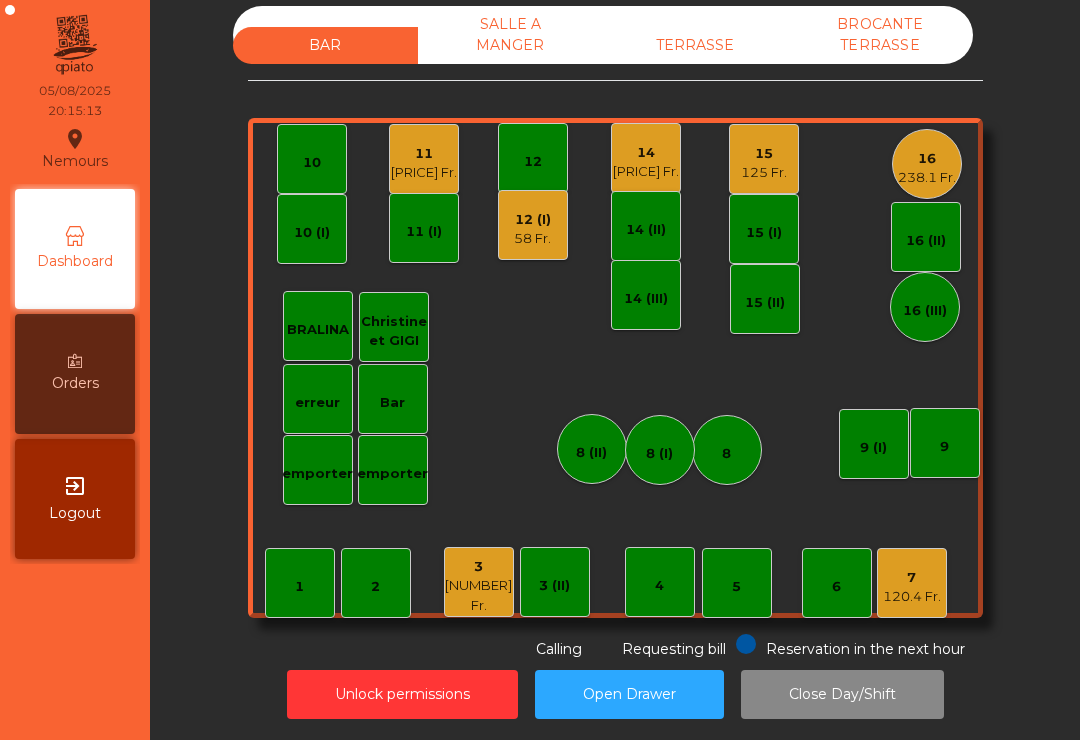 click on "7" 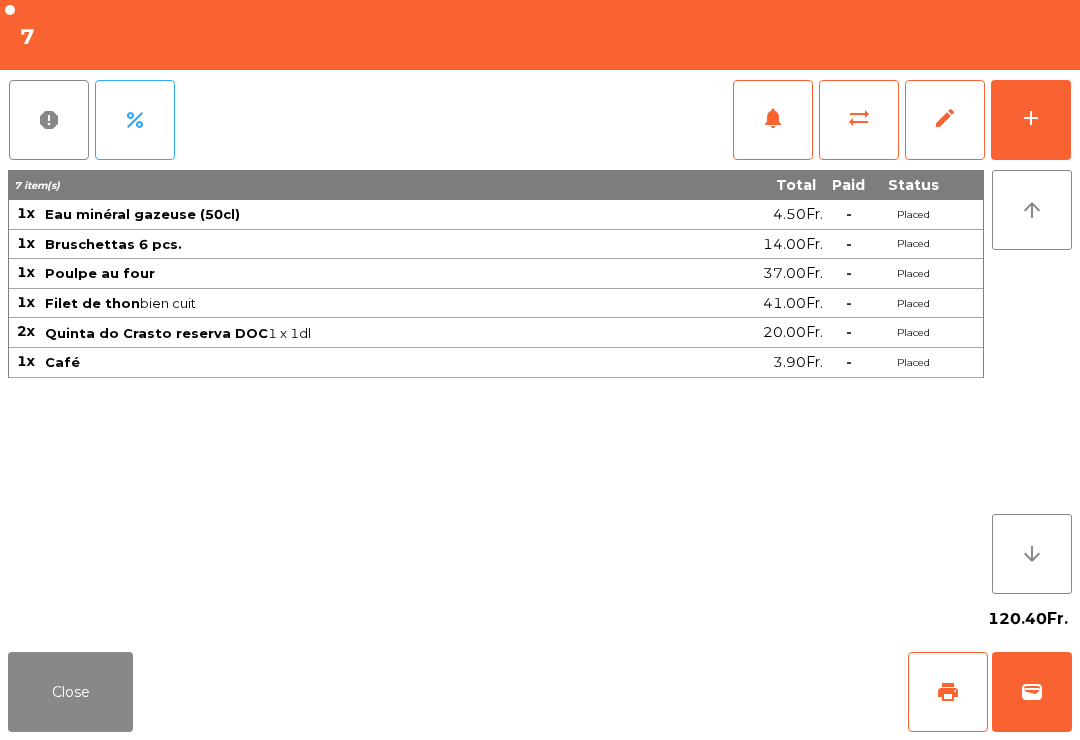 click on "Close" 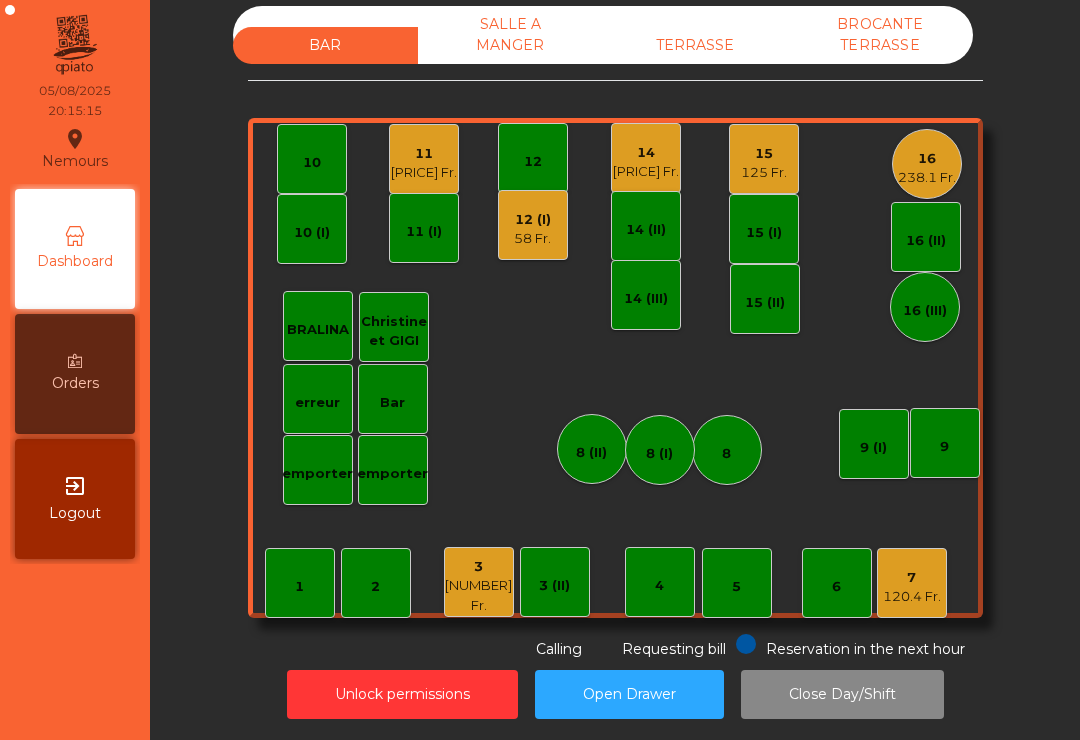 click on "BROCANTE TERRASSE" 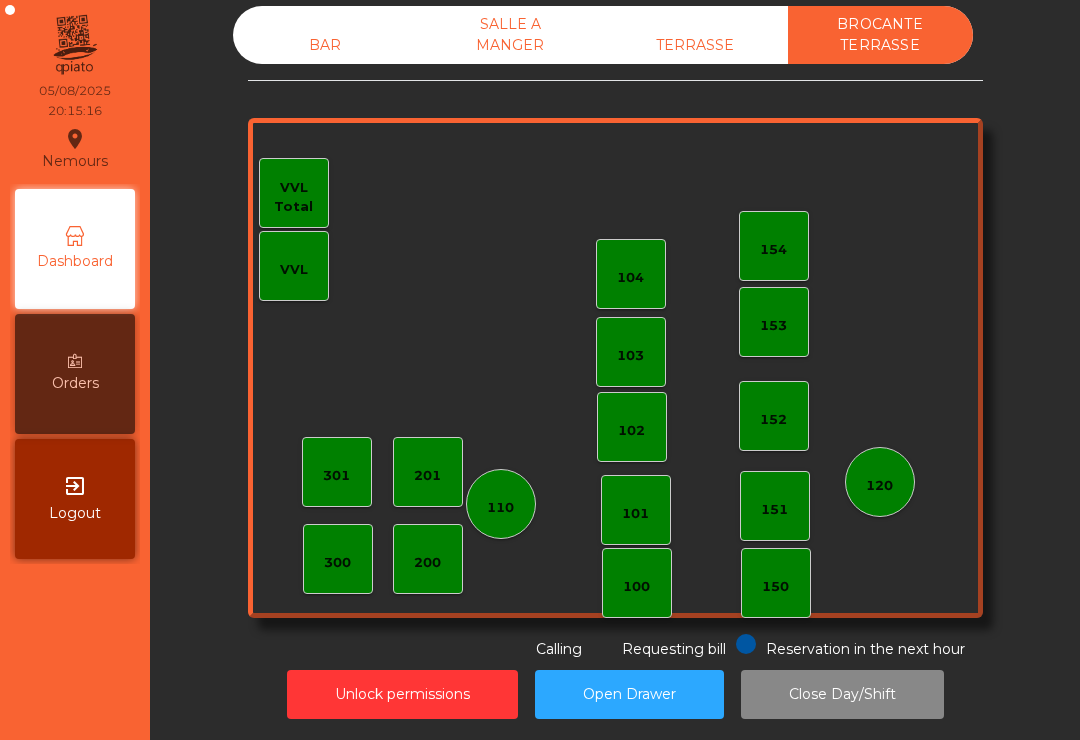 click on "BAR" 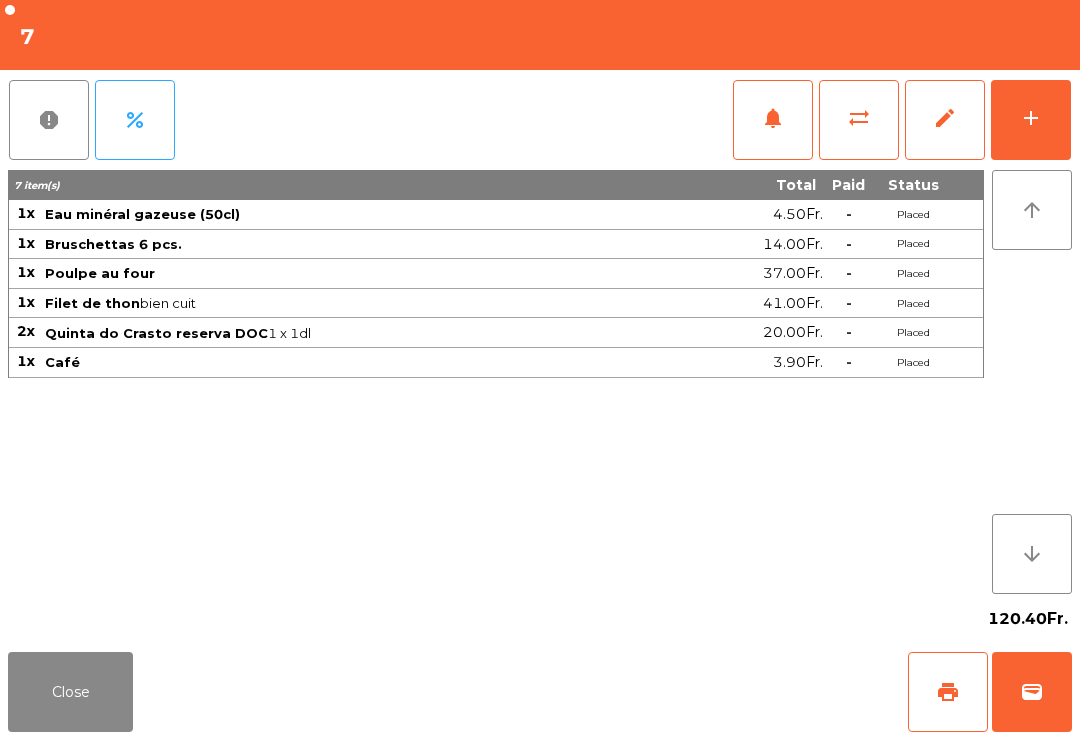 click on "sync_alt" 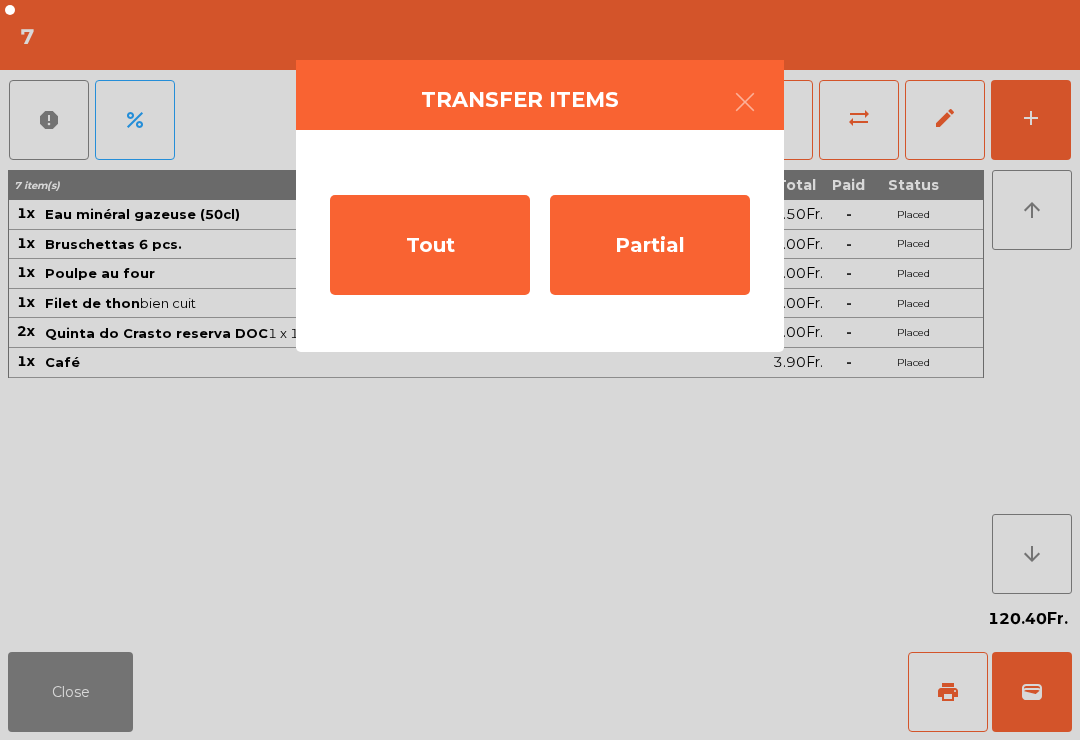 click on "Tout" 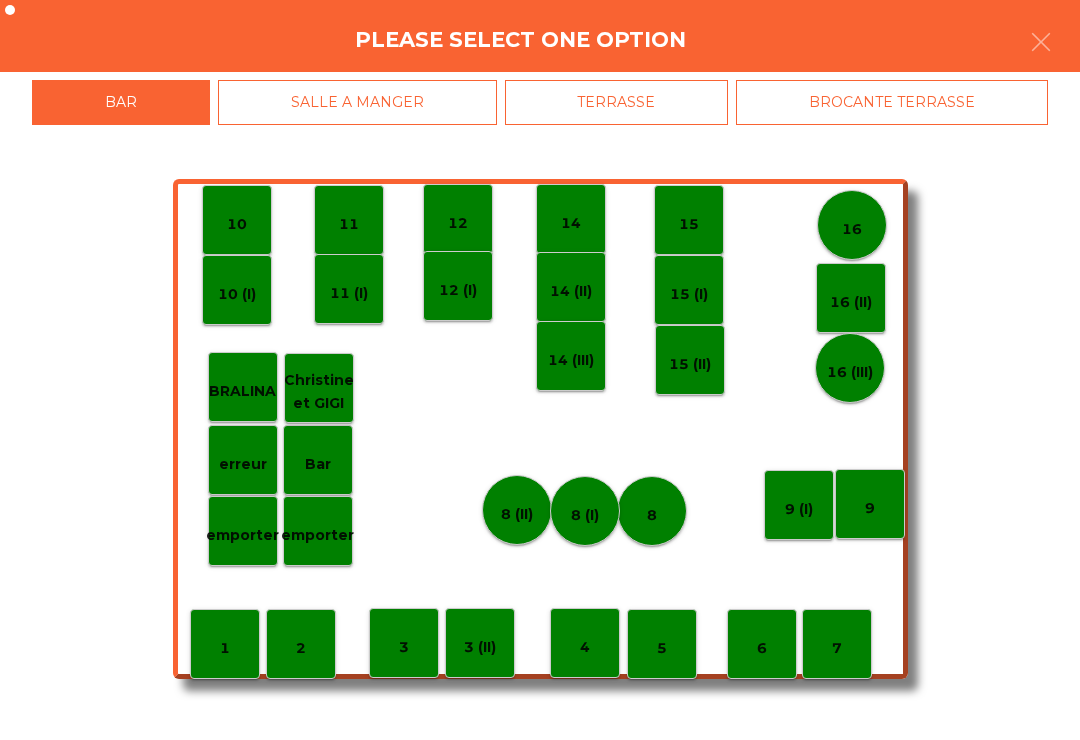click on "BROCANTE TERRASSE" 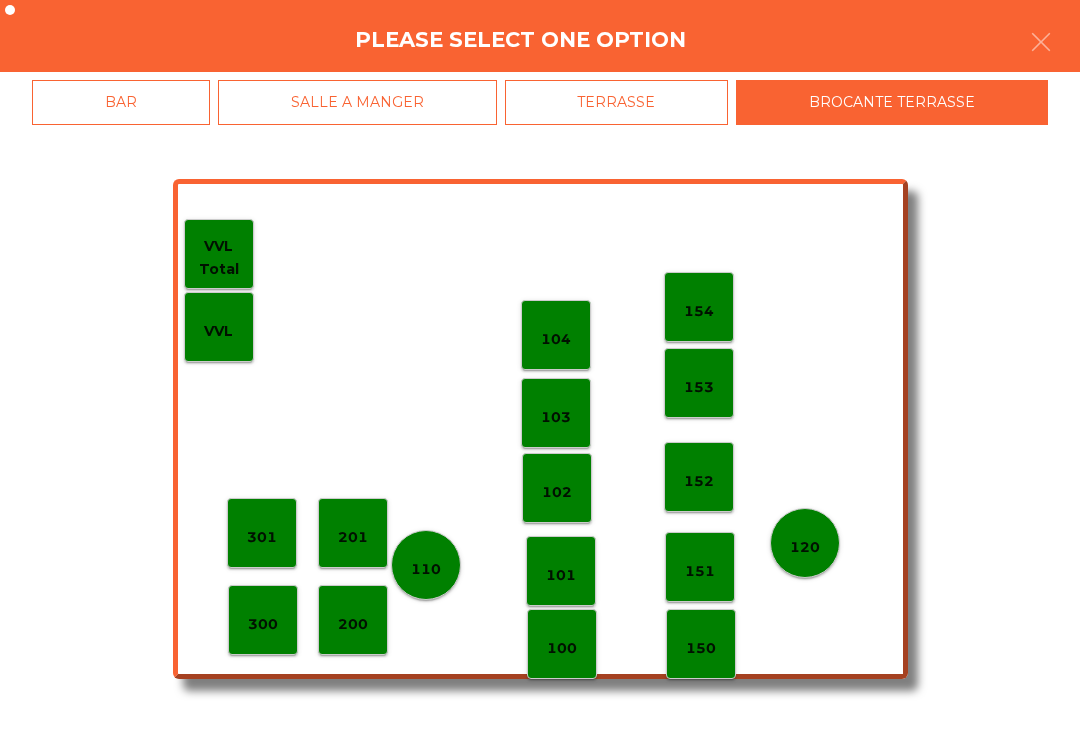 click on "301" 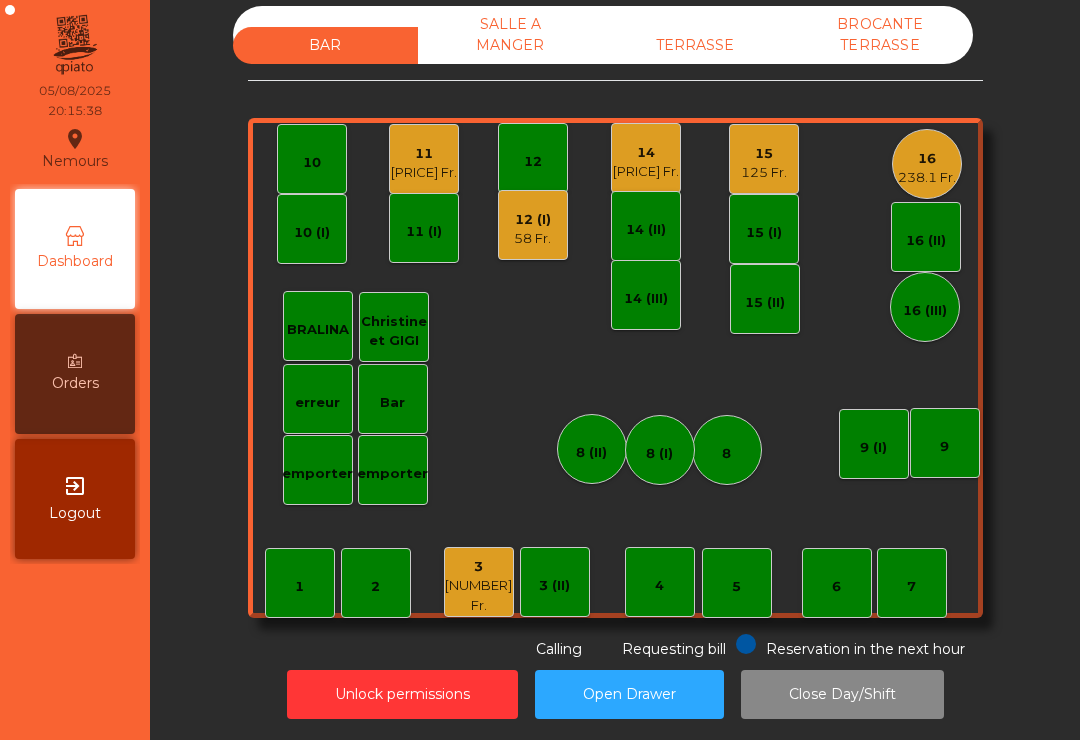 click on "11   135.9 Fr." 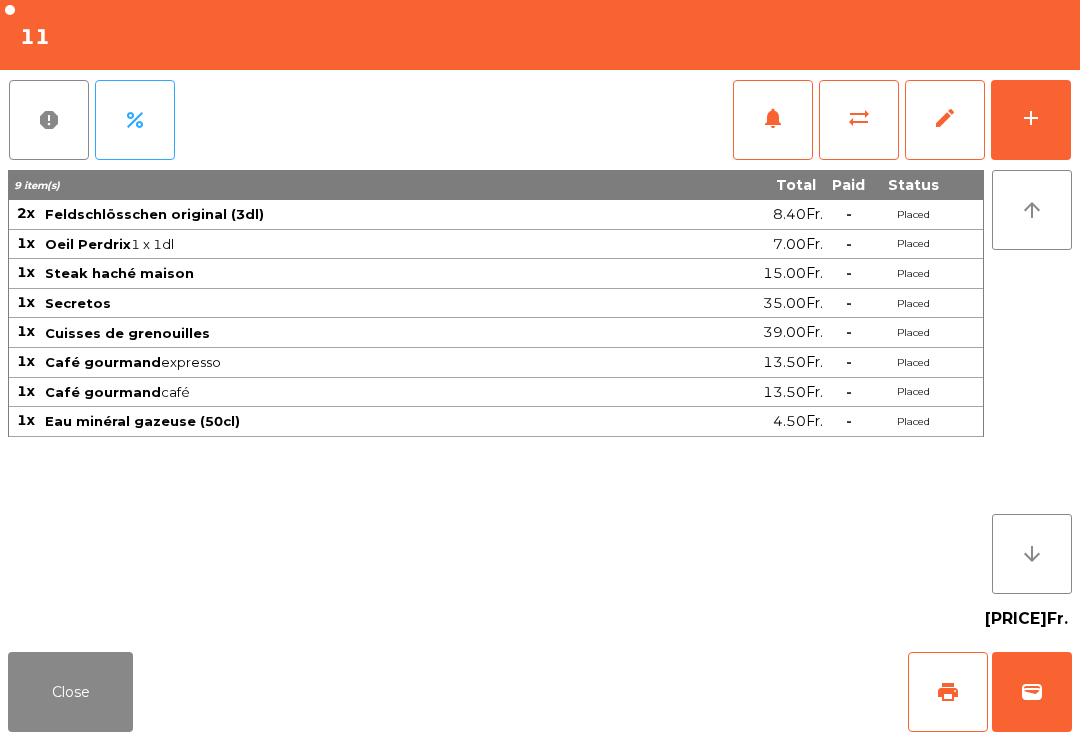 click on "Close" 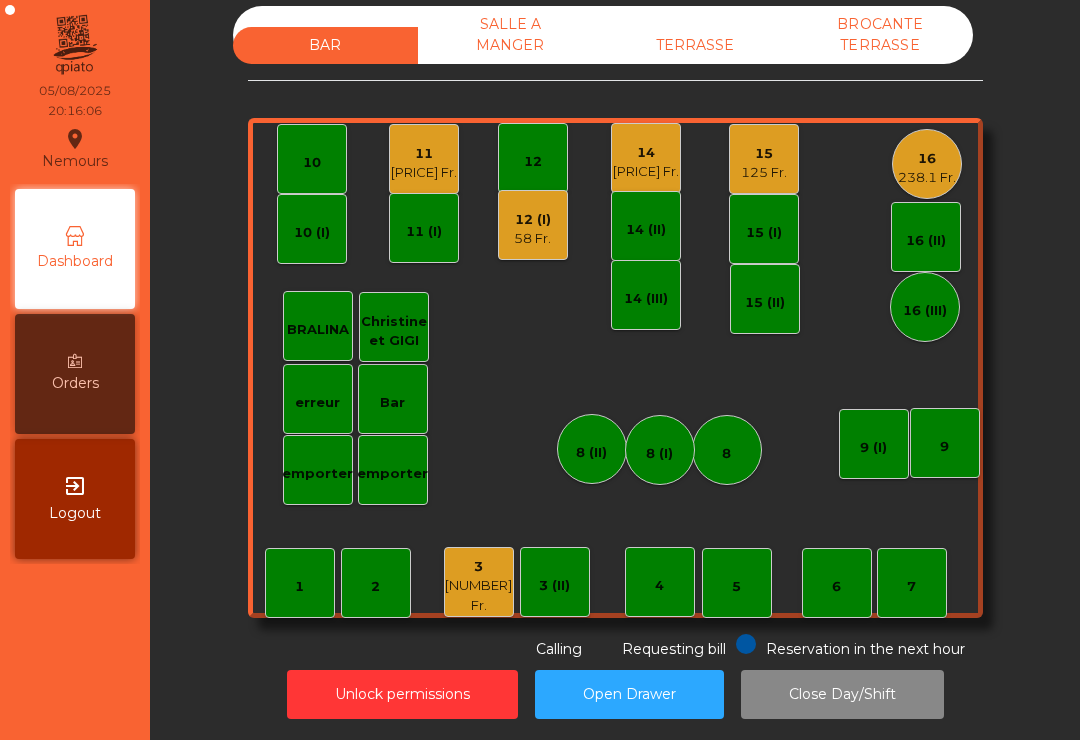 click on "9" 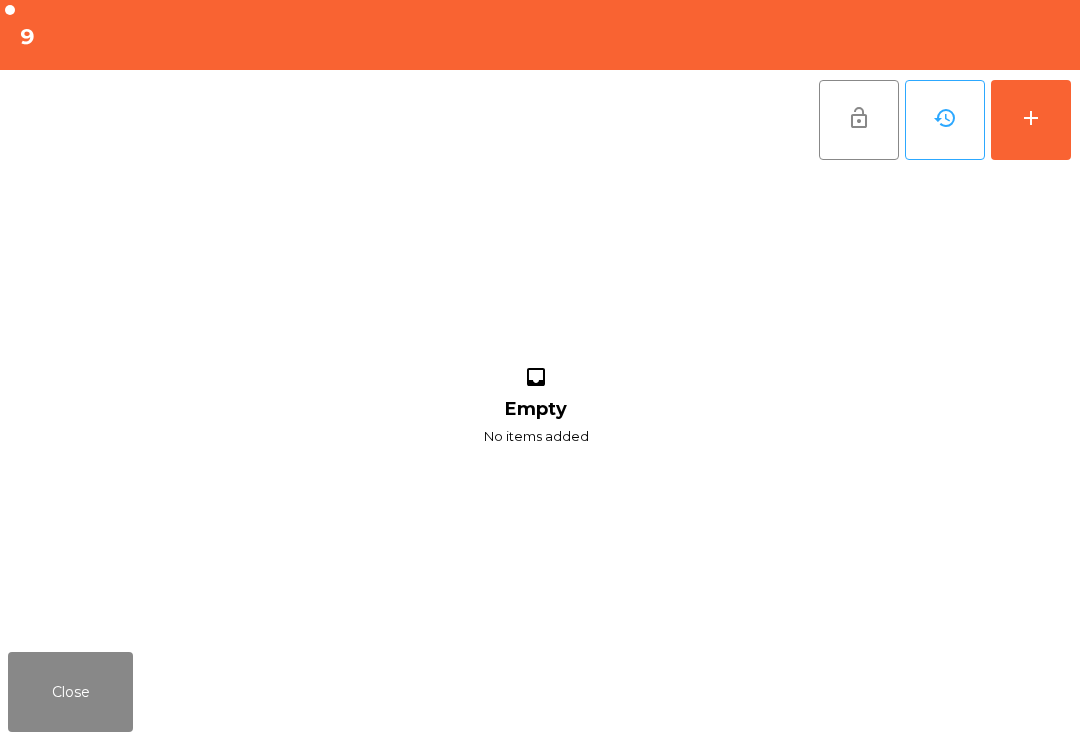 click on "add" 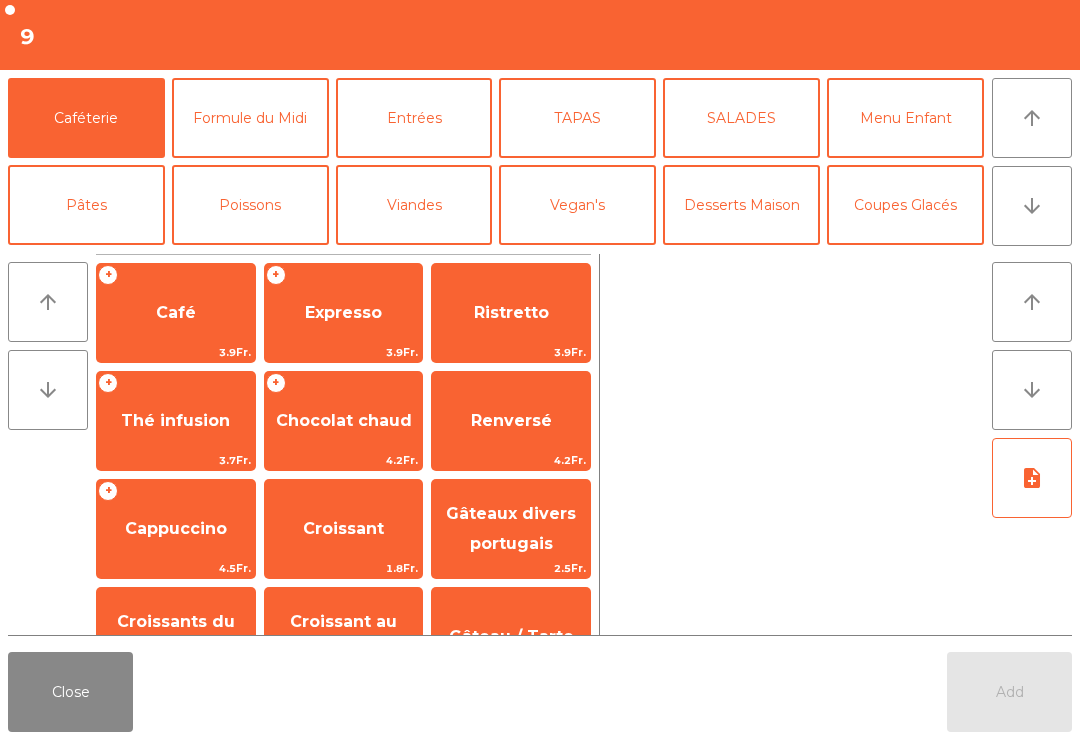 click on "Poissons" 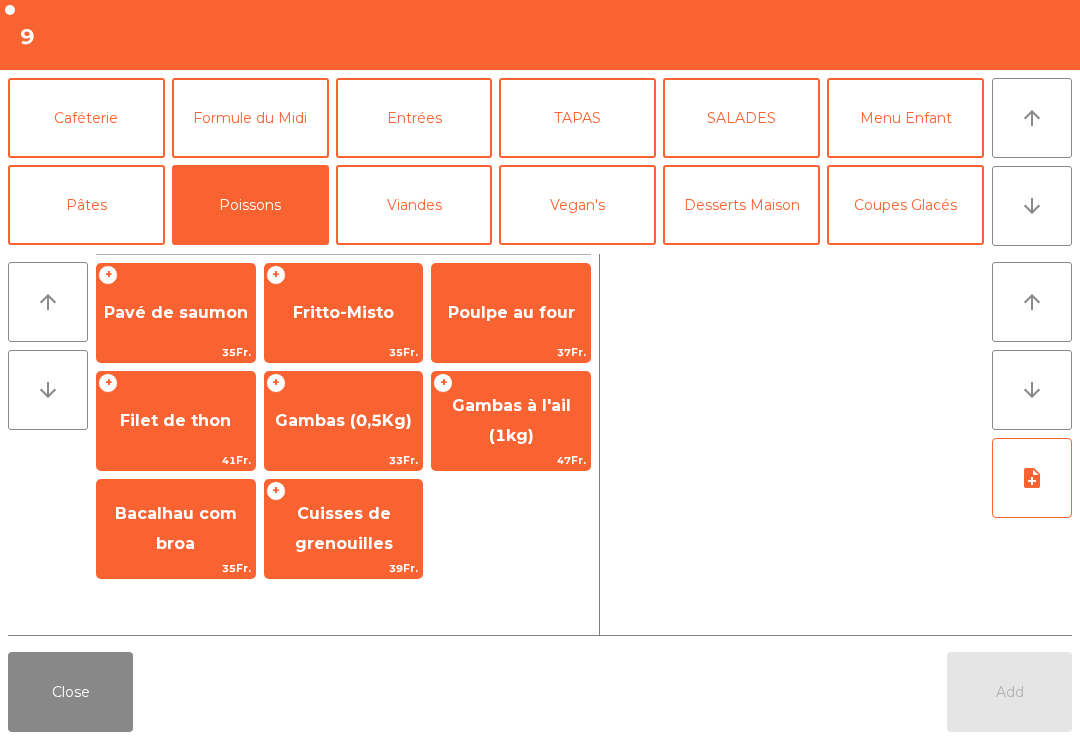 click on "Pavé de saumon" 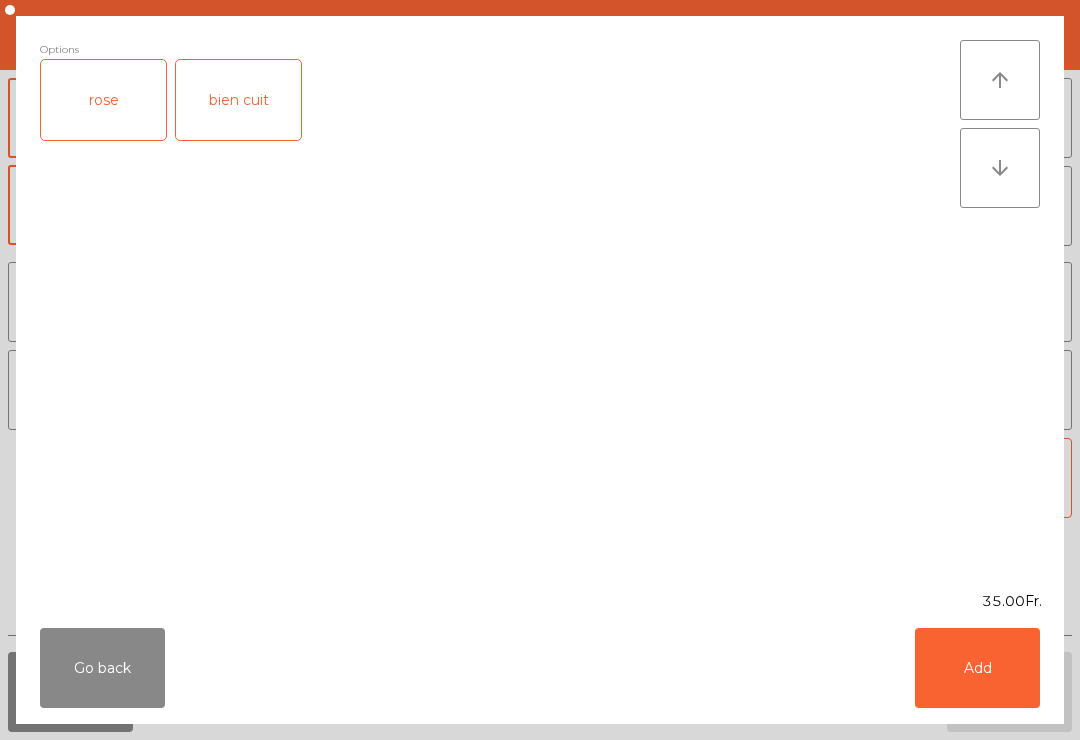 click on "bien cuit" 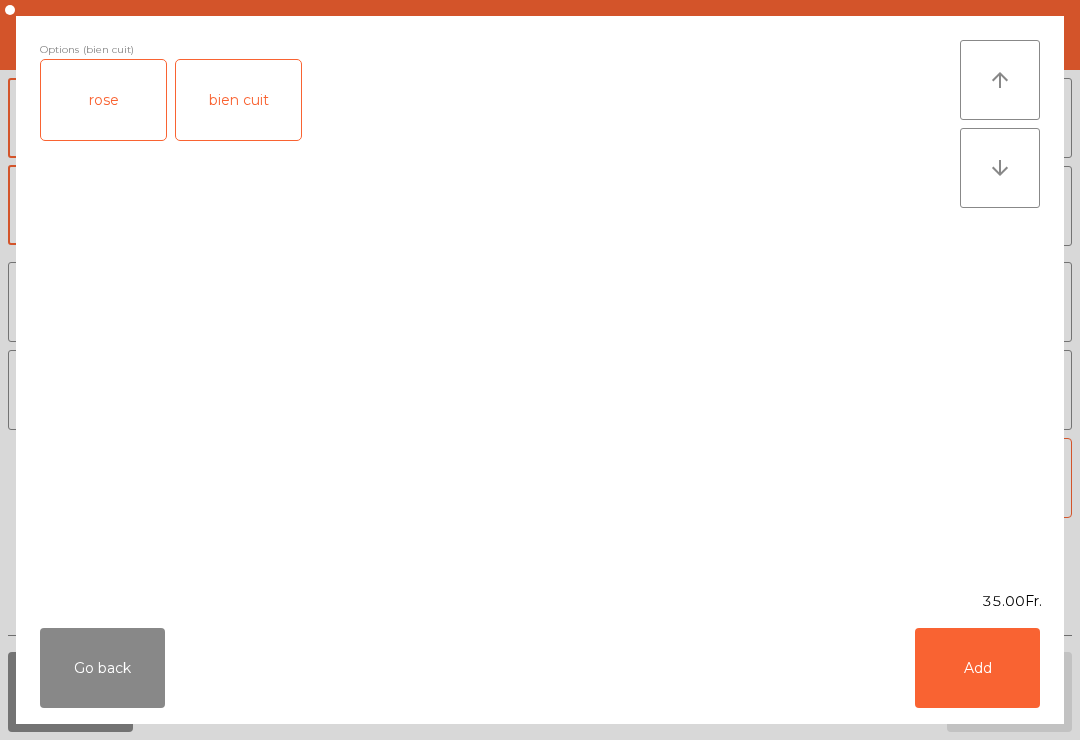 click on "Add" 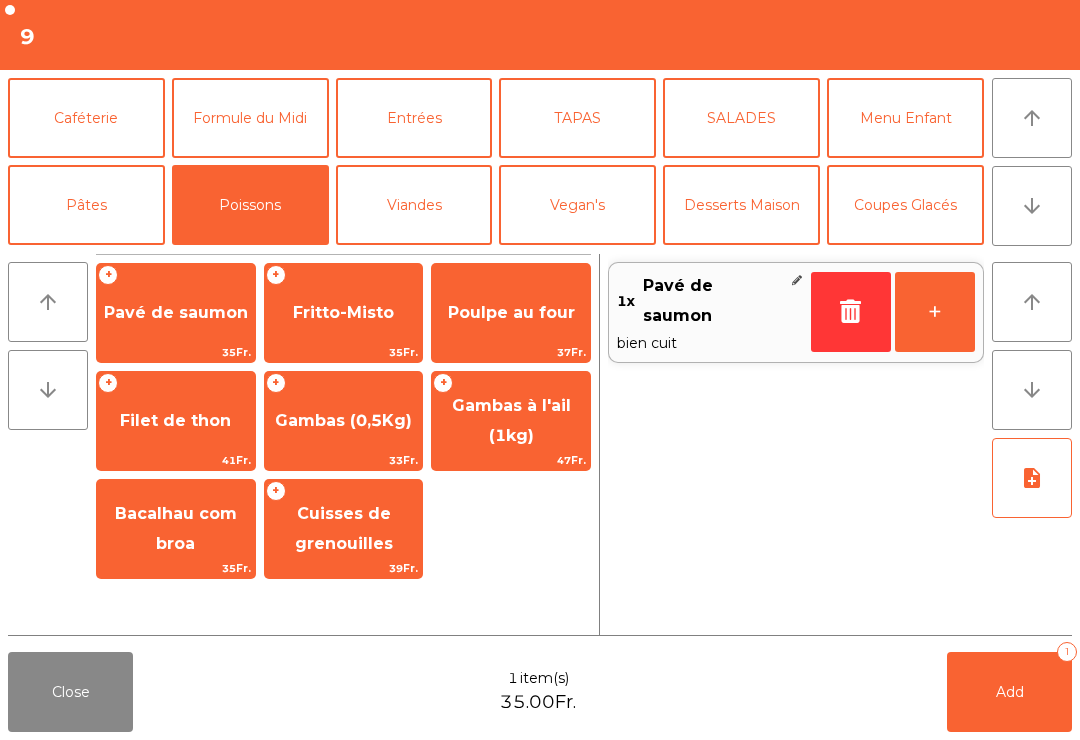 click on "+" 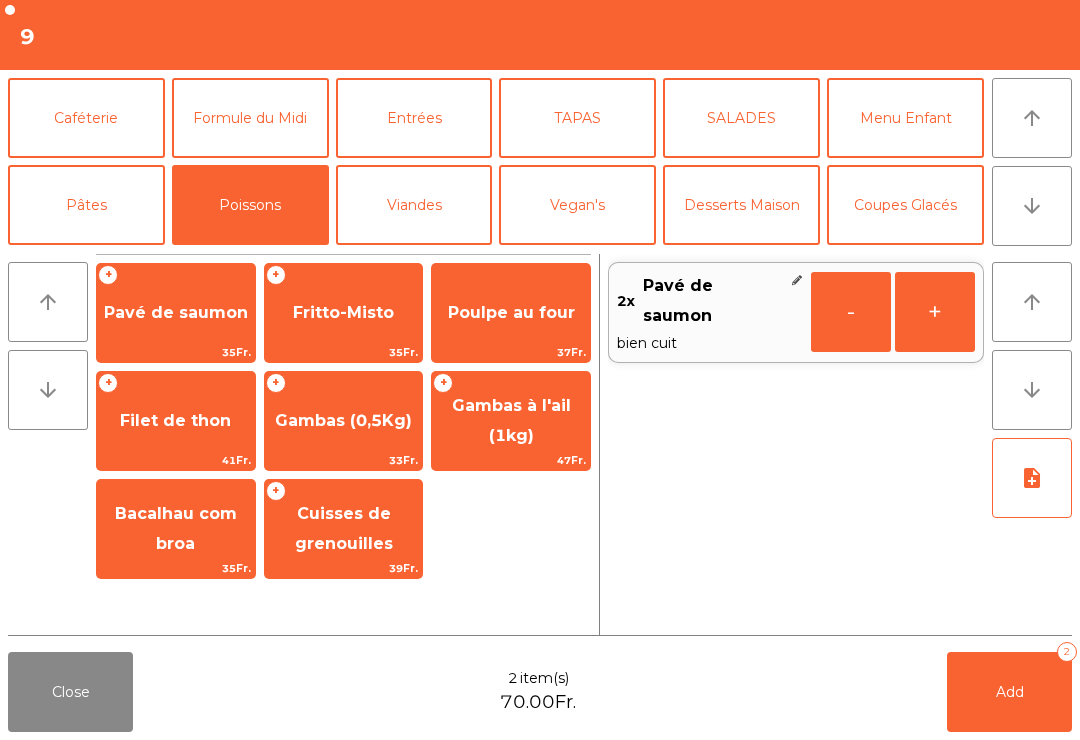 click on "Add" 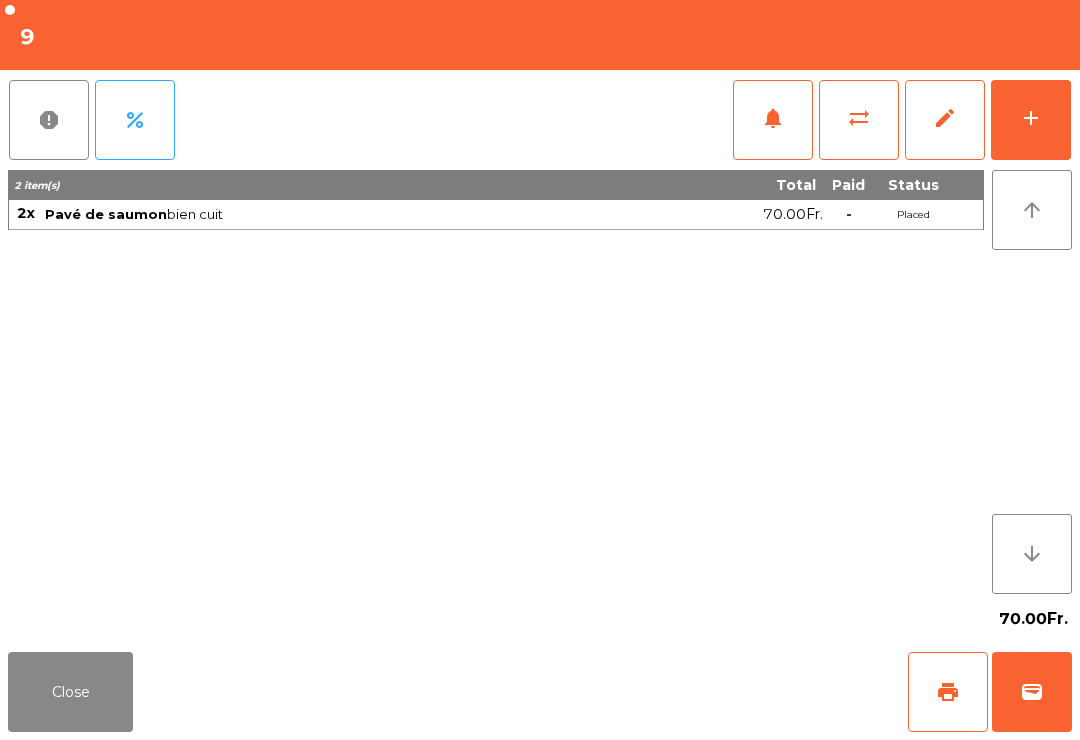 click on "Close" 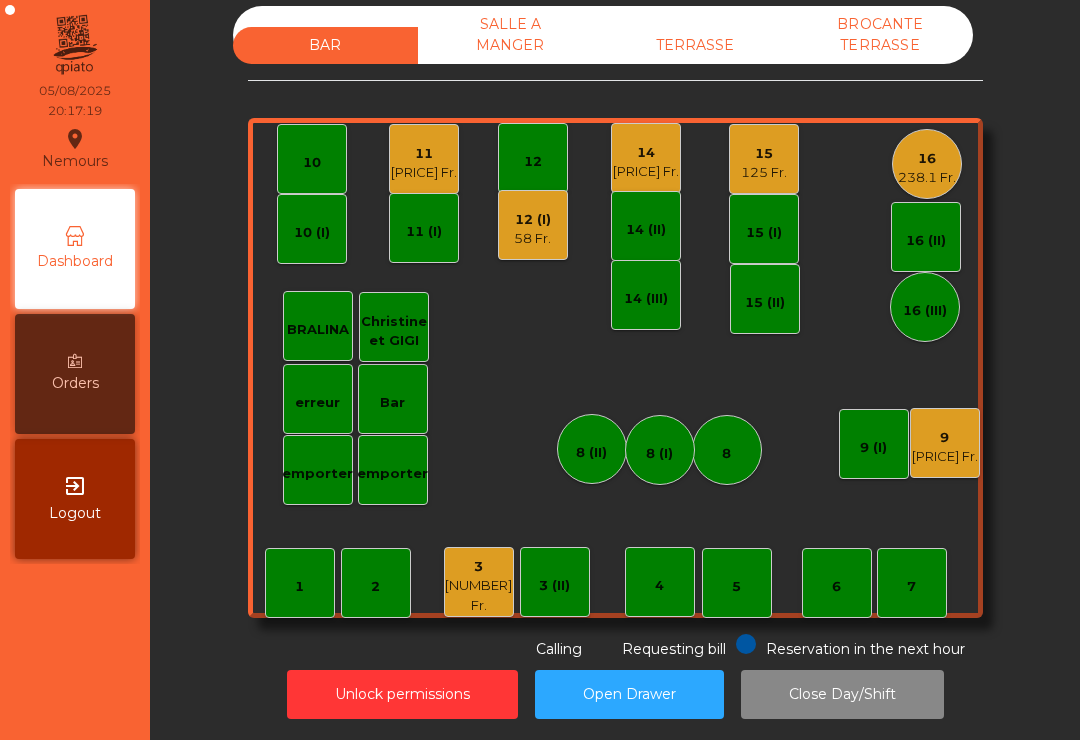 click on "125 Fr." 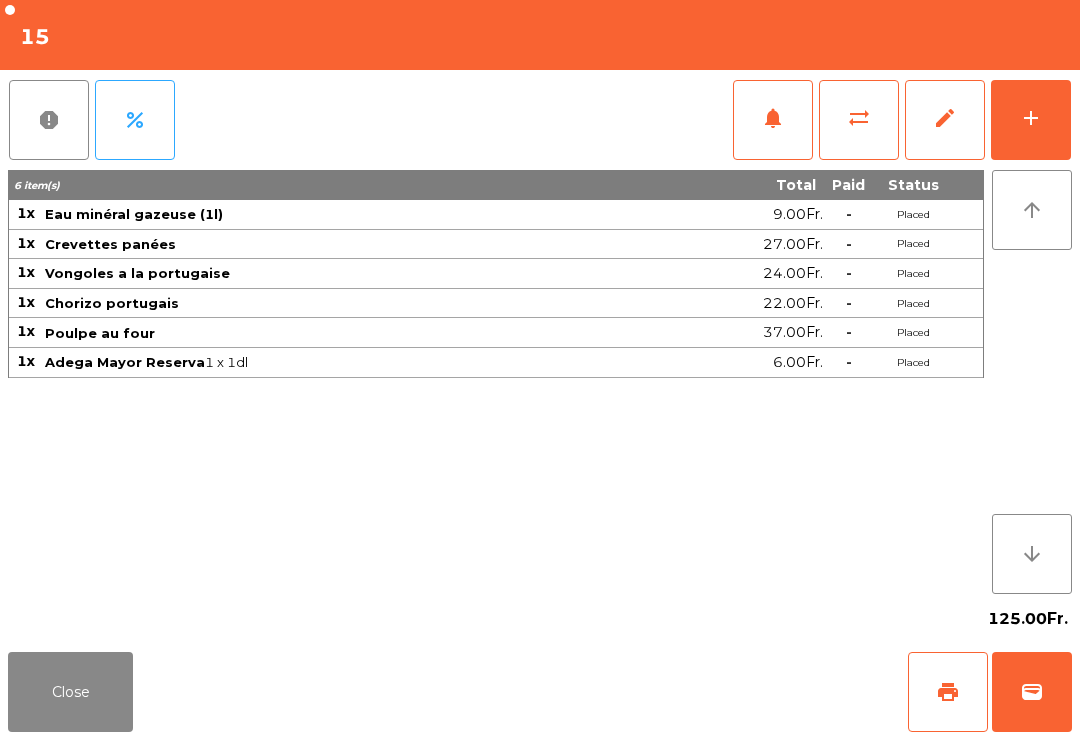 click on "print" 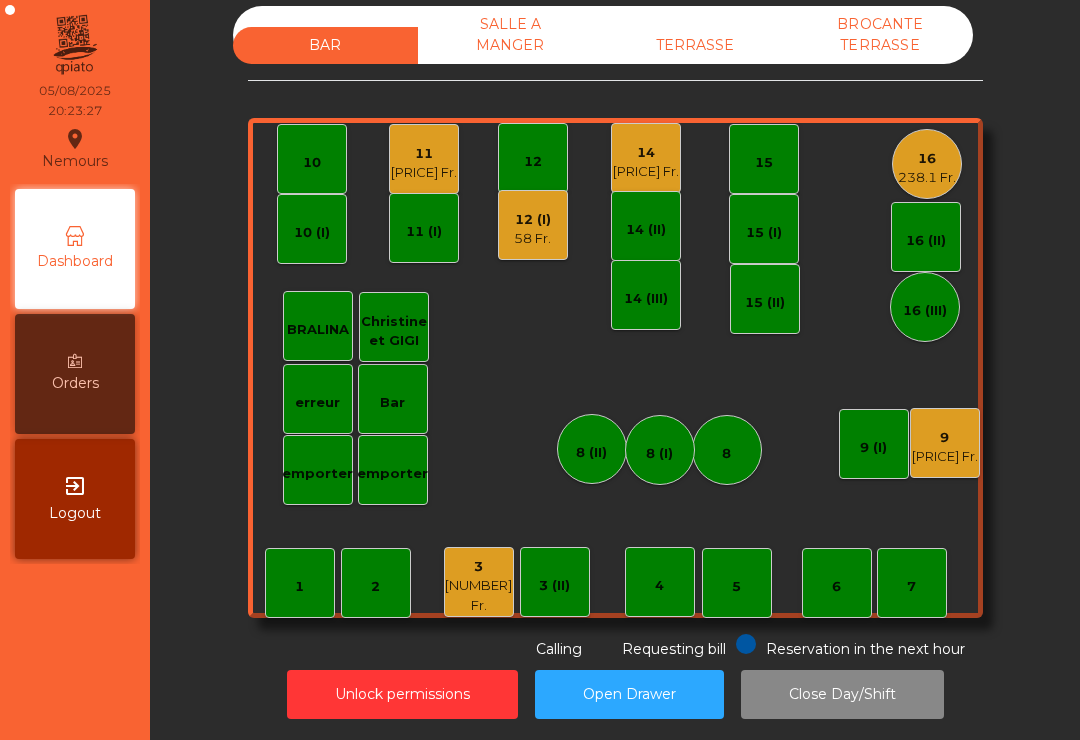 click on "[NUMBER] Fr." 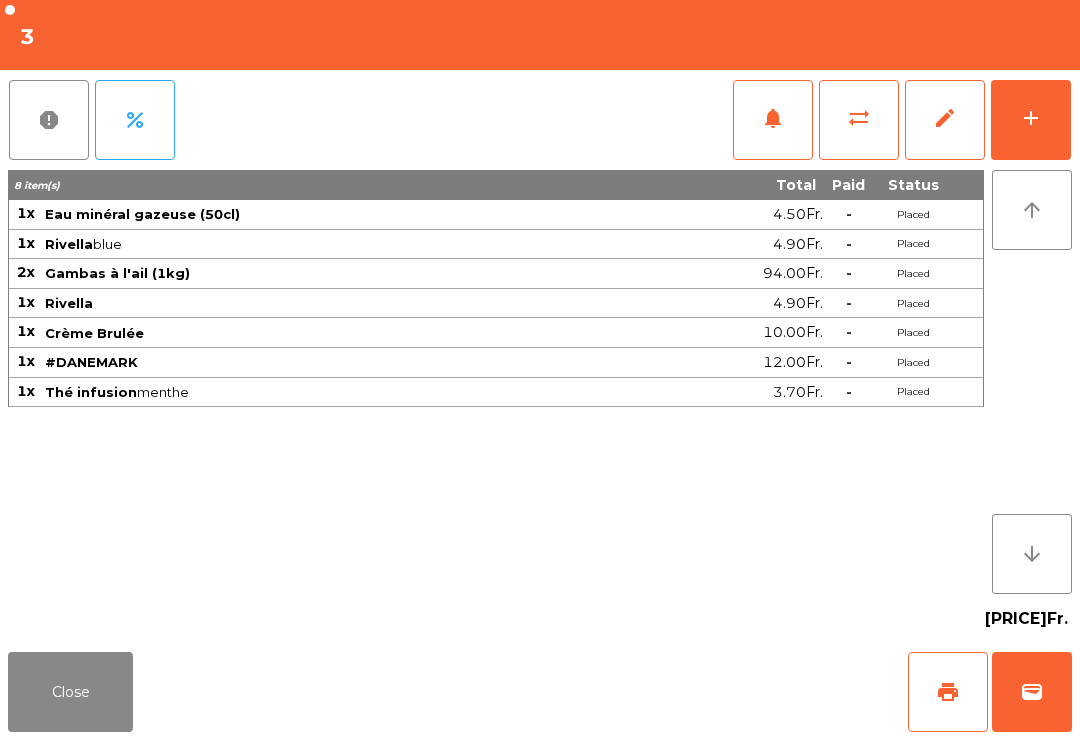 click on "sync_alt" 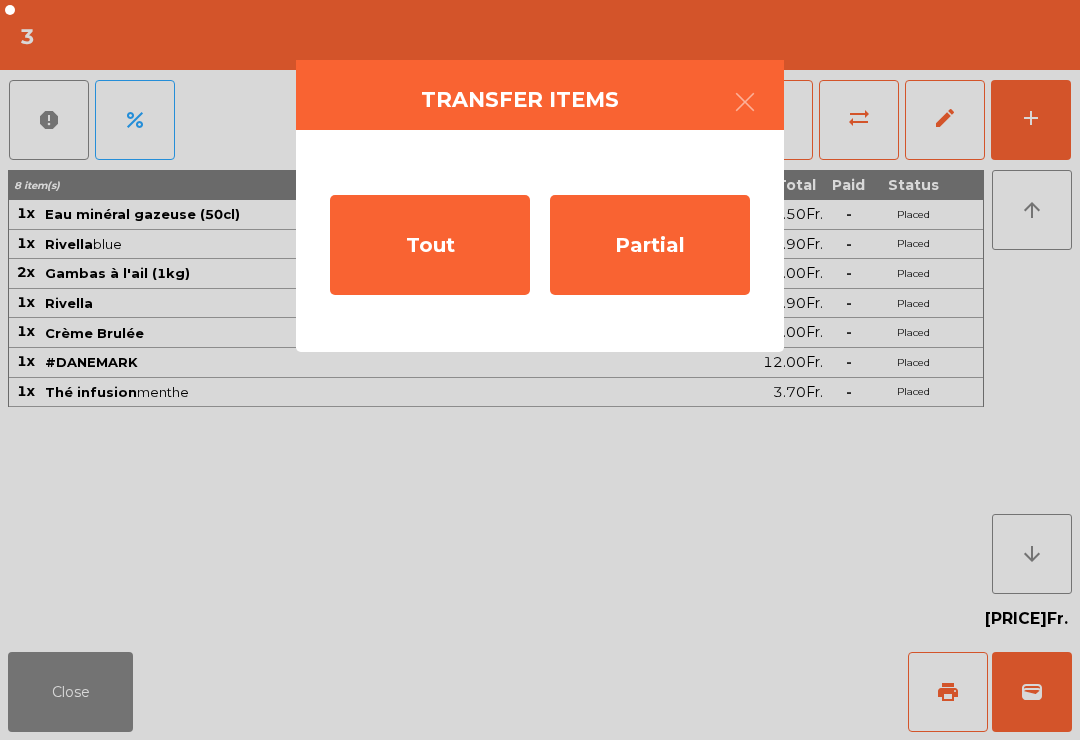 click on "Tout" 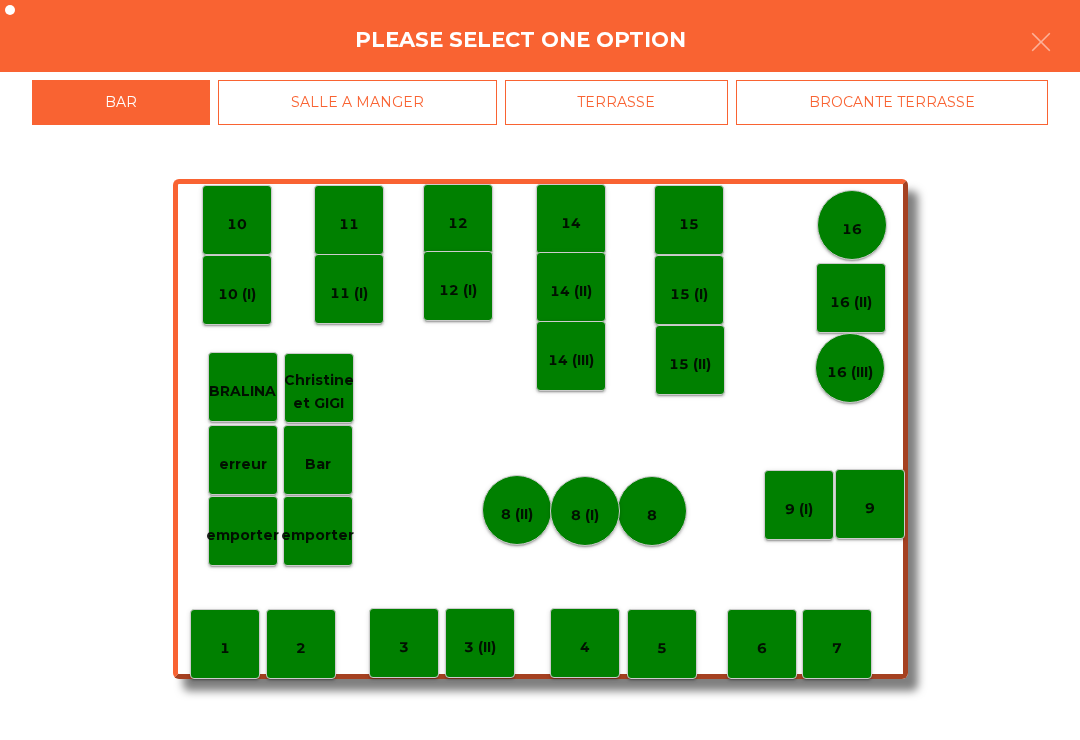 click on "BROCANTE TERRASSE" 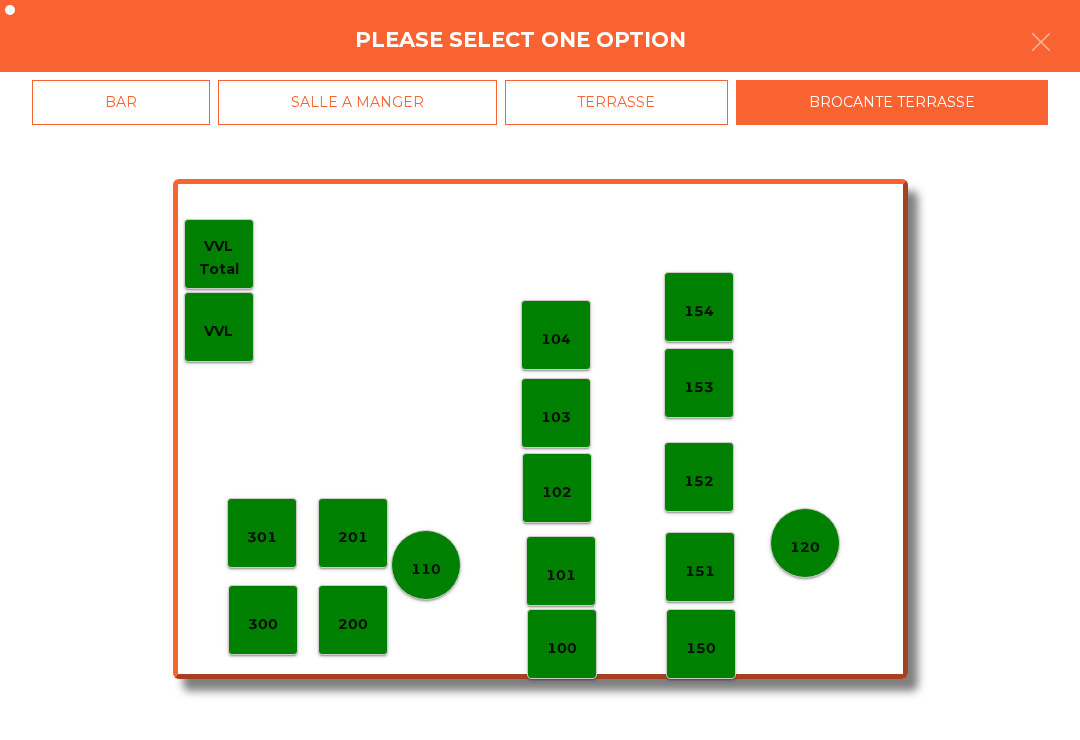 click on "300" 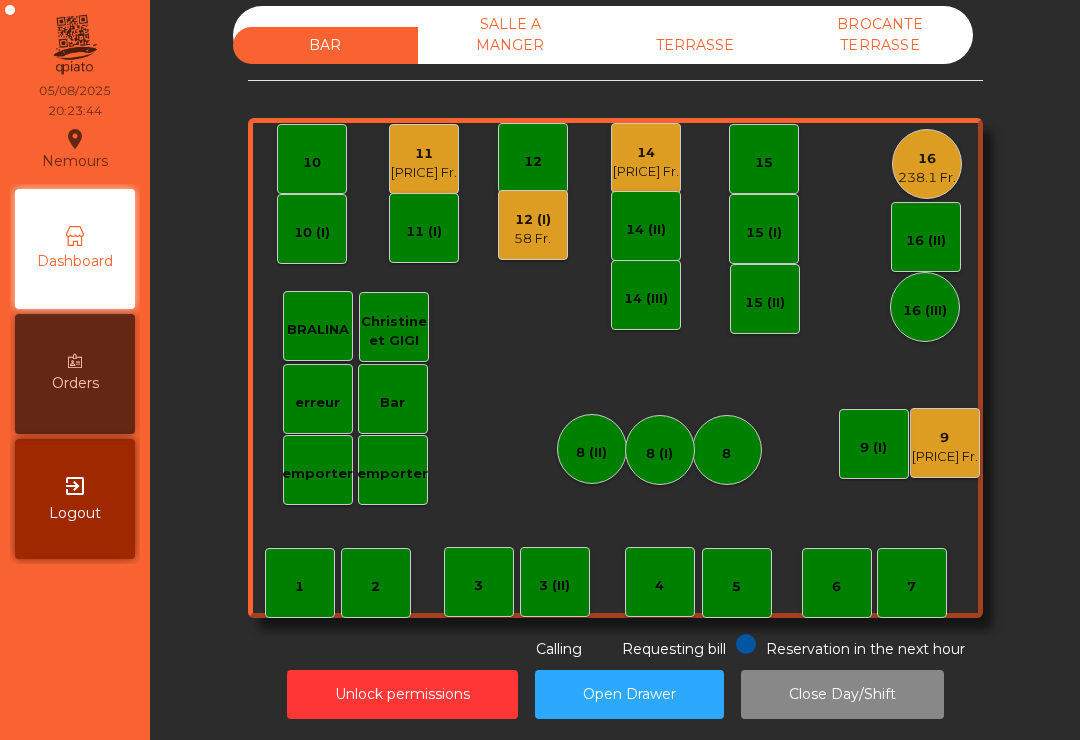 click on "3 (II)" 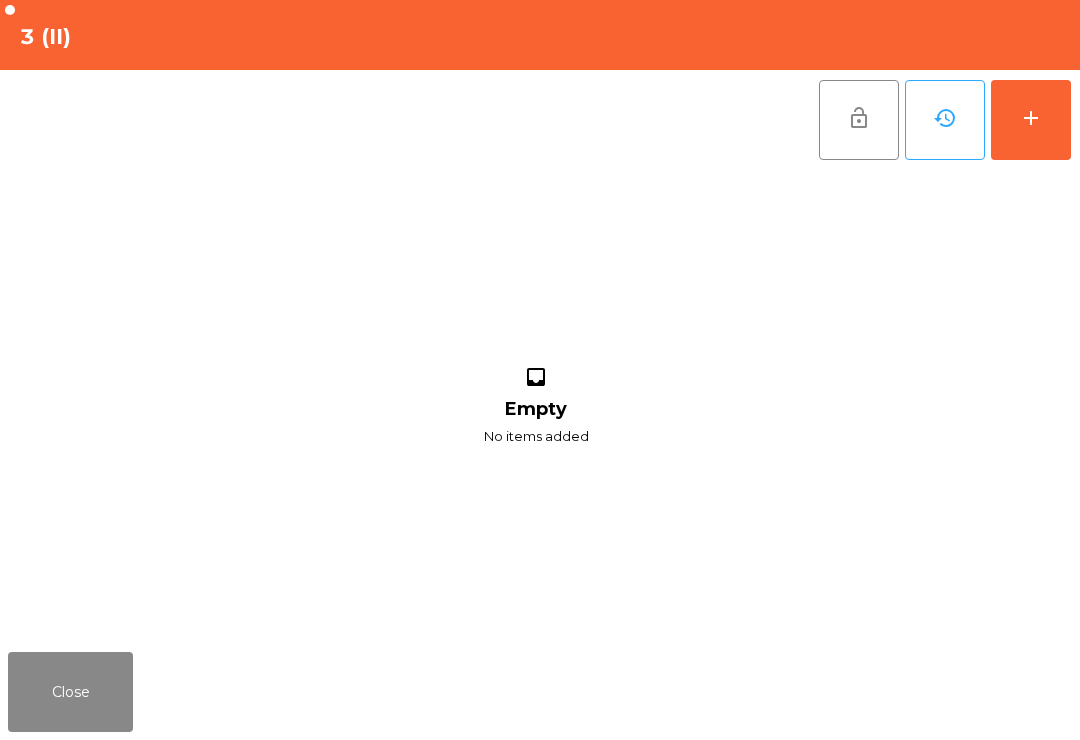 click on "add" 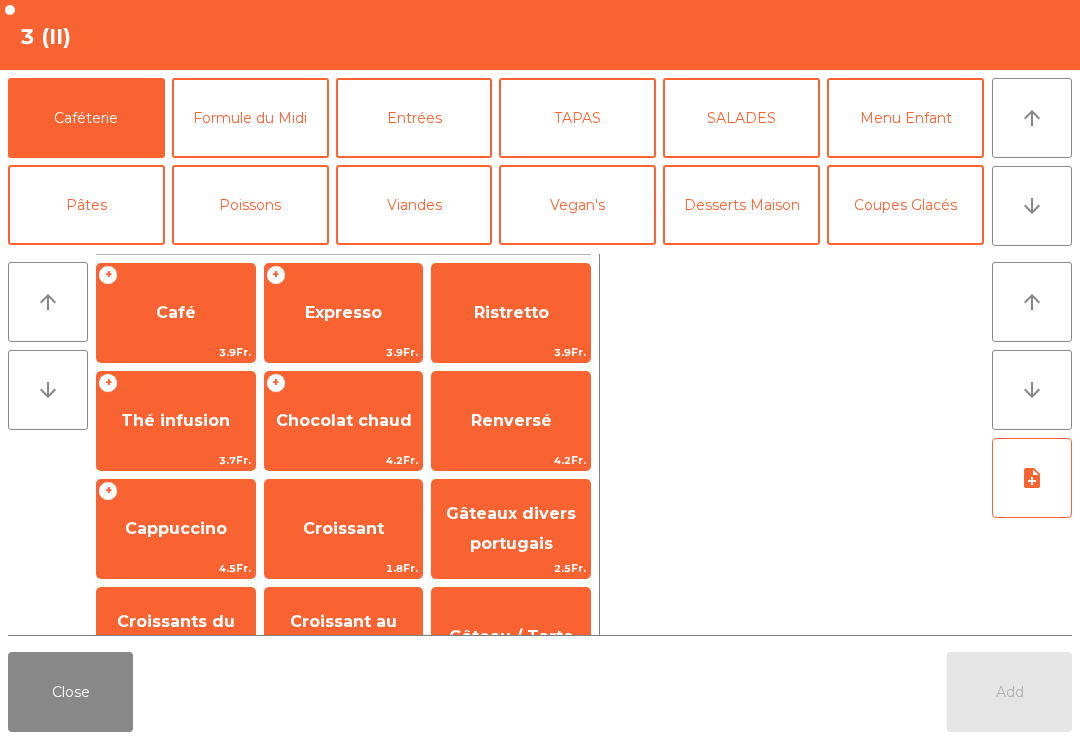 click on "arrow_downward" 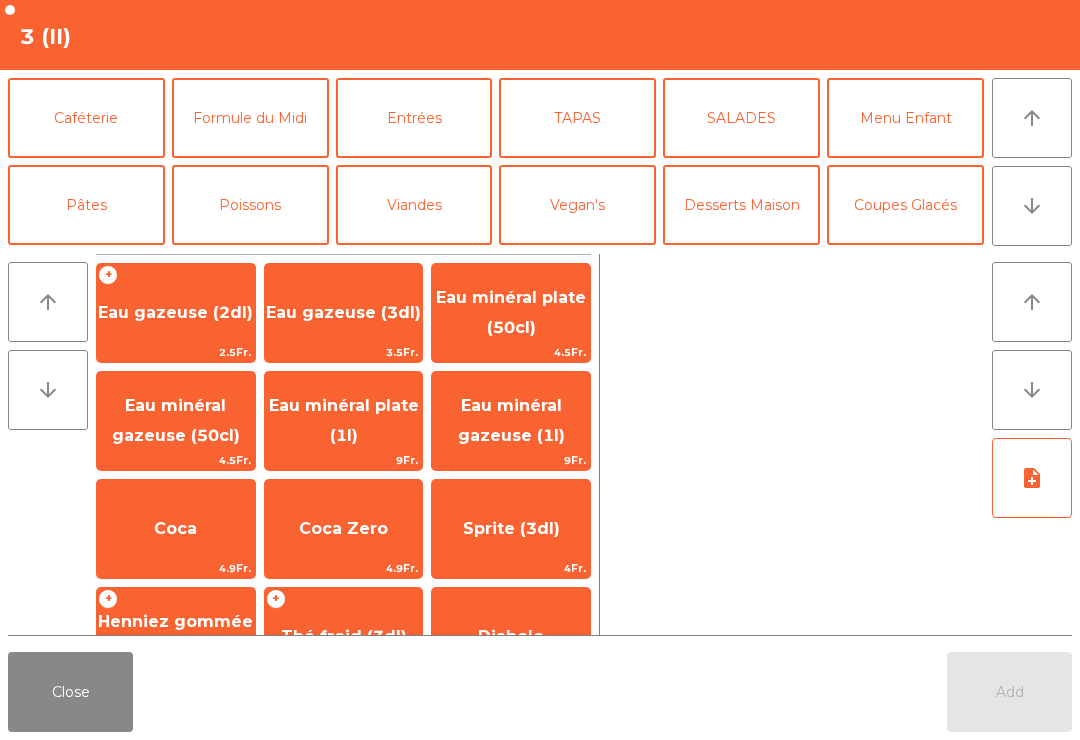 click on "Eau minéral gazeuse (1l)" 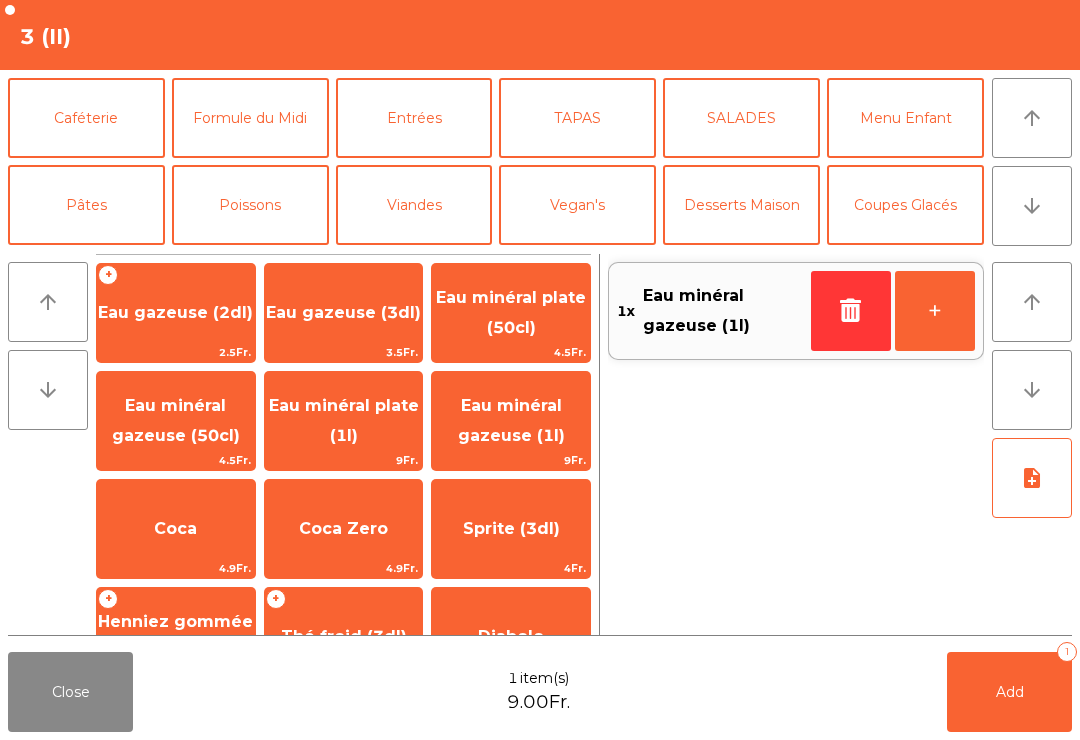 scroll, scrollTop: 176, scrollLeft: 0, axis: vertical 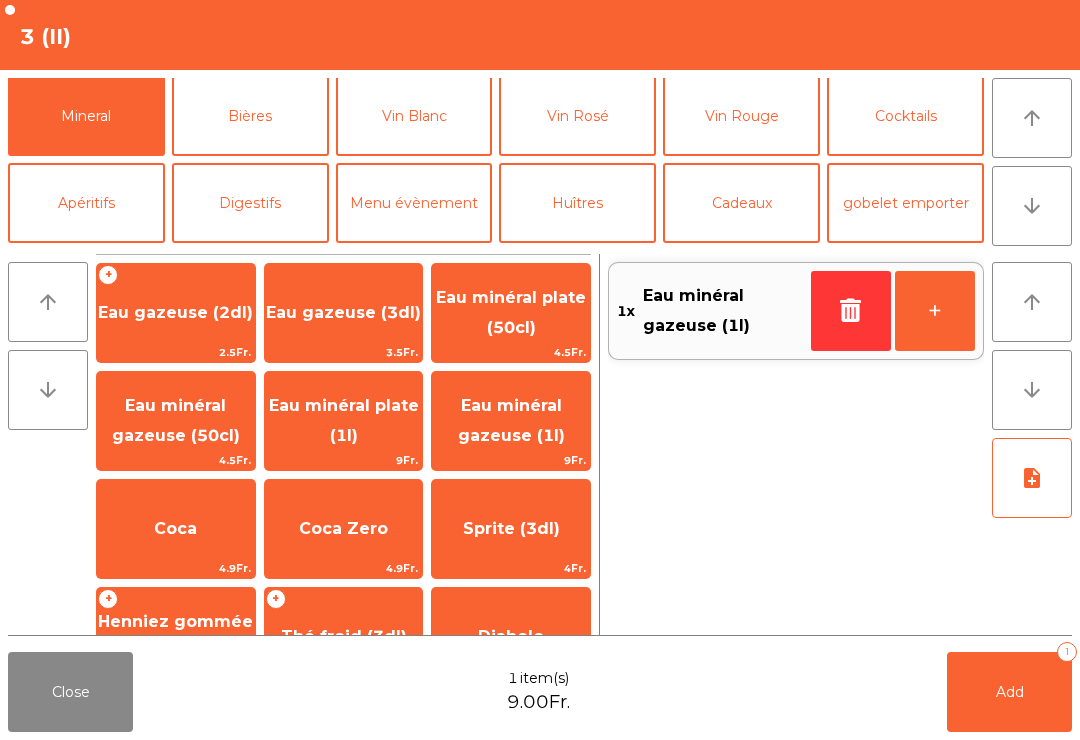 click on "Apéritifs" 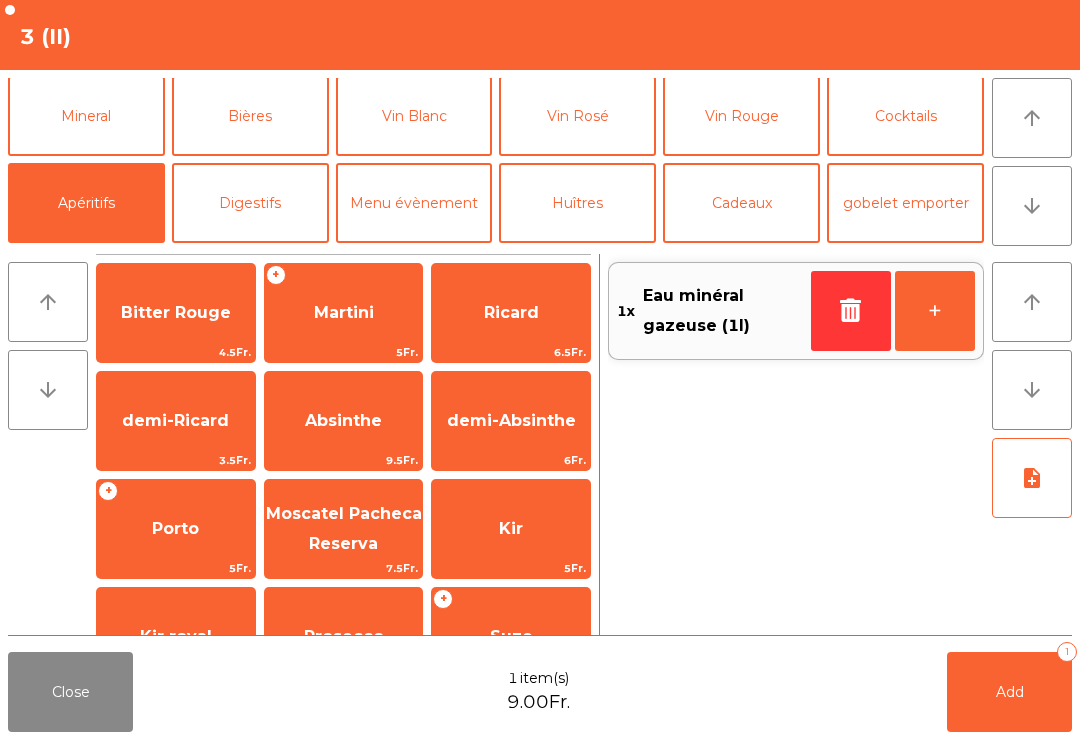 click on "Campari" 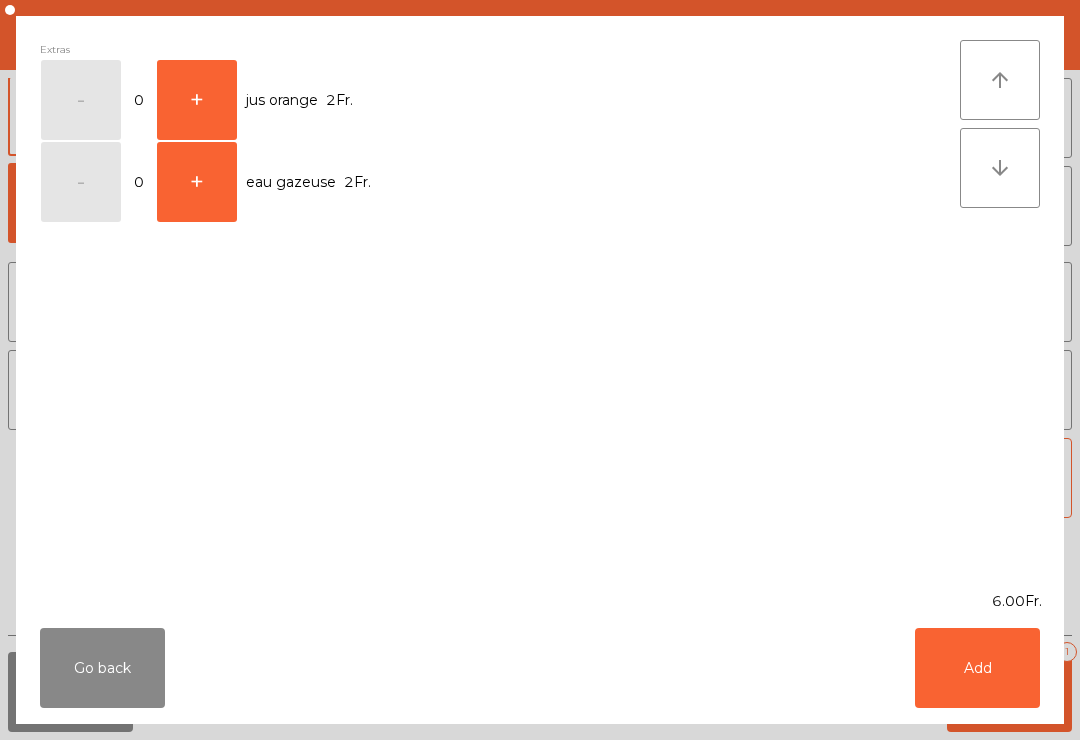 click on "+" 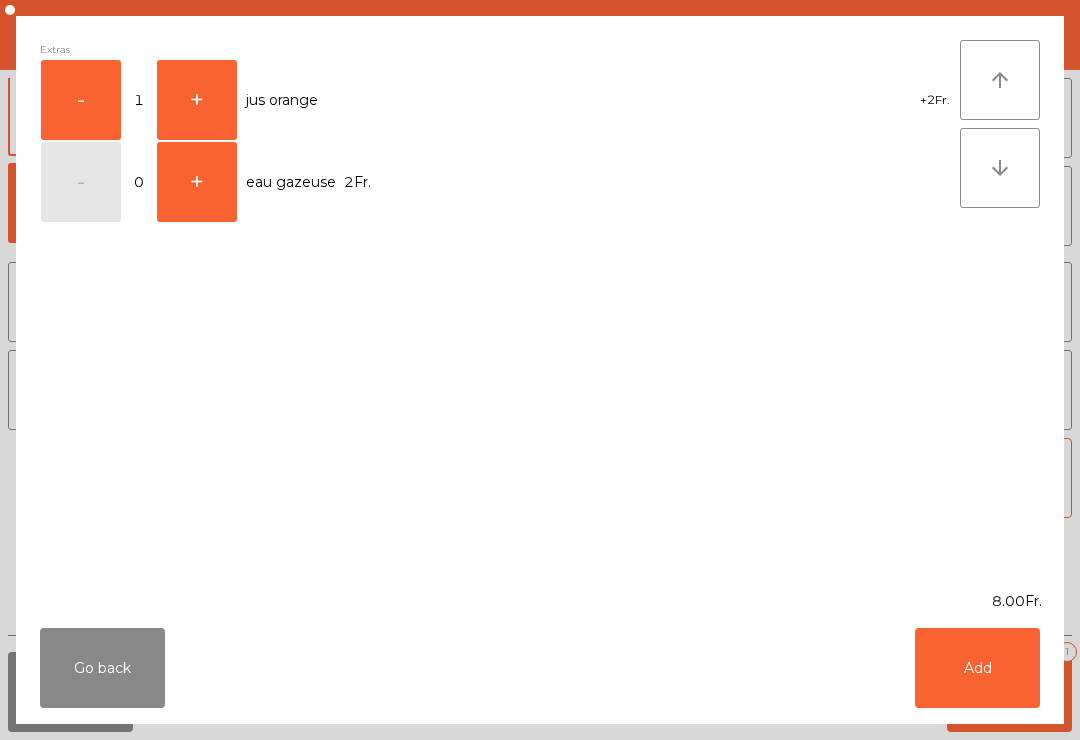click on "Add" 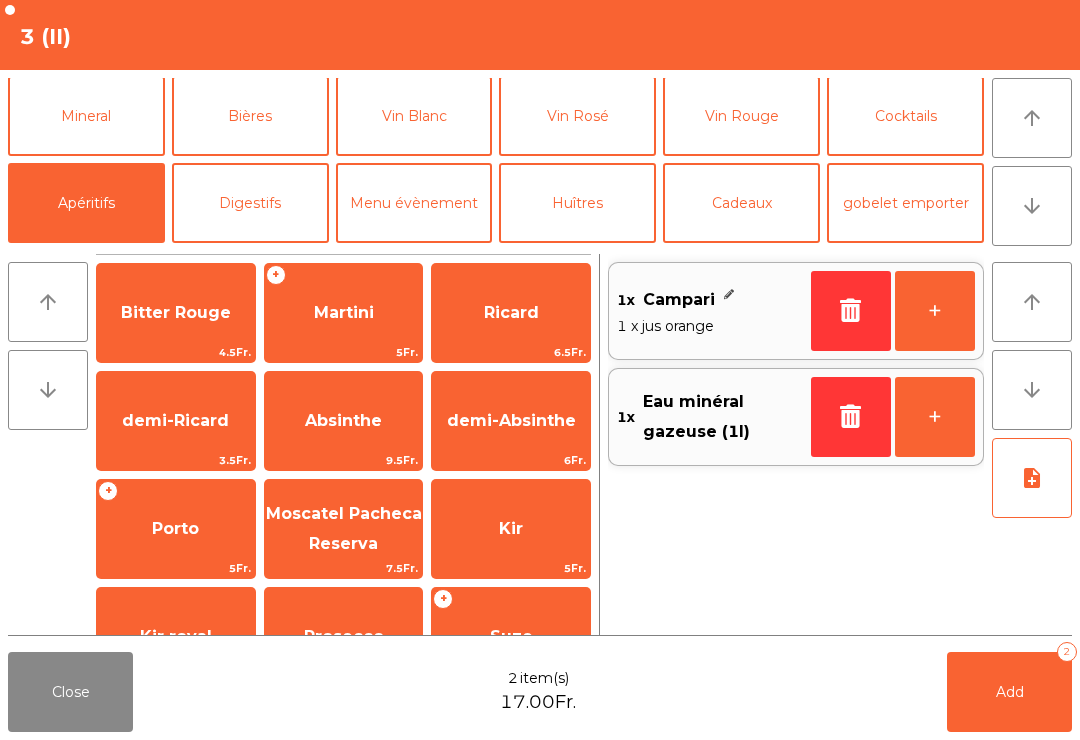 scroll, scrollTop: 178, scrollLeft: 0, axis: vertical 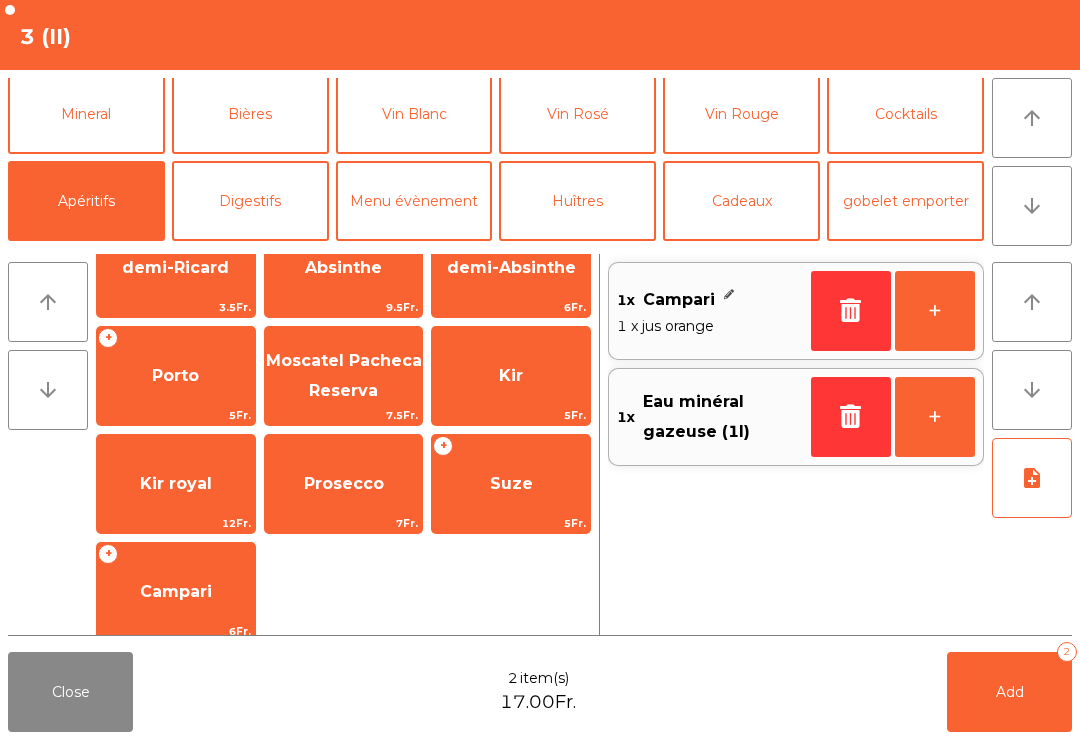click on "Cocktails" 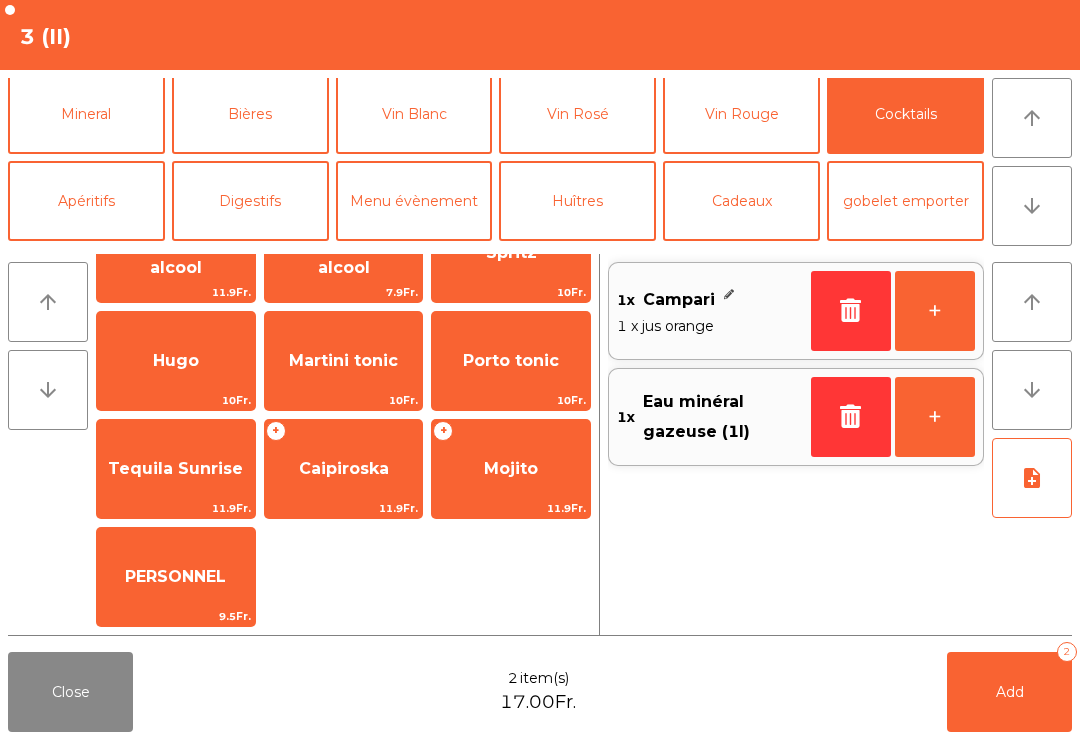 scroll, scrollTop: 0, scrollLeft: 0, axis: both 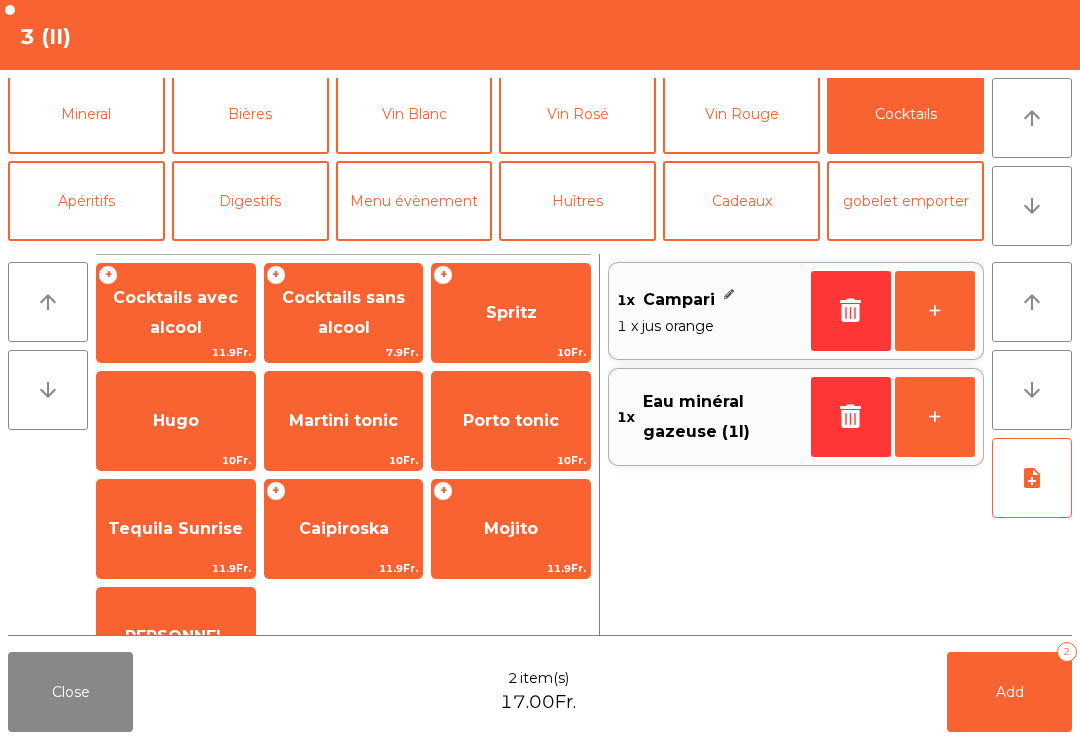 click on "Hugo" 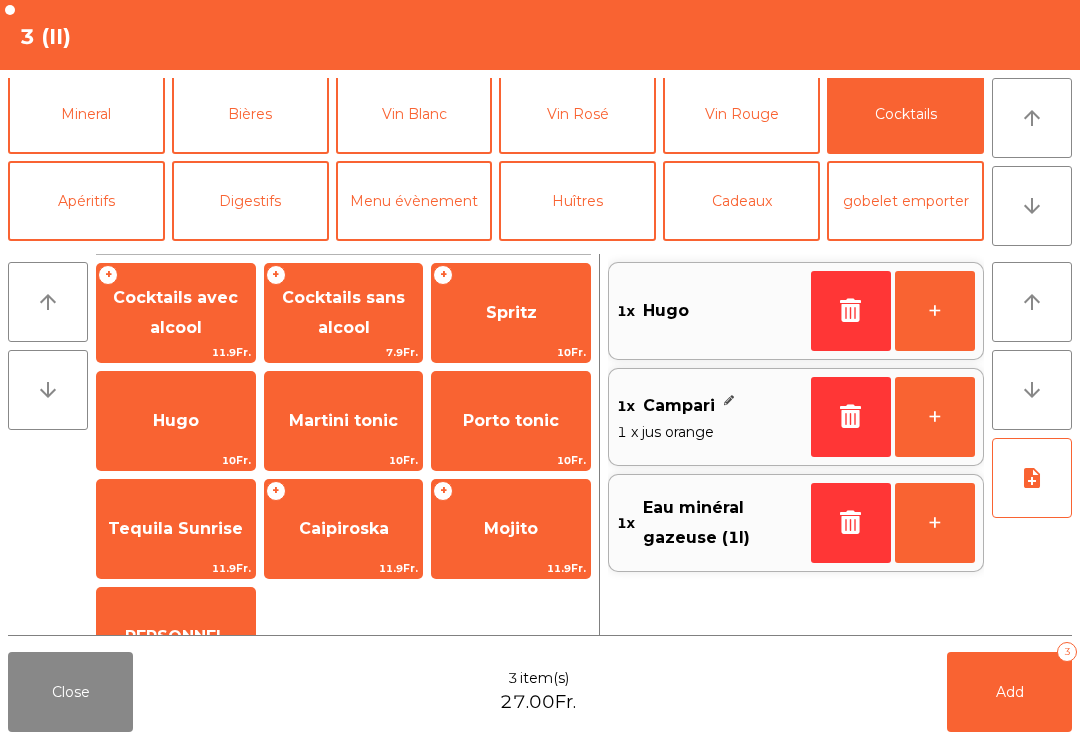 click on "Add" 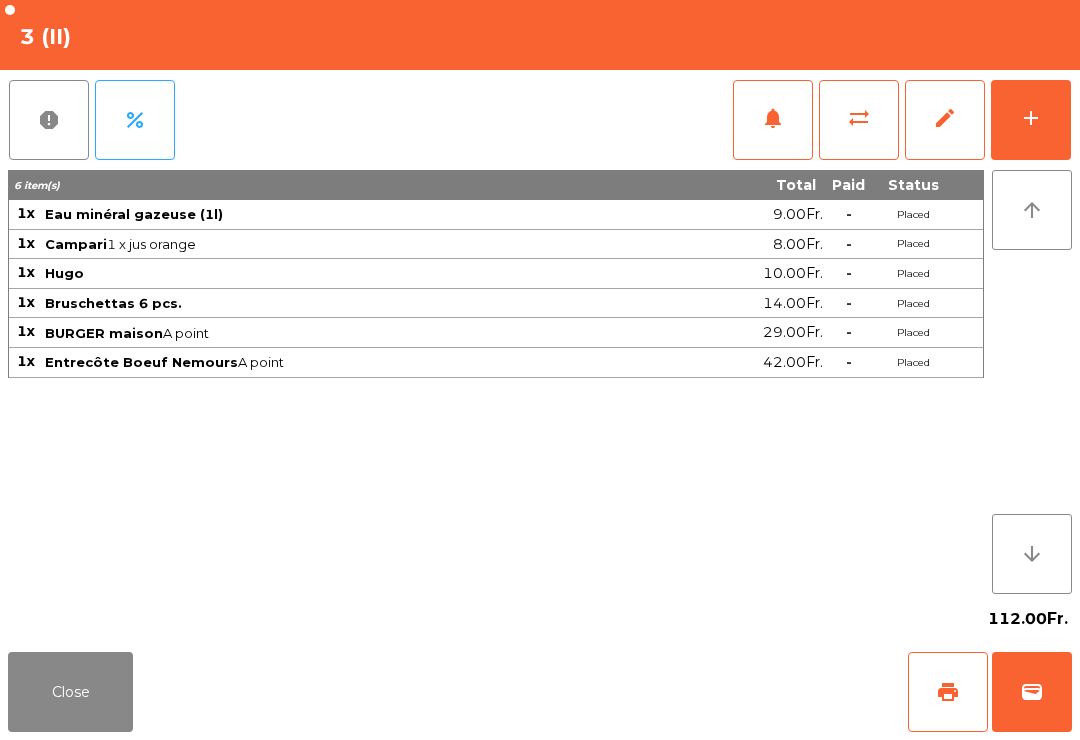 click on "Close   print   wallet" 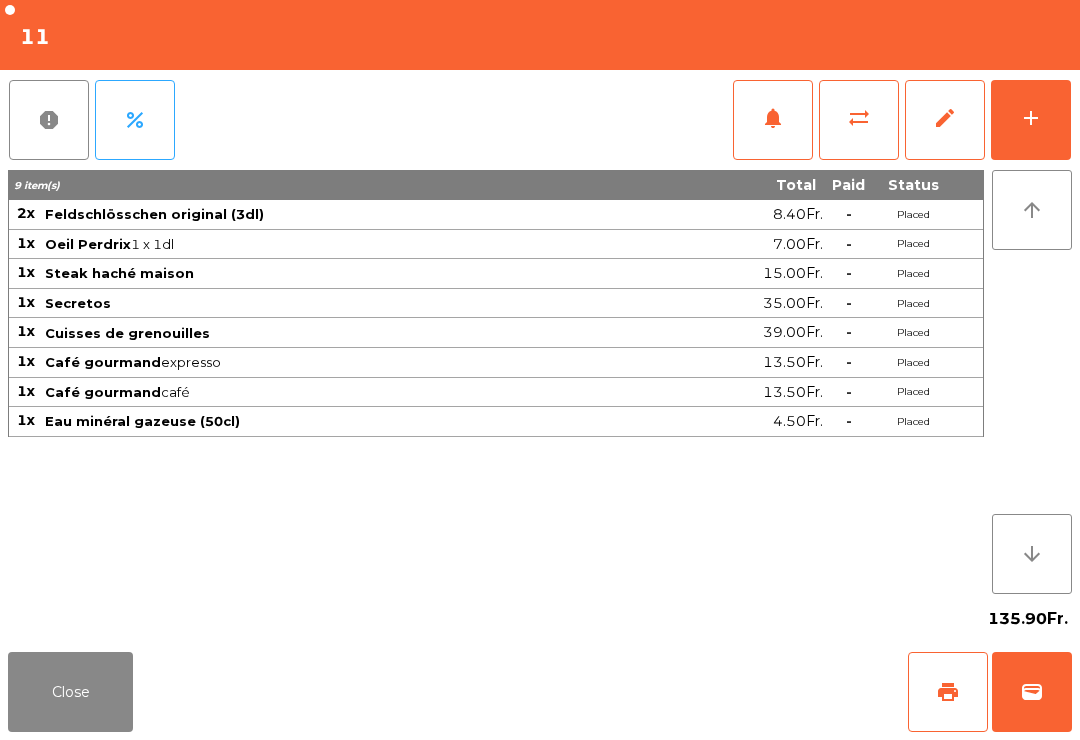 scroll, scrollTop: 0, scrollLeft: 0, axis: both 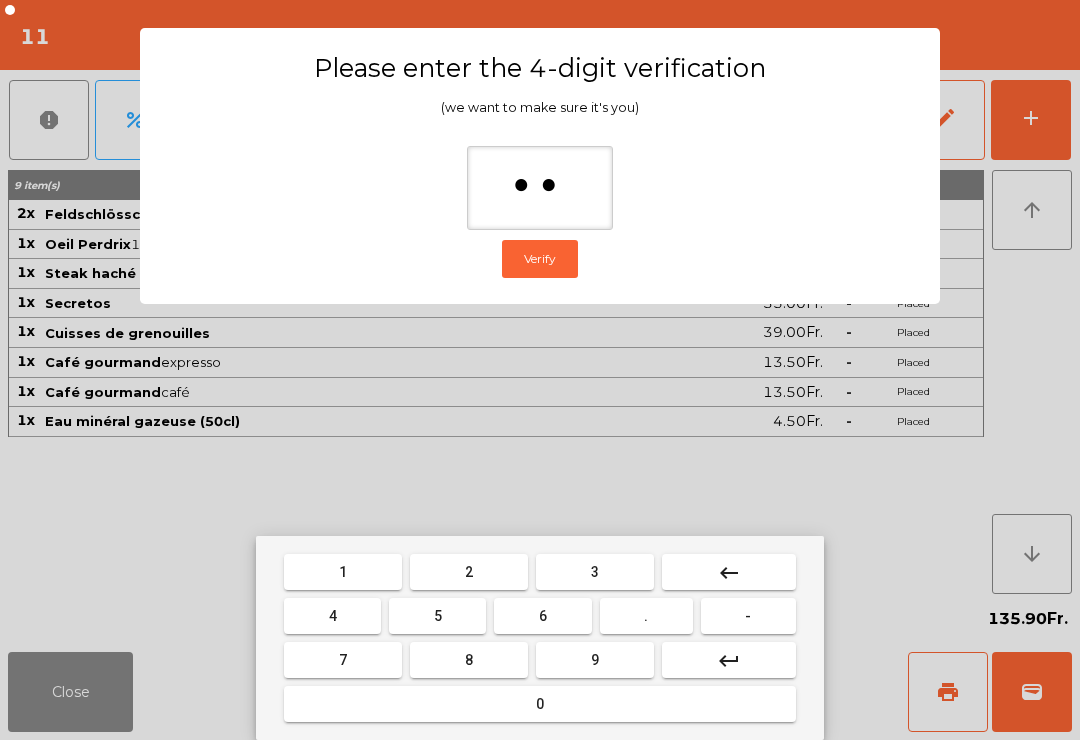 type on "***" 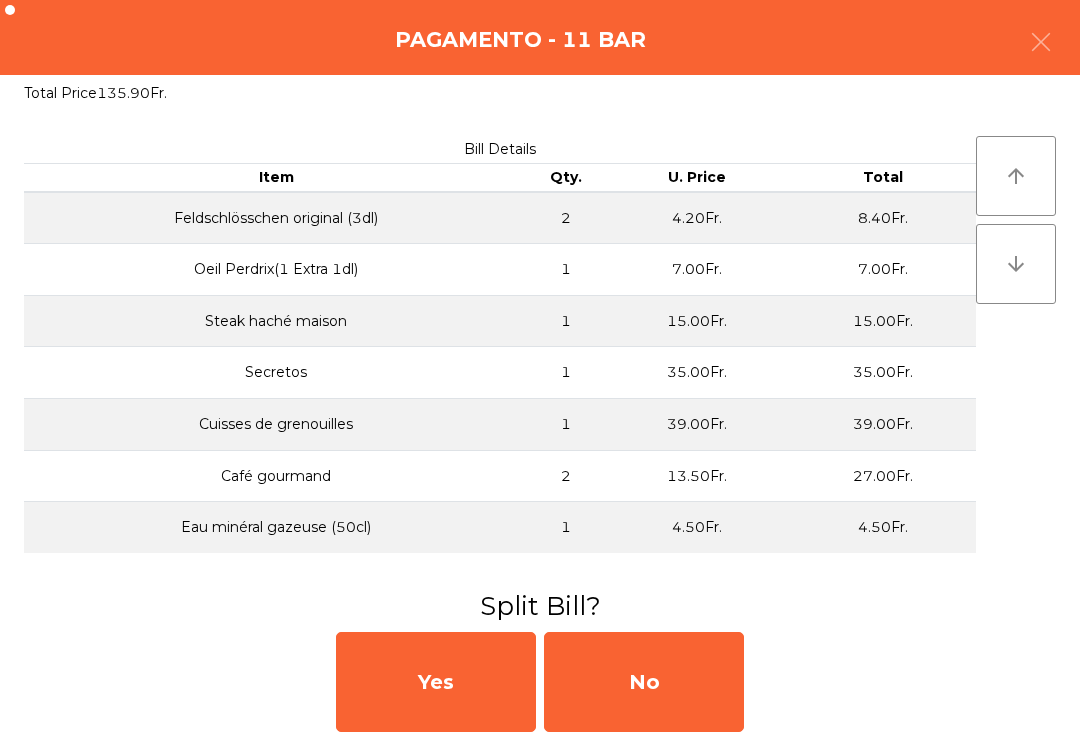 click on "No" 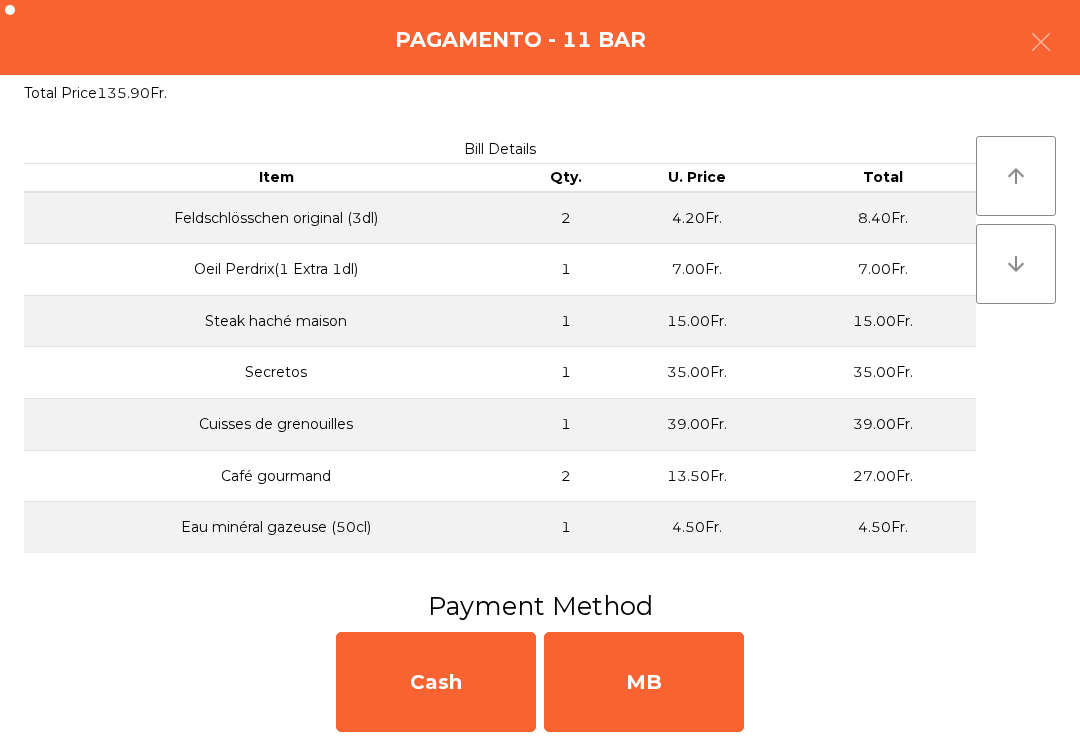 click on "MB" 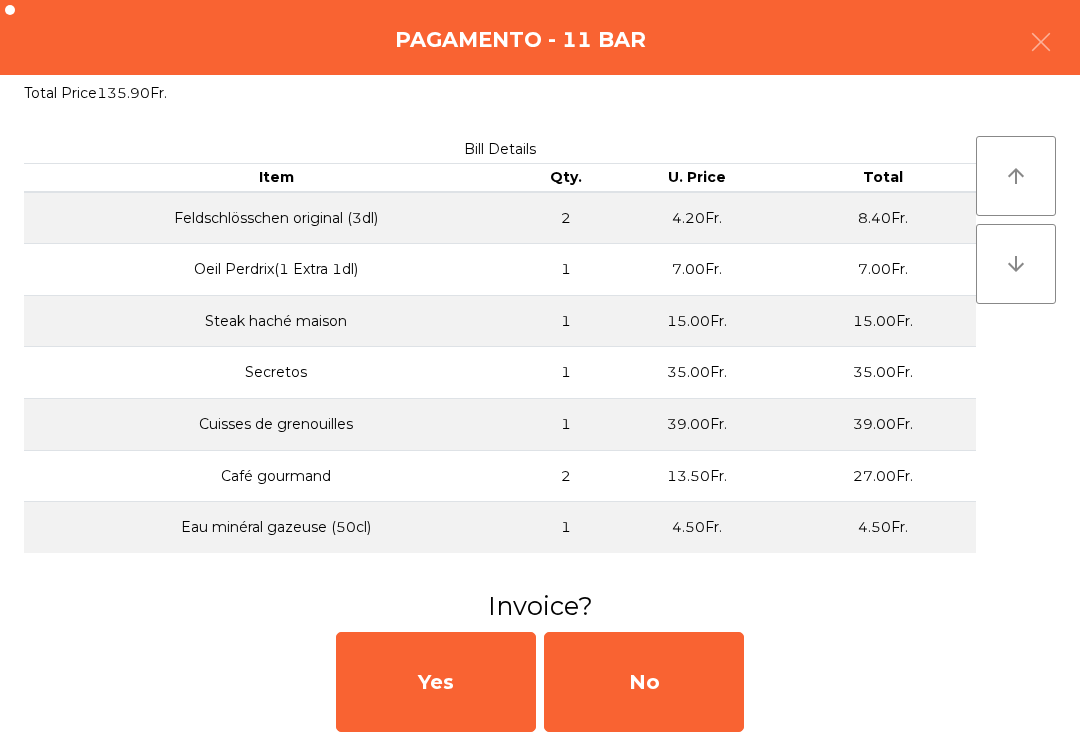 click on "No" 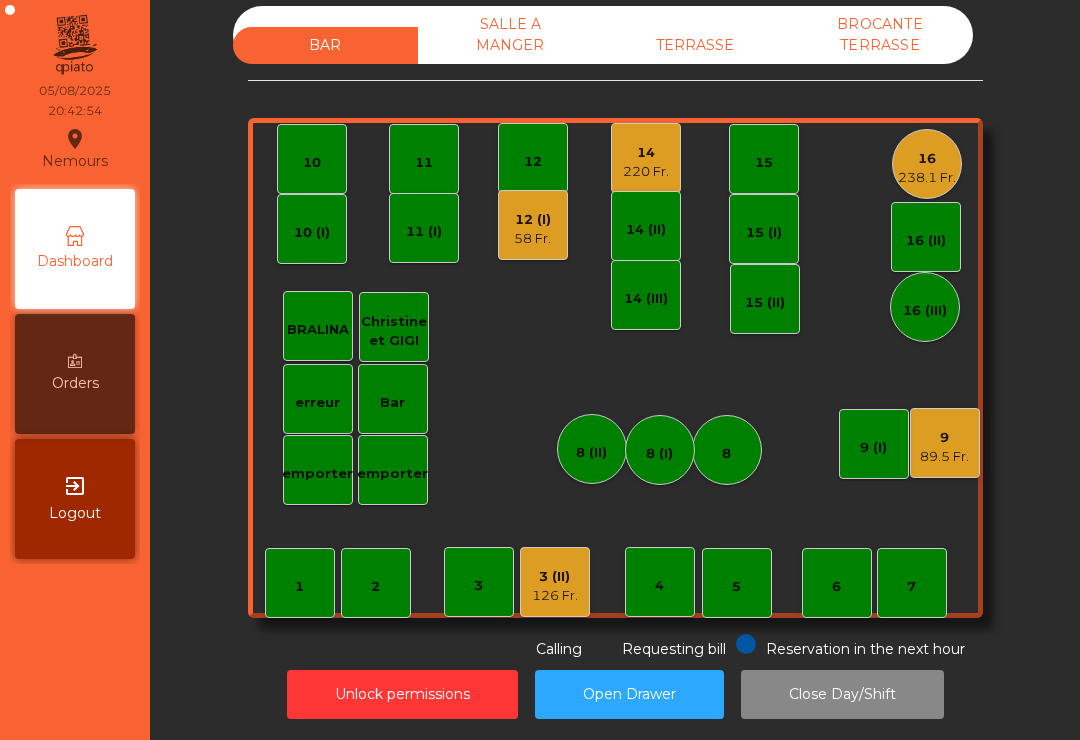 click on "58 Fr." 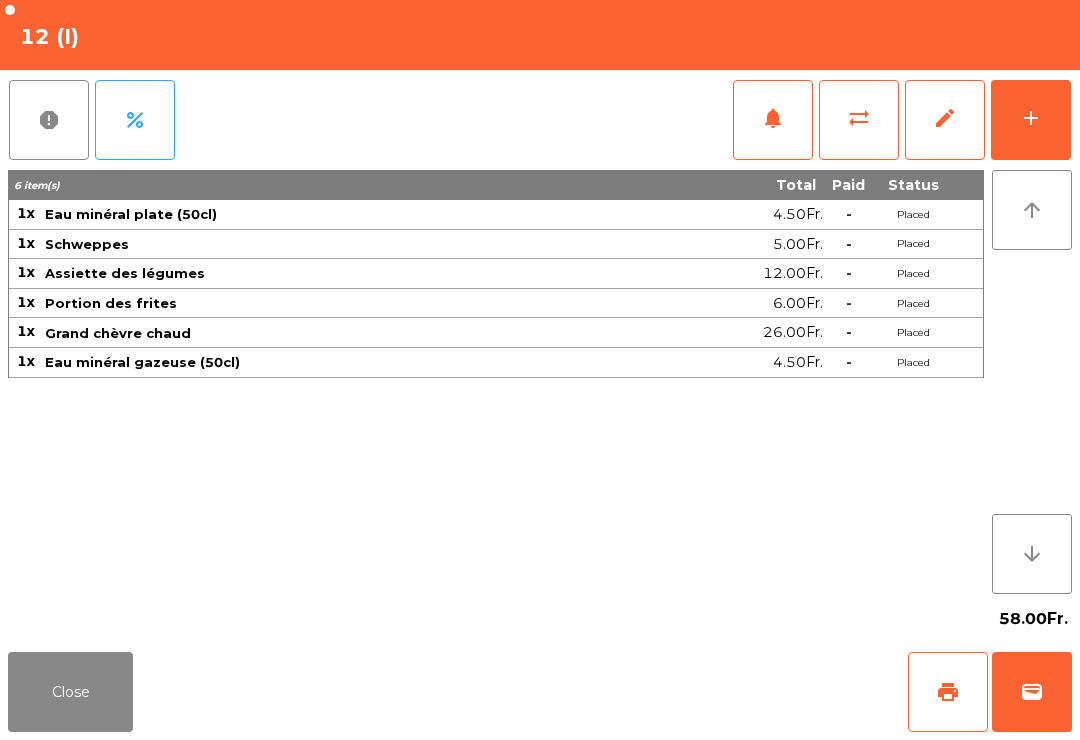 click on "Close" 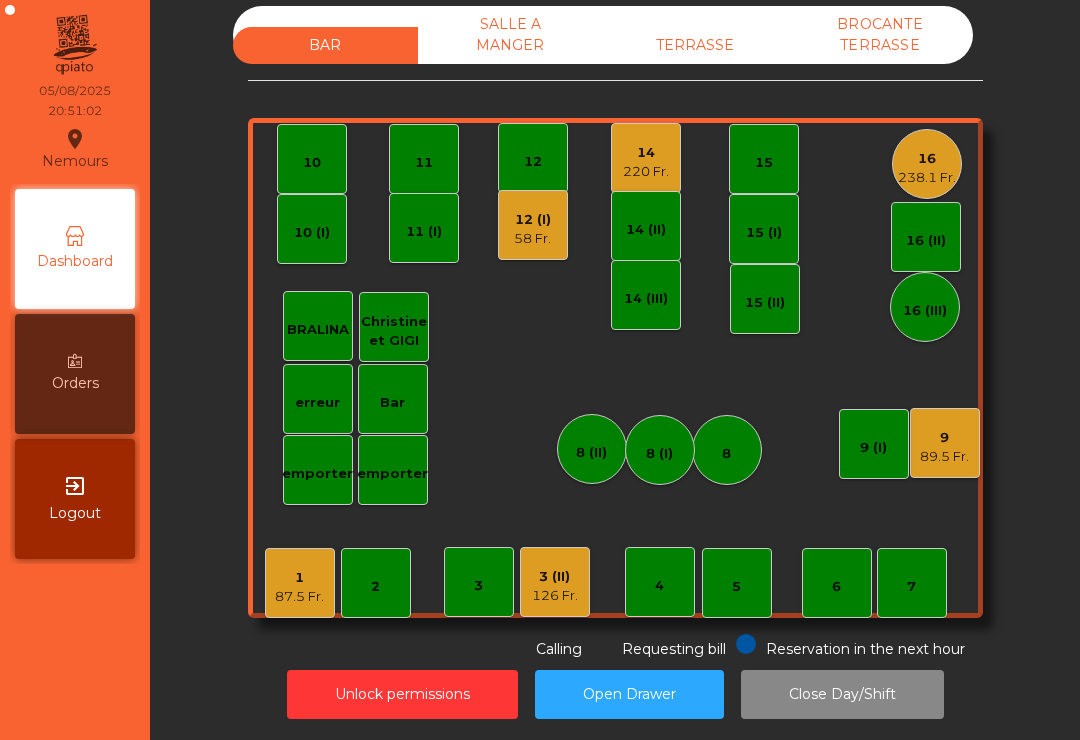 click on "7" 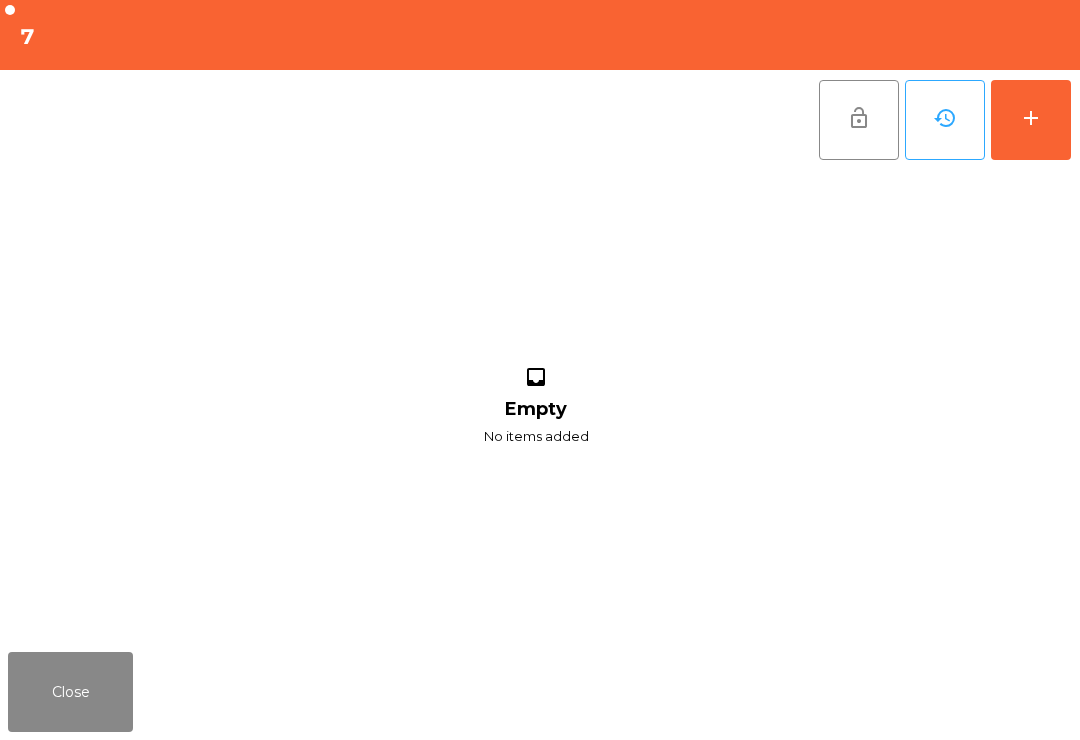 click on "add" 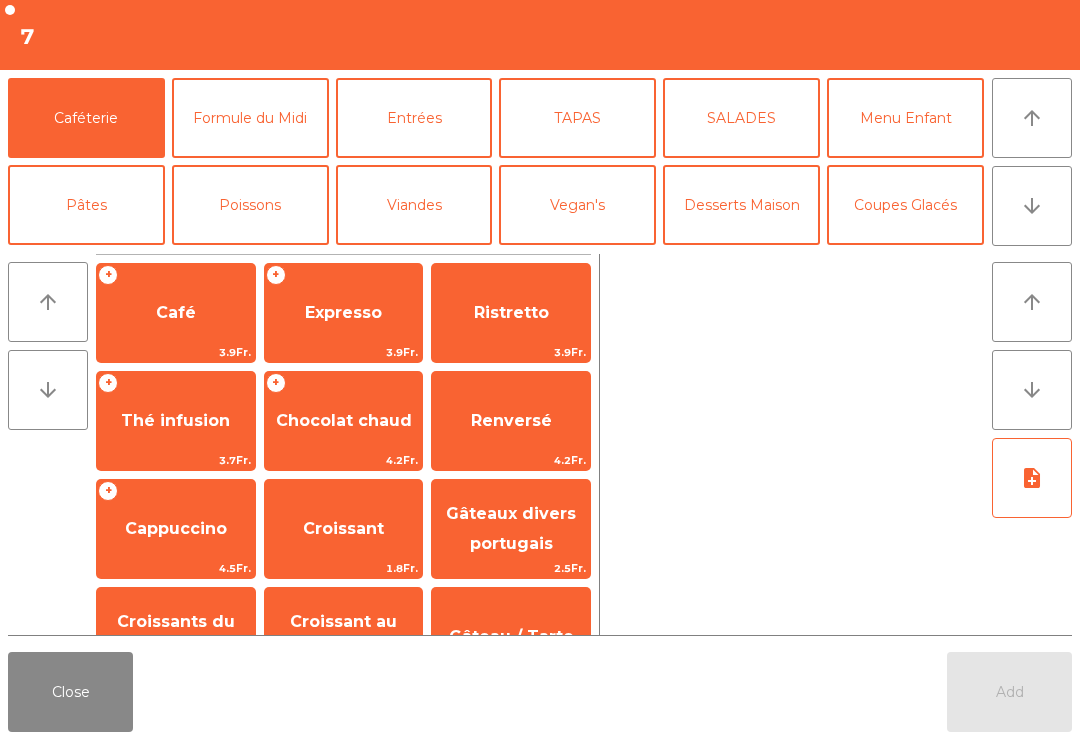click on "Coupes Glacés" 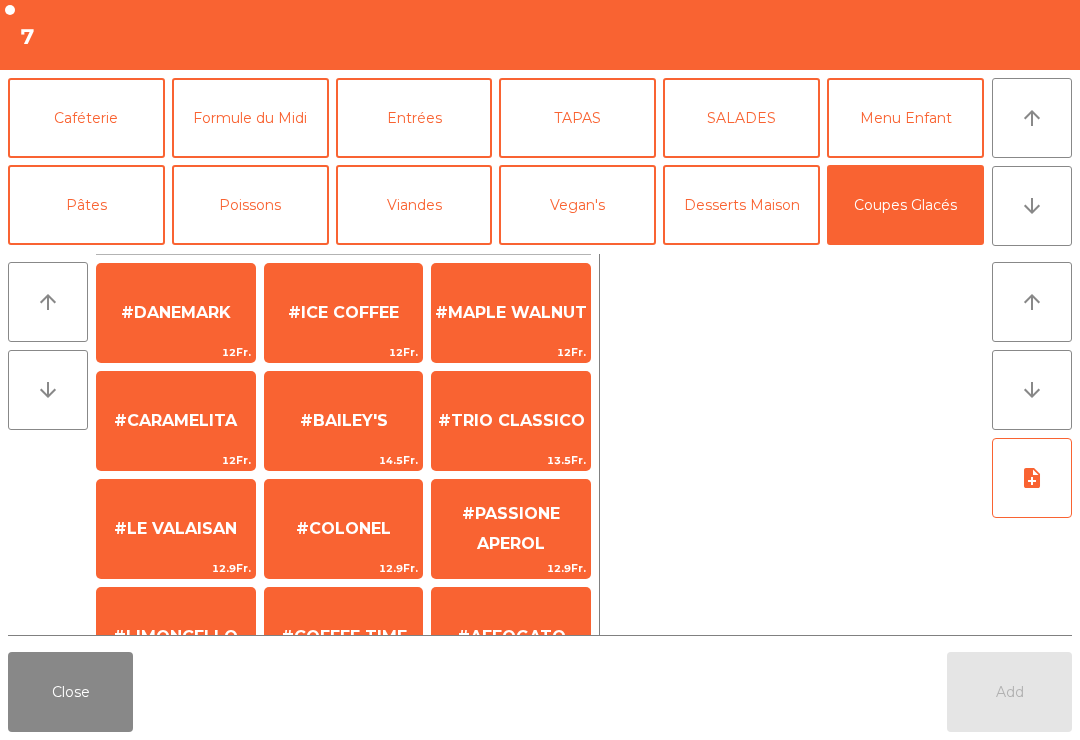scroll, scrollTop: 276, scrollLeft: 0, axis: vertical 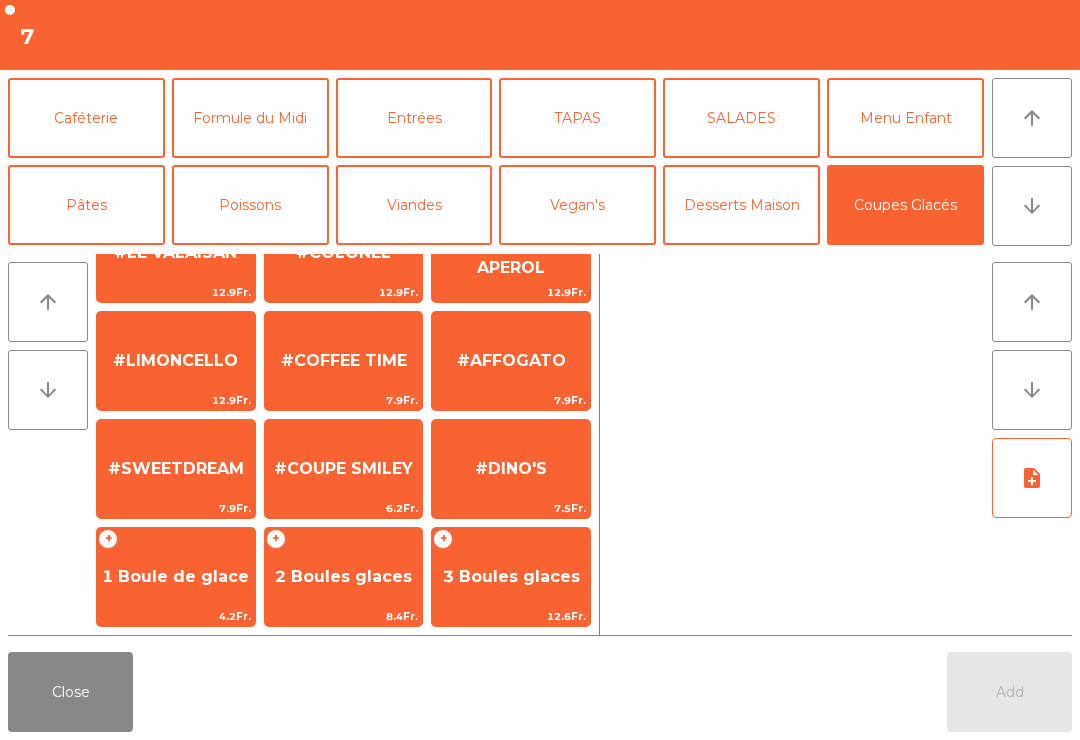 click on "Supp. chantilly" 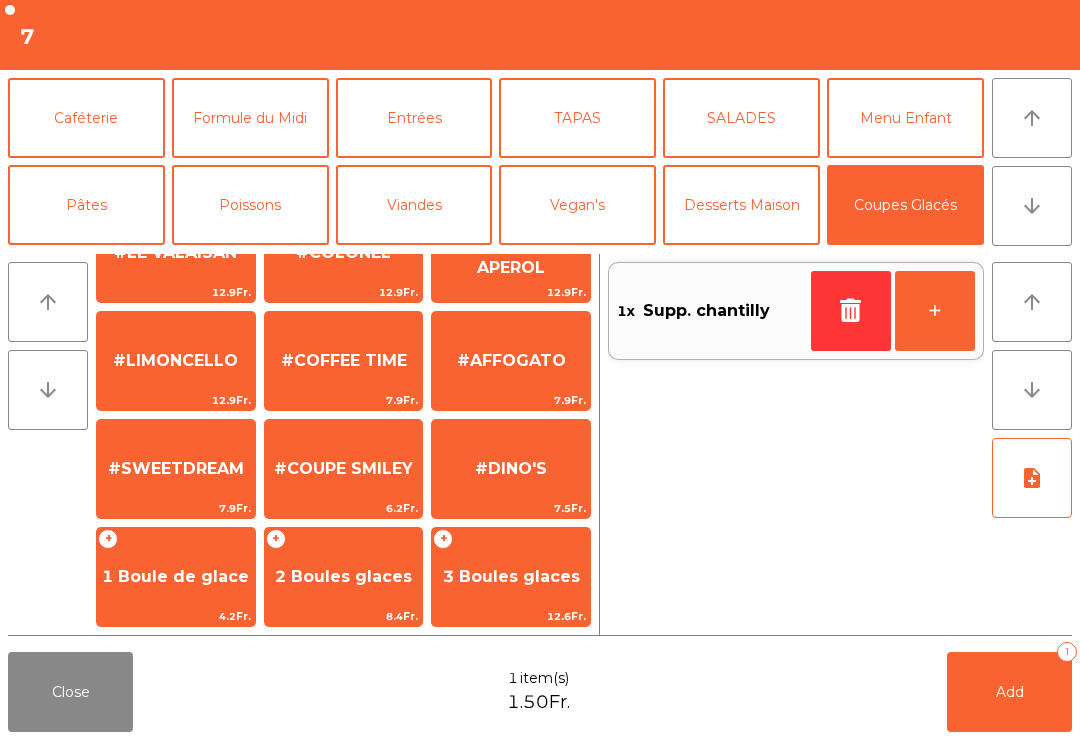 click on "+" 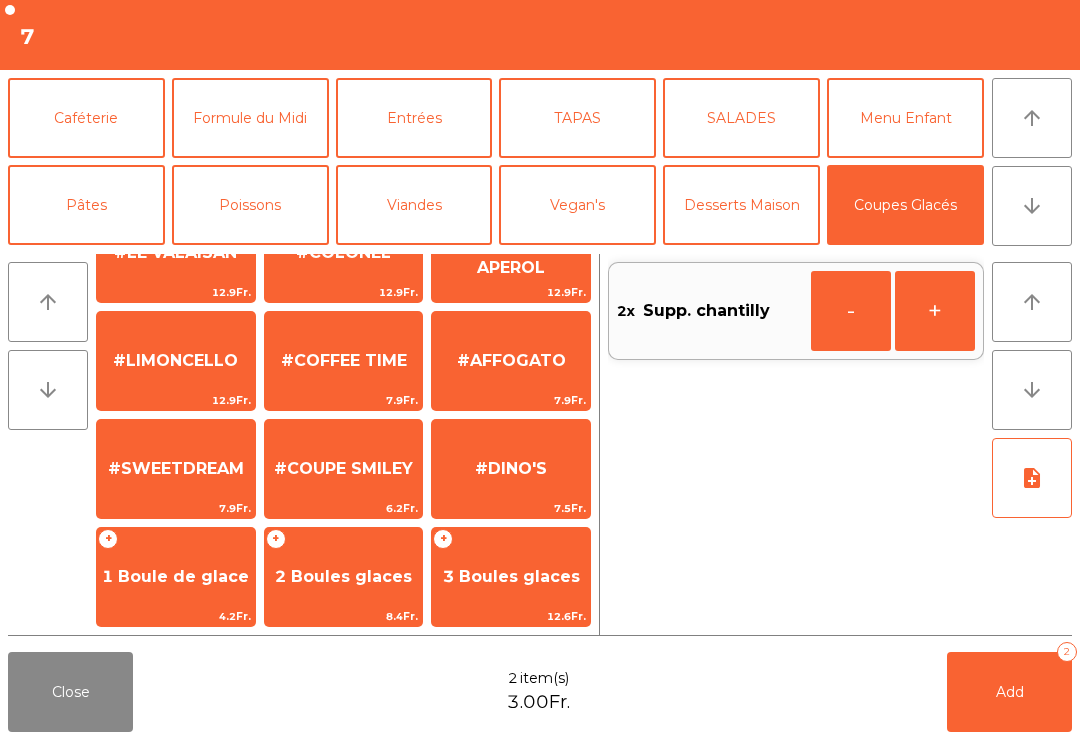 click on "+" 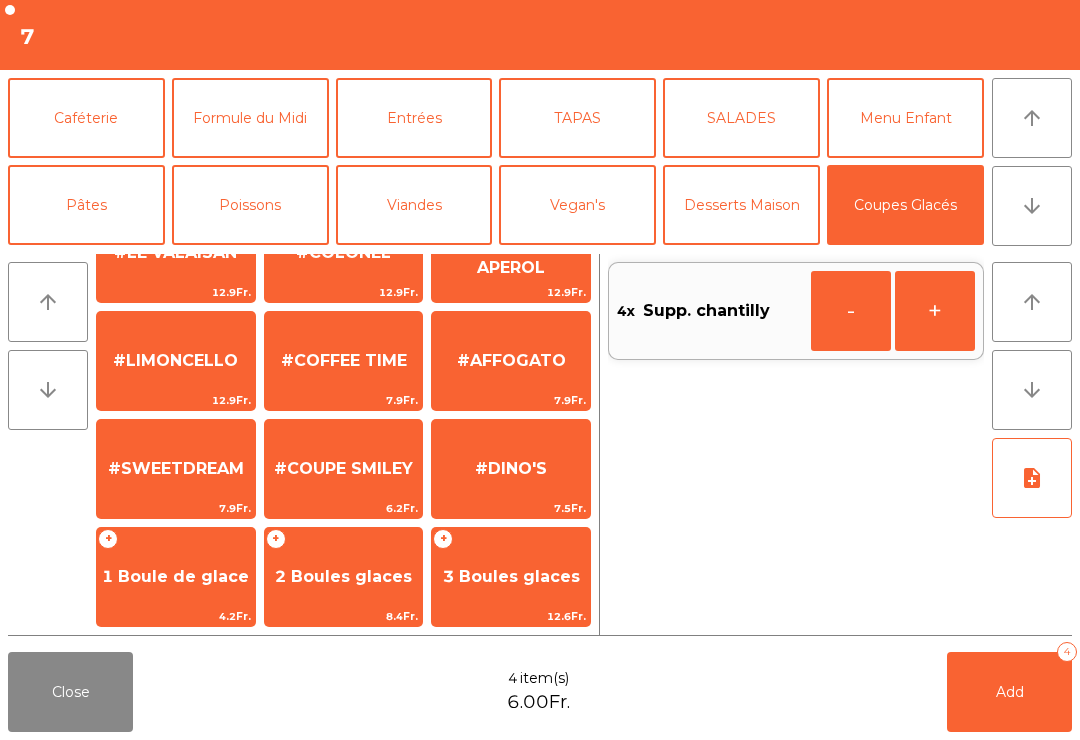click on "1 Boule de glace" 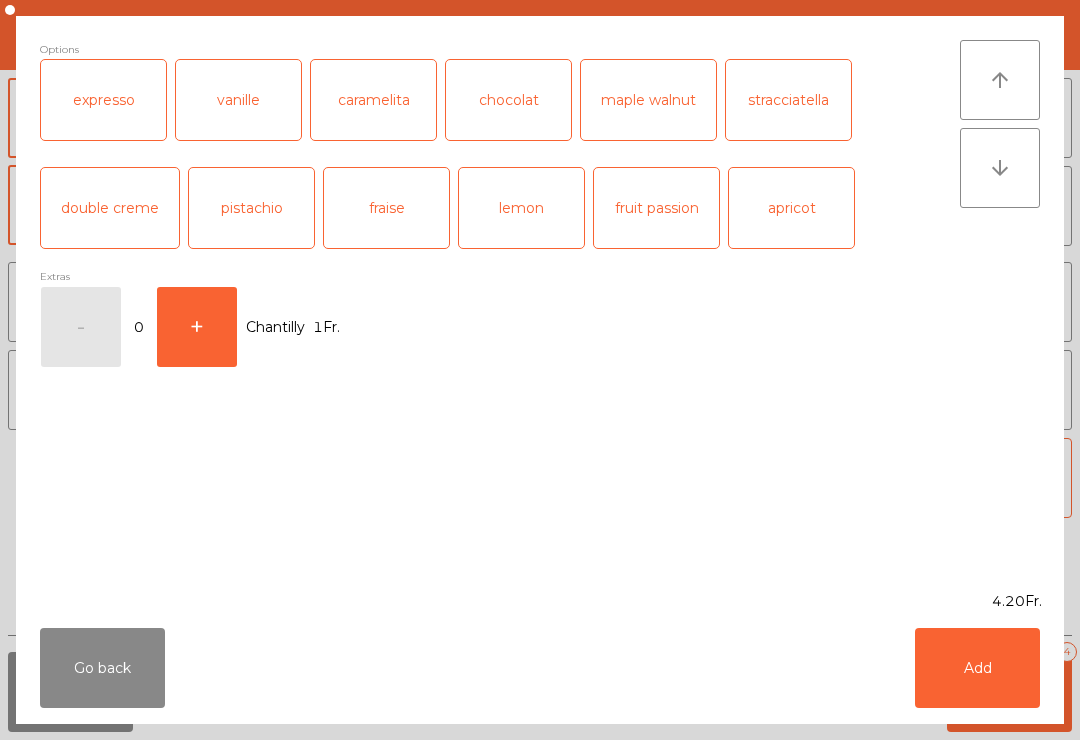 click on "chocolat" 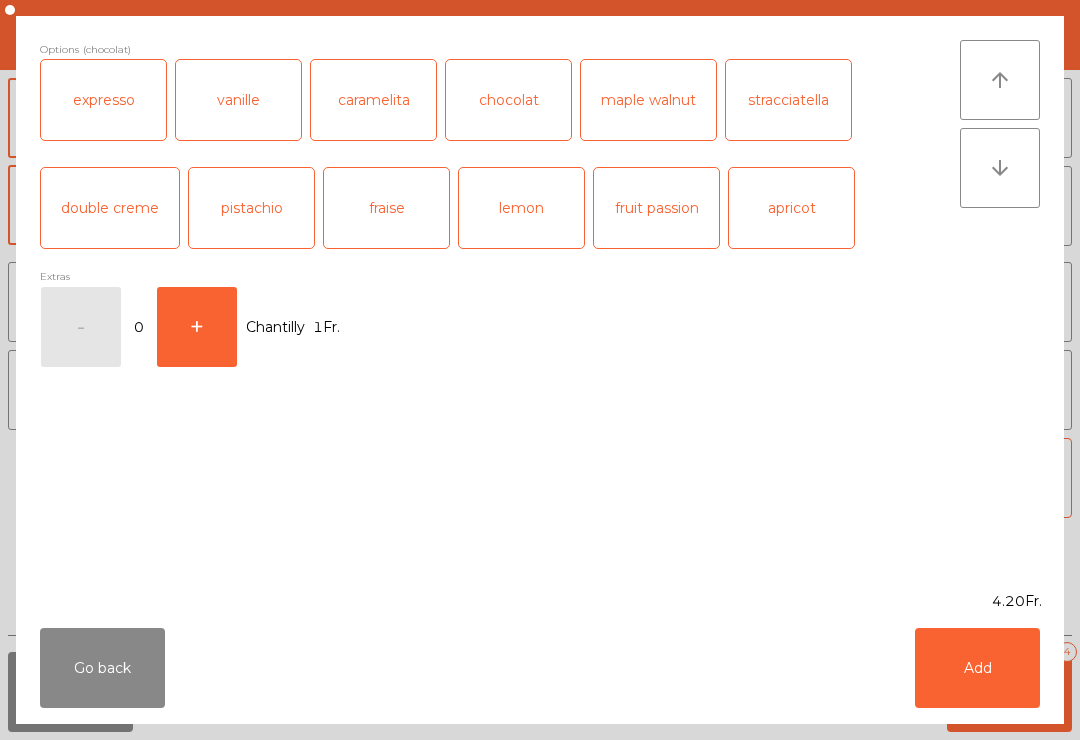 scroll, scrollTop: 384, scrollLeft: 0, axis: vertical 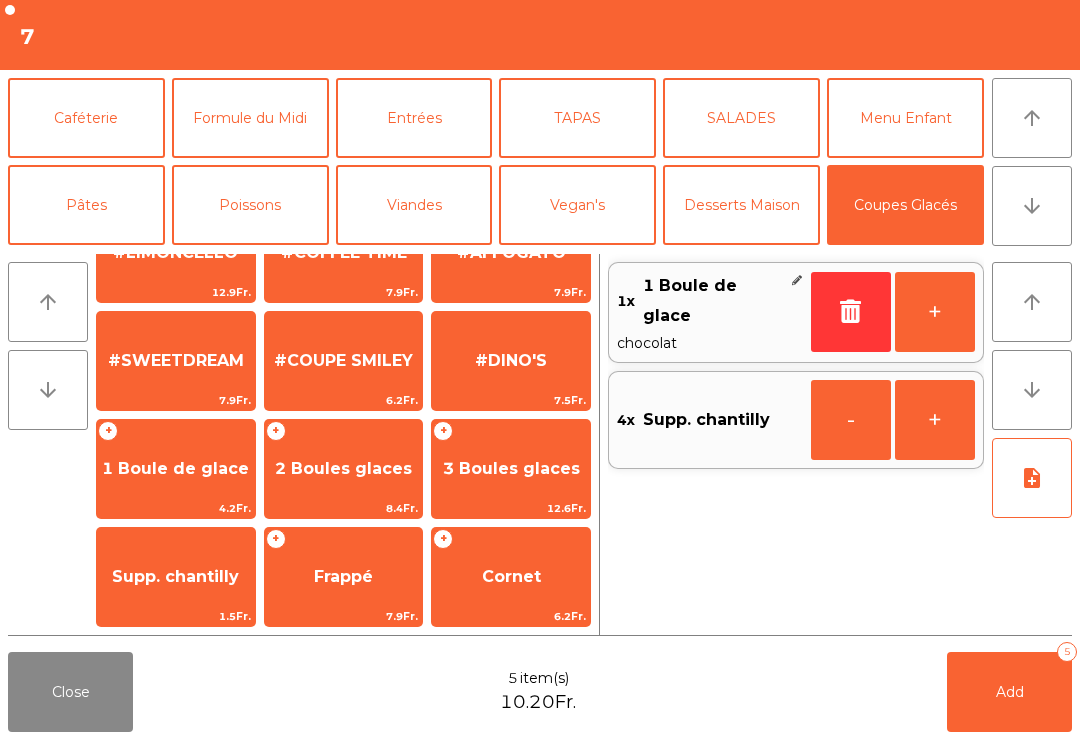 click on "4.2Fr." 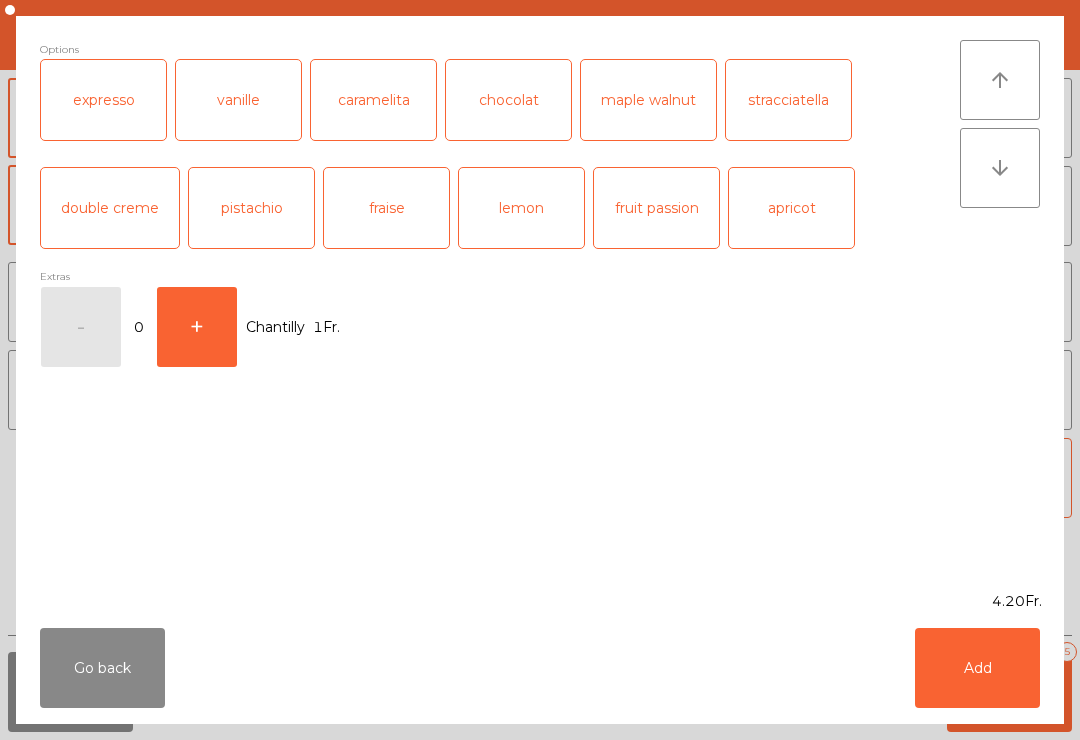 click on "caramelita" 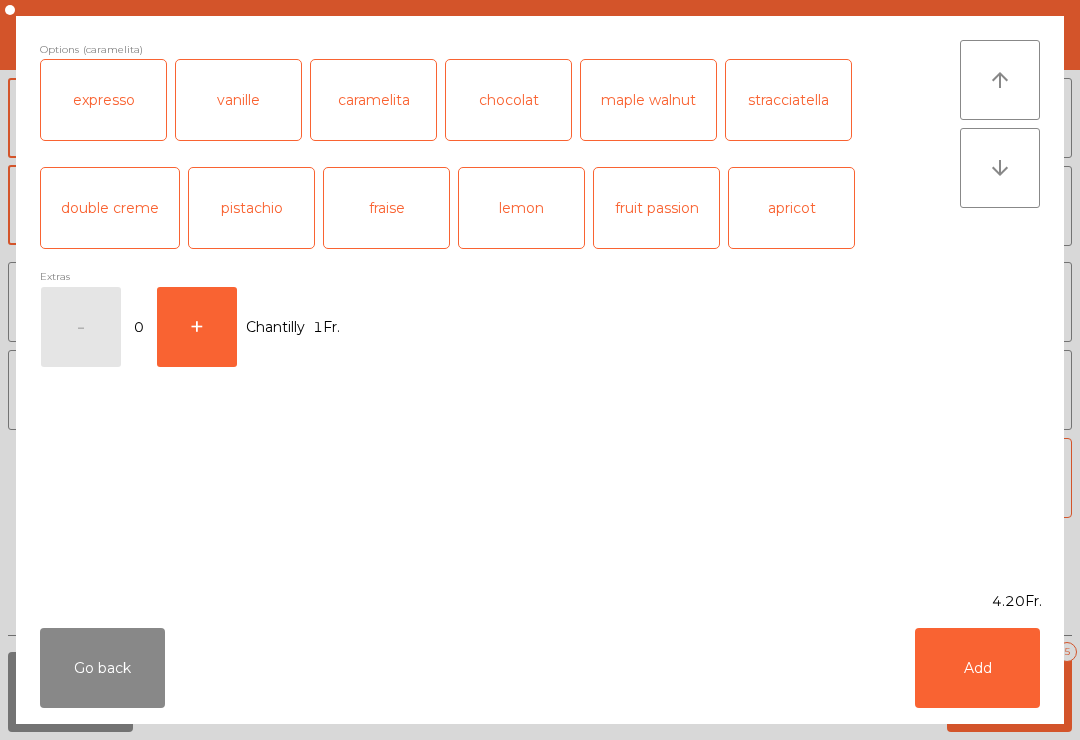 click on "Add" 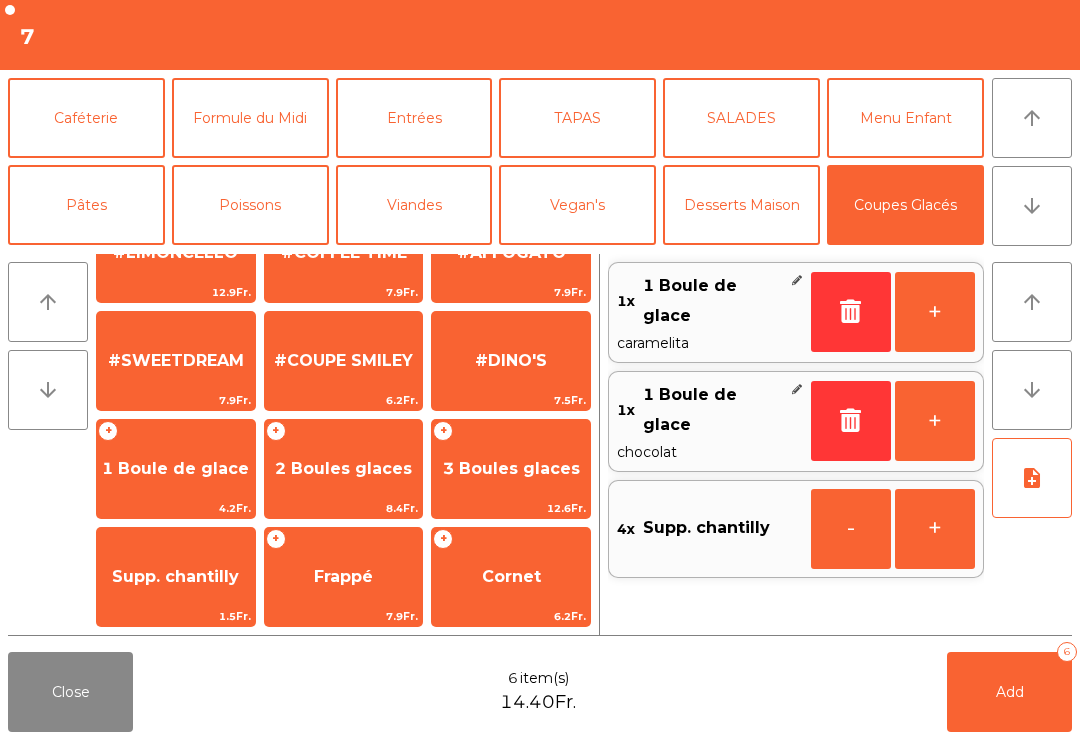 click on "1 Boule de glace" 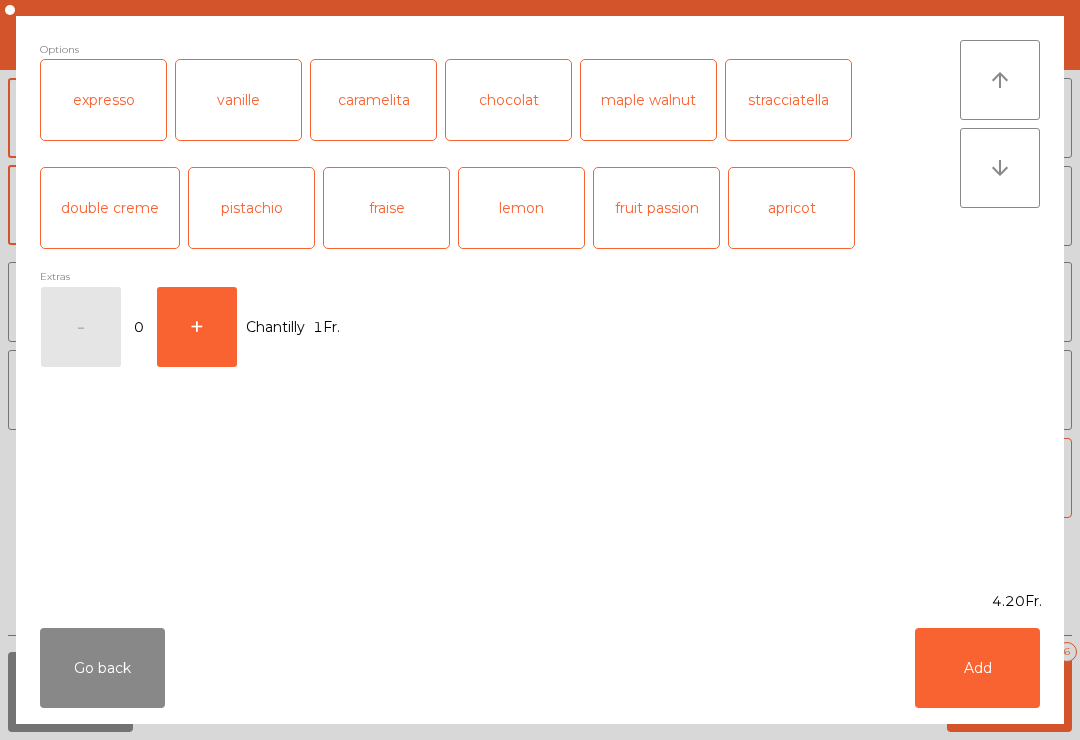 click on "fraise" 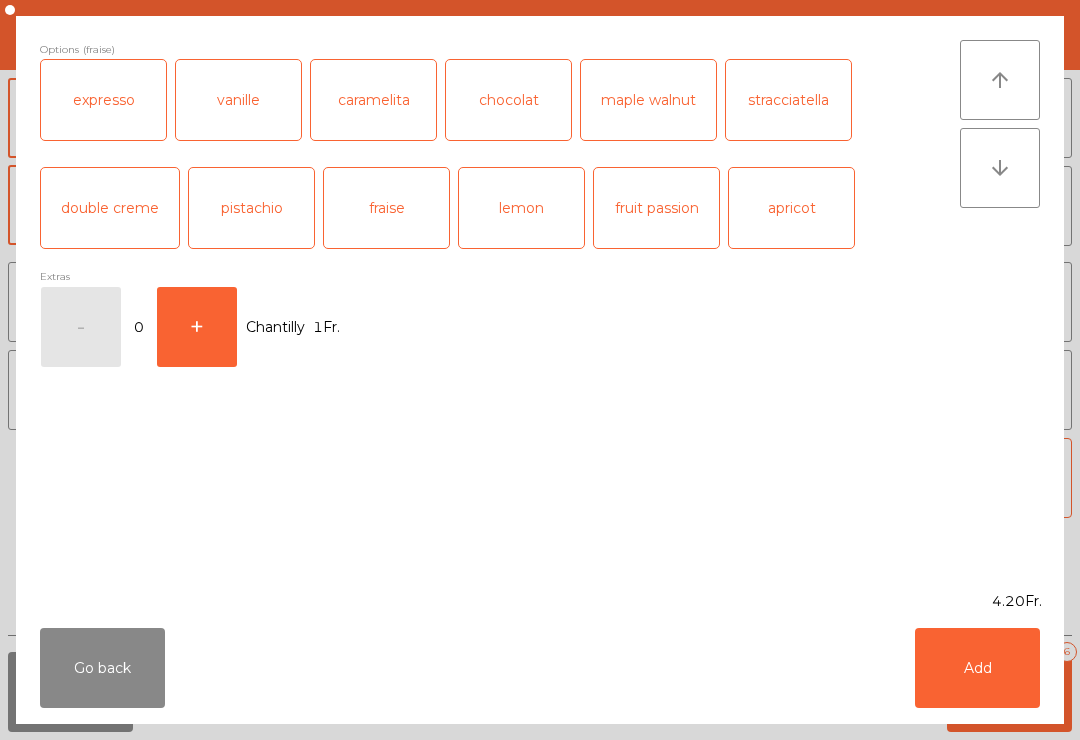 click on "Add" 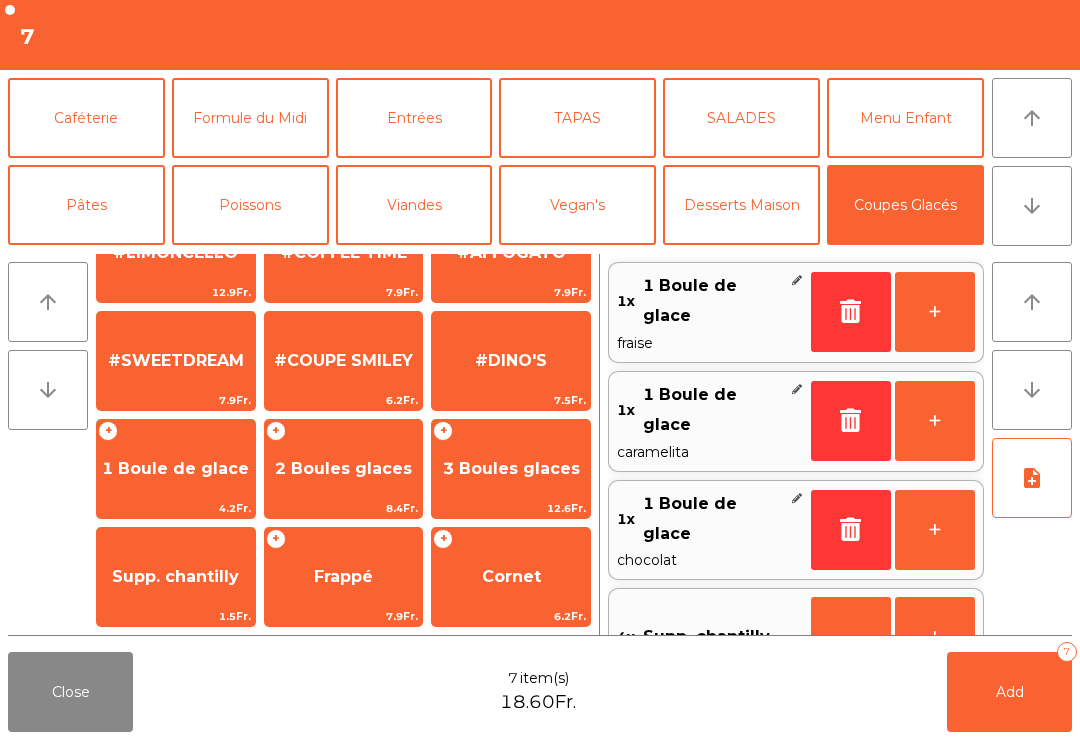 click on "1 Boule de glace" 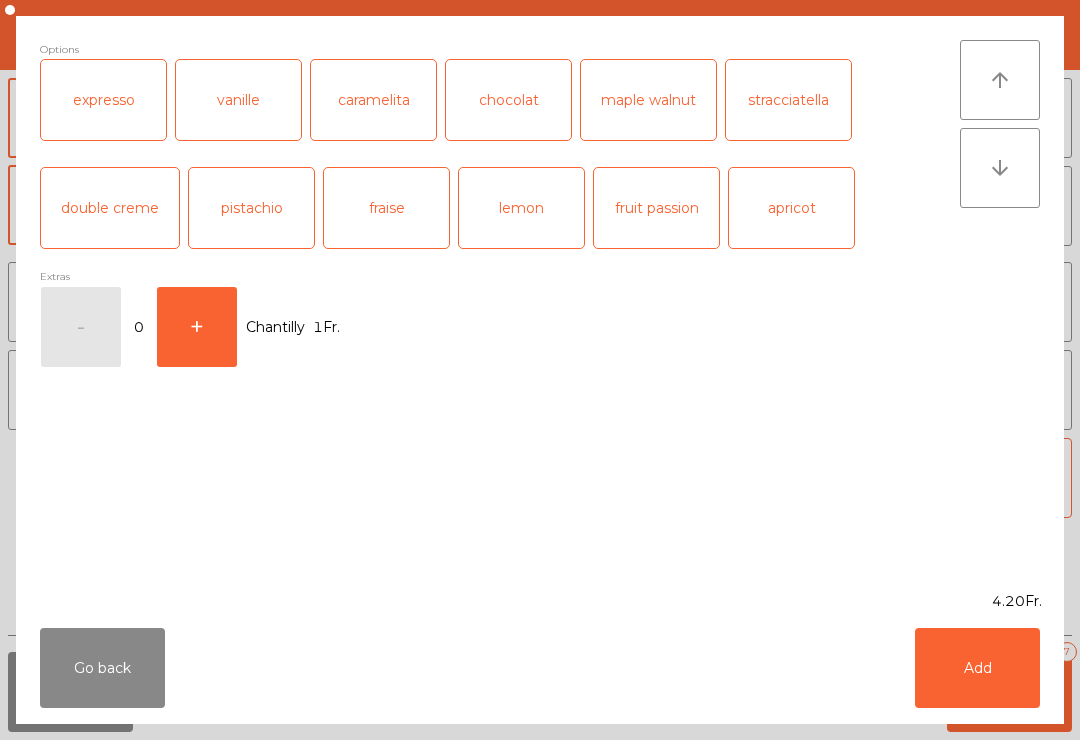 click on "fraise" 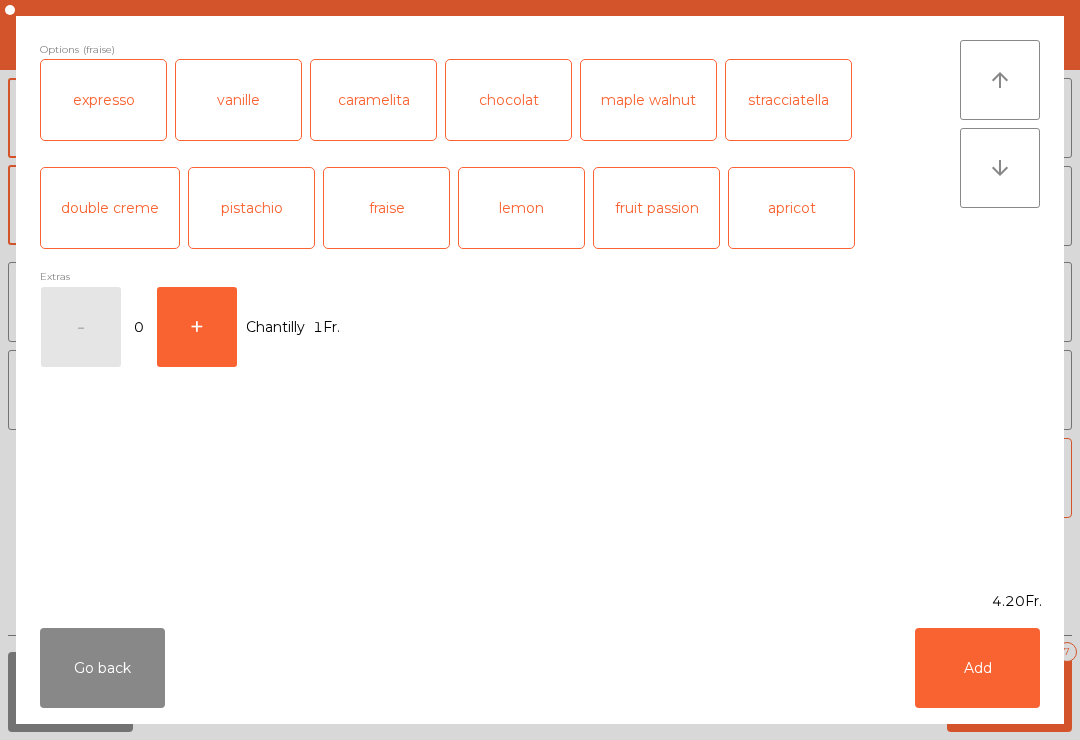 click on "Add" 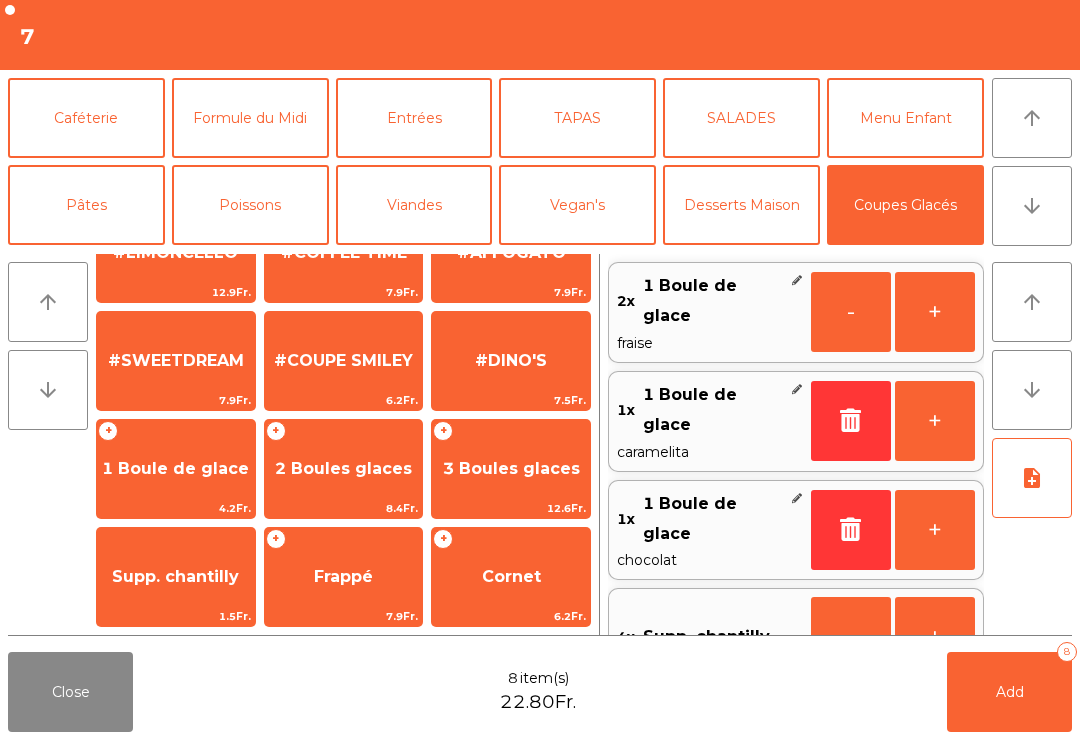 scroll, scrollTop: 8, scrollLeft: 0, axis: vertical 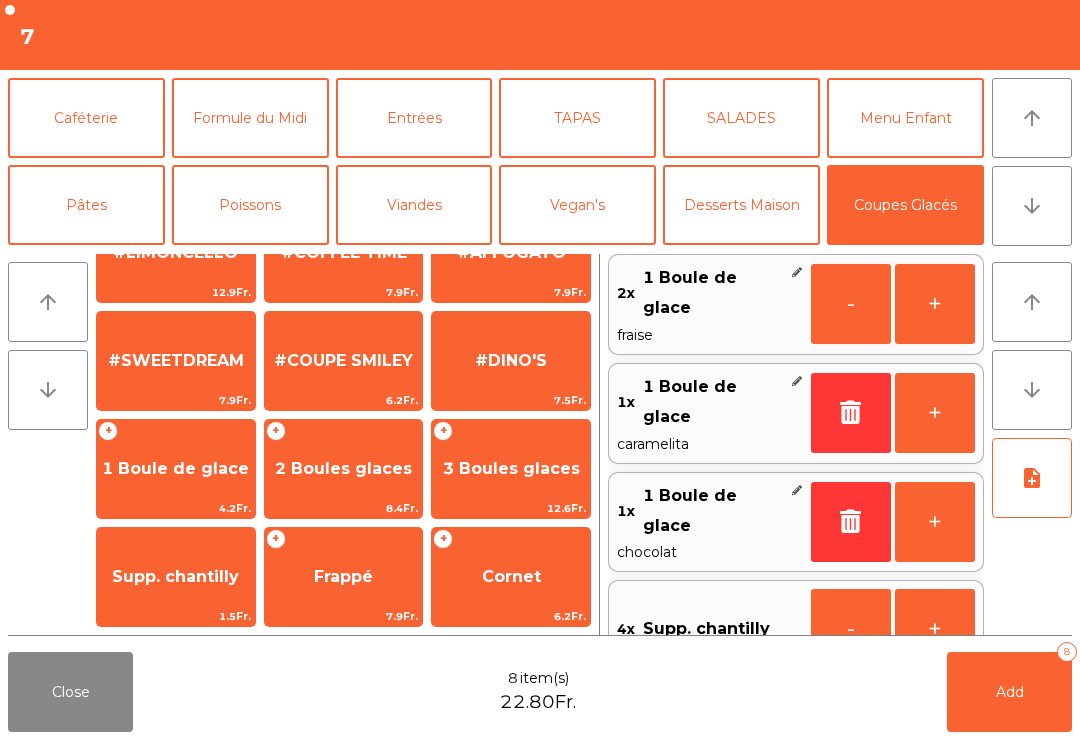 click on "Add   8" 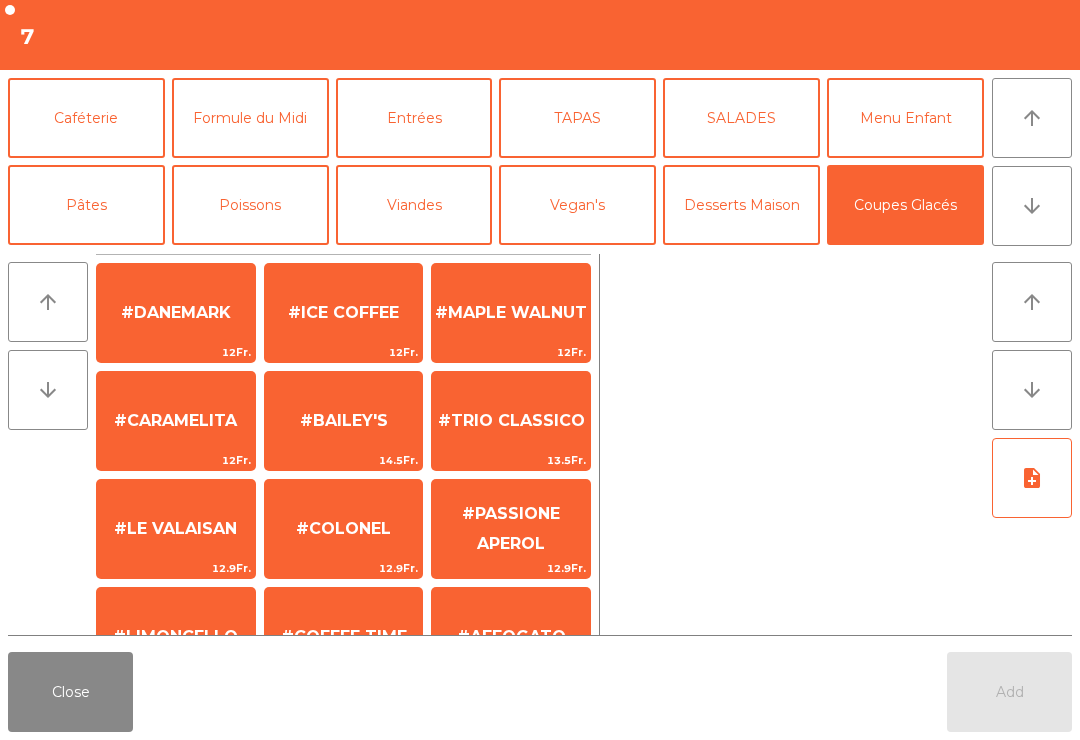 click on "Close" 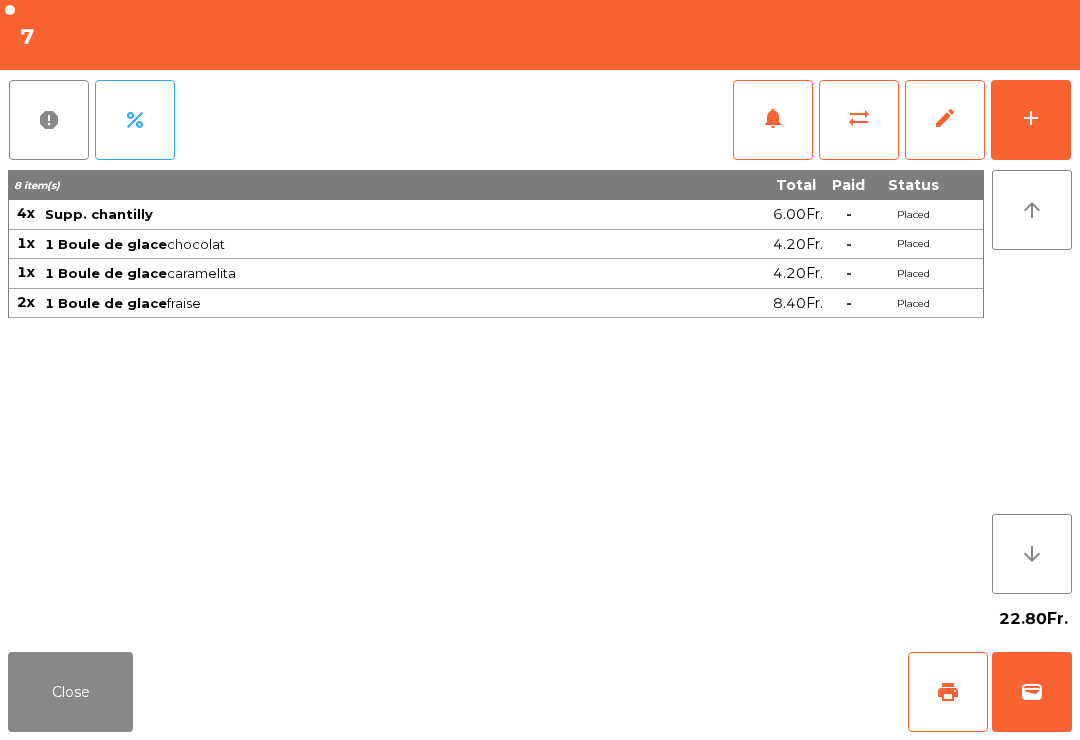 click on "Close" 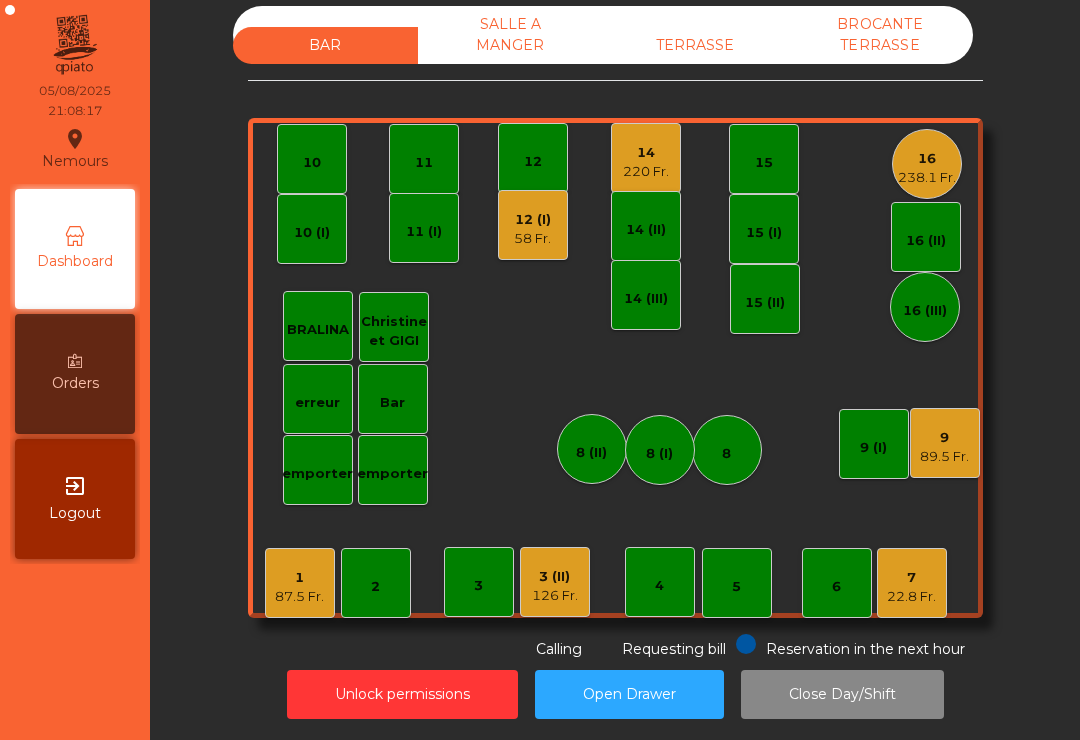 click on "7   22.8 Fr." 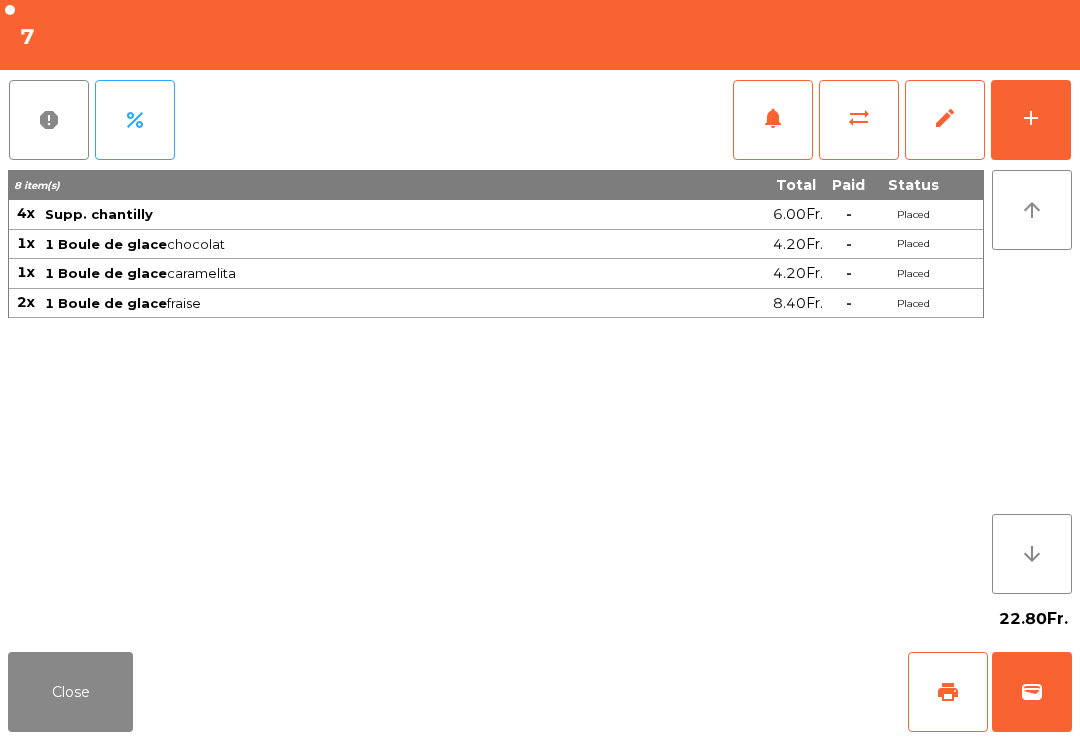 click on "print" 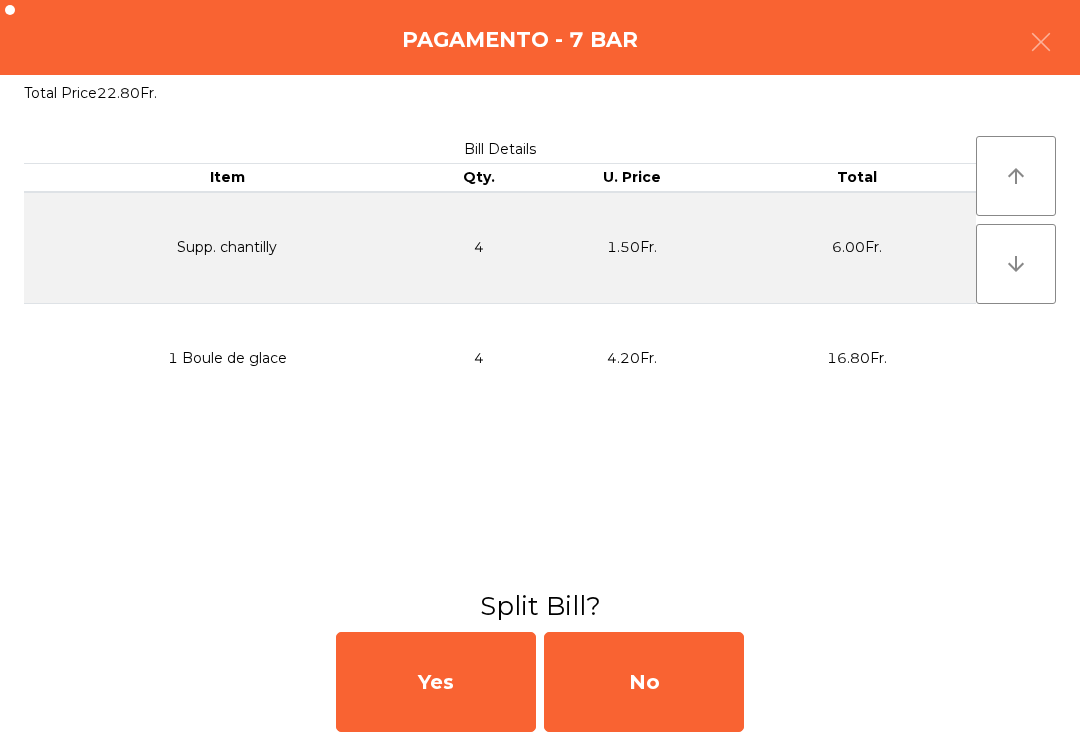 click on "No" 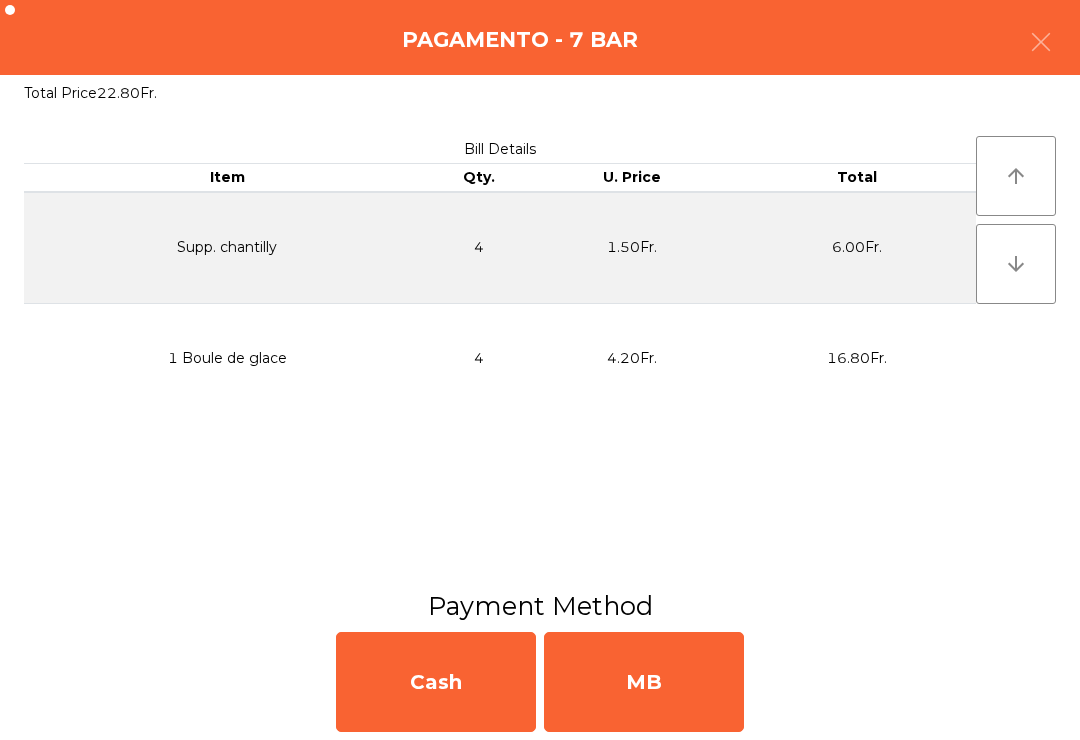 click on "MB" 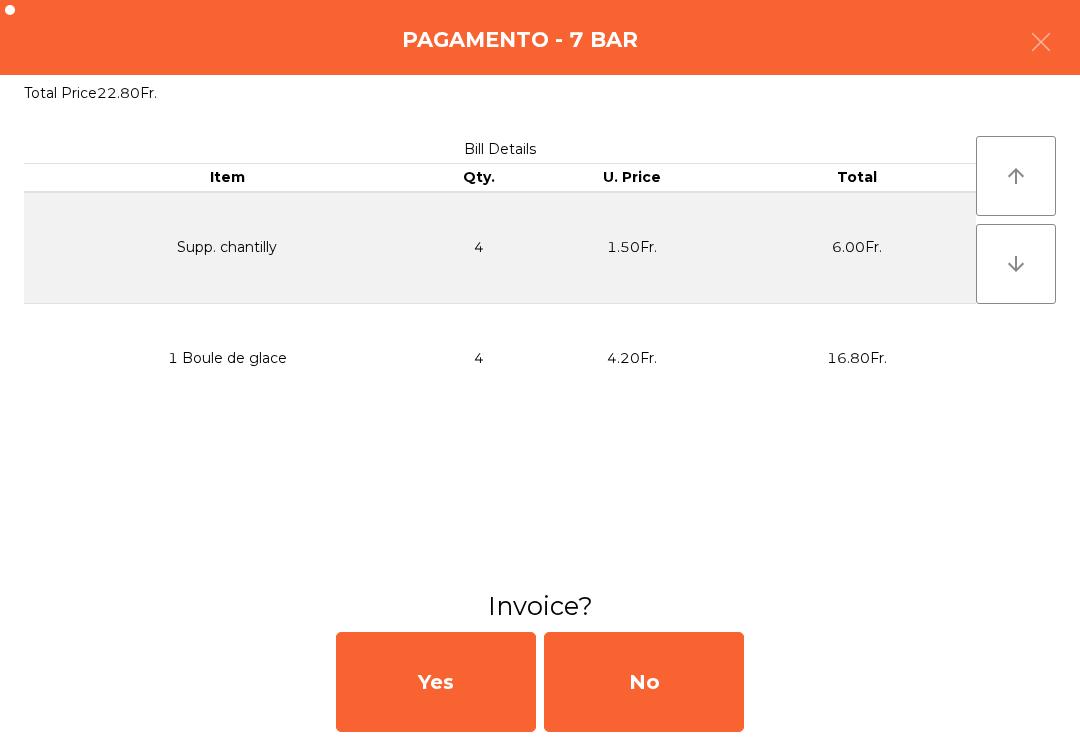 click on "No" 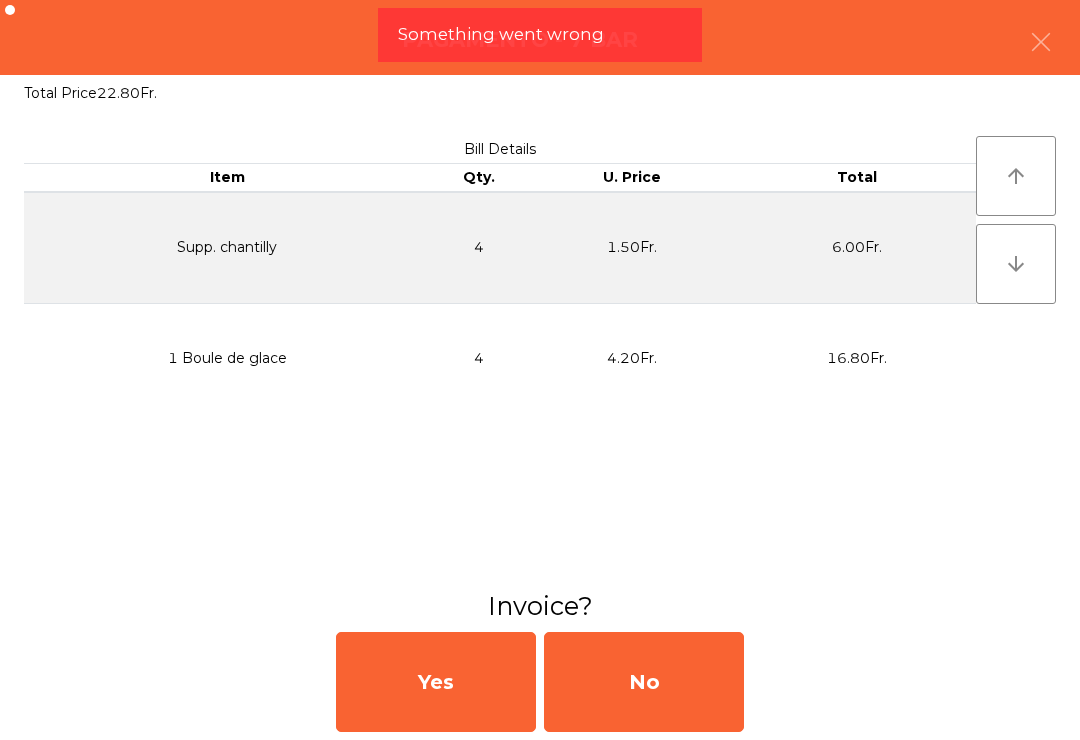 click on "No" 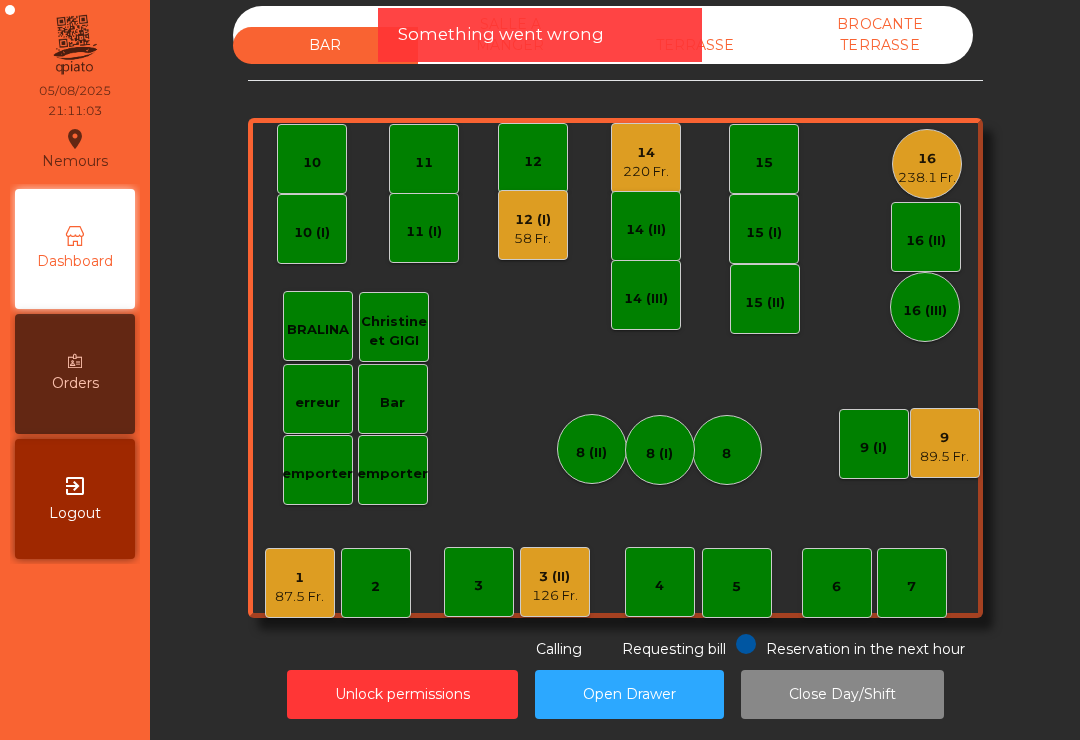 click on "12 (I)   58 Fr." 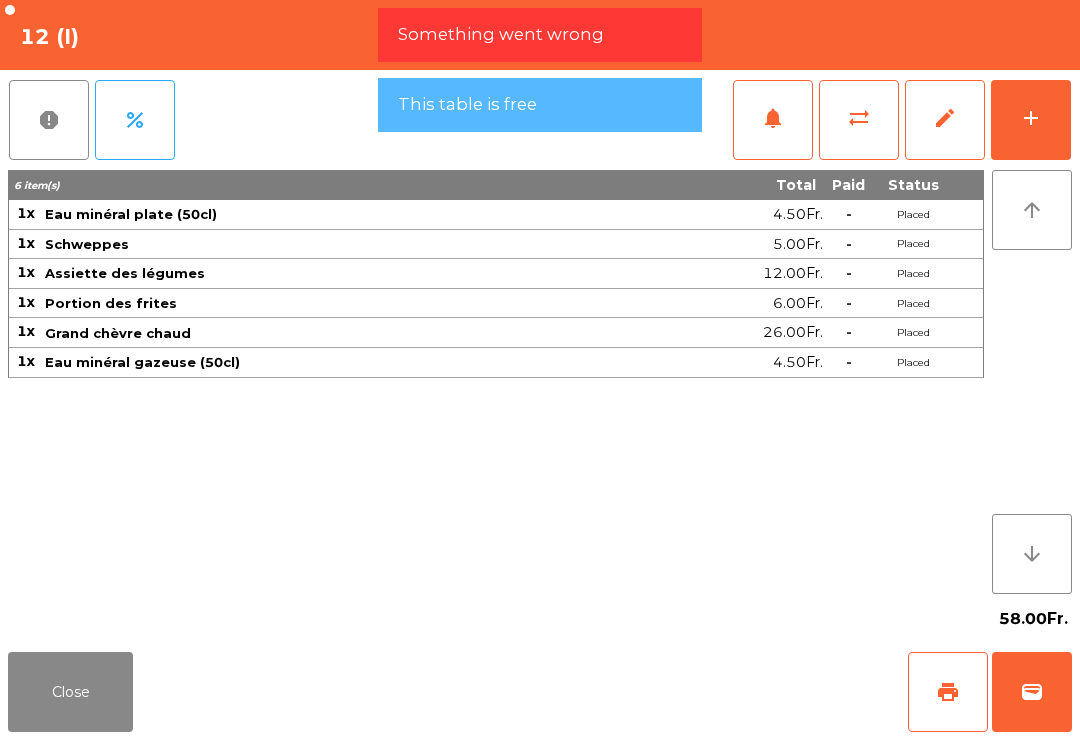 click on "add" 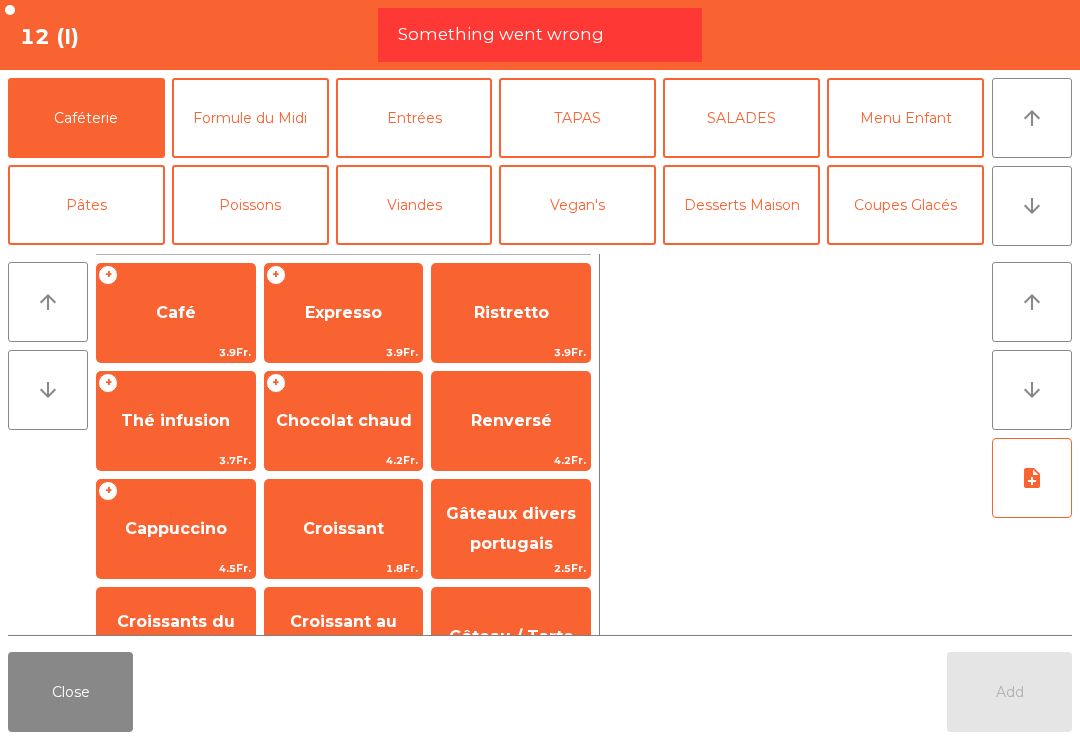 click on "Close" 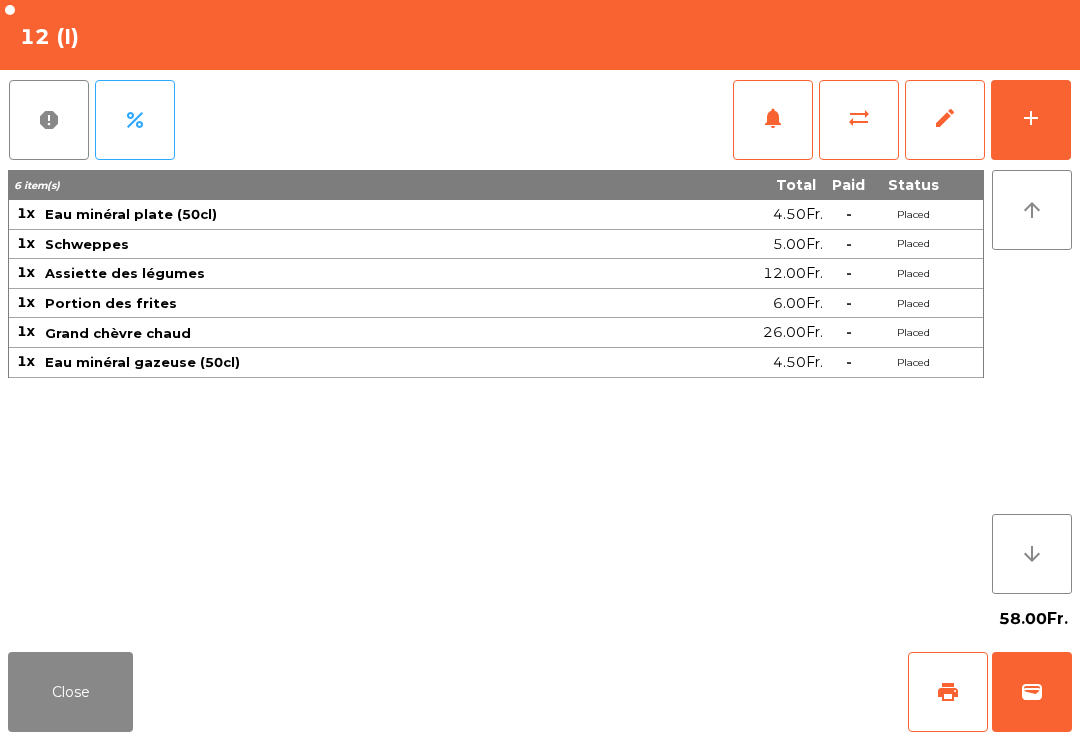 click on "print" 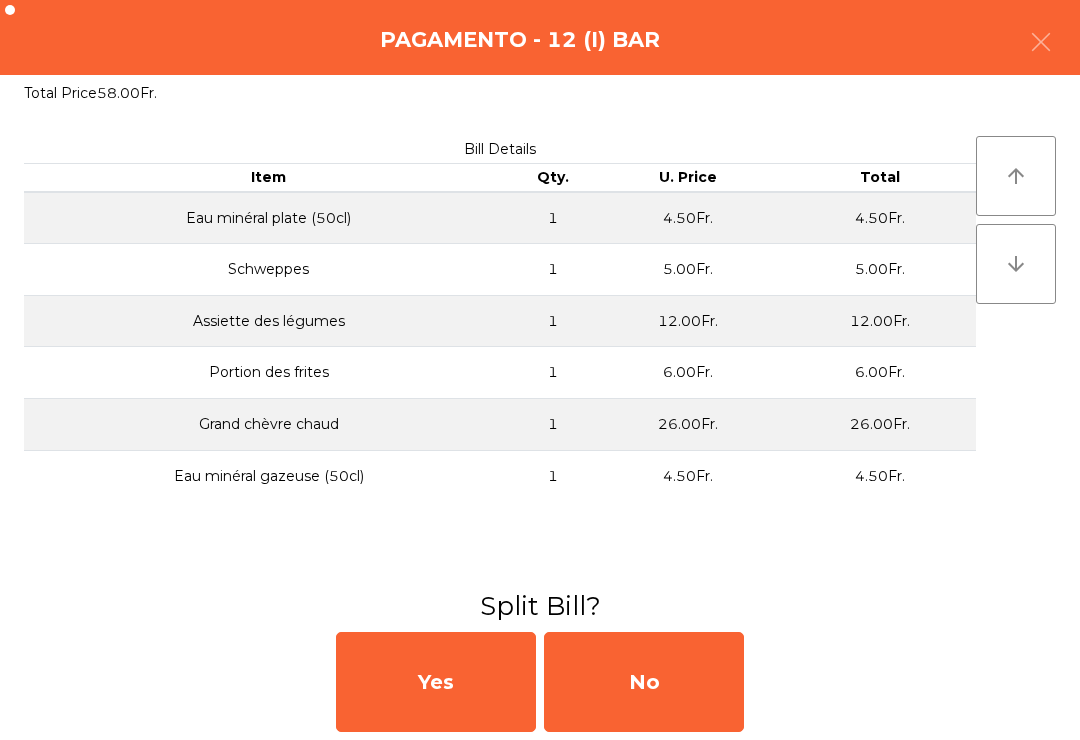 click on "No" 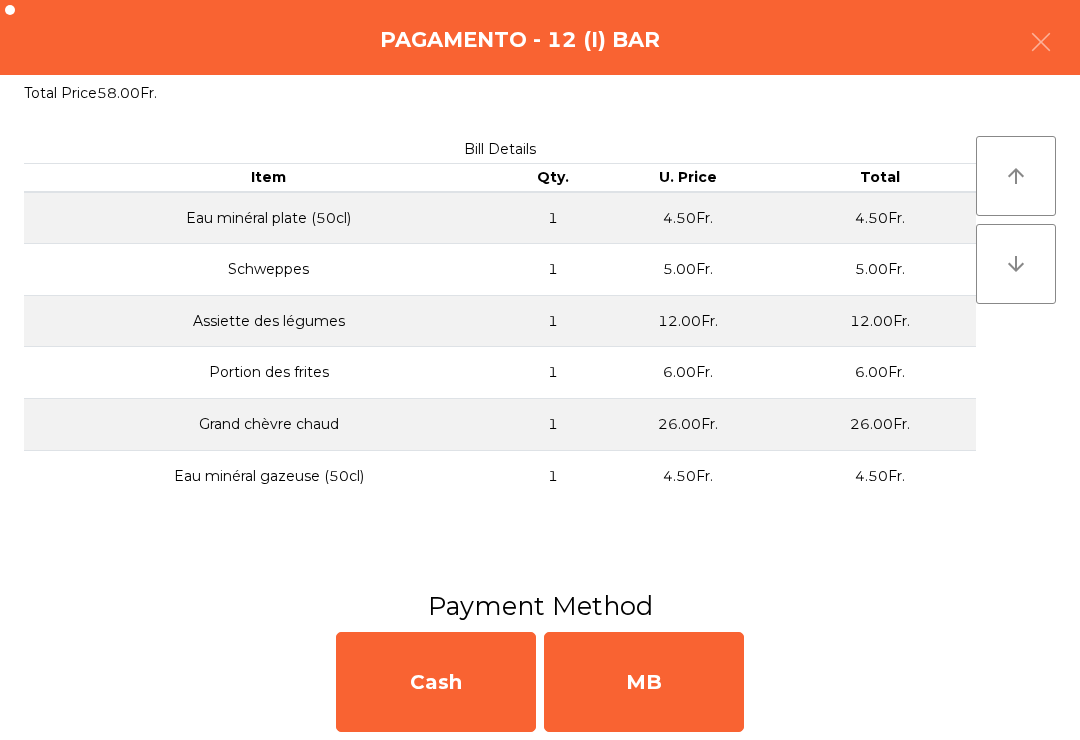 click on "MB" 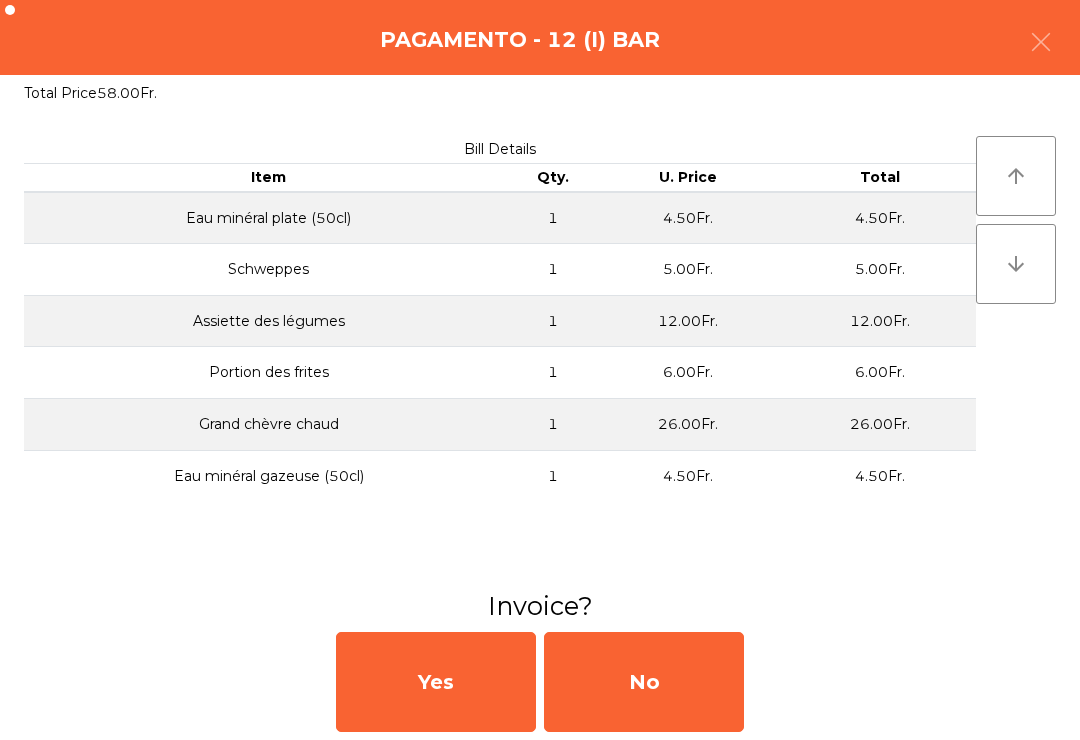 click on "No" 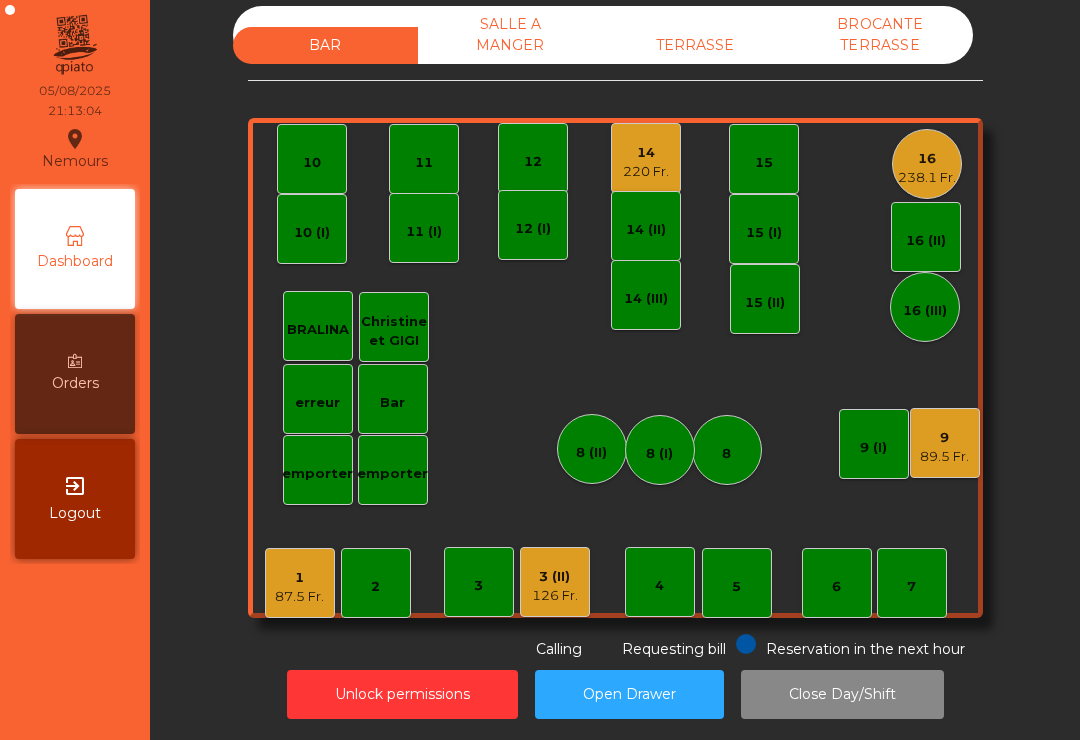 click on "16   238.1 Fr." 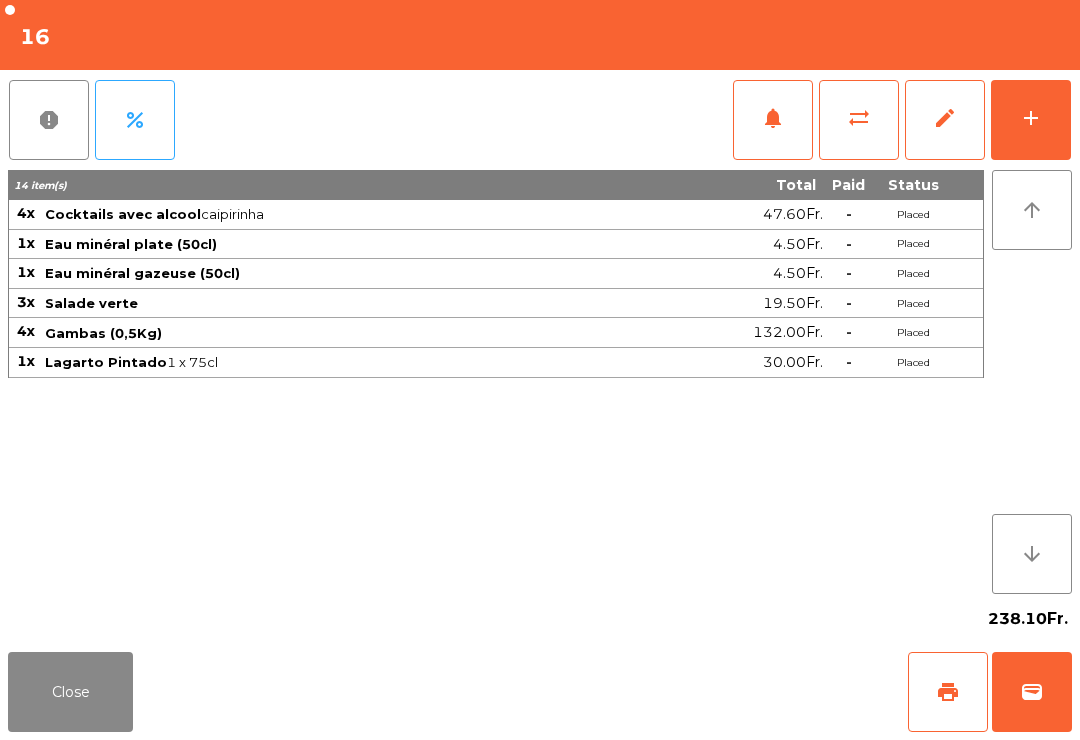 click on "add" 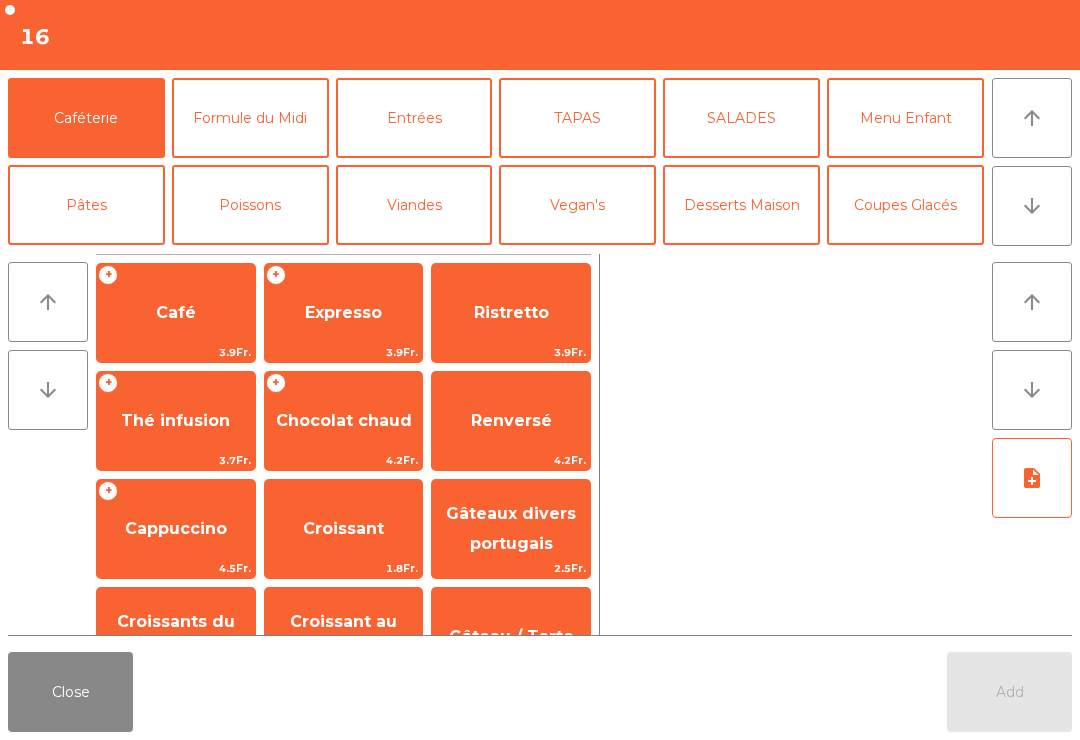 click on "Desserts Maison" 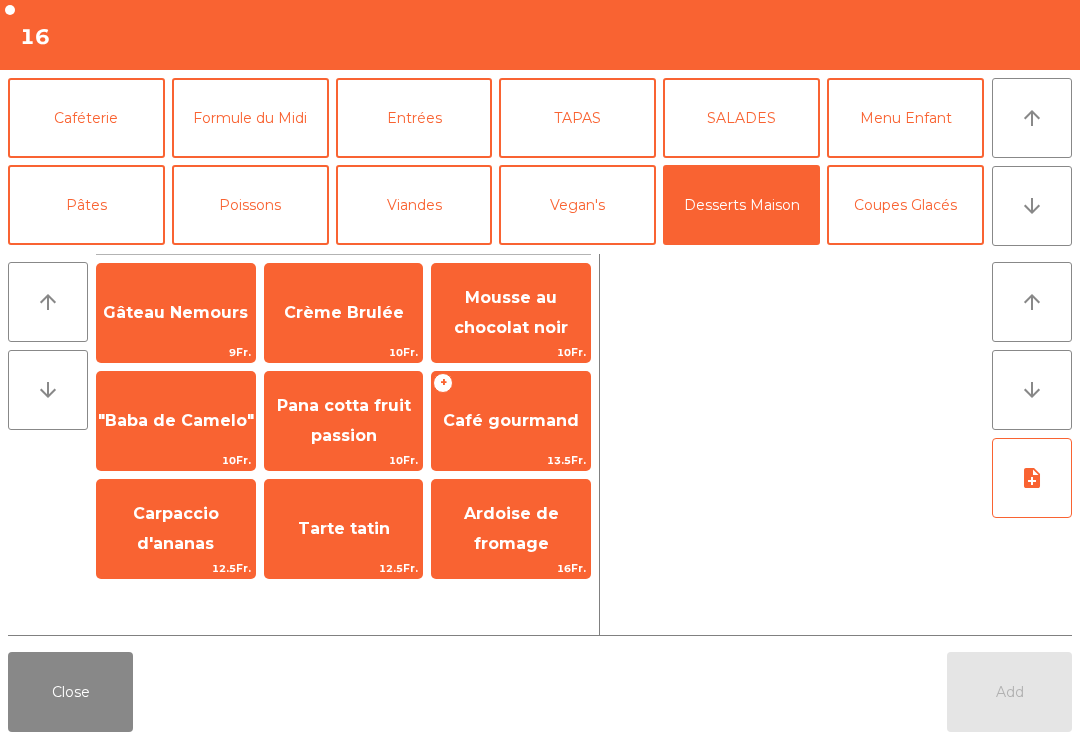 click on "Pana cotta fruit passion" 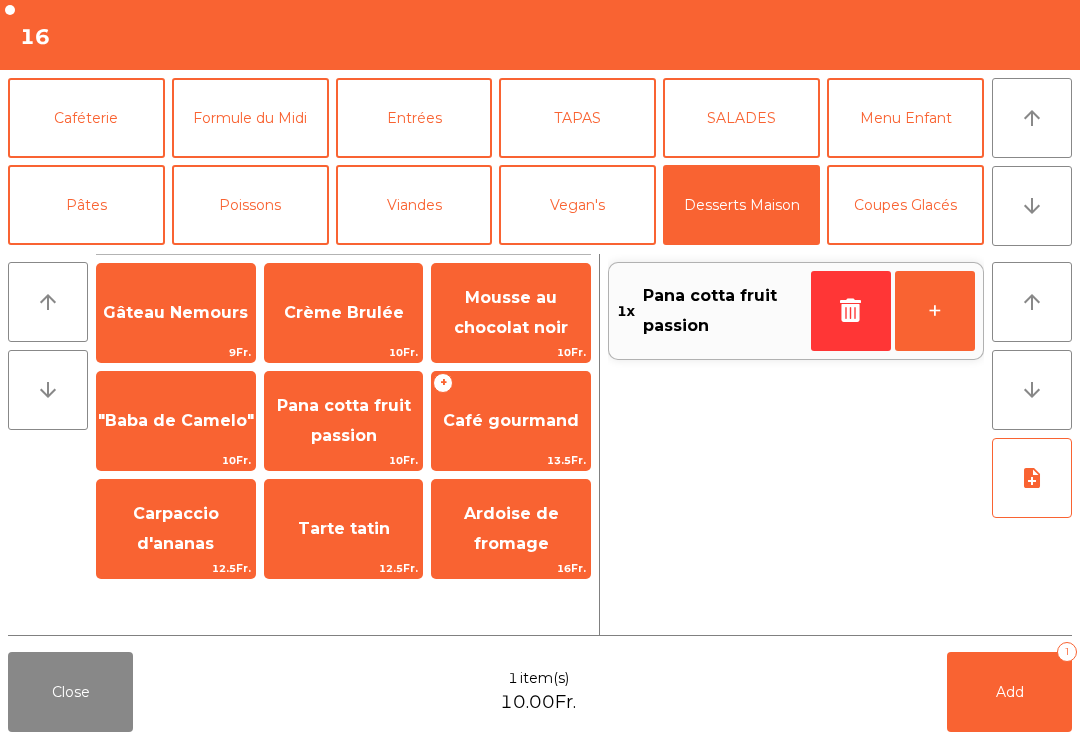 click on "Gâteau Nemours" 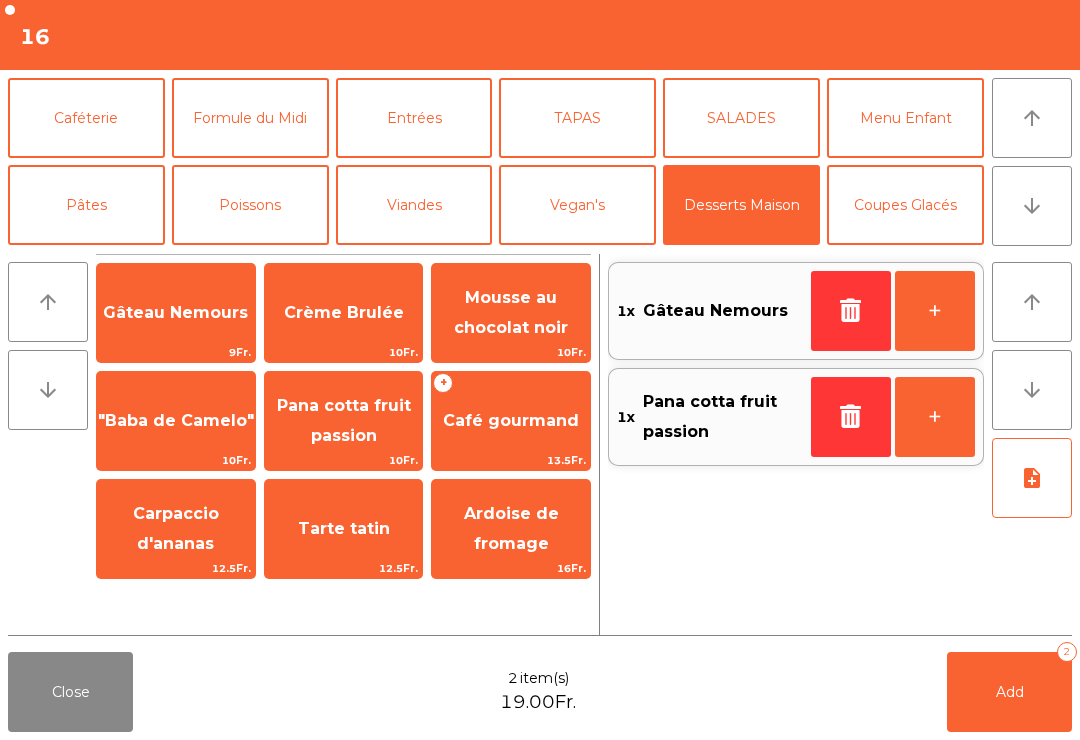 click on "Add" 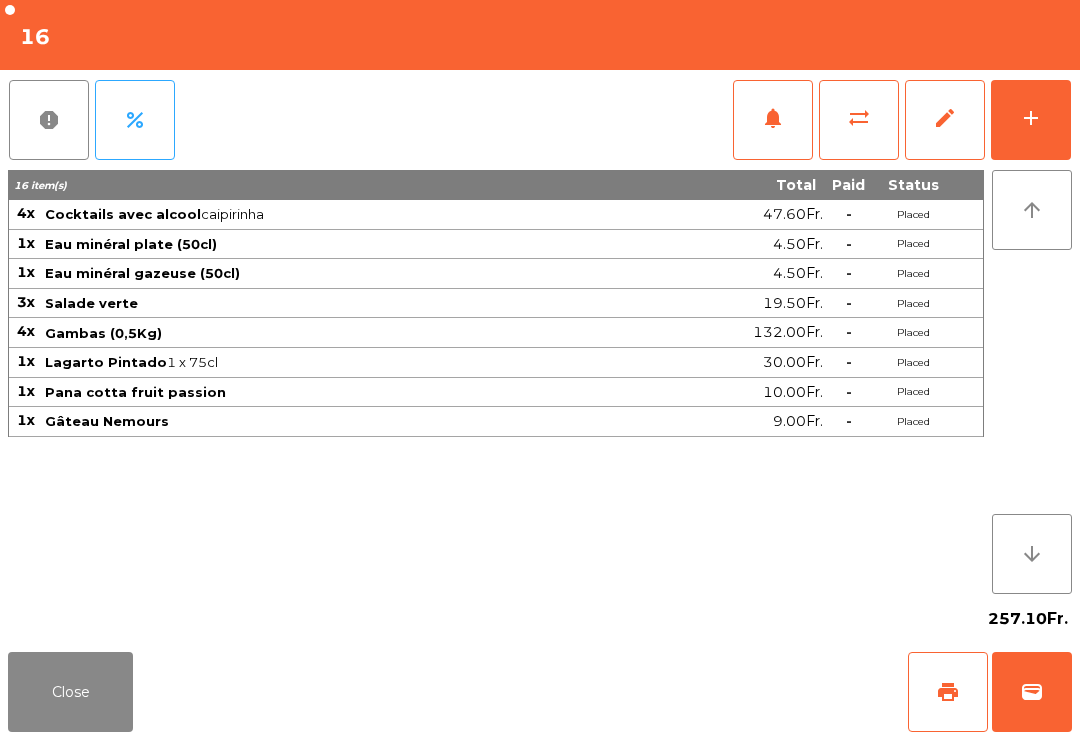 click on "Close" 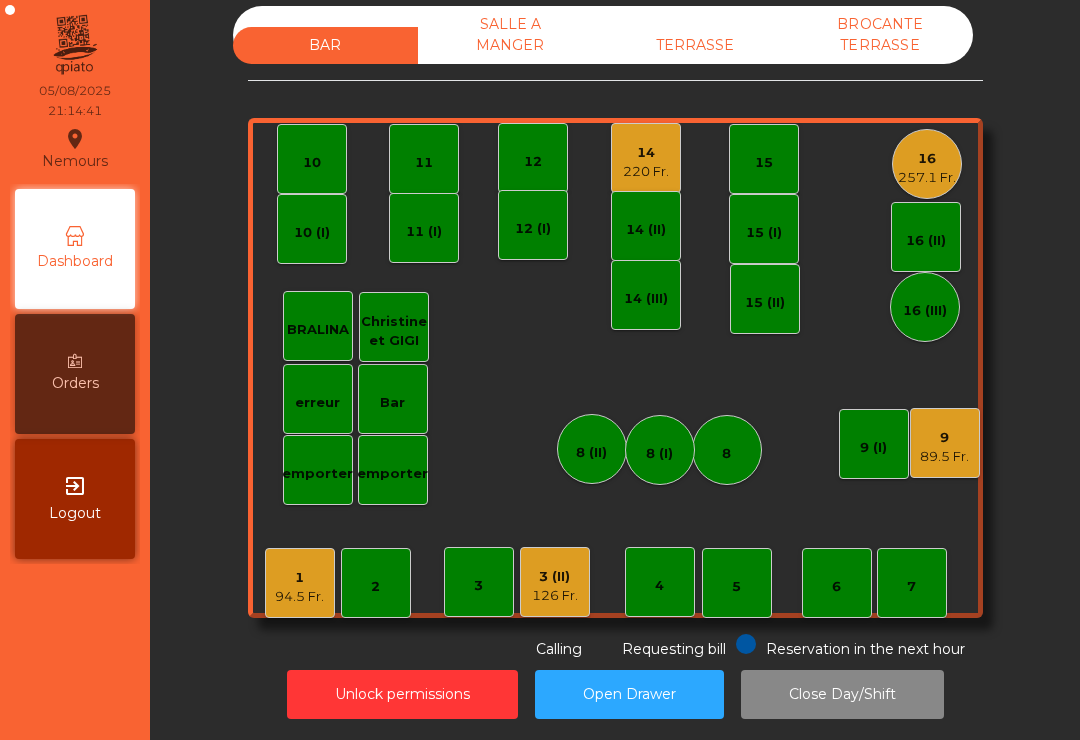 click on "9" 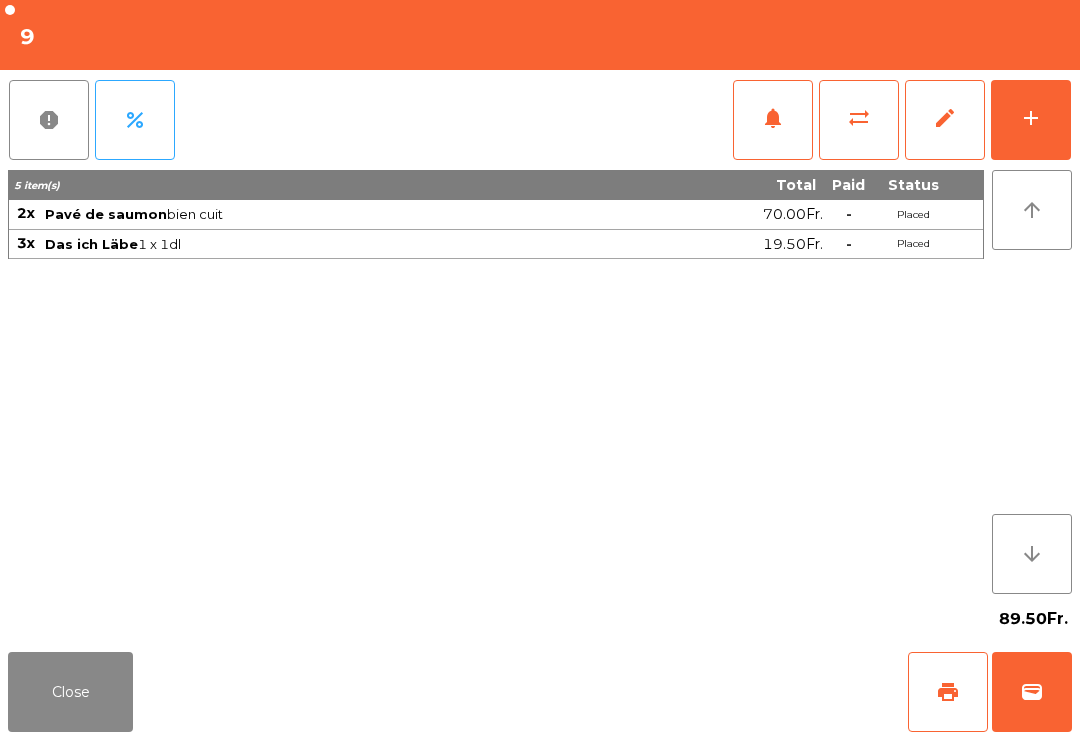 click on "print" 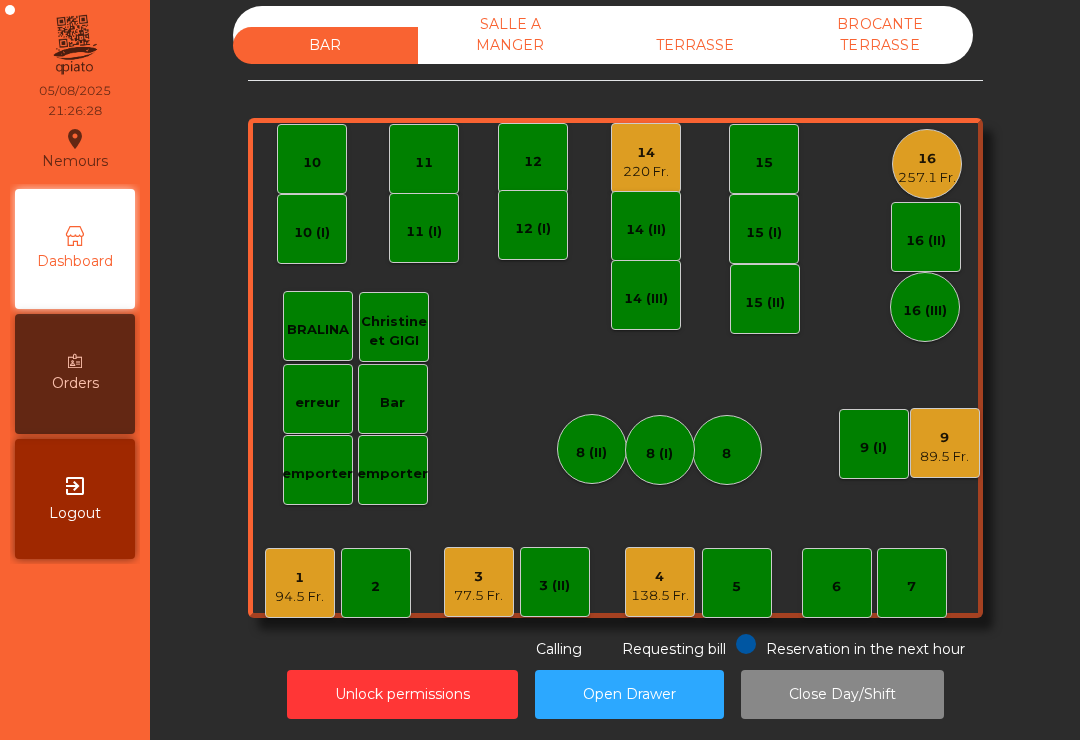 click on "7" 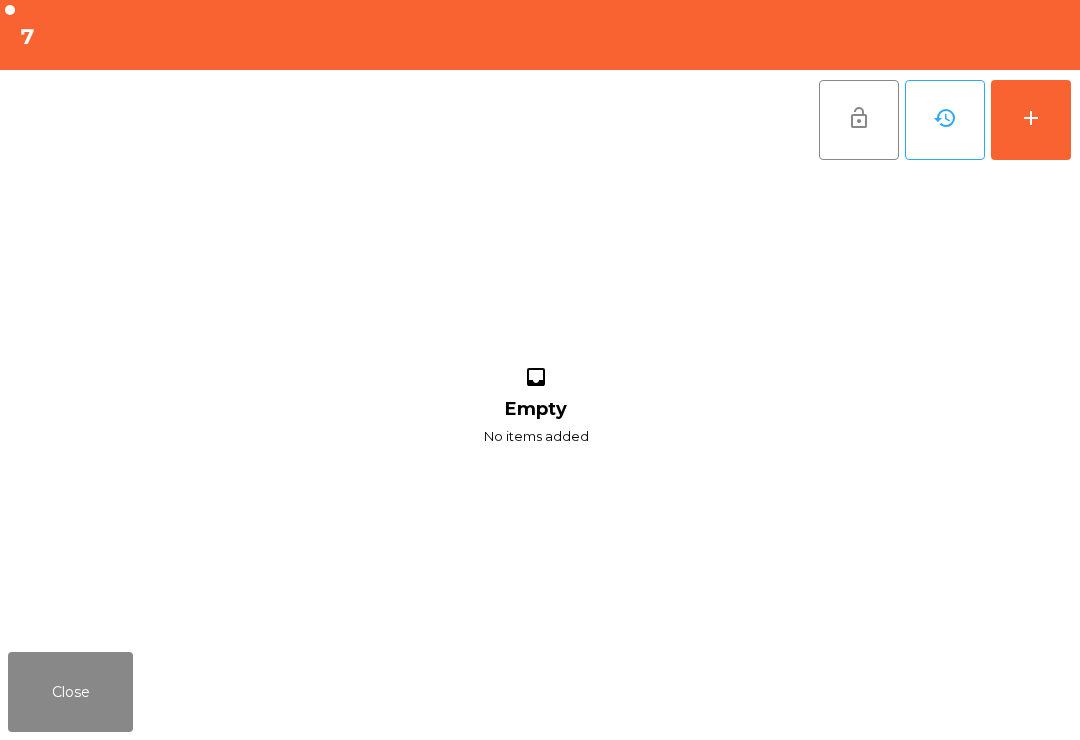 click on "Close" 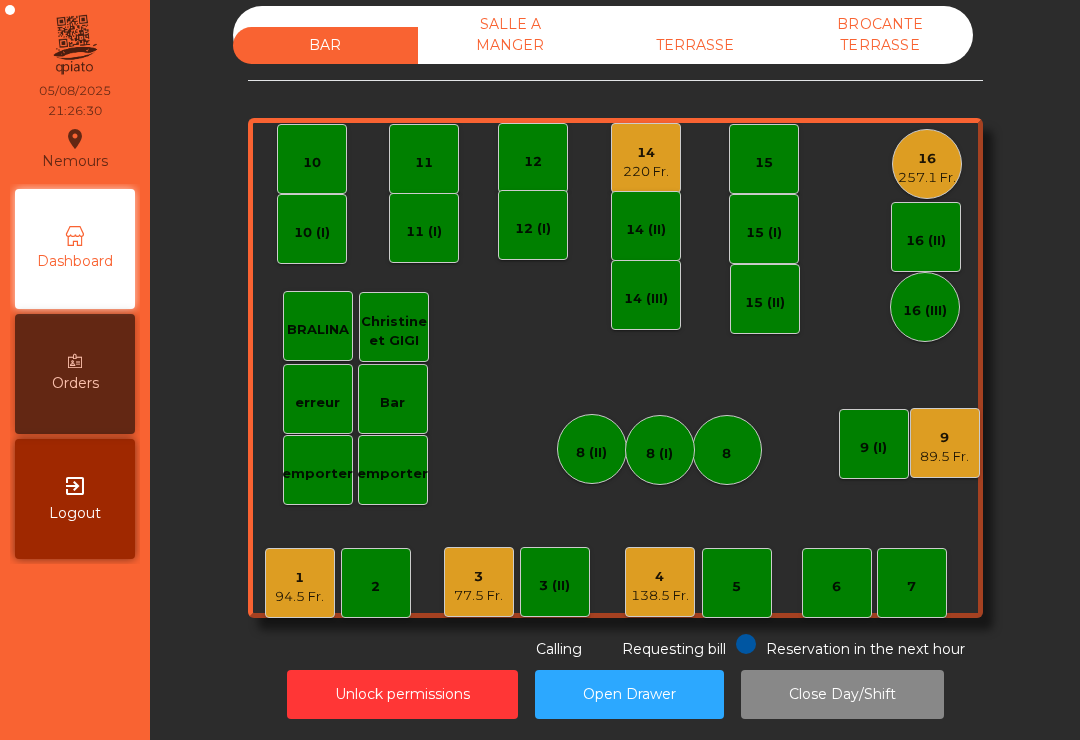 click on "7" 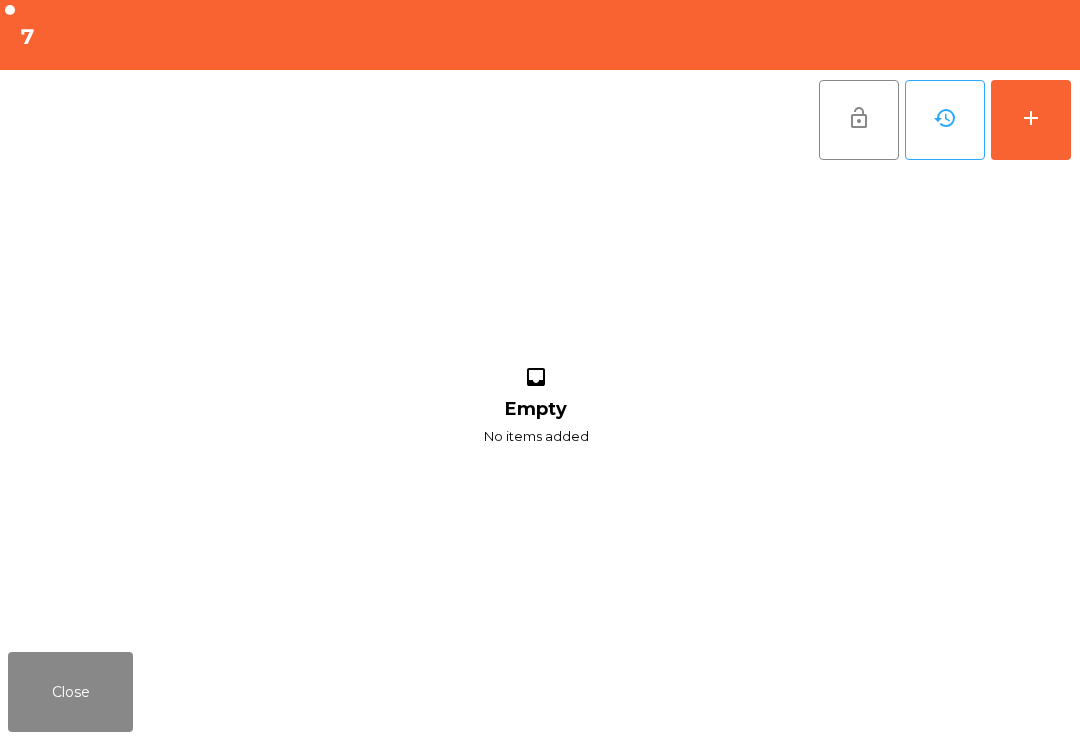 click on "Close" 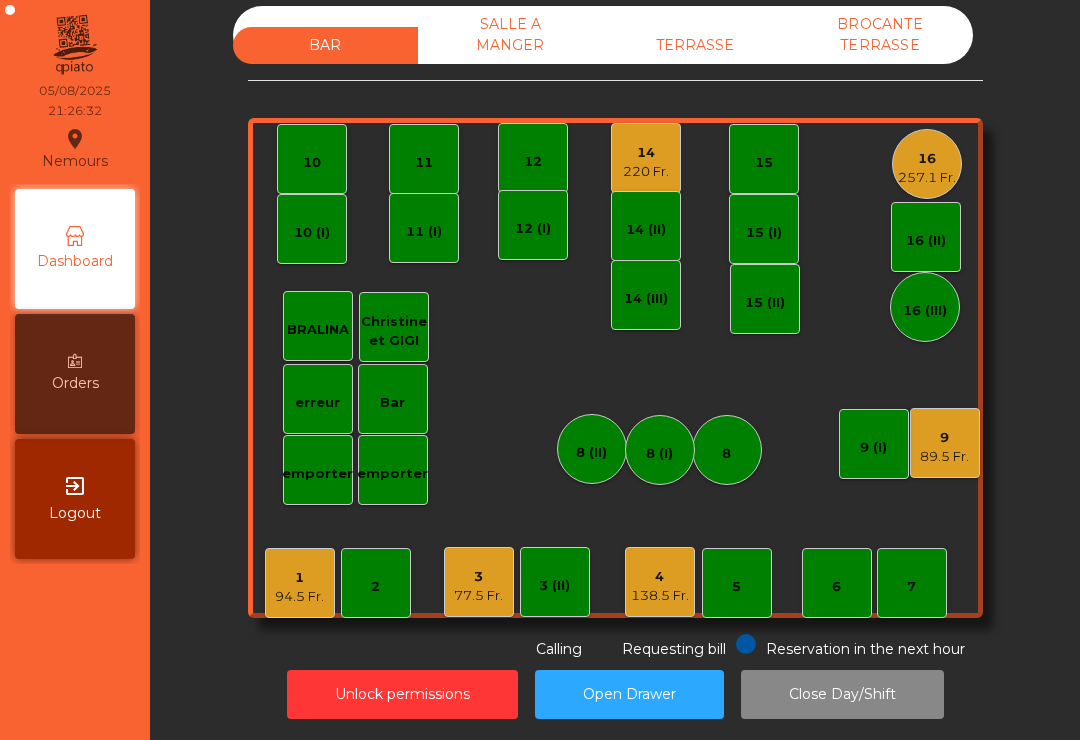 click on "7" 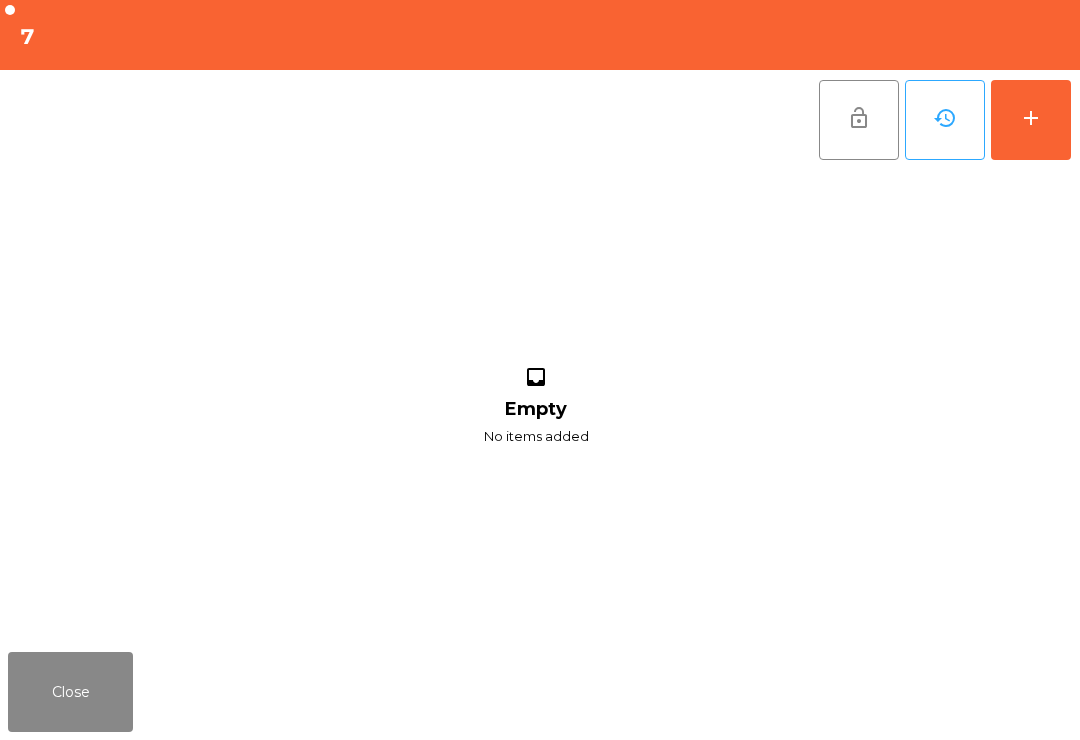click on "add" 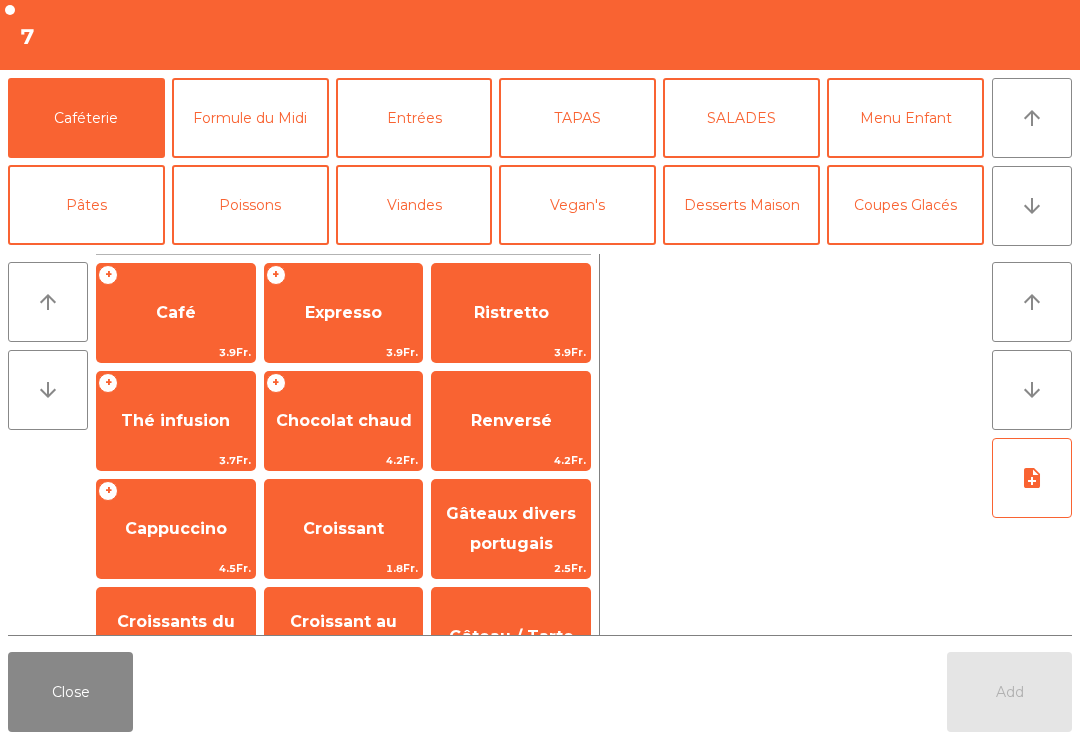 click on "+   Café   3.9Fr." 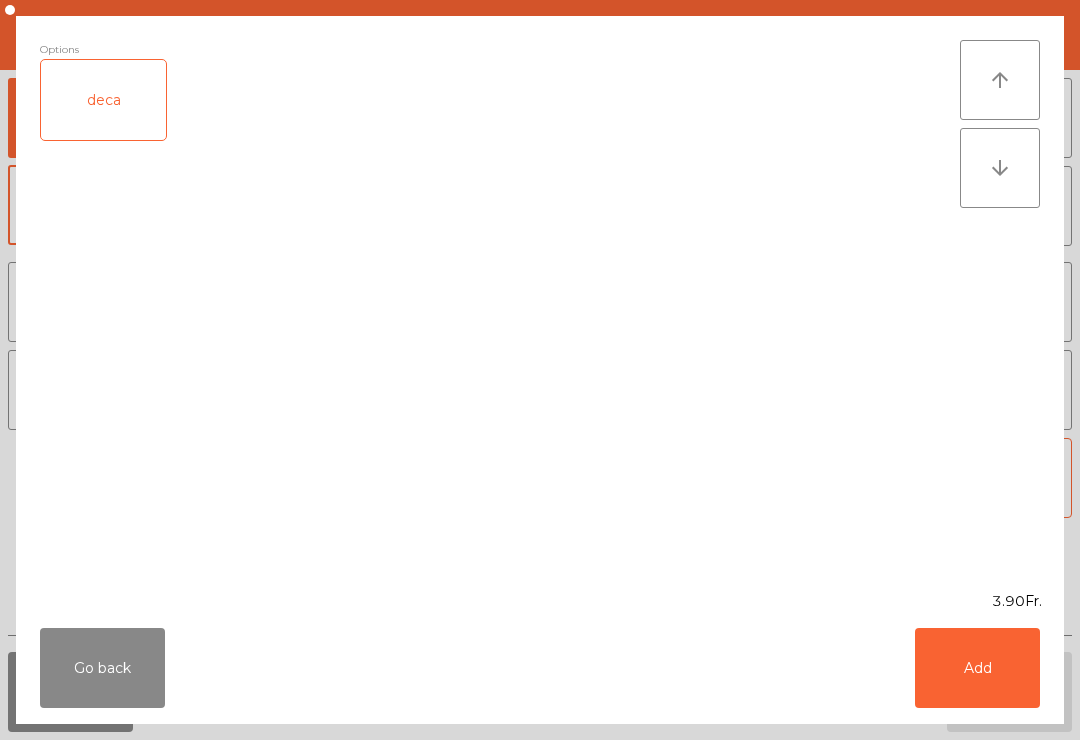 click on "Add" 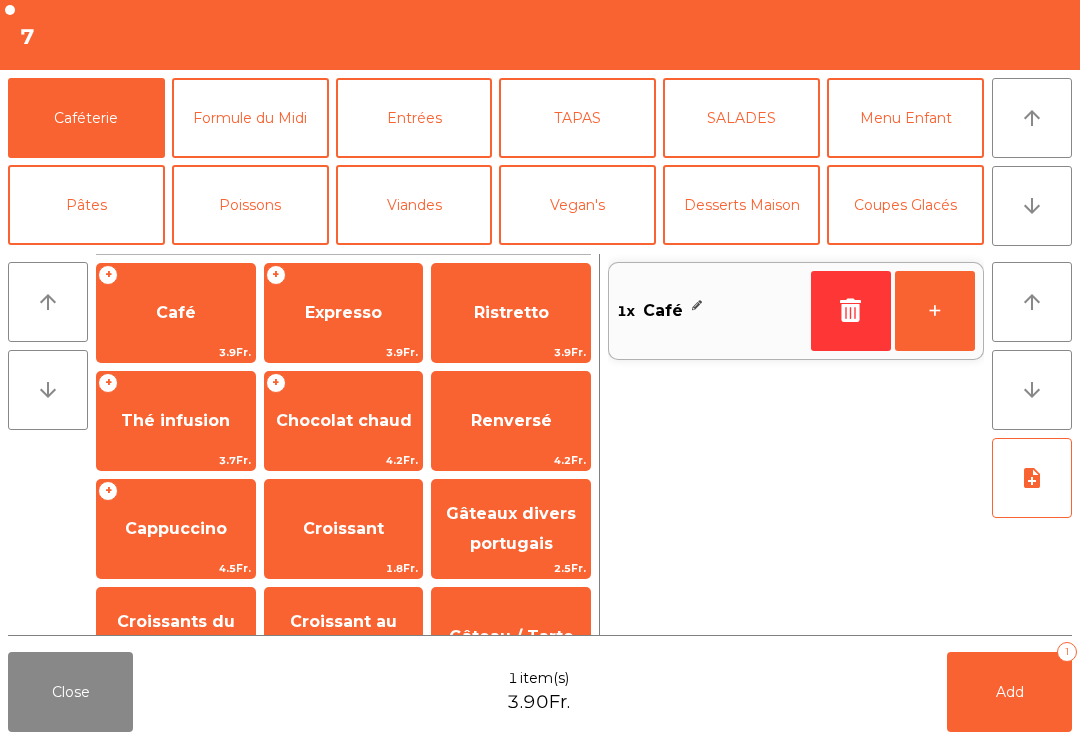 click on "+" 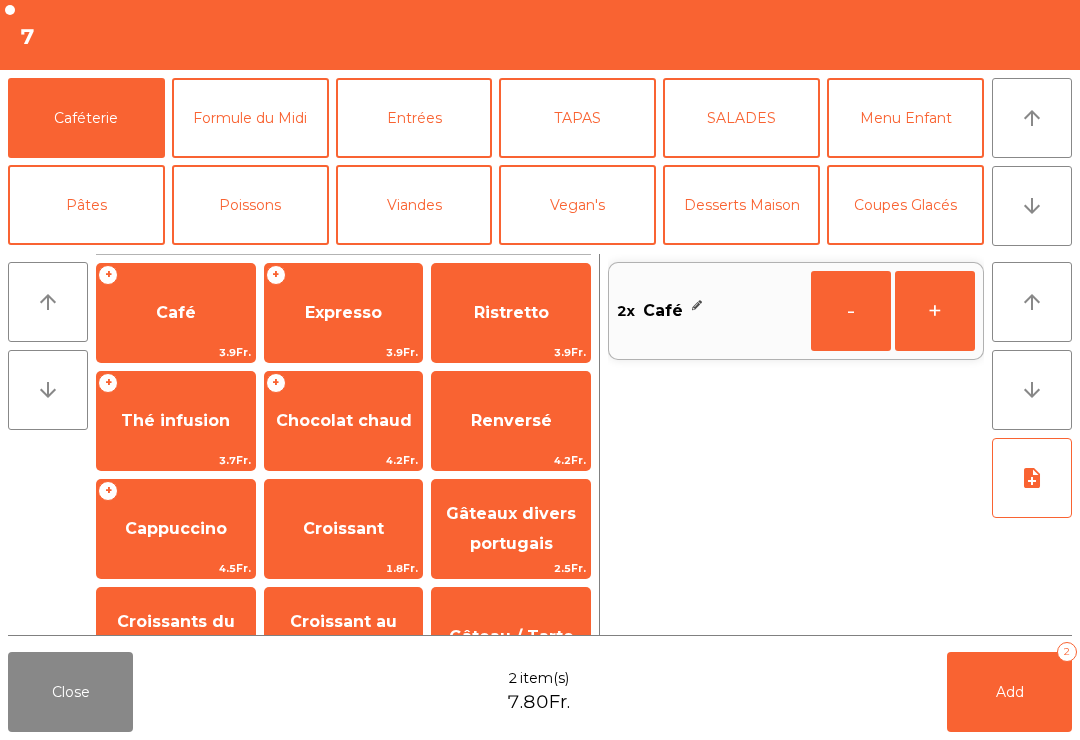 click on "Add   2" 